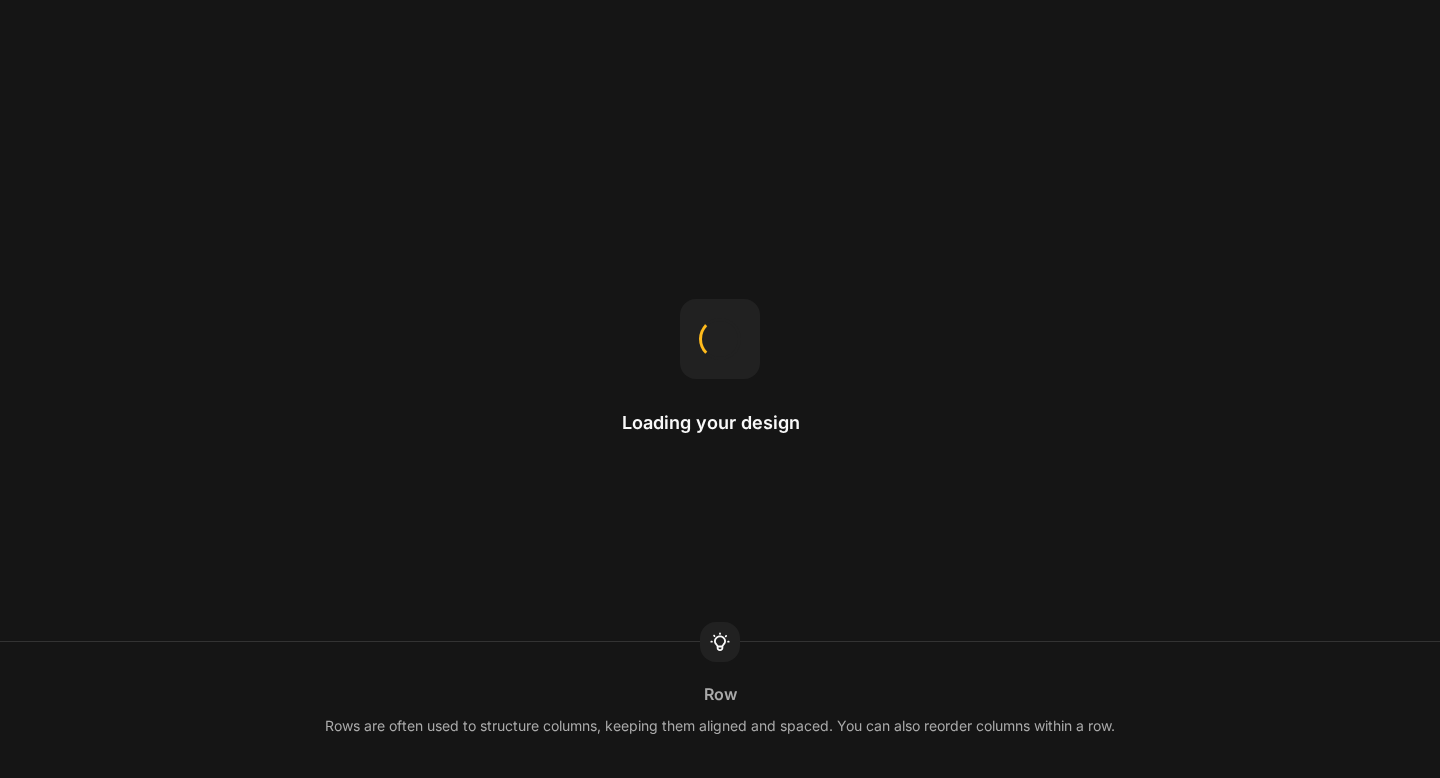 scroll, scrollTop: 0, scrollLeft: 0, axis: both 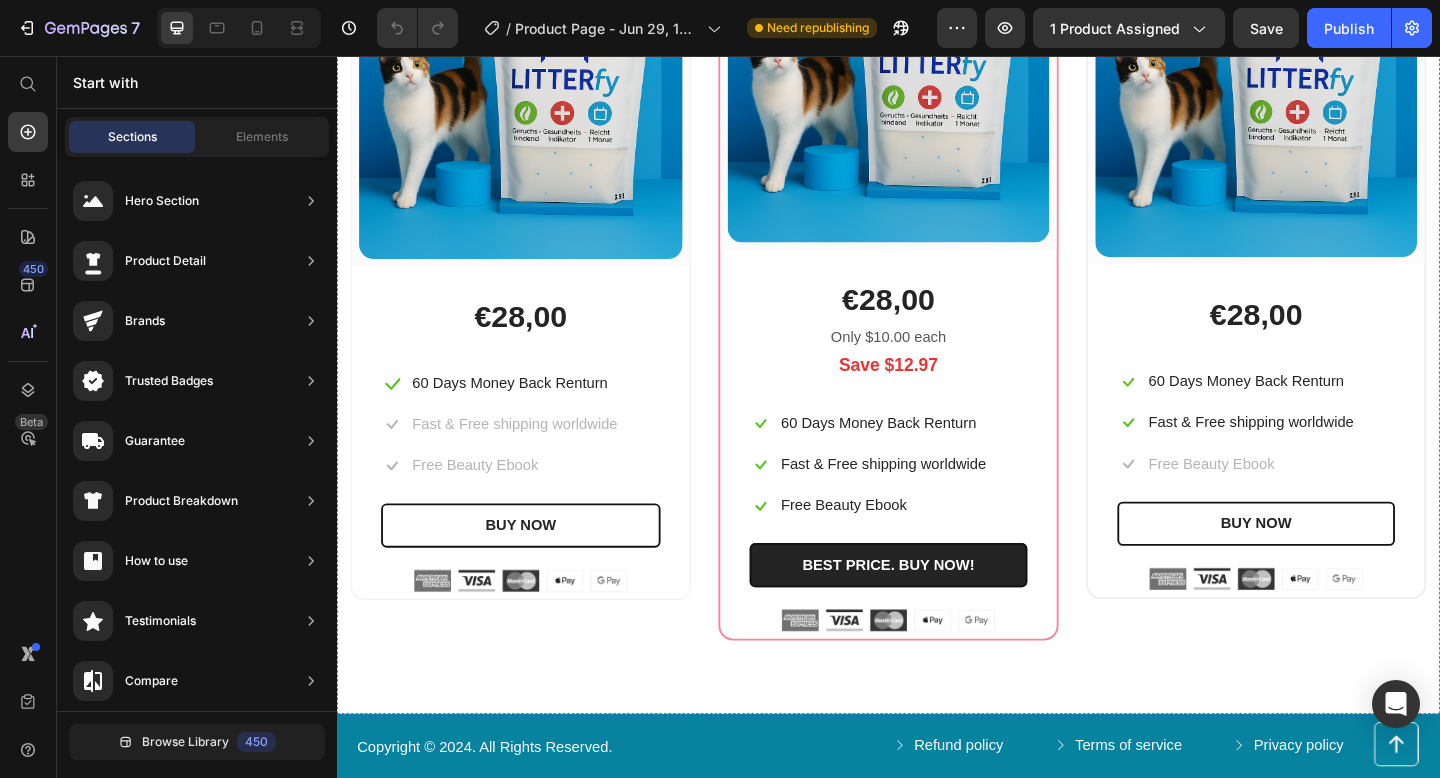 click on "Sparen bei LitterFy Heading Alle was die Katzentoilette braucht Text block" at bounding box center (937, -188) 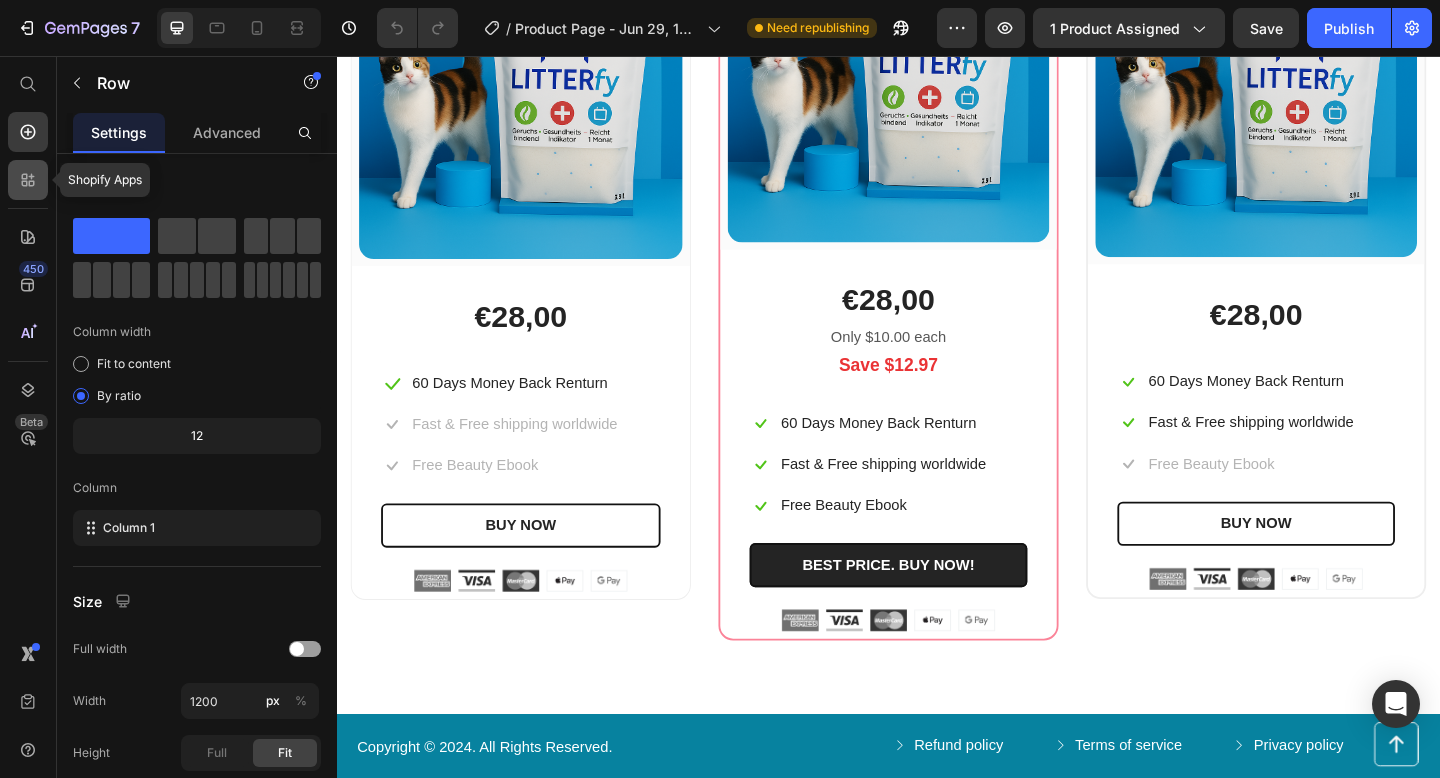 click 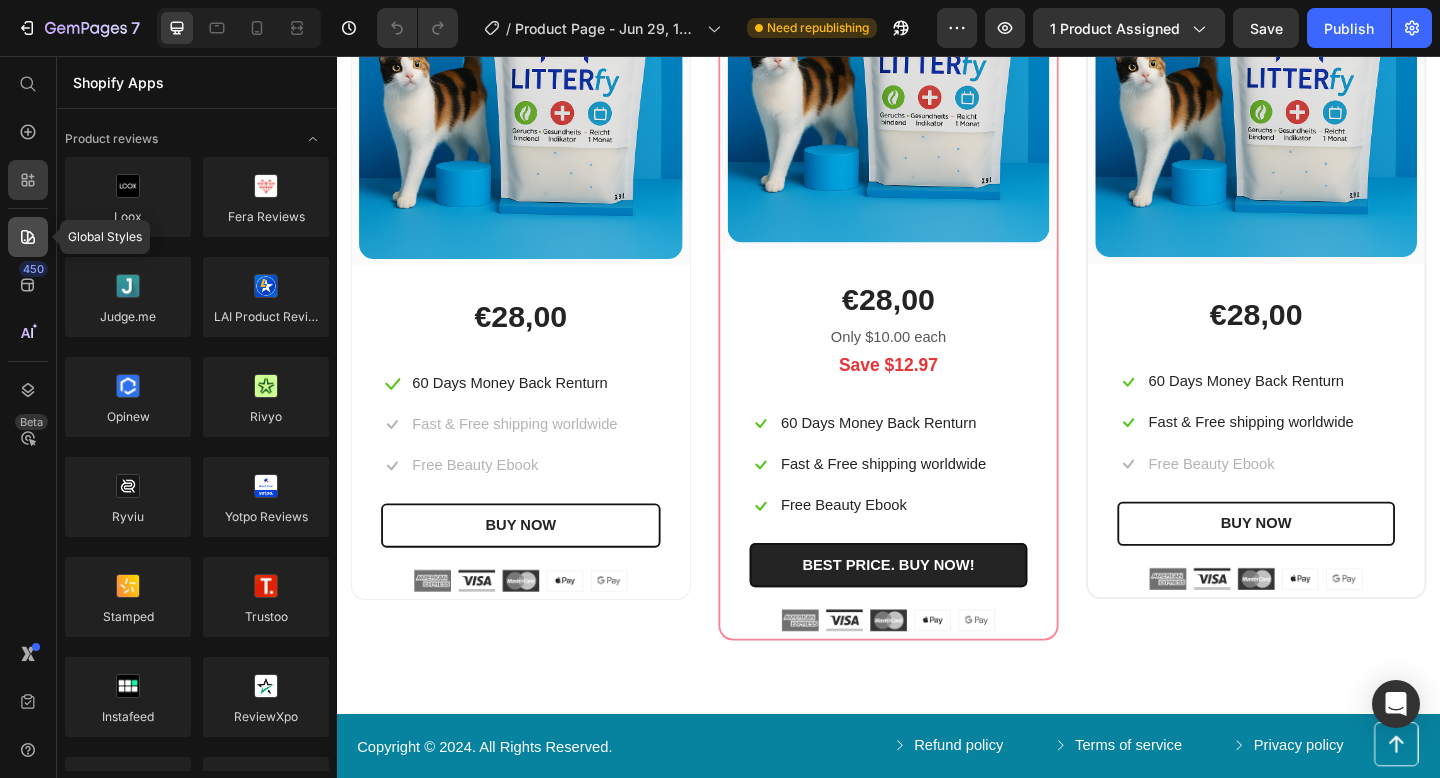 click 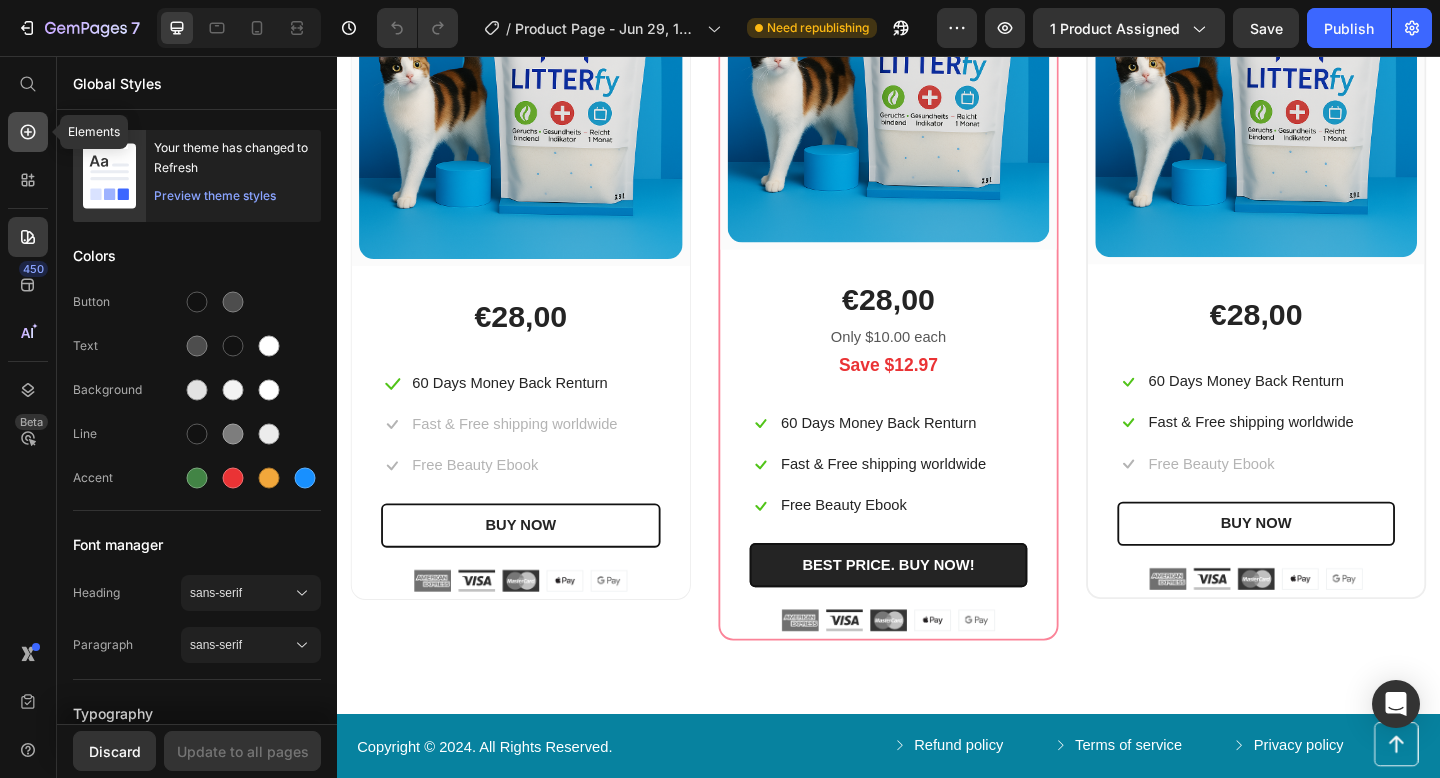 click 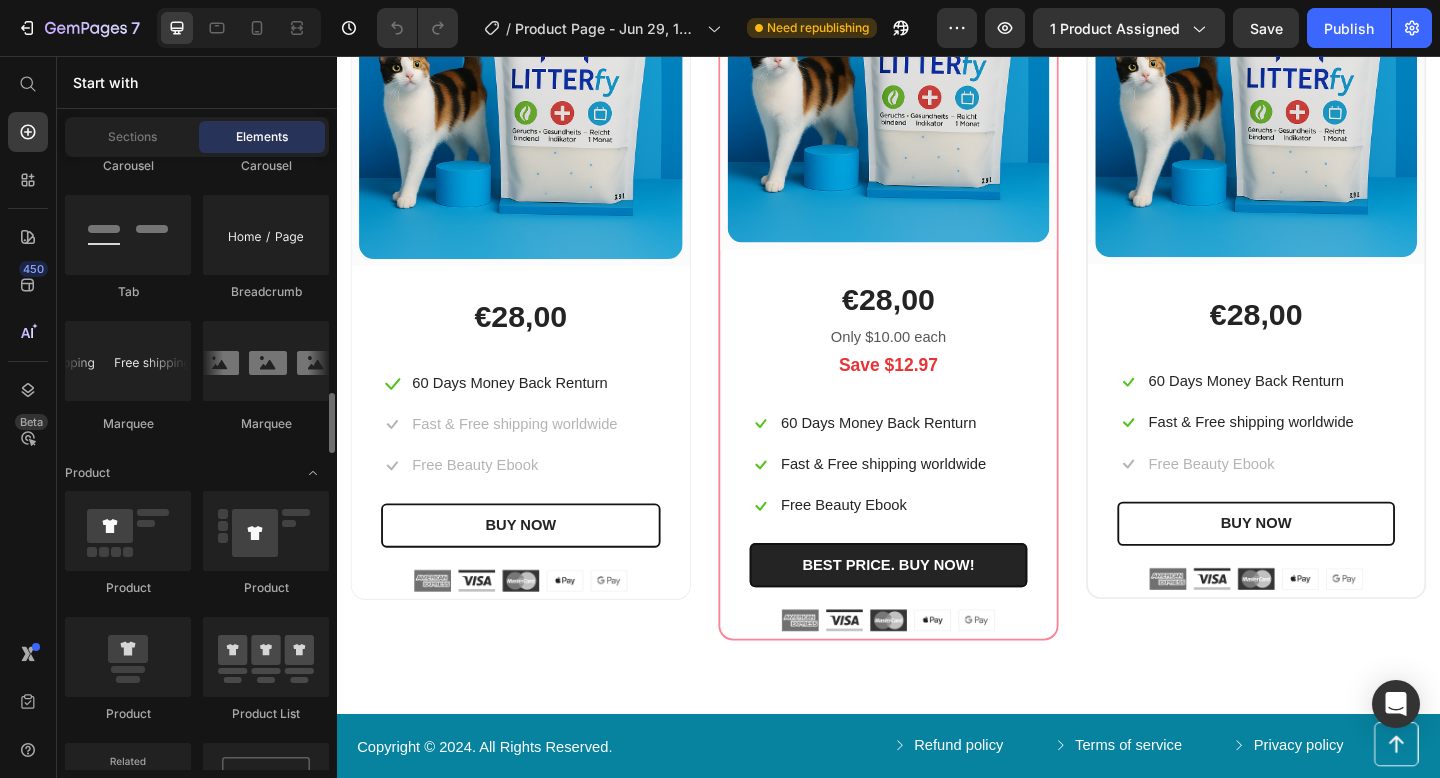 scroll, scrollTop: 2400, scrollLeft: 0, axis: vertical 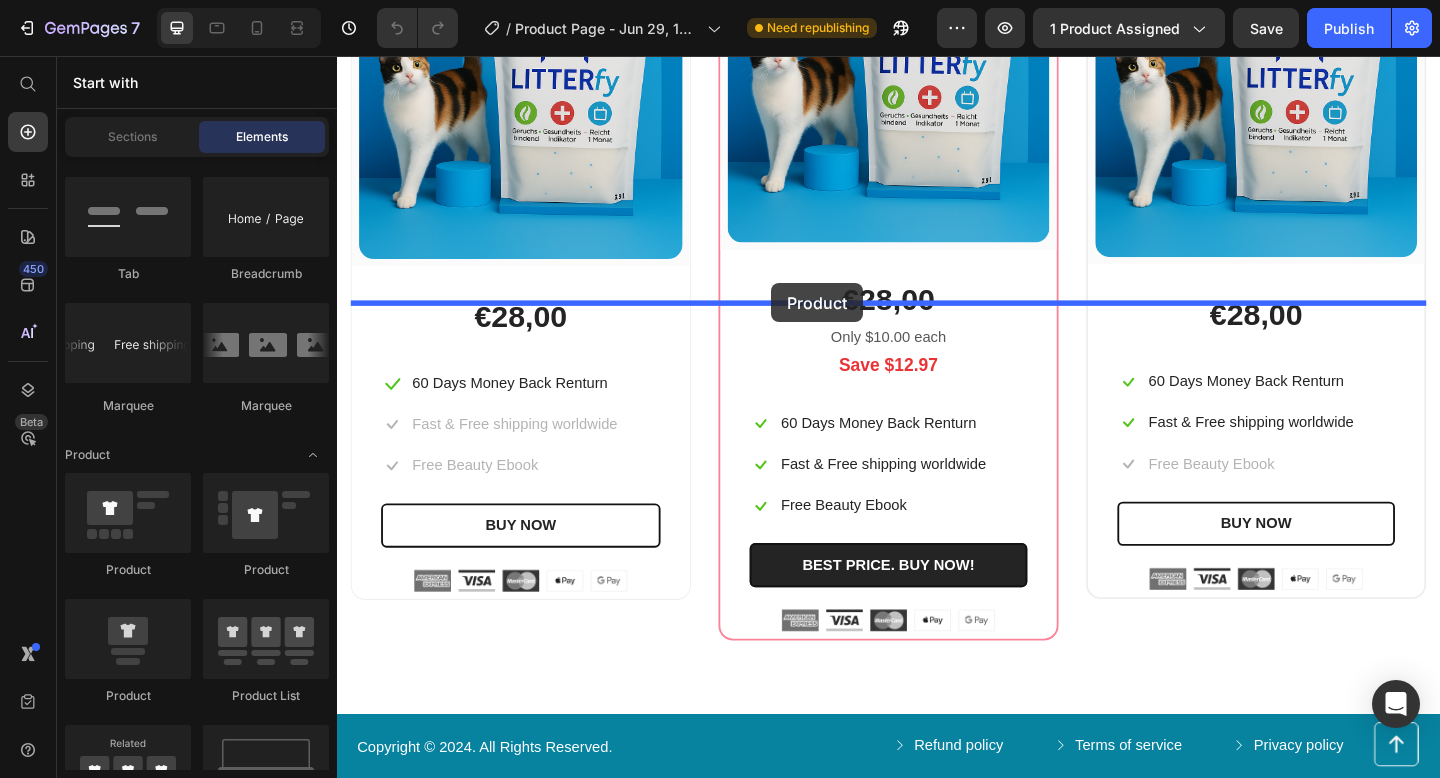 drag, startPoint x: 462, startPoint y: 572, endPoint x: 809, endPoint y: 303, distance: 439.05582 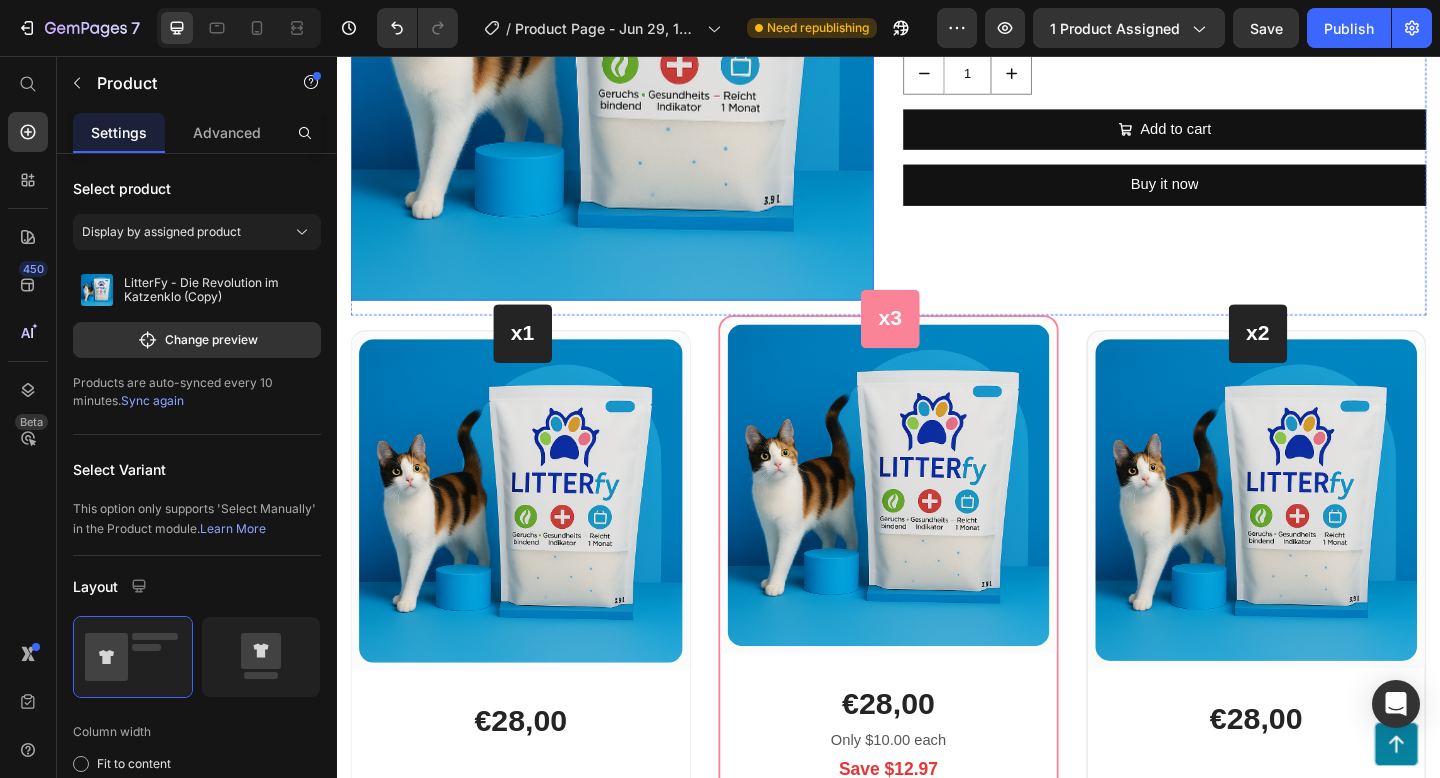 scroll, scrollTop: 3799, scrollLeft: 0, axis: vertical 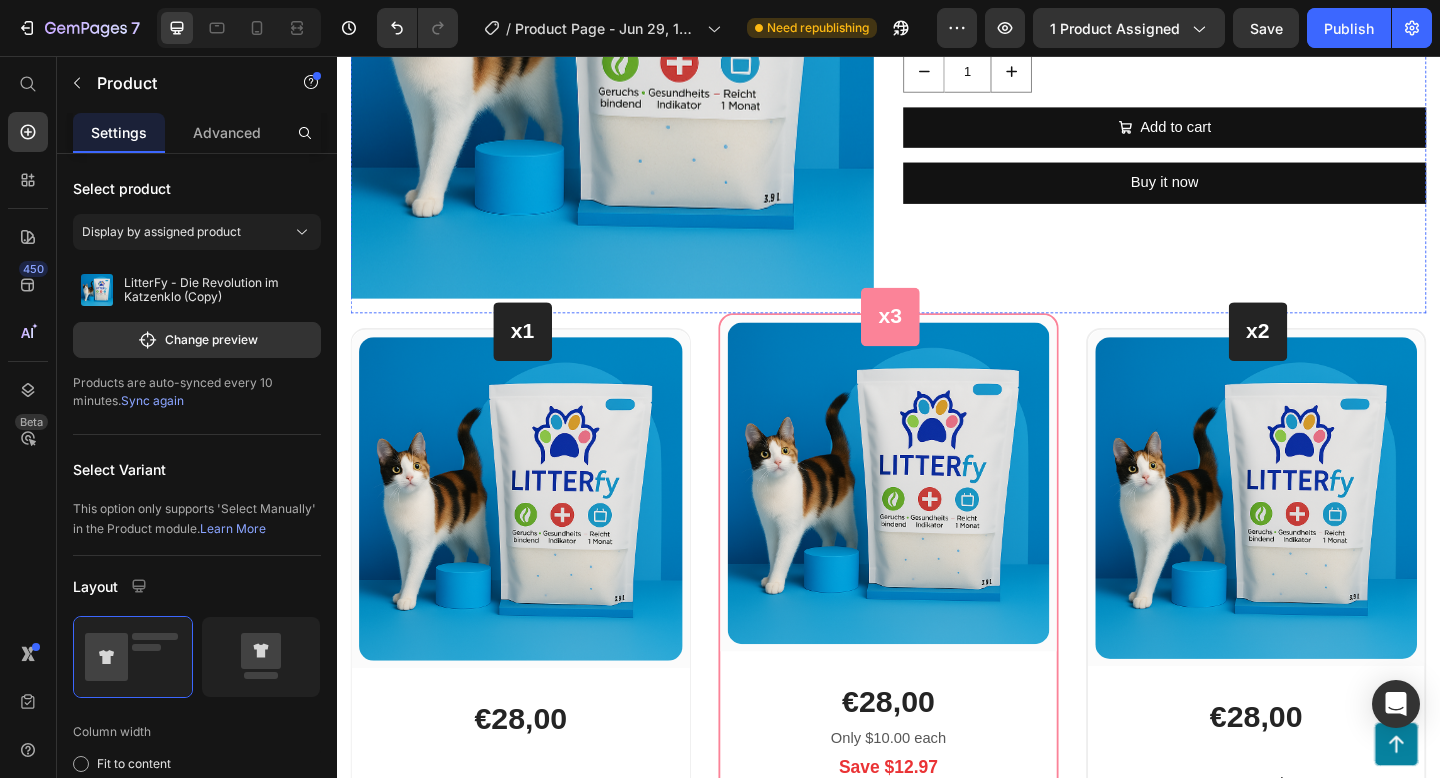 click on "This product has only default variant" at bounding box center [1237, -32] 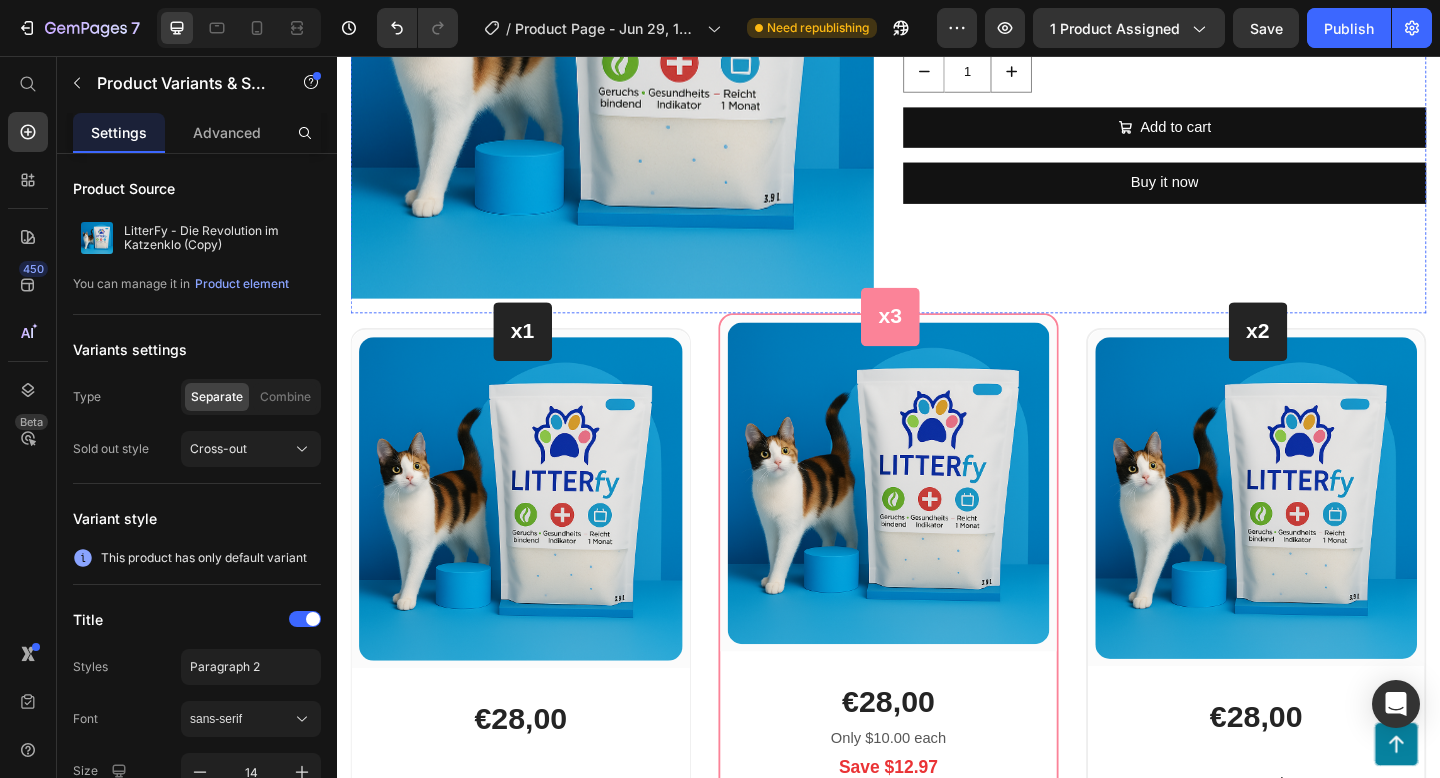 click on "Quantity" at bounding box center [1237, 18] 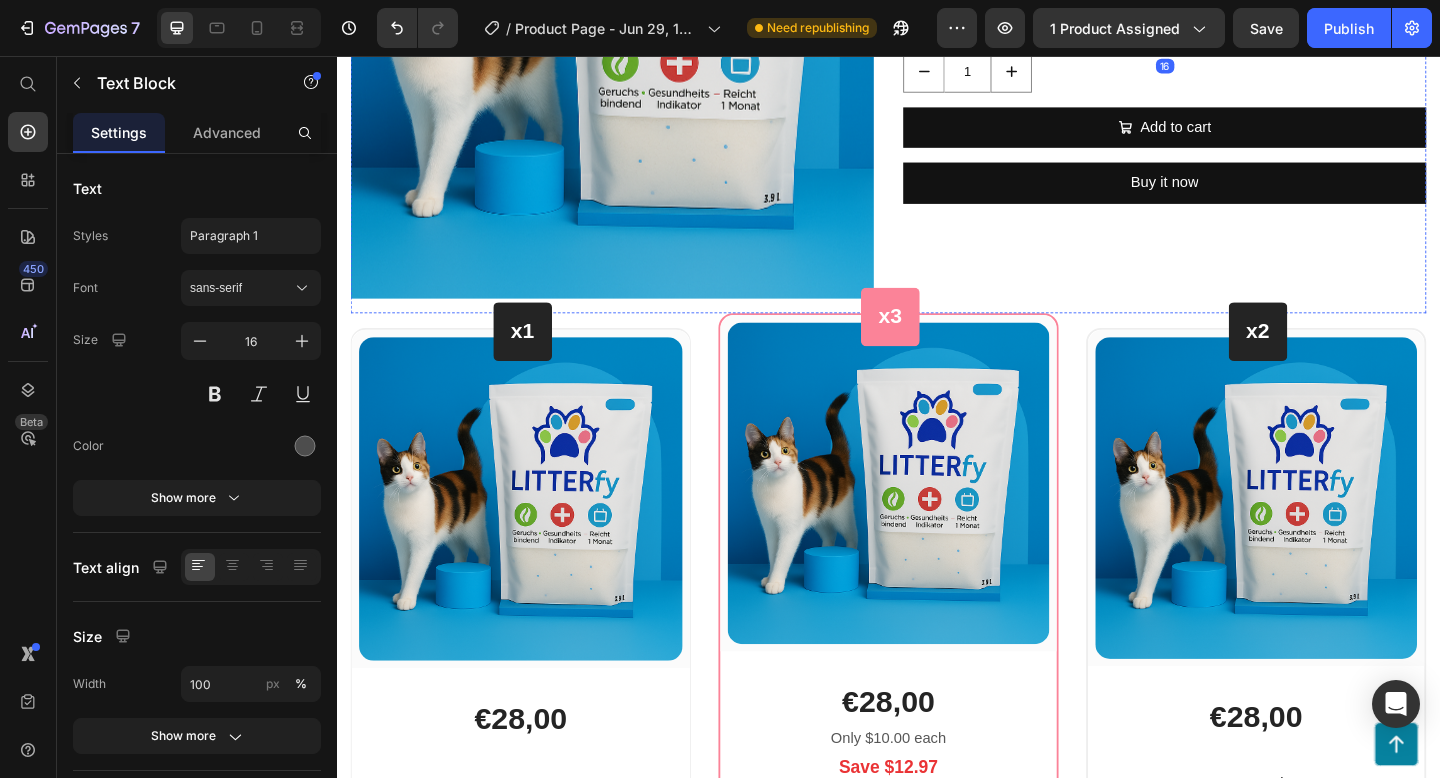 click on "This product has only default variant" at bounding box center [1237, -32] 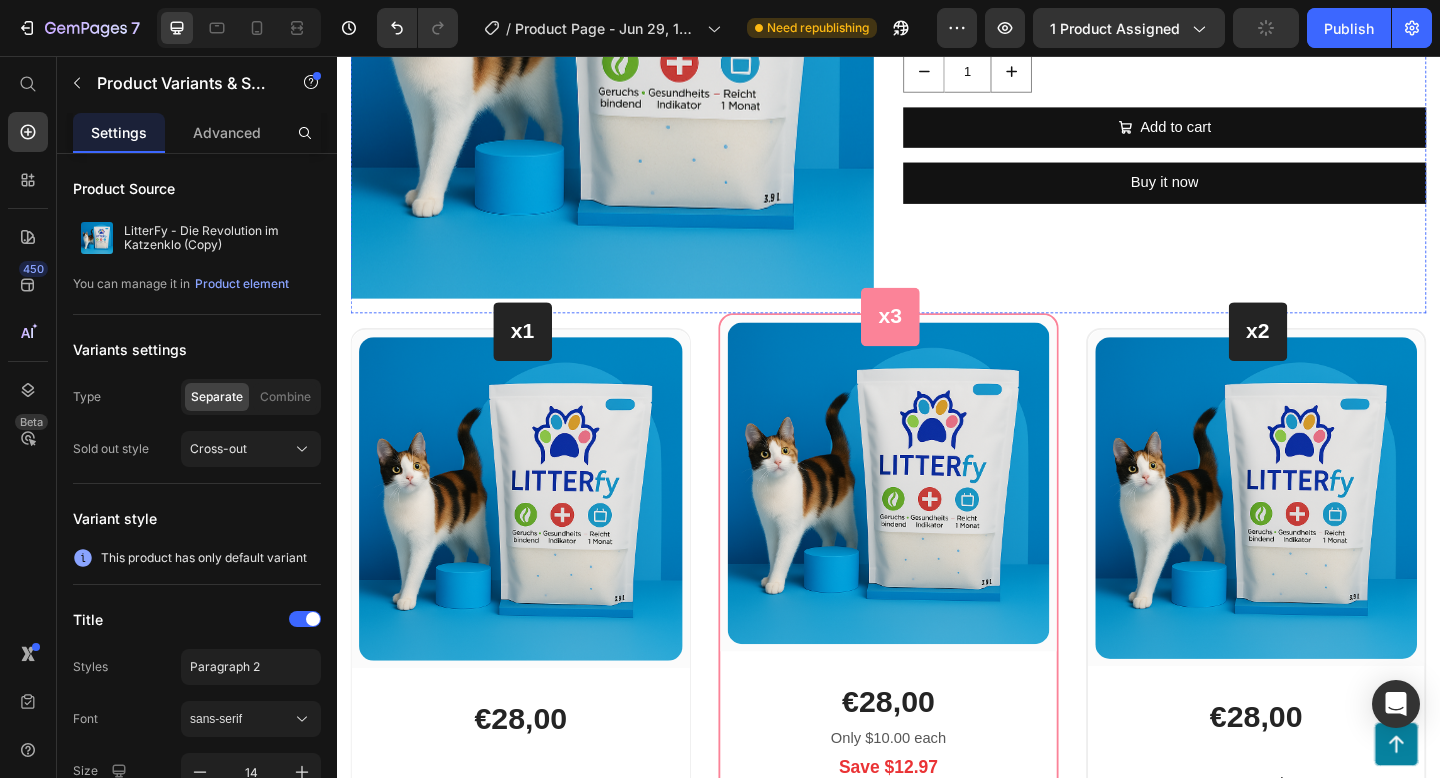 click on "This product does not have a description" at bounding box center (1237, -84) 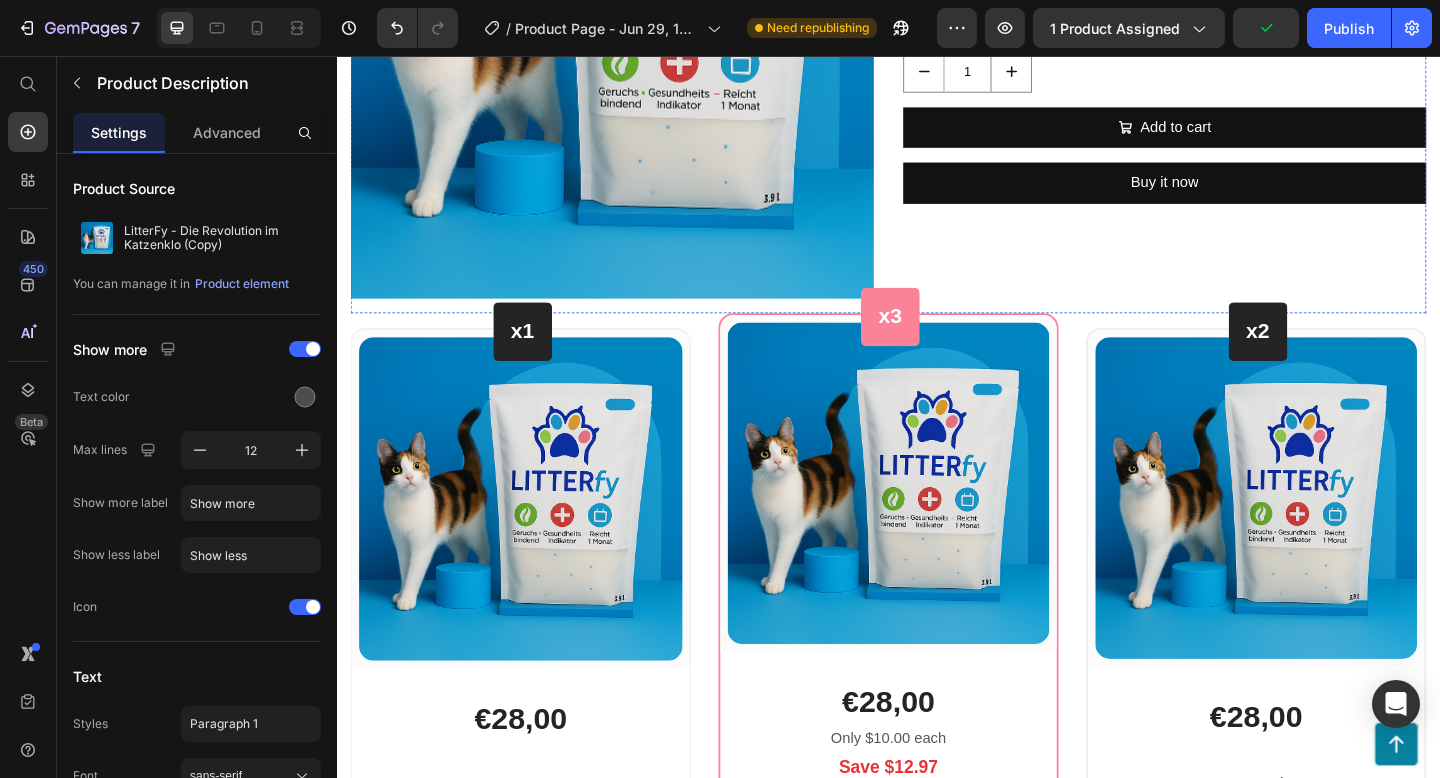 click on "This product has only default variant" at bounding box center (1237, -32) 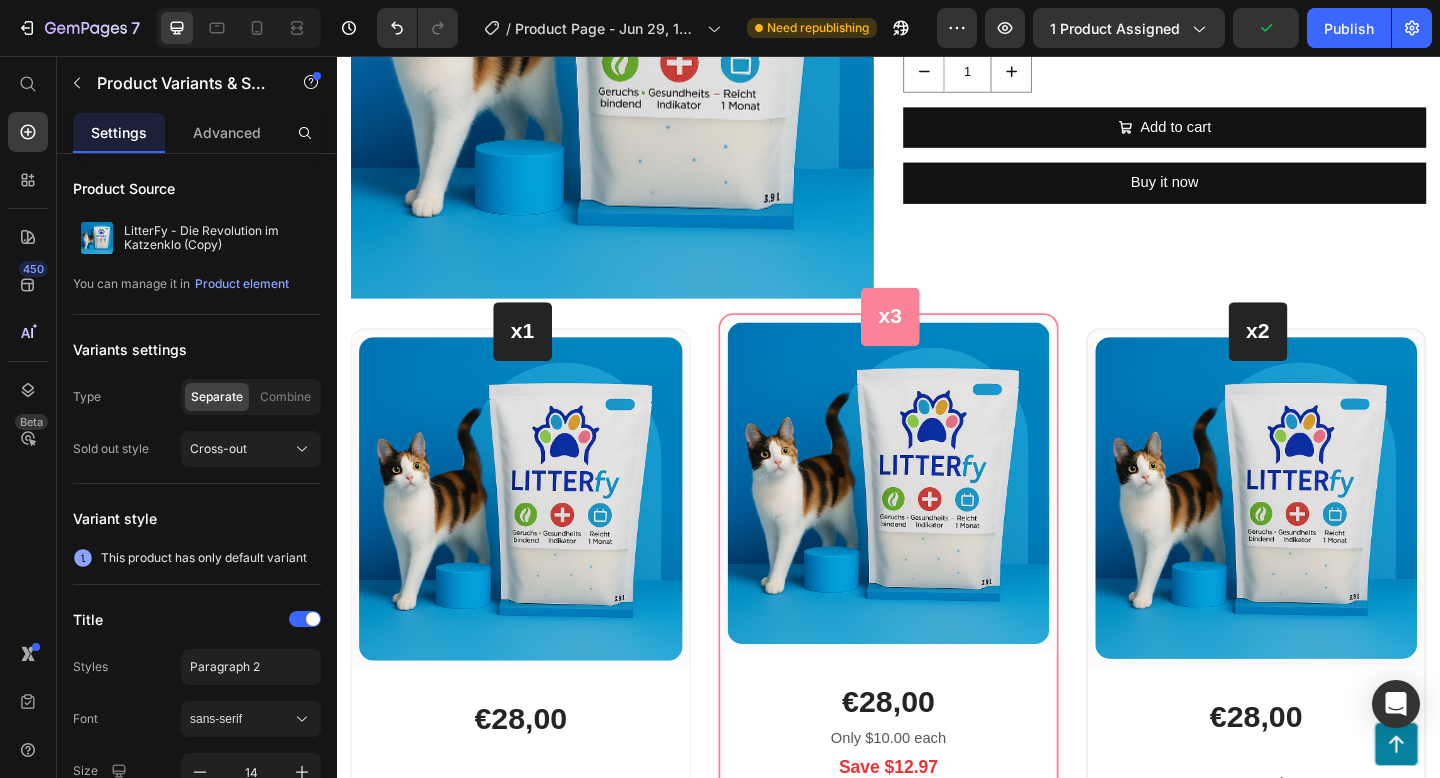 click on "Product Variants & Swatches" at bounding box center (1093, -69) 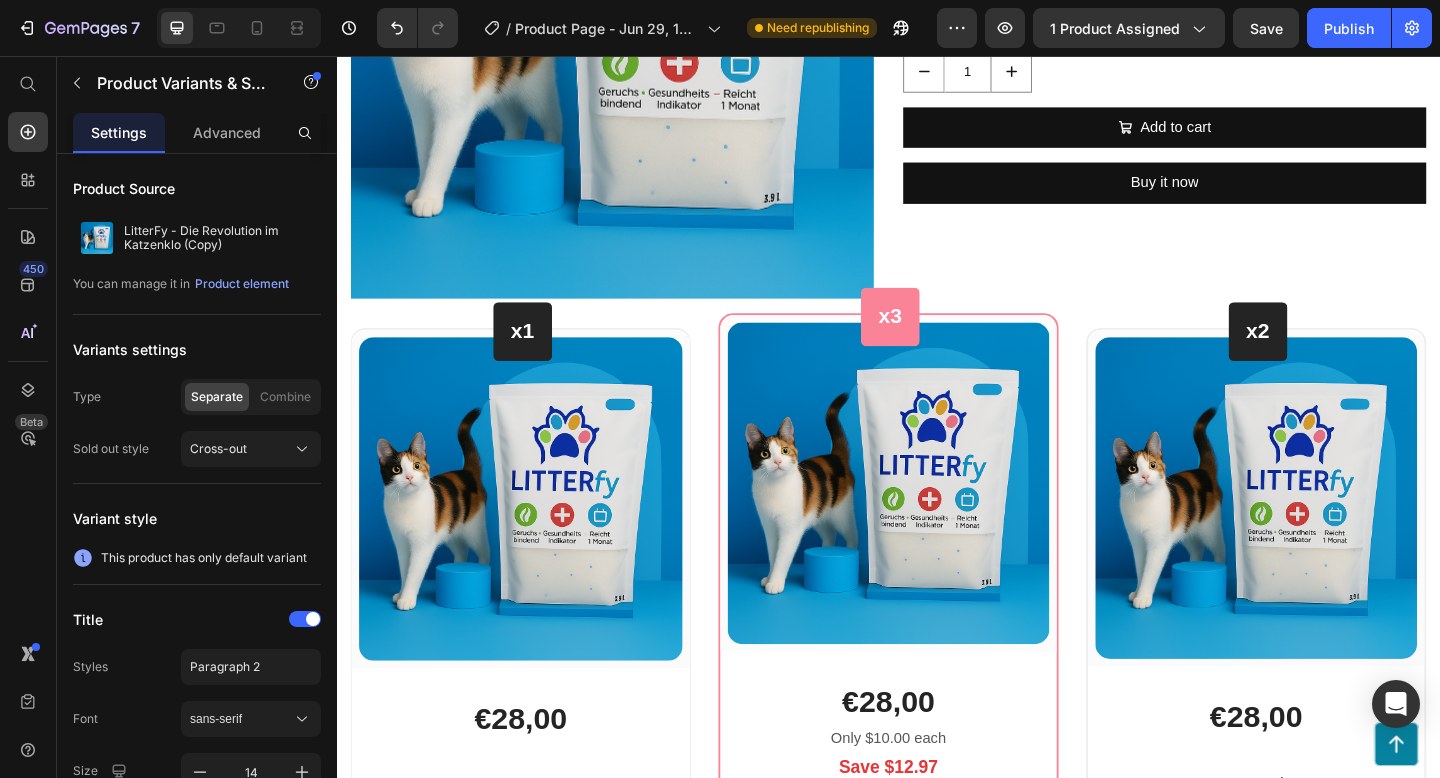 click 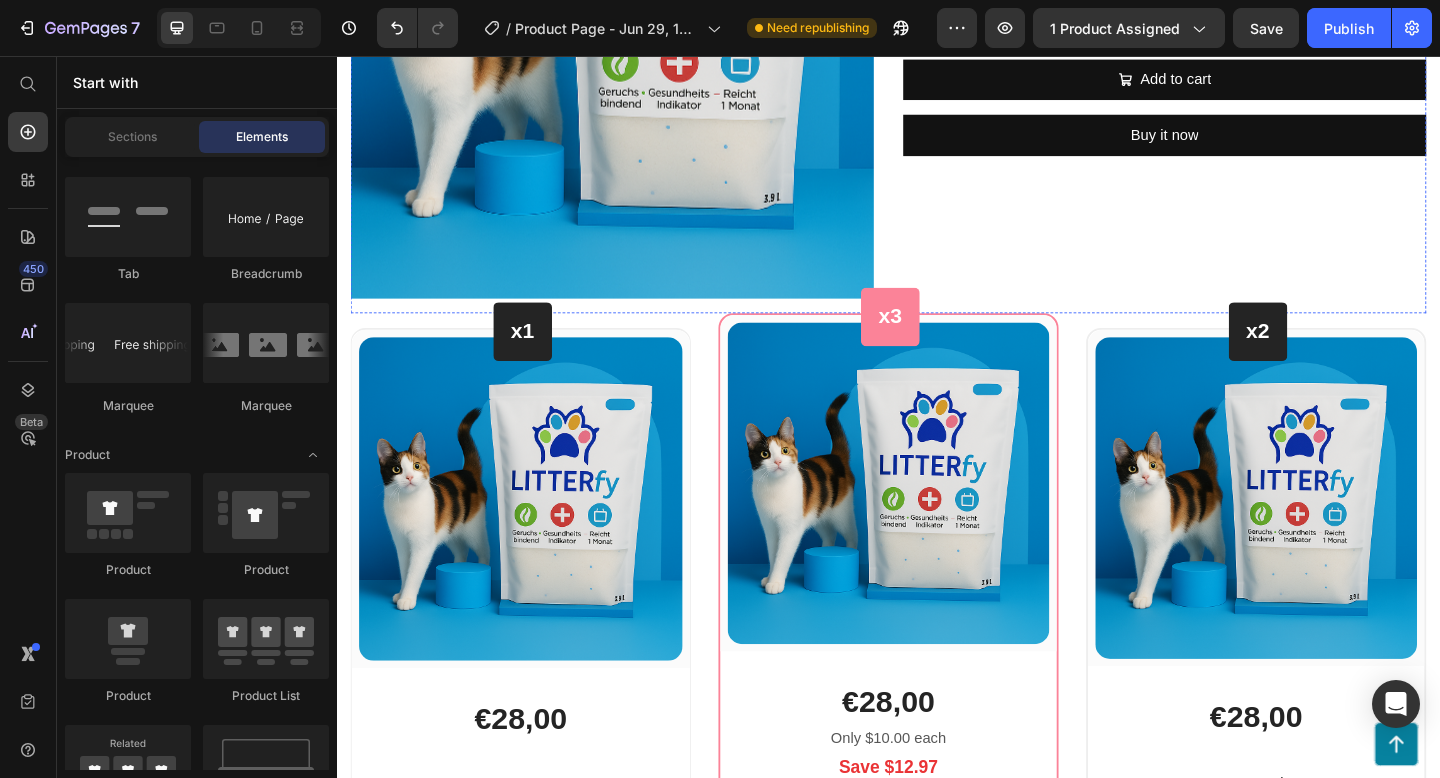 click on "This product does not have a description" at bounding box center [1237, -84] 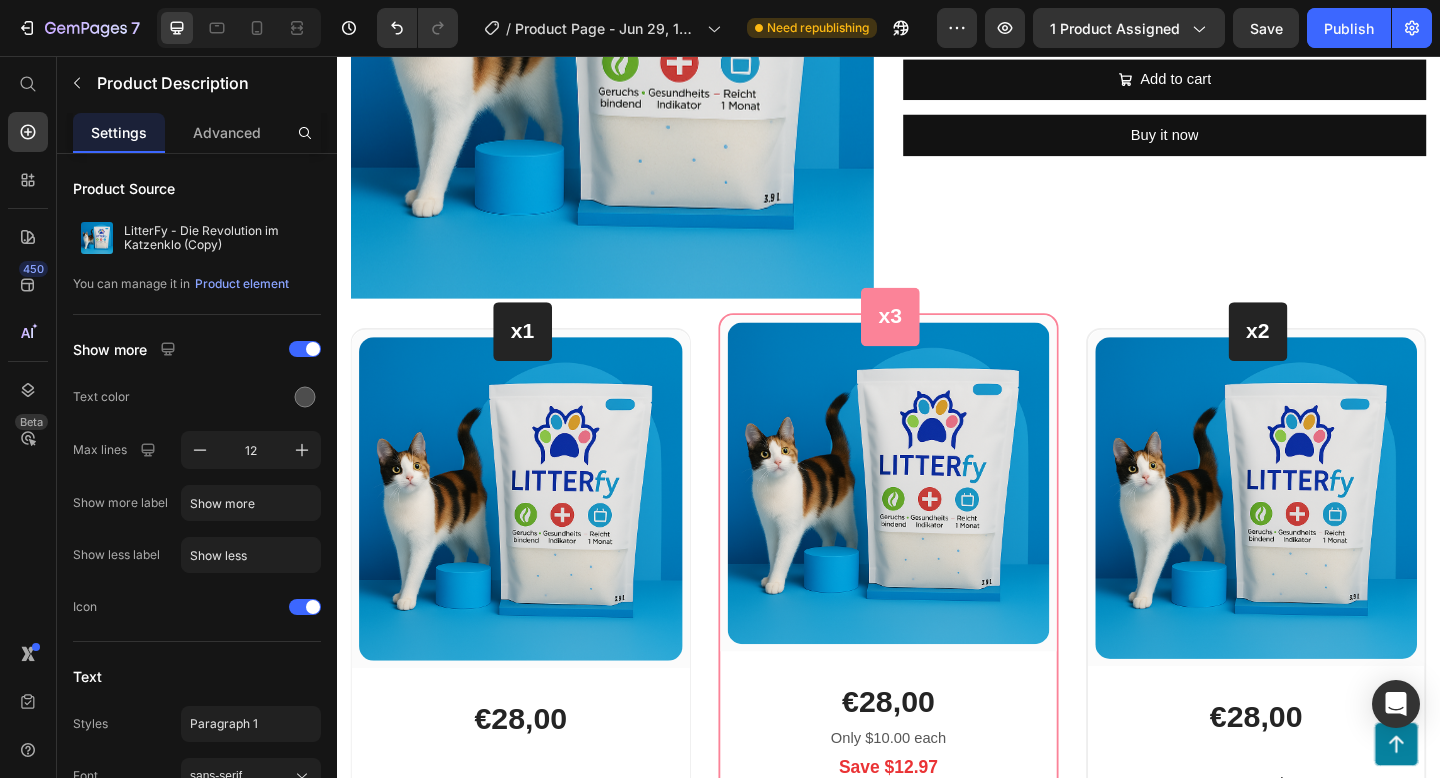click 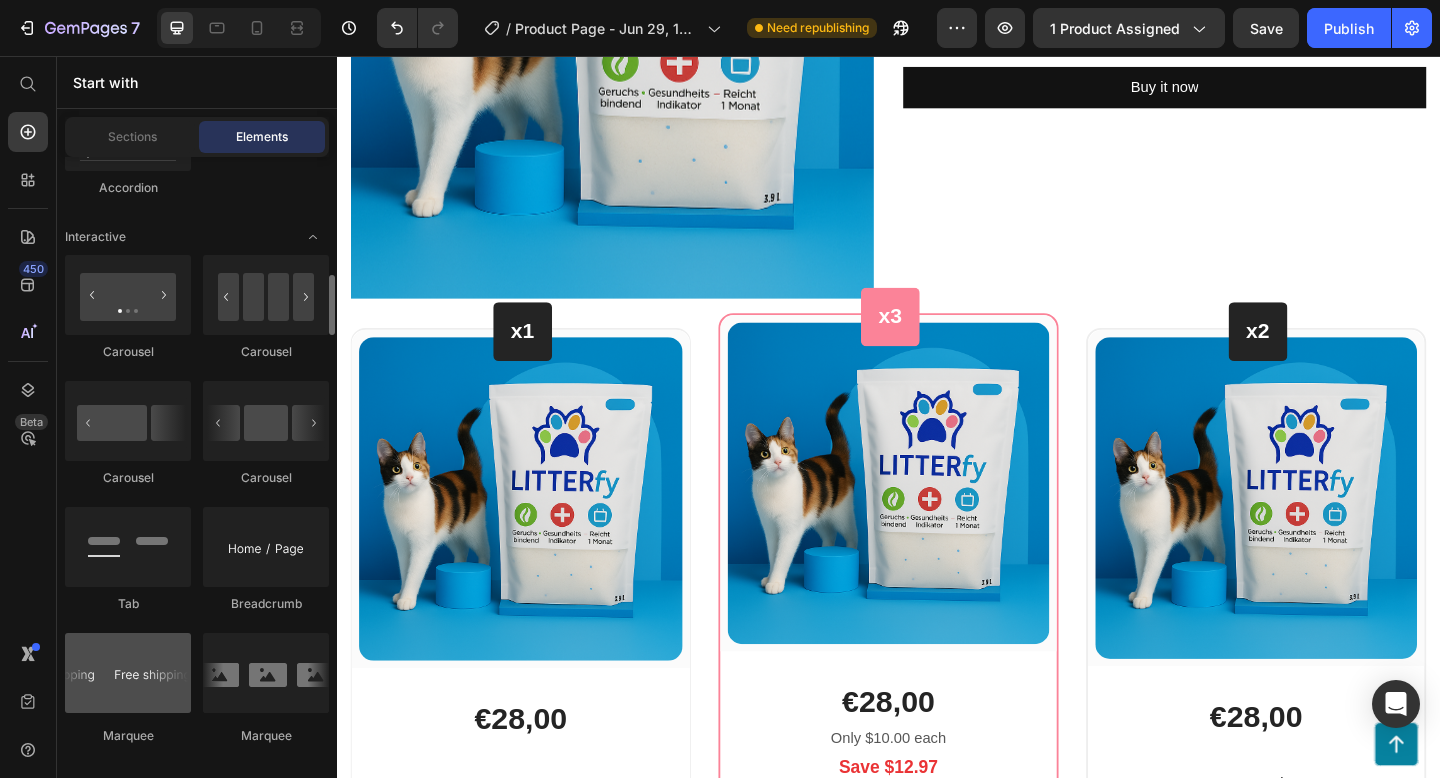 scroll, scrollTop: 1965, scrollLeft: 0, axis: vertical 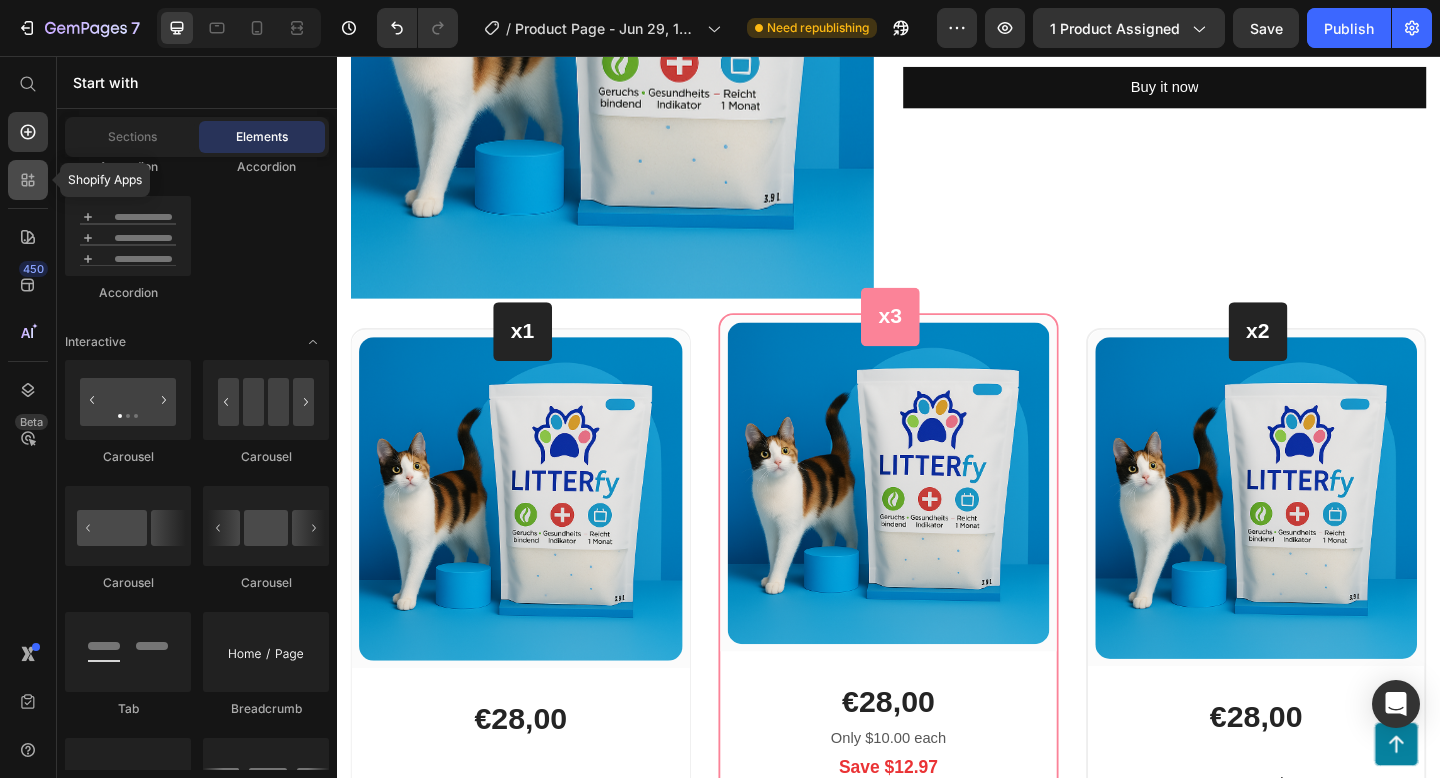 click 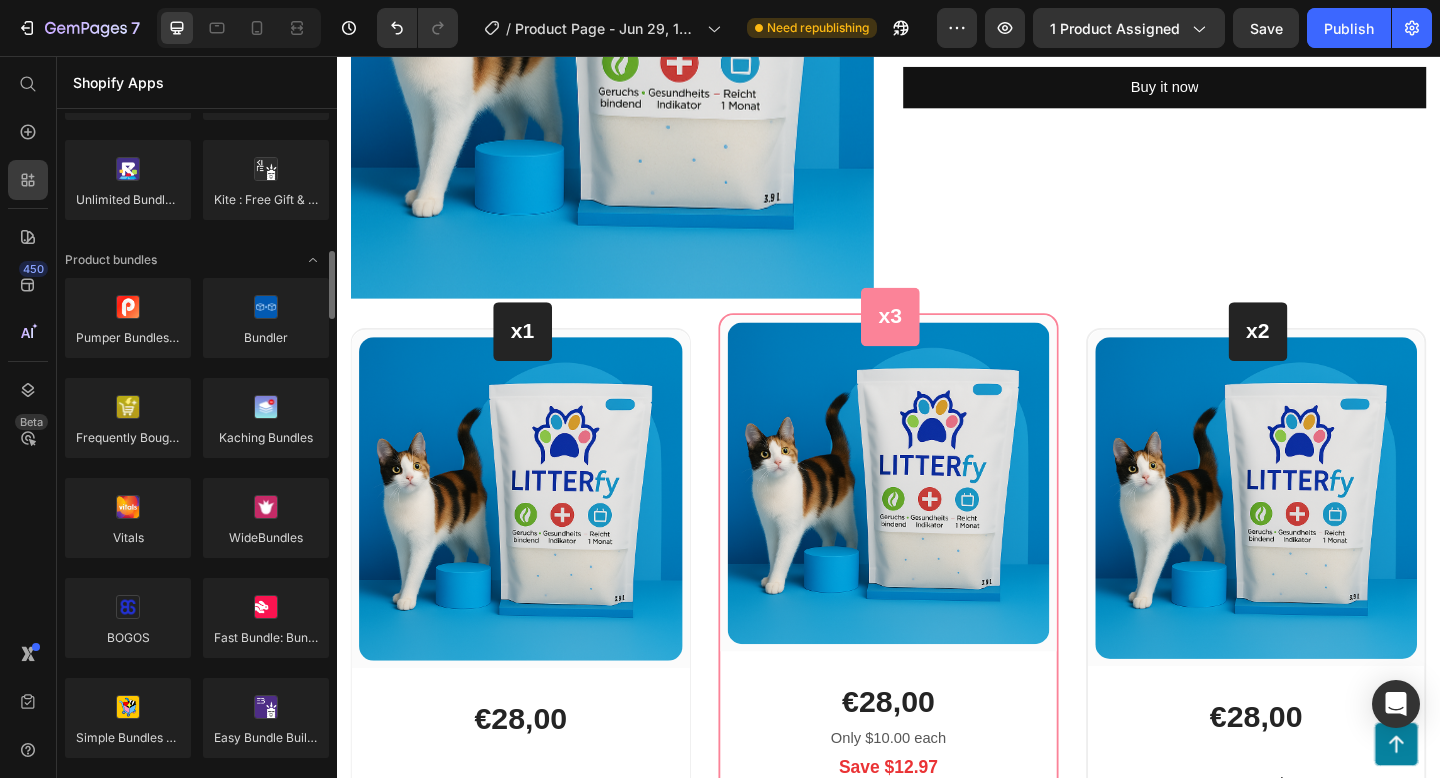 scroll, scrollTop: 1266, scrollLeft: 0, axis: vertical 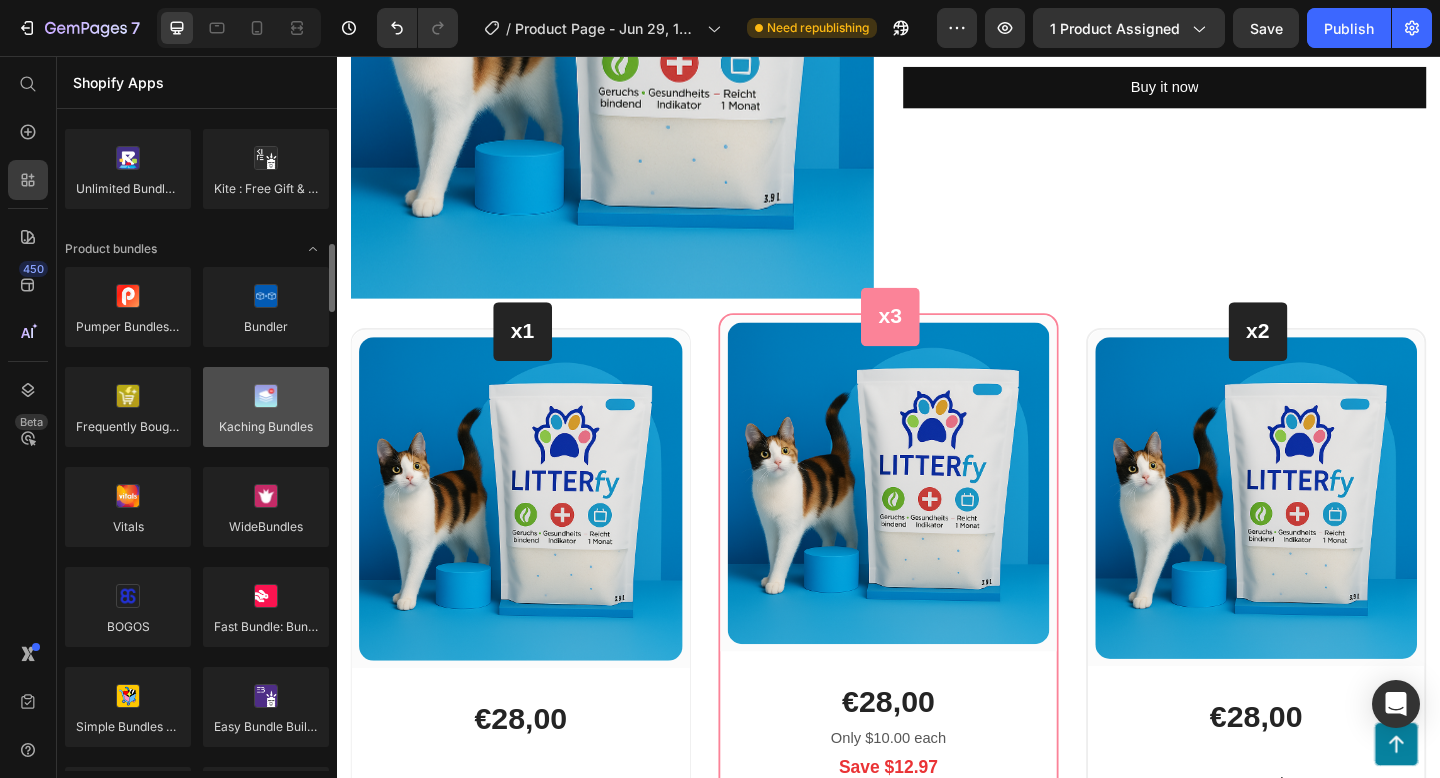 click at bounding box center (266, 407) 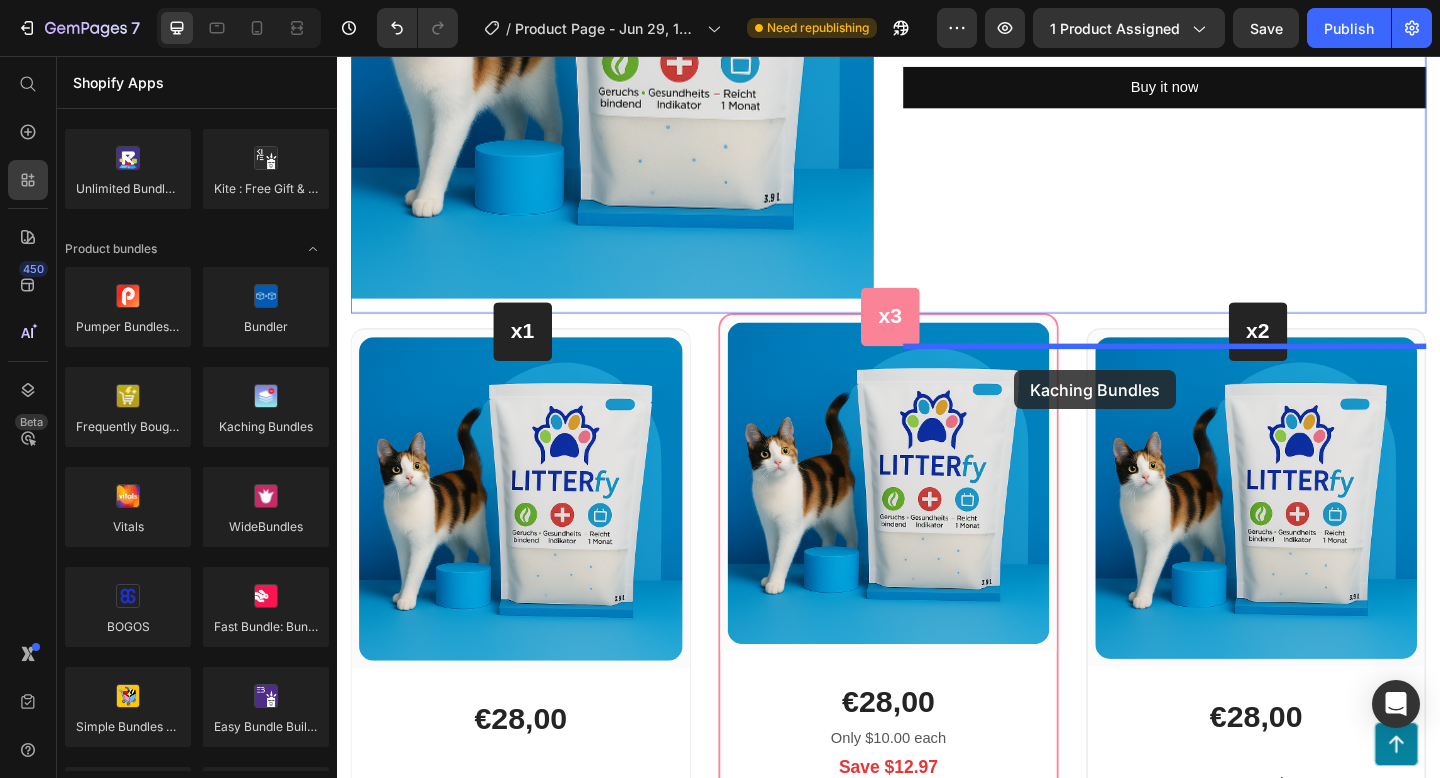drag, startPoint x: 600, startPoint y: 453, endPoint x: 1073, endPoint y: 398, distance: 476.18695 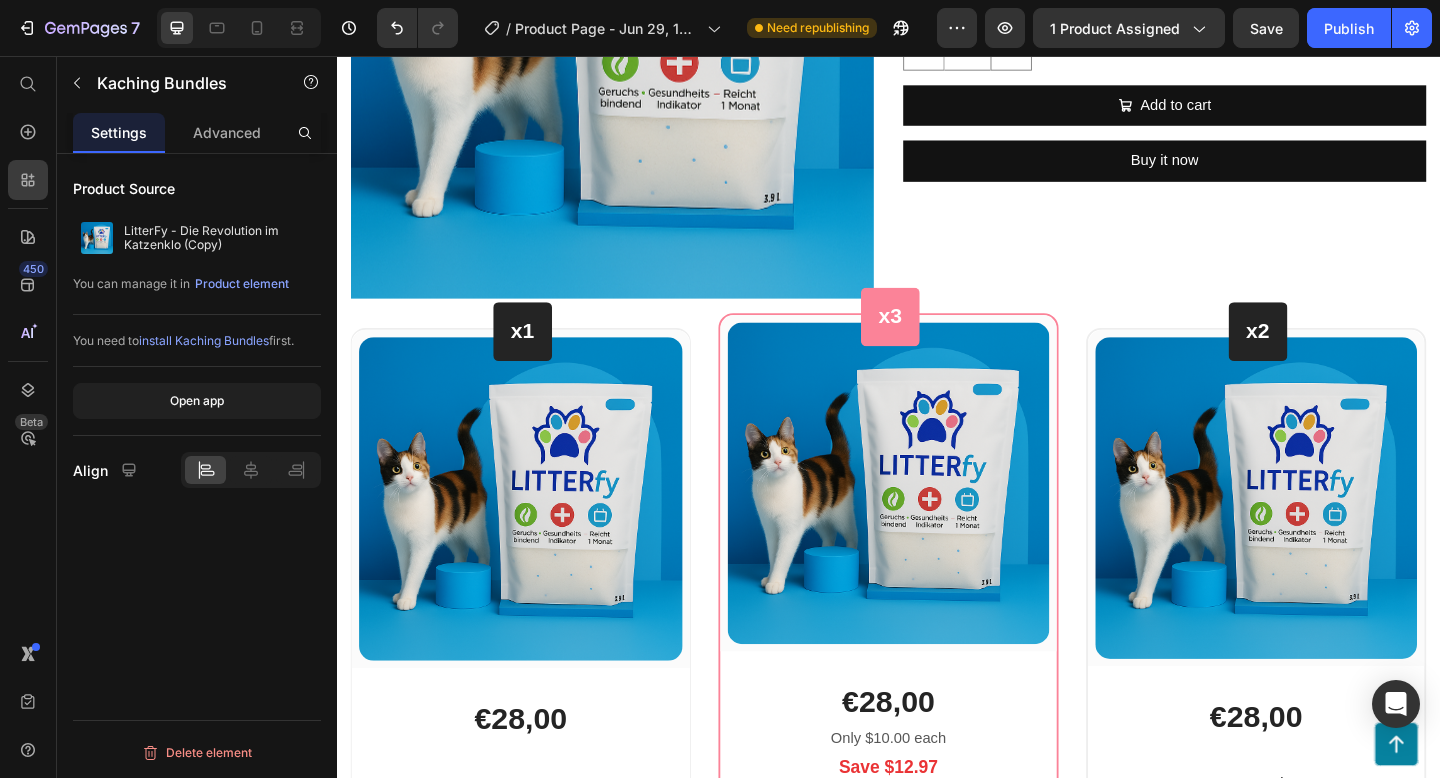 click on "Kaching Bundles" at bounding box center [1069, -23] 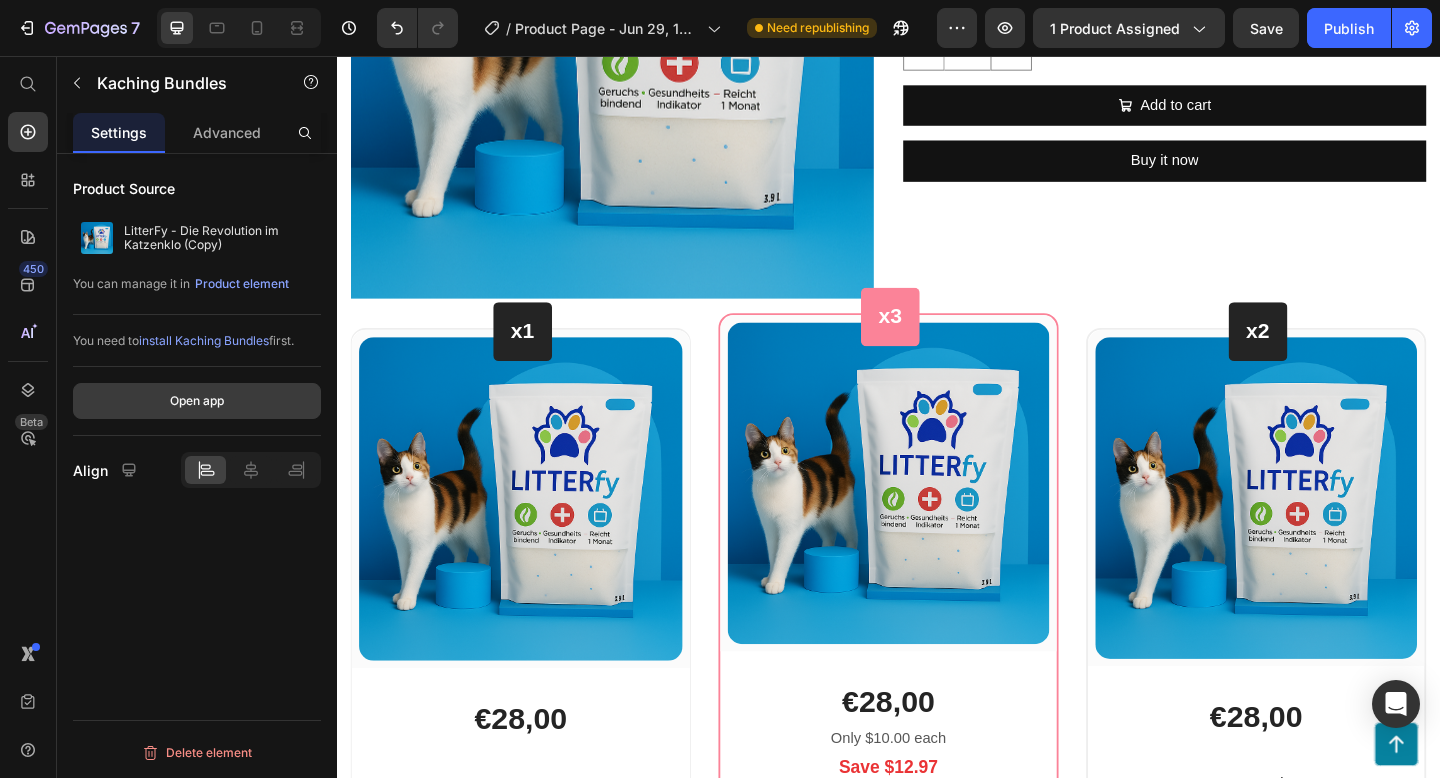 click on "Open app" at bounding box center [197, 401] 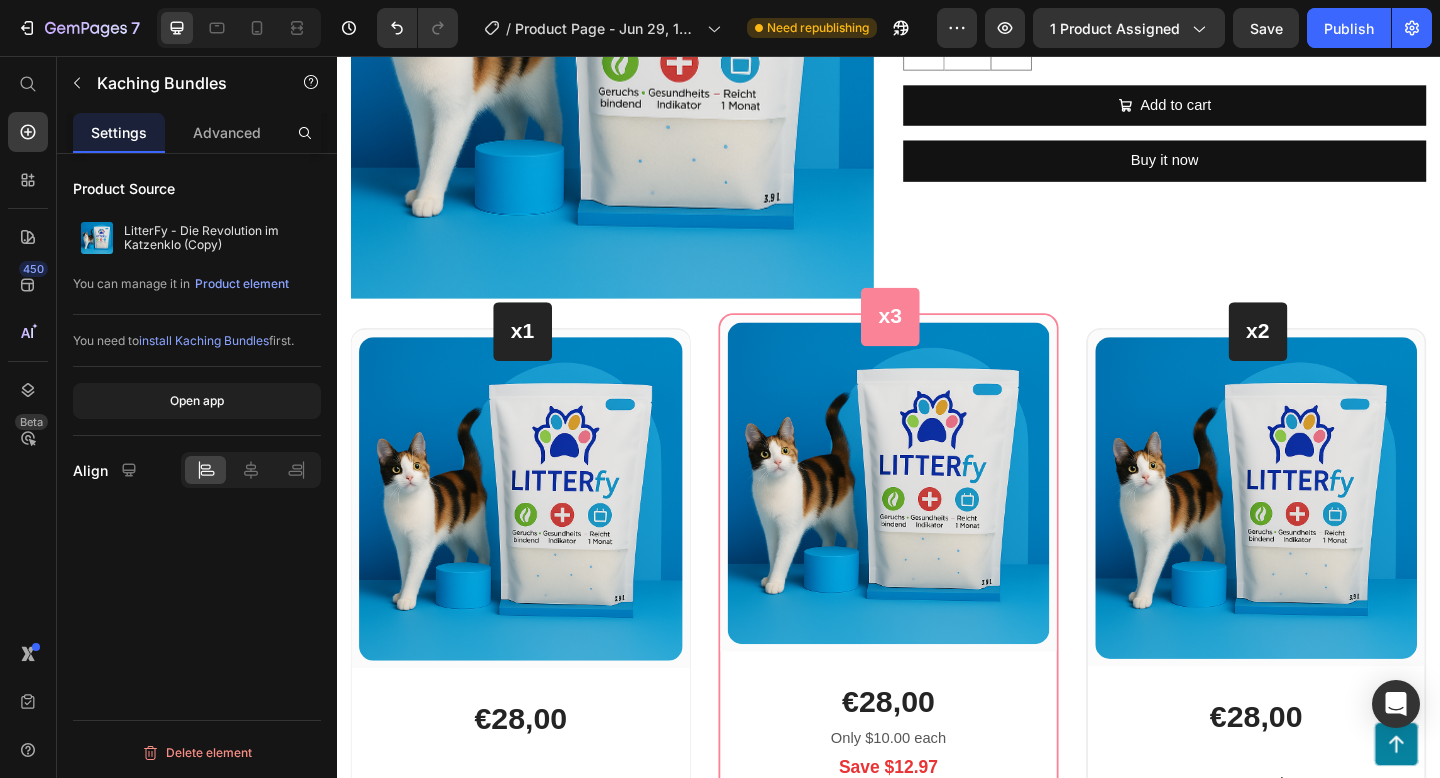 click on "install Kaching Bundles" at bounding box center (204, 340) 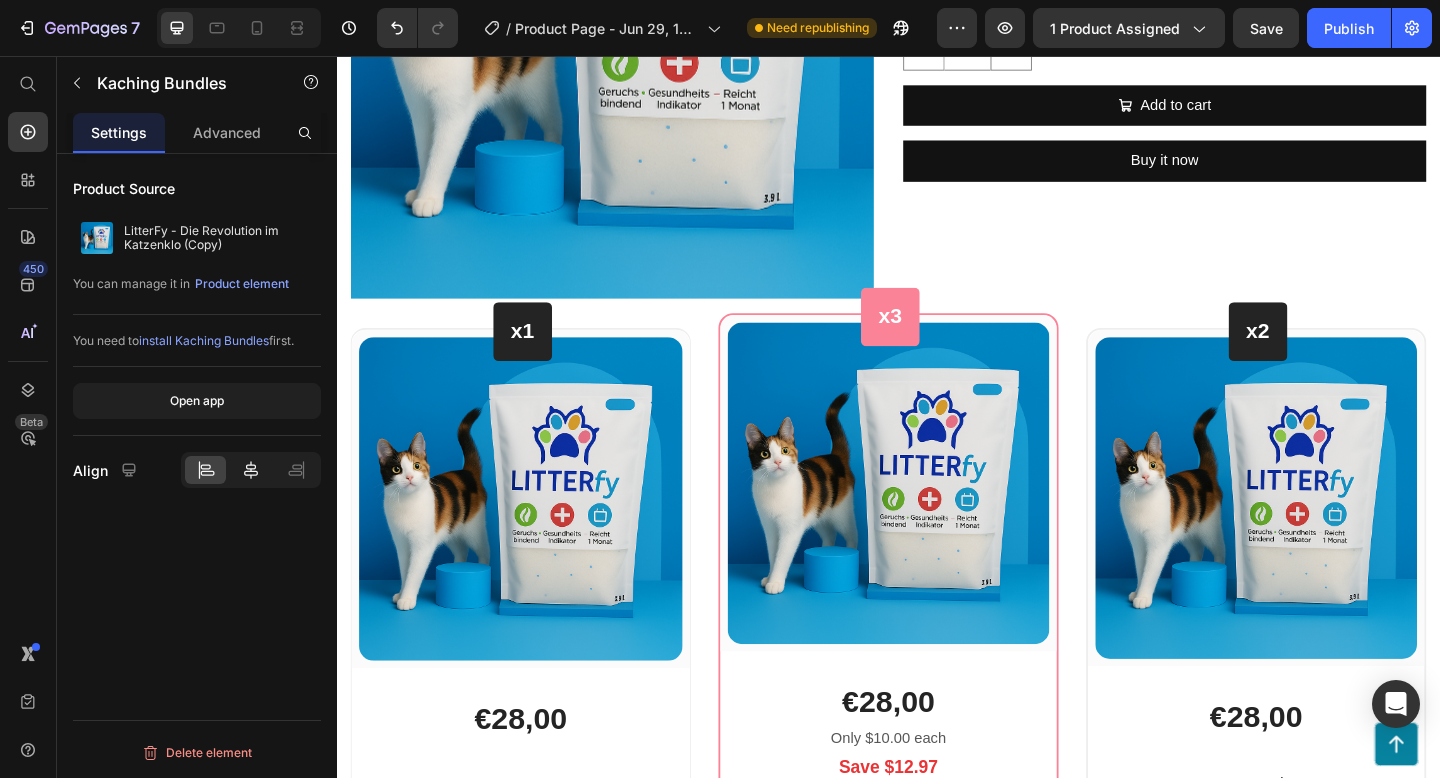 click 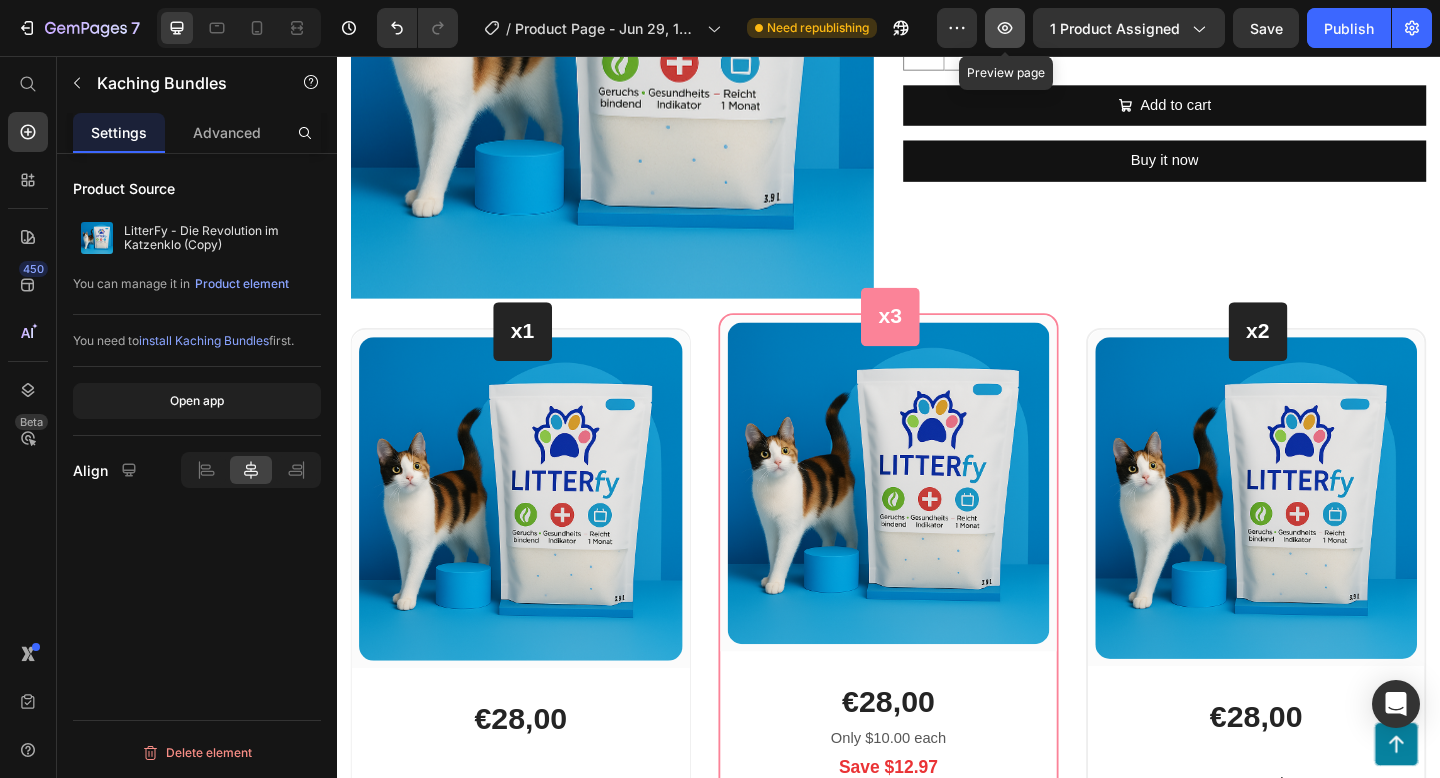 click 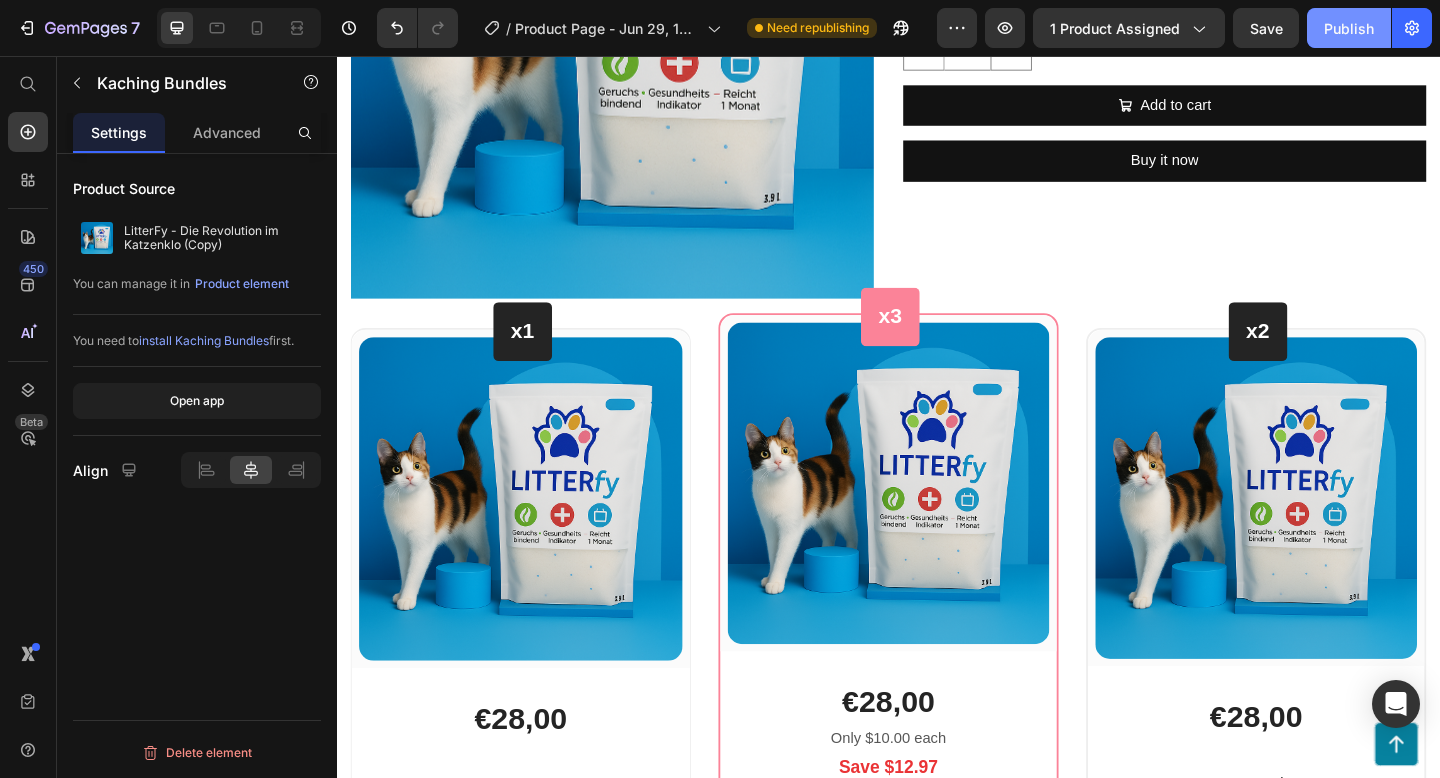 click on "Publish" 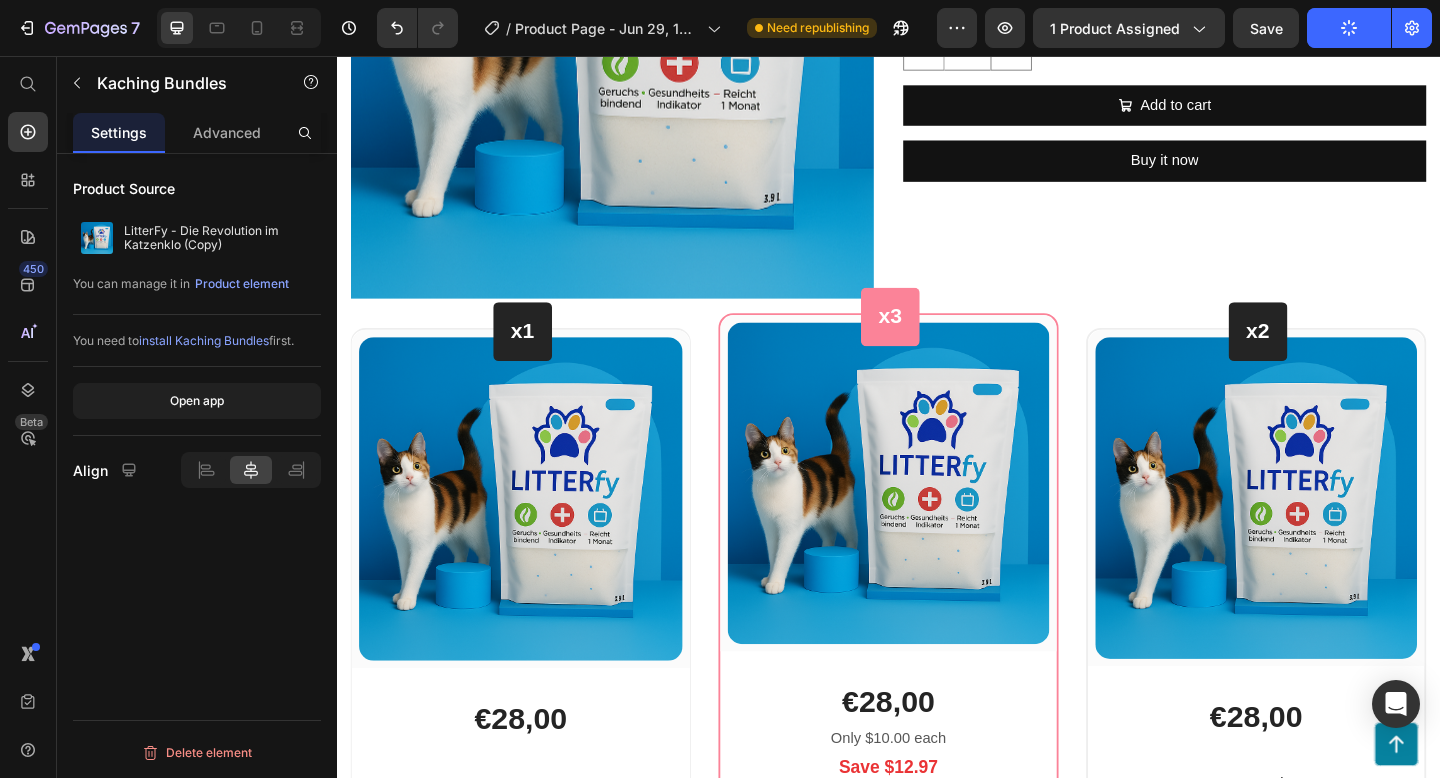 click at bounding box center (1177, -21) 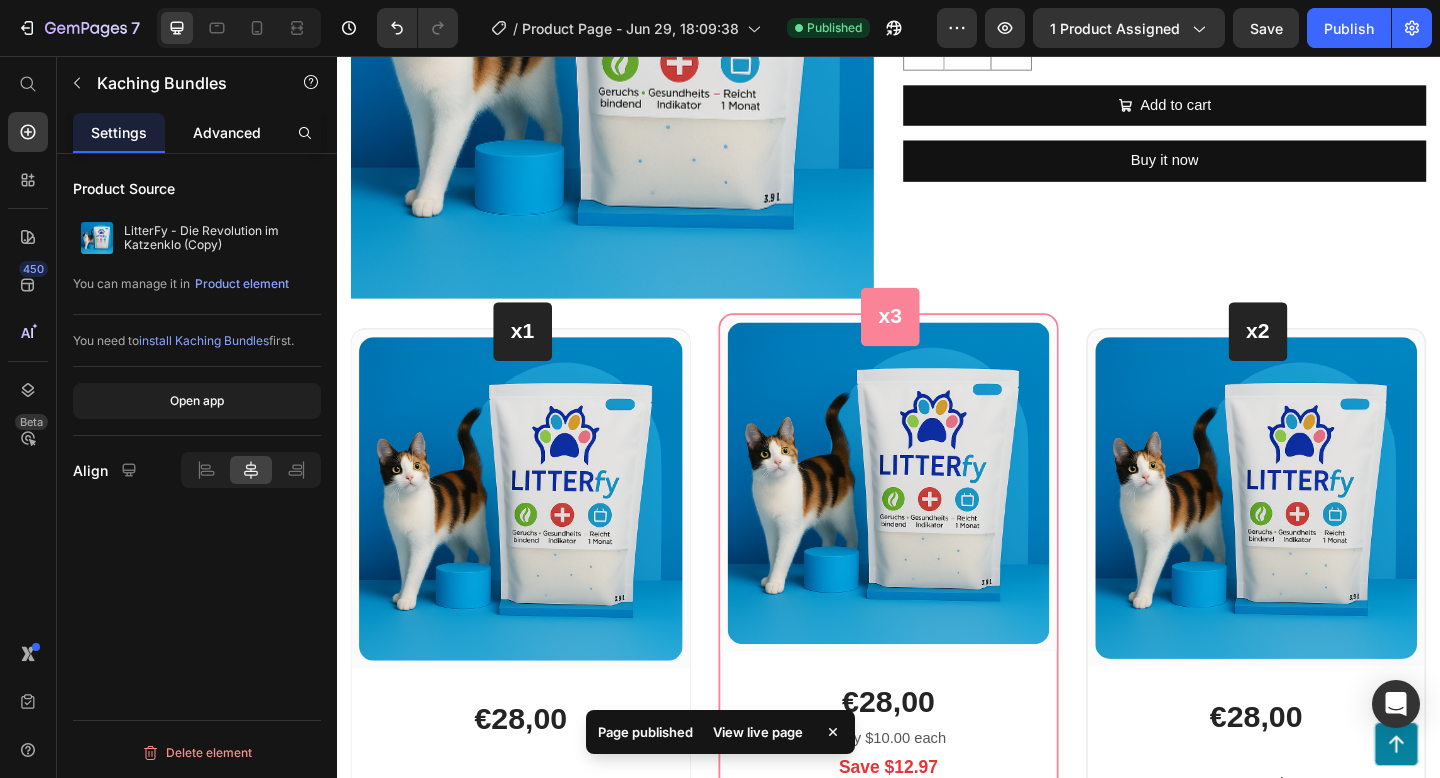click on "Advanced" at bounding box center (227, 132) 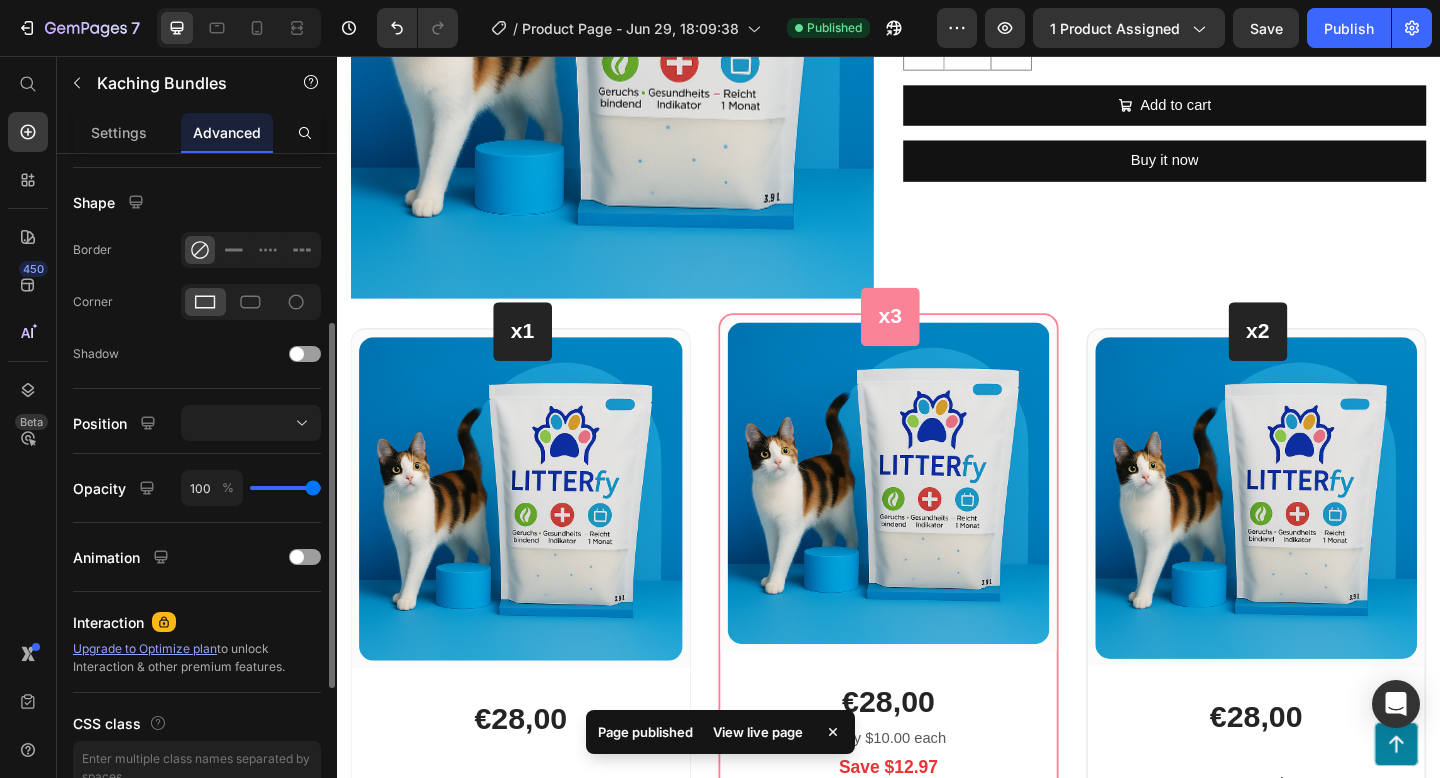 scroll, scrollTop: 588, scrollLeft: 0, axis: vertical 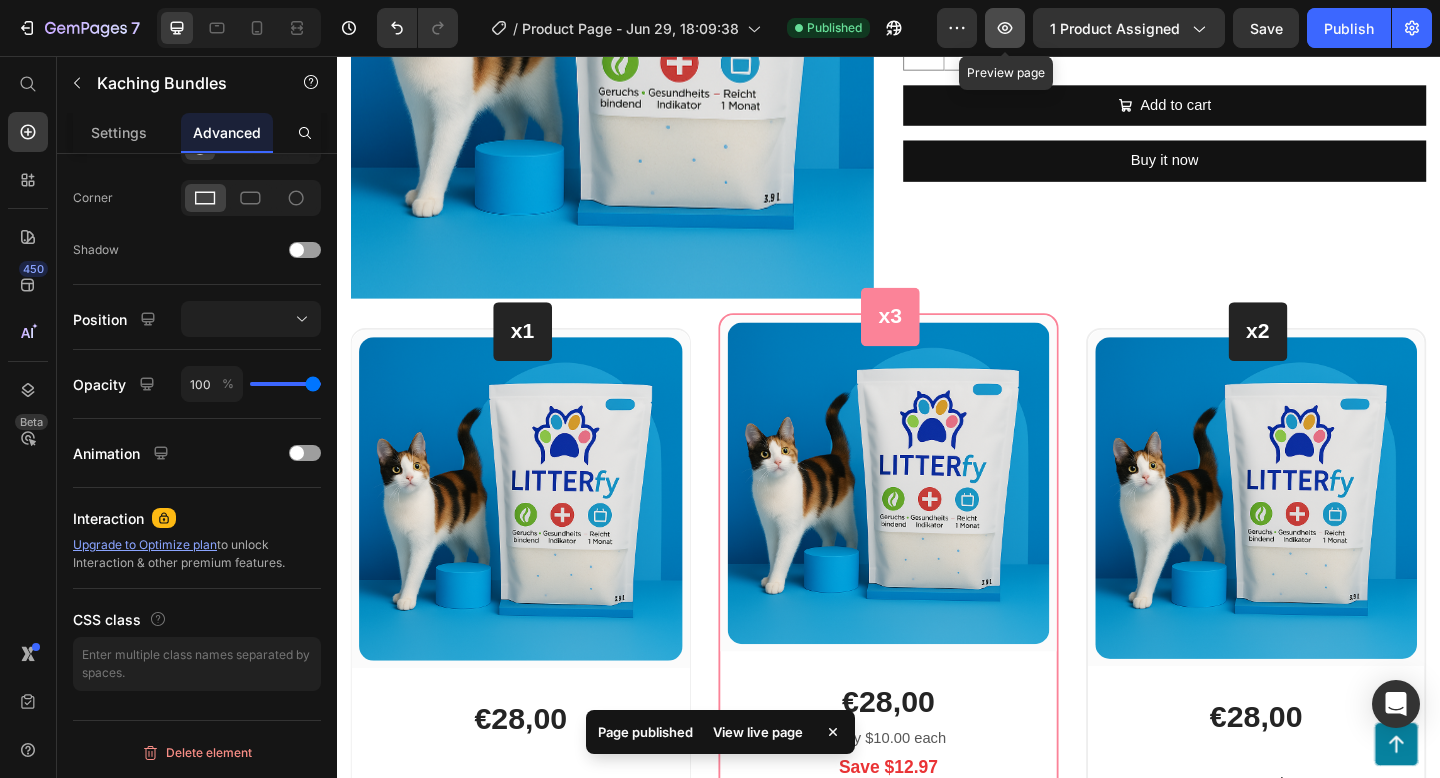 click 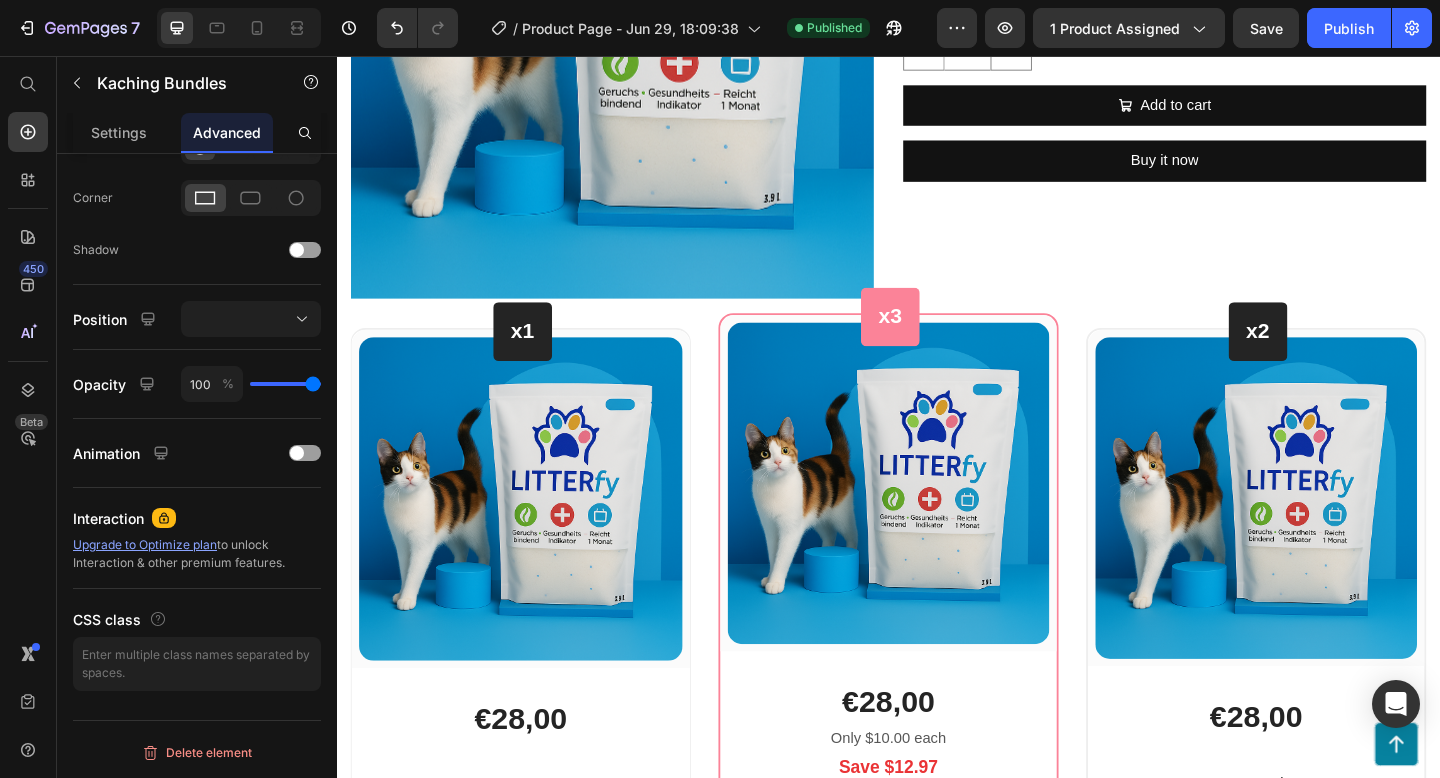 click on "Kaching Bundles" at bounding box center [1237, -21] 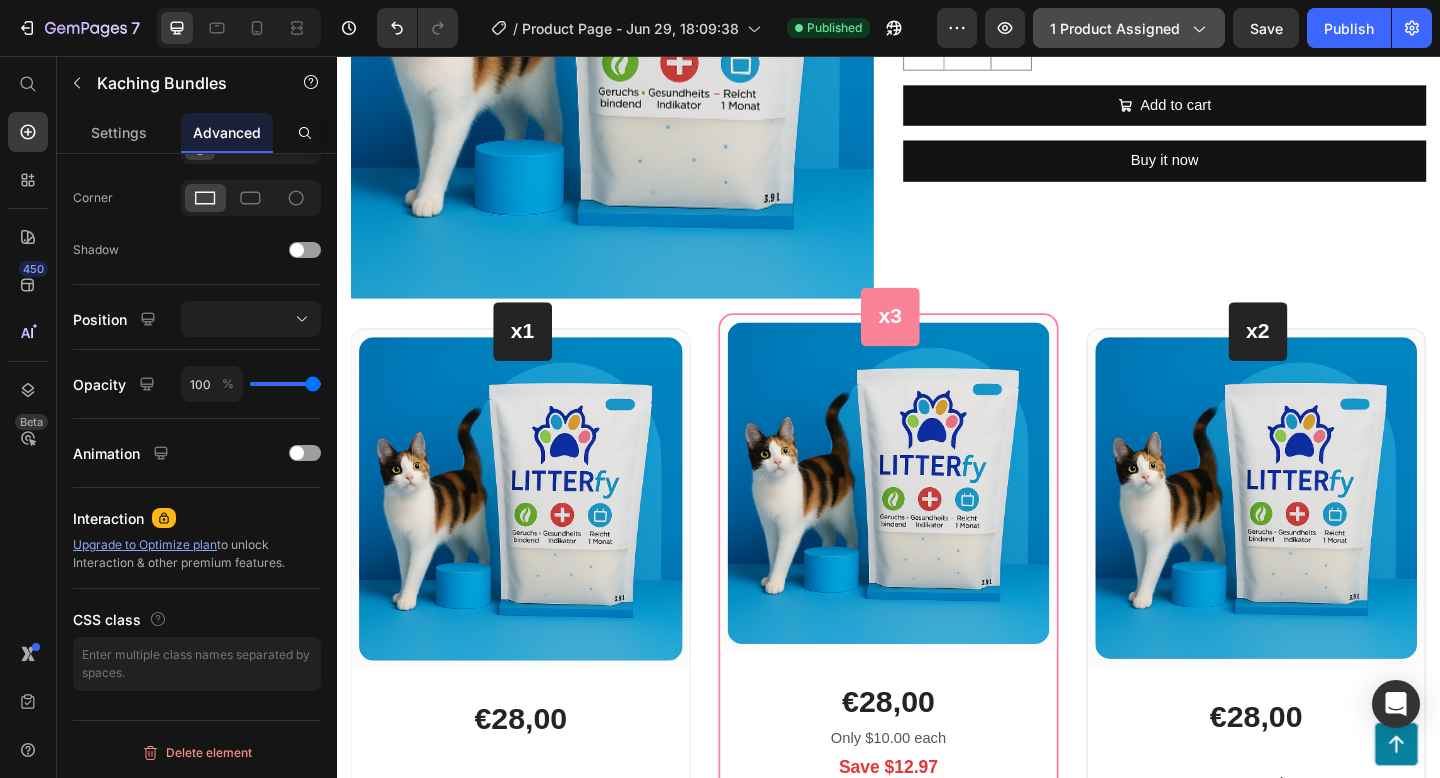 click 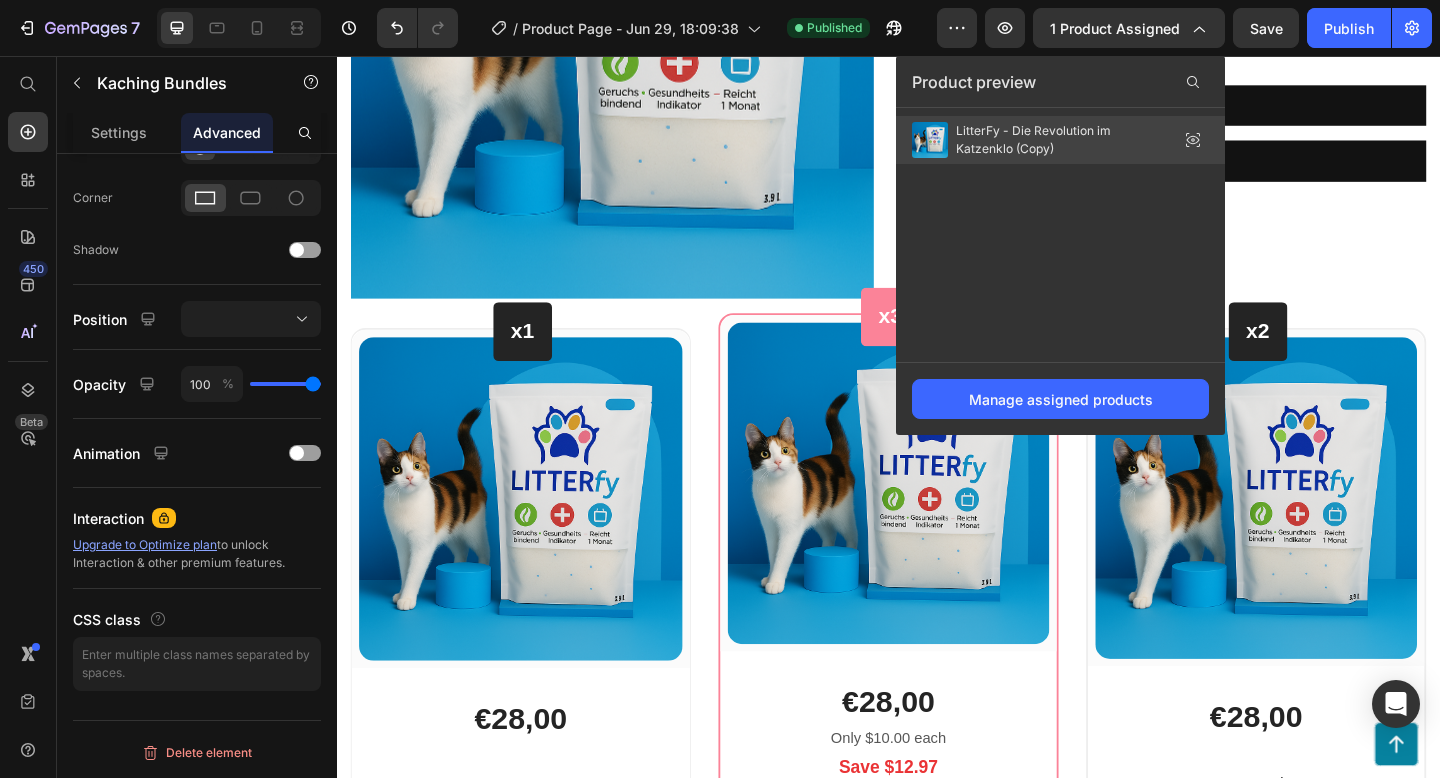 click on "LitterFy - Die Revolution im Katzenklo (Copy)" at bounding box center [1056, 140] 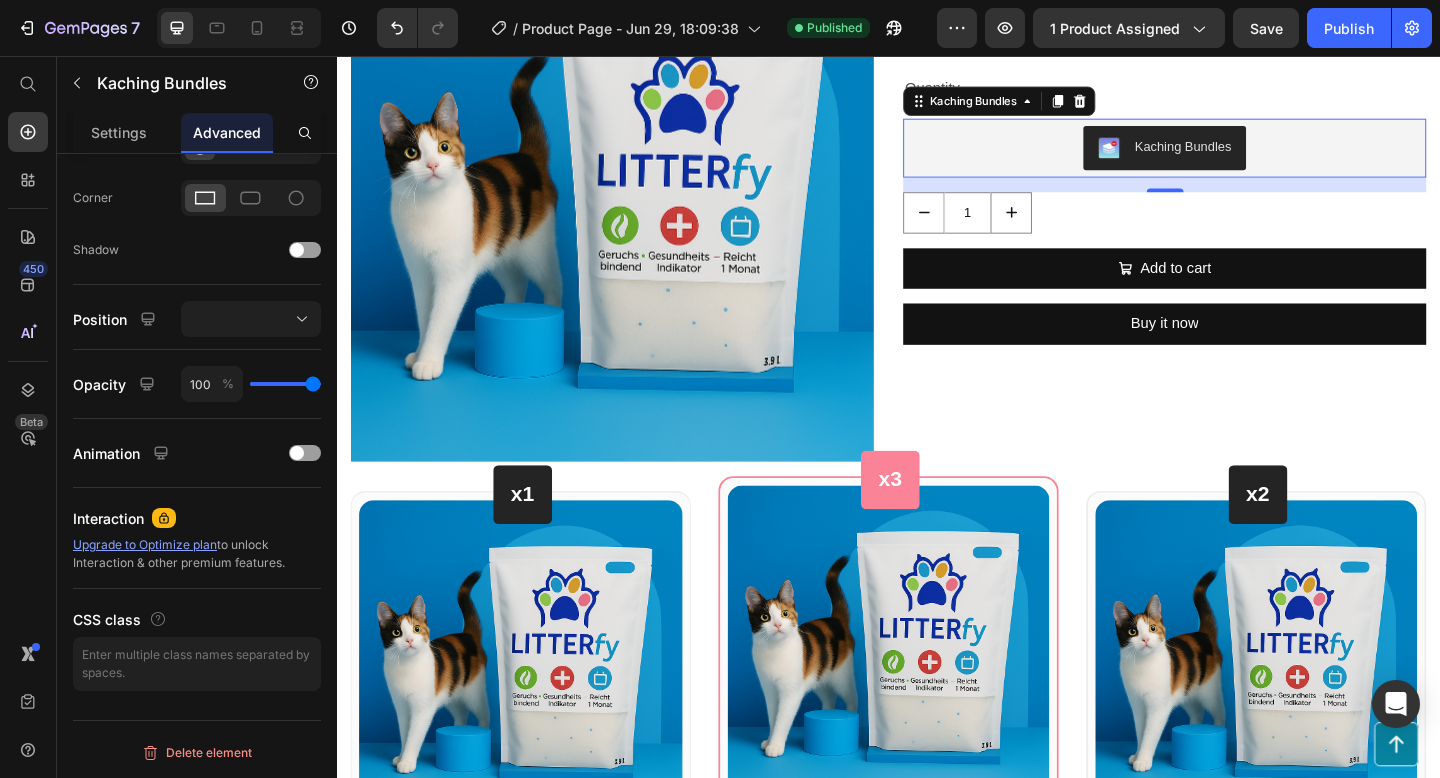 scroll, scrollTop: 3619, scrollLeft: 0, axis: vertical 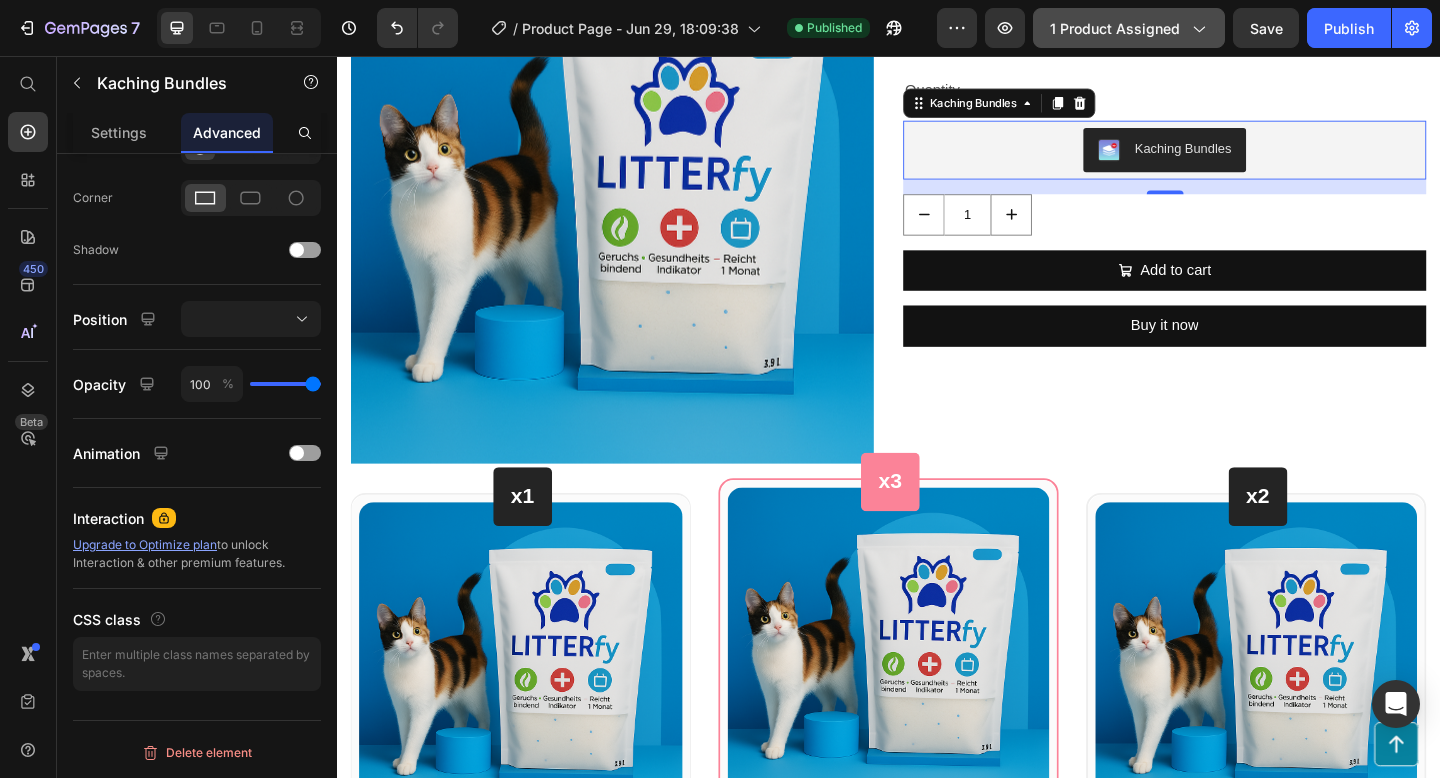 click 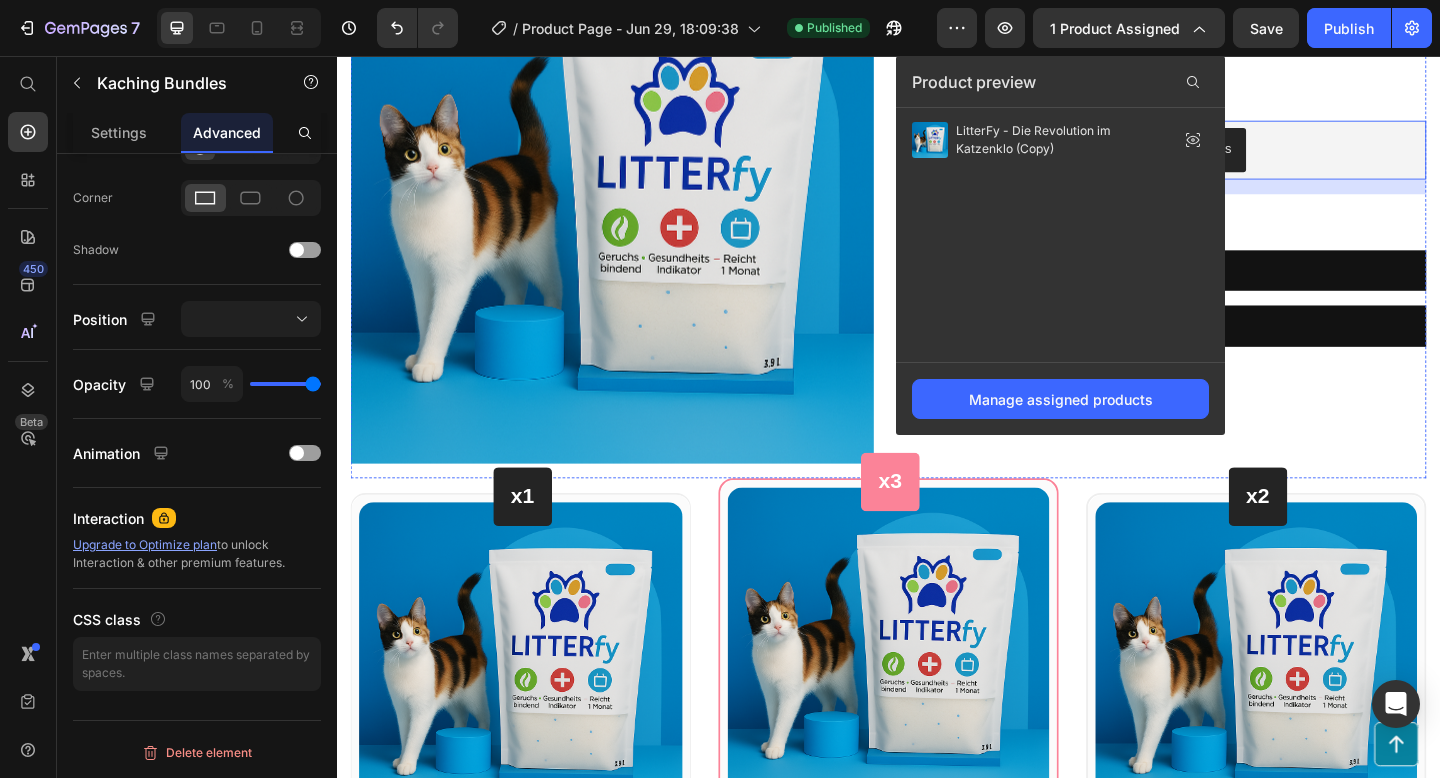 click on "Alle was die Katzentoilette braucht" at bounding box center [937, -166] 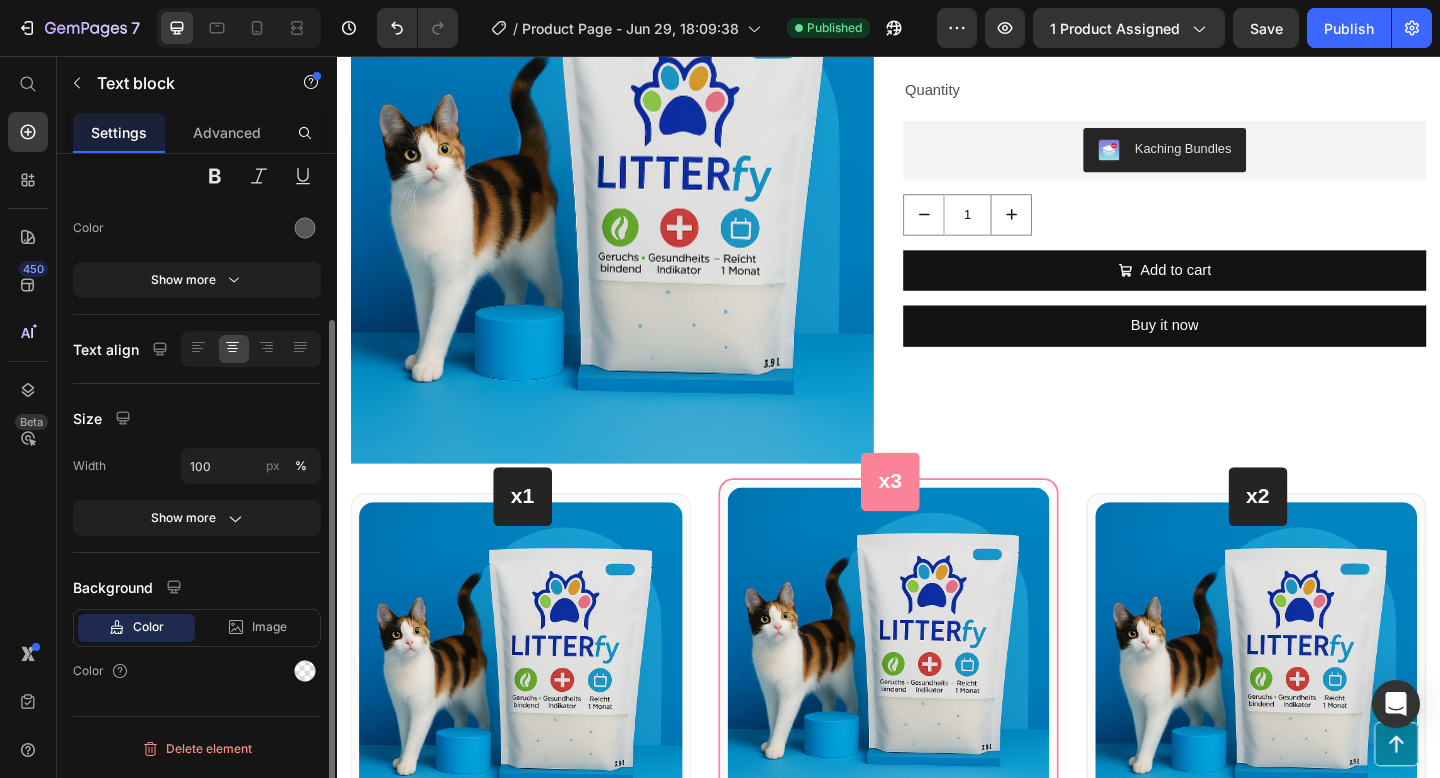scroll, scrollTop: 0, scrollLeft: 0, axis: both 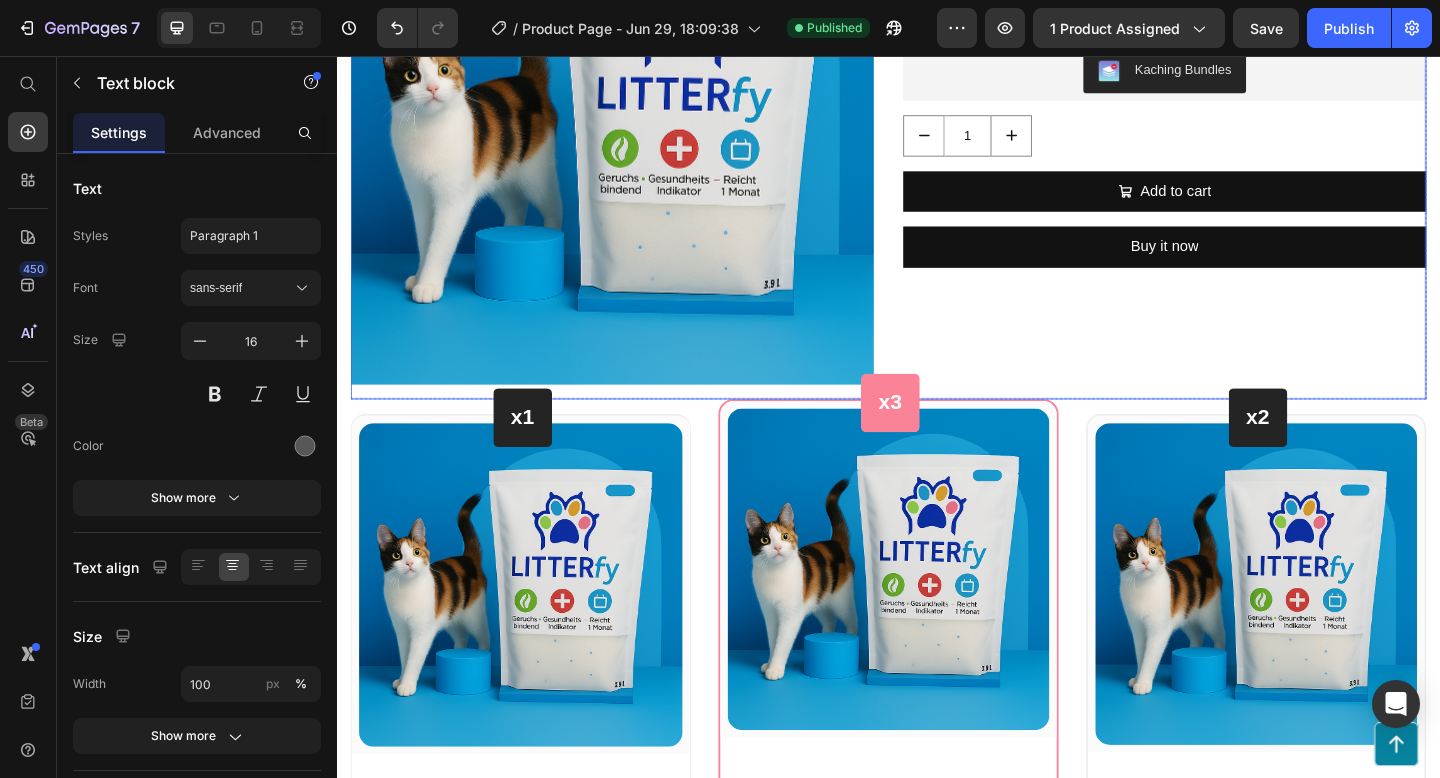 click on "Product Images LitterFy - Die Revolution im Katzenklo (Copy) Product Title €28,00 Product Price €35,00 Product Price Row Quantity Text Block Kaching Bundles Kaching Bundles 1 Product Quantity
Add to cart Add to Cart Buy it now Dynamic Checkout Product" at bounding box center (937, 137) 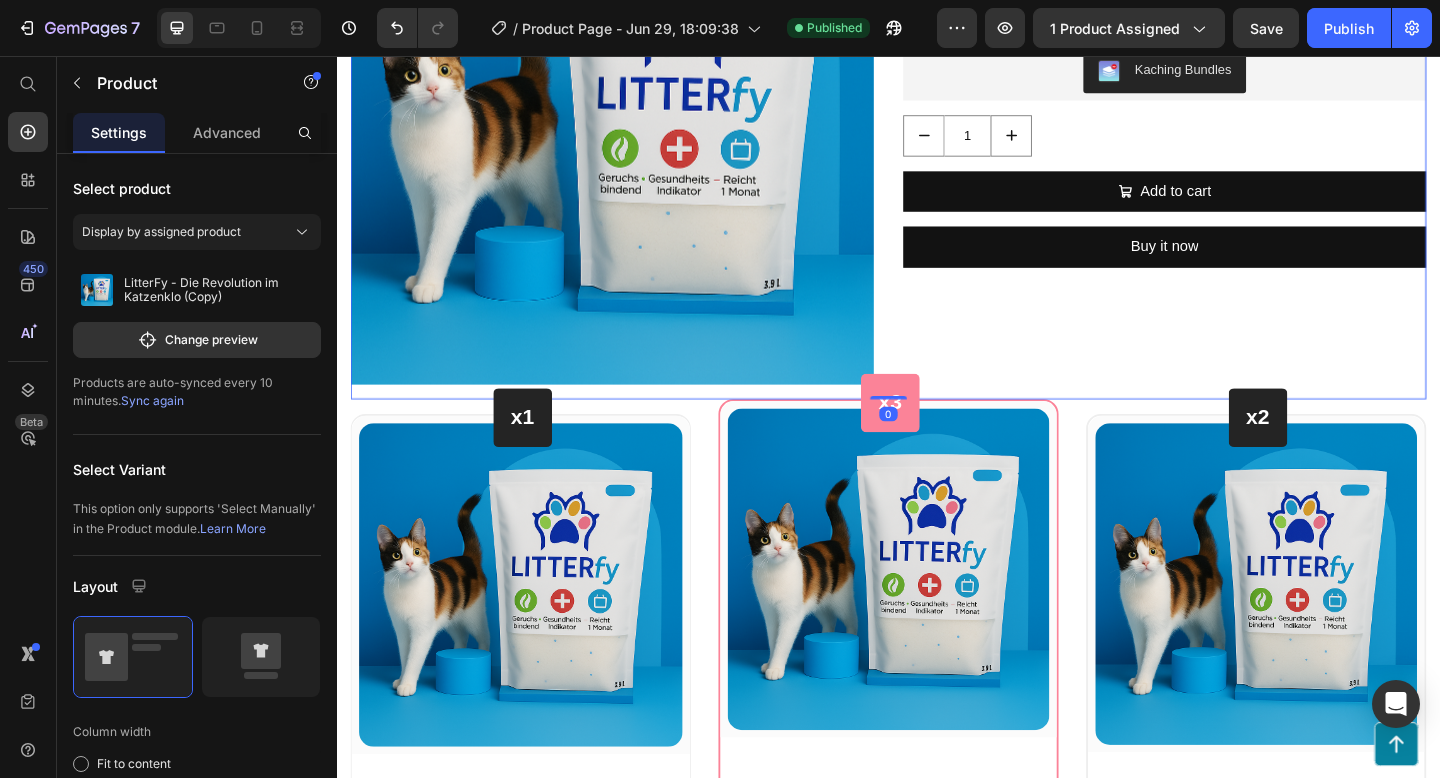 click 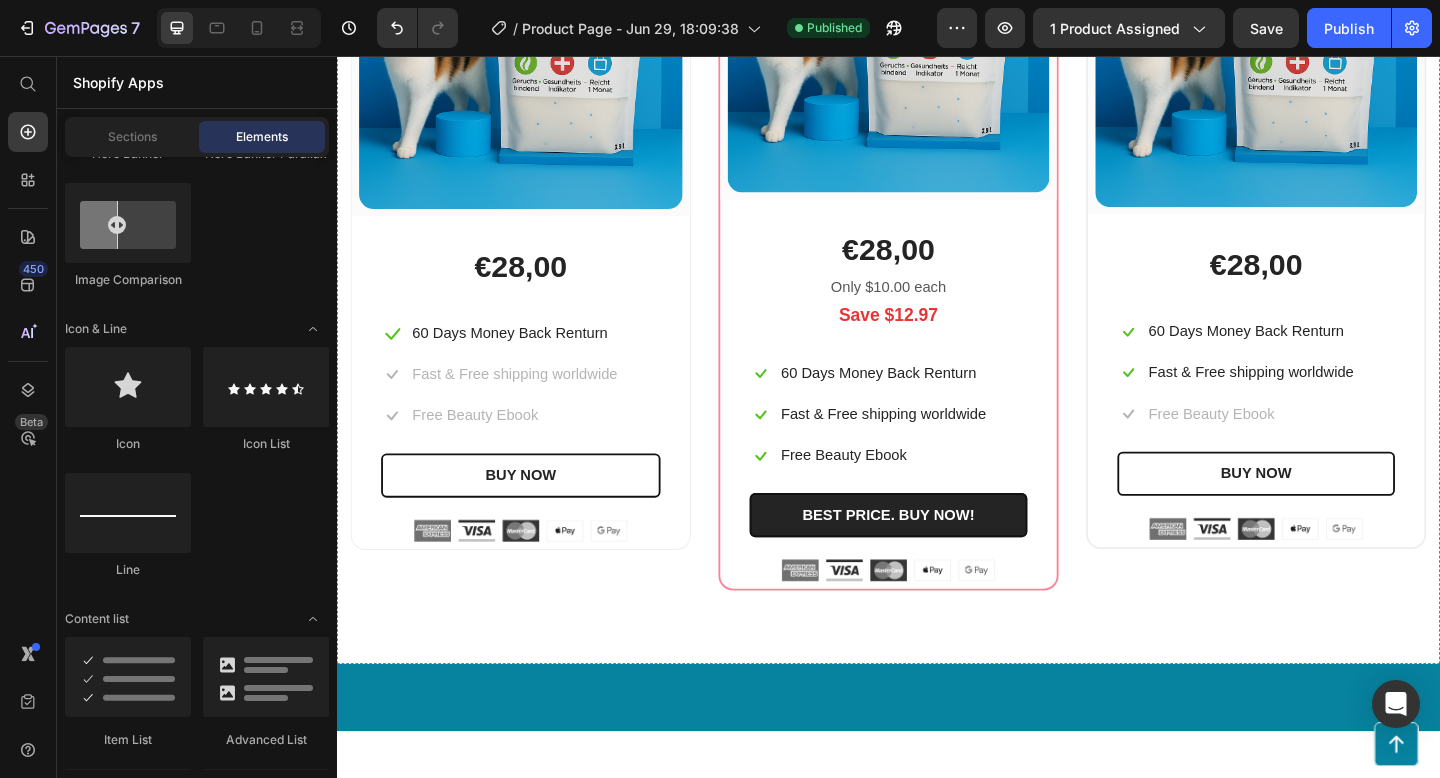 click on "Sparen bei LitterFy Heading Alle was die Katzentoilette braucht Text block" at bounding box center (937, -242) 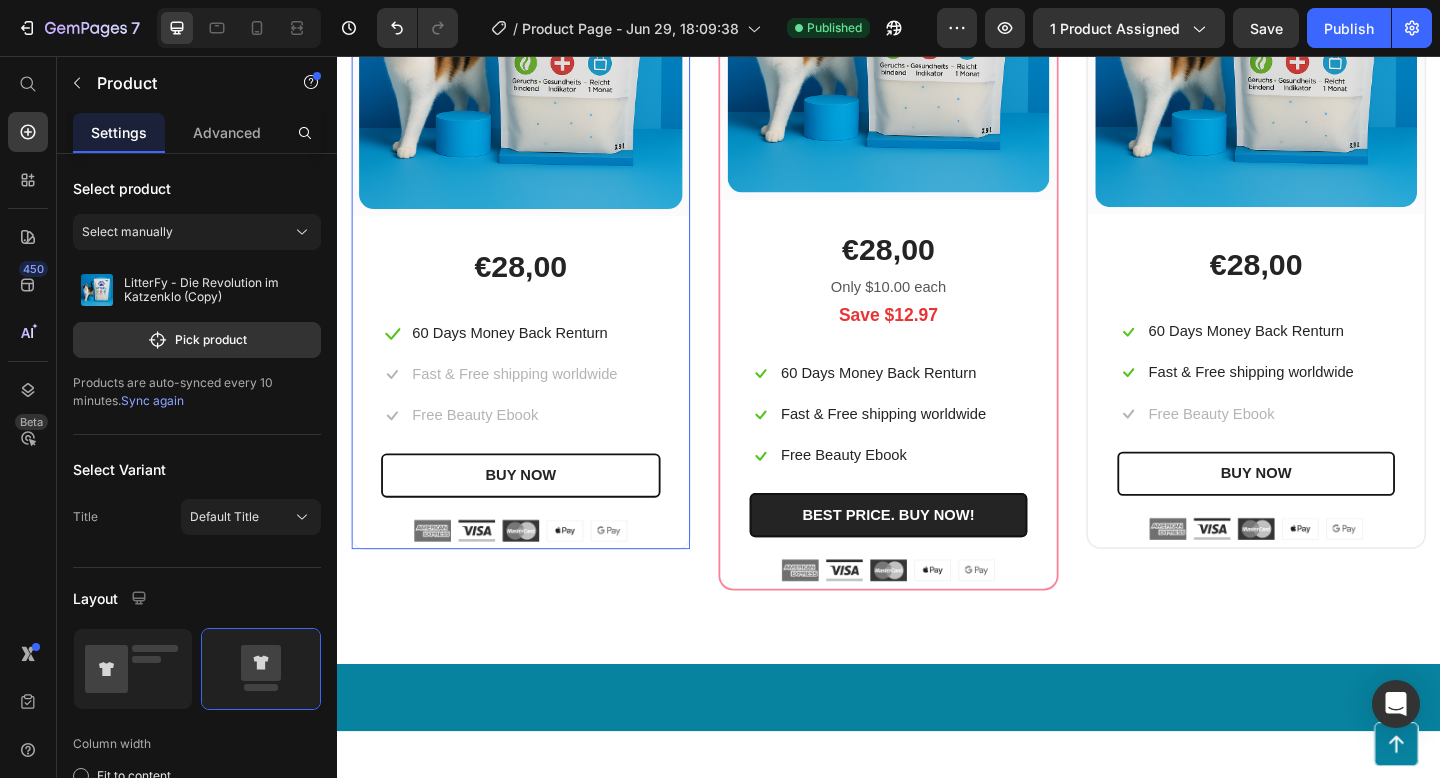click on "x1 Heading Row (P) Images & Gallery Row €28,00 (P) Price
Icon 60 Days Money Back Renturn Text block Row
Icon Fast & Free shipping worldwide Text block Row
Icon Free Beauty Ebook Text block Row BUY NOW (P) Cart Button Image Image Image Image Image Row Row" at bounding box center [537, 227] 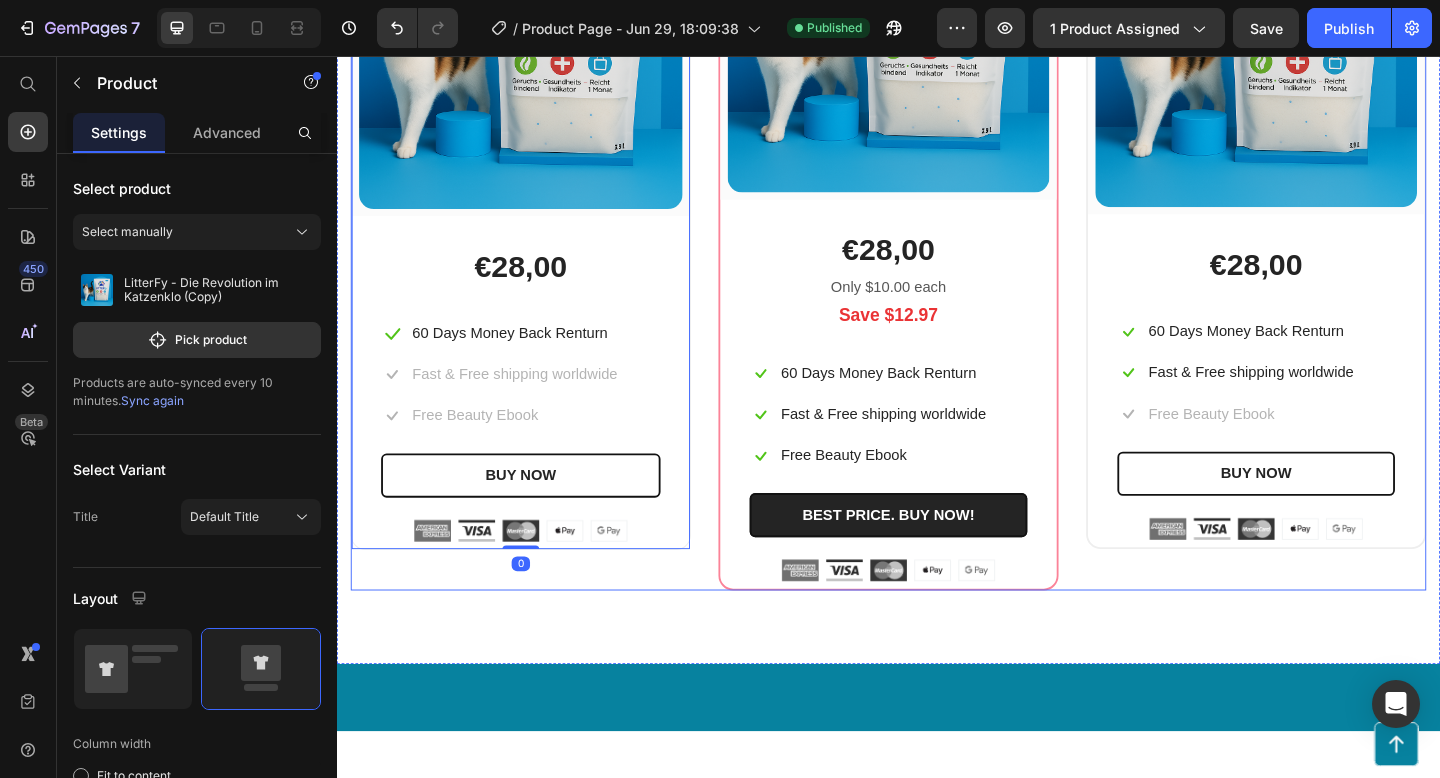 click on "x1 Heading Row (P) Images & Gallery Row €28,00 (P) Price
Icon 60 Days Money Back Renturn Text block Row
Icon Fast & Free shipping worldwide Text block Row
Icon Free Beauty Ebook Text block Row BUY NOW (P) Cart Button Image Image Image Image Image Row Row Product   0 Row x3 Heading Row (P) Images & Gallery Row €28,00 (P) Price Only $10.00 each Text block Save $12.97 Text block
Icon 60 Days Money Back Renturn Text block Row
Icon Fast & Free shipping worldwide Text block Row
Icon Free Beauty Ebook Text block Row BEST PRICE. BUY NOW! (P) Cart Button Image Image Image Image Image Row Row Product Row x2 Heading Row (P) Images & Gallery Row €28,00 (P) Price
Icon 60 Days Money Back Renturn Text block Row
Icon Fast & Free shipping worldwide Text block Row
Icon Free Beauty Ebook Text block Row BUY NOW (P) Cart Button Image Image Image Image Image Row Row Product Row Row" at bounding box center (937, 241) 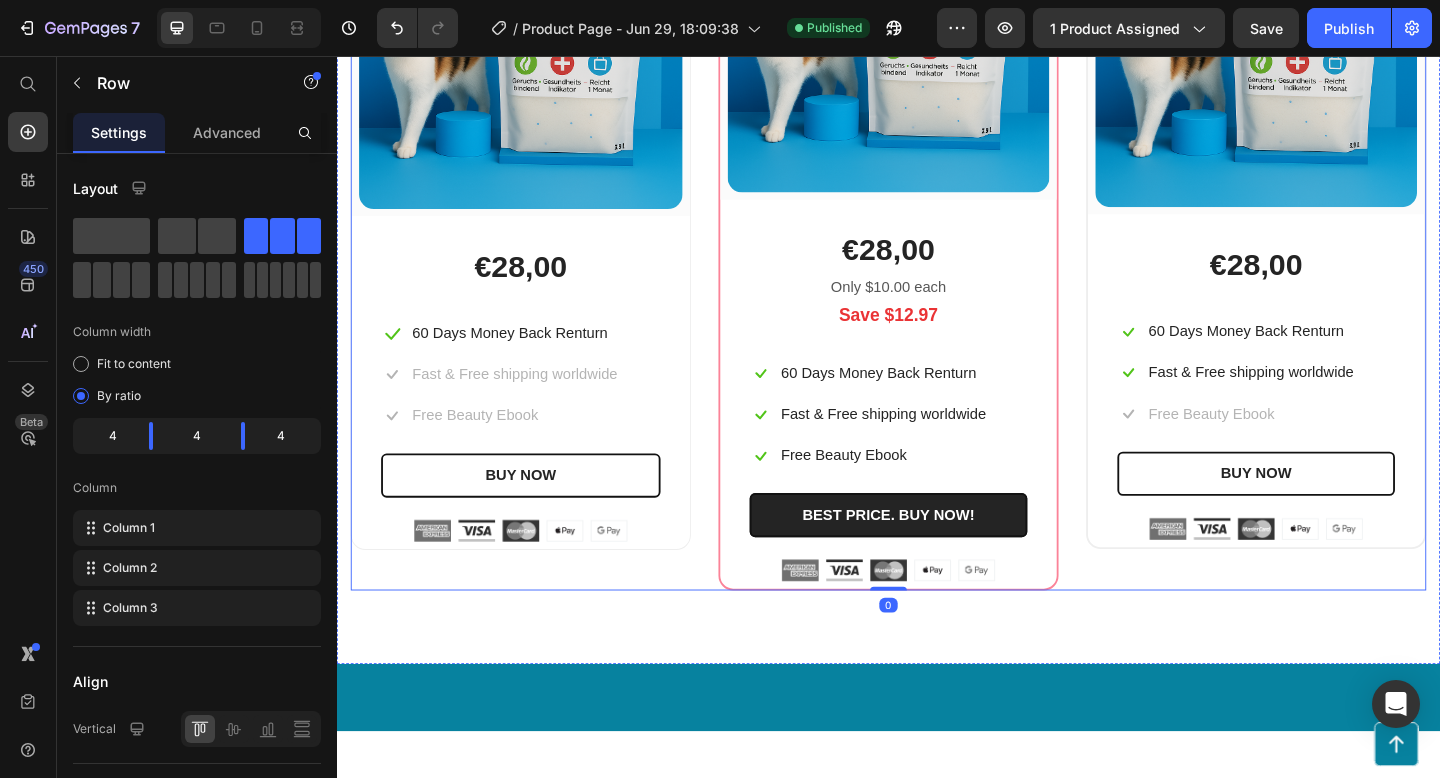 click on "Sparen bei LitterFy Heading Alle was die Katzentoilette braucht Text block" at bounding box center (937, -242) 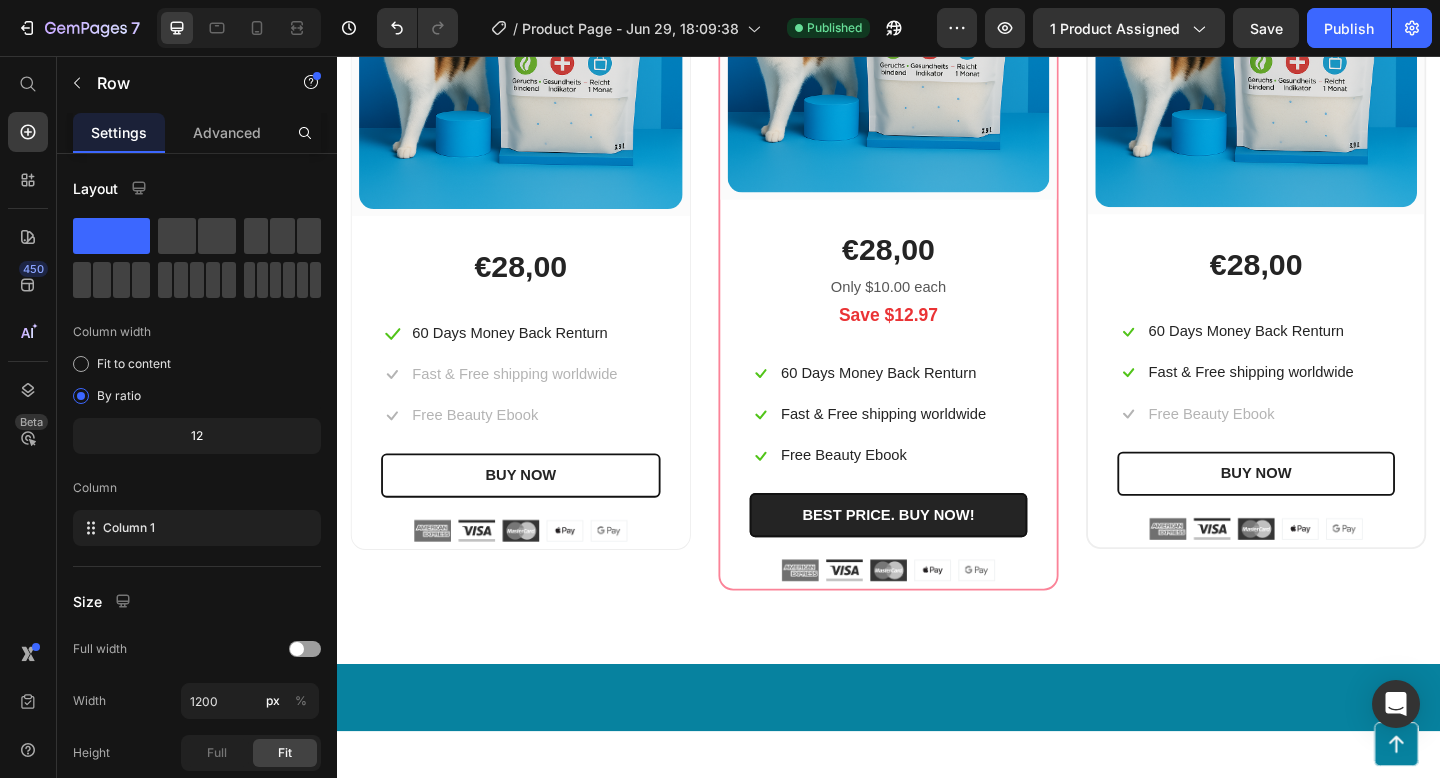 click on "Sparen bei LitterFy Heading Alle was die Katzentoilette braucht Text block" at bounding box center [937, -242] 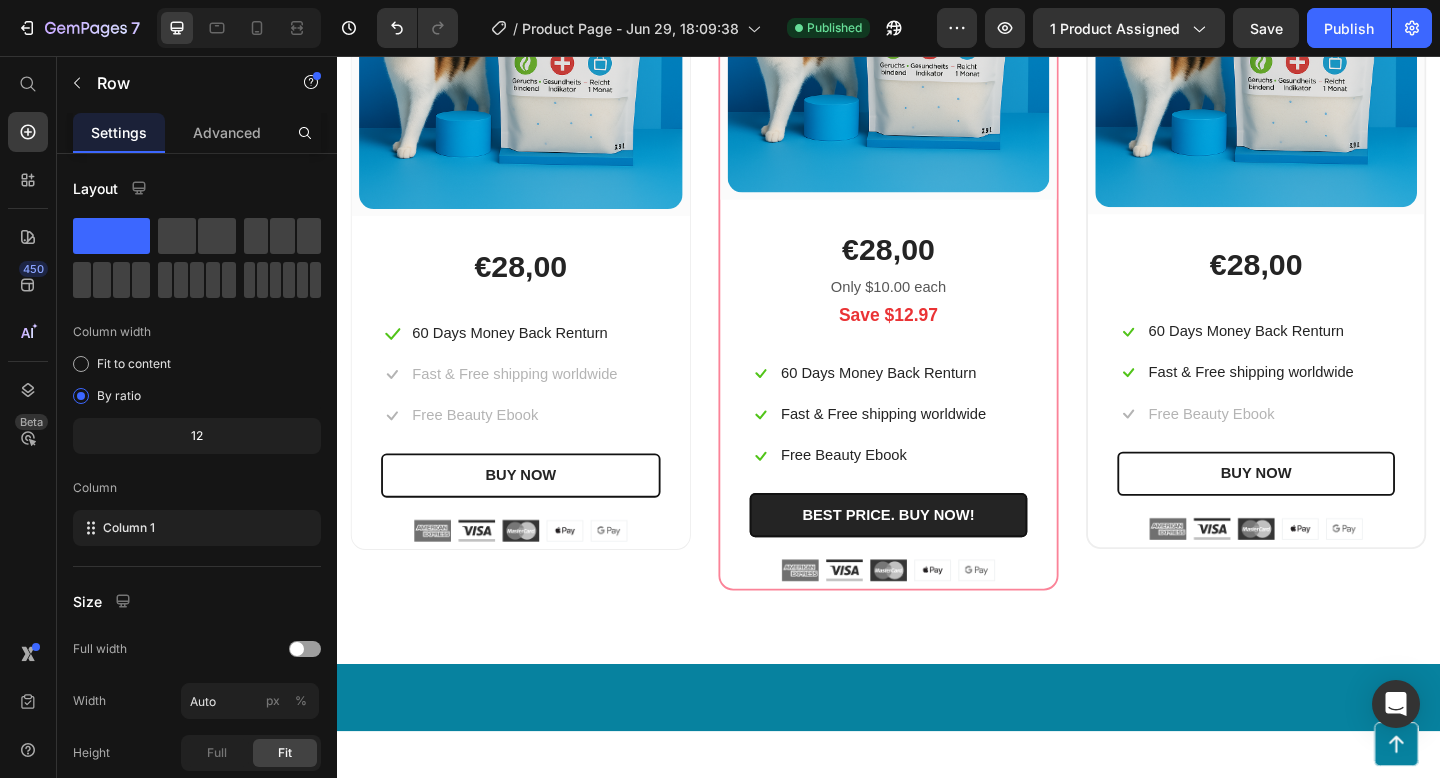 click on "Alle was die Katzentoilette braucht" at bounding box center [937, -252] 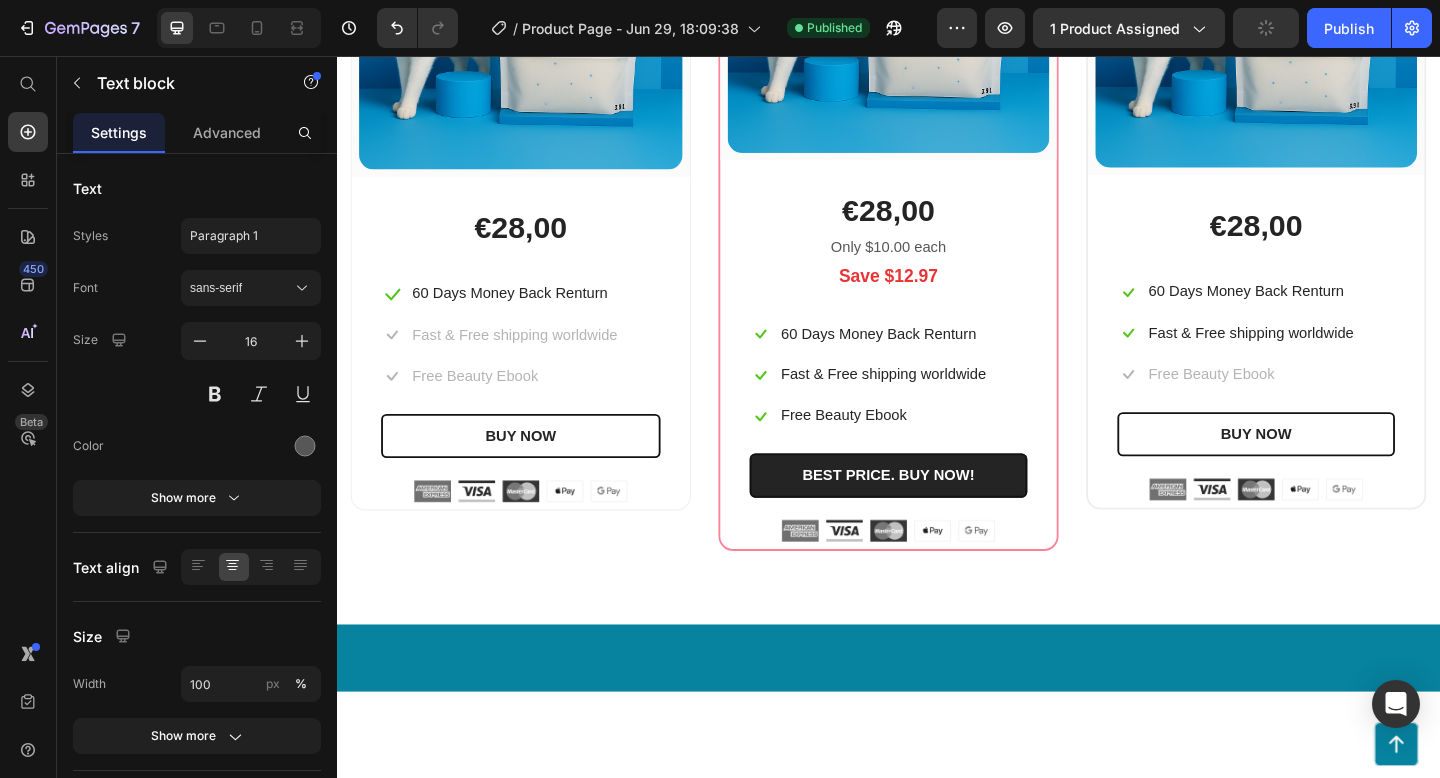 drag, startPoint x: 929, startPoint y: 266, endPoint x: 924, endPoint y: 248, distance: 18.681541 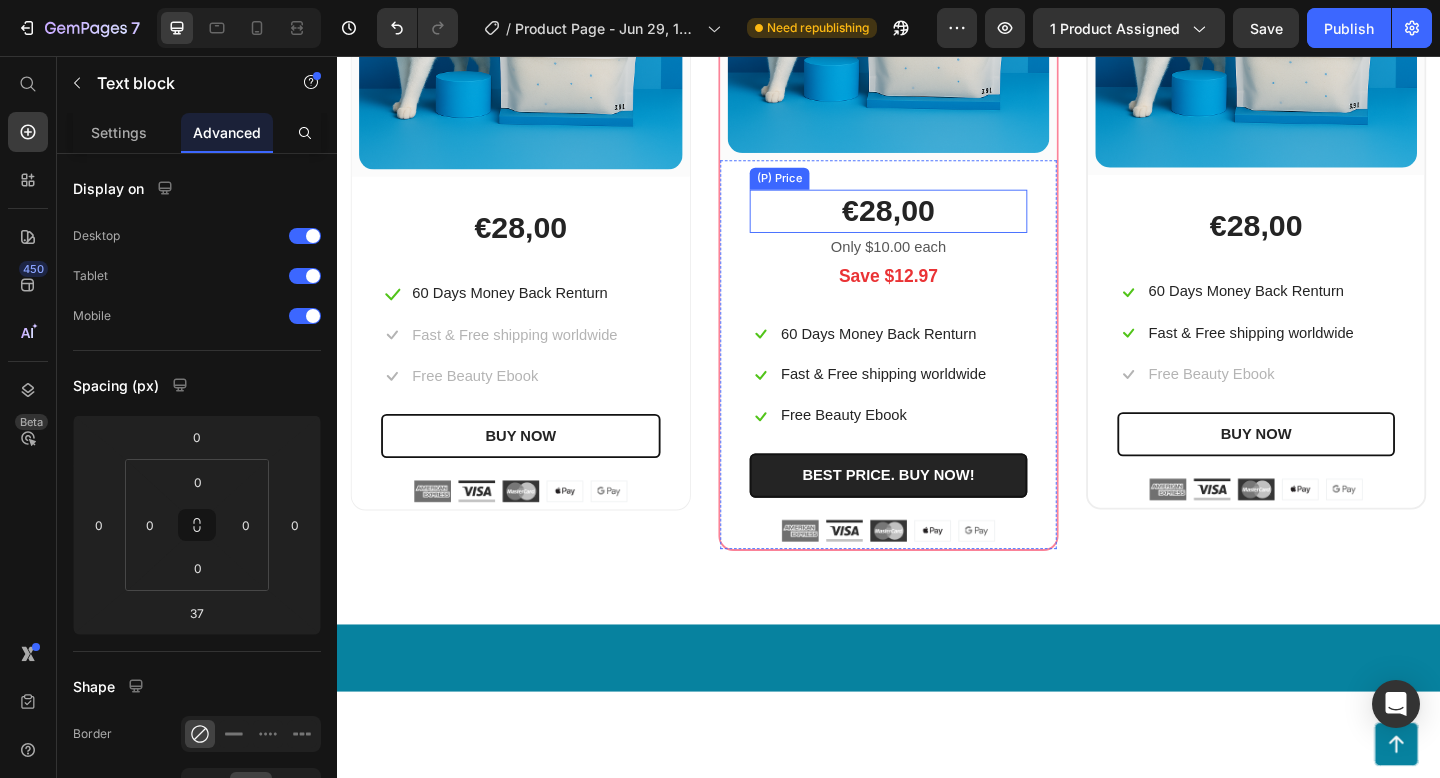 click on "€28,00" at bounding box center (937, 225) 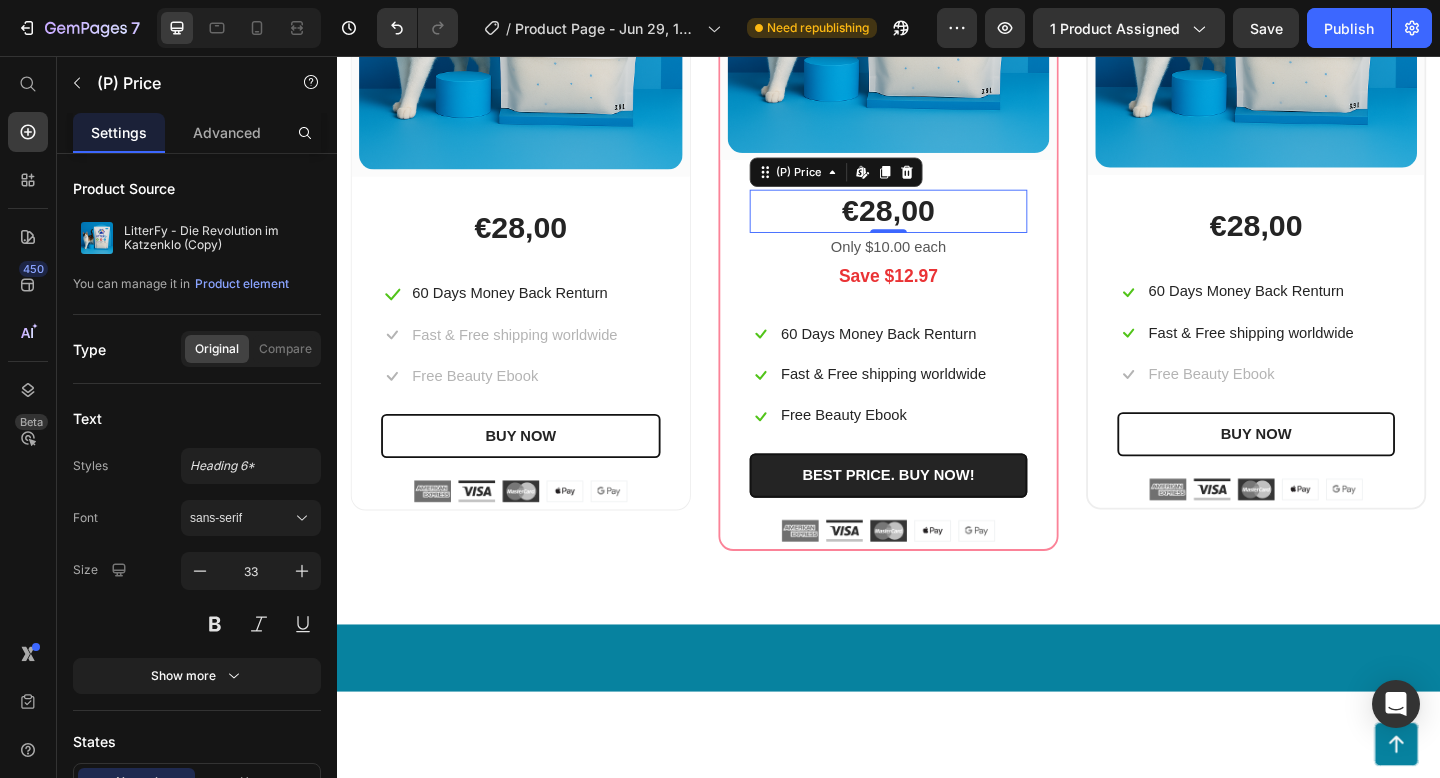 click on "€28,00" at bounding box center (937, 225) 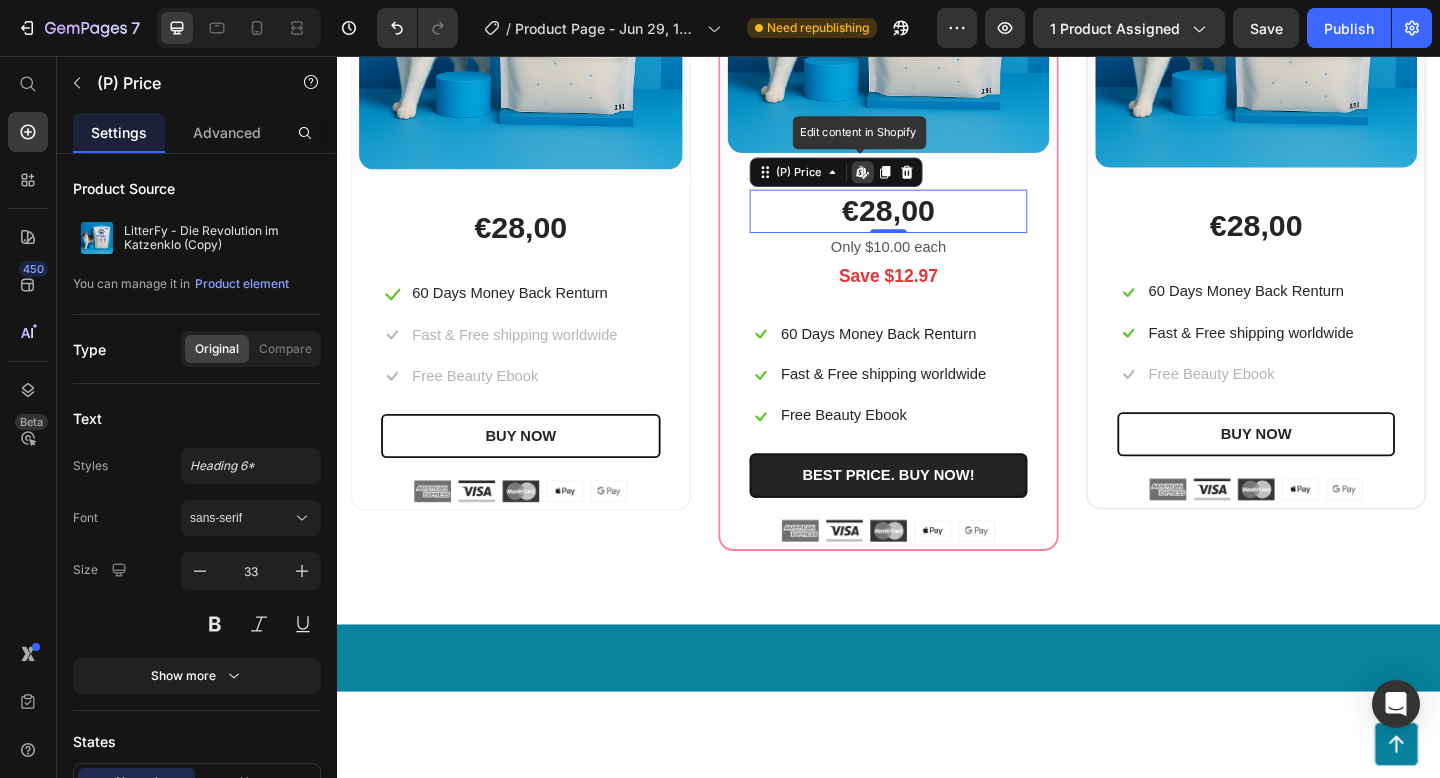 click on "€28,00" at bounding box center (937, 225) 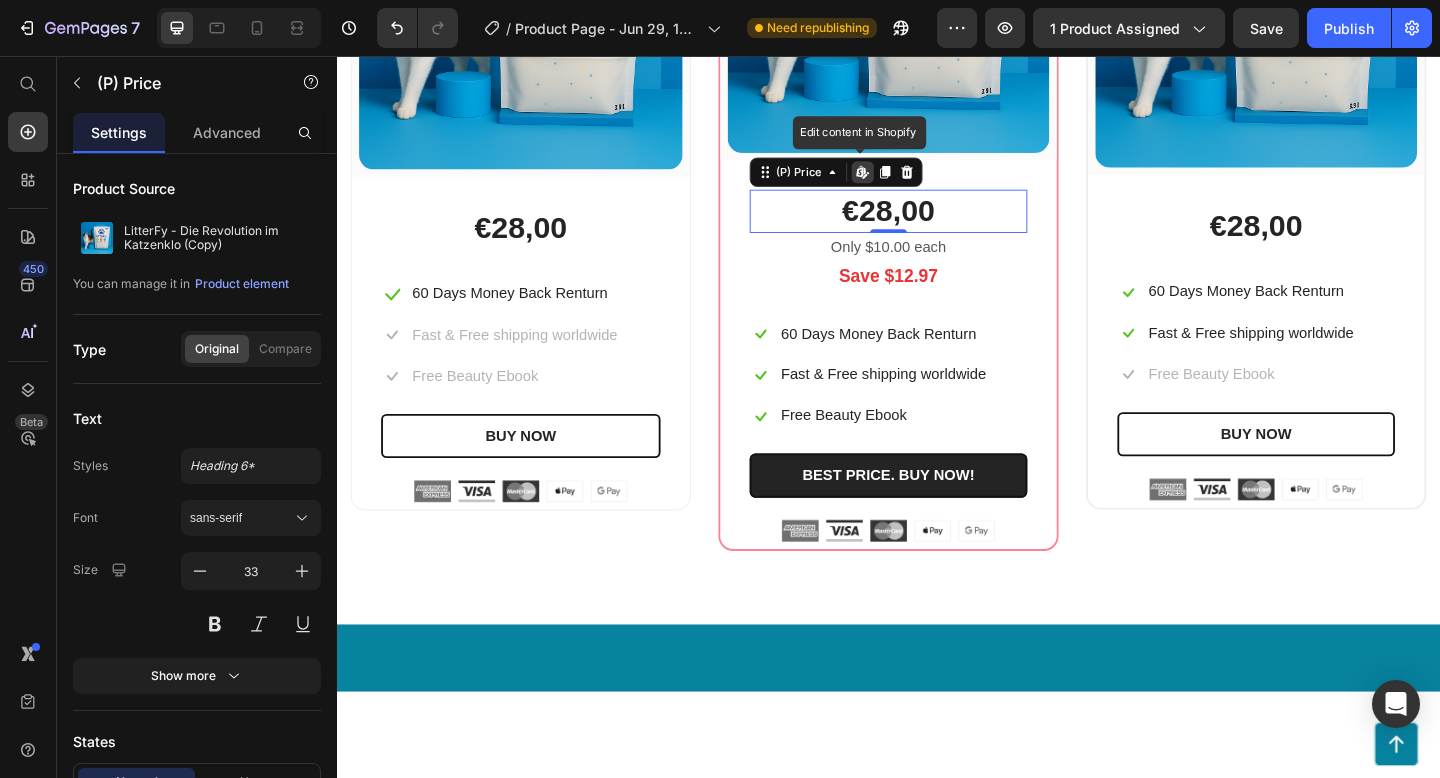 click on "€28,00" at bounding box center [937, 225] 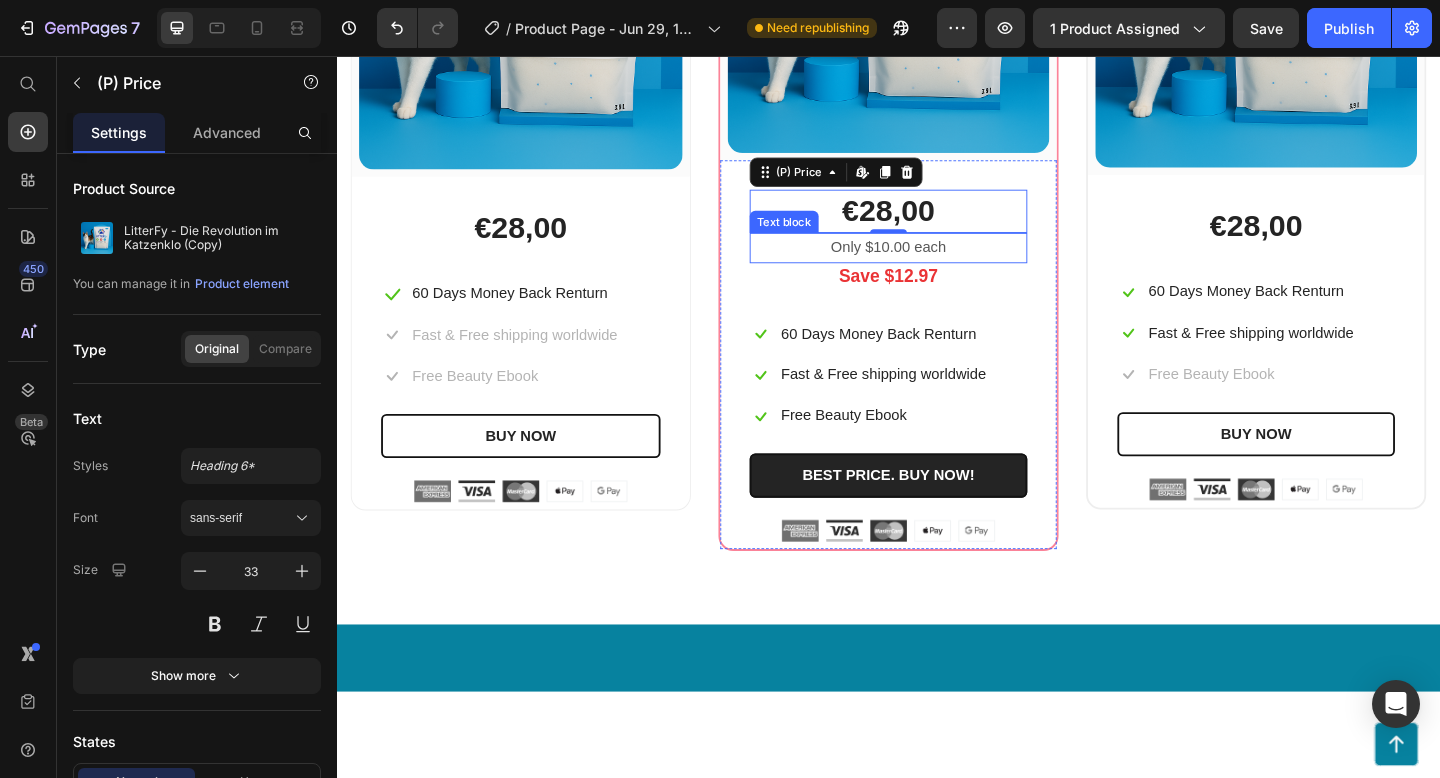click on "Only $10.00 each" at bounding box center [937, 265] 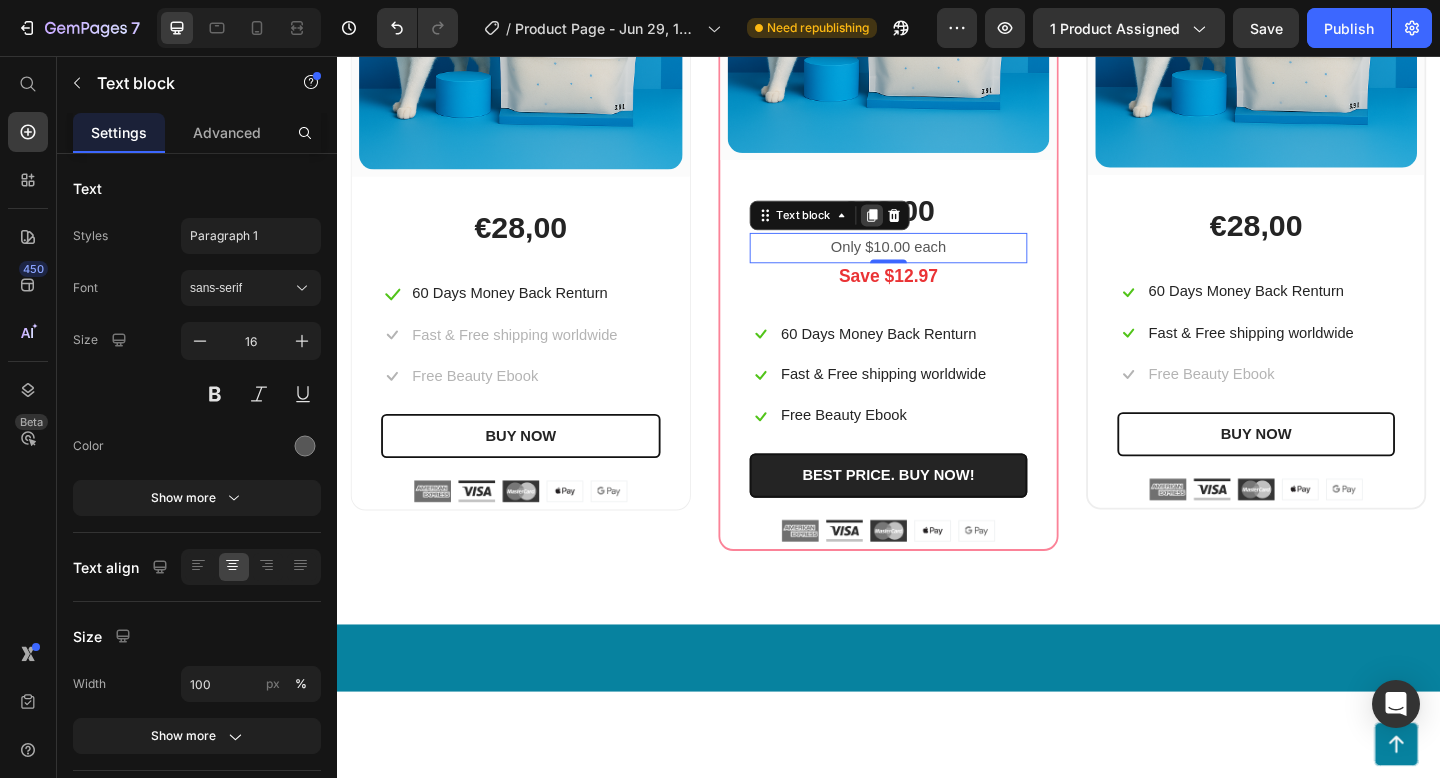 click 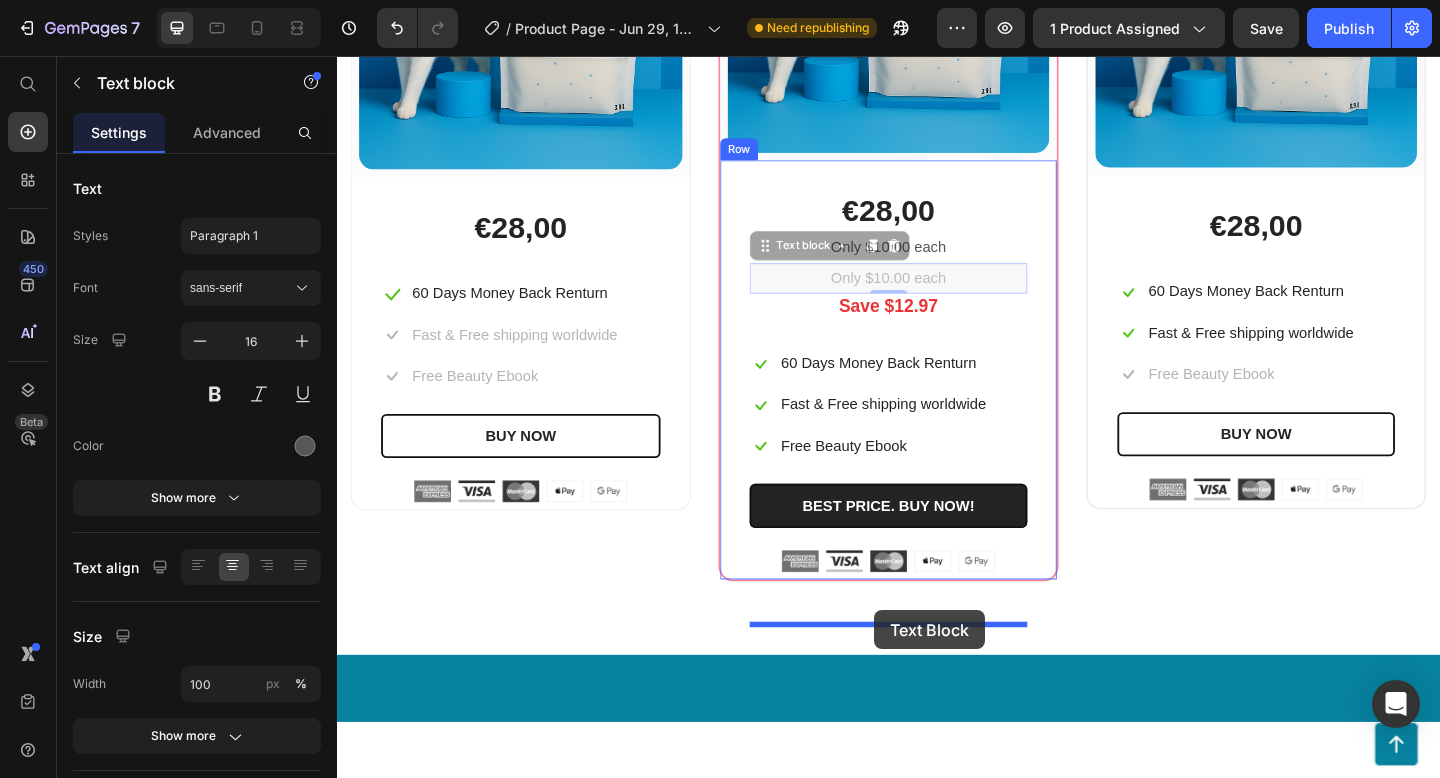drag, startPoint x: 804, startPoint y: 694, endPoint x: 920, endPoint y: 659, distance: 121.16518 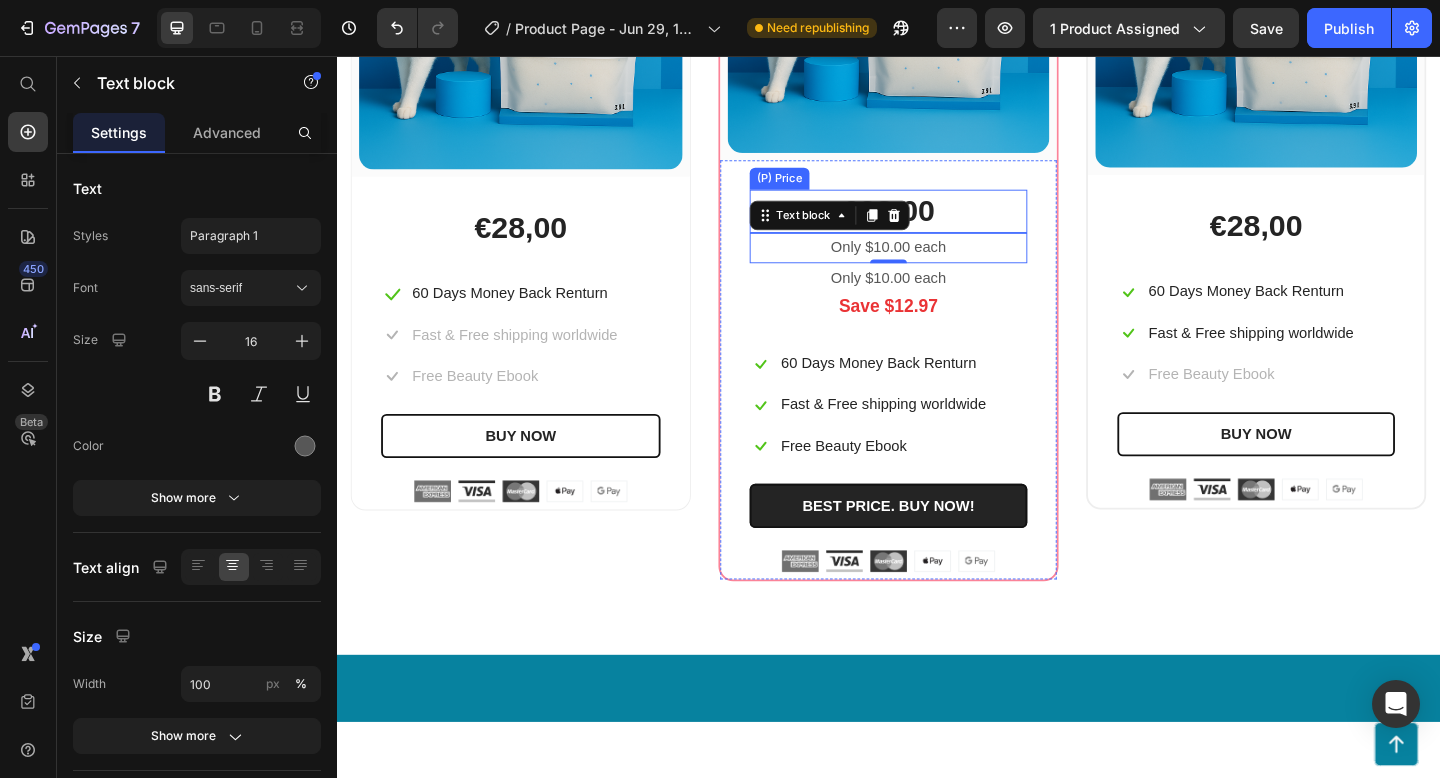 click on "€28,00" at bounding box center [937, 225] 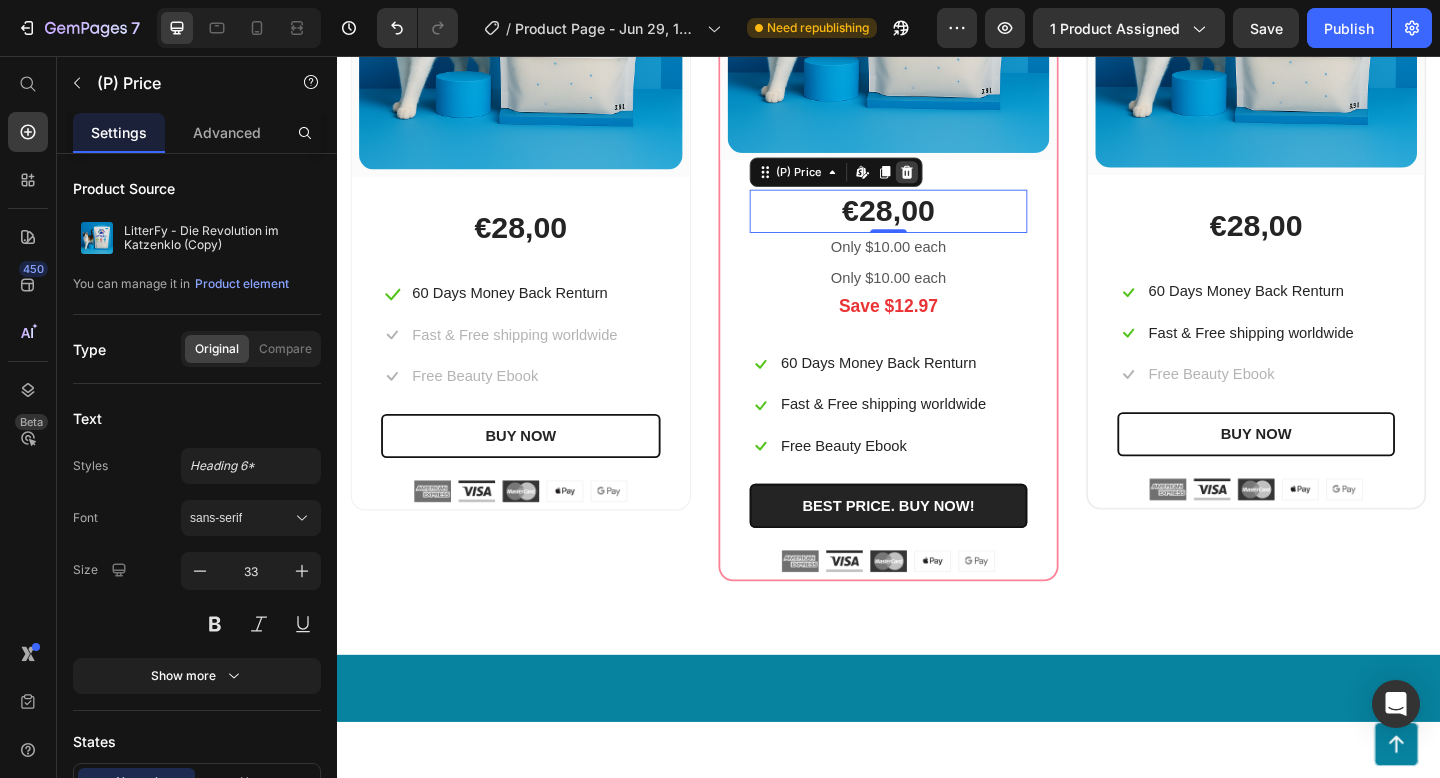 click 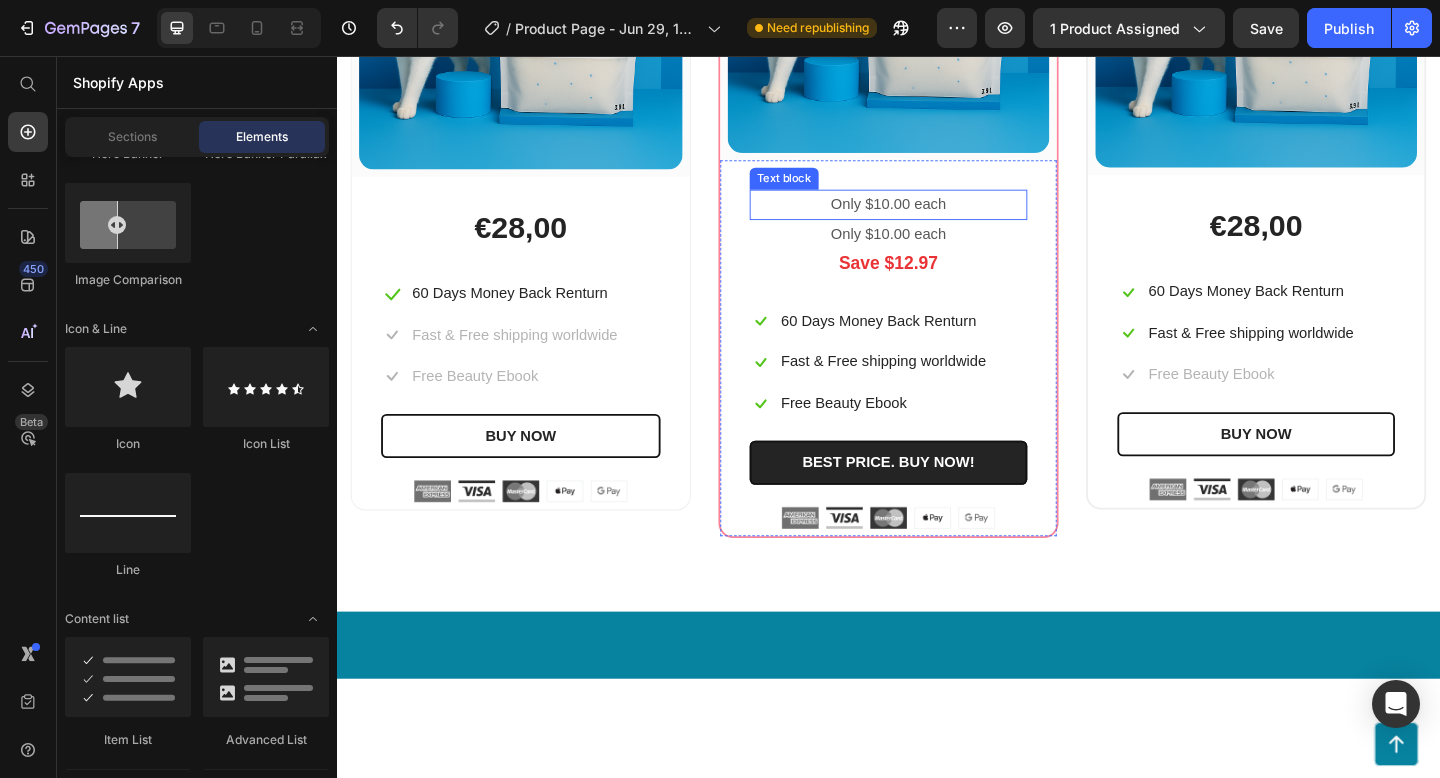 click on "Only $10.00 each" at bounding box center (937, 218) 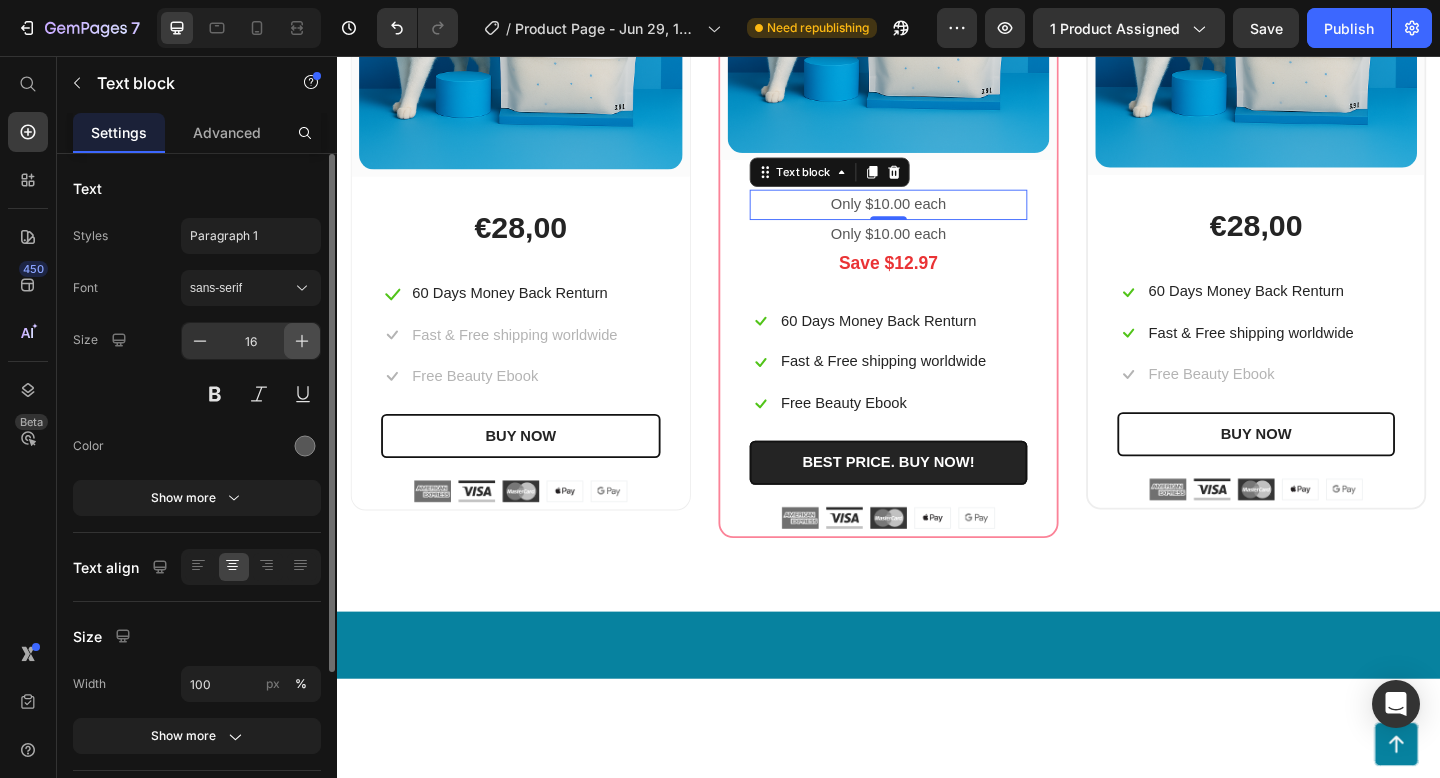 click 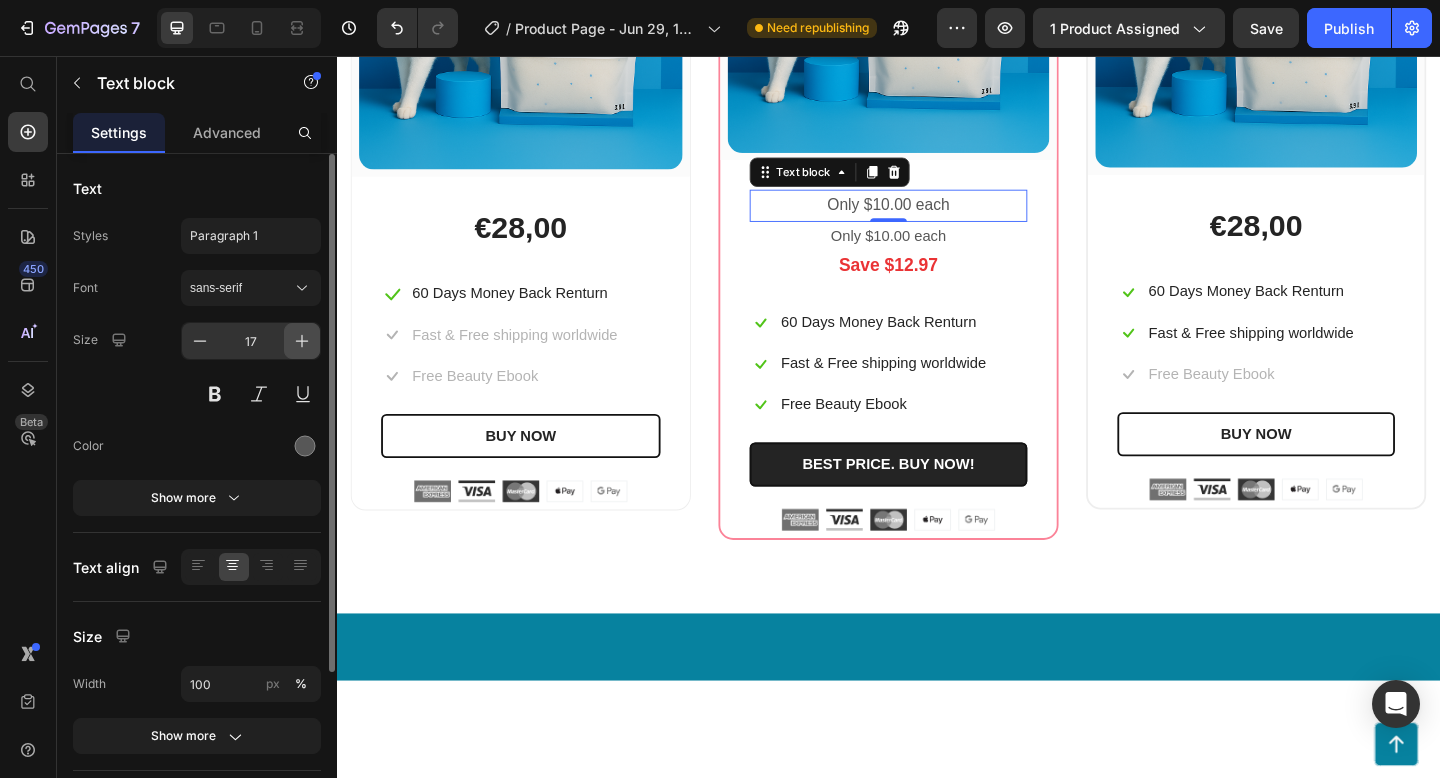 click 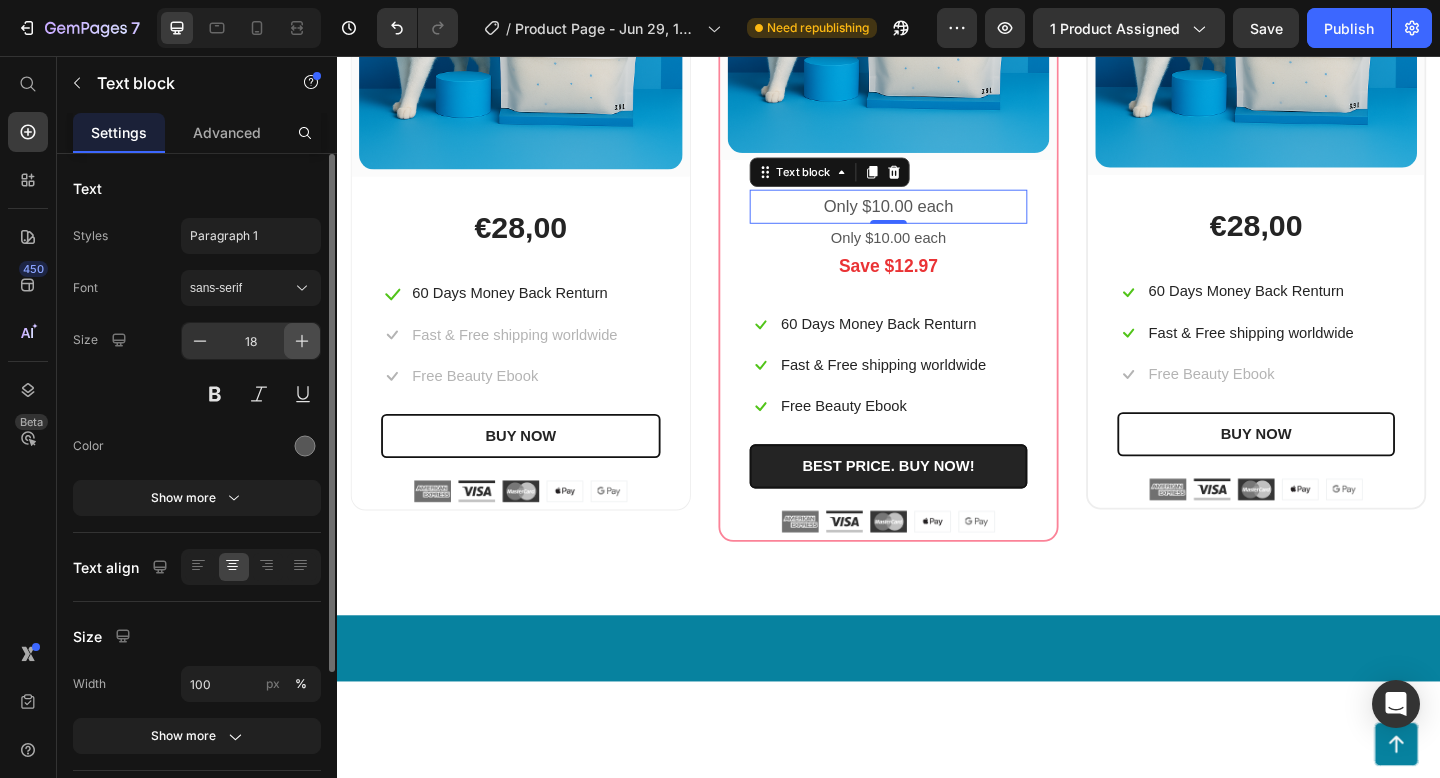 click 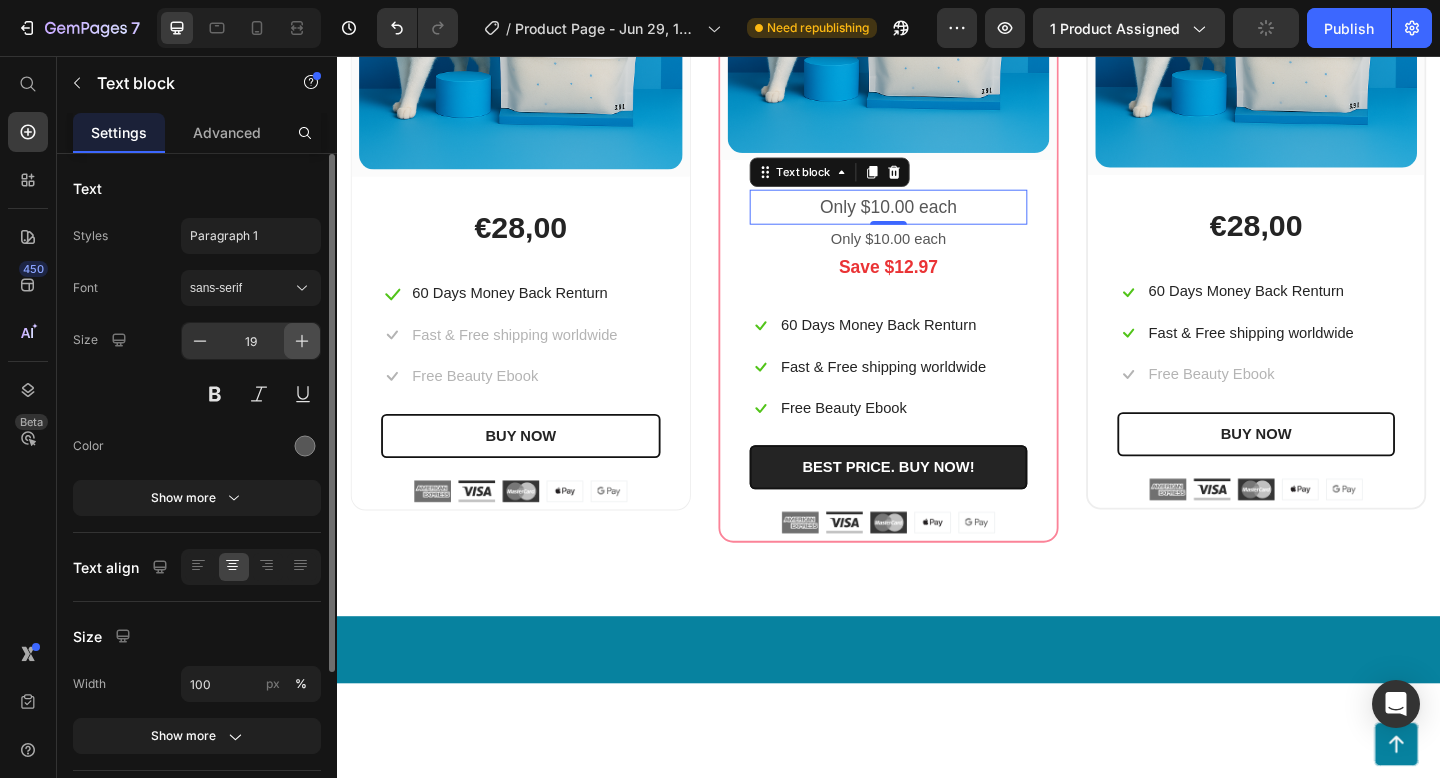 click 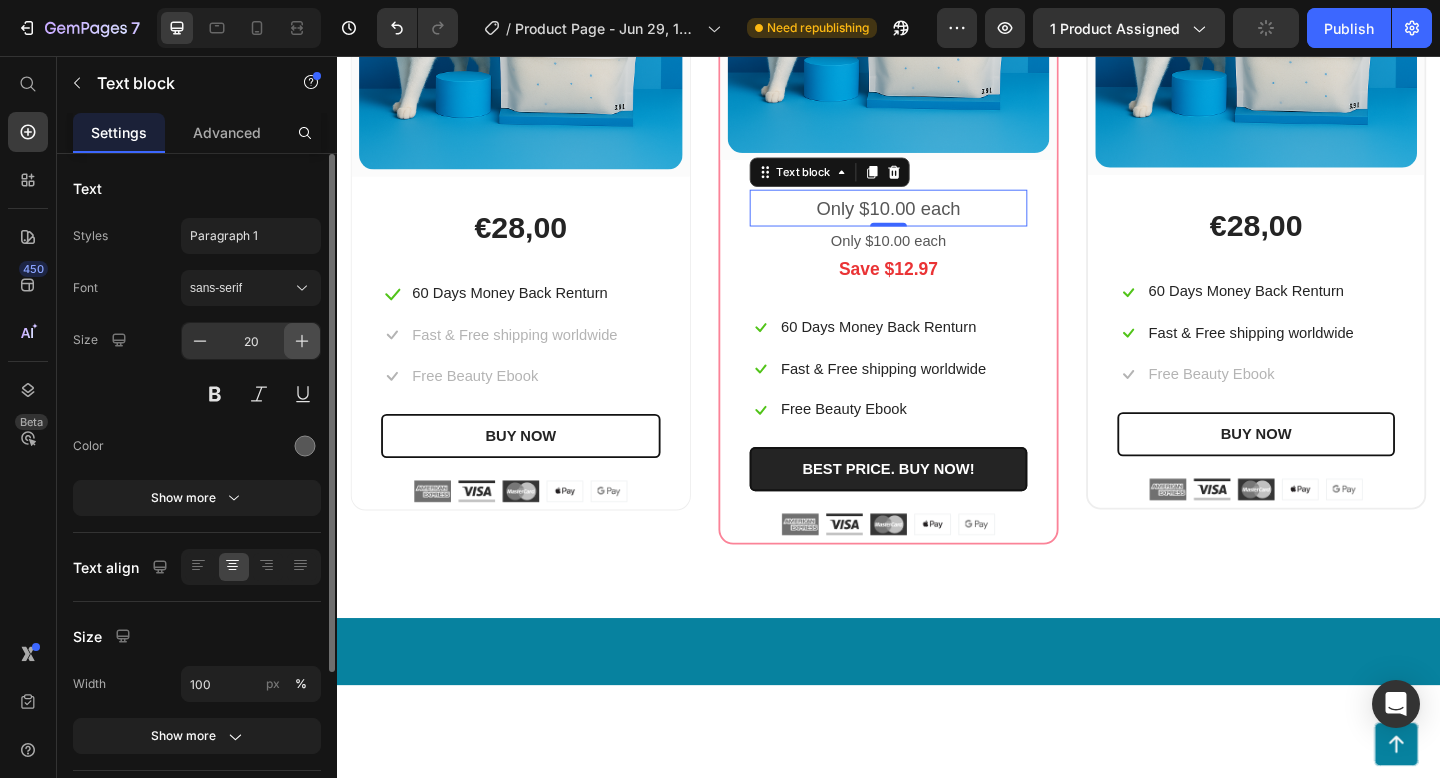 click 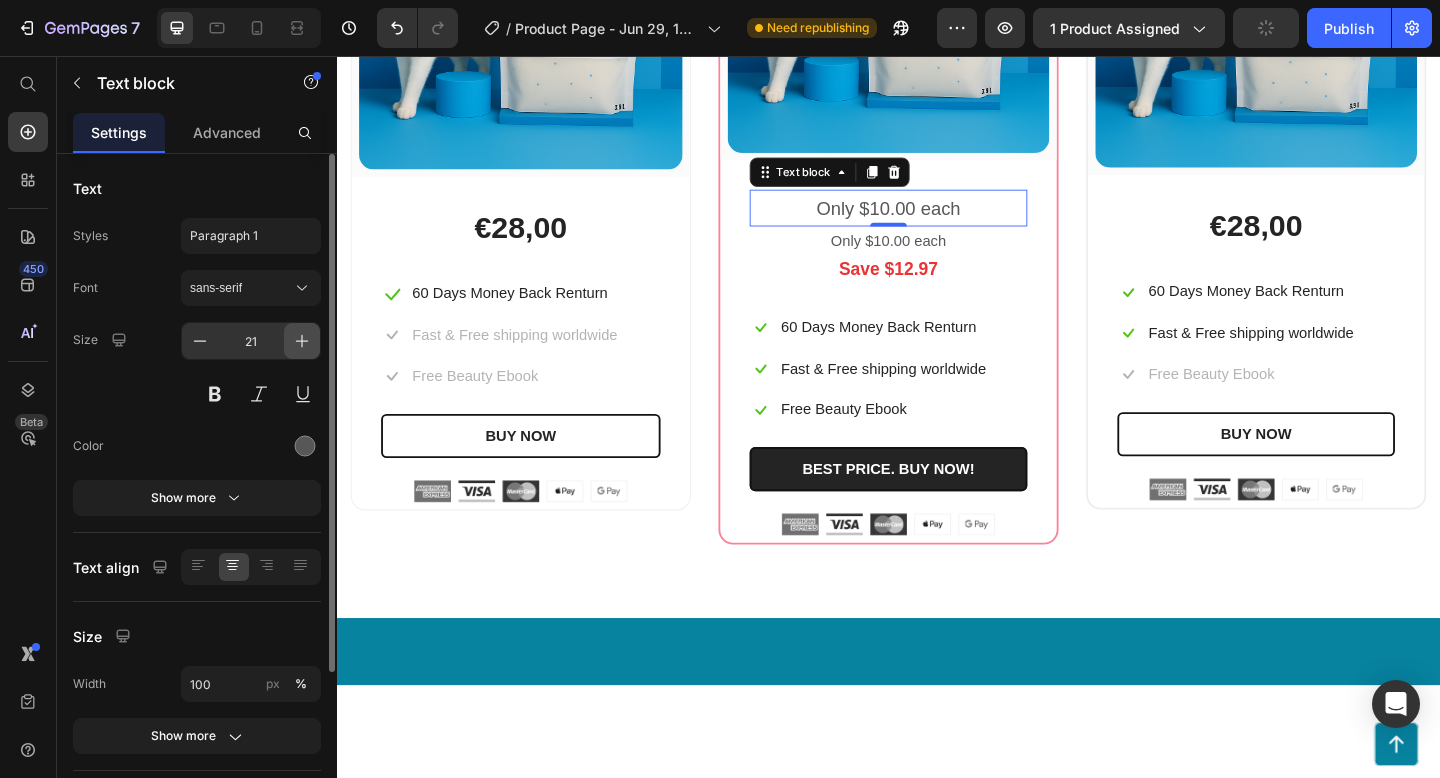 click 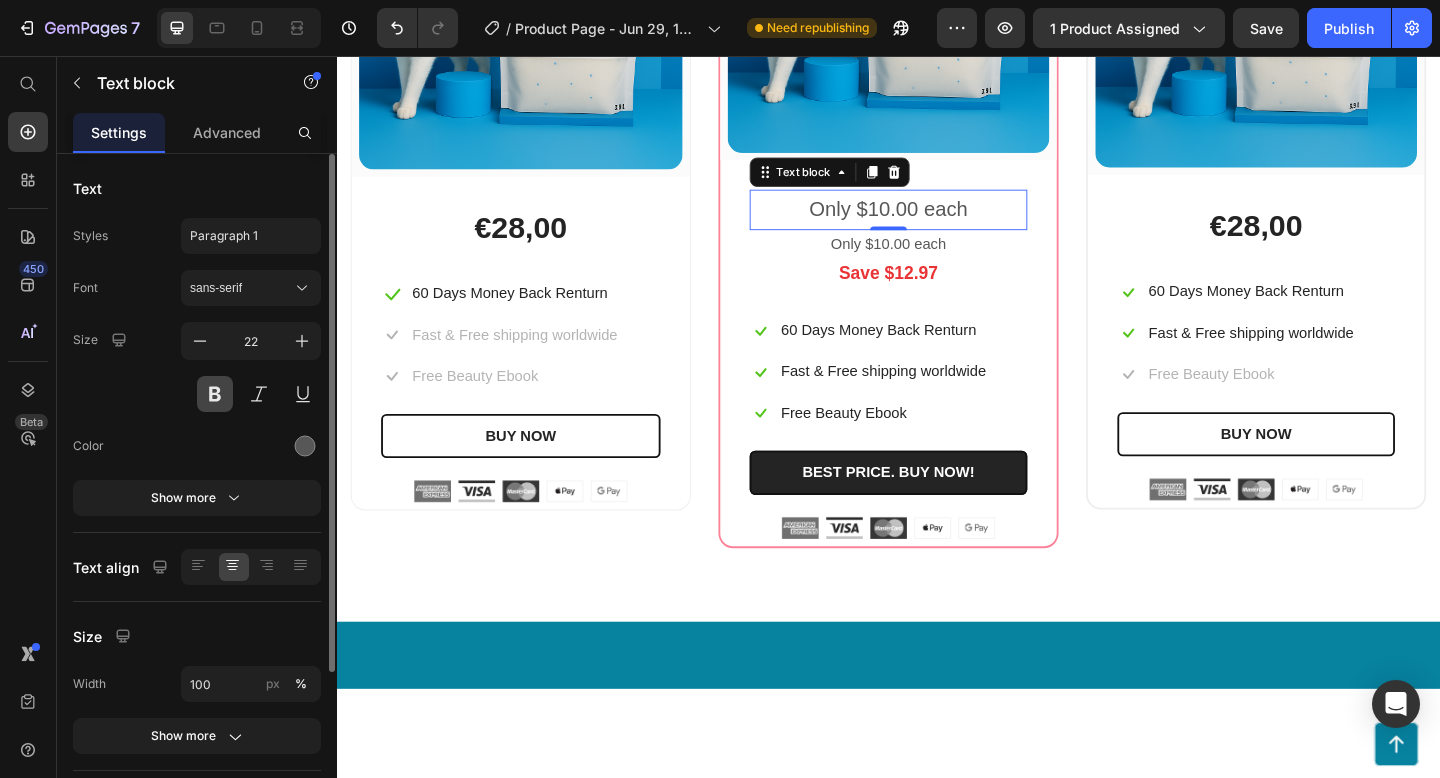 click at bounding box center (215, 394) 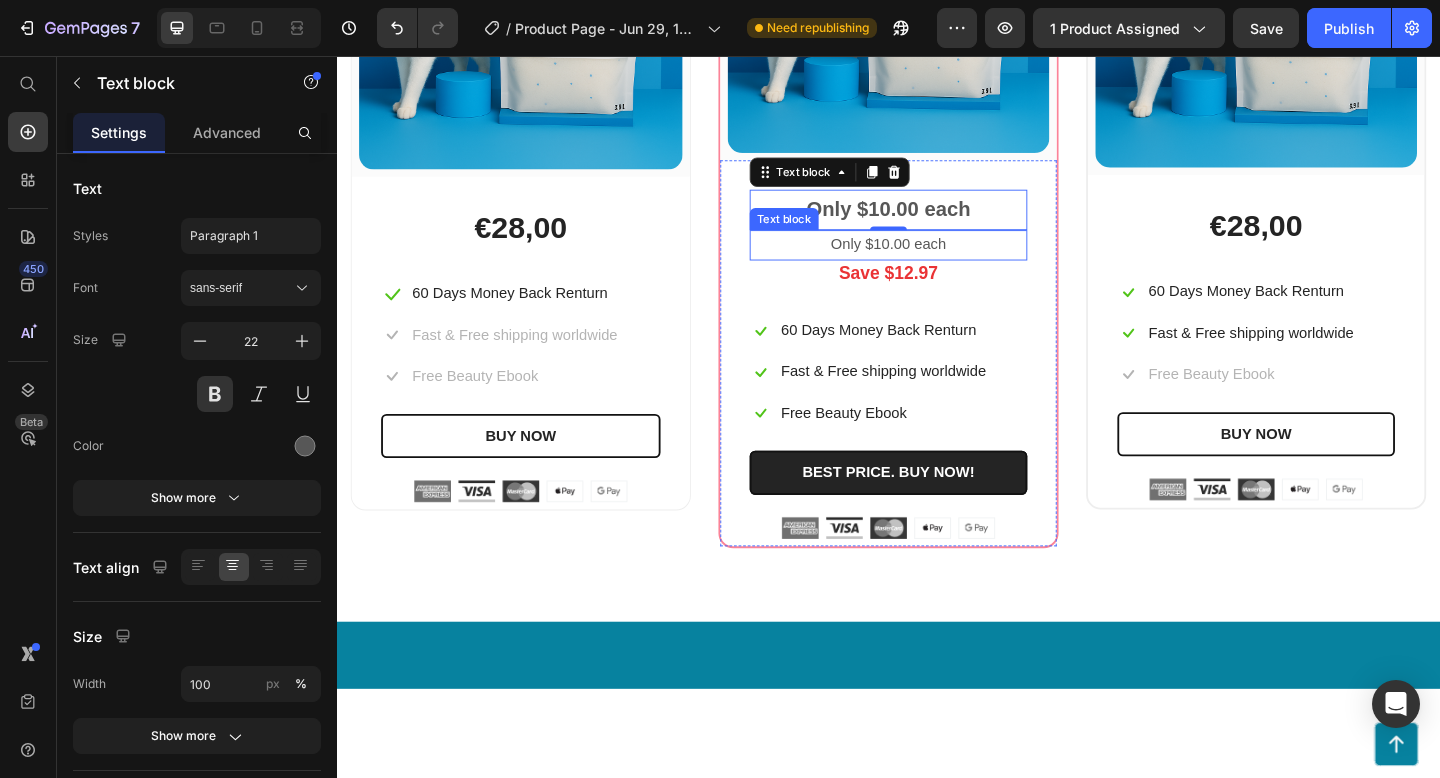 click on "Only $10.00 each" at bounding box center [937, 262] 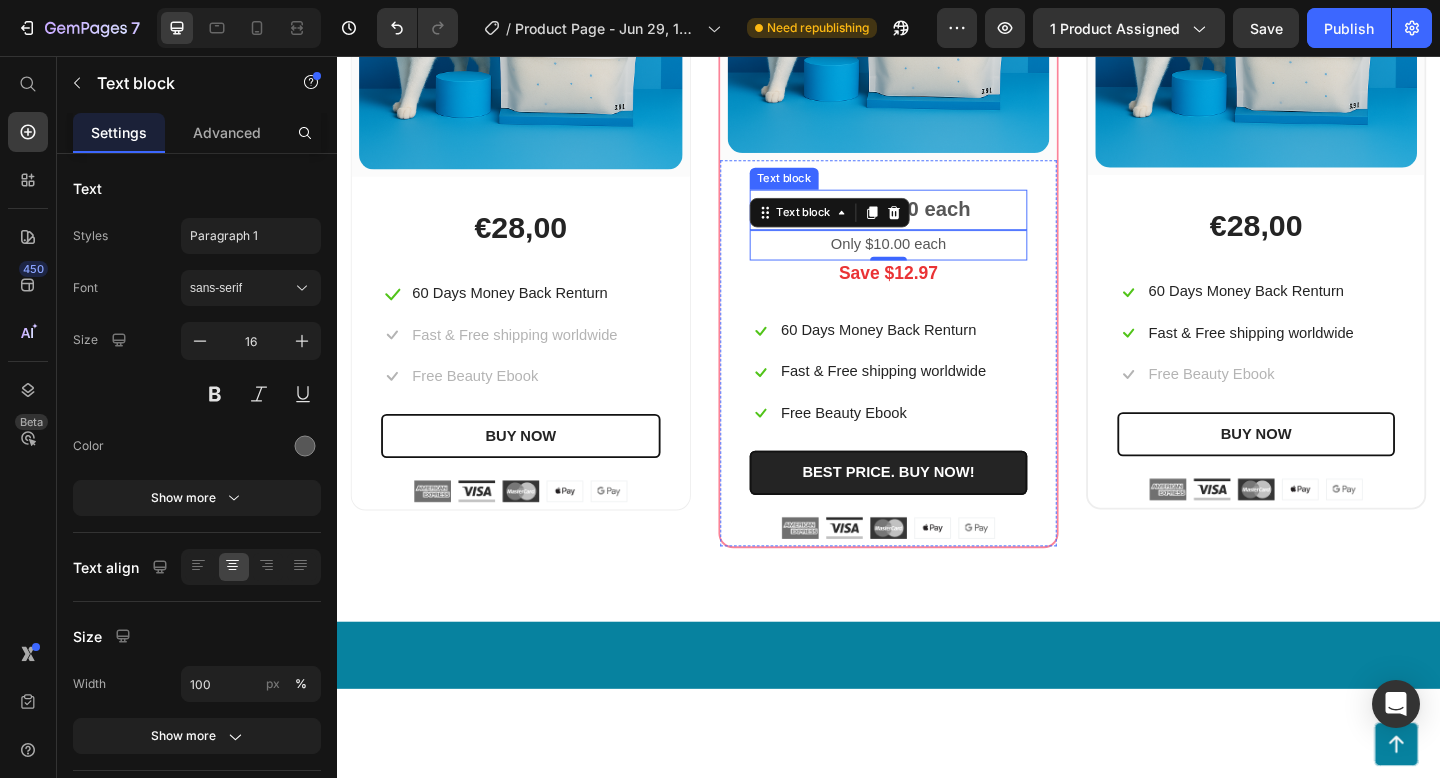 click on "Only $10.00 each" at bounding box center (937, 224) 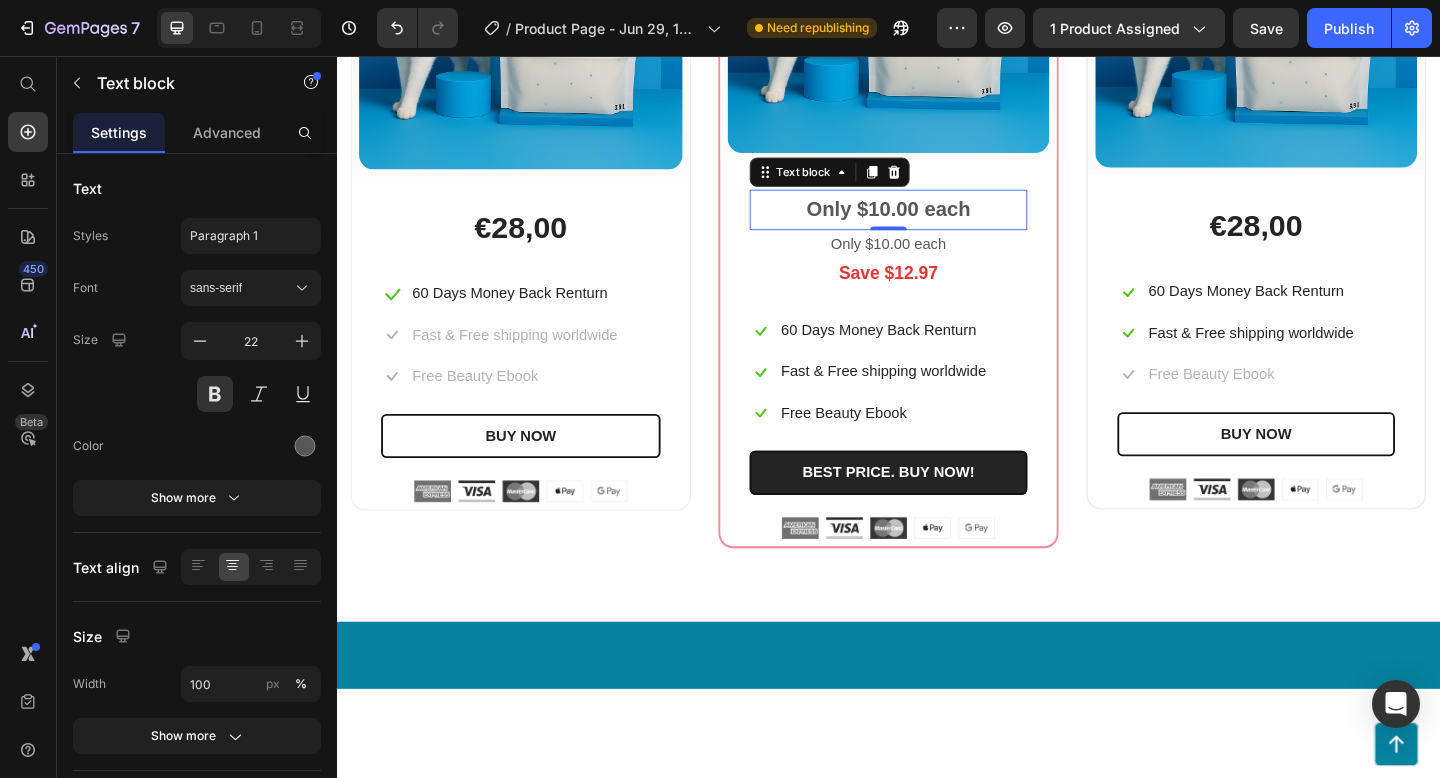 click on "Only $10.00 each" at bounding box center [937, 224] 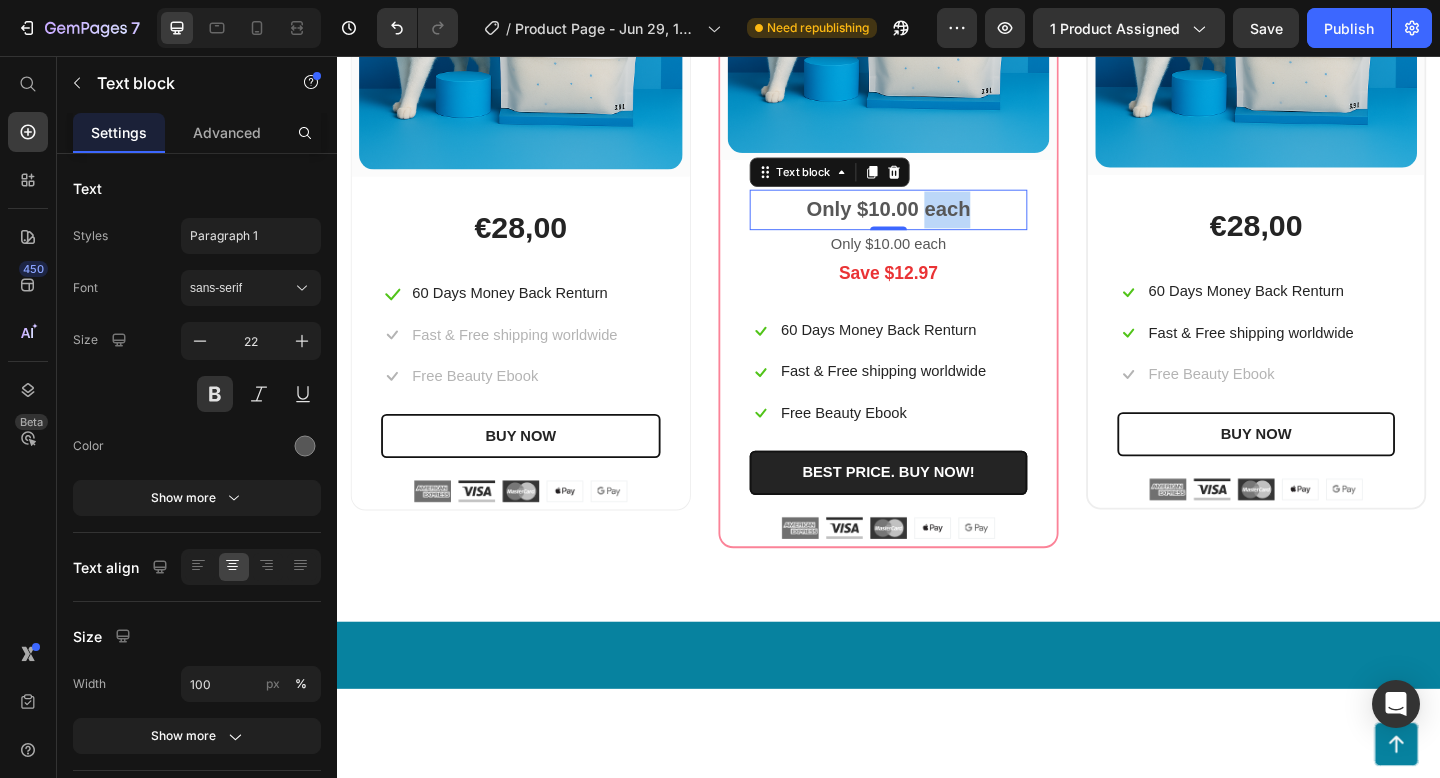 click on "Only $10.00 each" at bounding box center [937, 224] 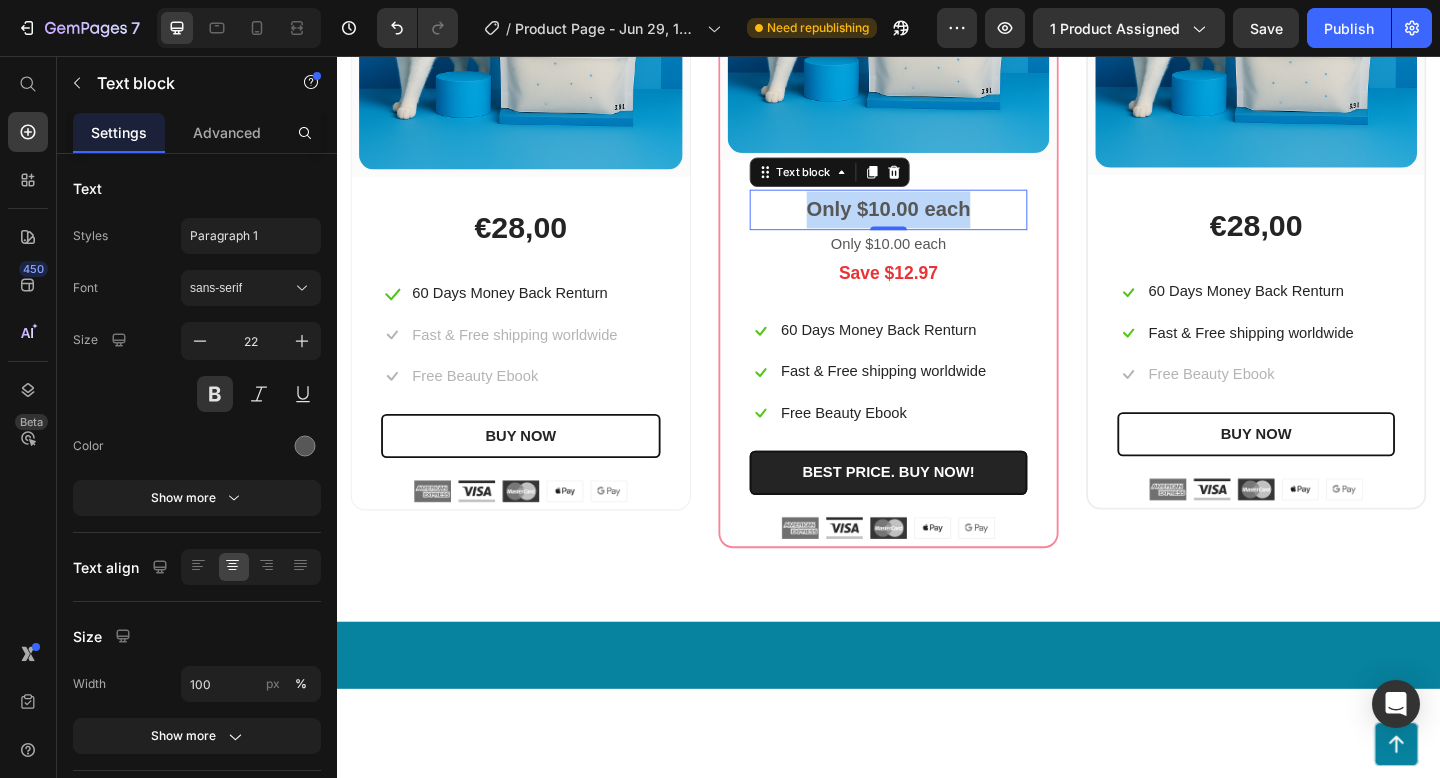 click on "Only $10.00 each" at bounding box center (937, 224) 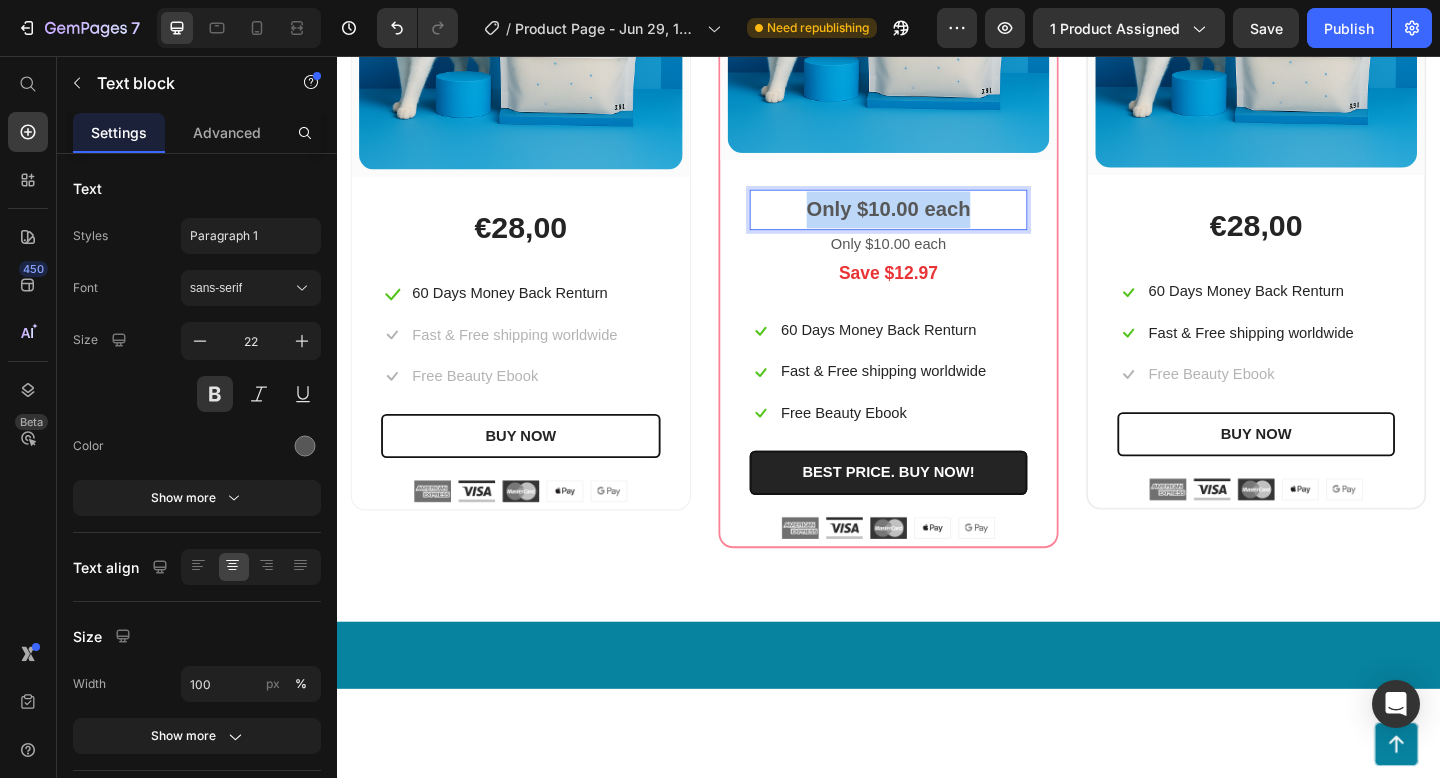 click on "Only $10.00 each" at bounding box center [937, 224] 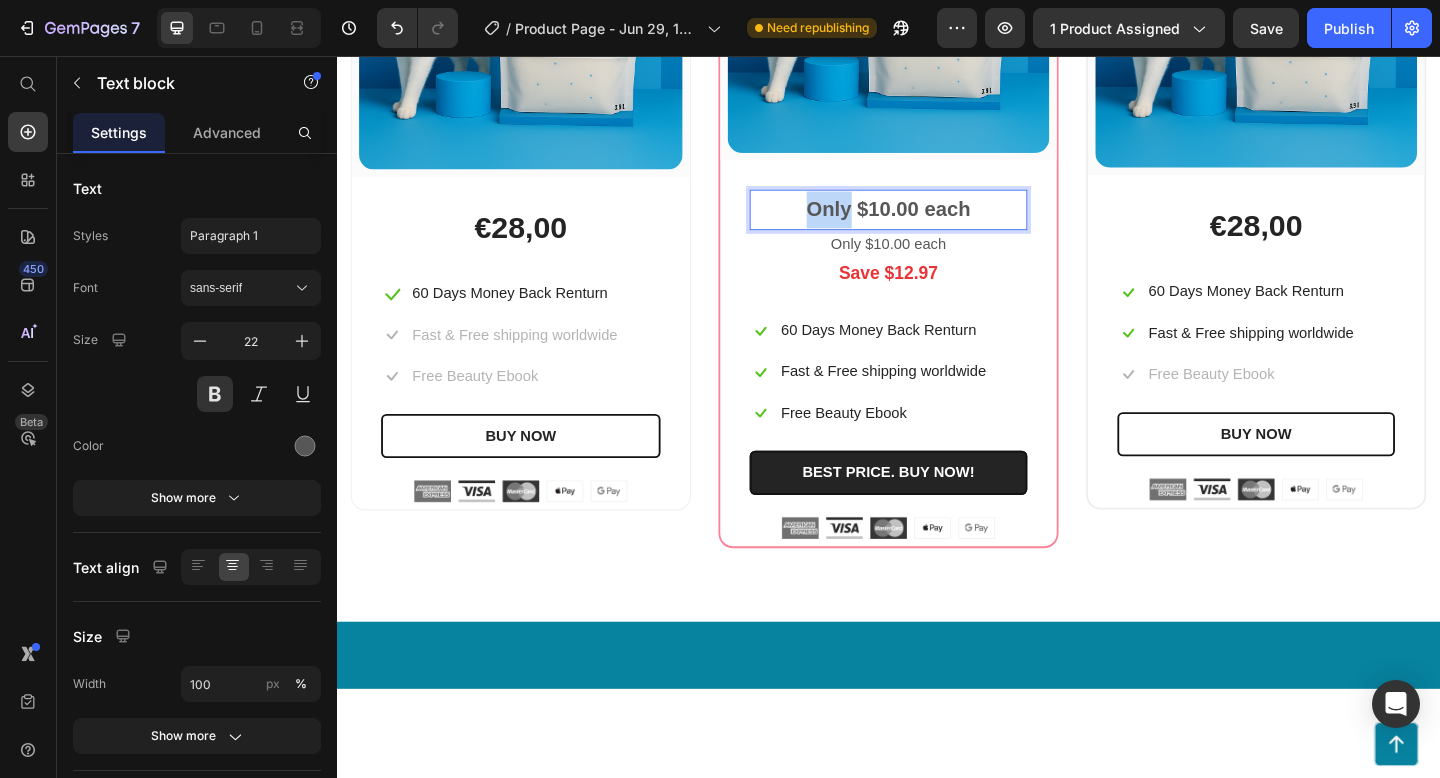 click on "Only $10.00 each" at bounding box center [937, 224] 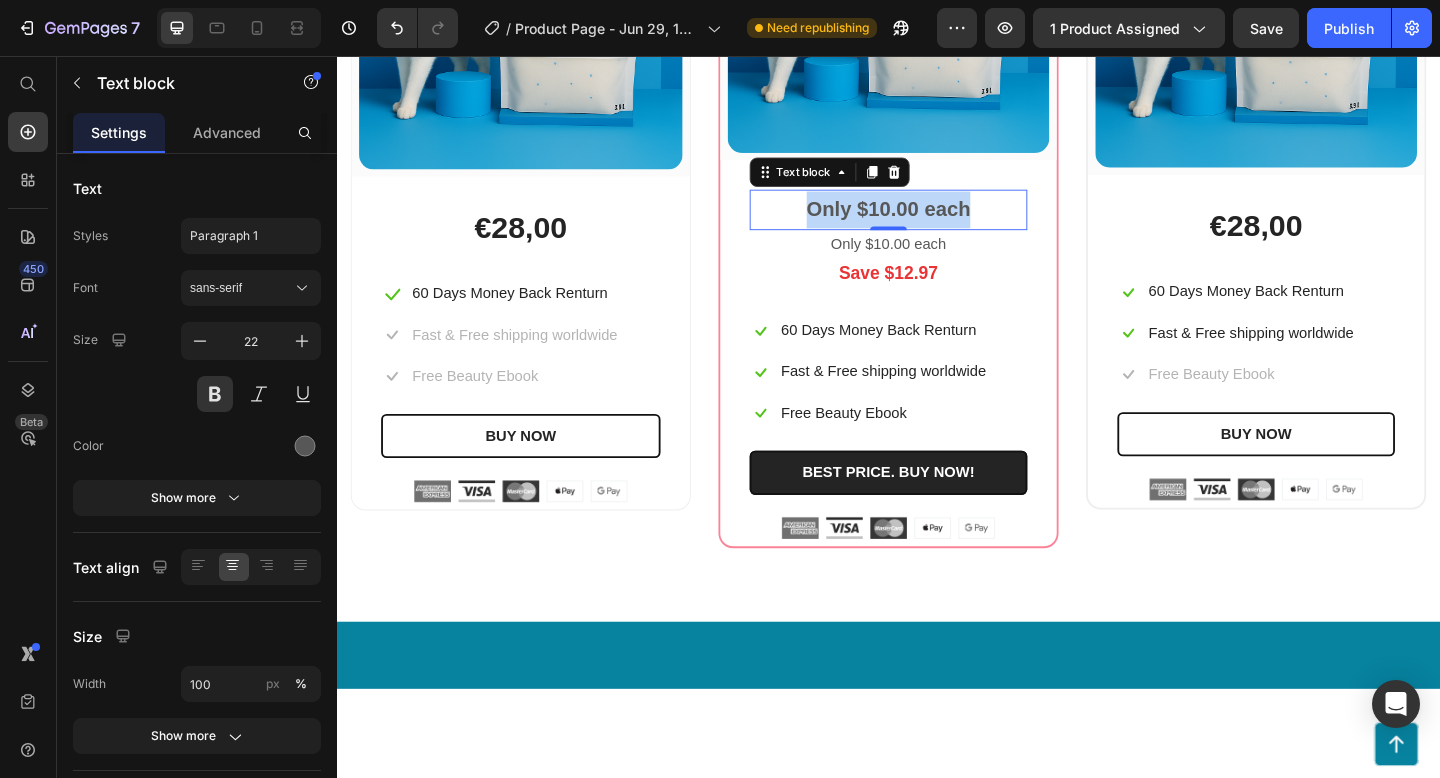 click on "Only $10.00 each" at bounding box center (937, 224) 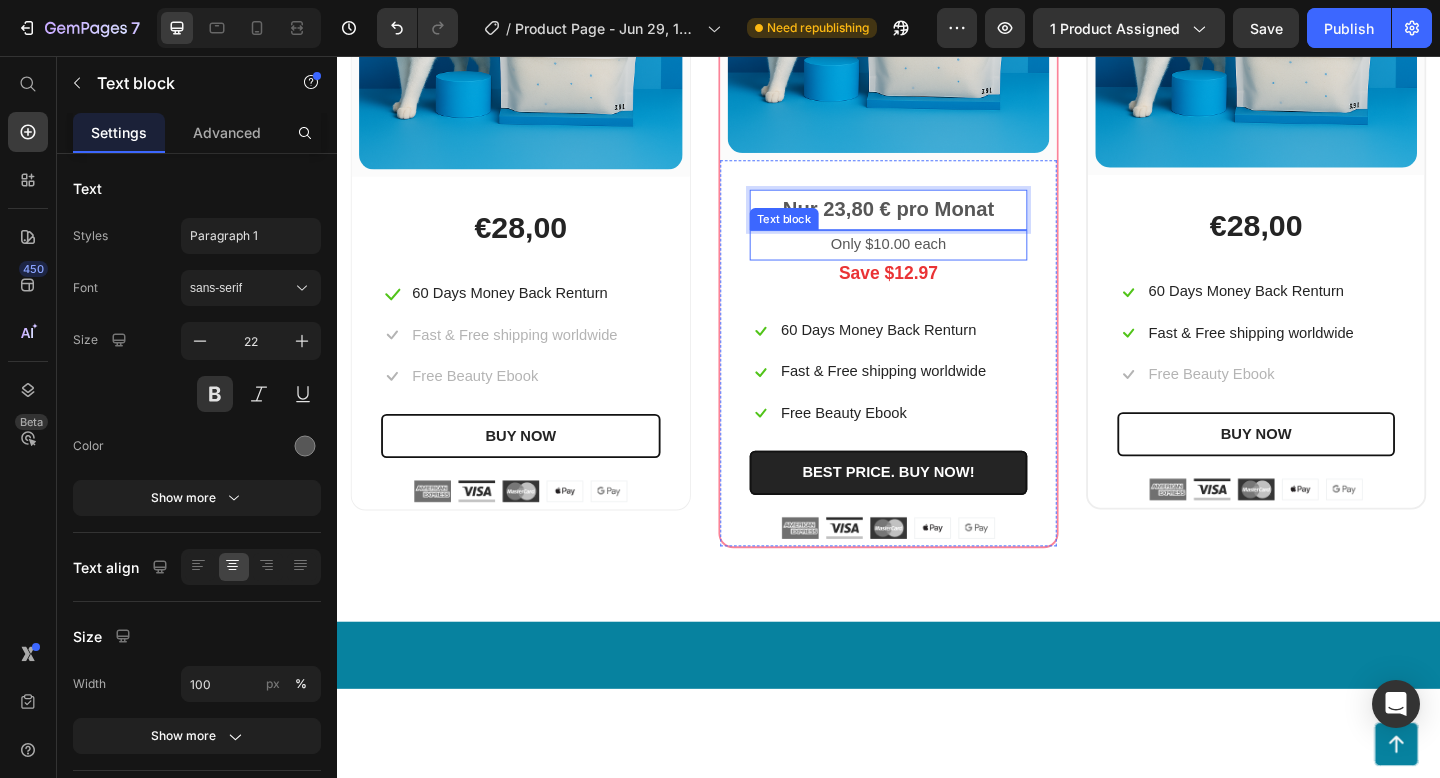 click on "Only $10.00 each" at bounding box center (937, 262) 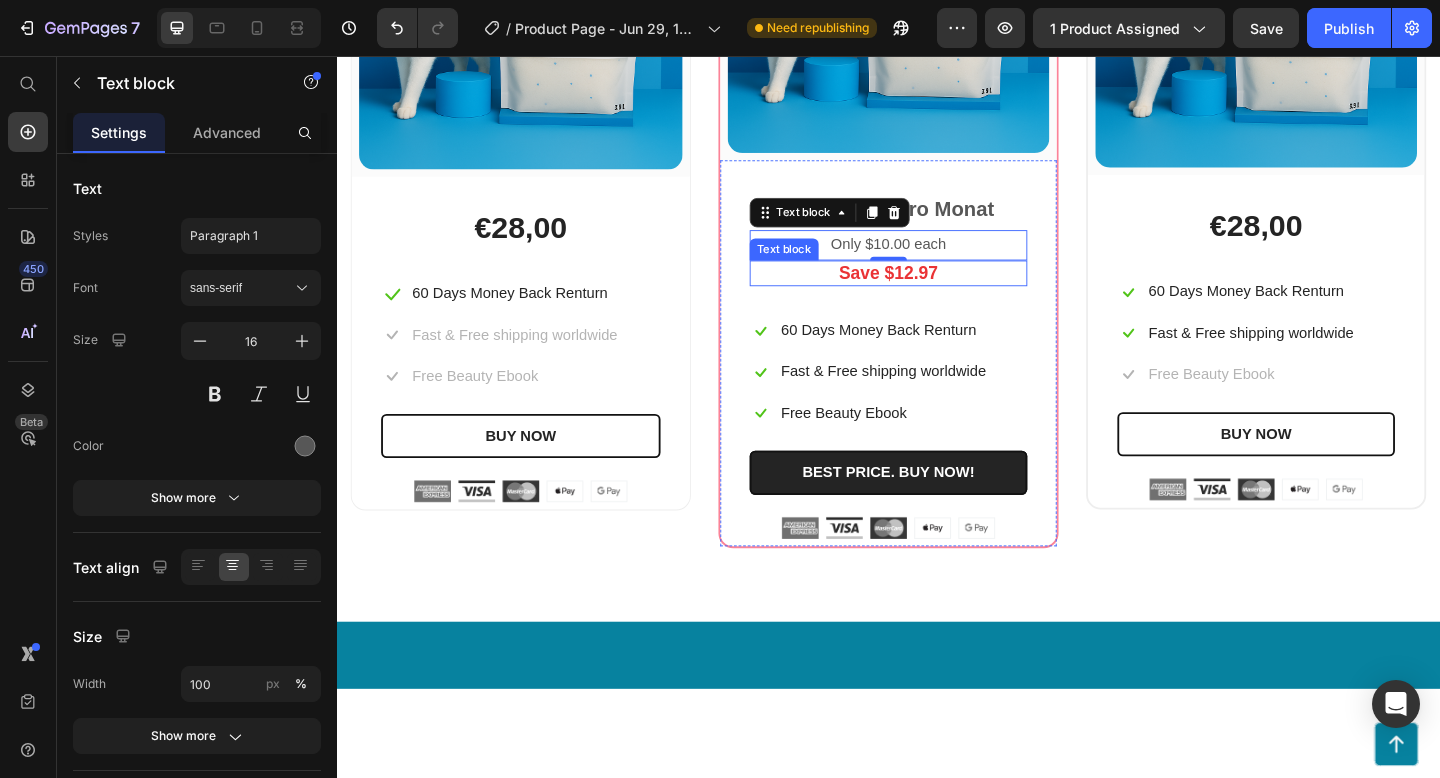 click on "Save $12.97" at bounding box center [937, 293] 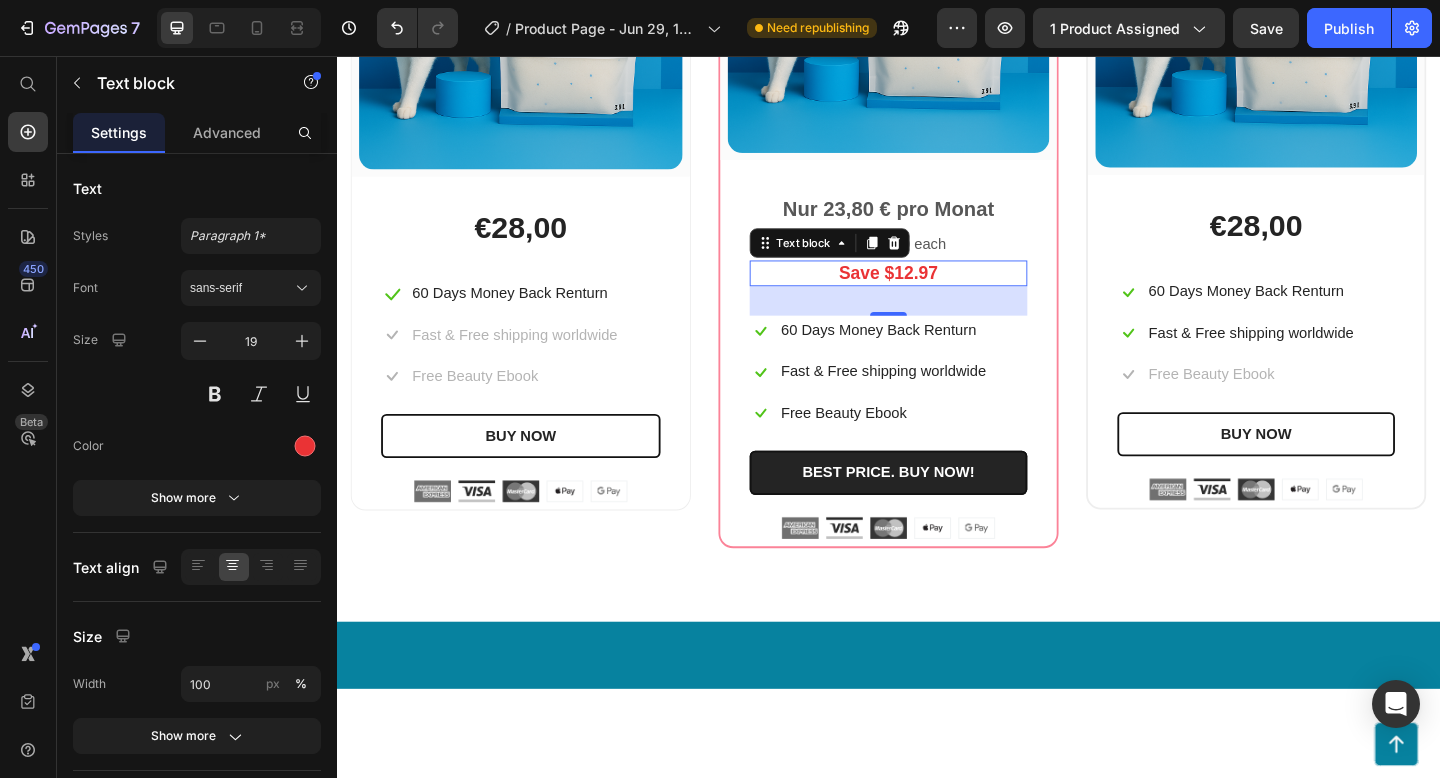 click on "Save $12.97" at bounding box center (937, 293) 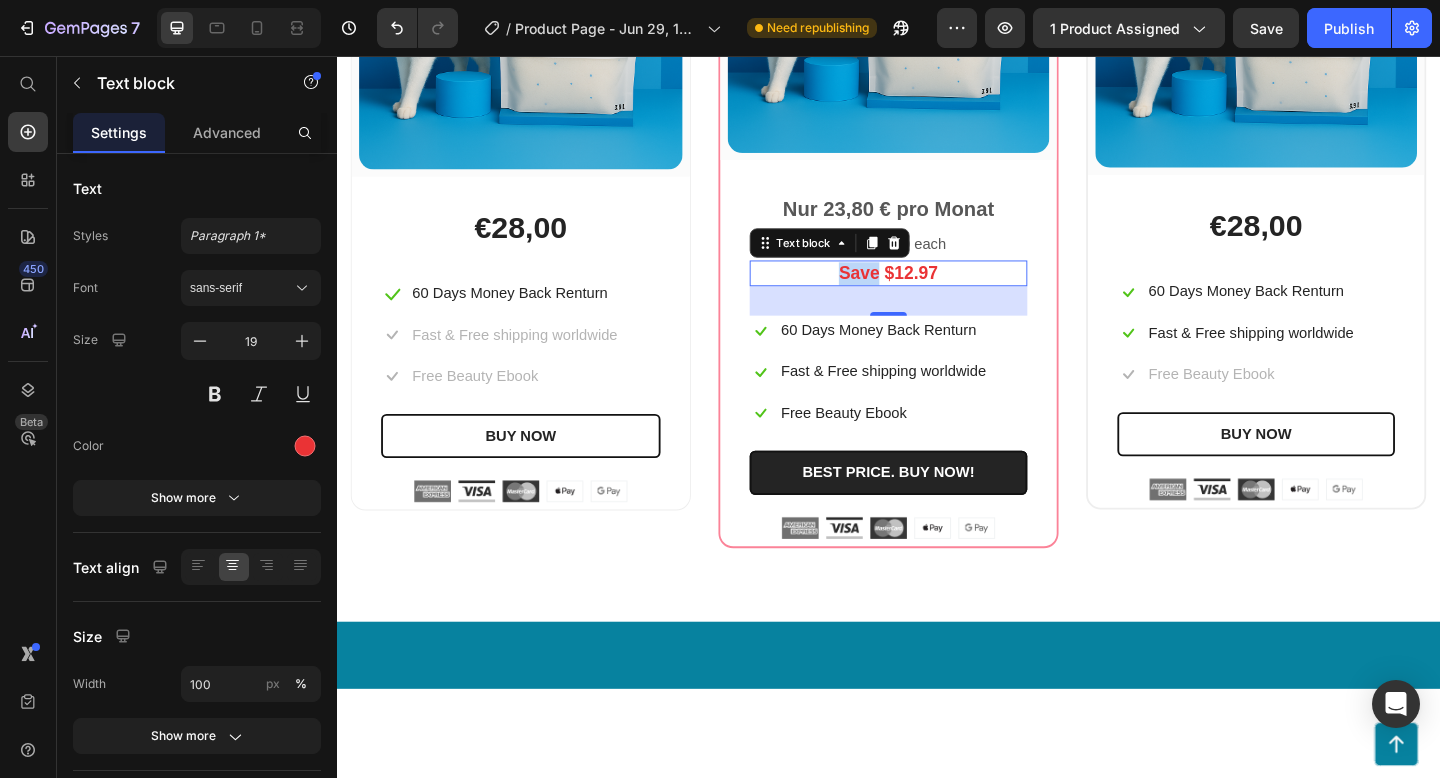 click on "Save $12.97" at bounding box center (937, 293) 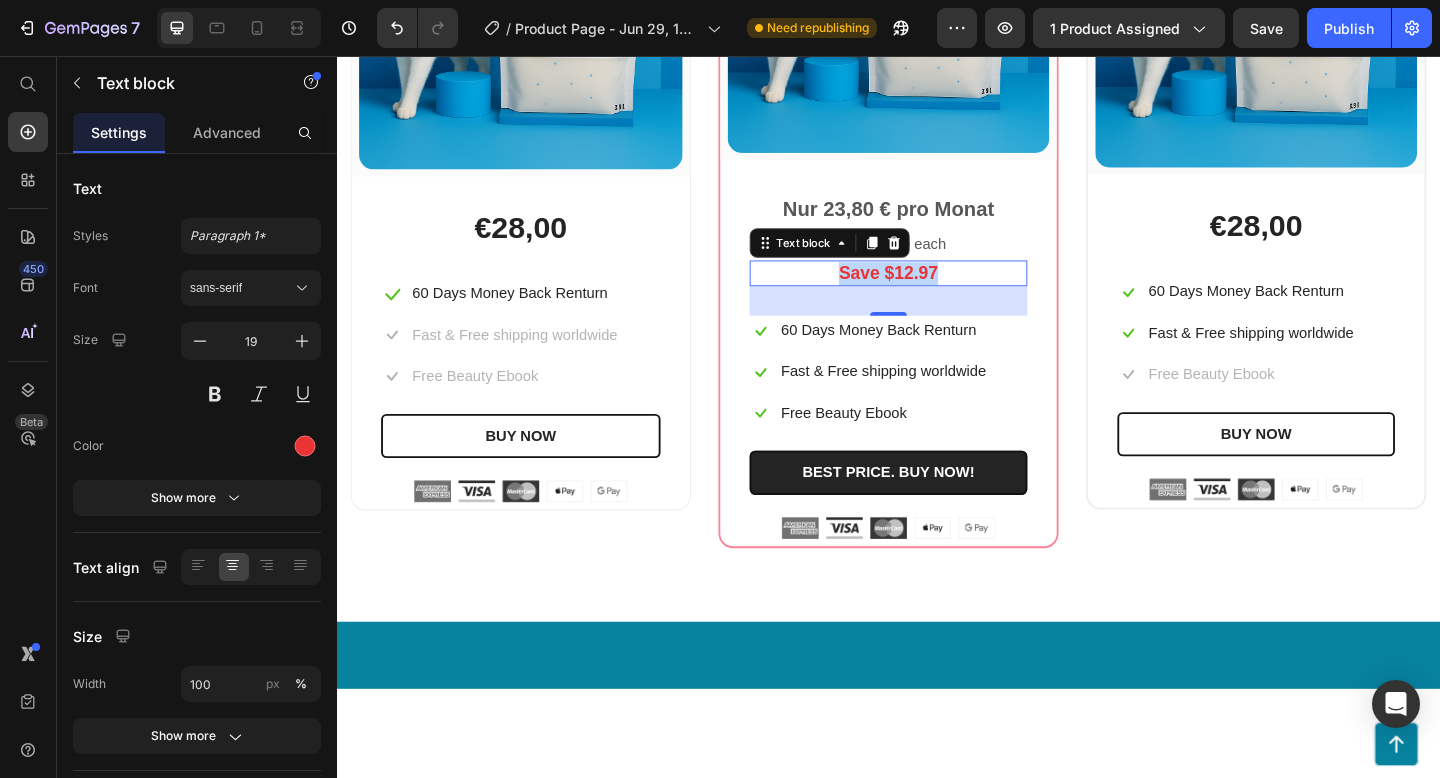 click on "Save $12.97" at bounding box center [937, 293] 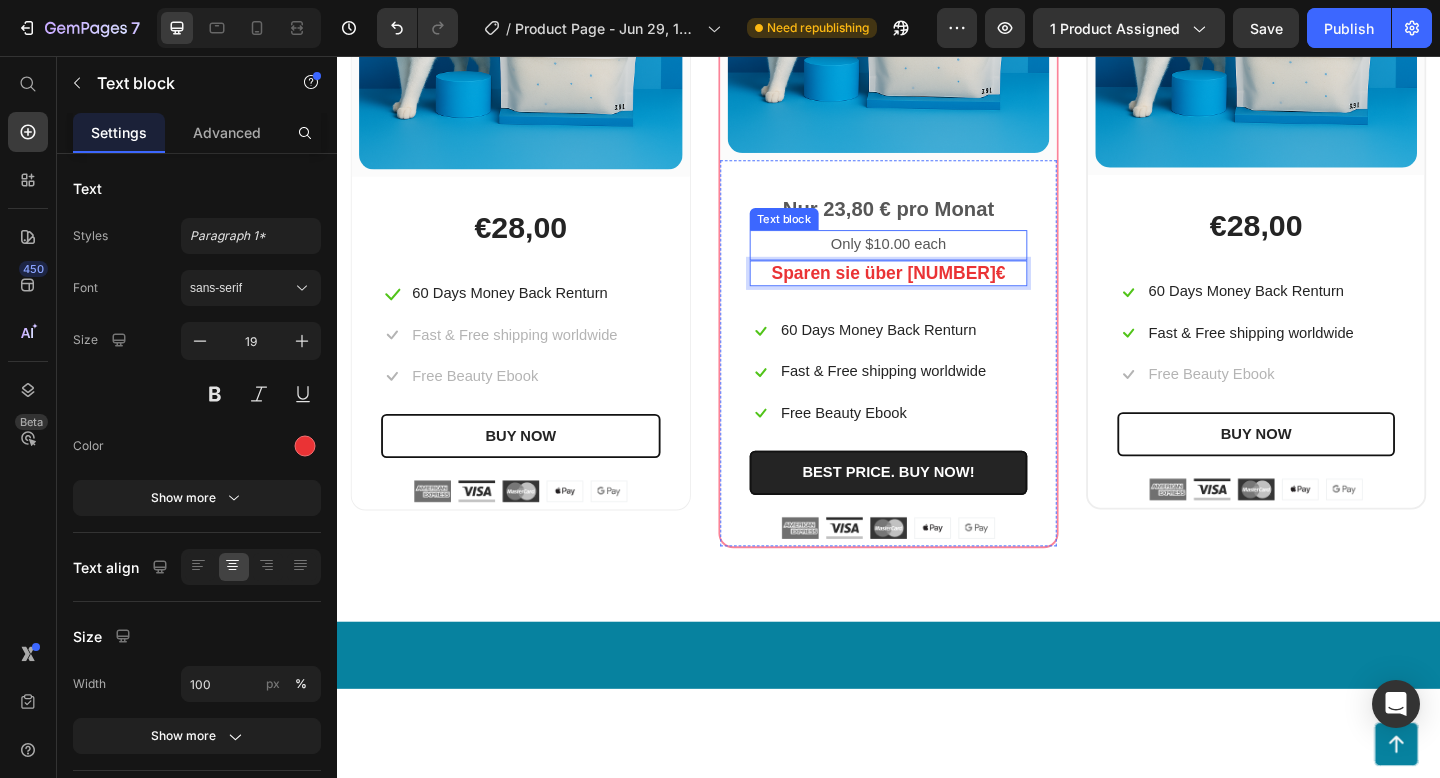 click on "Only $10.00 each" at bounding box center (937, 262) 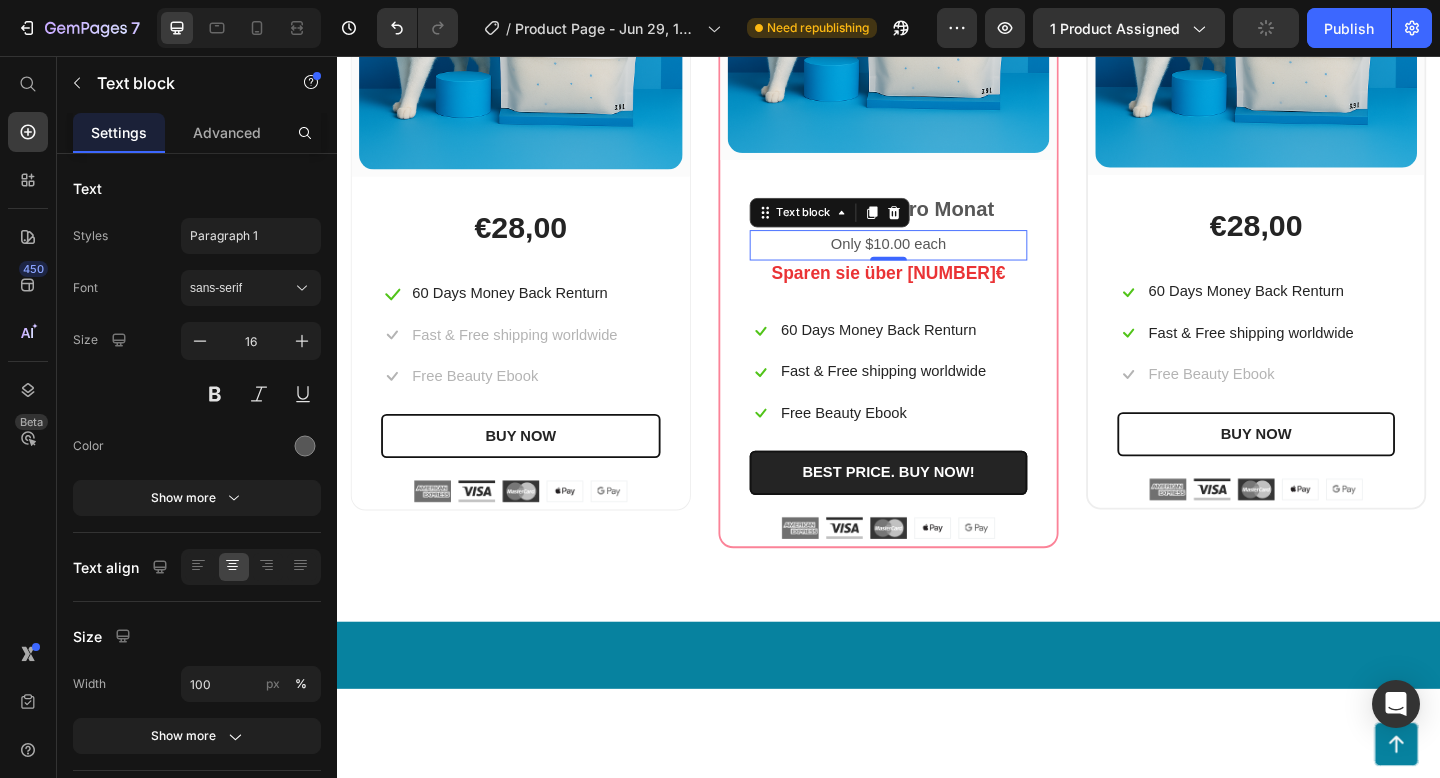 click on "Only $10.00 each" at bounding box center [937, 262] 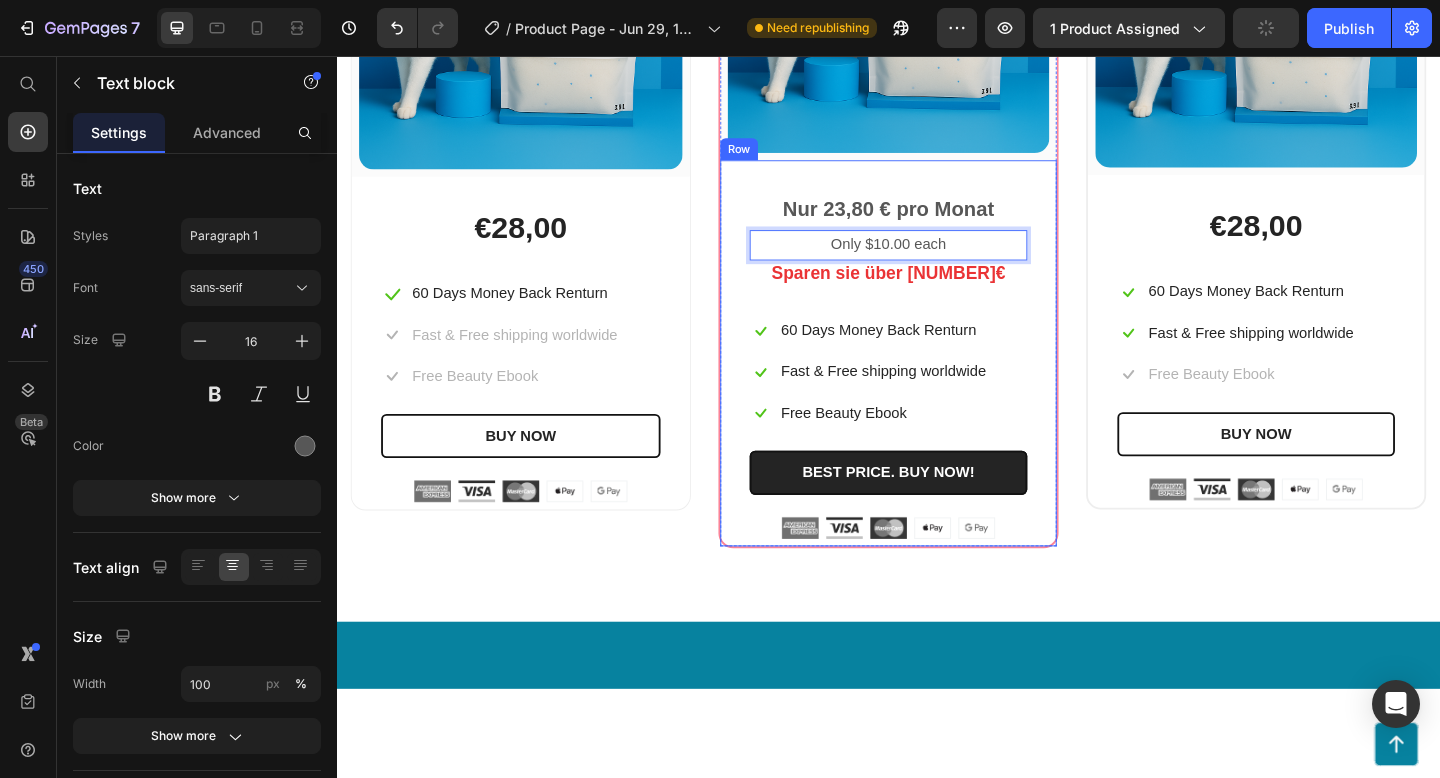 click on "Nur 23,80 € pro Monat Text block Only $10.00 each Text block   0 Sparen sie über 30€ Text block
Icon 60 Days Money Back Renturn Text block Row
Icon Fast & Free shipping worldwide Text block Row
Icon Free Beauty Ebook Text block Row BEST PRICE. BUY NOW! (P) Cart Button Image Image Image Image Image Row" at bounding box center (937, 391) 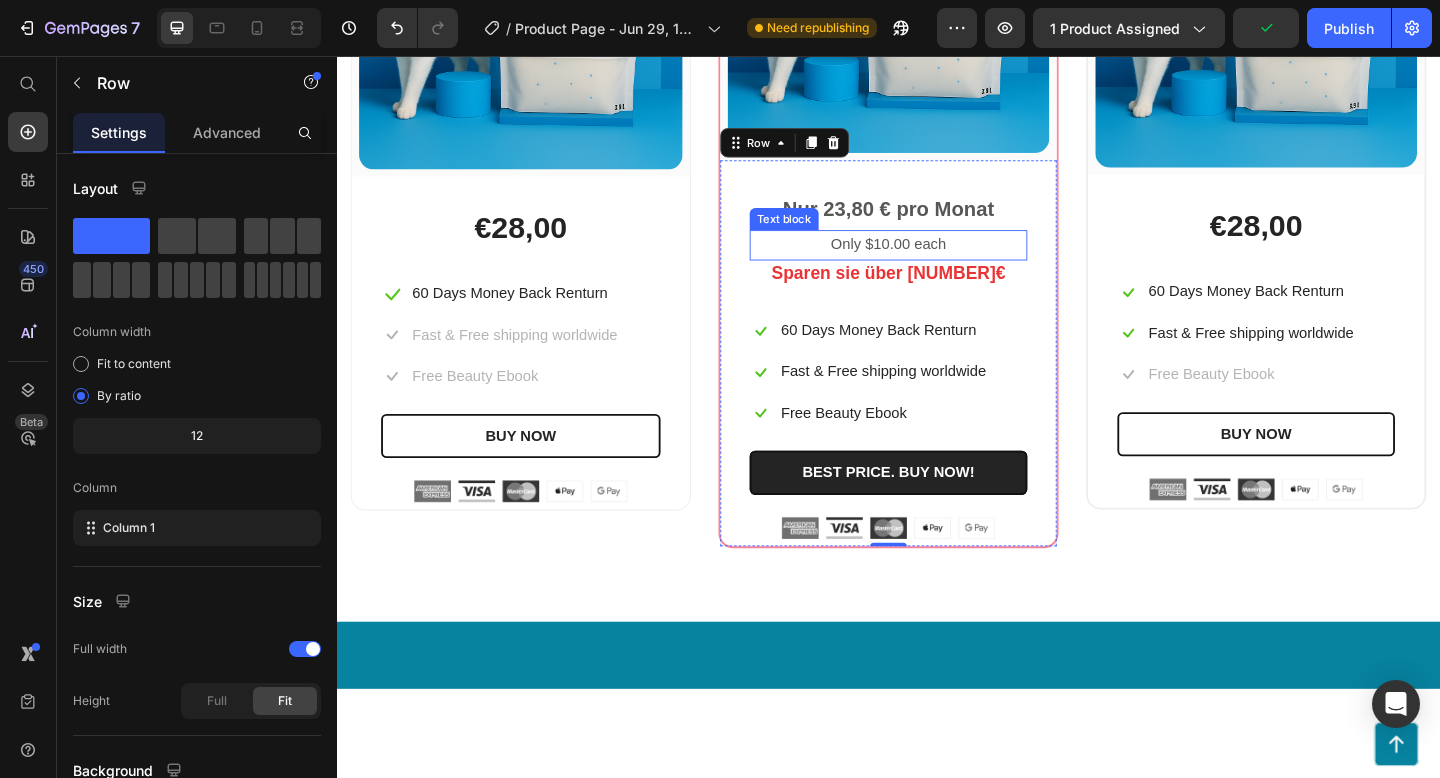 click on "Only $10.00 each" at bounding box center (937, 262) 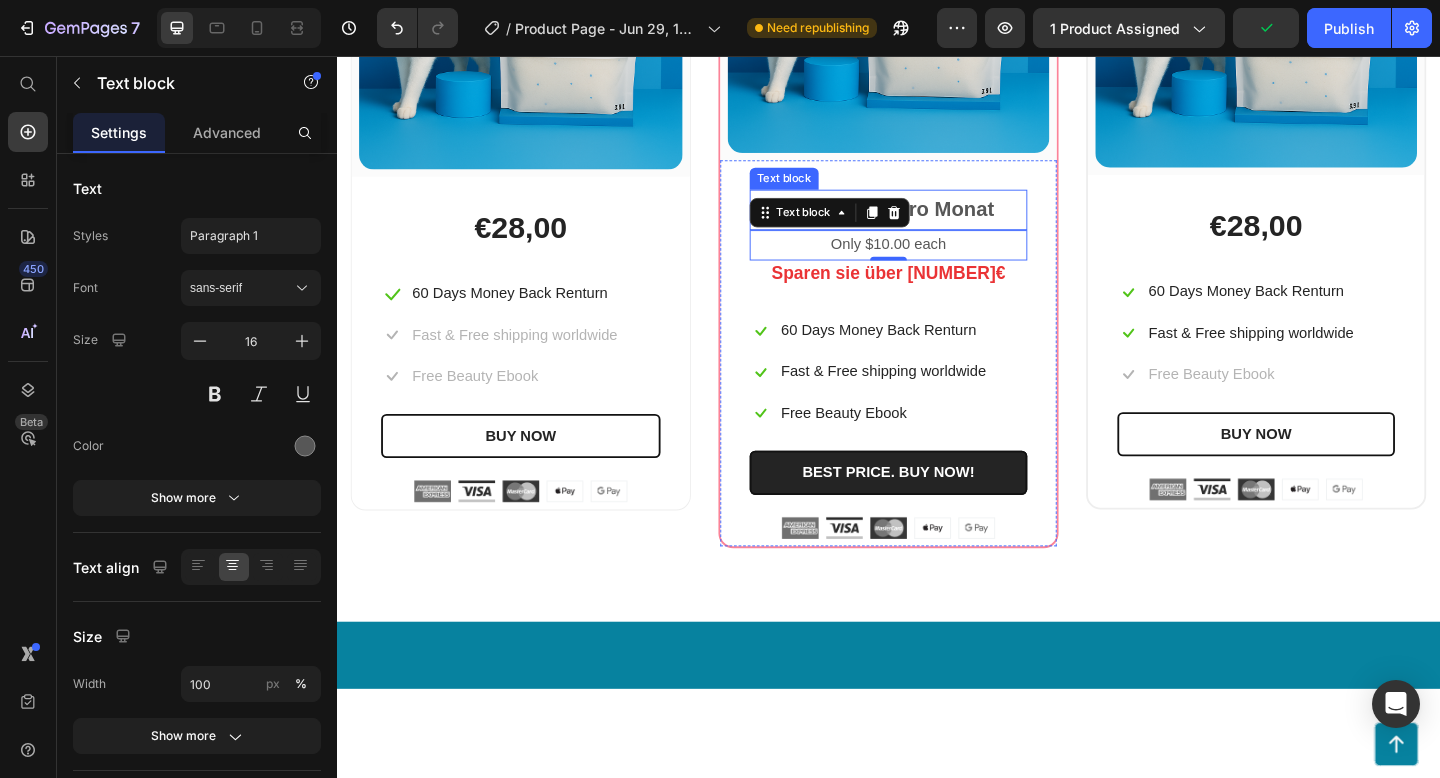 click on "Nur 23,80 € pro Monat" at bounding box center (937, 224) 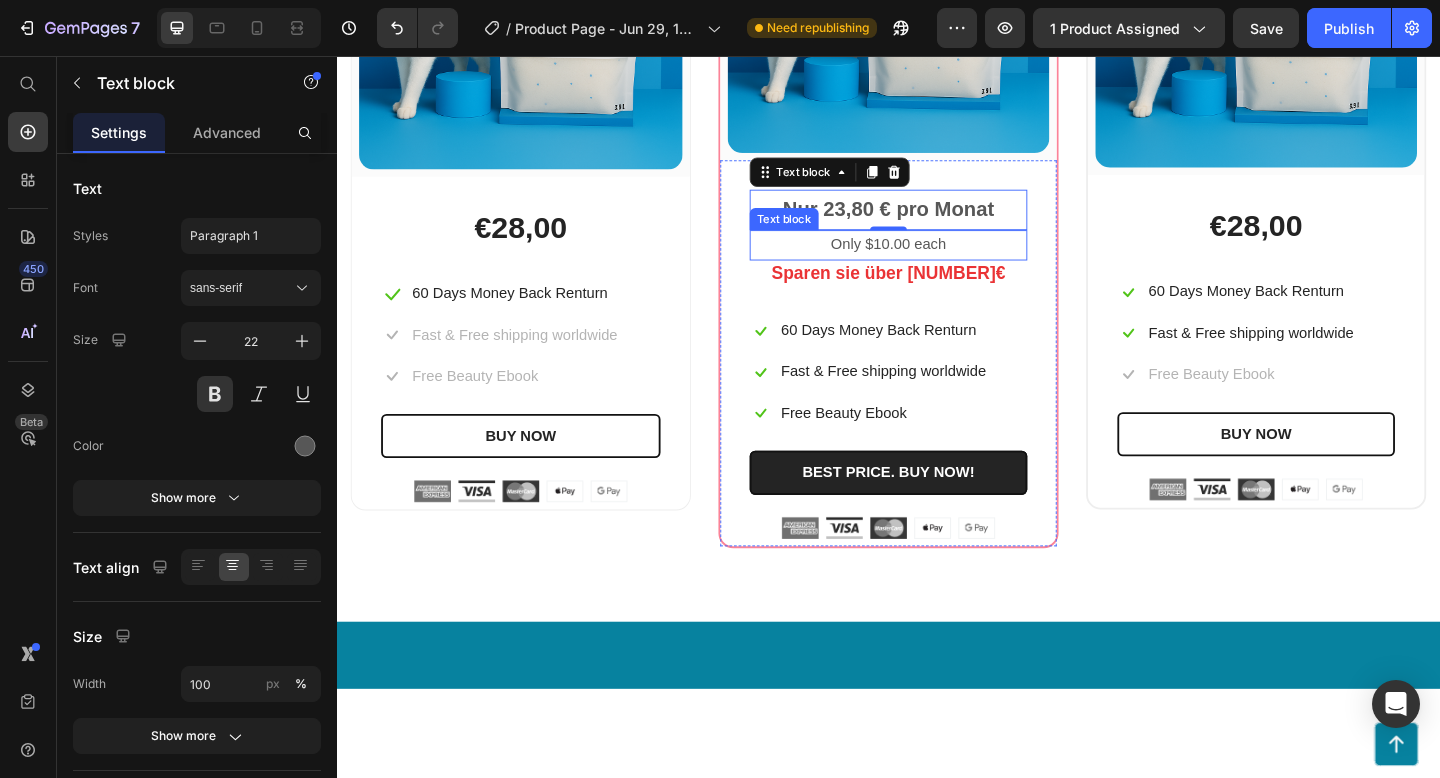 click on "Only $10.00 each" at bounding box center (937, 262) 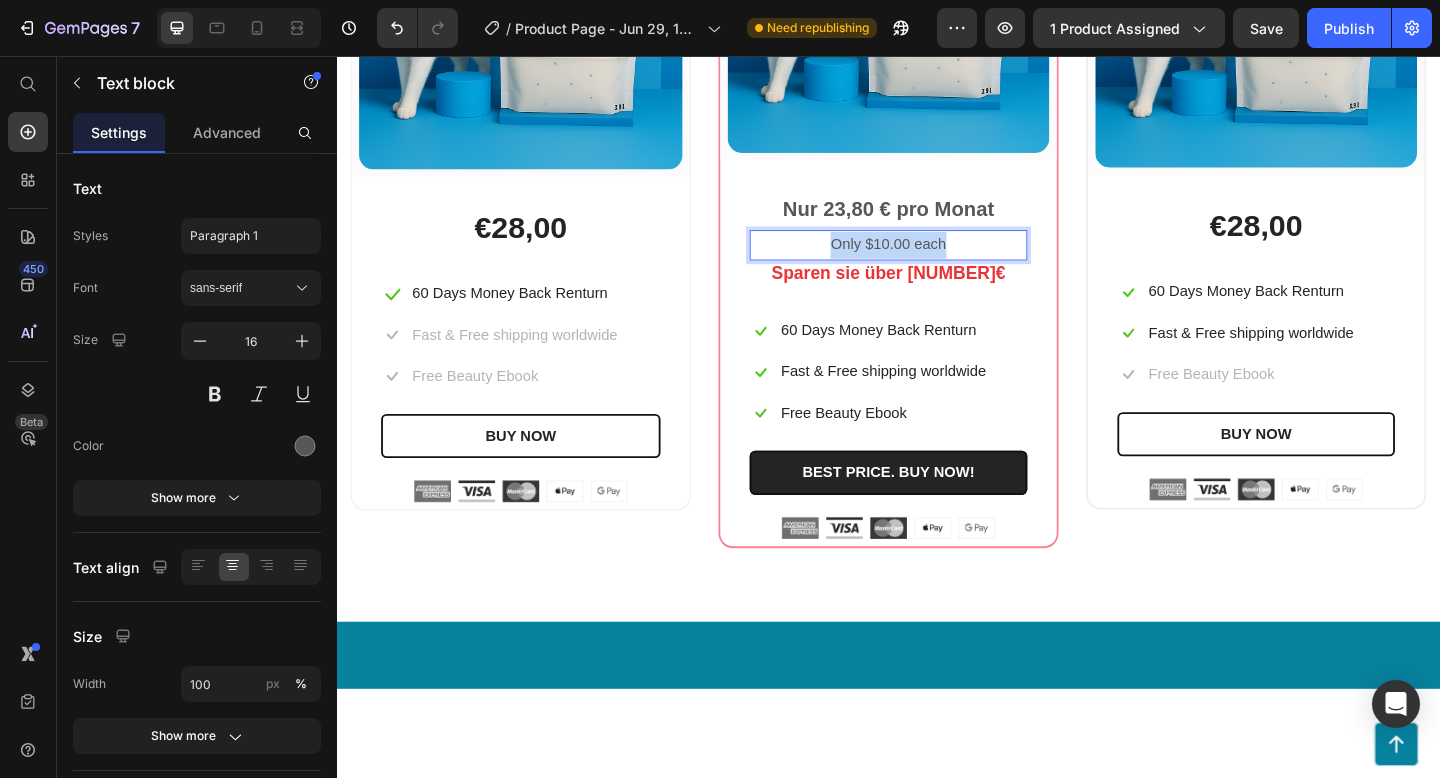 click on "Only $10.00 each" at bounding box center [937, 262] 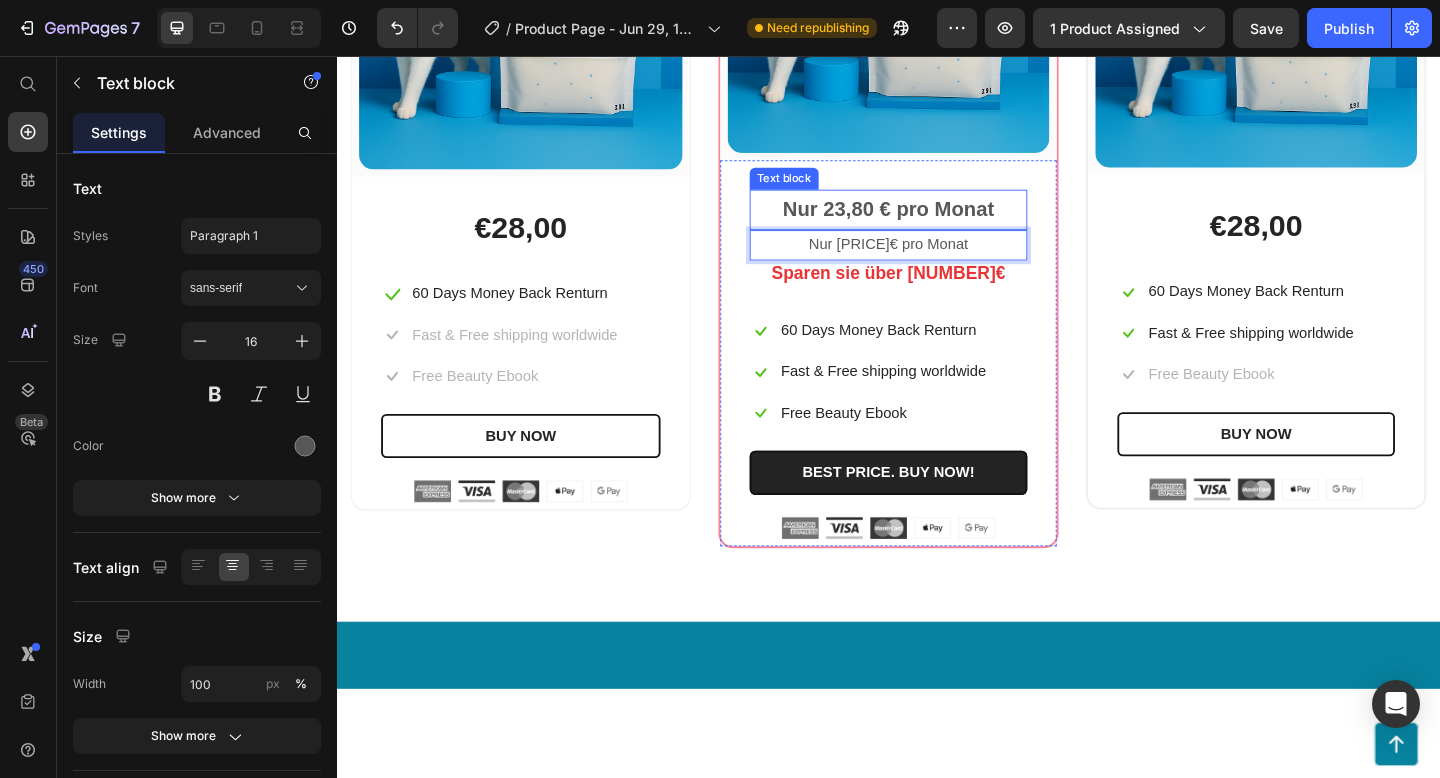 click on "Nur 23,80 € pro Monat" at bounding box center (937, 224) 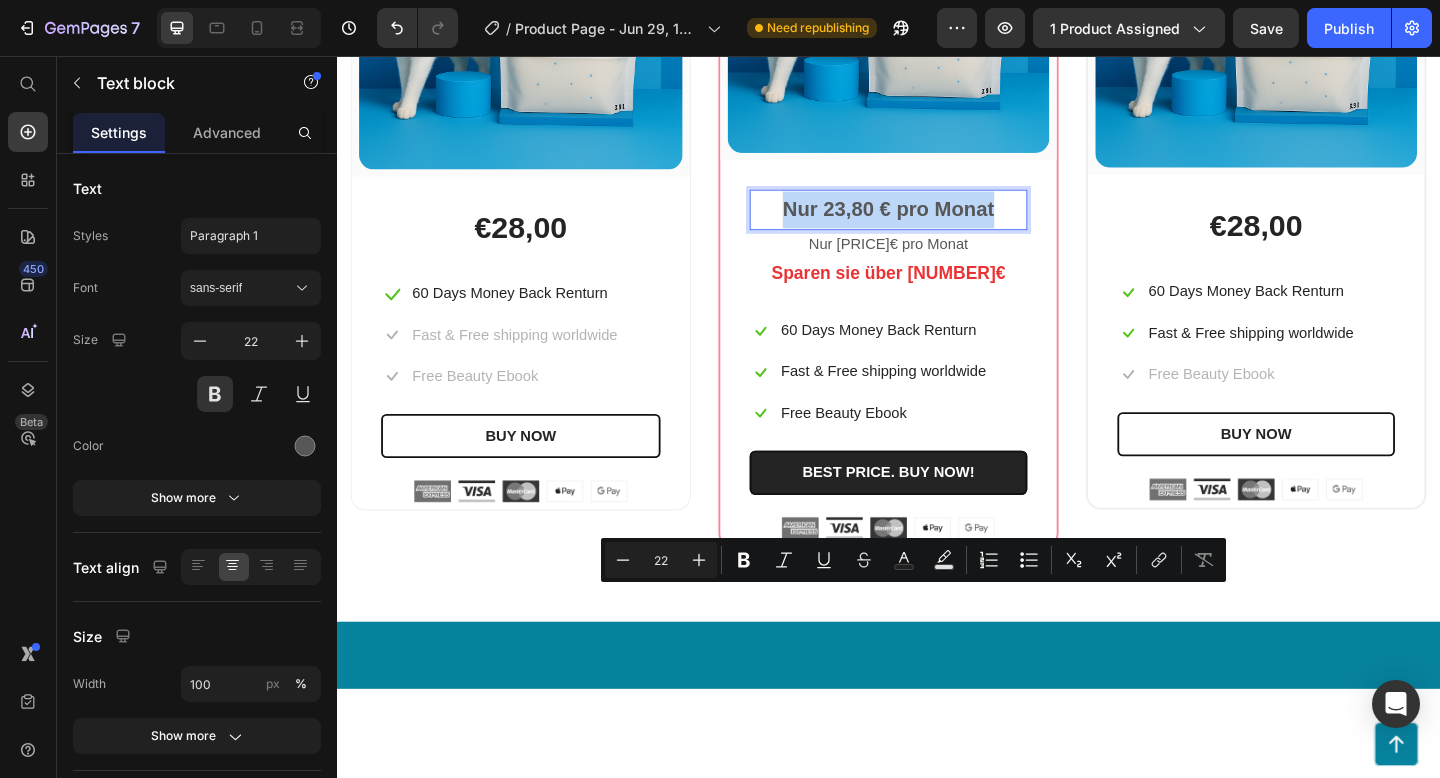drag, startPoint x: 822, startPoint y: 643, endPoint x: 1062, endPoint y: 646, distance: 240.01875 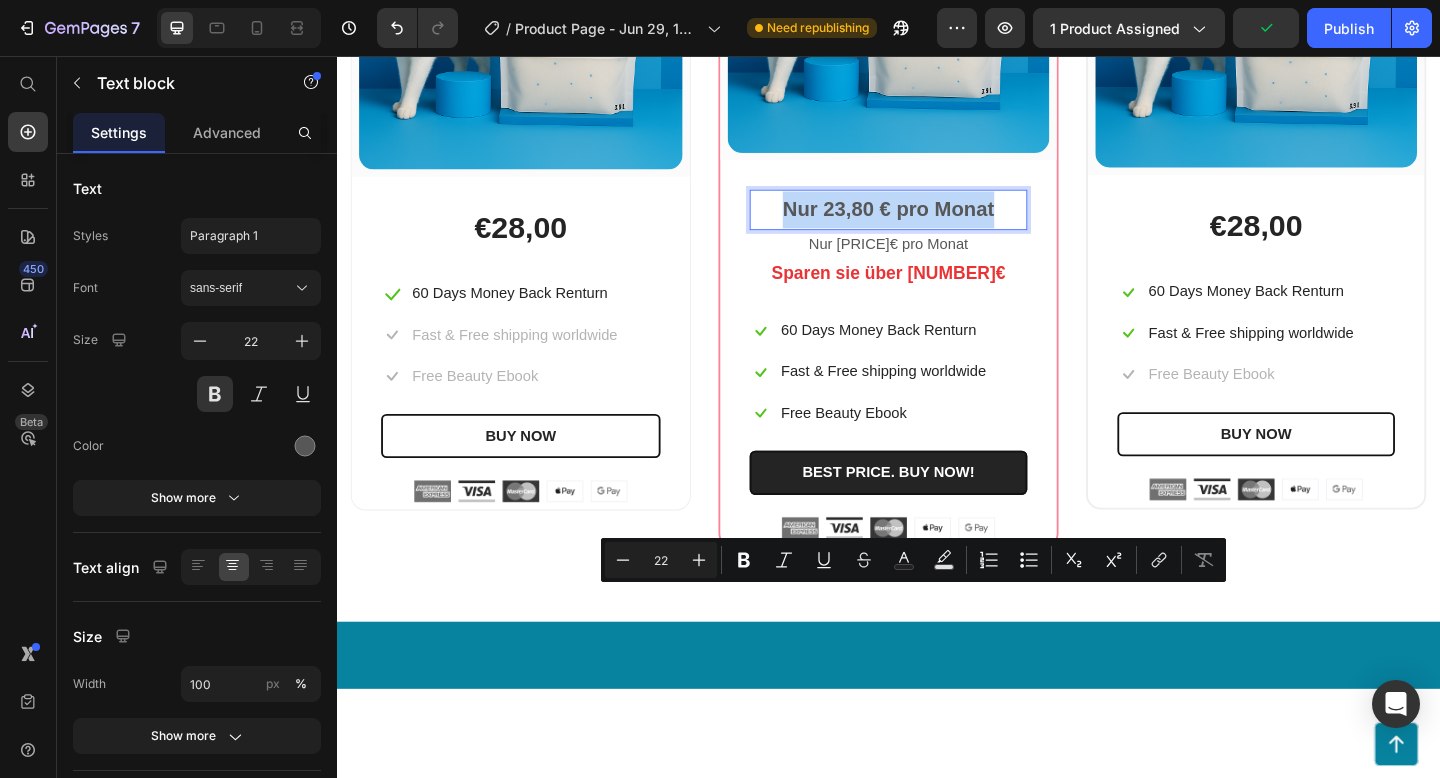 click on "Nur 23,80 € pro Monat" at bounding box center [937, 224] 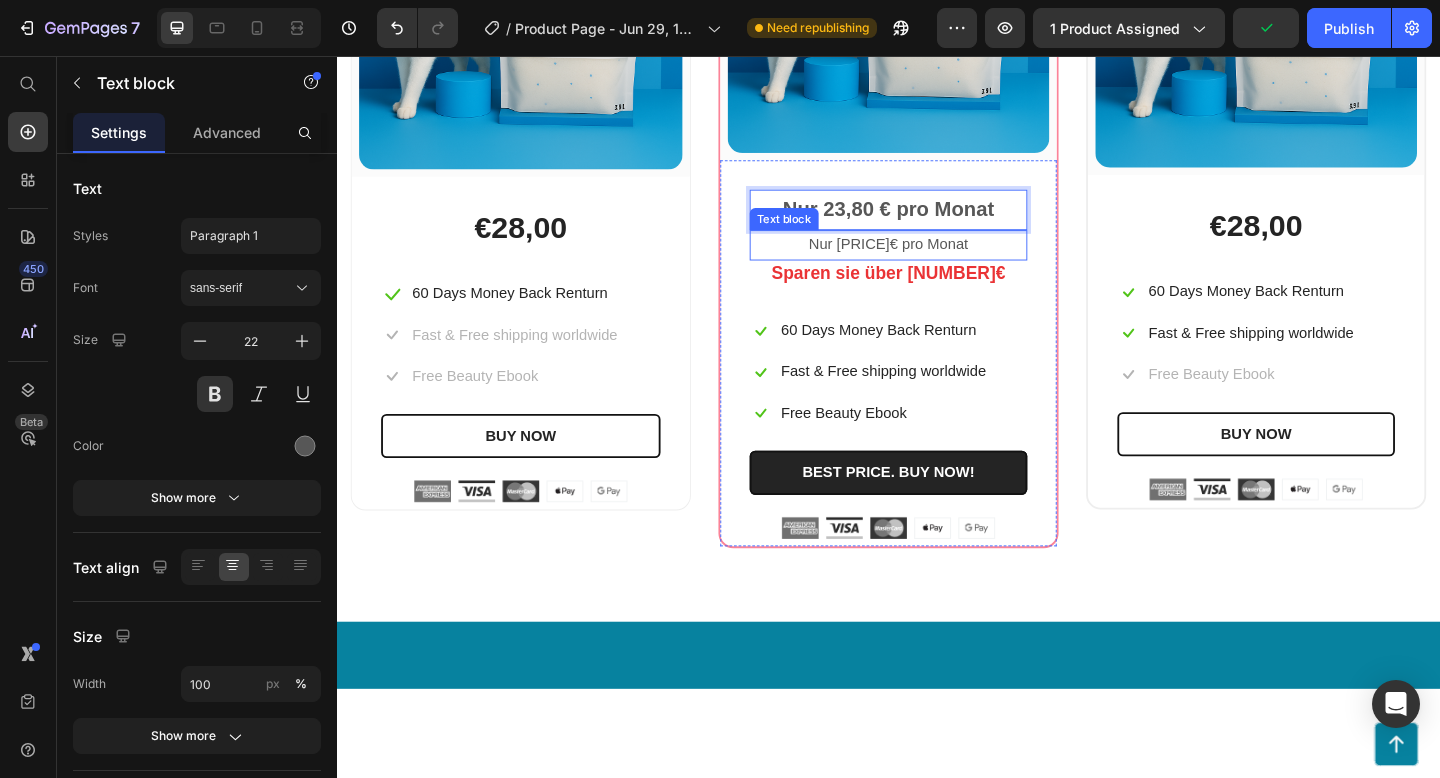 click on "Nur [PRICE]€ pro Monat" at bounding box center (937, 262) 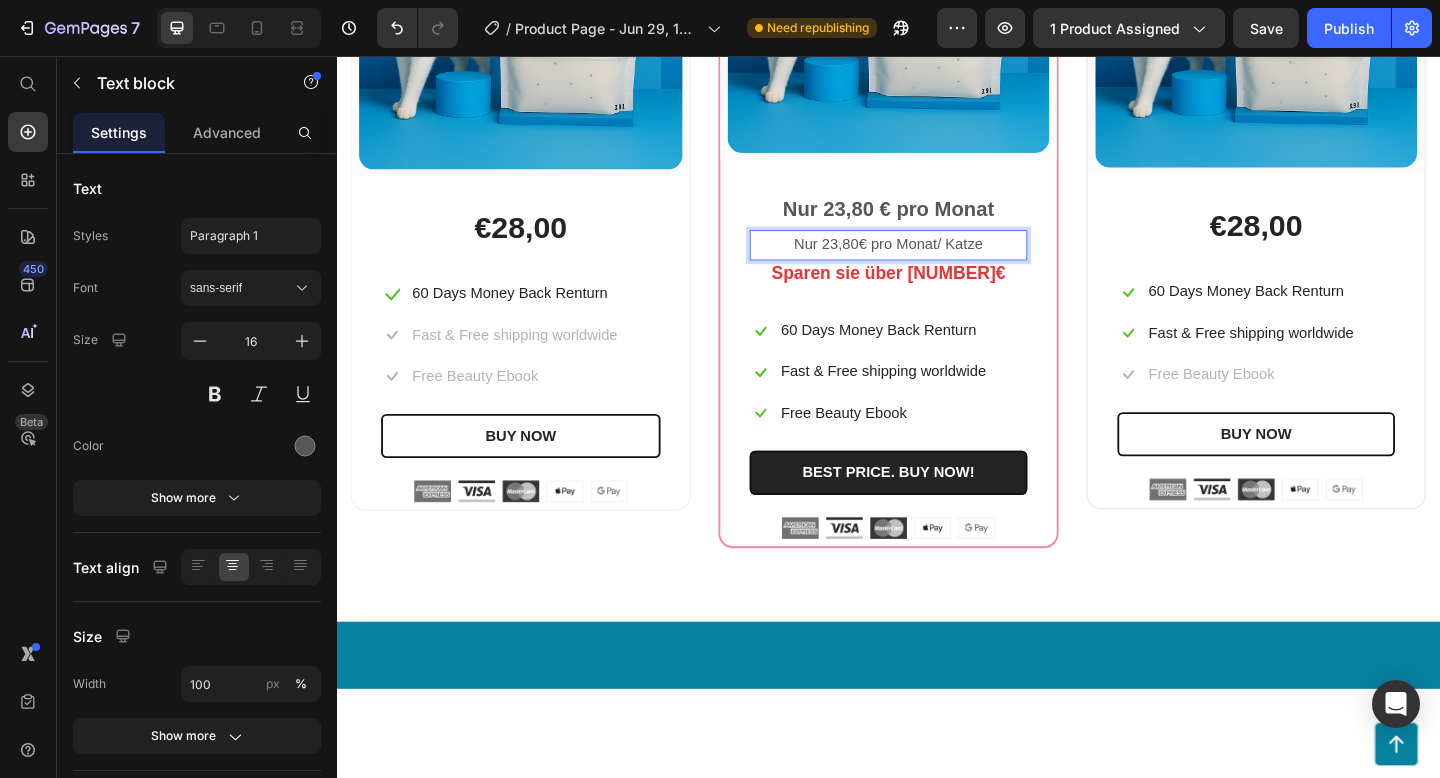 click on "Nur 23,80 € pro Monat" at bounding box center [937, 224] 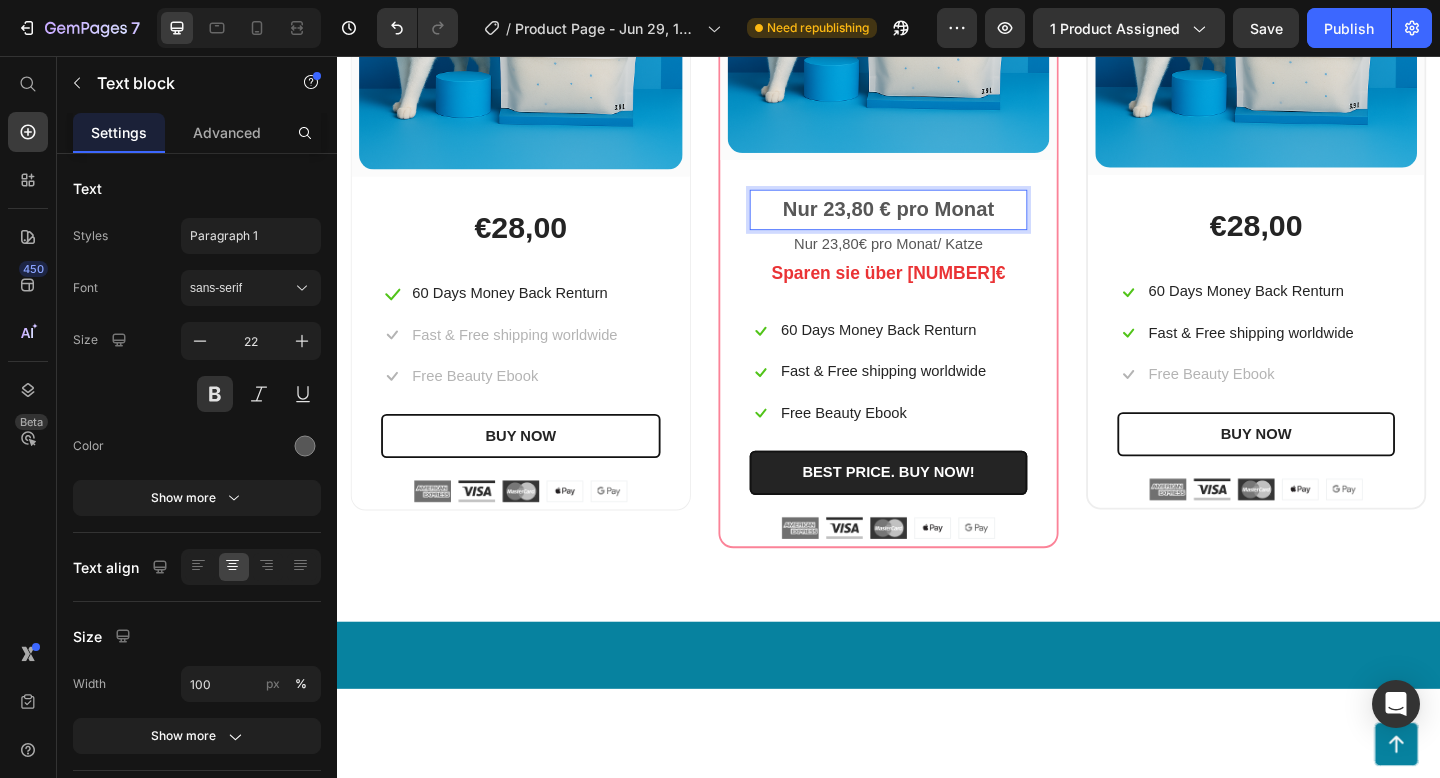 click on "Nur 23,80 € pro Monat" at bounding box center (937, 224) 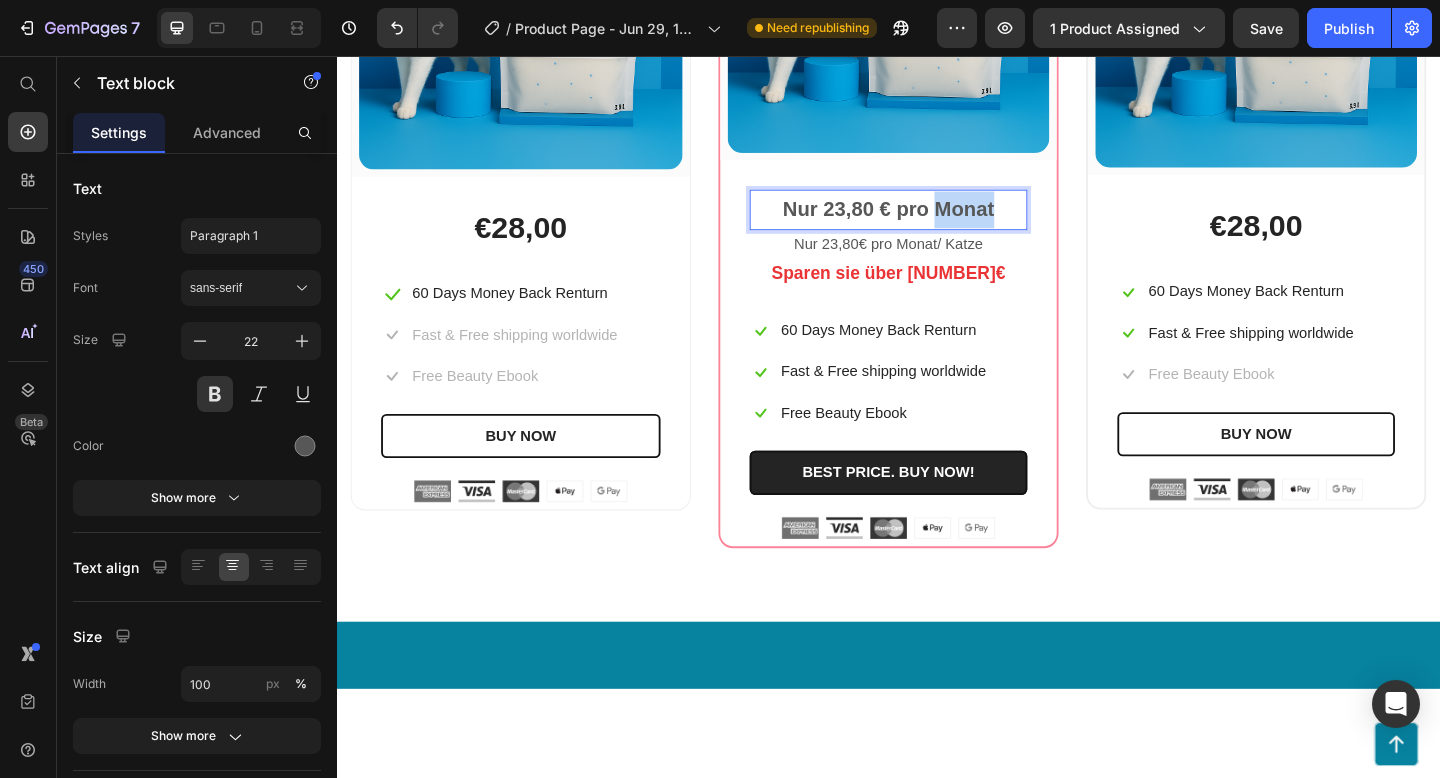 click on "Nur 23,80 € pro Monat" at bounding box center (937, 224) 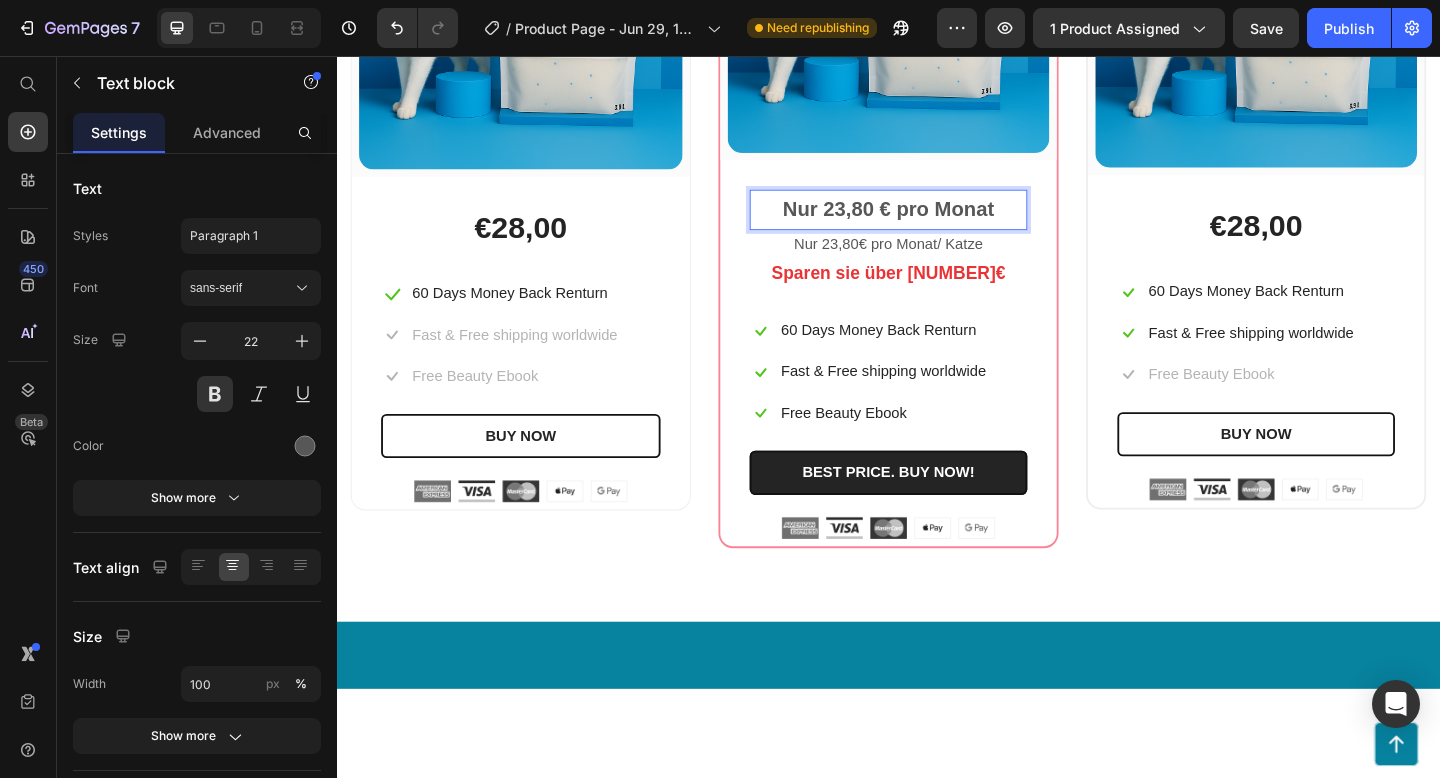 click on "Nur 23,80 € pro Monat" at bounding box center (937, 224) 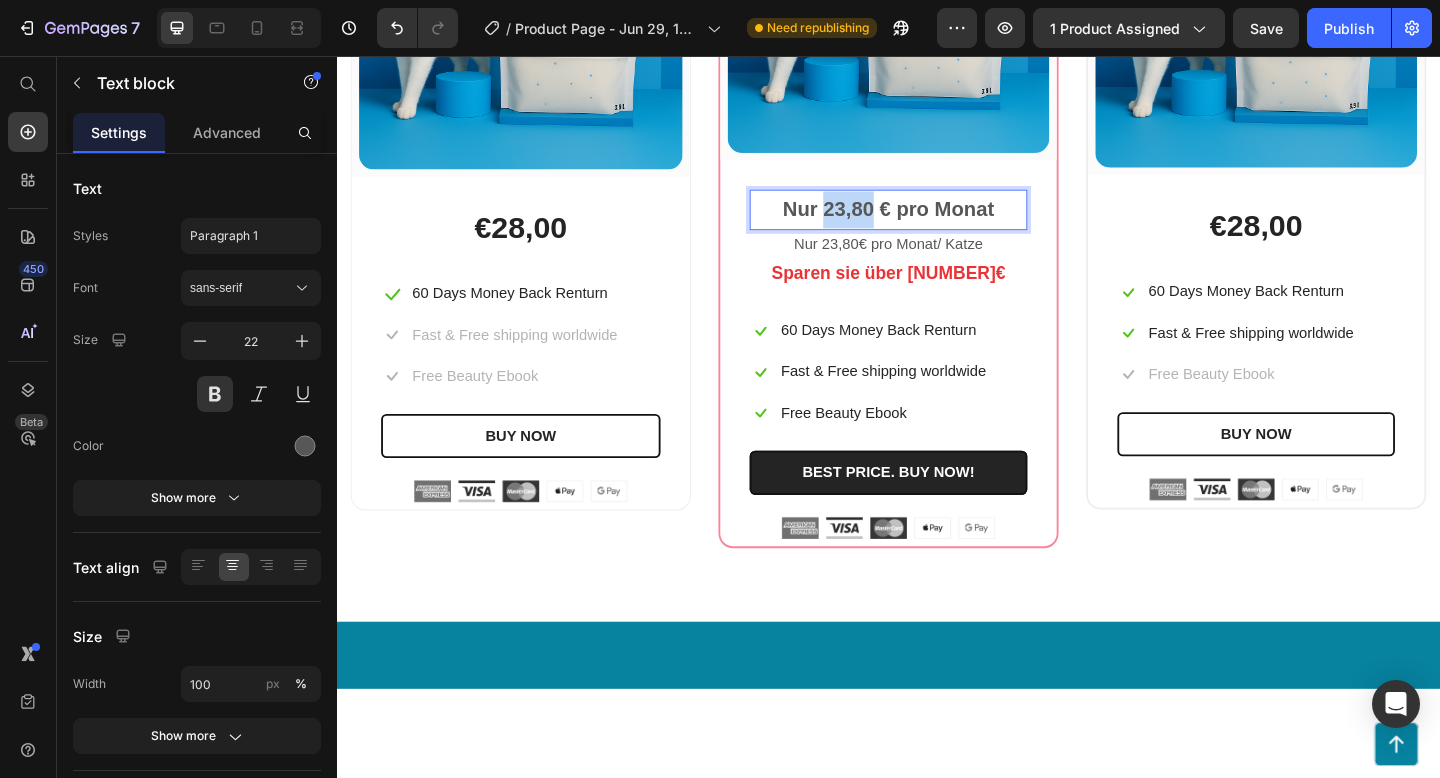 click on "Nur 23,80 € pro Monat" at bounding box center (937, 224) 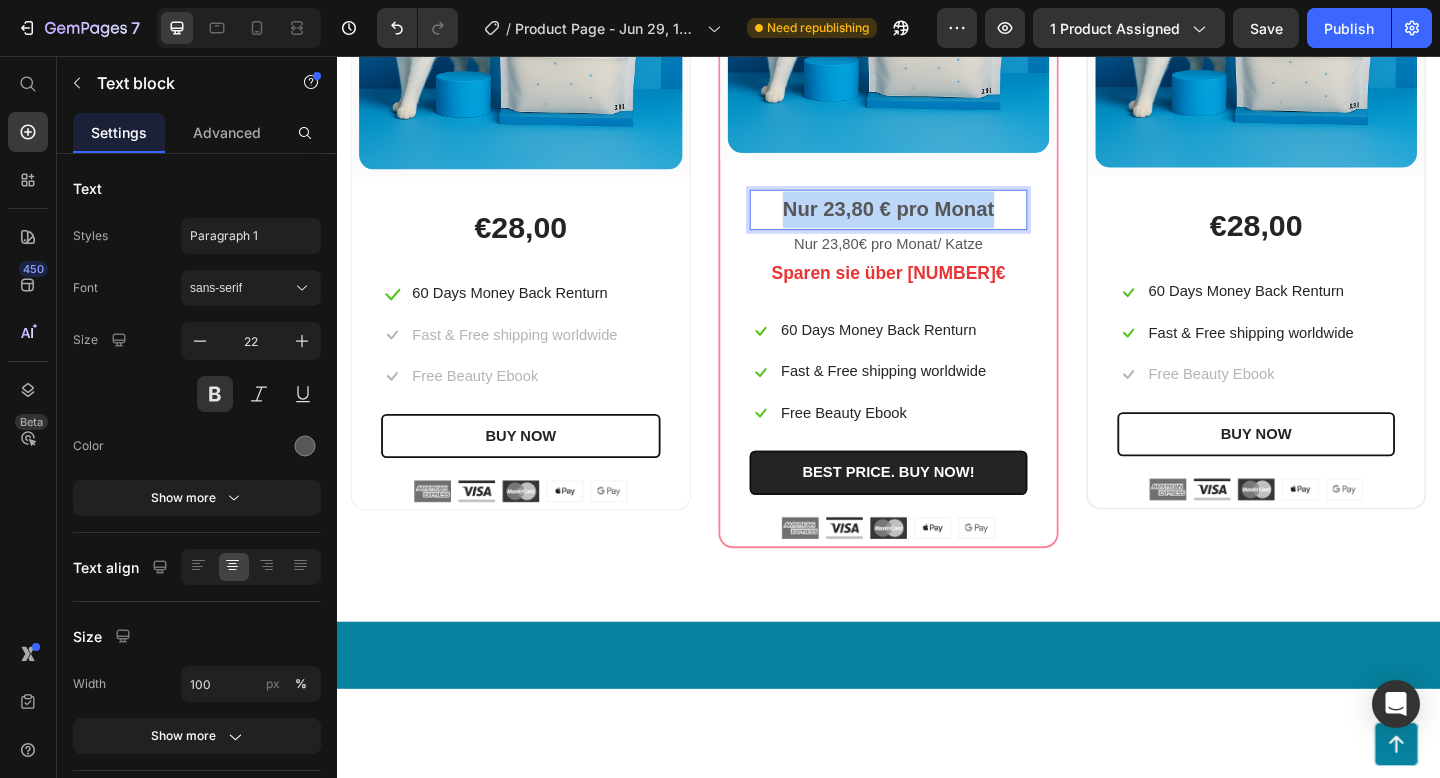 click on "Nur 23,80 € pro Monat" at bounding box center (937, 224) 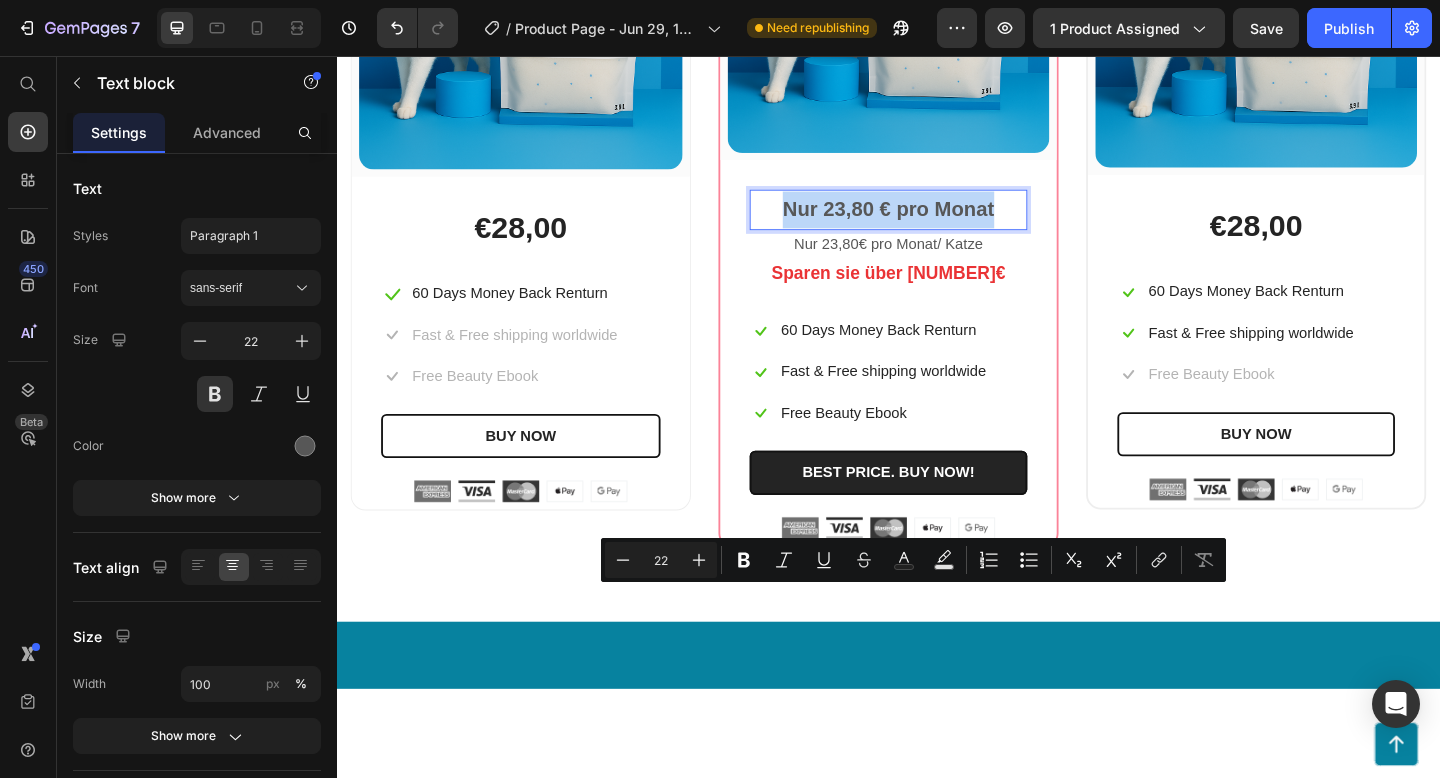 click on "Nur 23,80 € pro Monat" at bounding box center (937, 224) 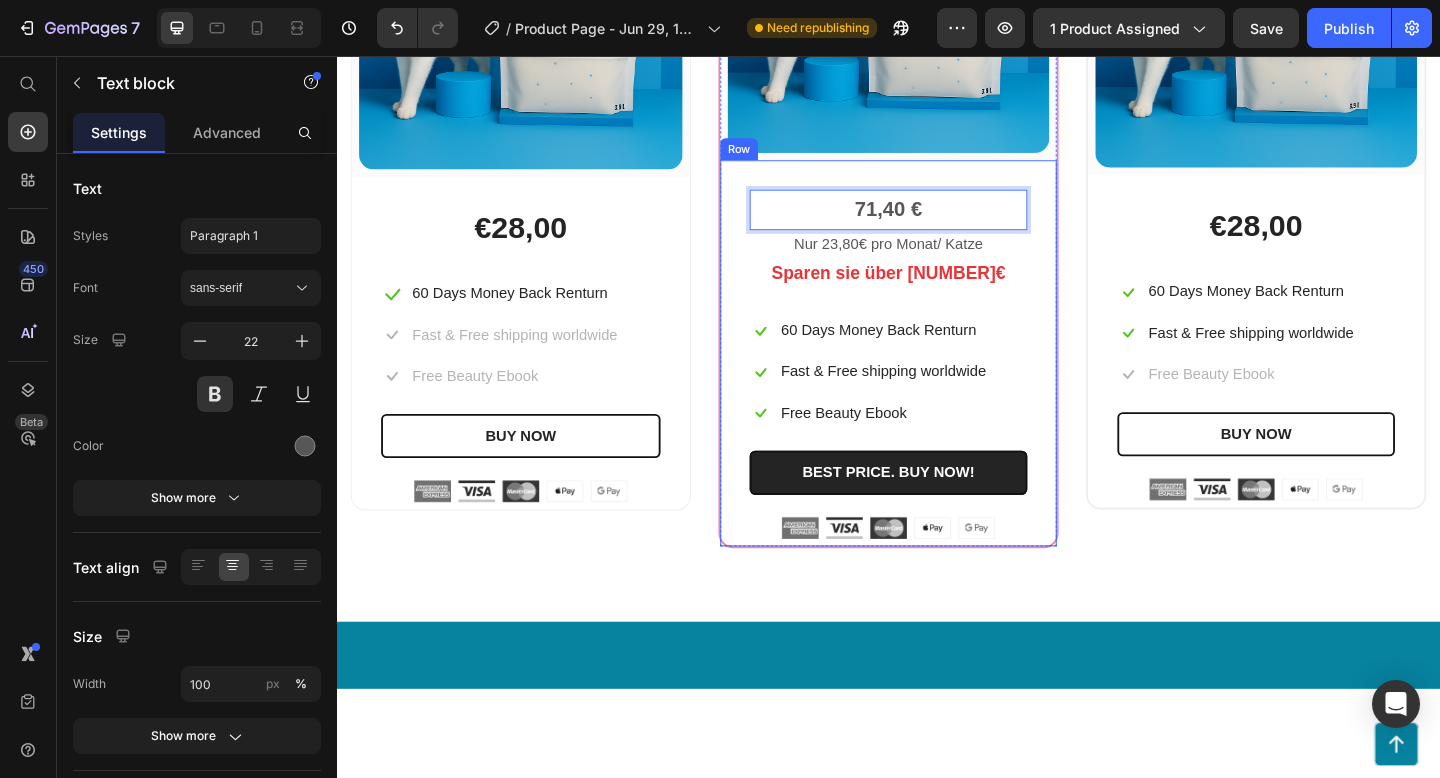 click on "71,40 € Text block   0 Nur 23,80€ pro Monat/ Katze Text block Sparen sie über 30€ Text block
Icon 60 Days Money Back Renturn Text block Row
Icon Fast & Free shipping worldwide Text block Row
Icon Free Beauty Ebook Text block Row BEST PRICE. BUY NOW! (P) Cart Button Image Image Image Image Image Row" at bounding box center [937, 391] 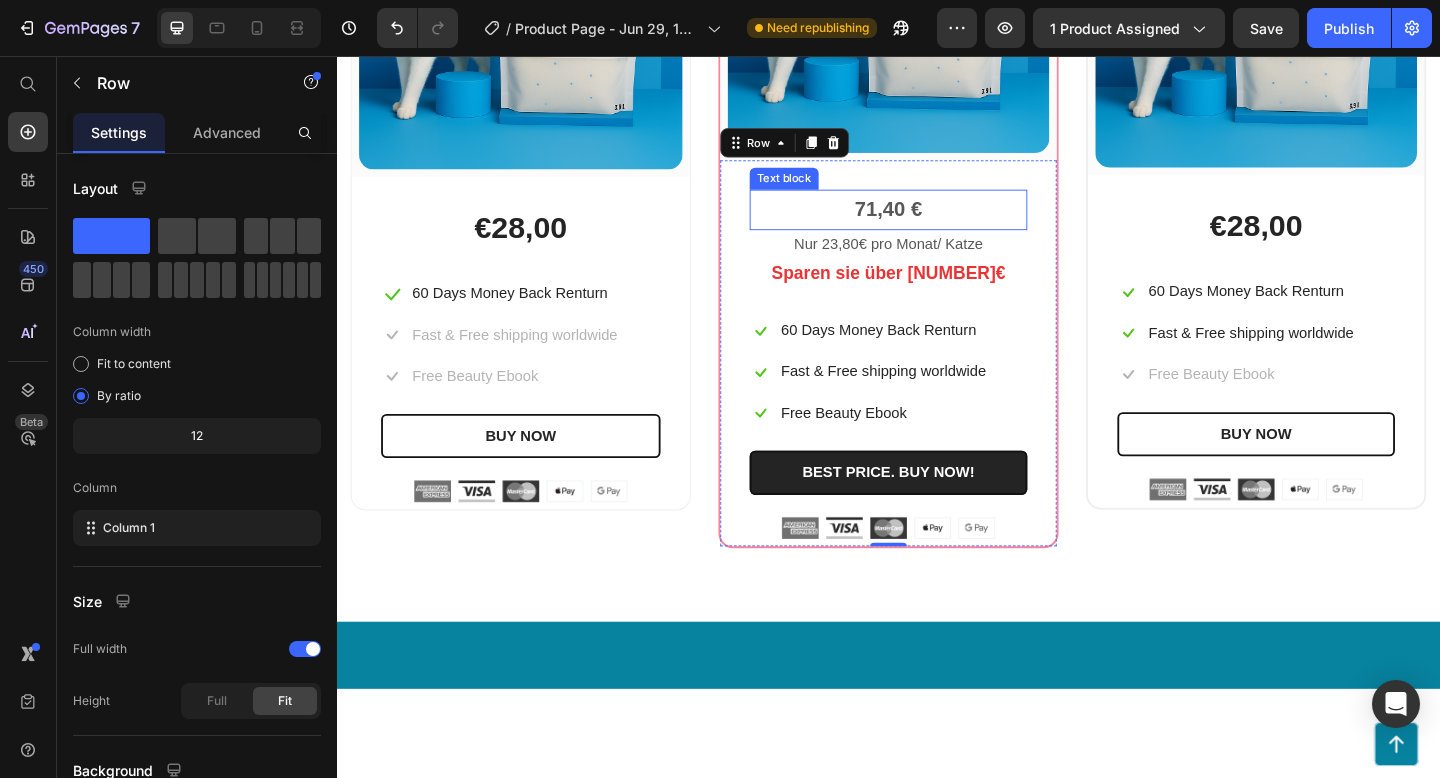 click on "71,40 €" at bounding box center [937, 224] 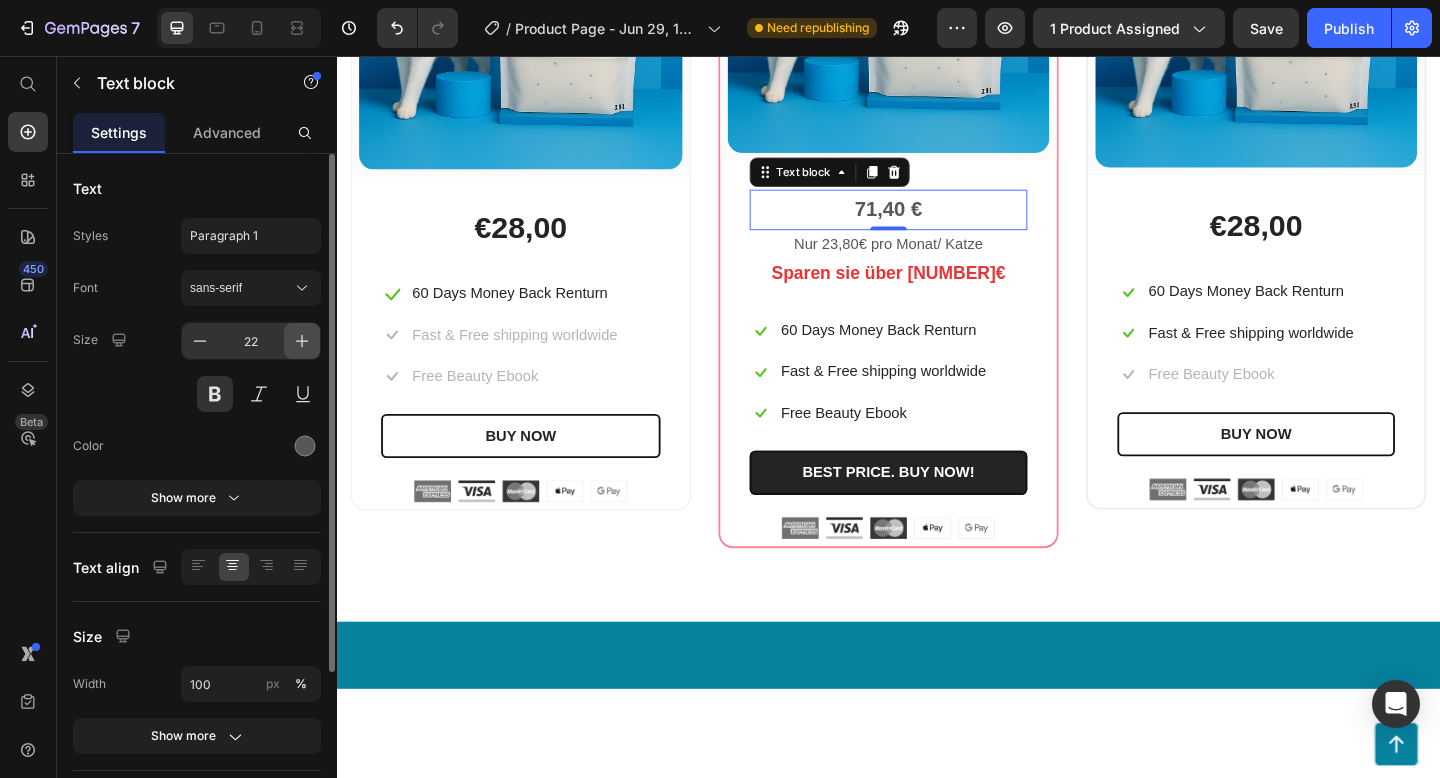 click 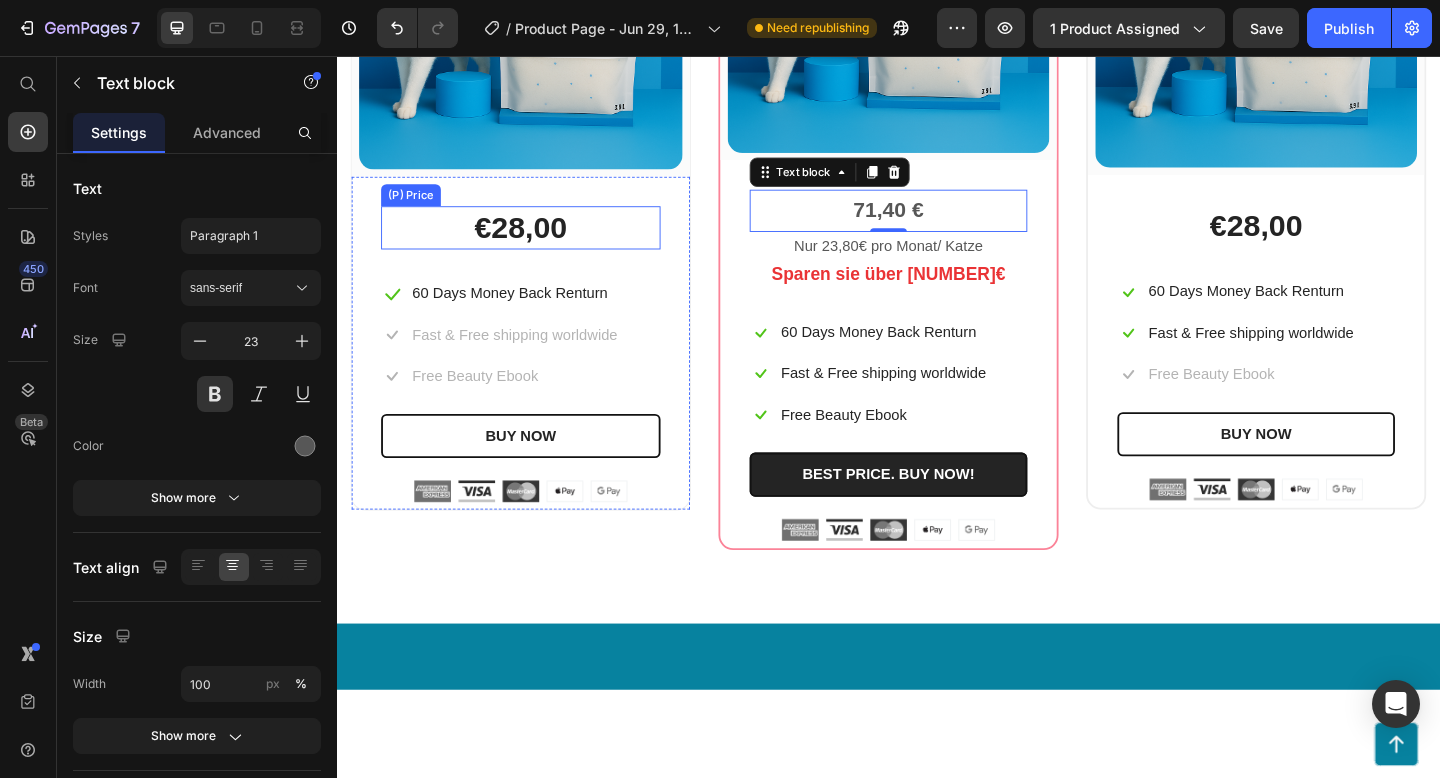 click on "€28,00" at bounding box center [537, 243] 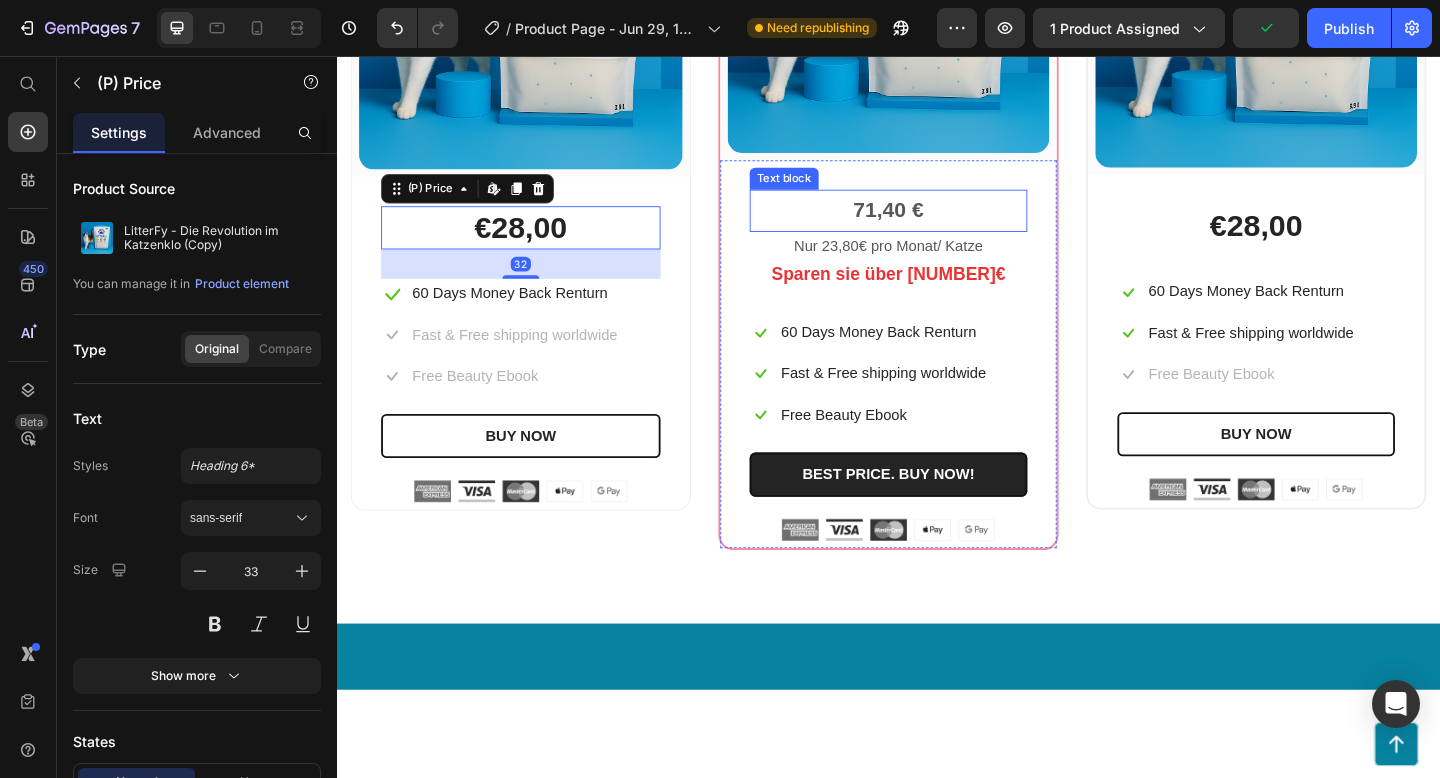 click on "71,40 €" at bounding box center [937, 224] 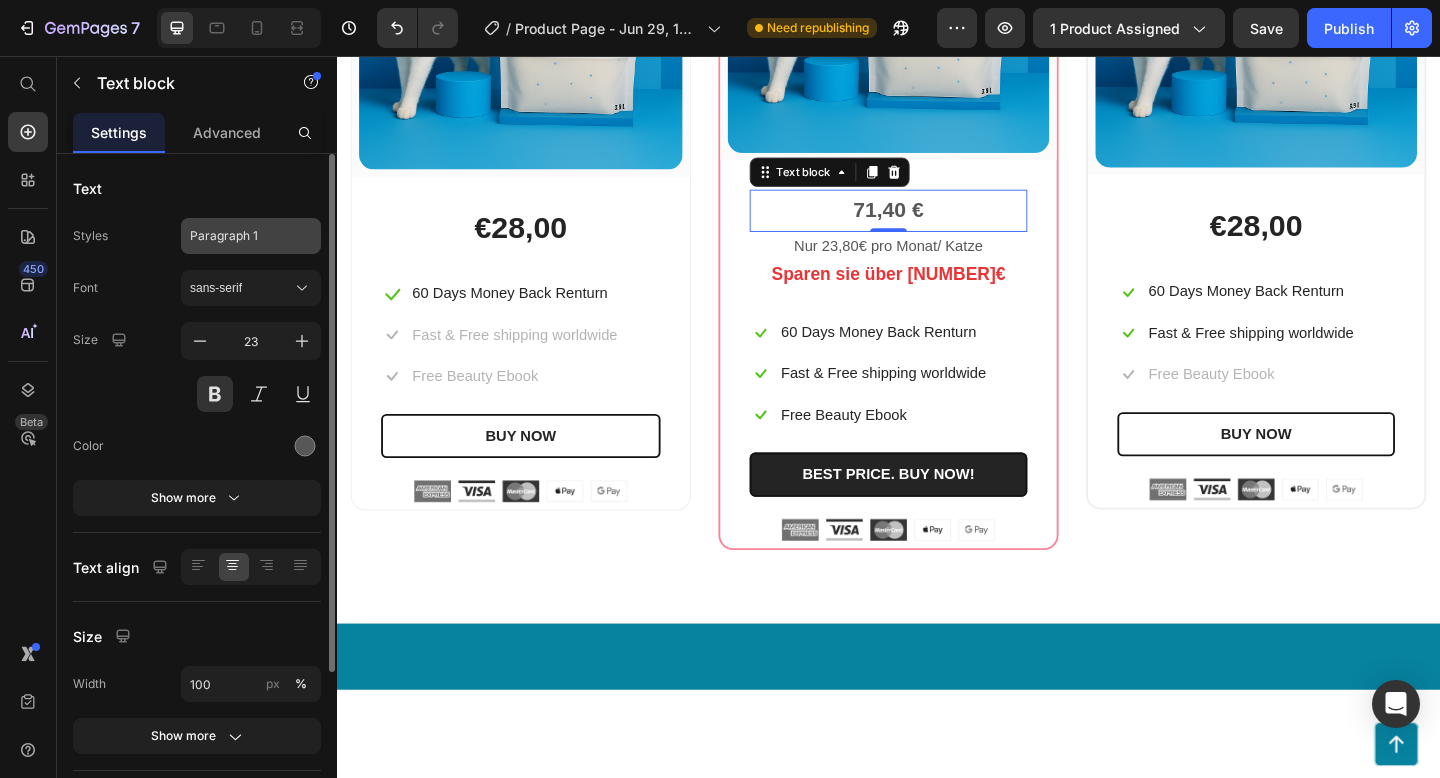 click on "Paragraph 1" at bounding box center (251, 236) 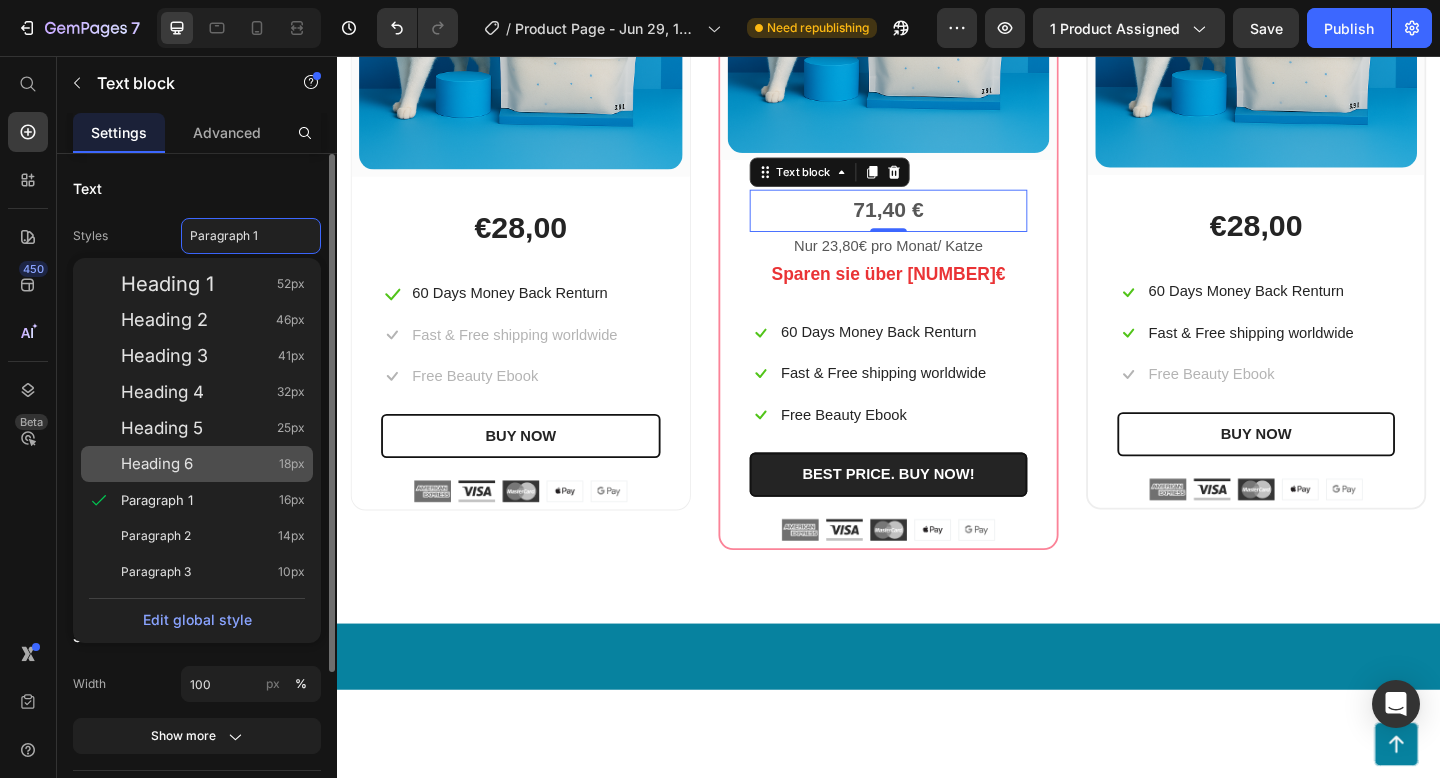 click on "Heading 6 18px" 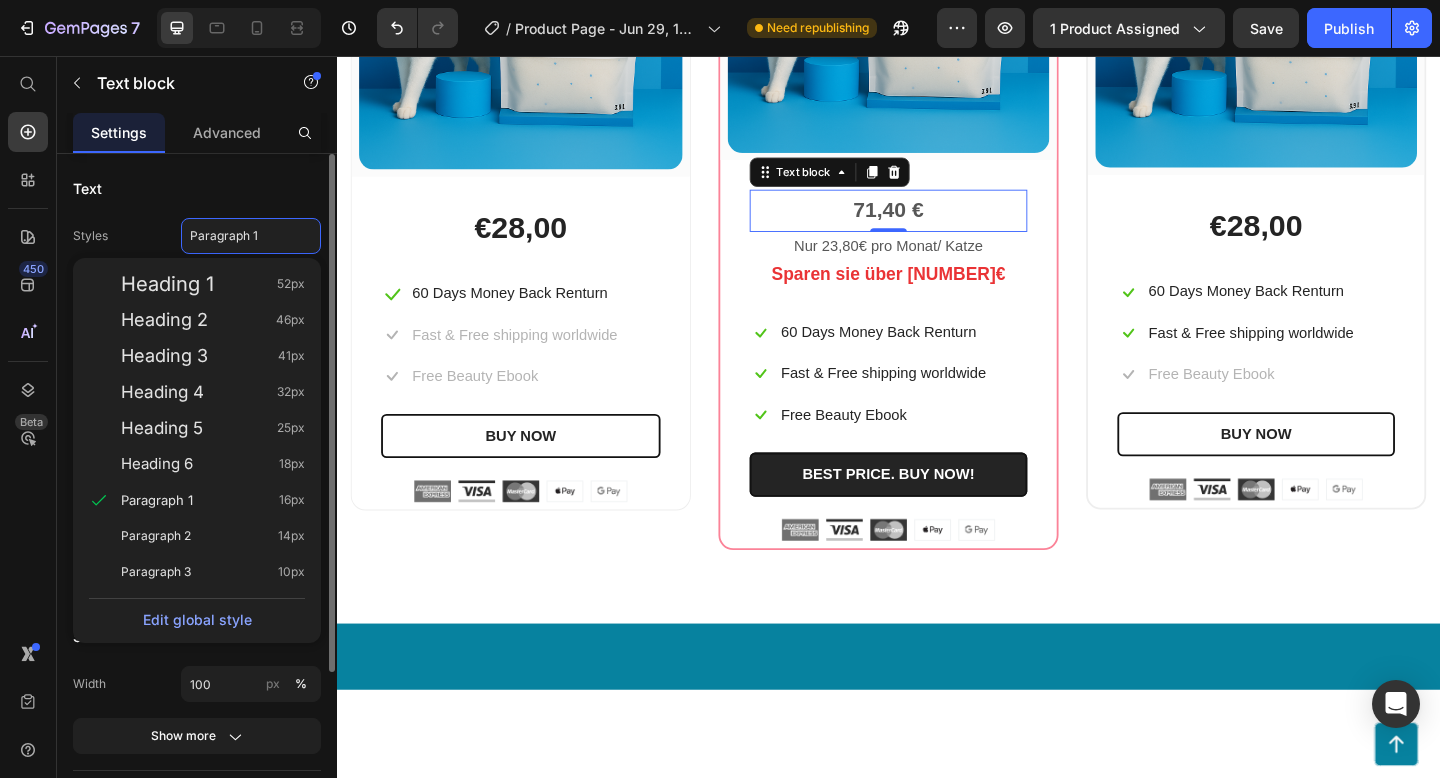 type on "18" 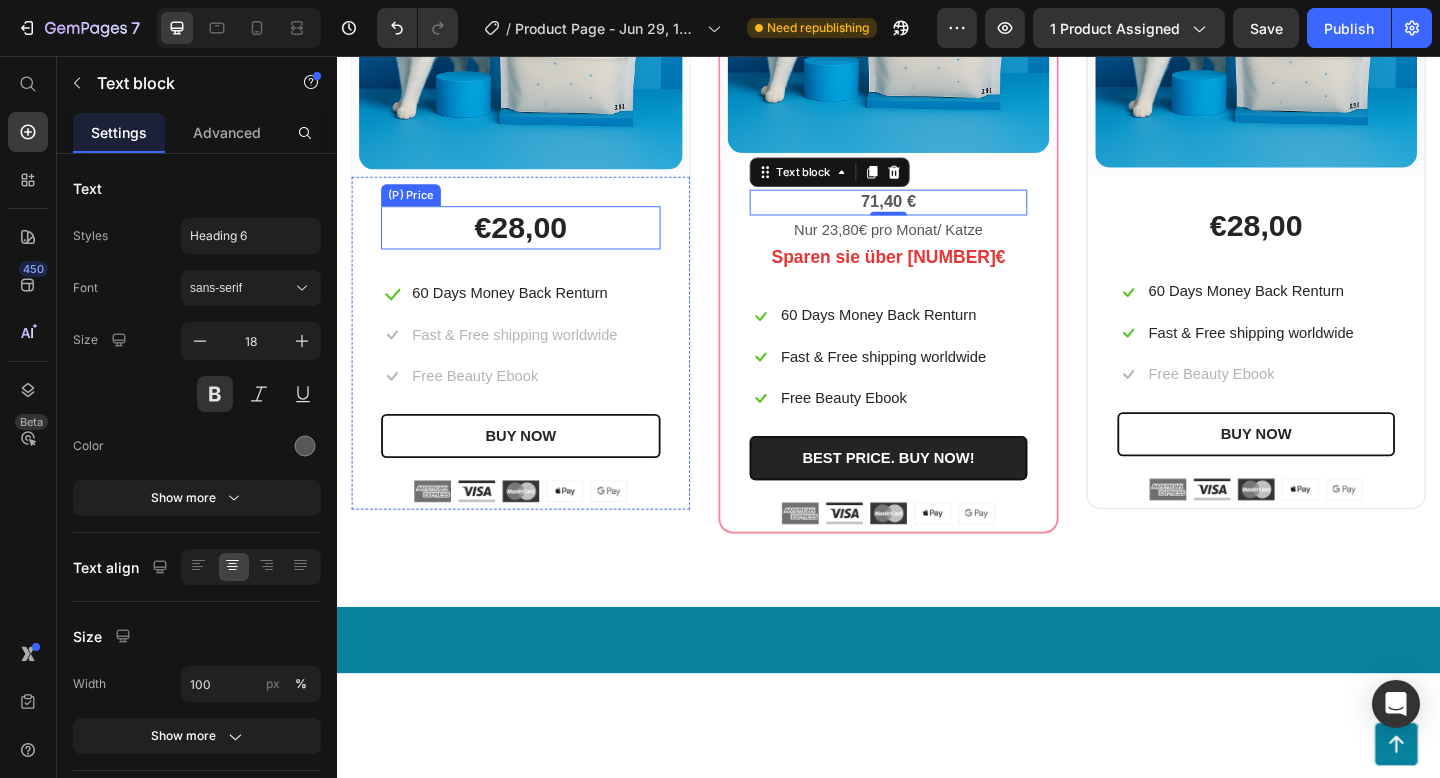 click on "€28,00" at bounding box center (537, 243) 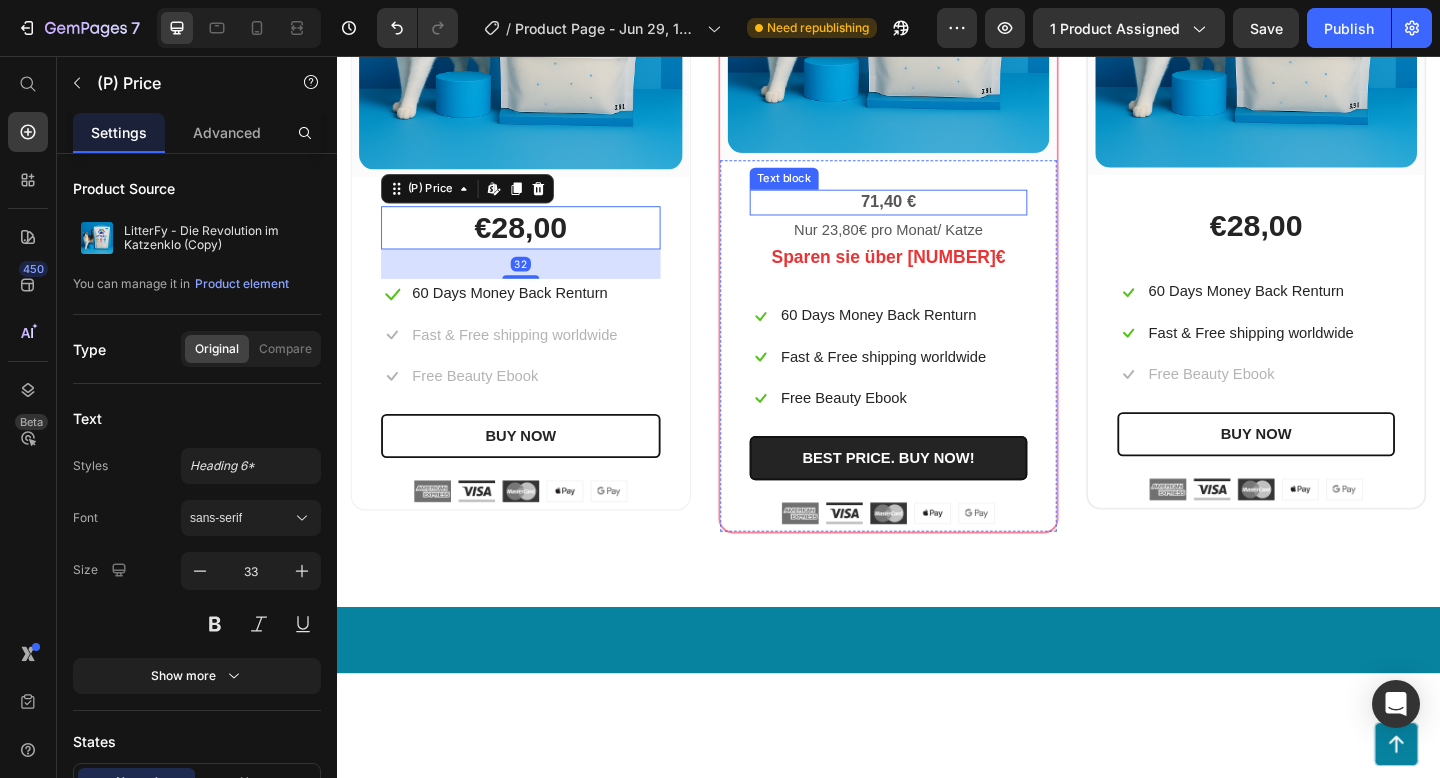 click on "71,40 €" at bounding box center (937, 215) 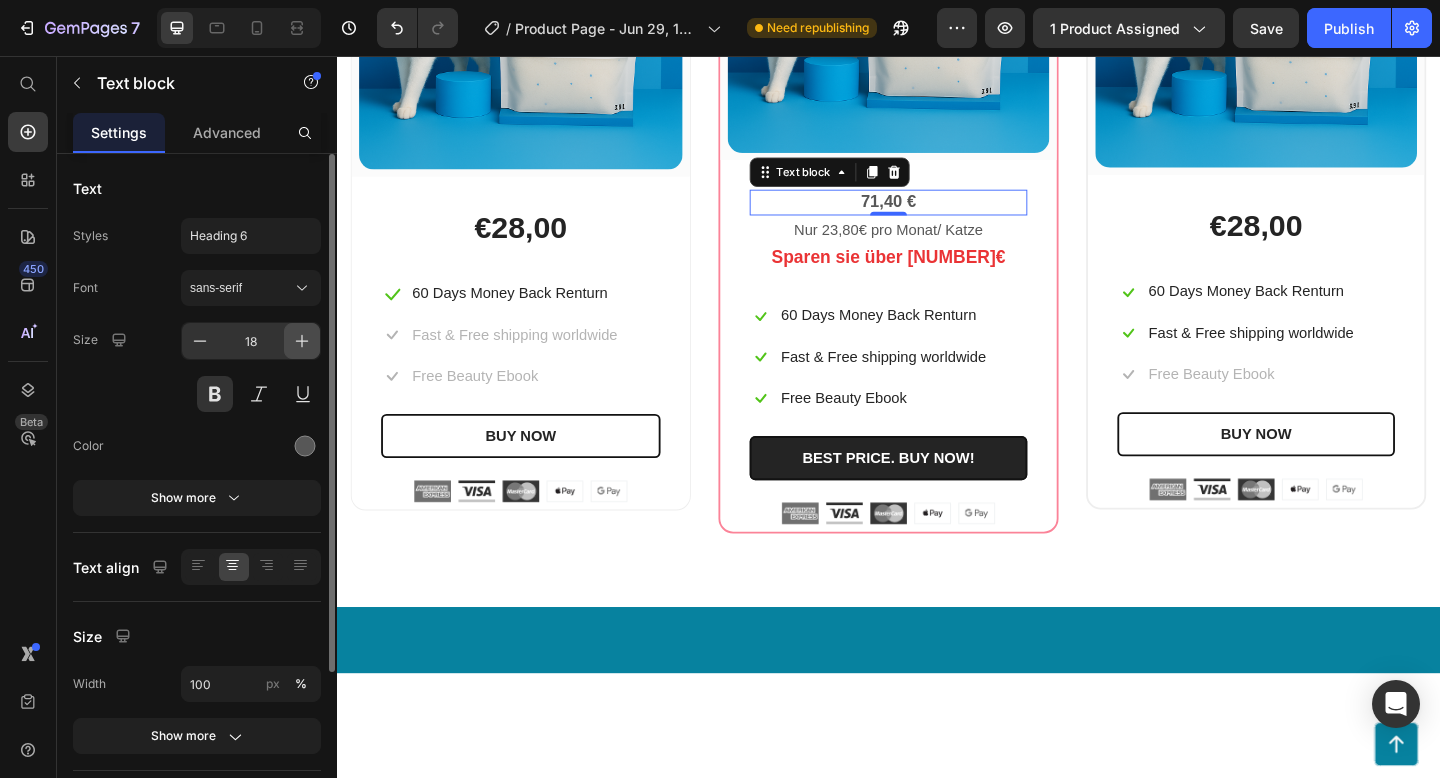 click 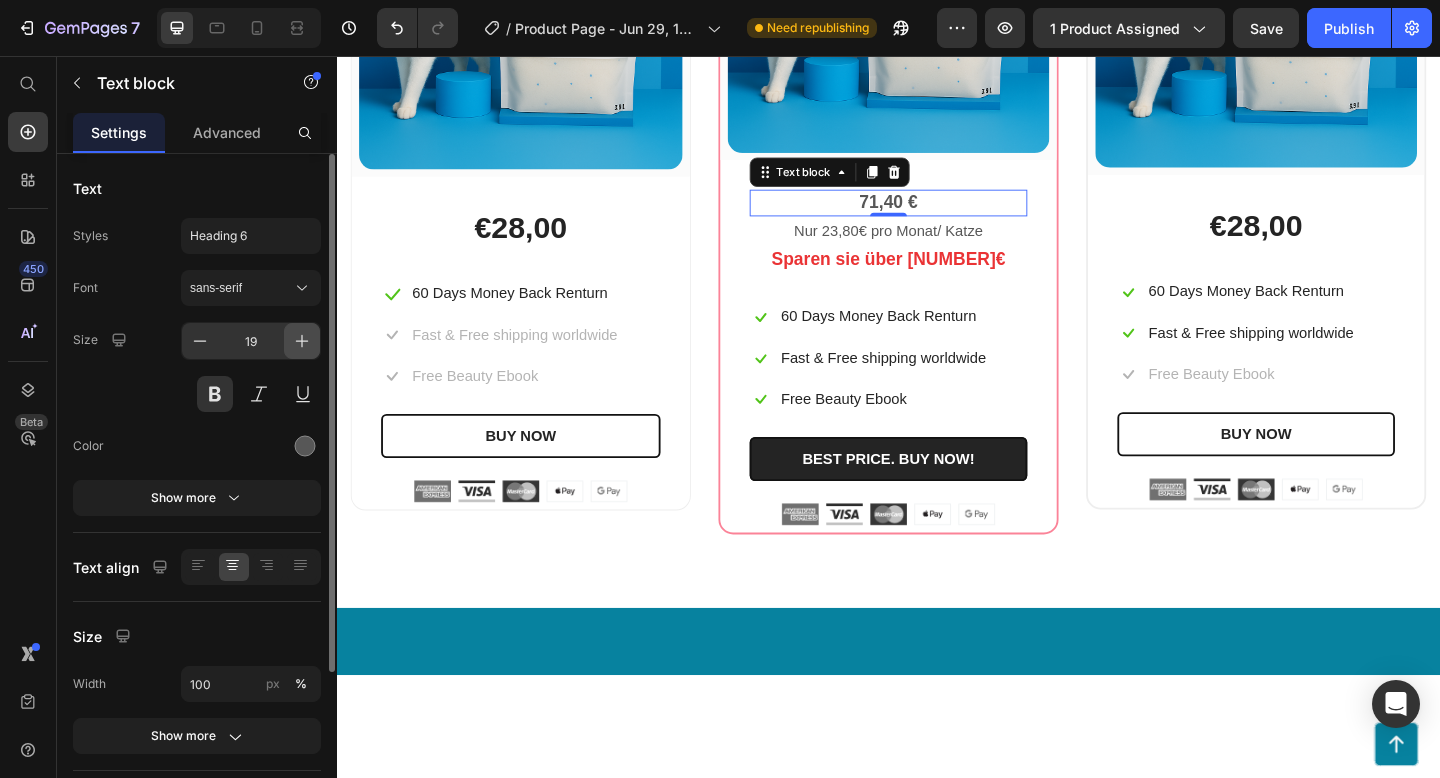 click 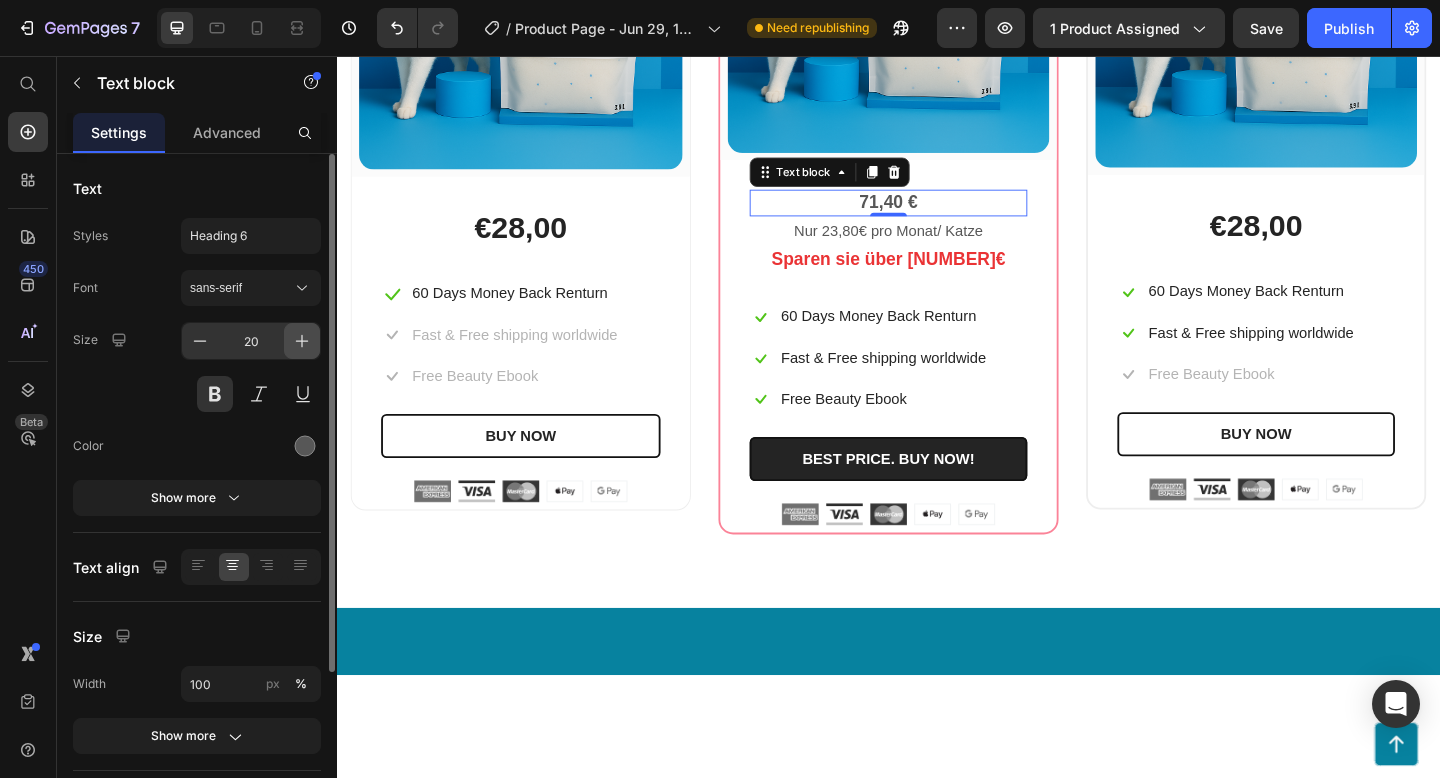click 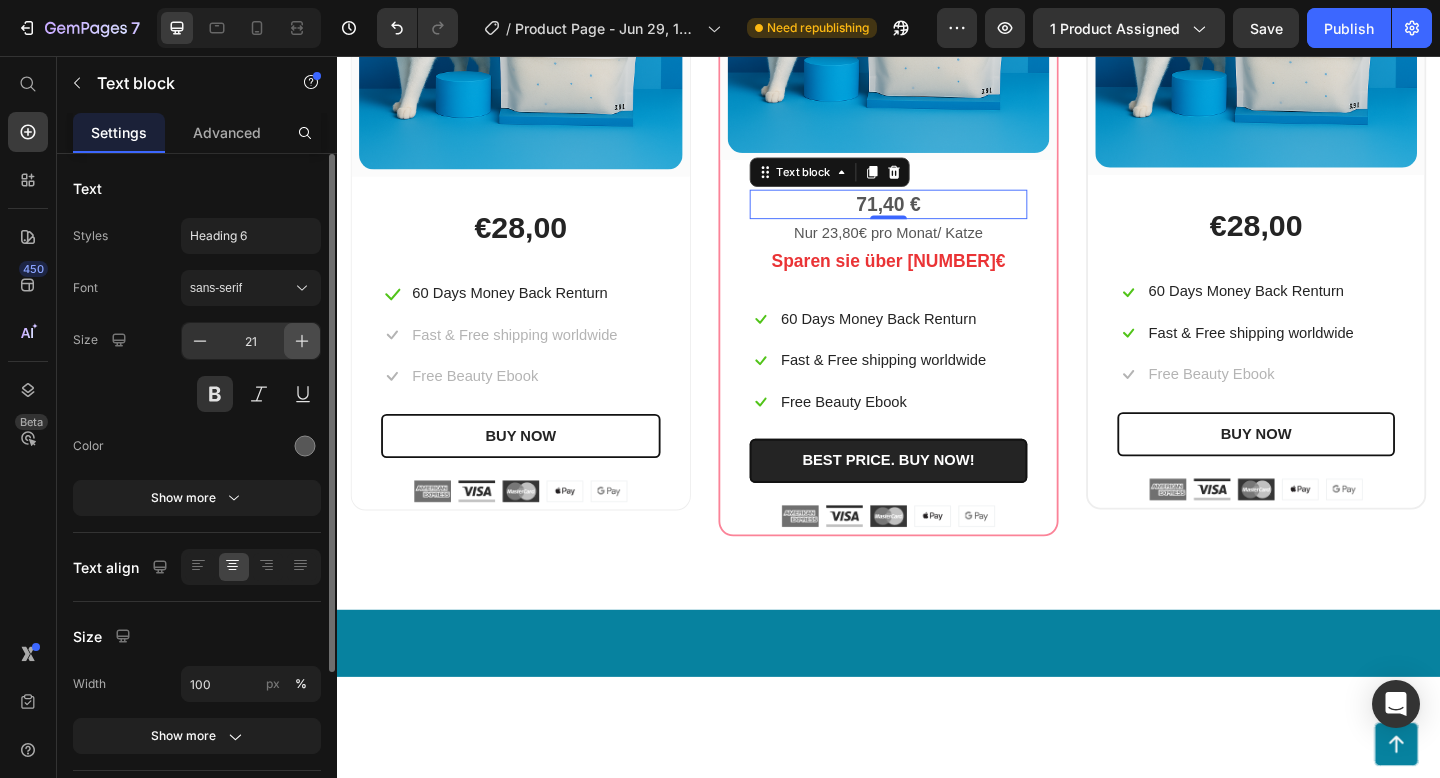 click 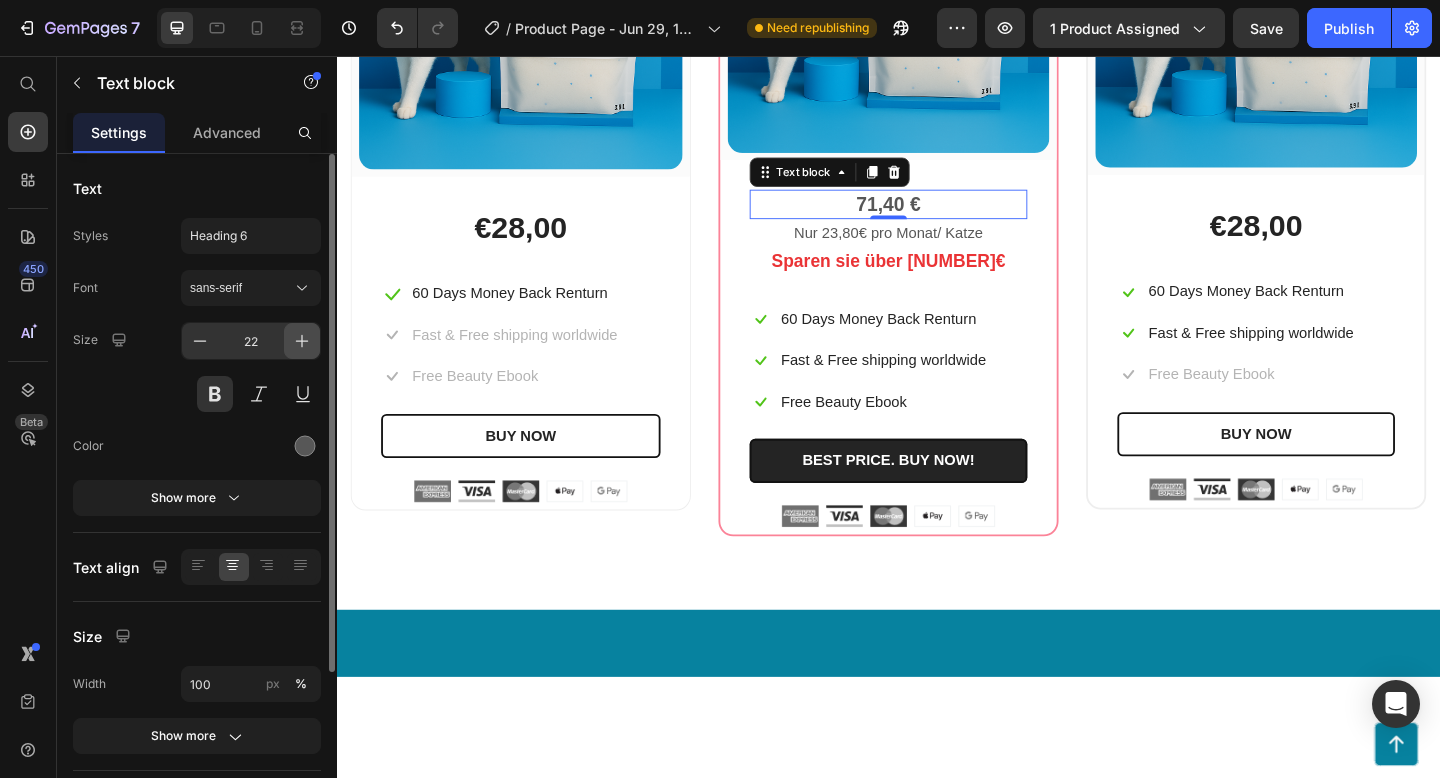 click 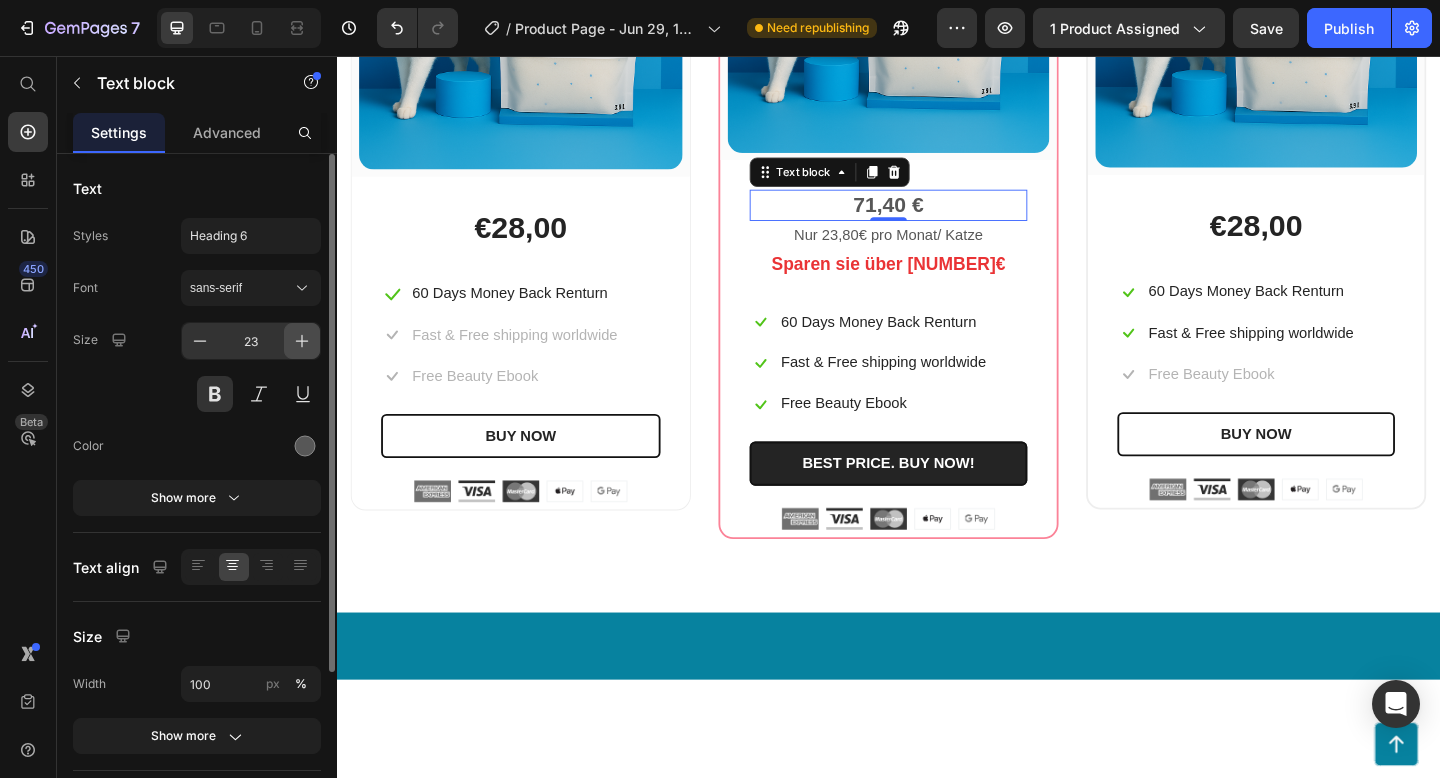 click 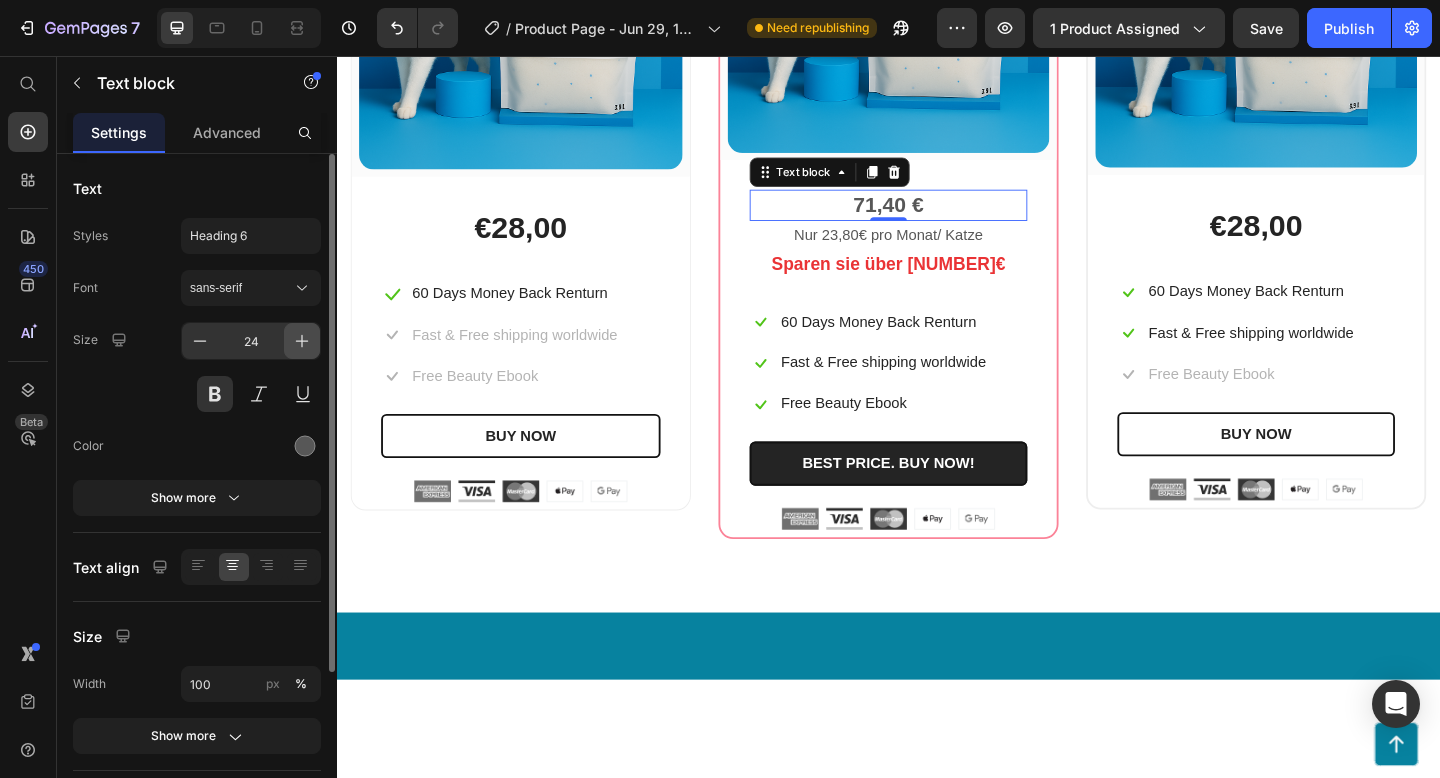 click 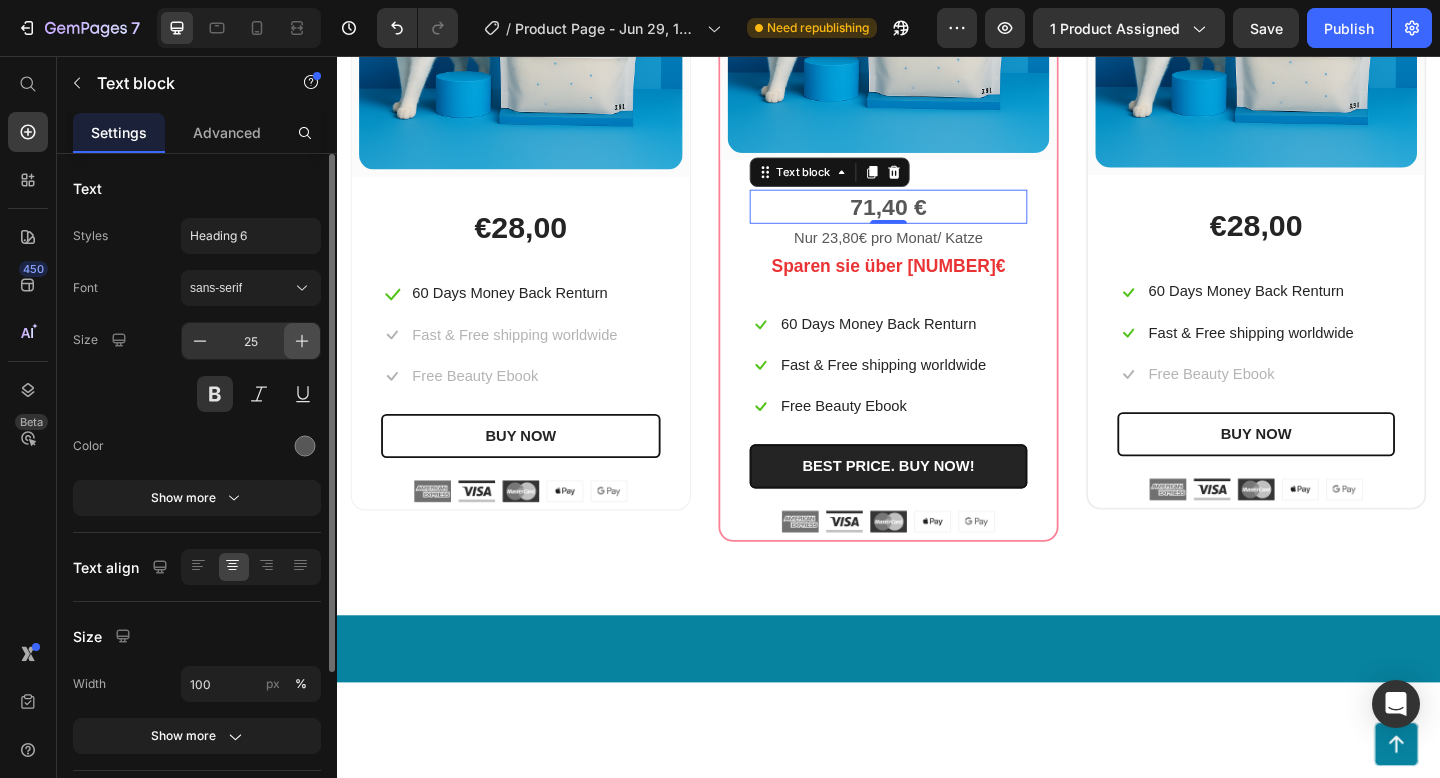 click 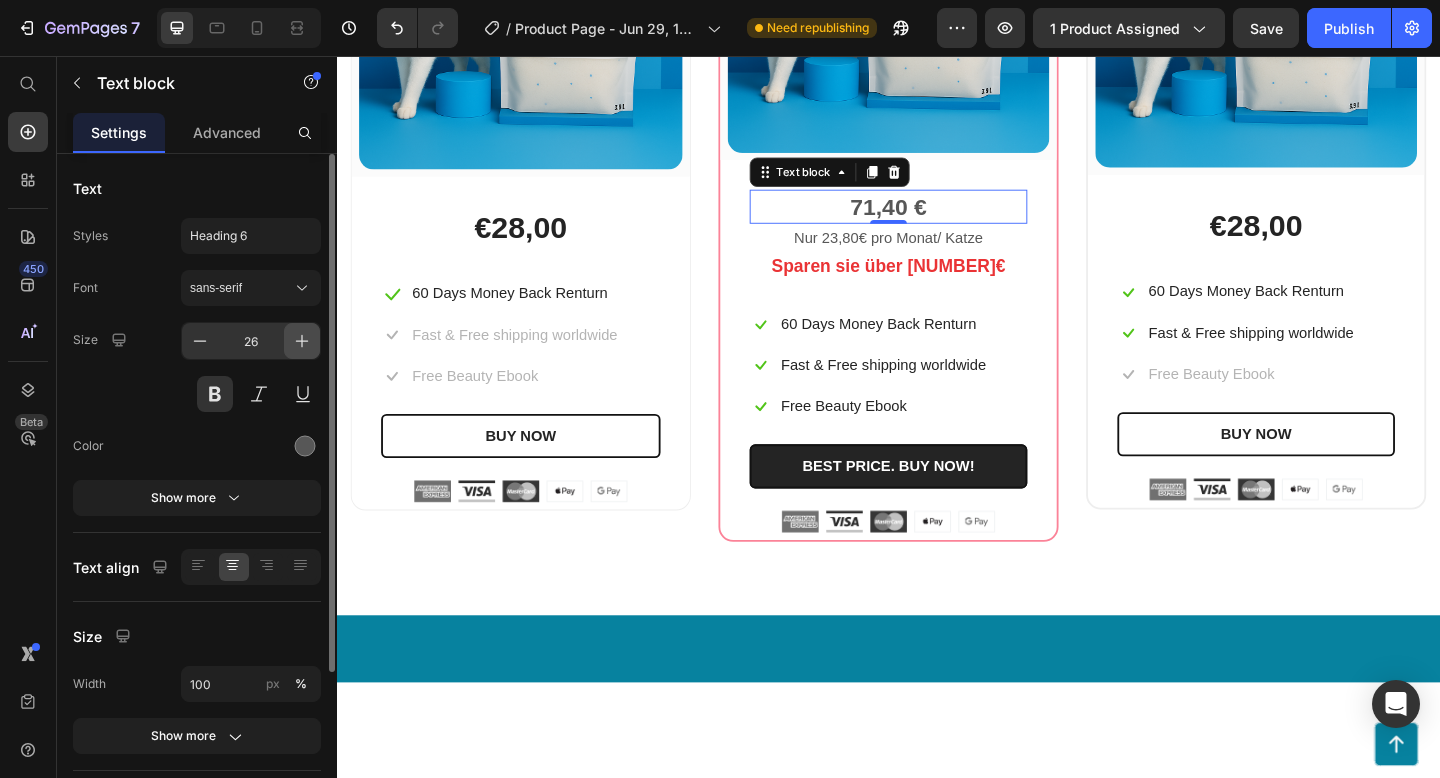 click 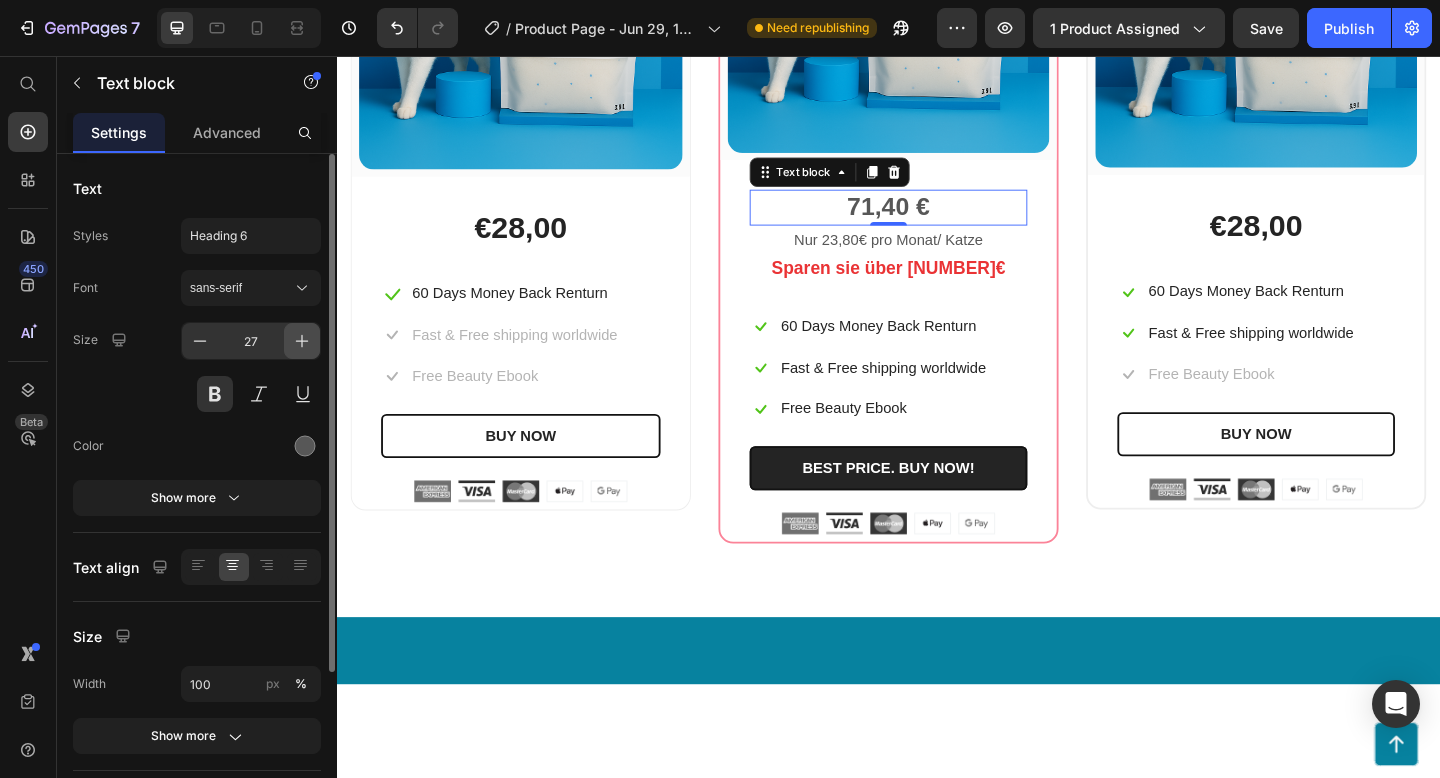 click 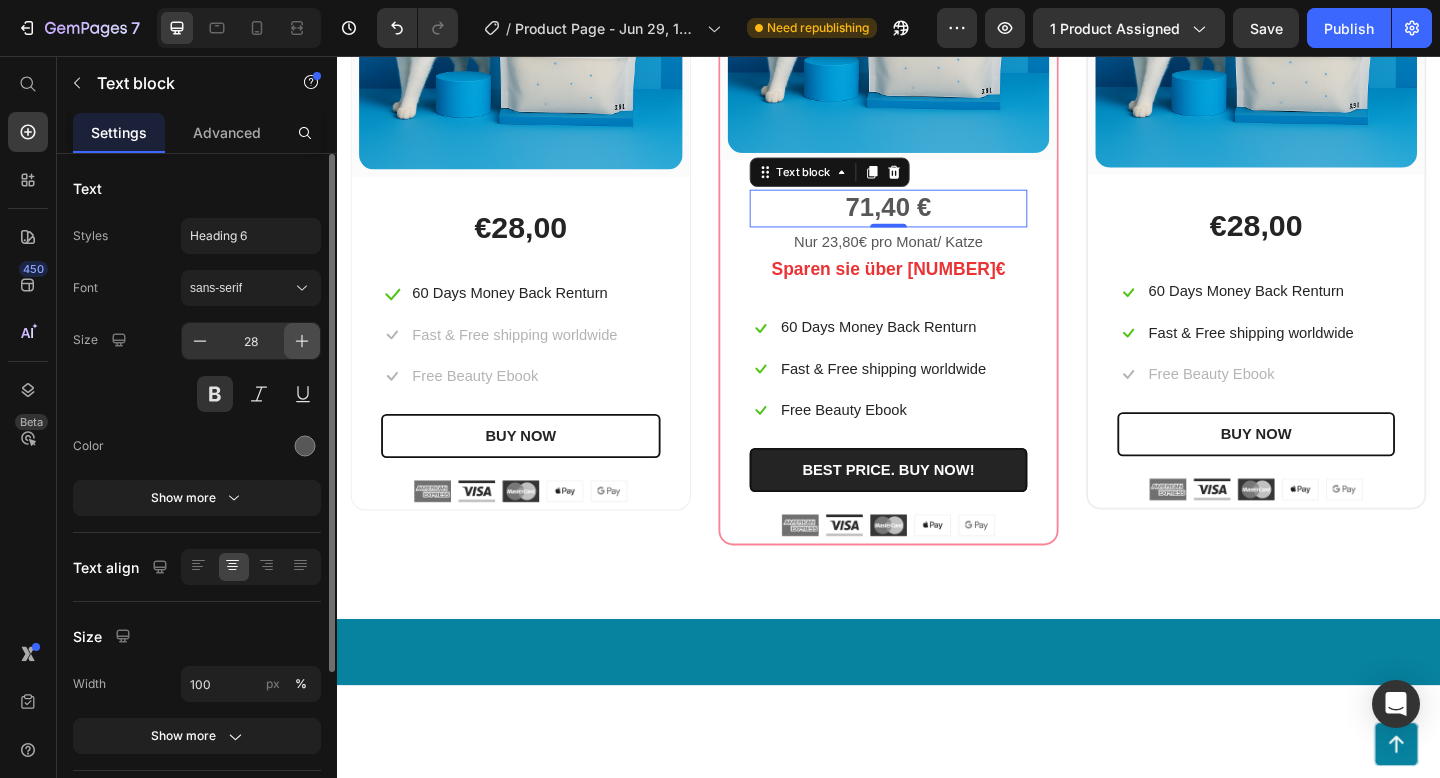 click 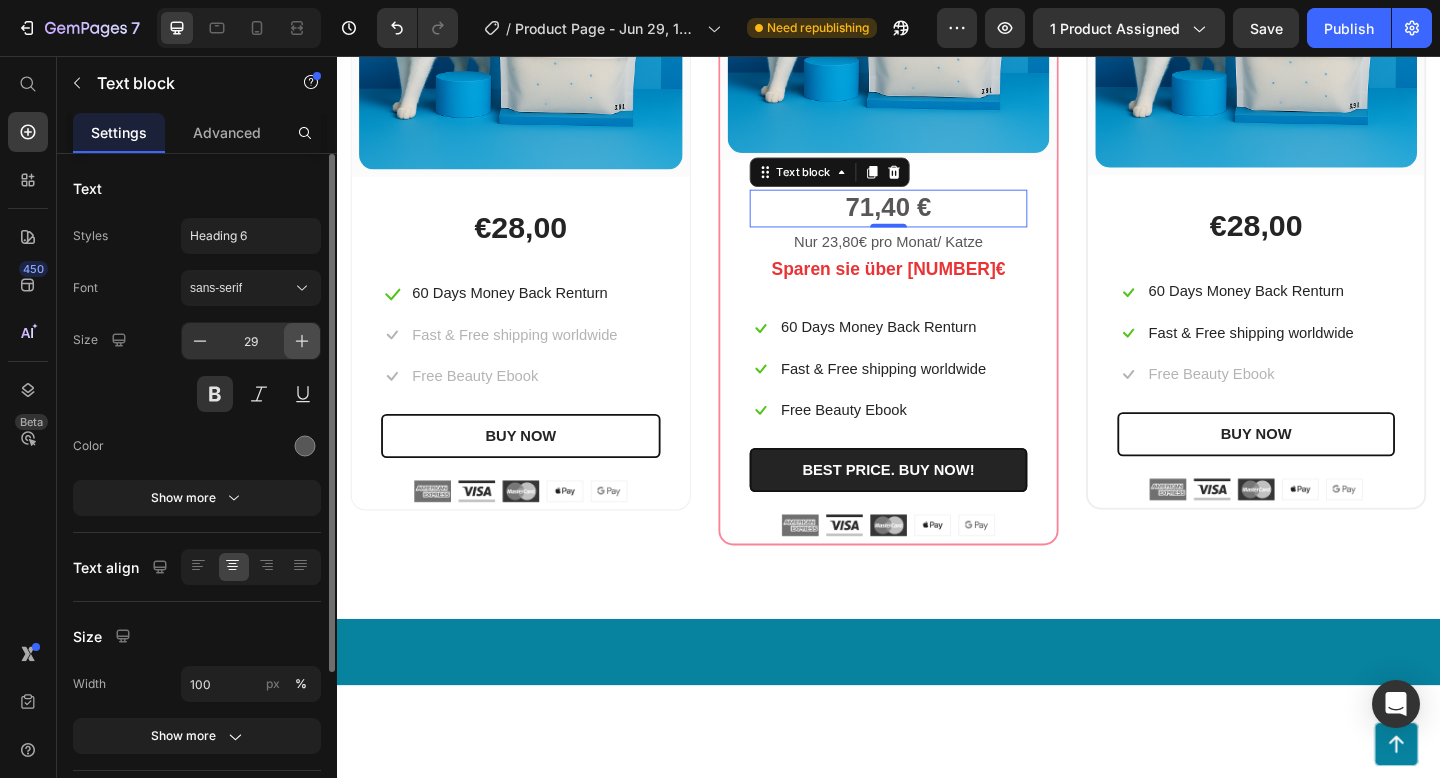 click 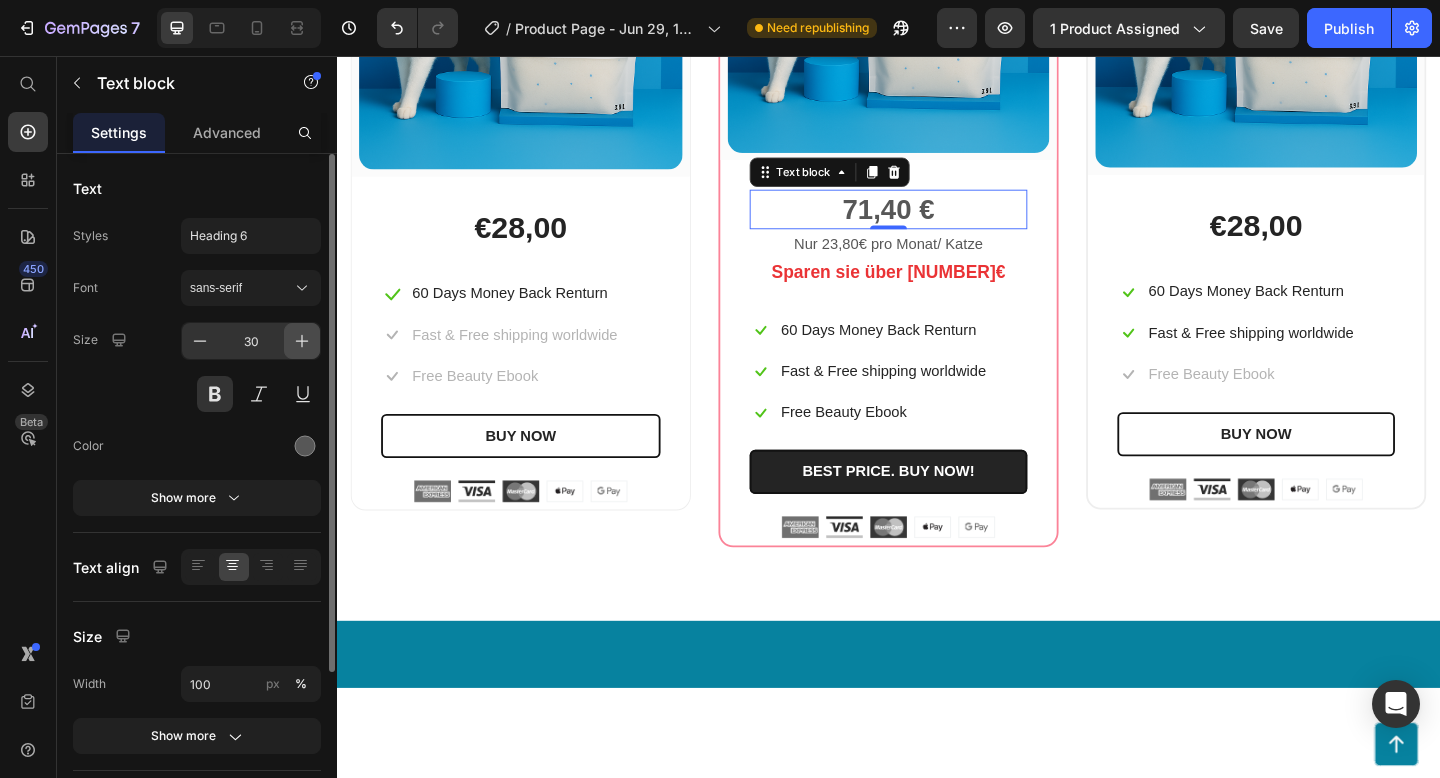 click 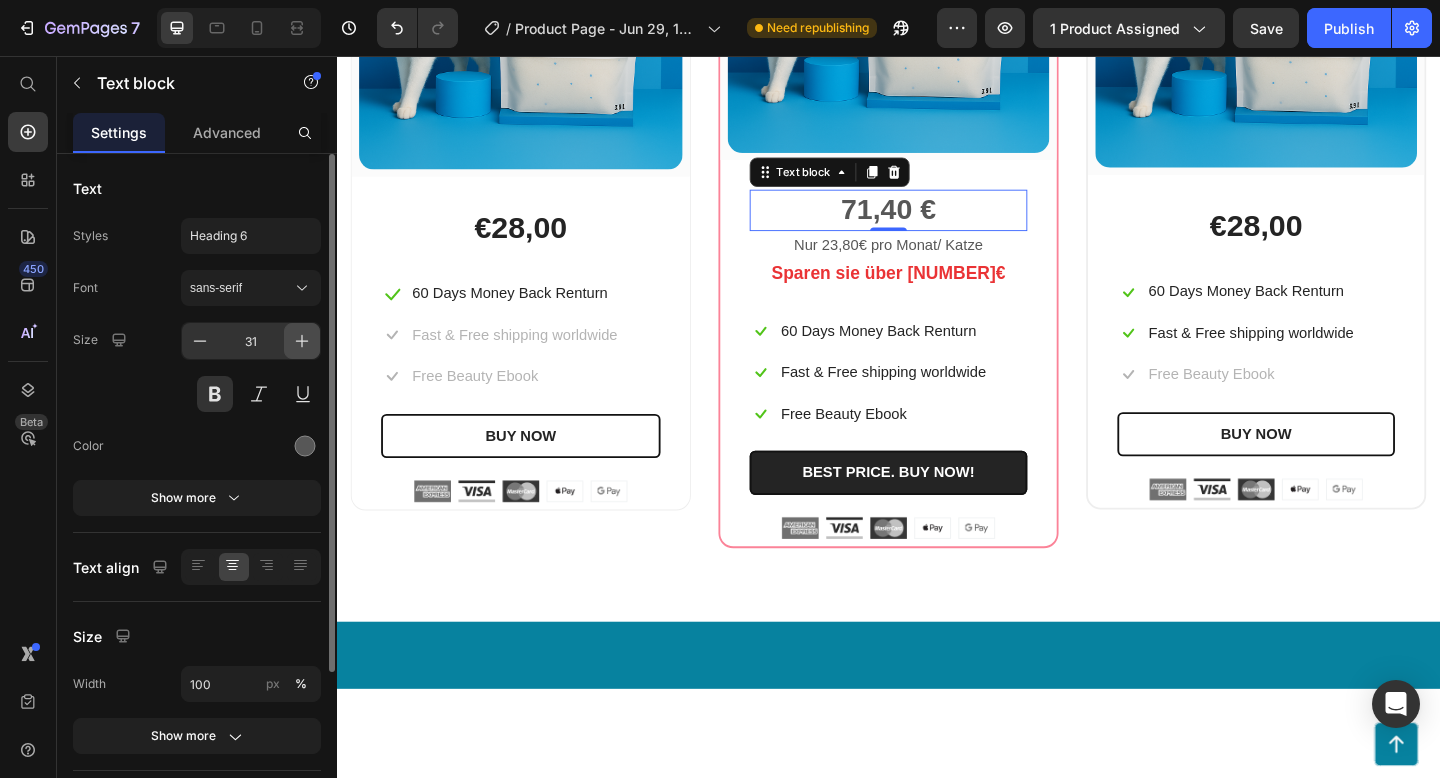 click 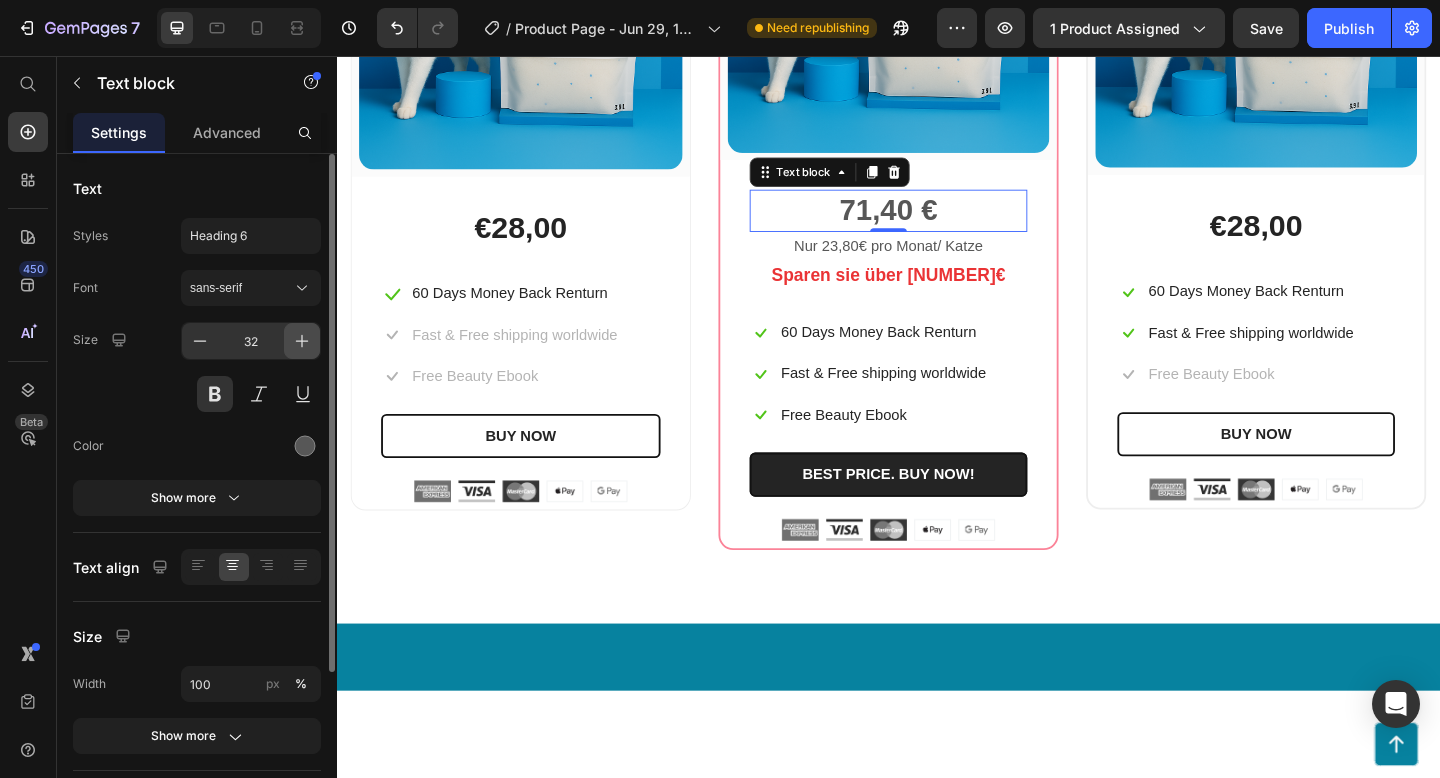 click 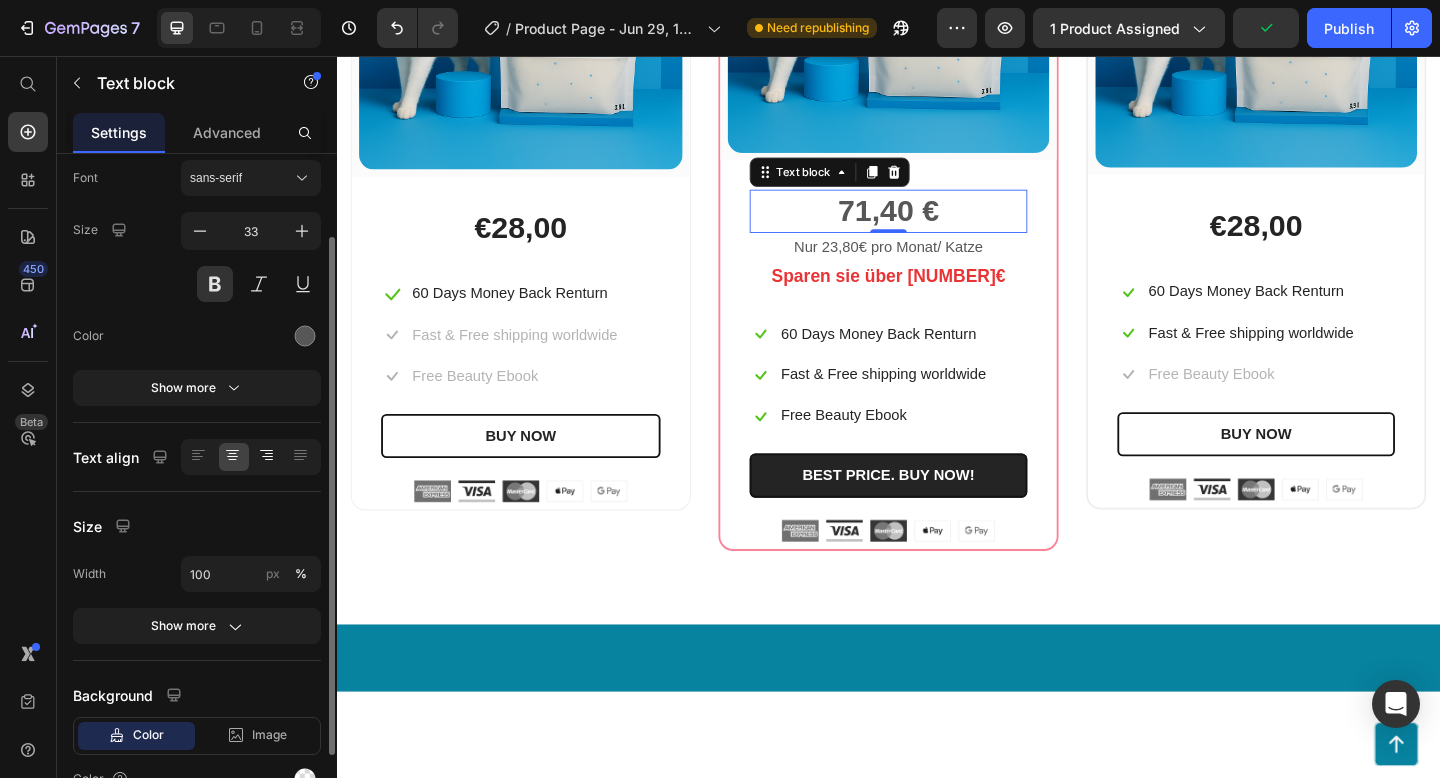 scroll, scrollTop: 0, scrollLeft: 0, axis: both 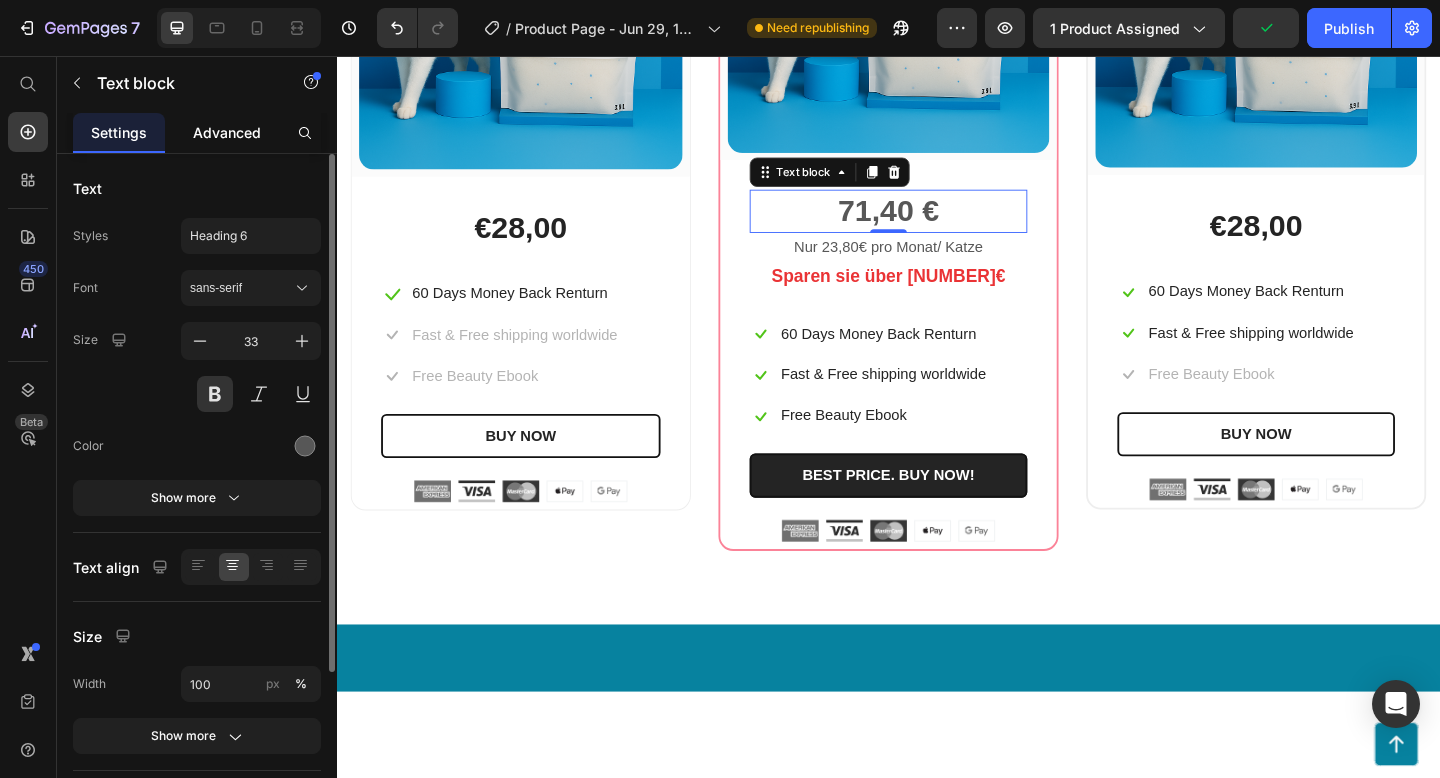 click on "Advanced" at bounding box center (227, 132) 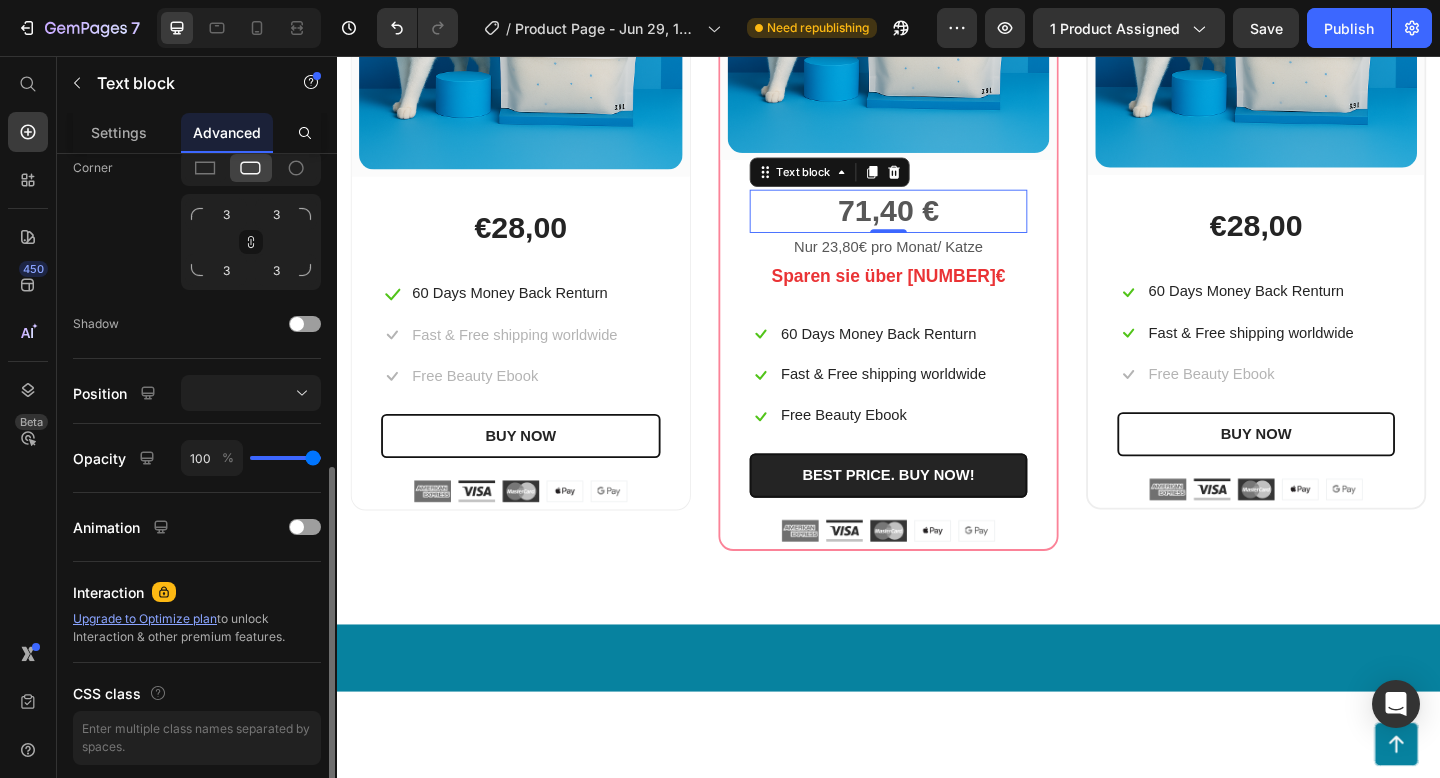 scroll, scrollTop: 629, scrollLeft: 0, axis: vertical 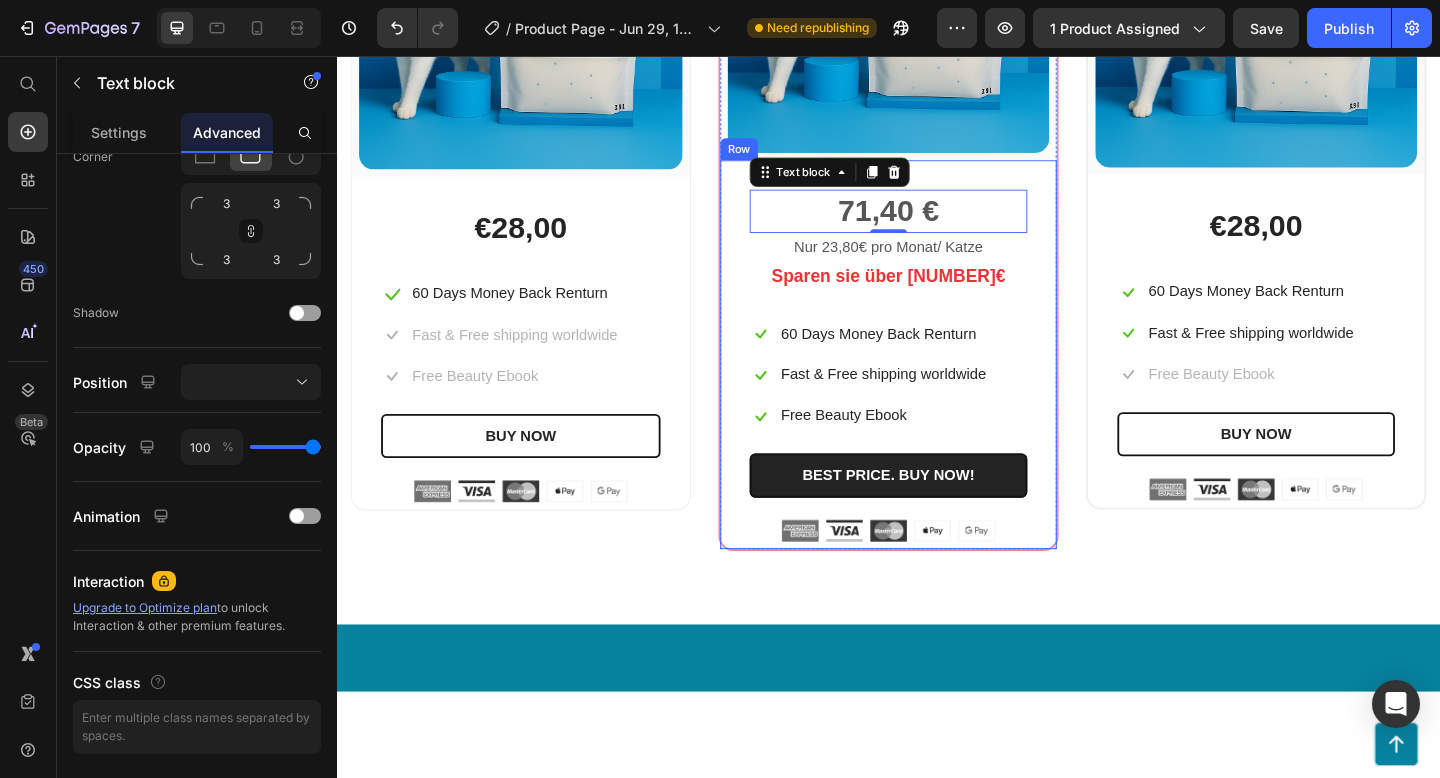 click on "71,40 € Text block   0 Nur 23,80€ pro Monat/ Katze Text block Sparen sie über 30€ Text block
Icon 60 Days Money Back Renturn Text block Row
Icon Fast & Free shipping worldwide Text block Row
Icon Free Beauty Ebook Text block Row BEST PRICE. BUY NOW! (P) Cart Button Image Image Image Image Image Row Row" at bounding box center (937, 381) 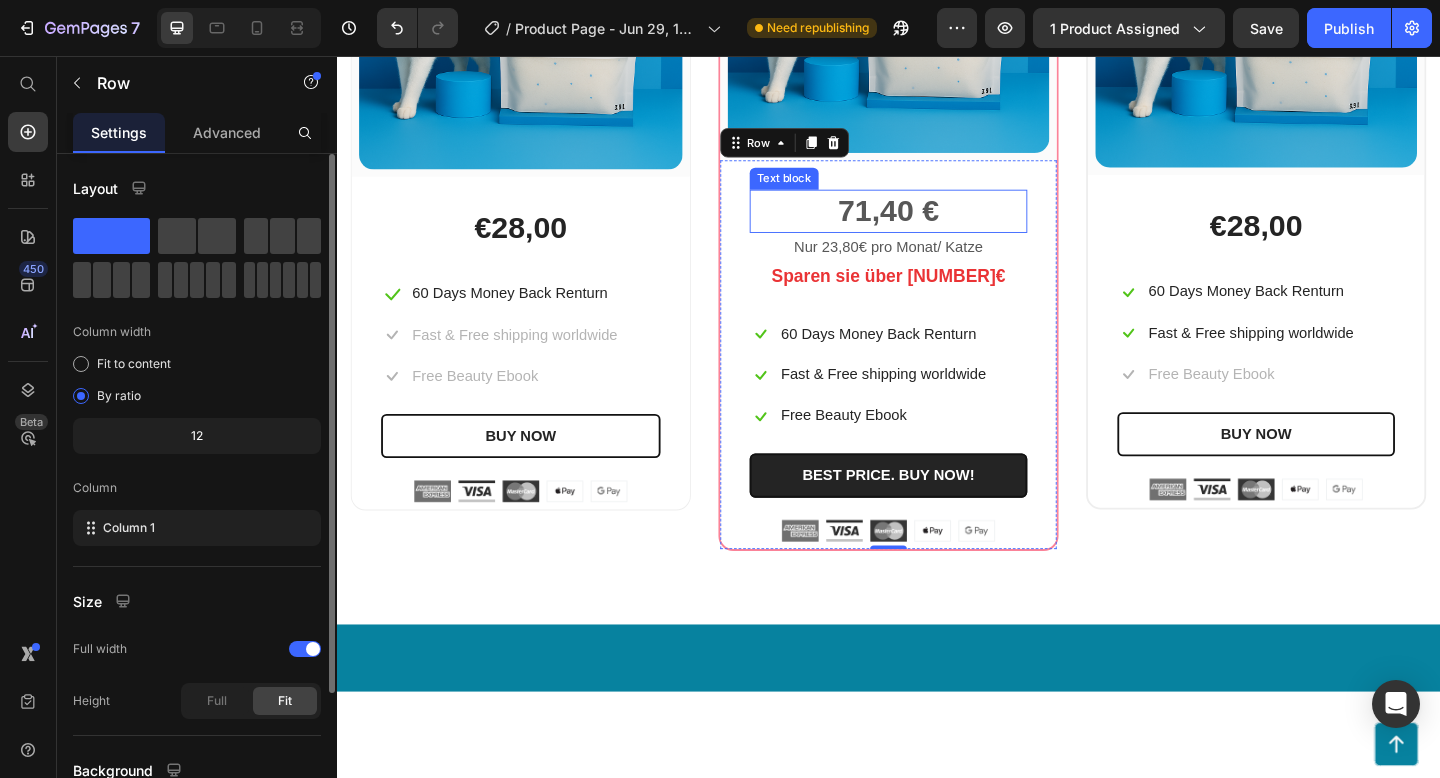 click on "71,40 €" at bounding box center [937, 225] 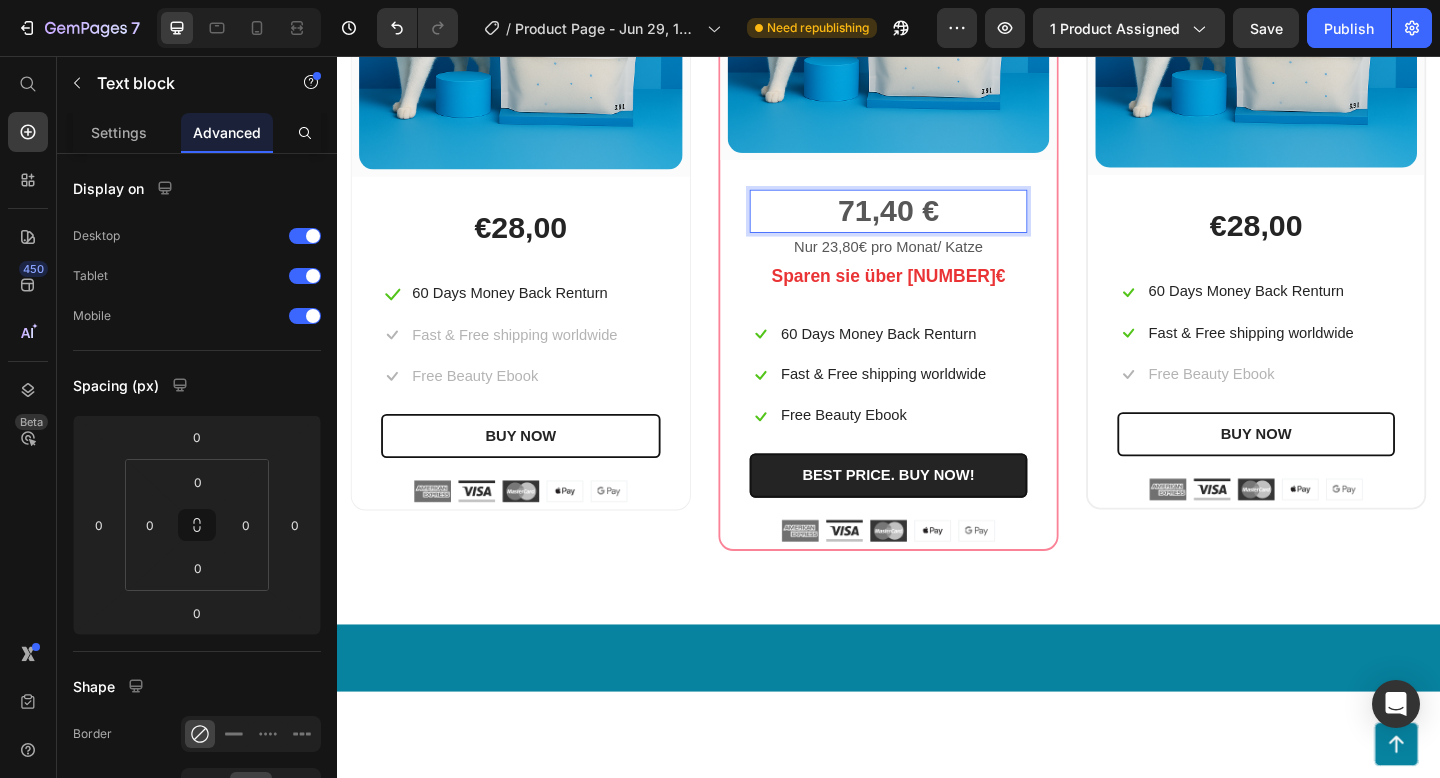 click on "71,40 €" at bounding box center [937, 225] 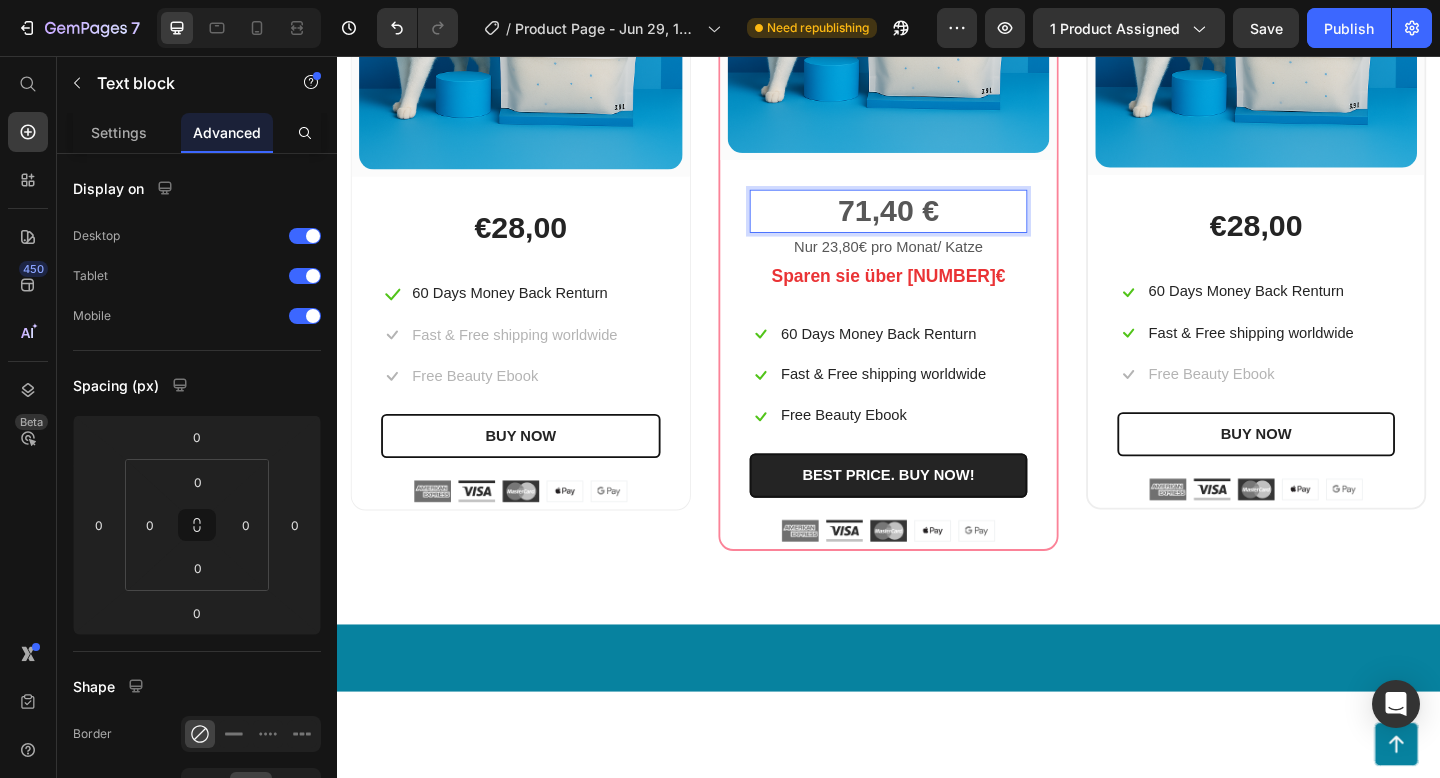 click on "71,40 €" at bounding box center (937, 225) 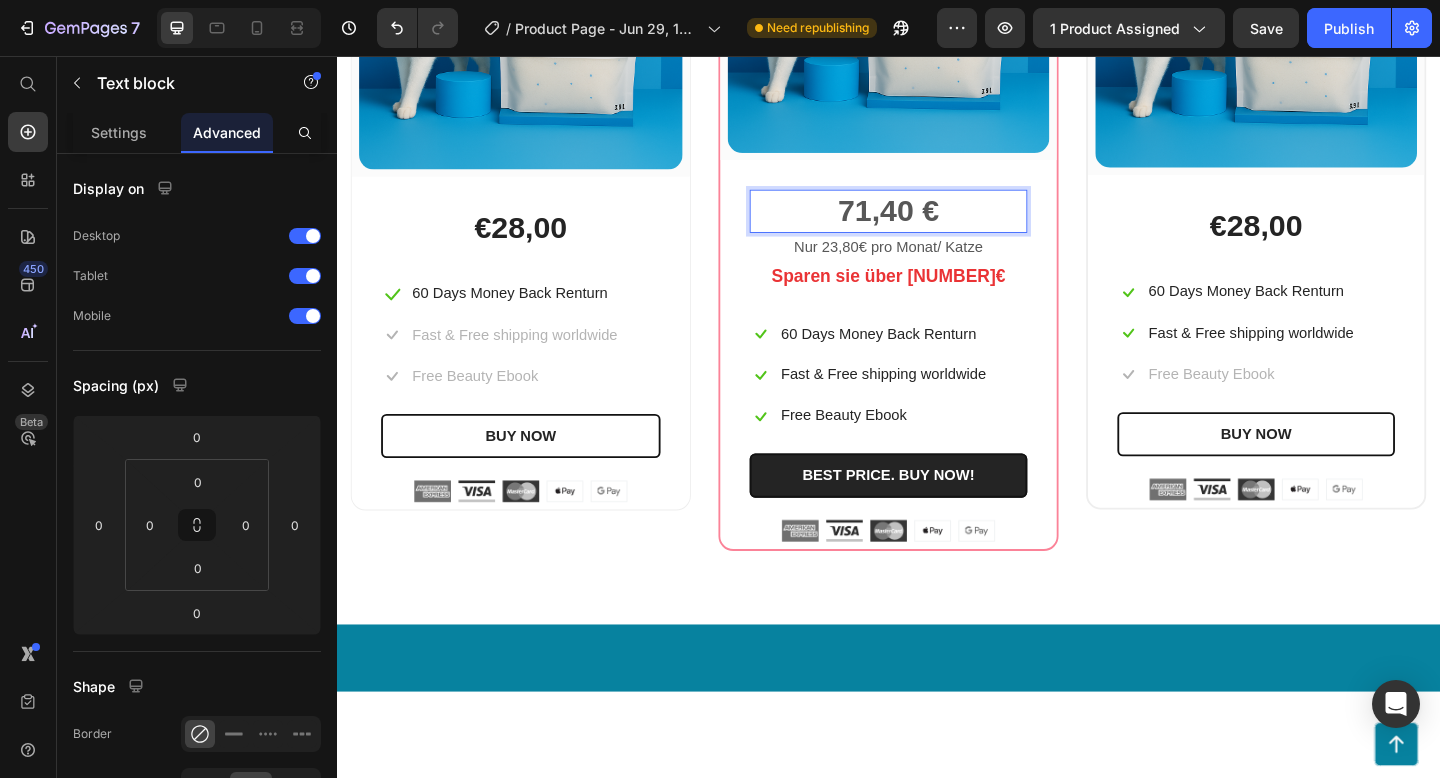 click on "Nur 23,80€ pro Monat/ Katze" at bounding box center [937, 265] 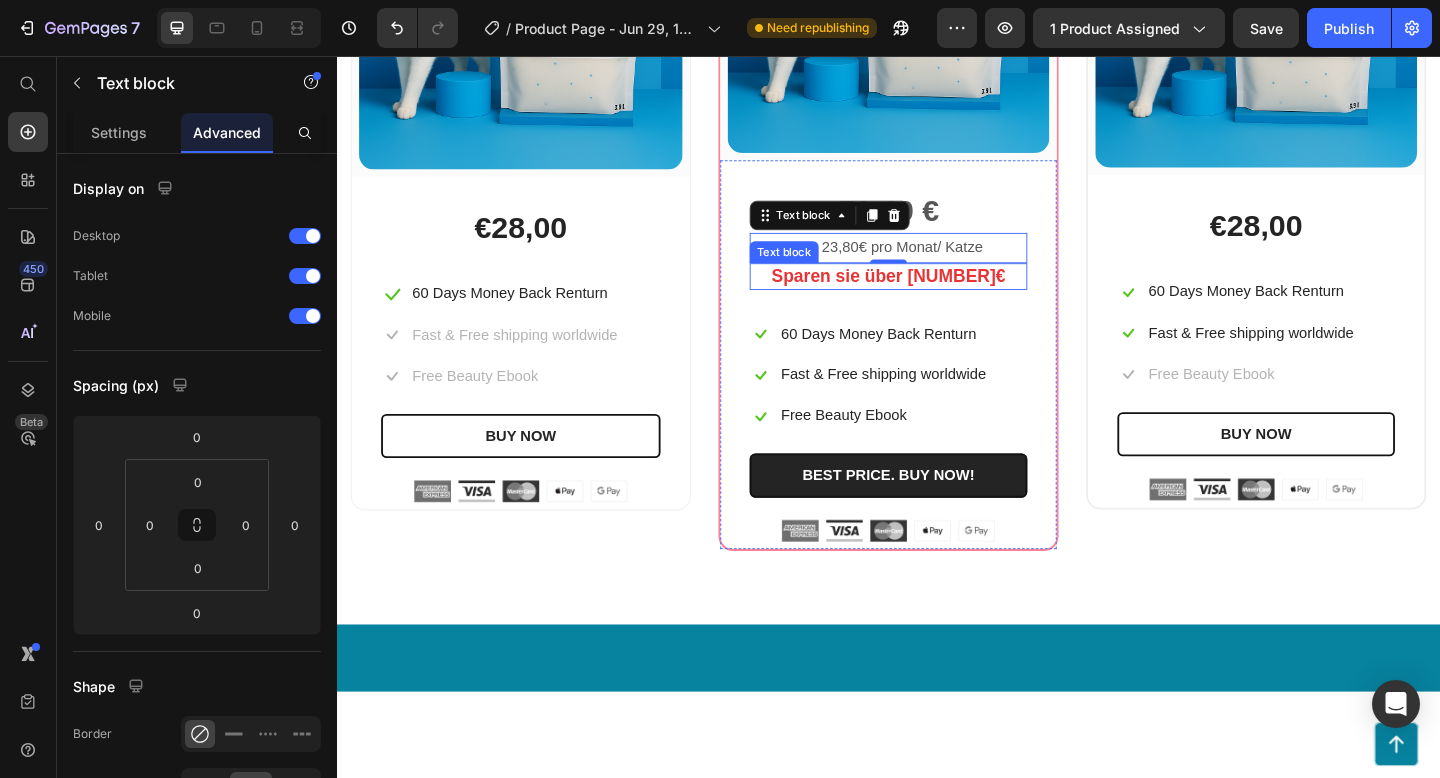 click on "Sparen sie über [NUMBER]€" at bounding box center [937, 296] 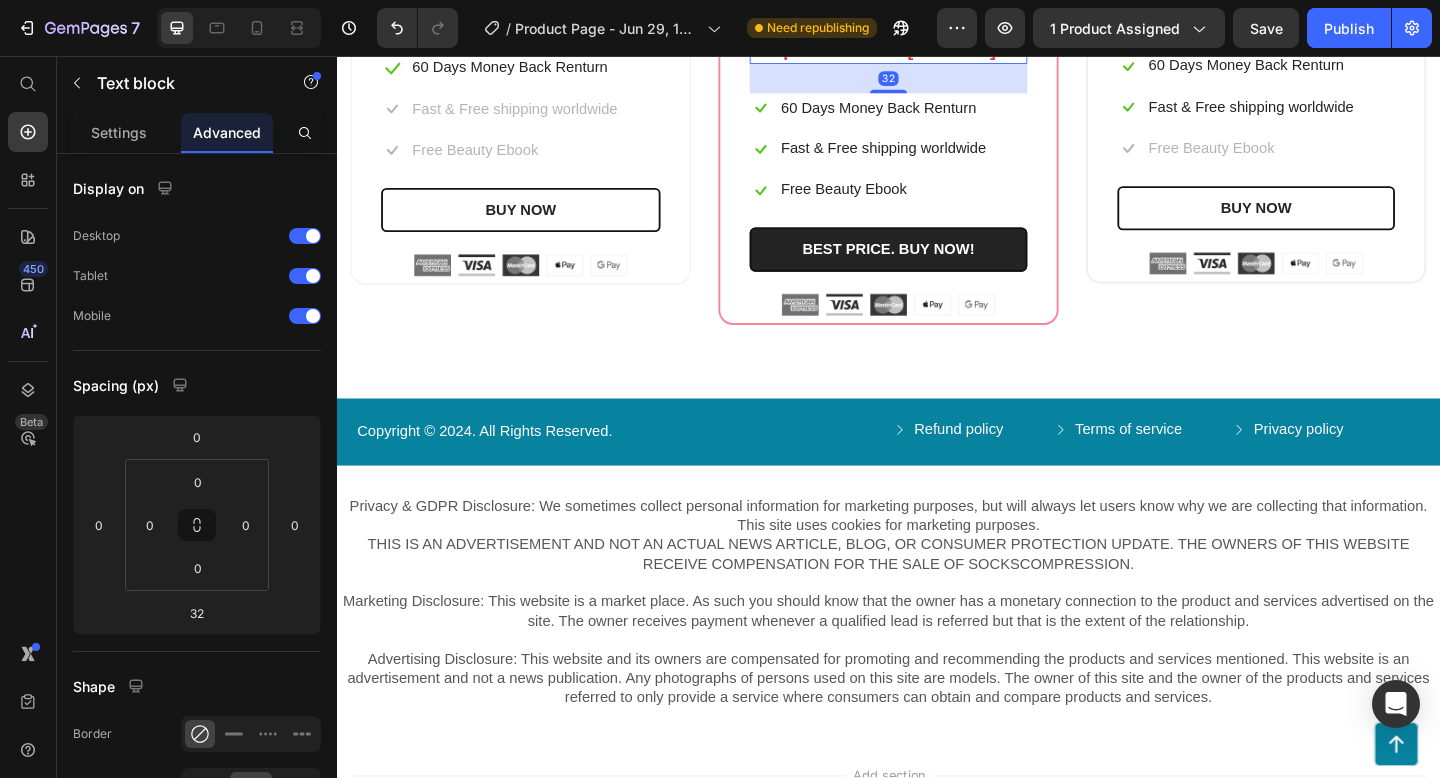 scroll, scrollTop: 3958, scrollLeft: 0, axis: vertical 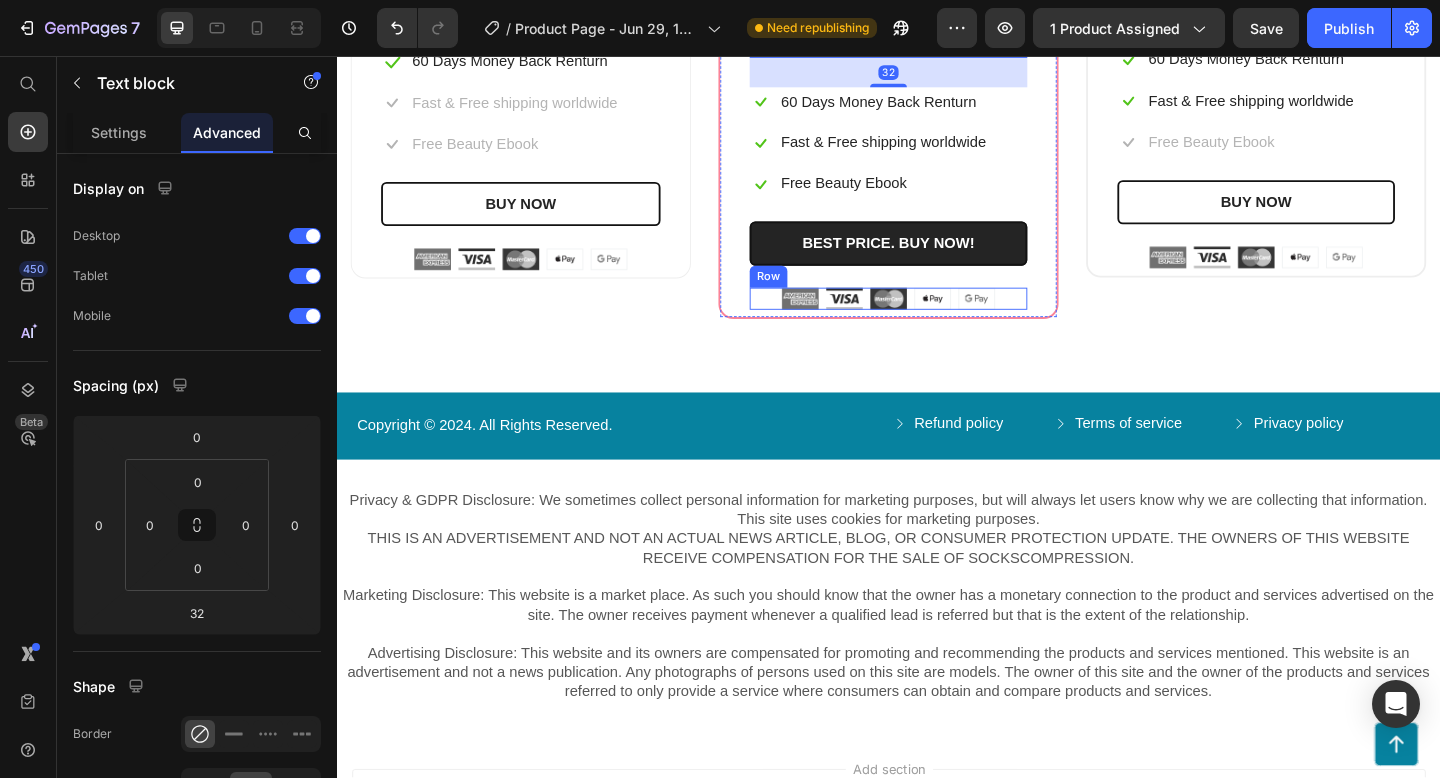 click on "Icon Fast & Free shipping worldwide Text block Row" at bounding box center [537, 107] 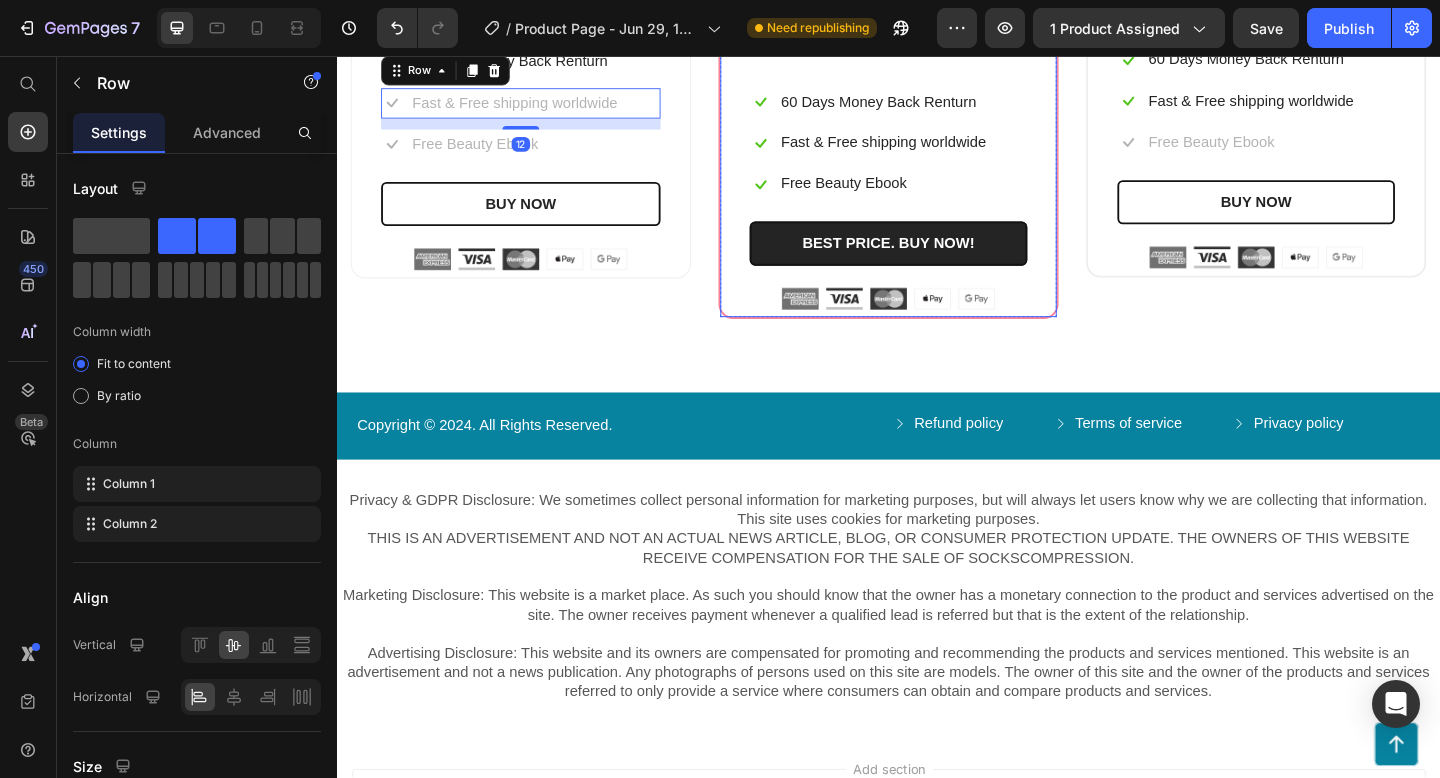 drag, startPoint x: 897, startPoint y: 368, endPoint x: 909, endPoint y: 411, distance: 44.64303 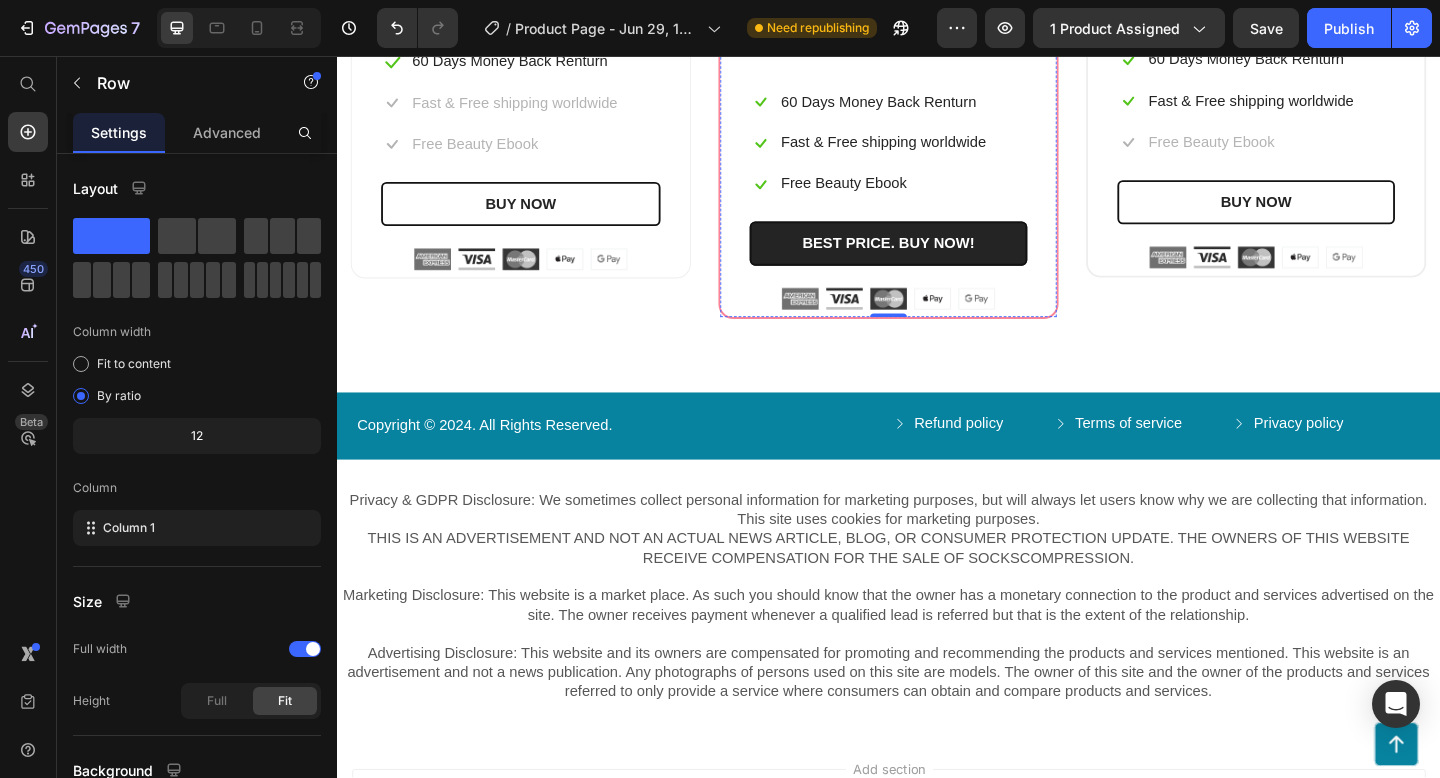 click on "Nur 23,80€ pro Monat/ Katze" at bounding box center (937, 12) 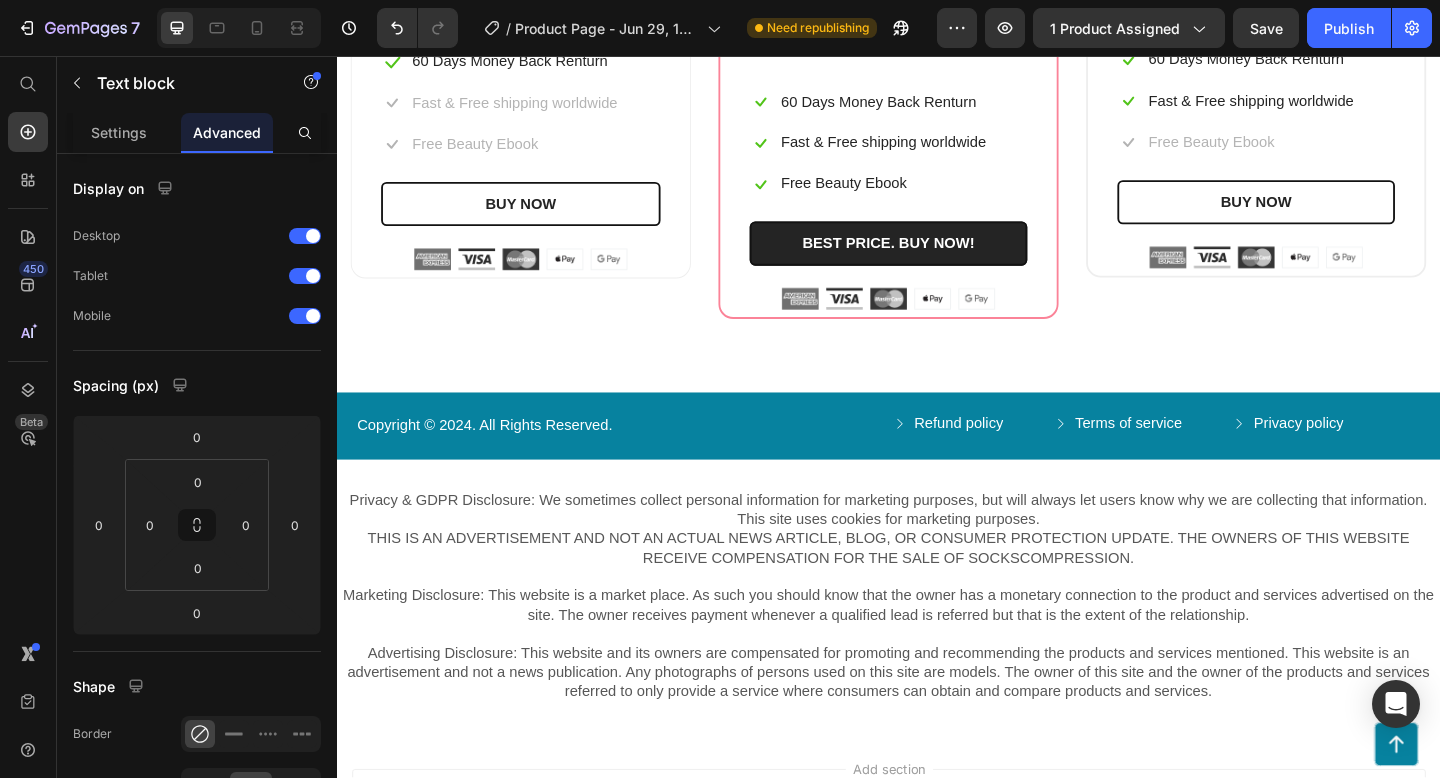 click on "Text block" at bounding box center [873, -23] 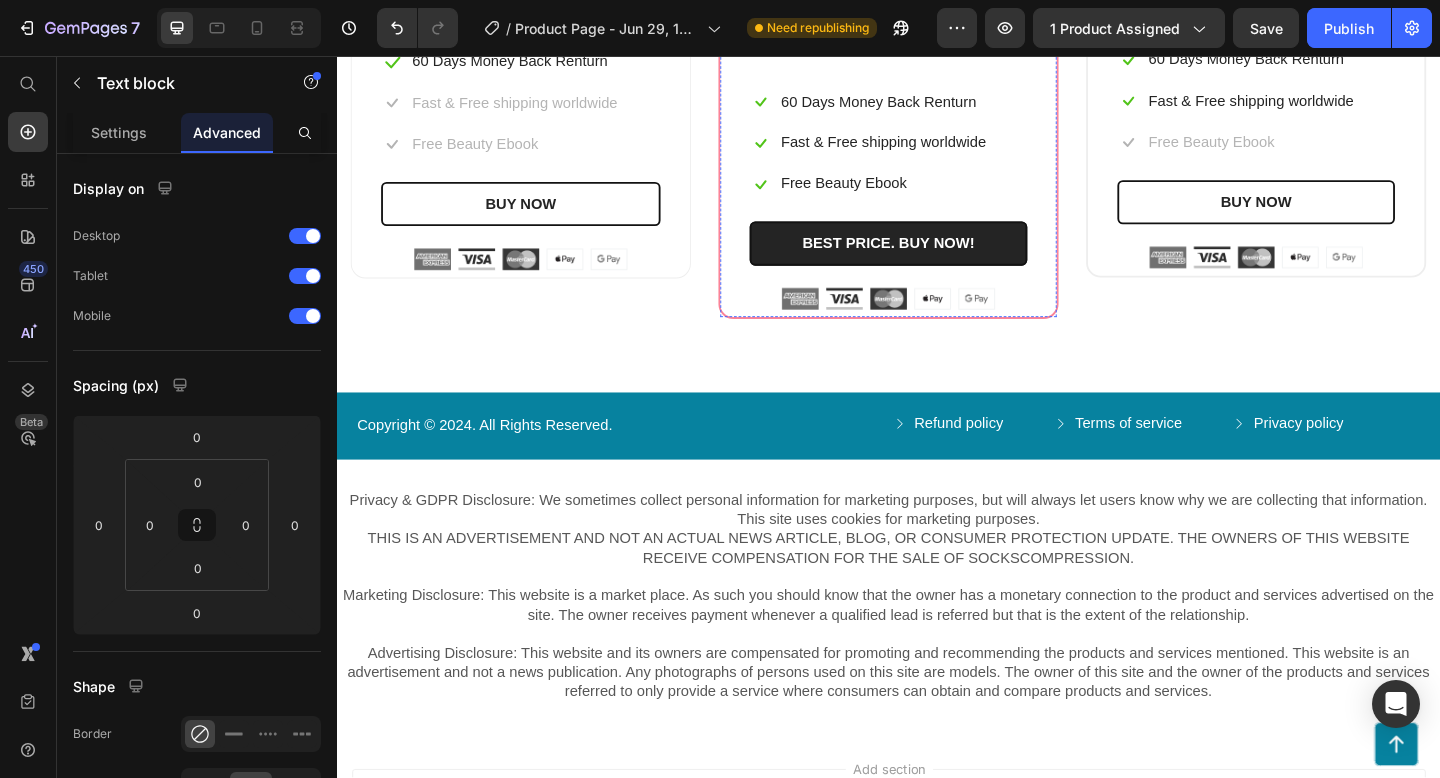 click on "71,40 €" at bounding box center (937, -28) 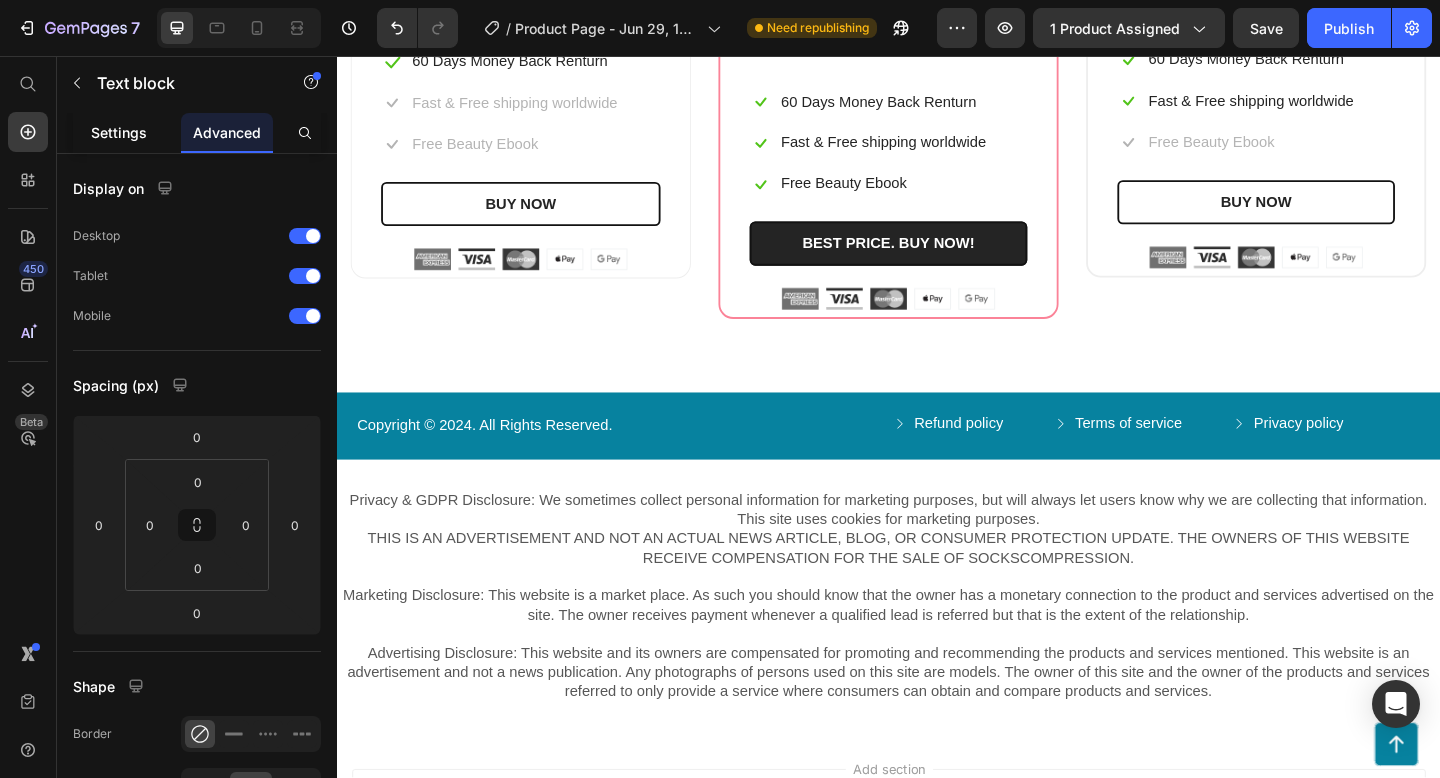 click on "Settings" at bounding box center [119, 132] 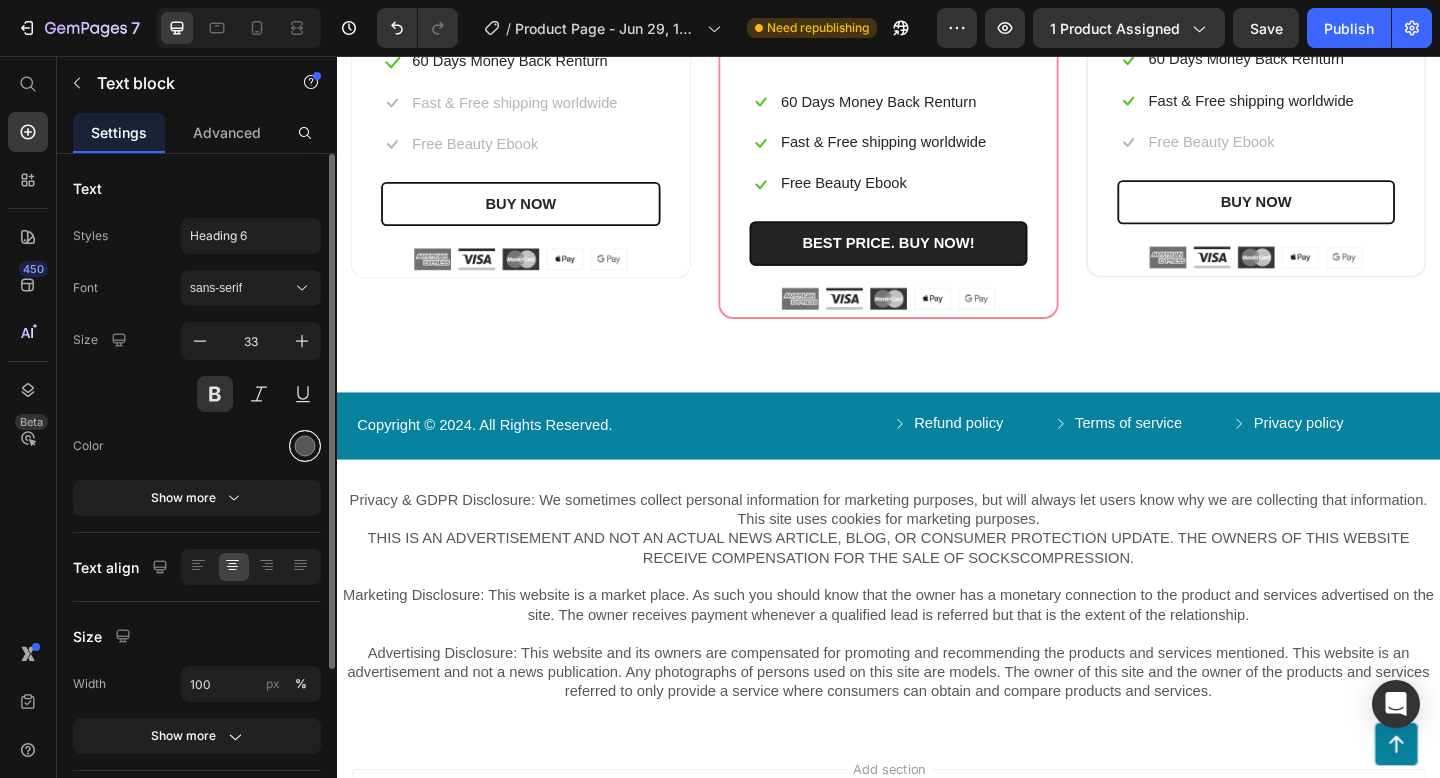 click at bounding box center (305, 446) 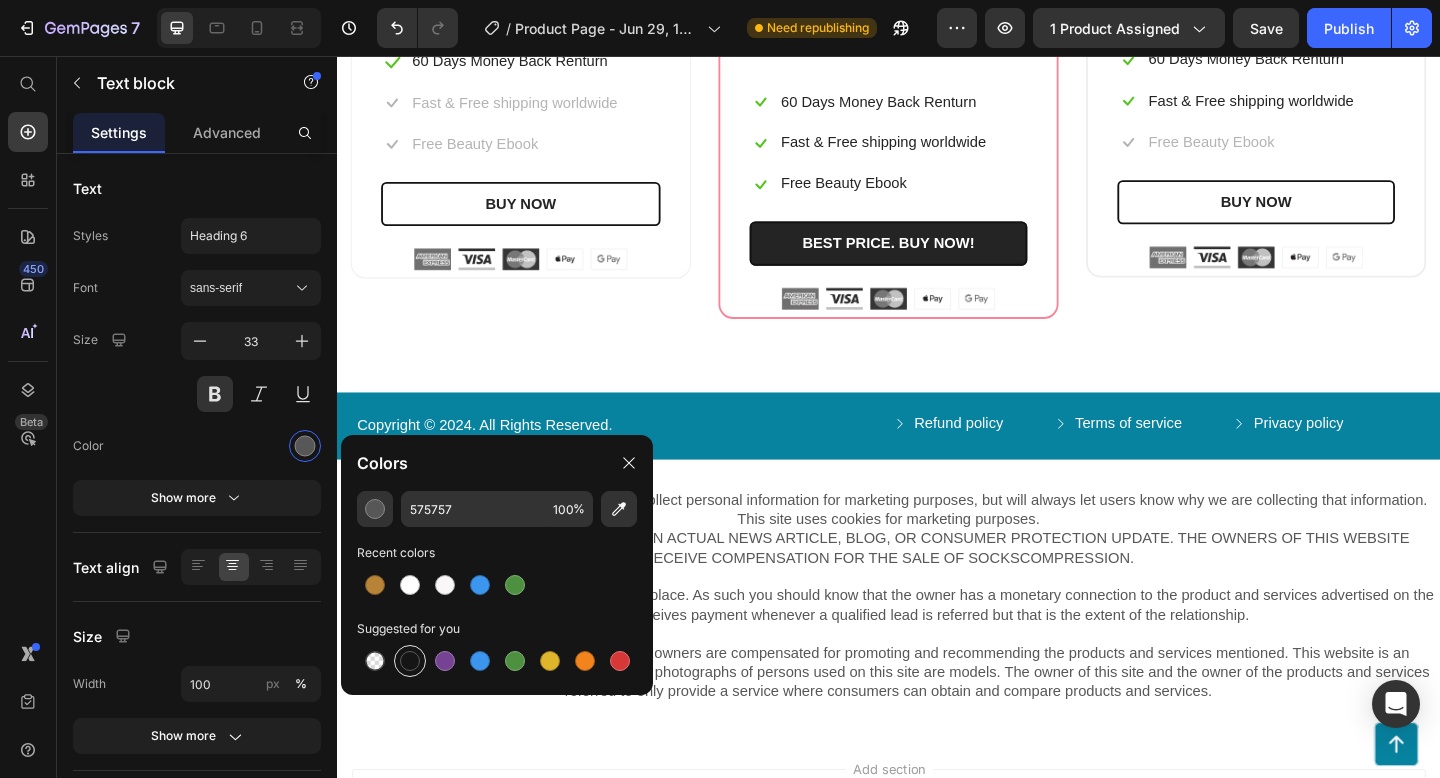 click at bounding box center [410, 661] 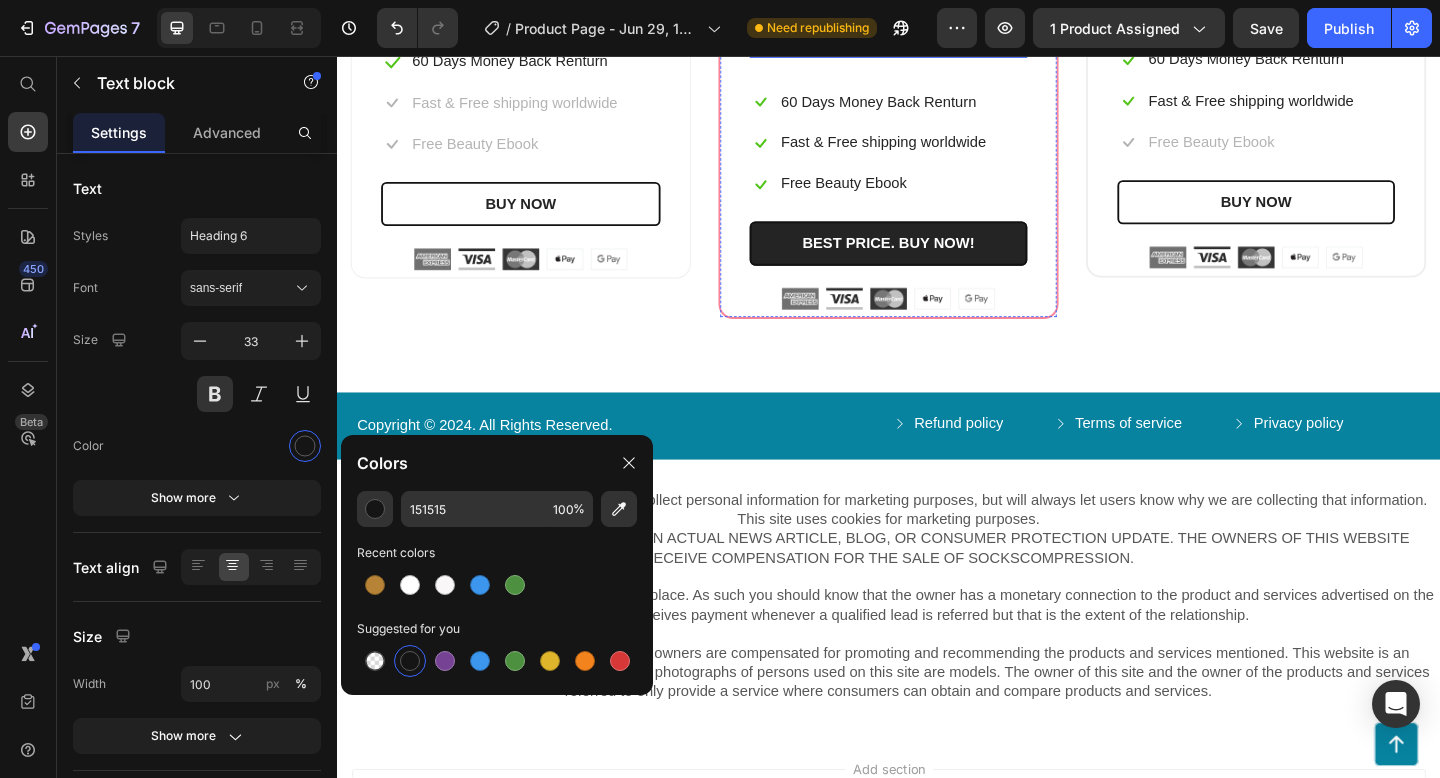 click on "Sparen sie über [NUMBER]€" at bounding box center [937, 43] 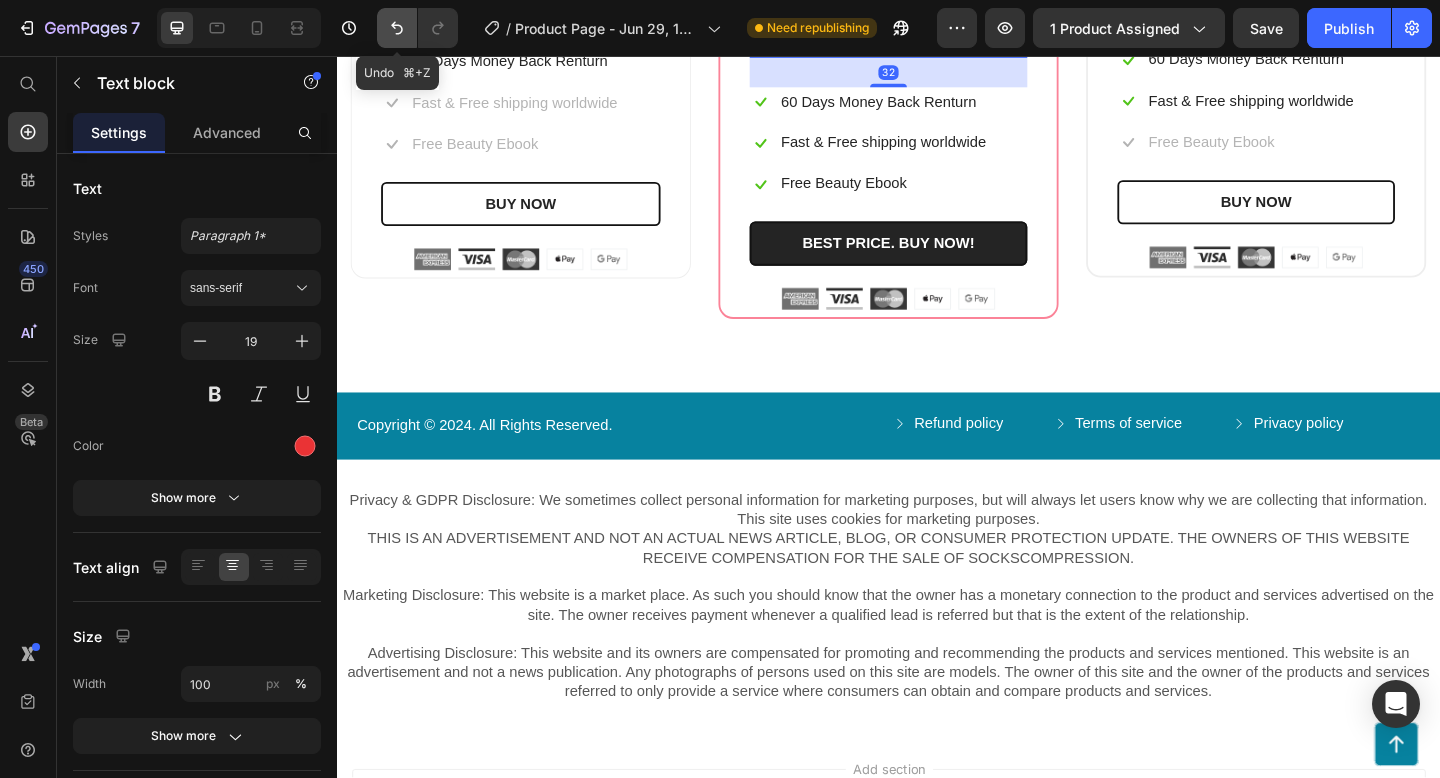 click 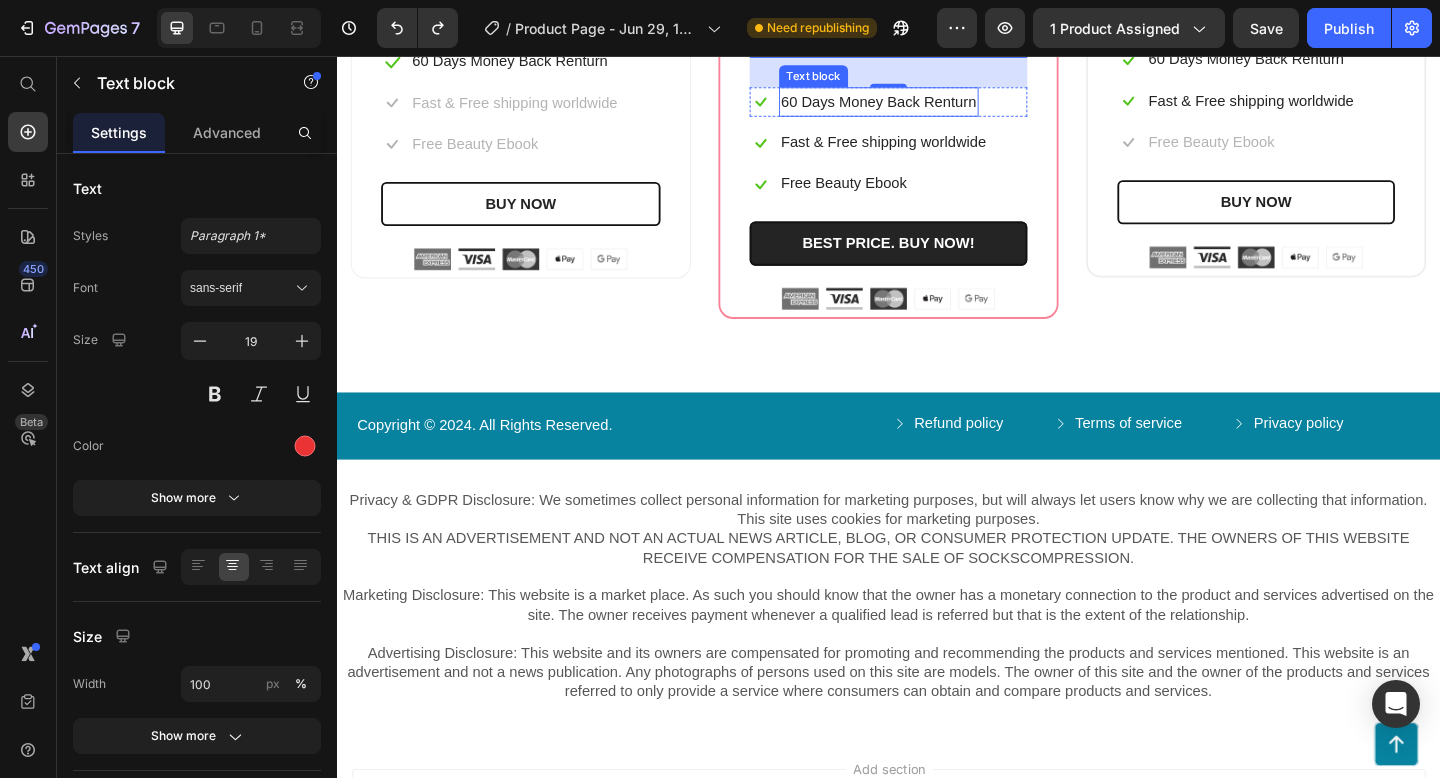 click on "60 Days Money Back Renturn" at bounding box center [926, 106] 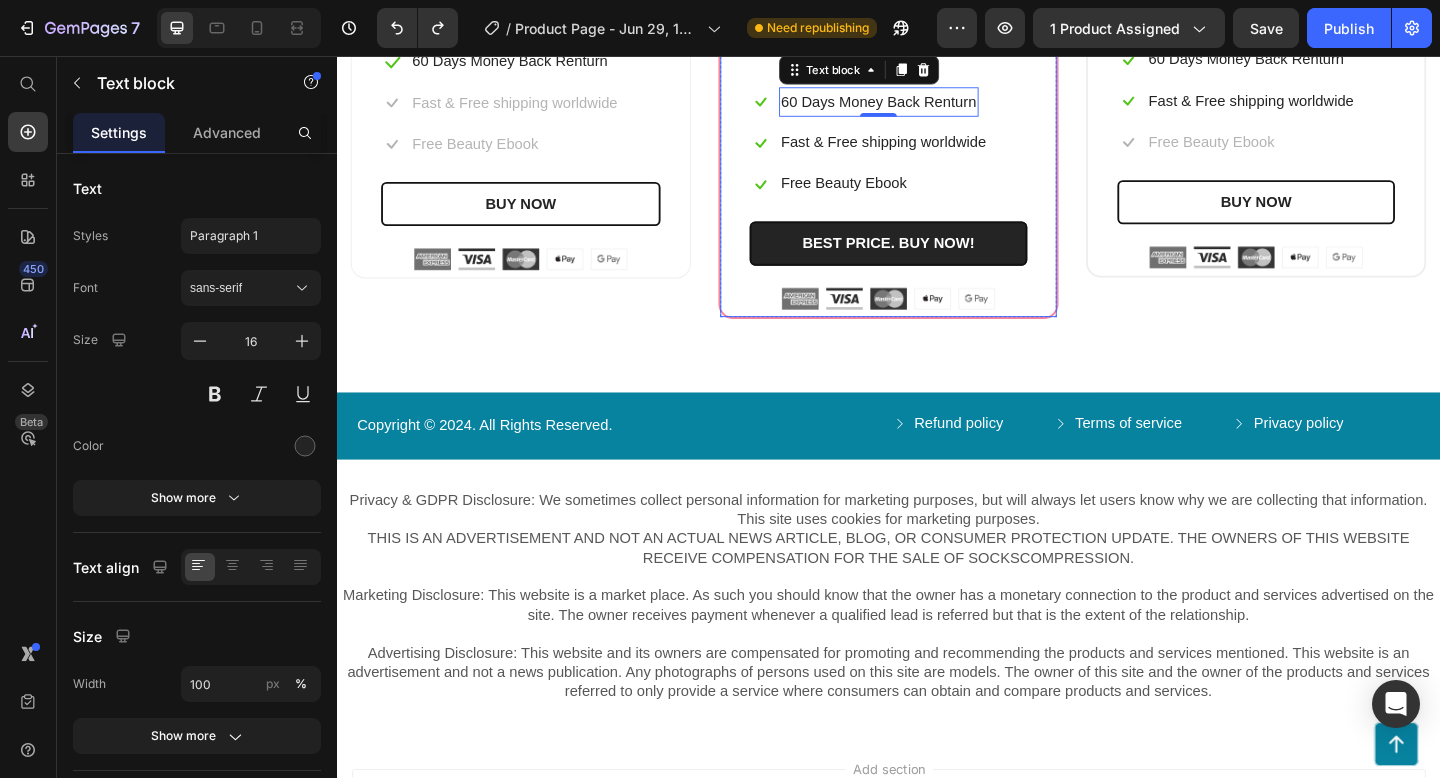 click on "71,40 € Text block Nur 23,80€ pro Monat/ Katze Text block Sparen sie über 30€ Text block
Icon 60 Days Money Back Renturn Text block   0 Row
Icon Fast & Free shipping worldwide Text block Row
Icon Free Beauty Ebook Text block Row BEST PRICE. BUY NOW! (P) Cart Button Image Image Image Image Image Row" at bounding box center (937, 140) 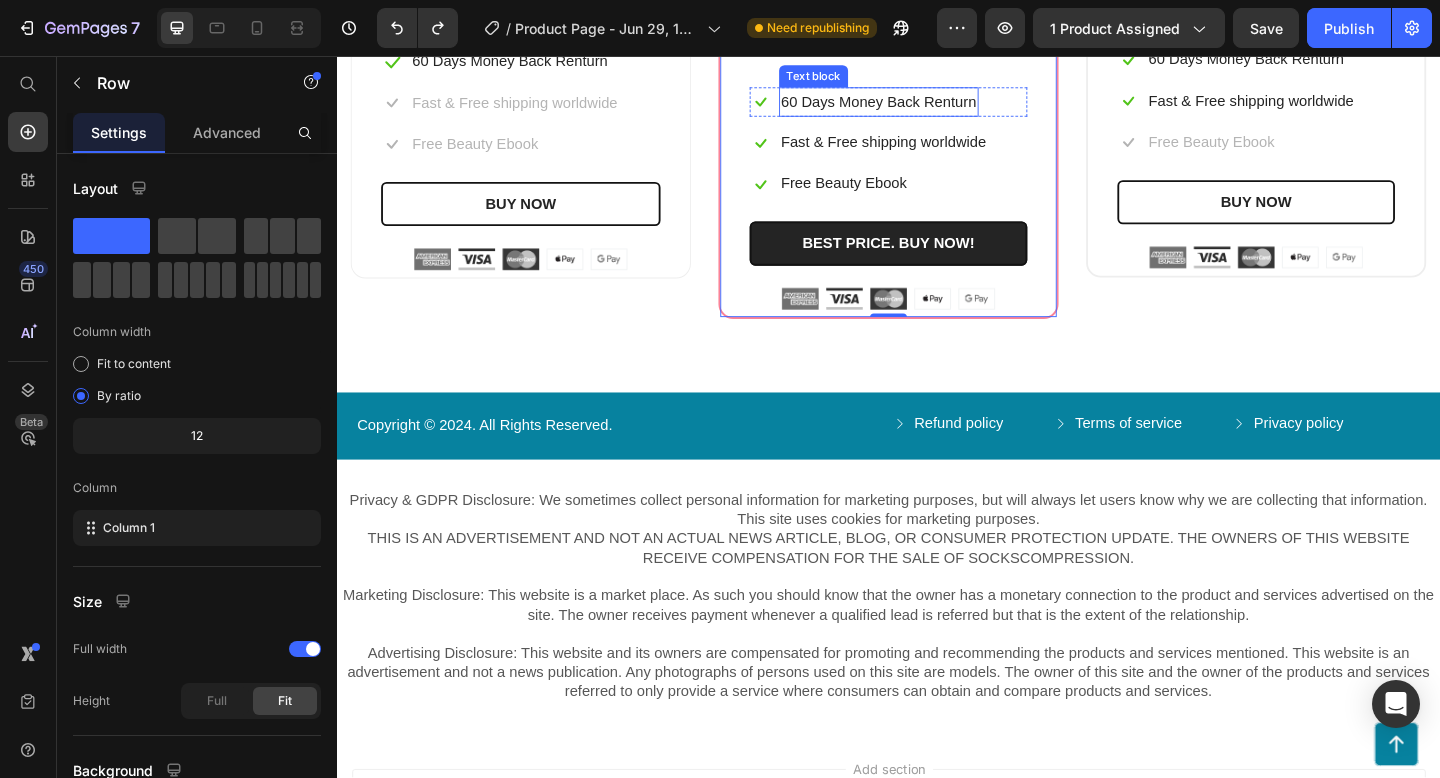 click on "60 Days Money Back Renturn" at bounding box center (926, 106) 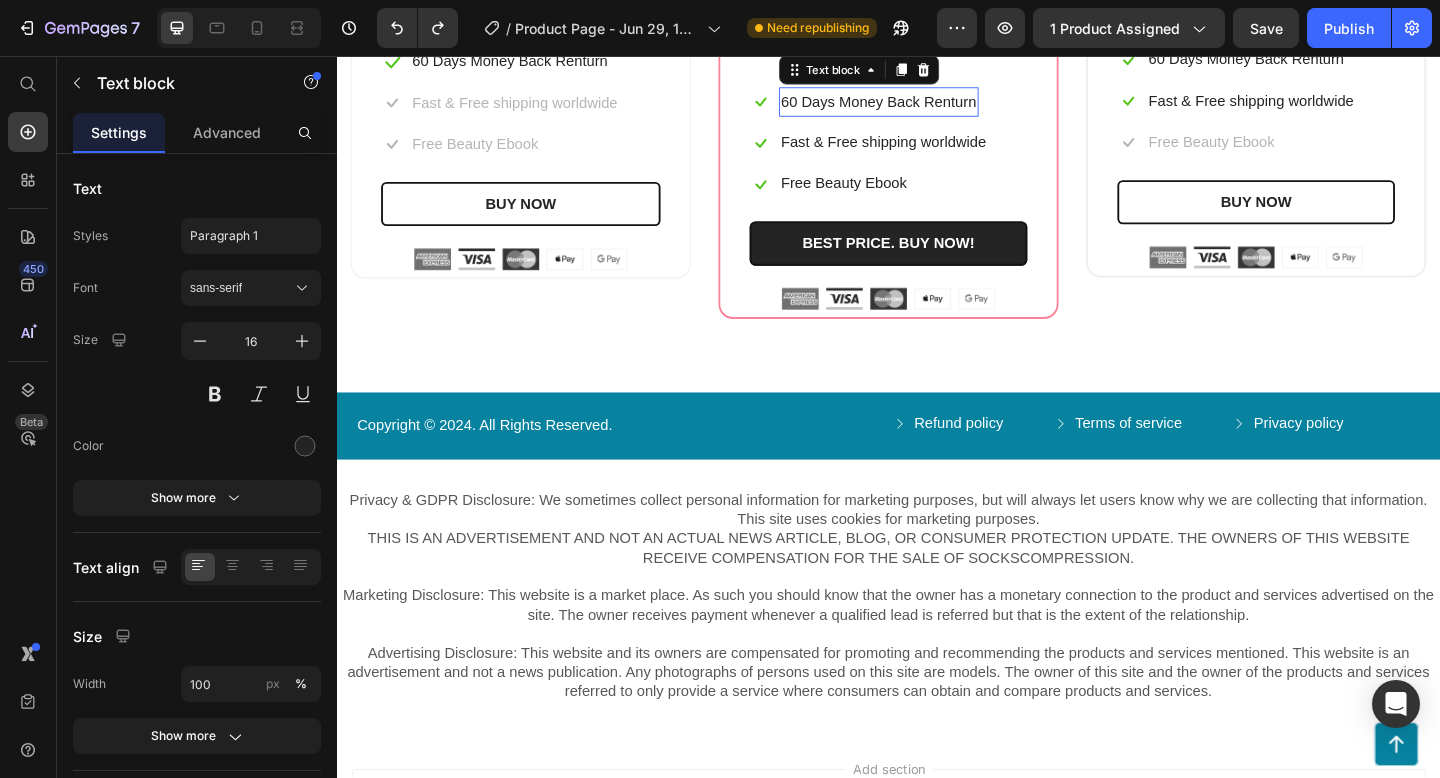 click on "60 Days Money Back Renturn" at bounding box center (926, 106) 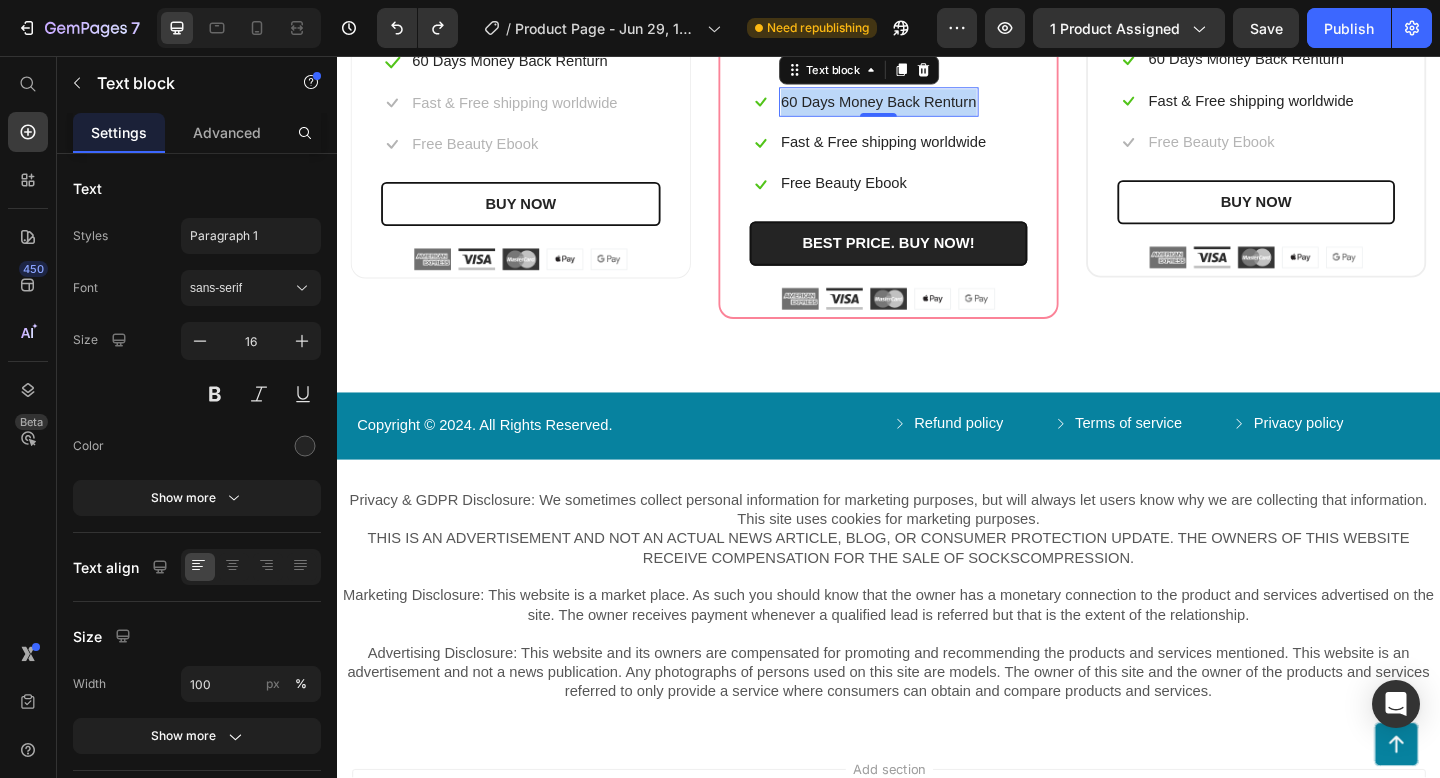 click on "60 Days Money Back Renturn" at bounding box center (926, 106) 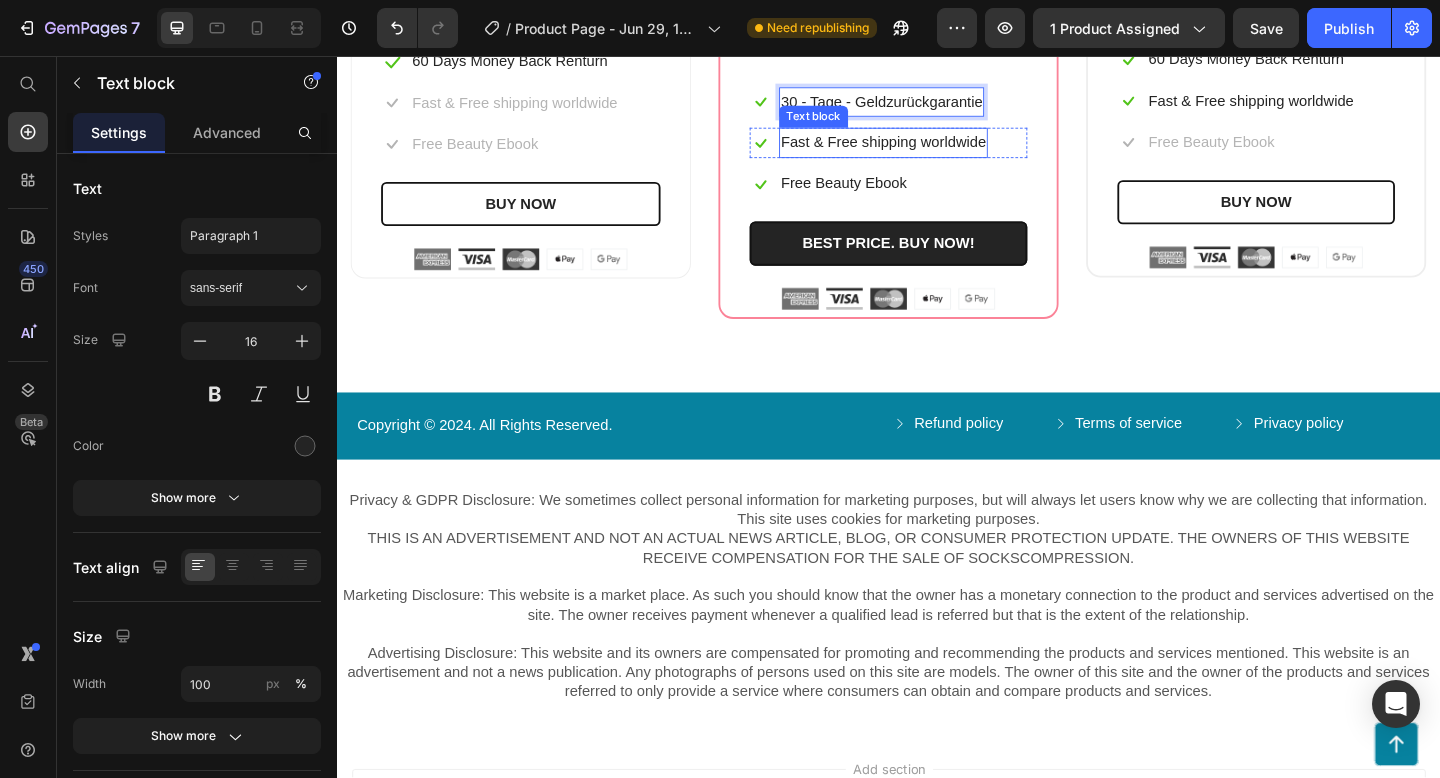 click on "Fast & Free shipping worldwide" at bounding box center [931, 150] 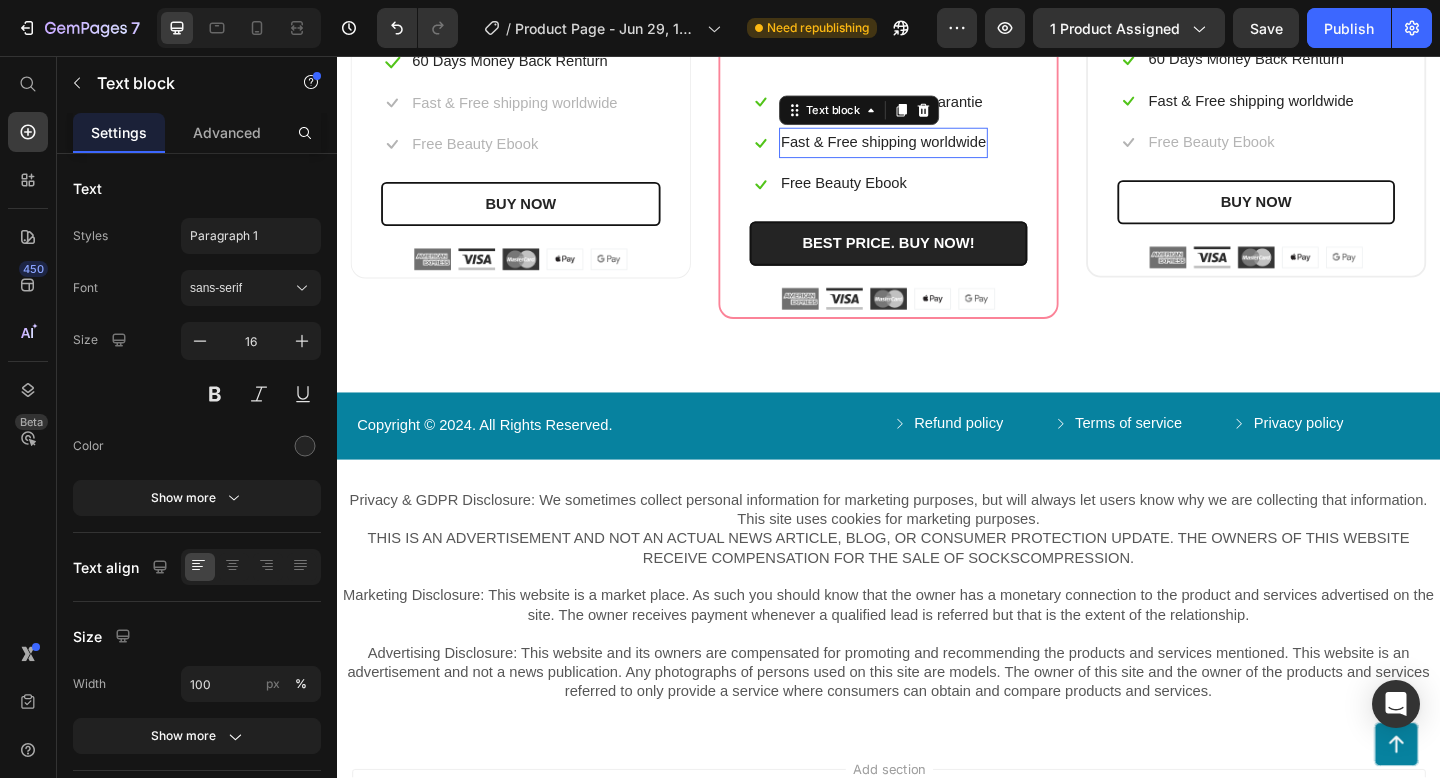 click on "Fast & Free shipping worldwide" at bounding box center [931, 150] 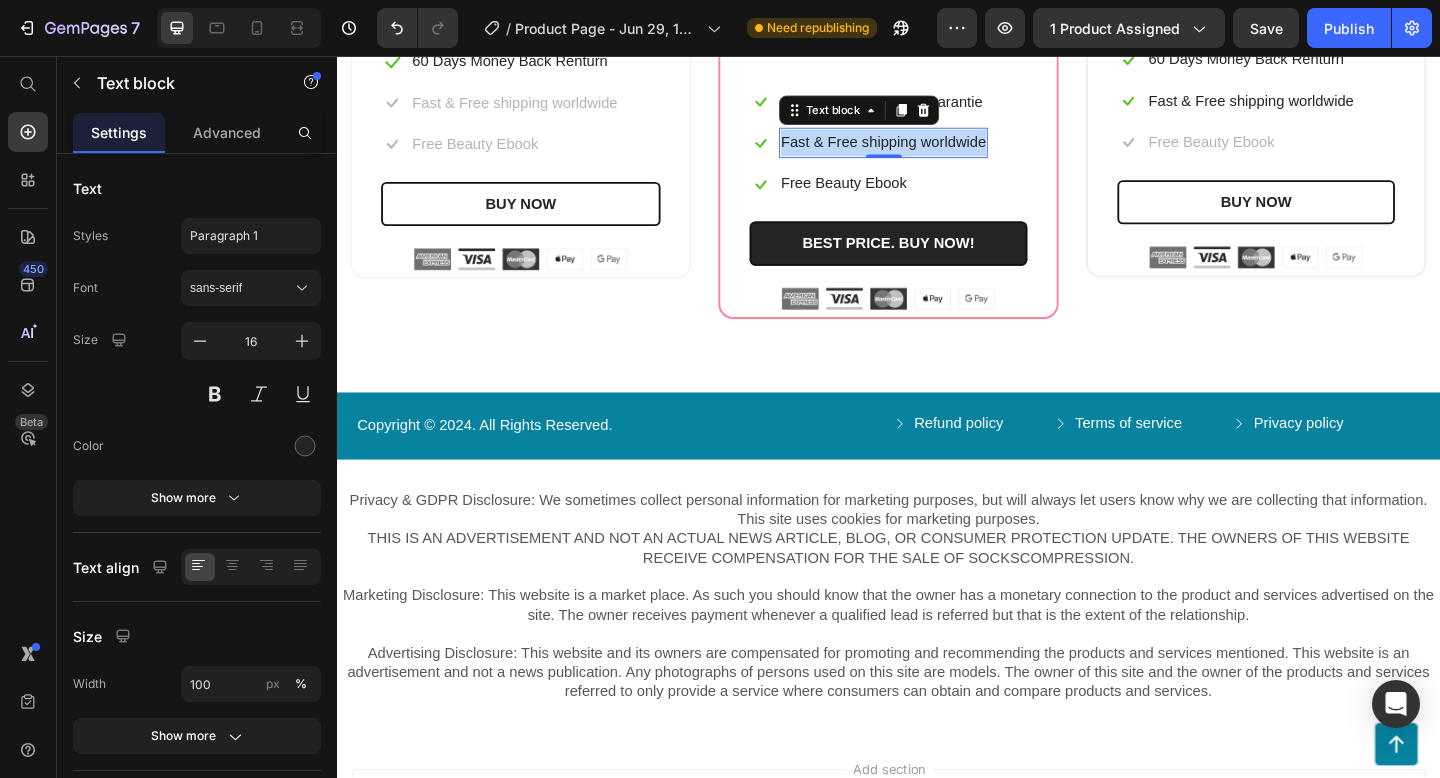 click on "Fast & Free shipping worldwide" at bounding box center (931, 150) 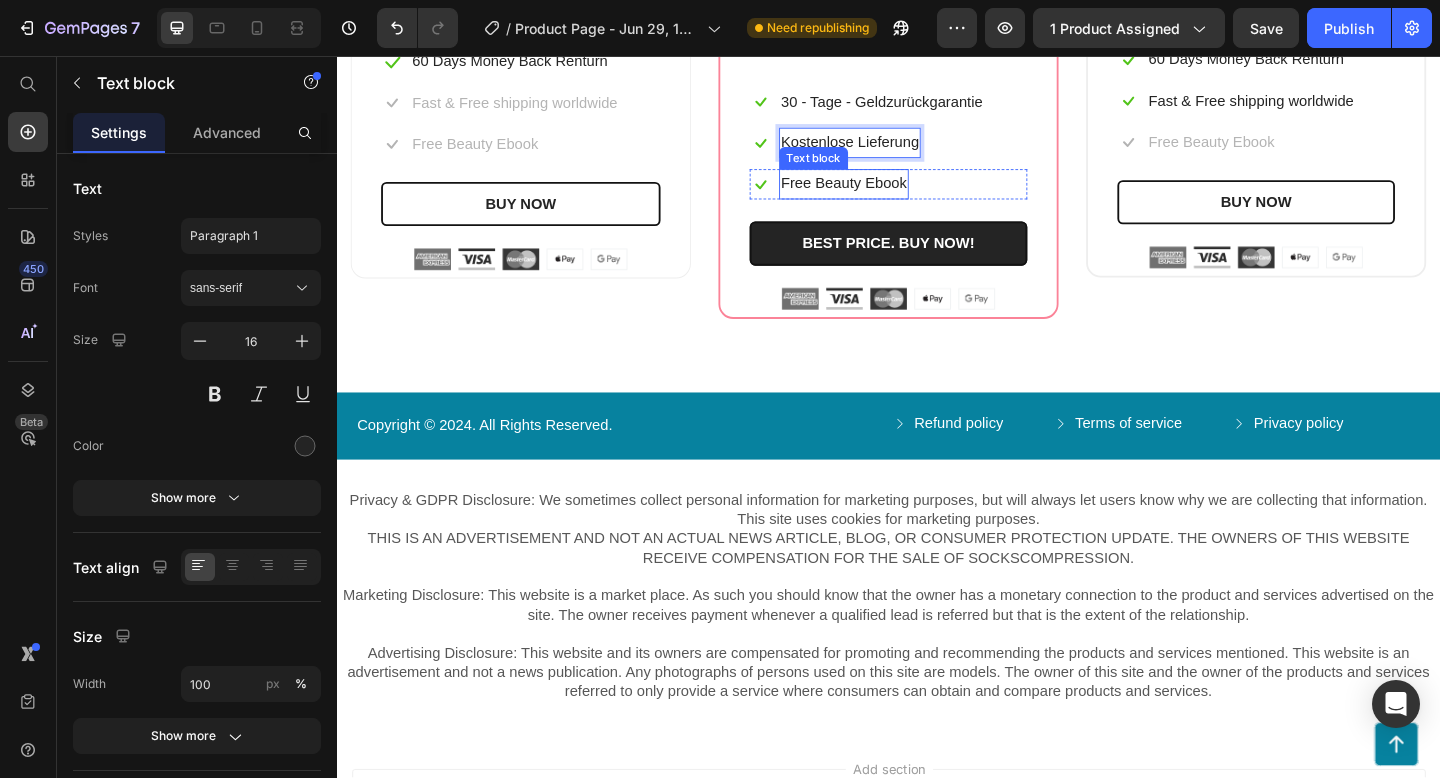 click on "Free Beauty Ebook" at bounding box center [888, 195] 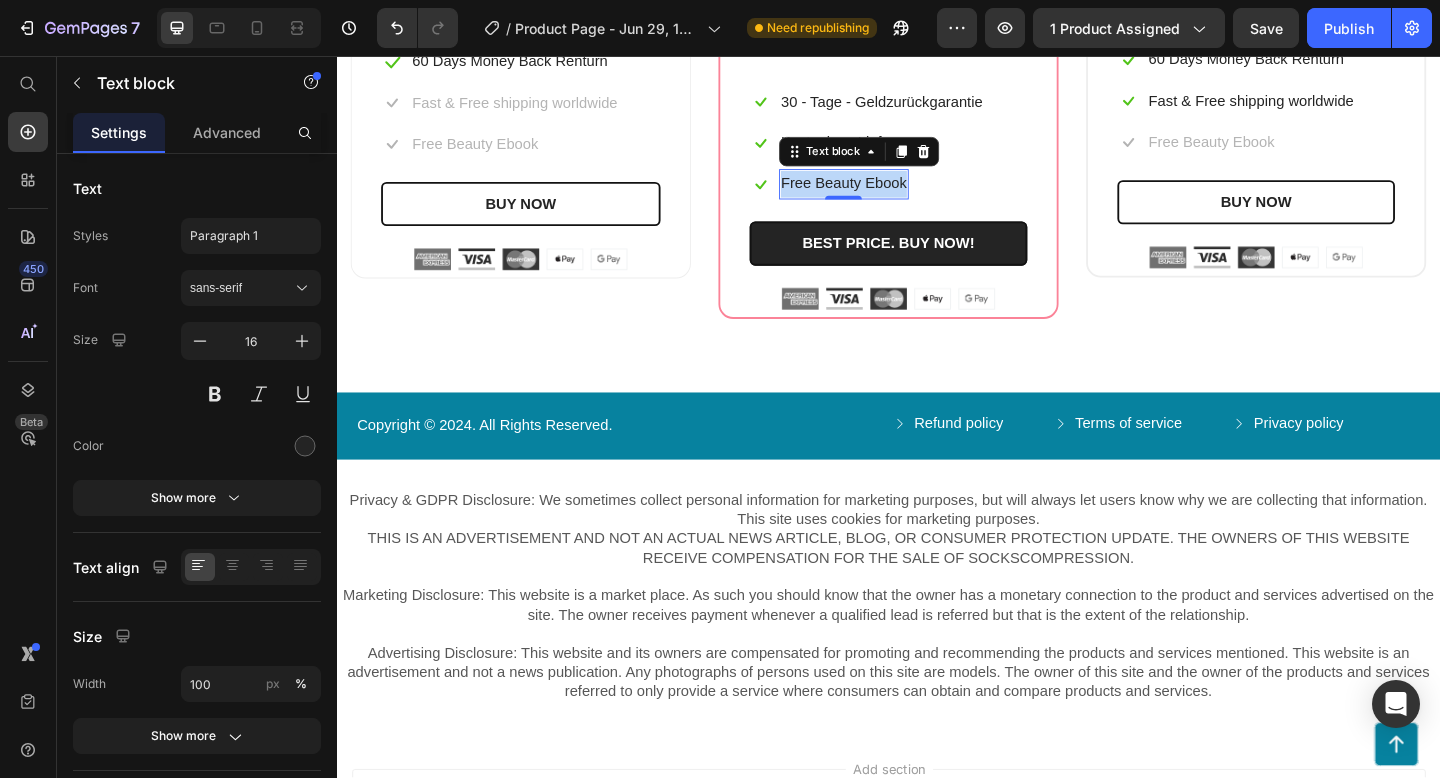 click on "Free Beauty Ebook" at bounding box center (888, 195) 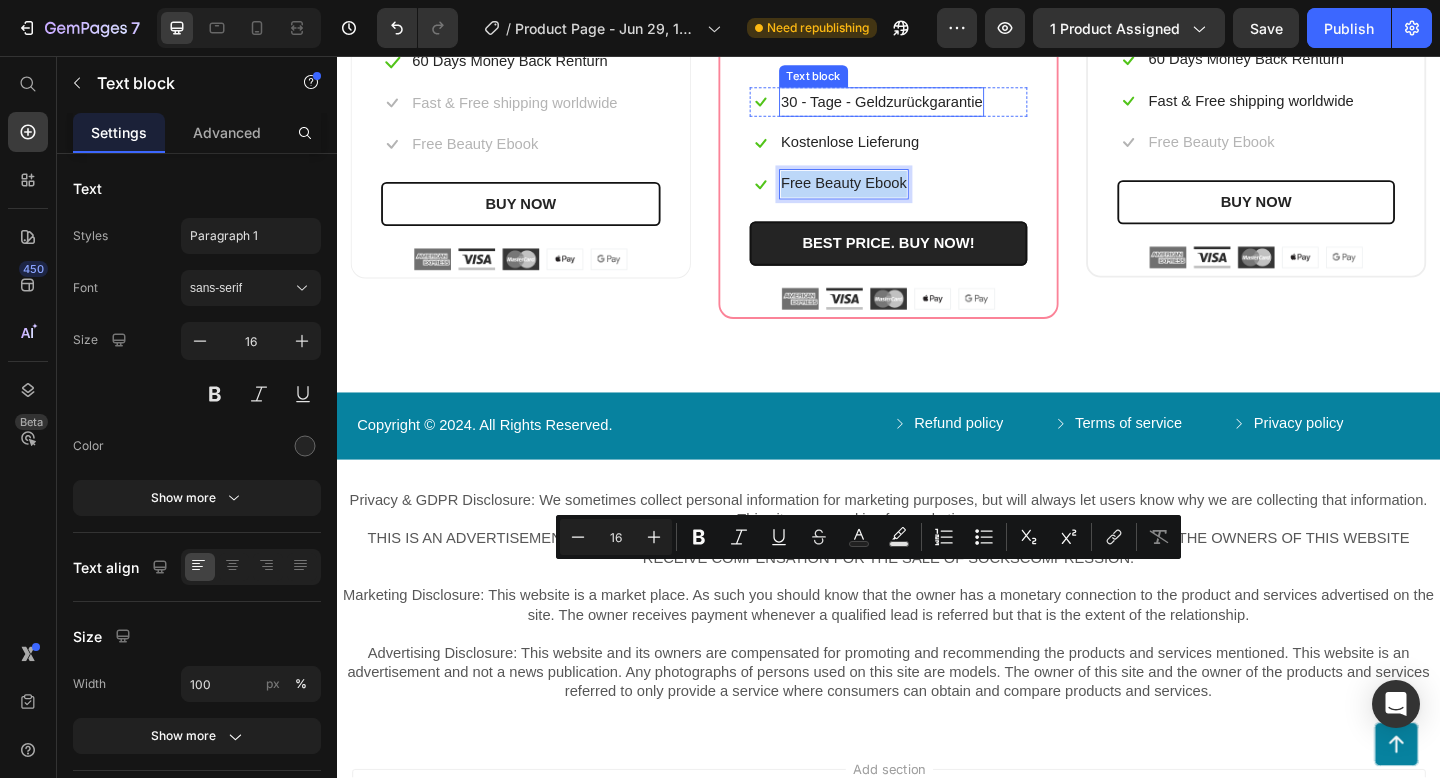 click on "30 - Tage - Geldzurückgarantie" at bounding box center [929, 106] 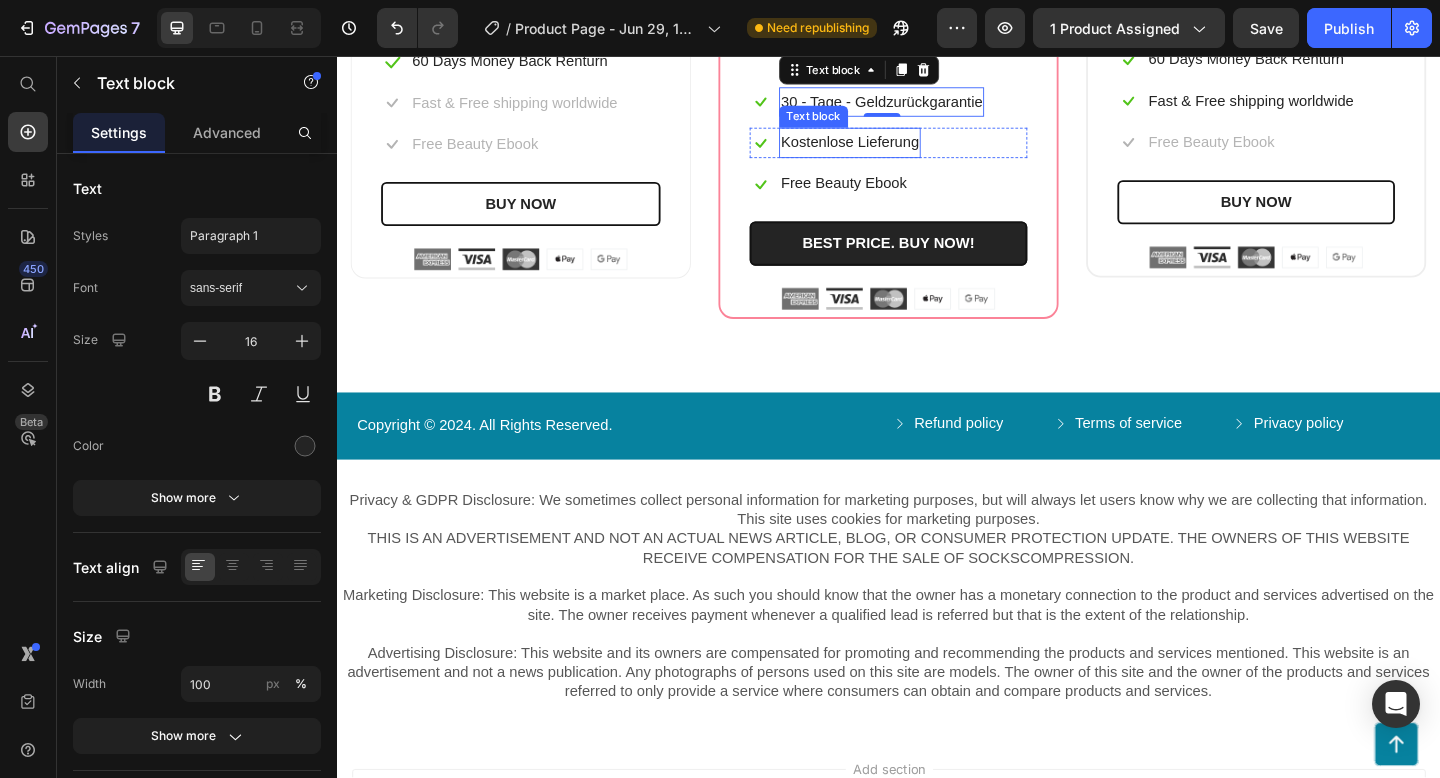 click on "Kostenlose Lieferung" at bounding box center [895, 150] 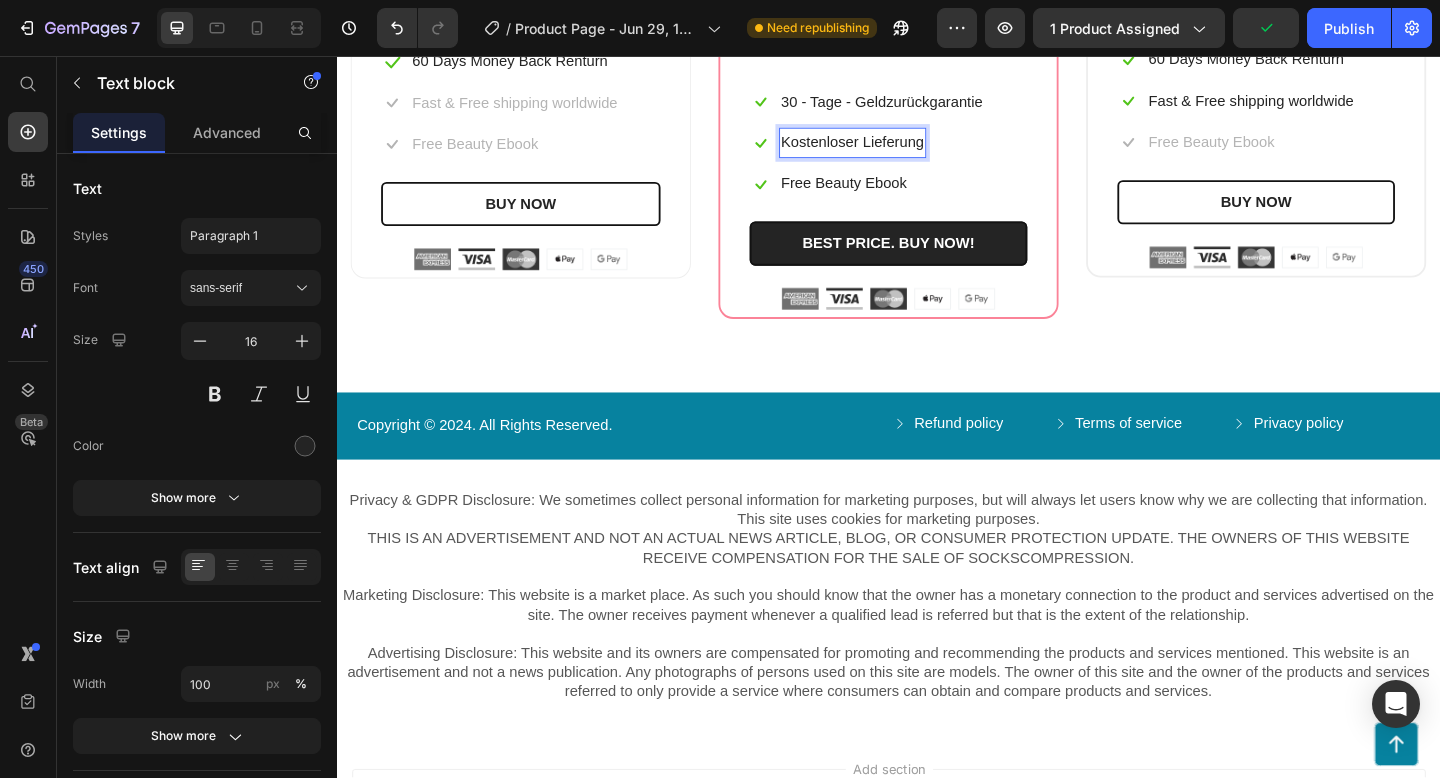click on "Kostenloser Lieferung" at bounding box center [898, 150] 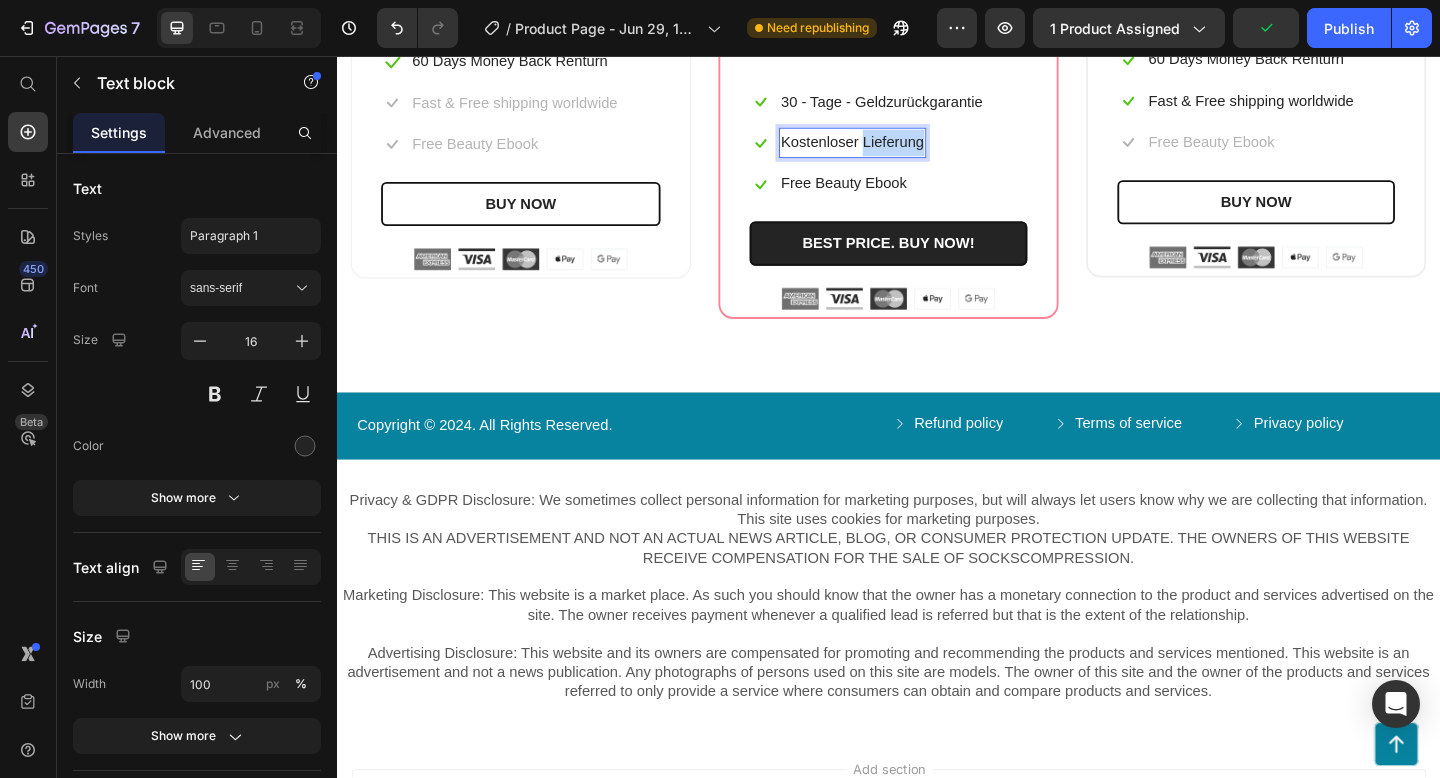 click on "Kostenloser Lieferung" at bounding box center [898, 150] 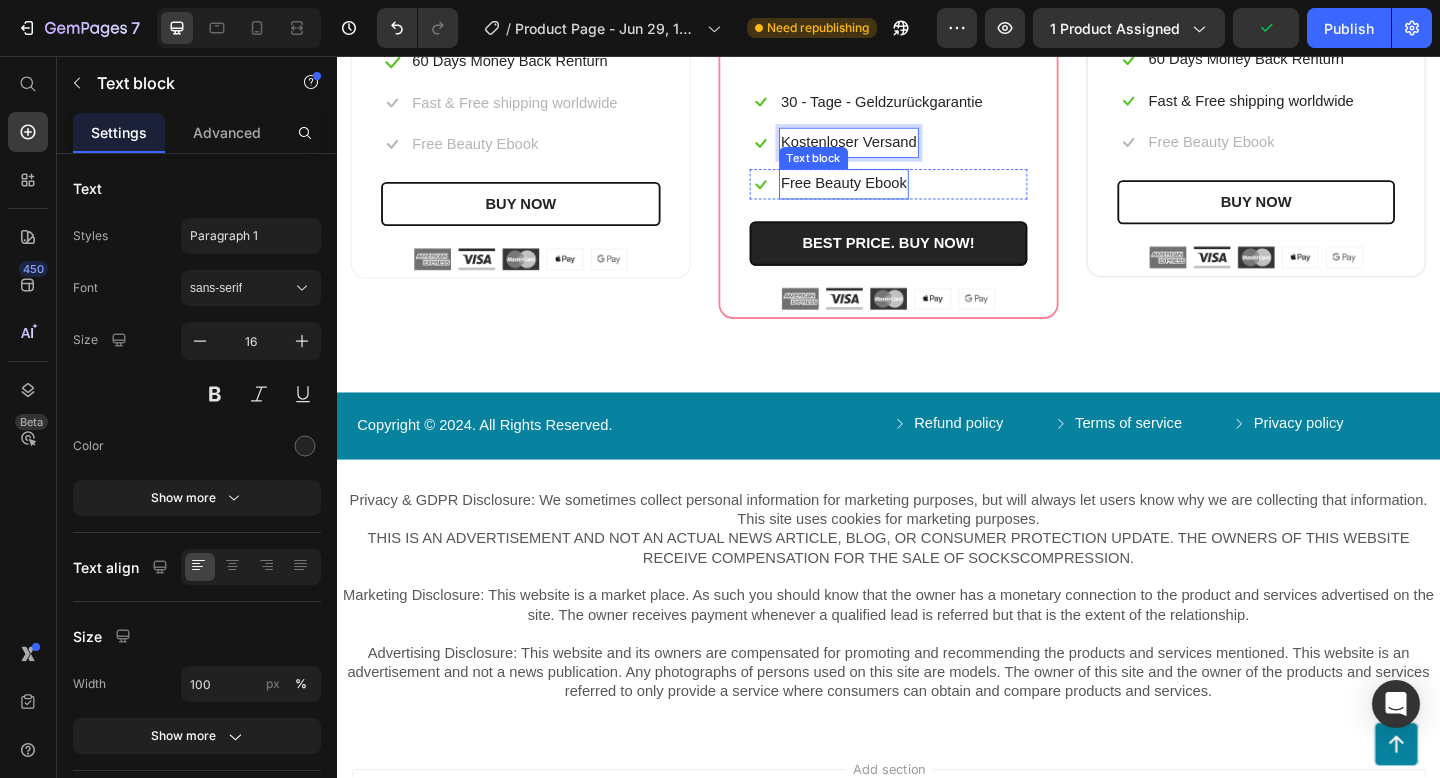 click on "Free Beauty Ebook" at bounding box center (888, 195) 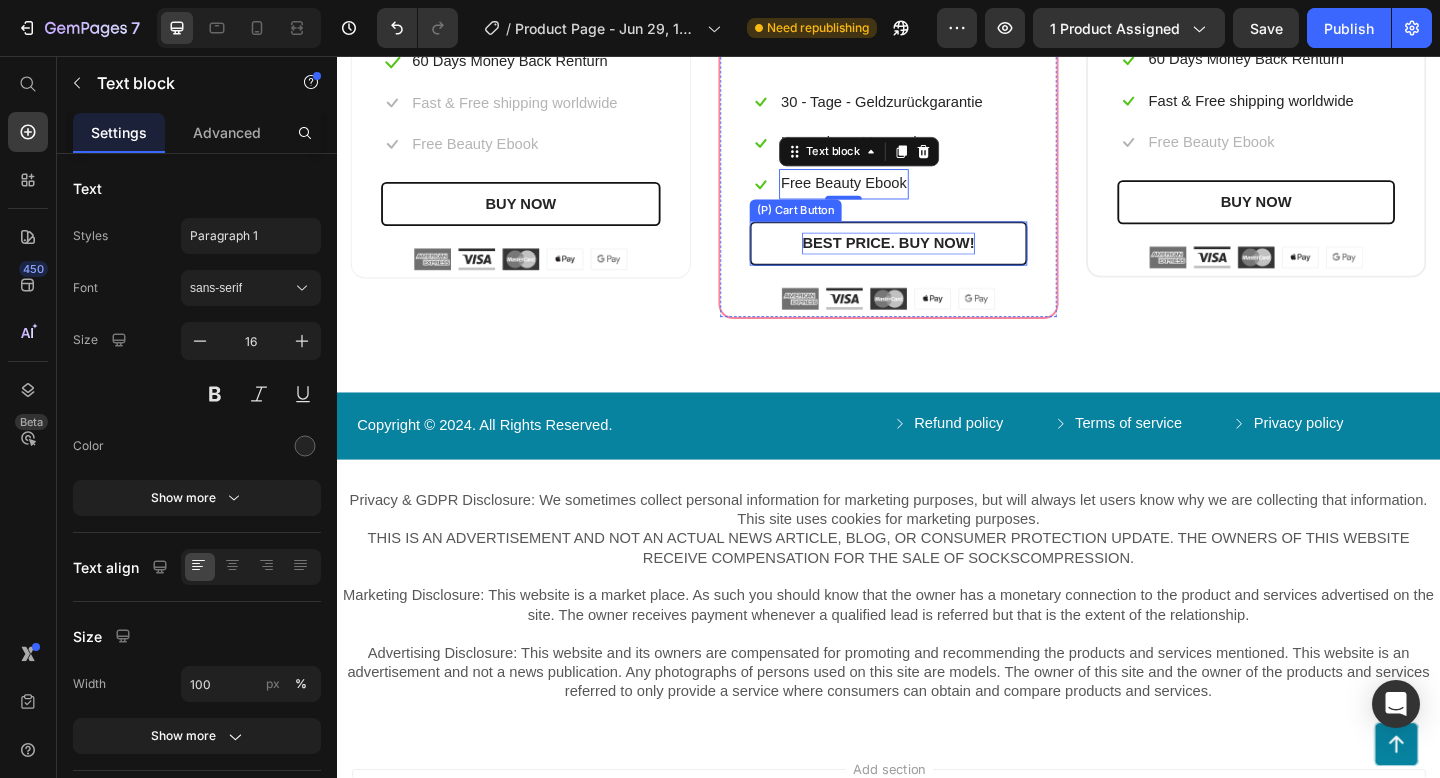 click on "BEST PRICE. BUY NOW!" at bounding box center (937, 260) 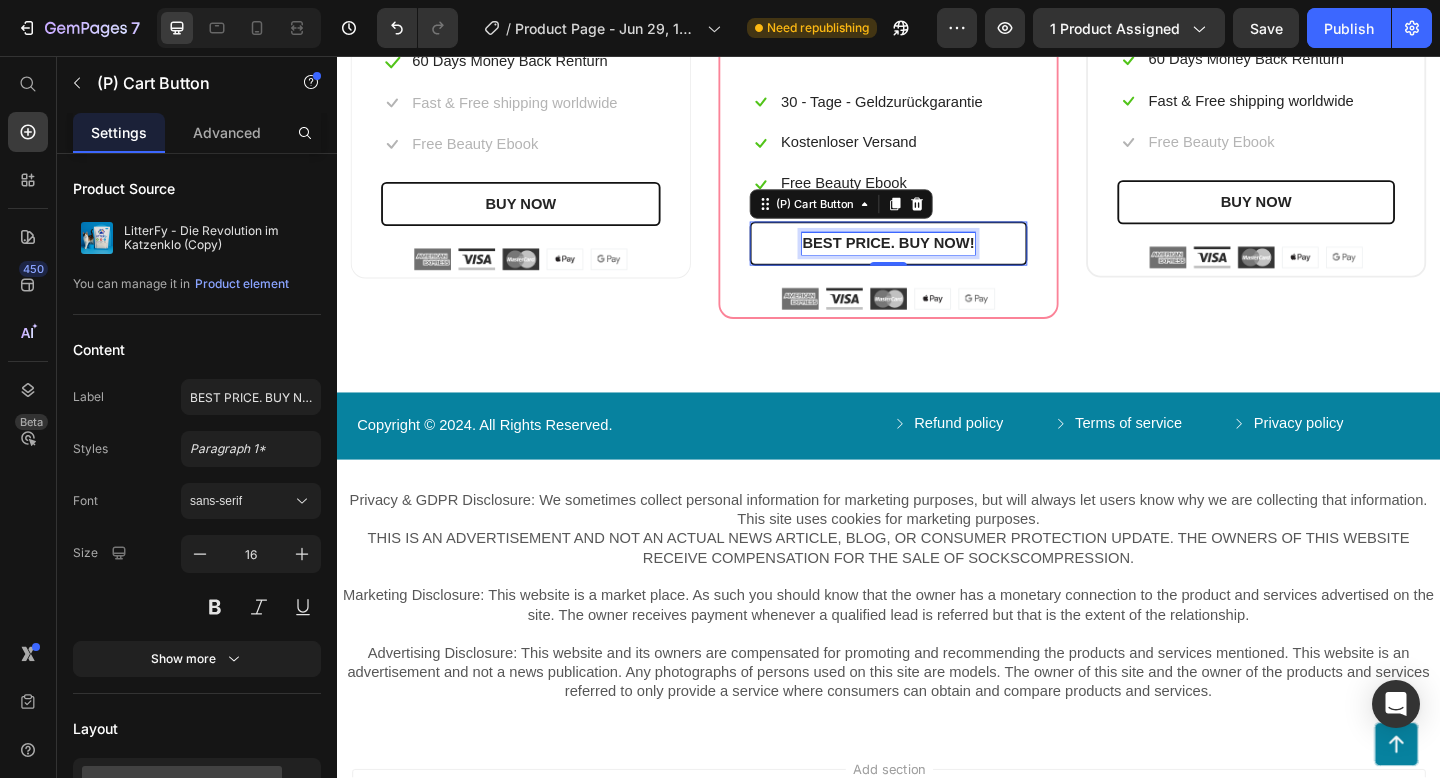 click on "BEST PRICE. BUY NOW!" at bounding box center [936, 260] 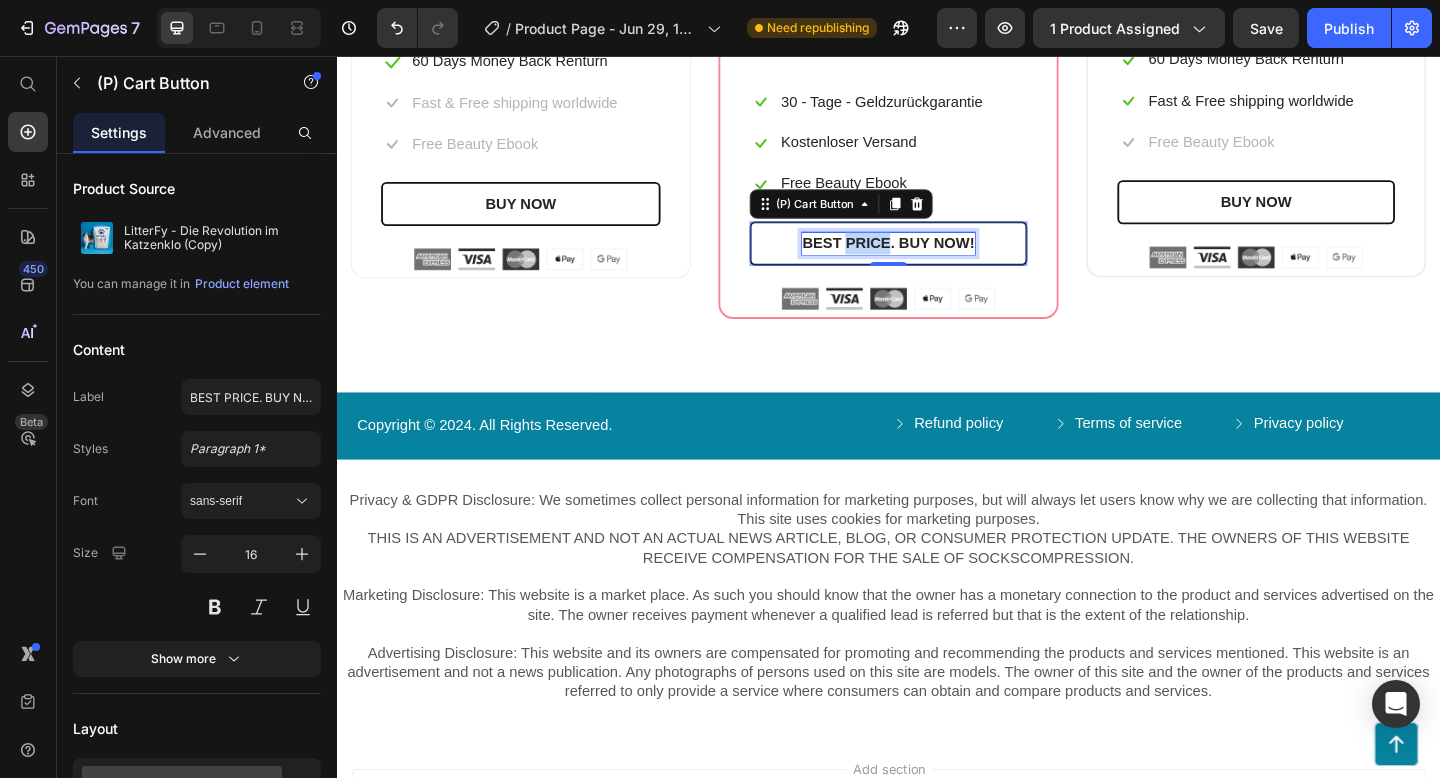click on "BEST PRICE. BUY NOW!" at bounding box center (936, 260) 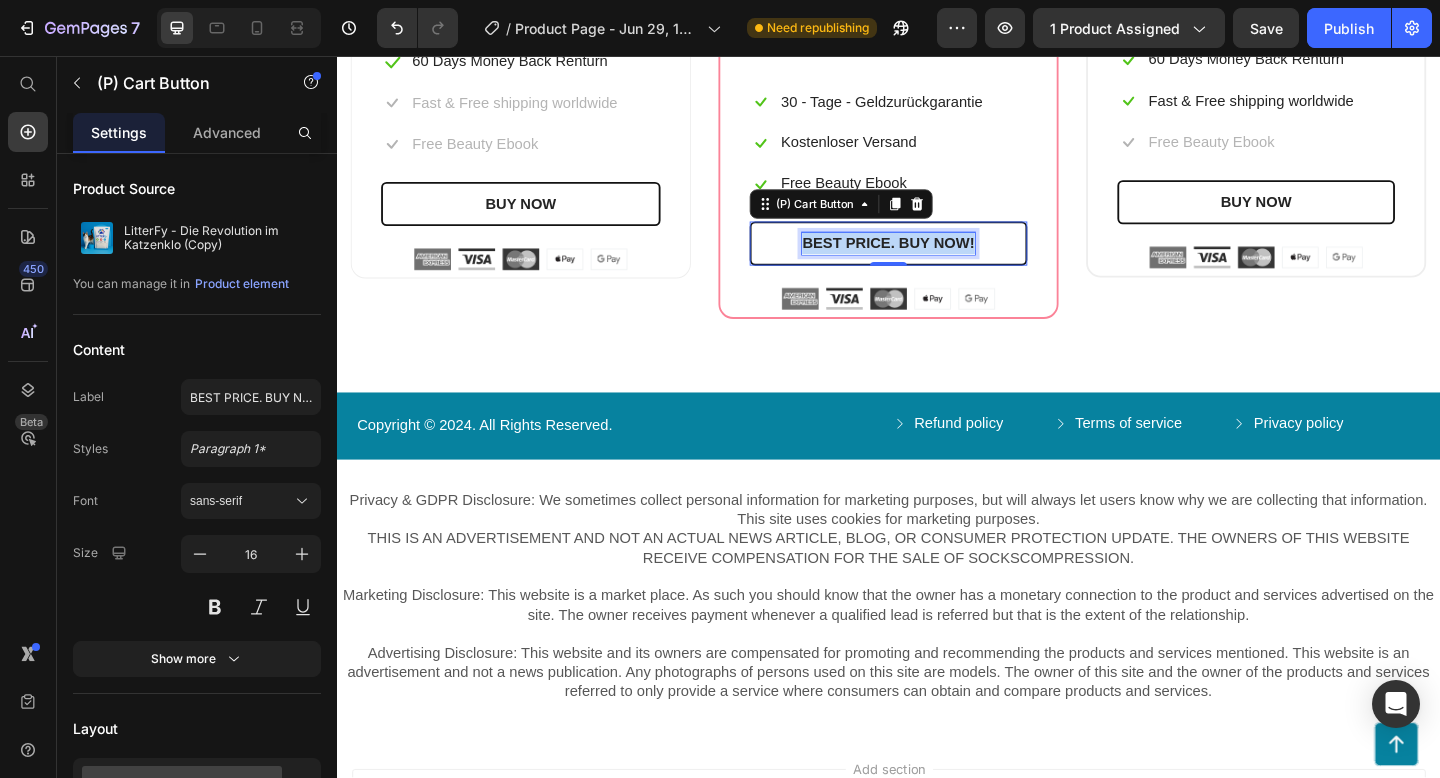 click on "BEST PRICE. BUY NOW!" at bounding box center (936, 260) 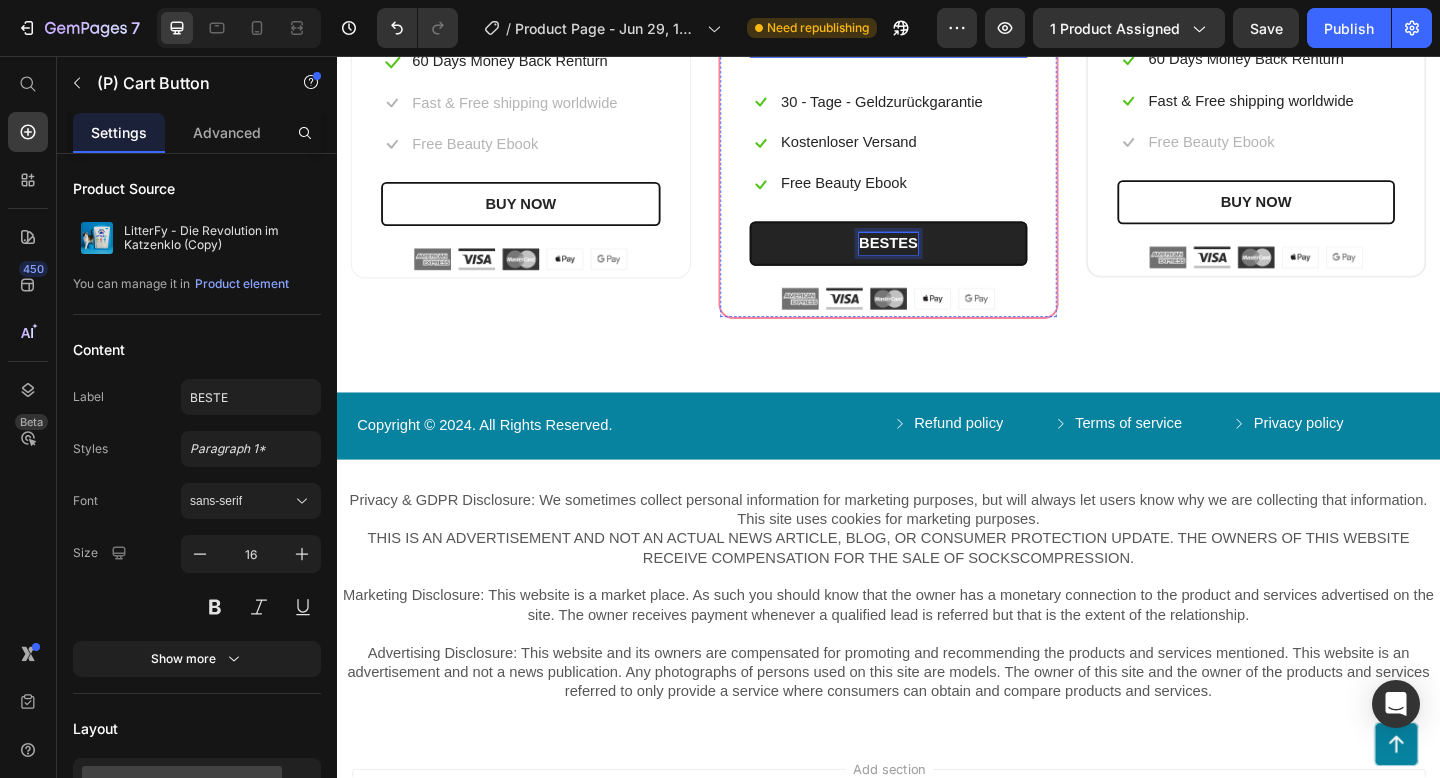 click on "BESTES" at bounding box center [937, 260] 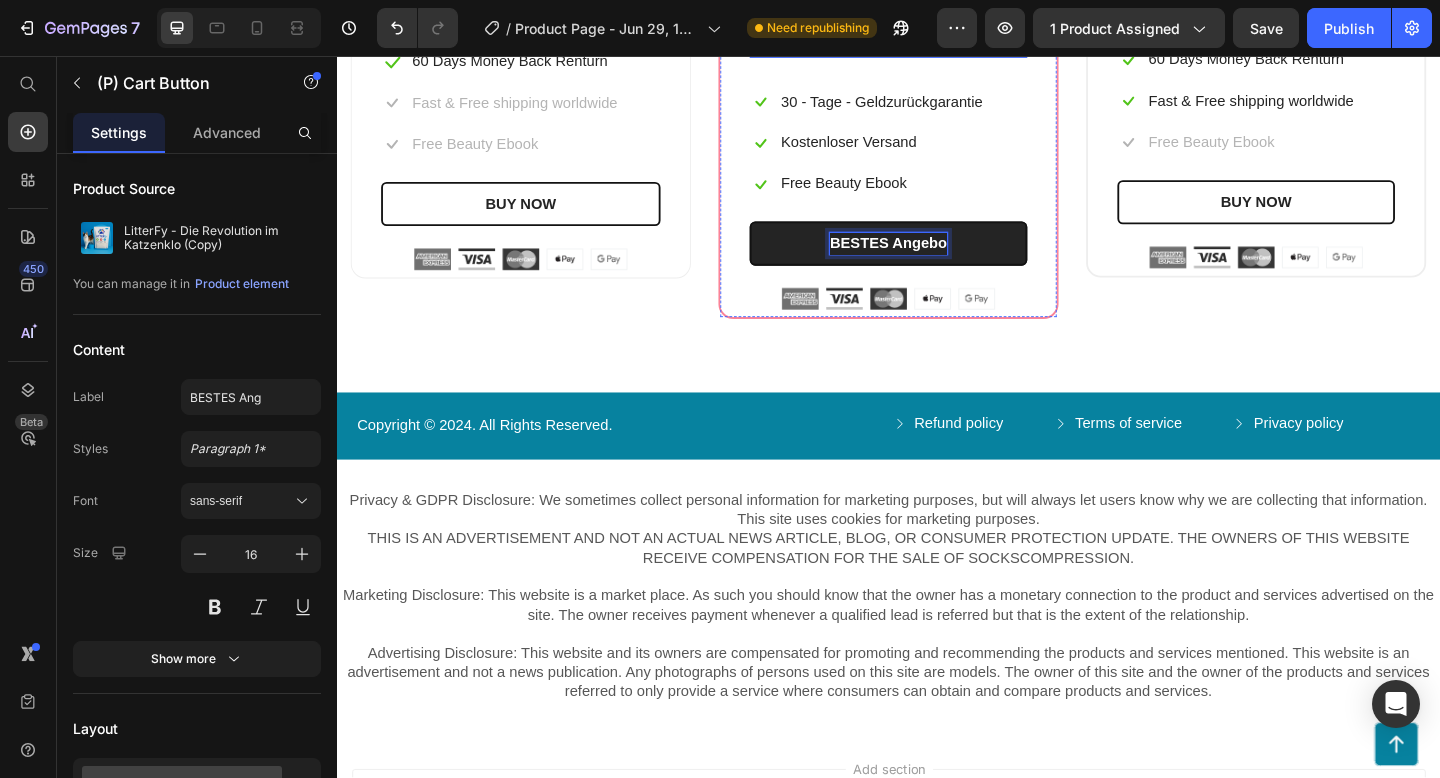 click on "BESTES Angebo" at bounding box center (937, 260) 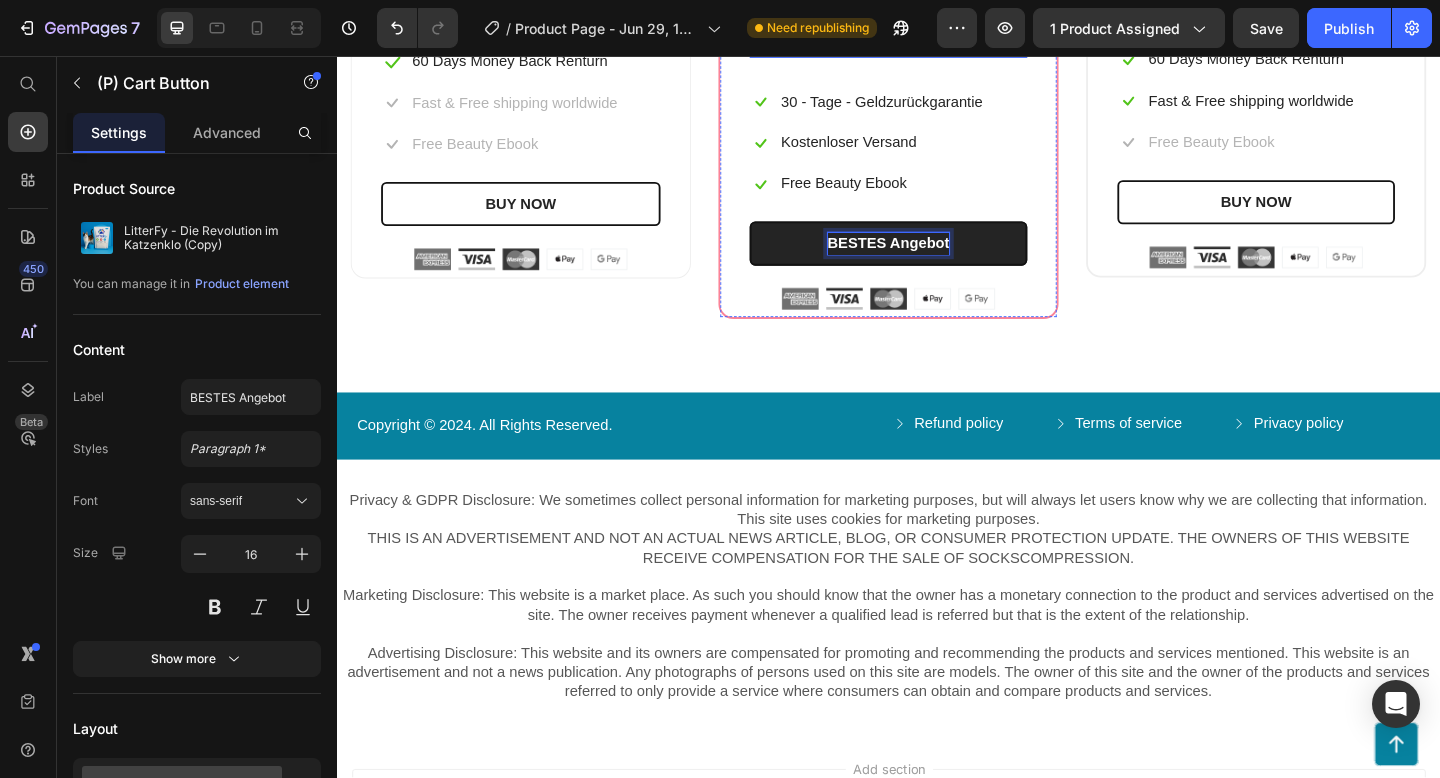 click on "BESTES Angebot" at bounding box center [937, 260] 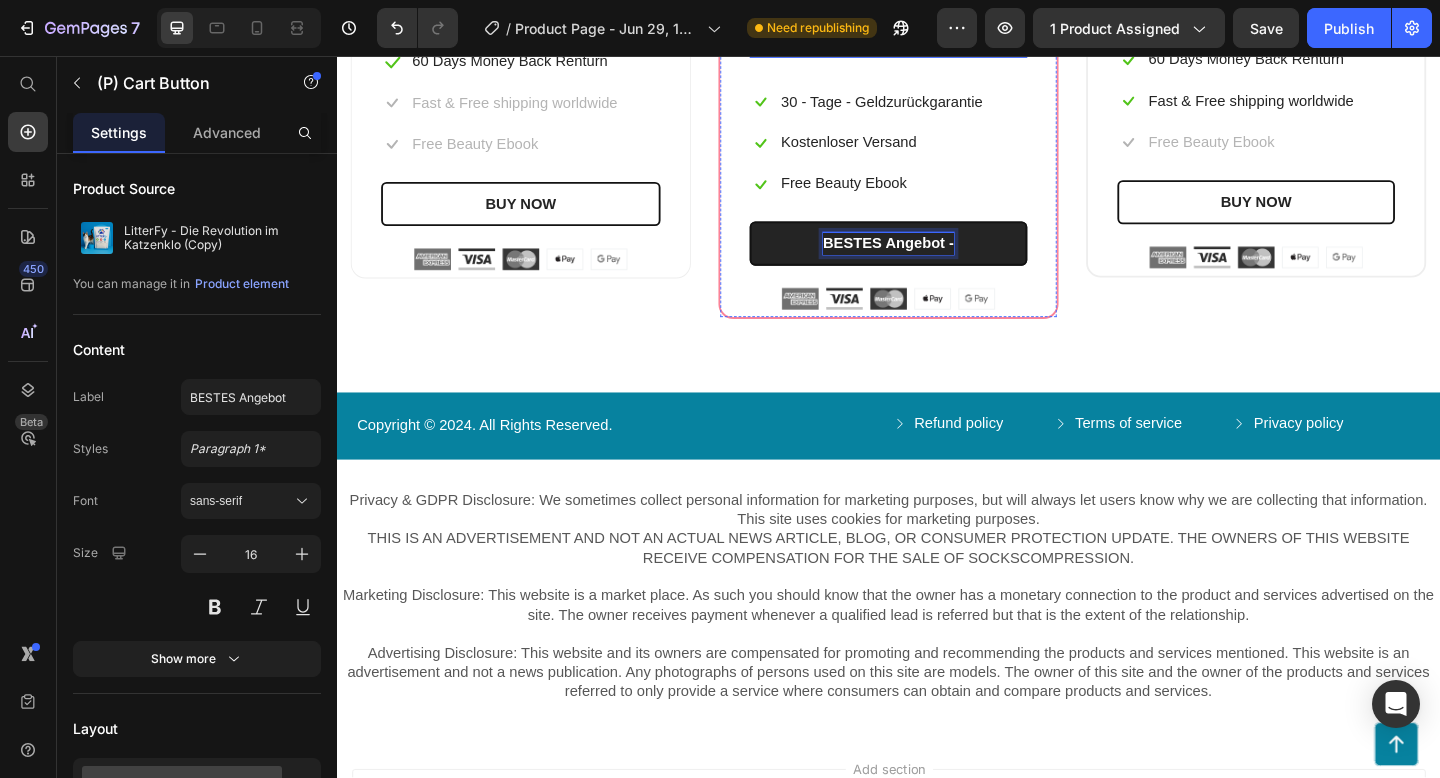 click on "BESTES Angebot -" at bounding box center (937, 260) 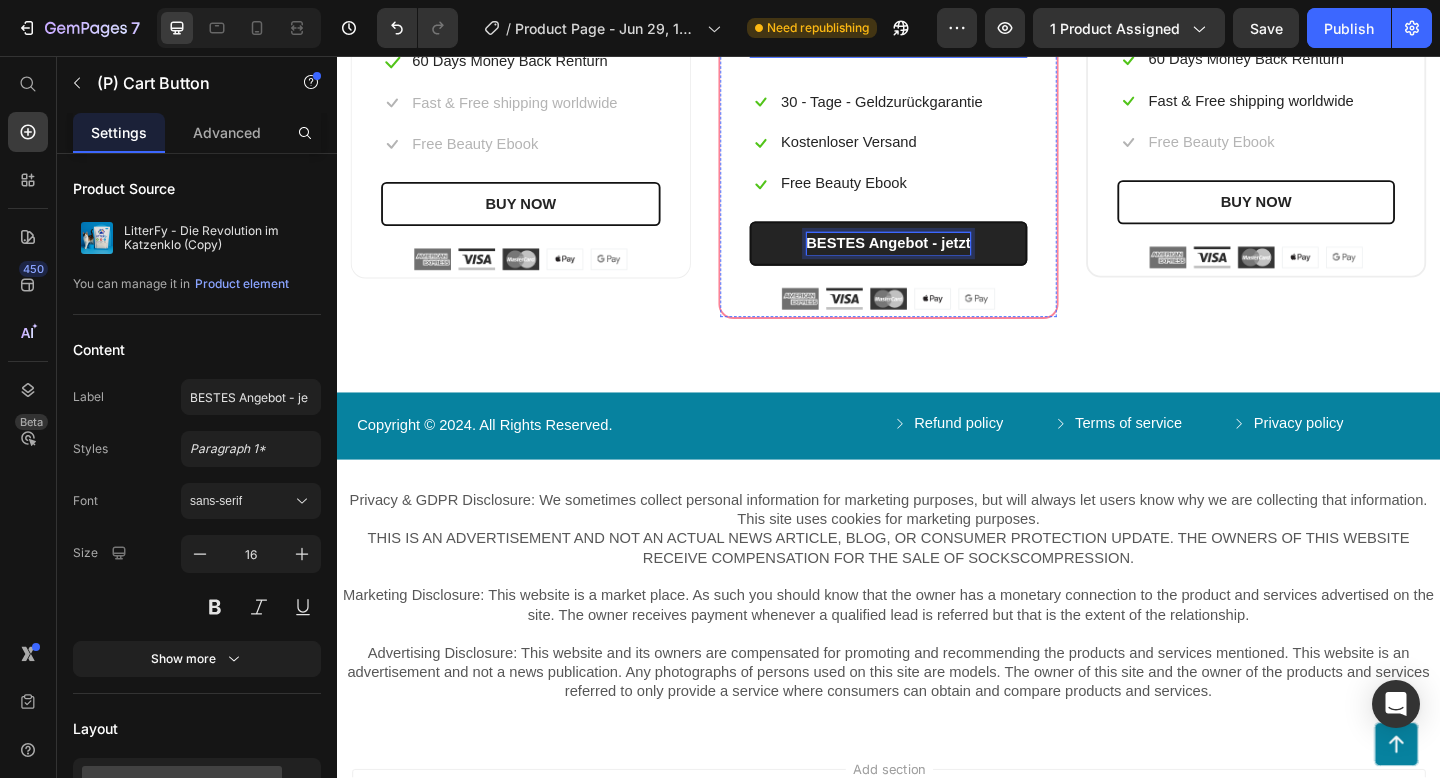 click on "BESTES Angebot - jetzt" at bounding box center [937, 260] 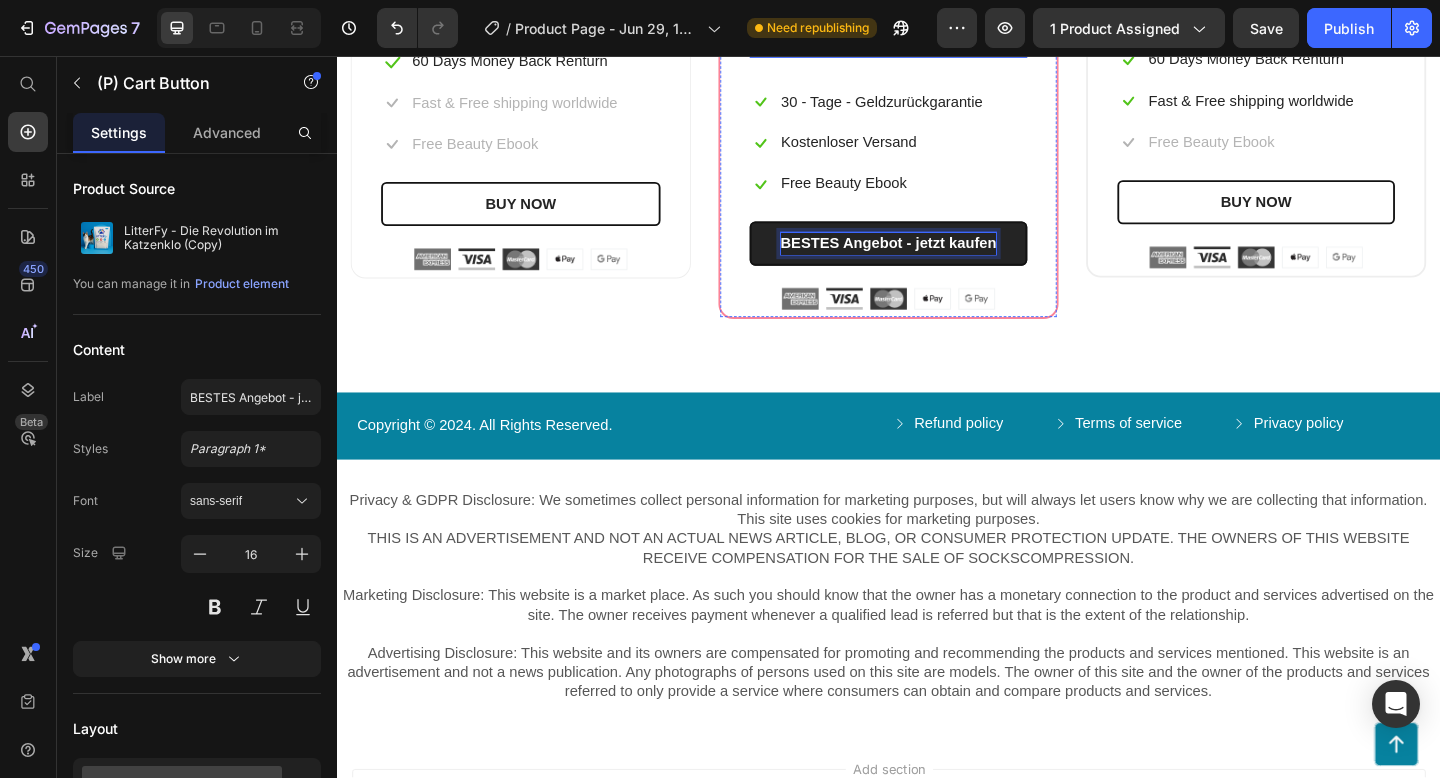 click on "BESTES Angebot - jetzt kaufen" at bounding box center (937, 260) 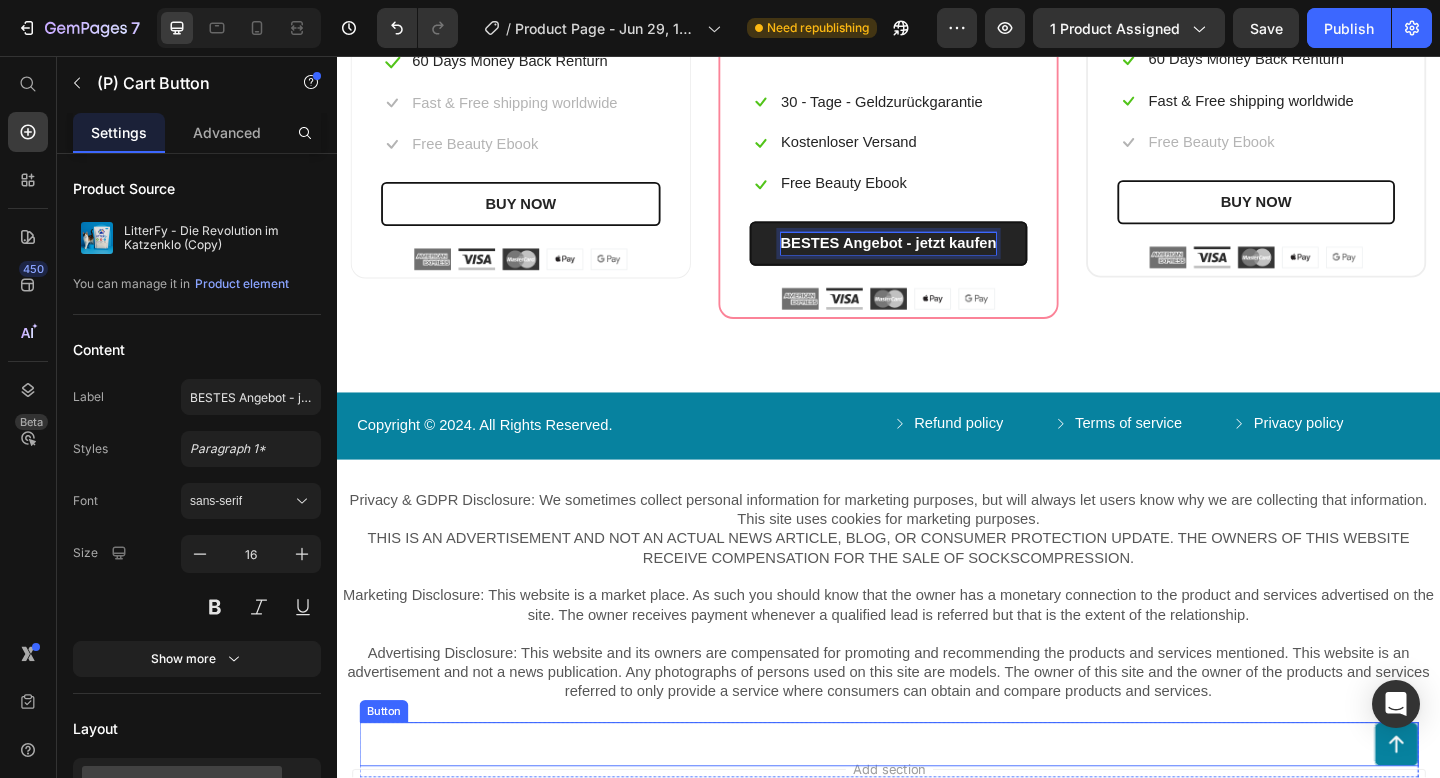 click on "Button" at bounding box center (937, 805) 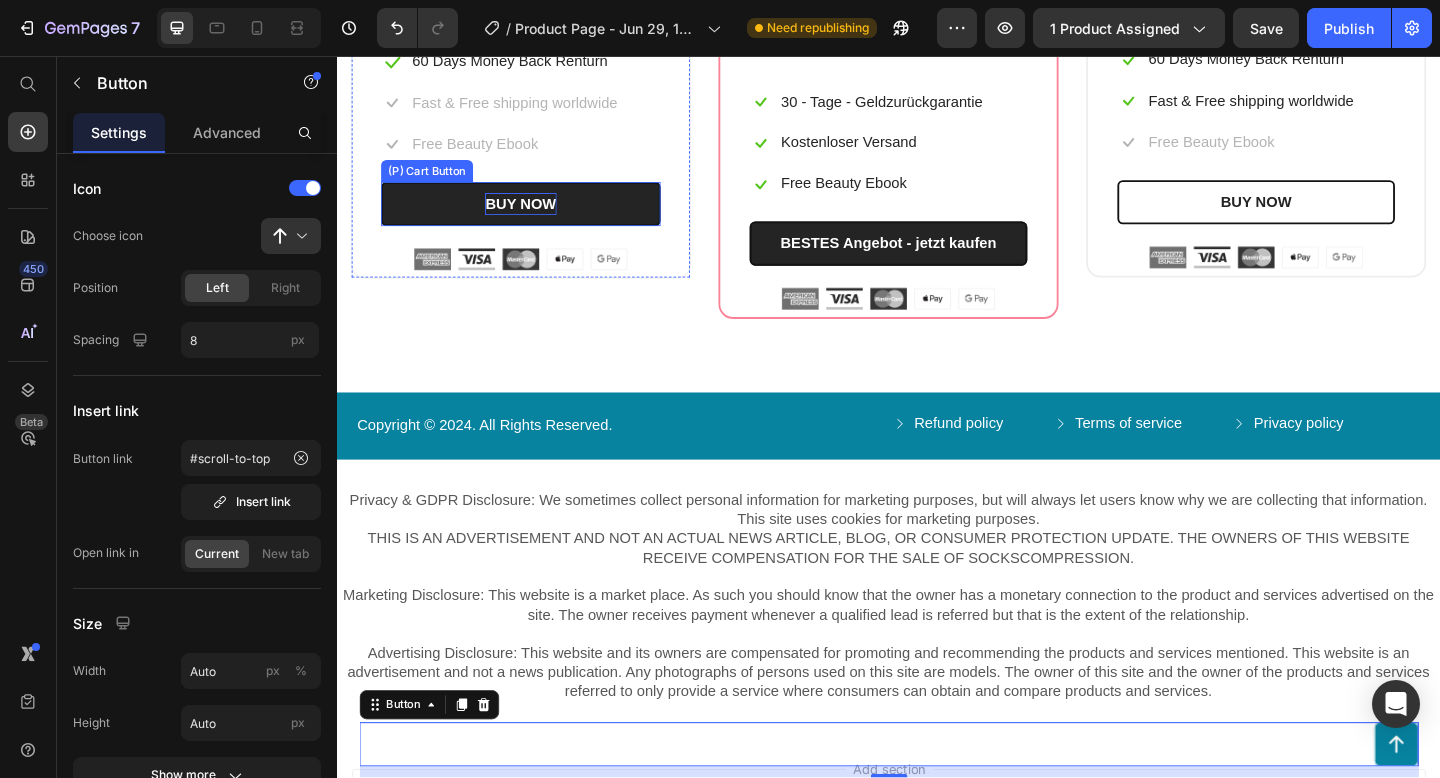 click on "BUY NOW" at bounding box center (536, 217) 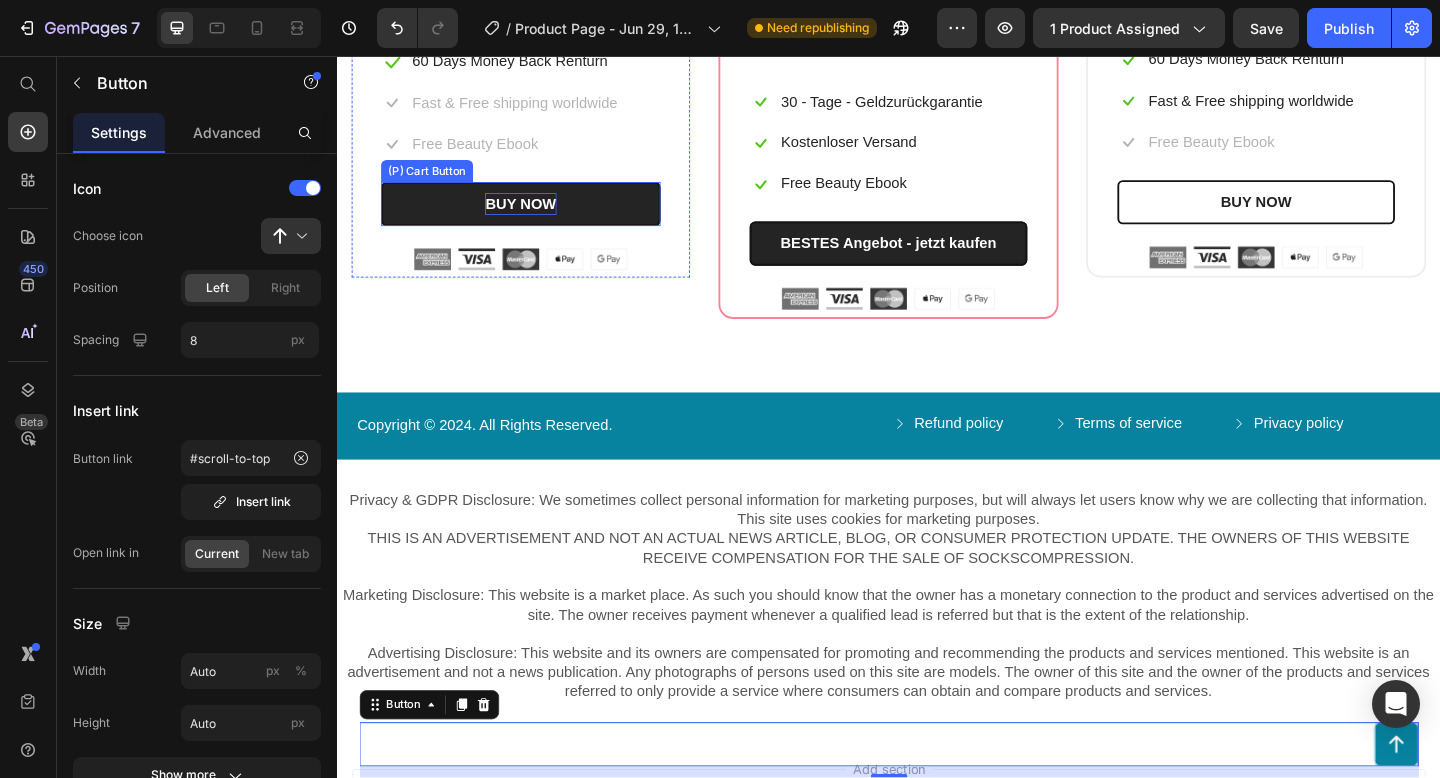 click on "BUY NOW" at bounding box center [536, 217] 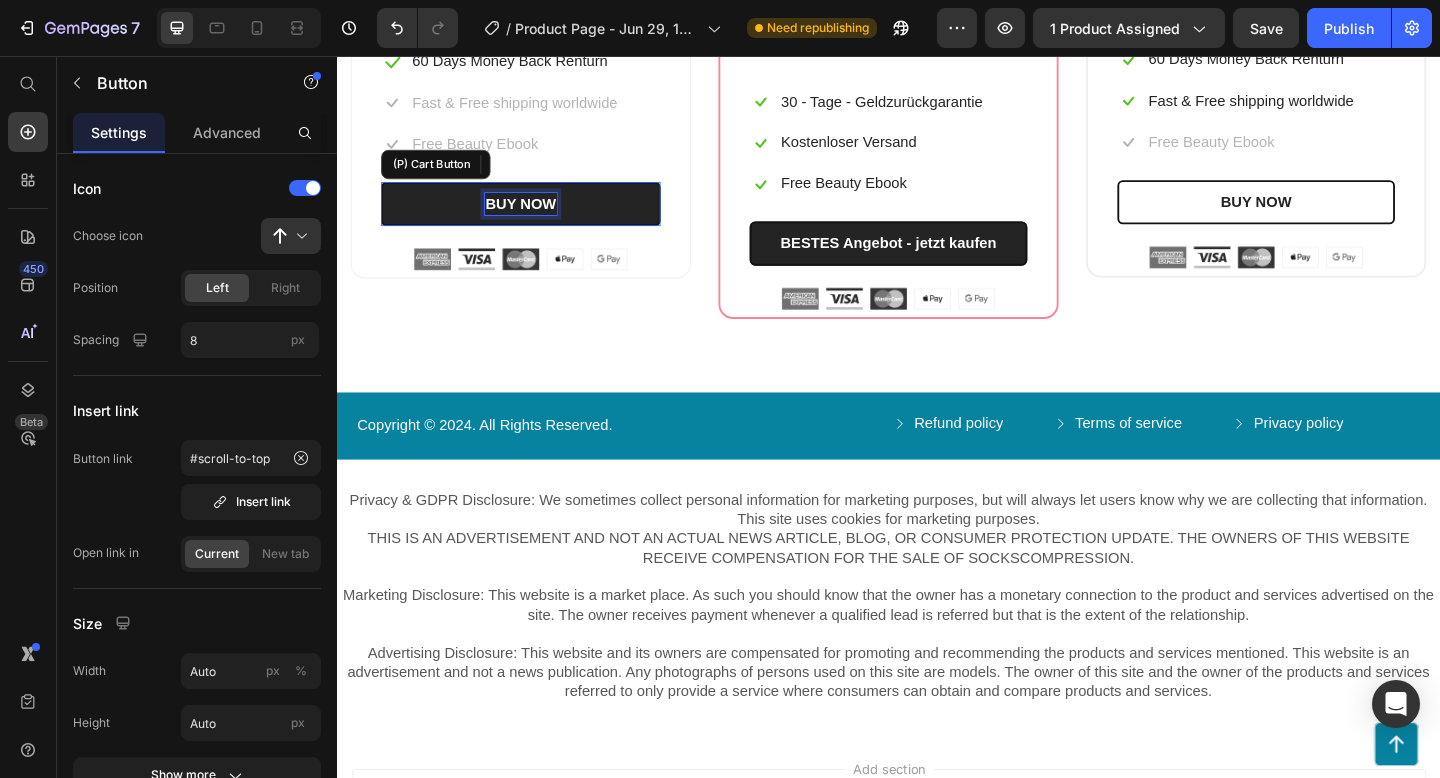 click on "BUY NOW" at bounding box center (536, 217) 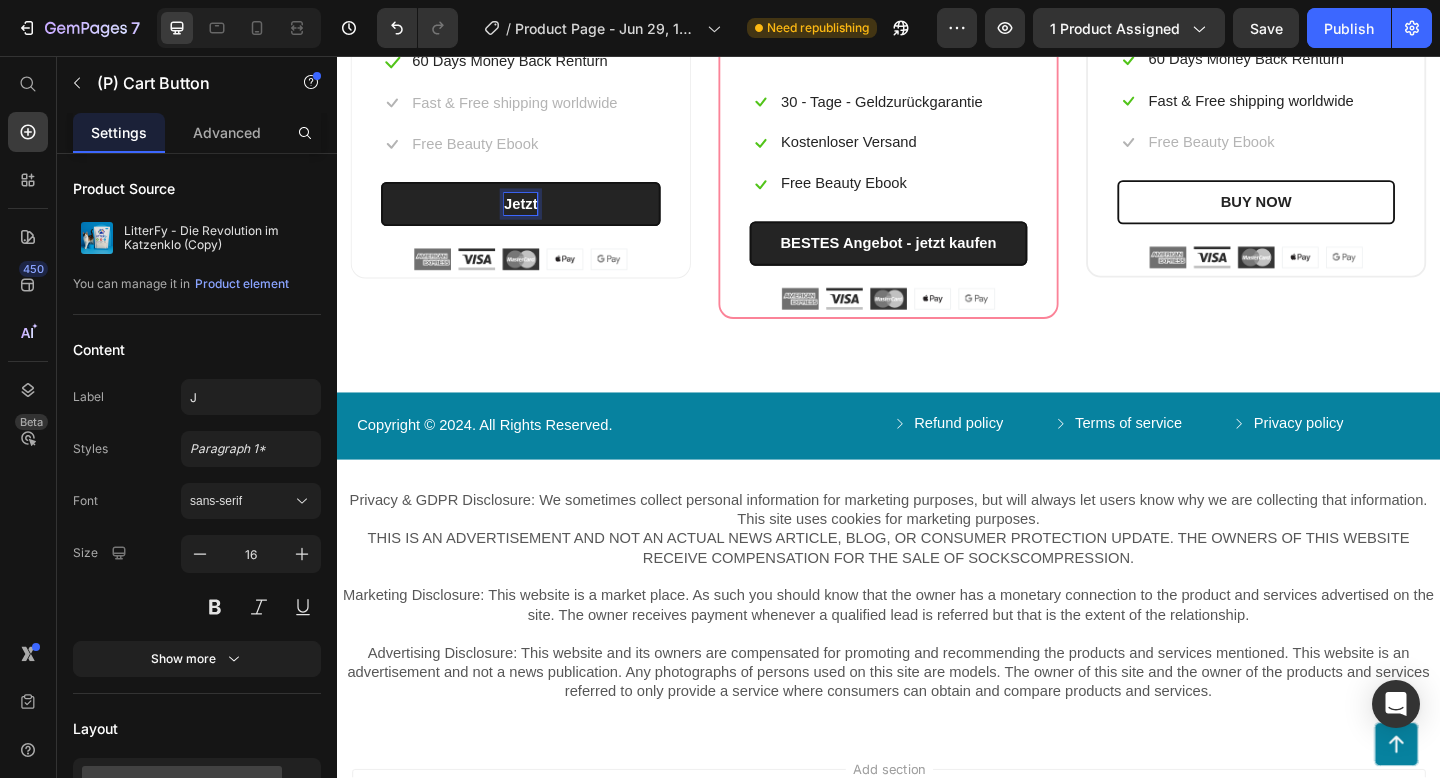 click on "Jetzt" at bounding box center [537, 217] 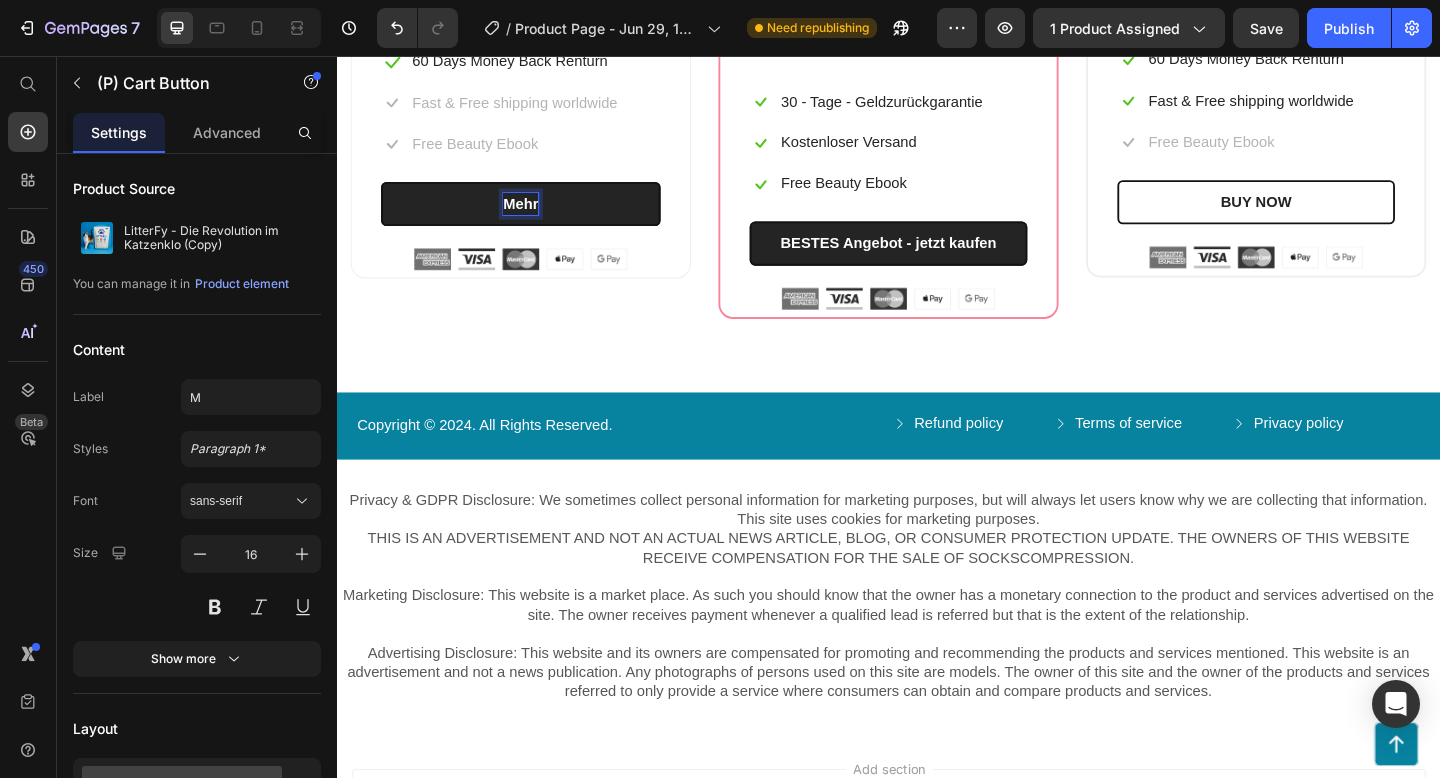 click on "Mehr" at bounding box center (537, 217) 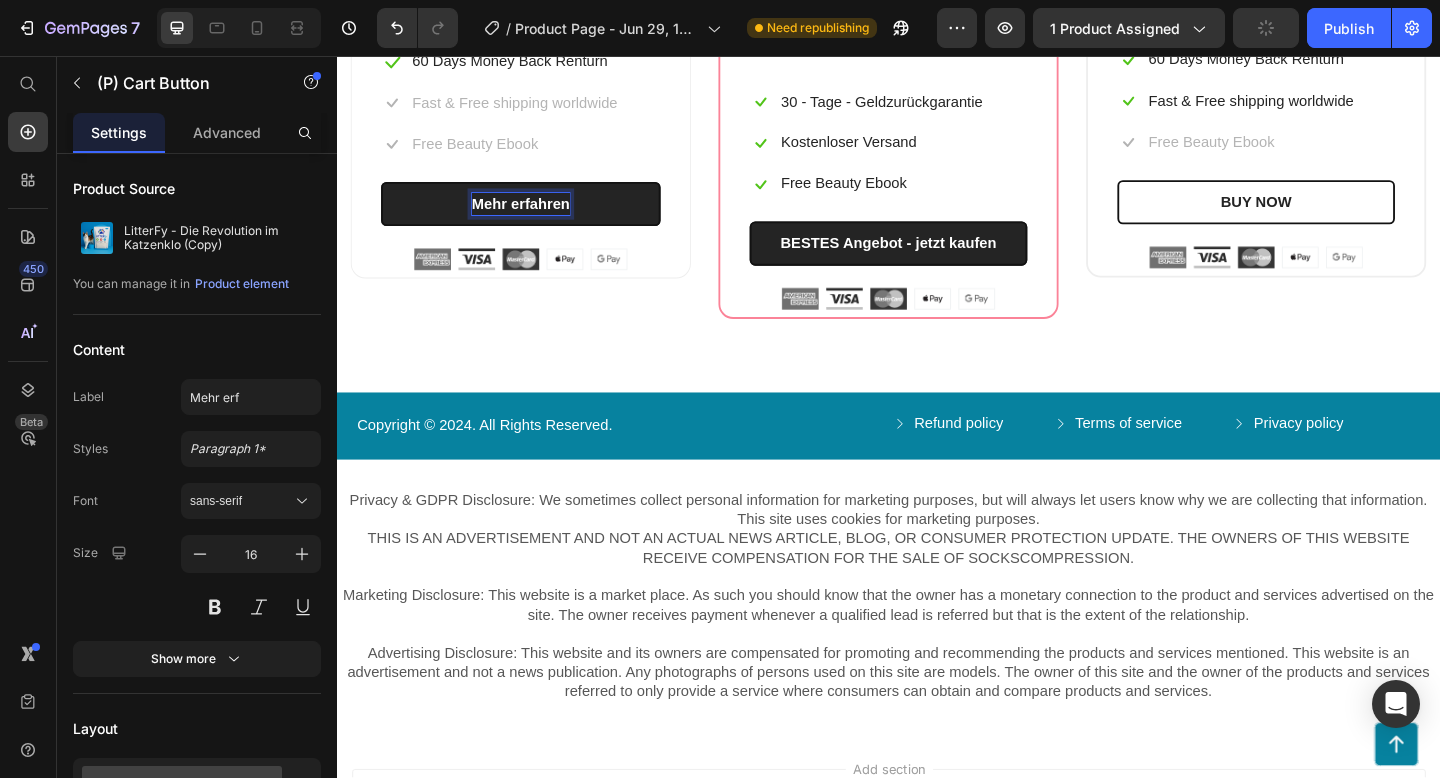 click on "Mehr erfahren" at bounding box center [537, 217] 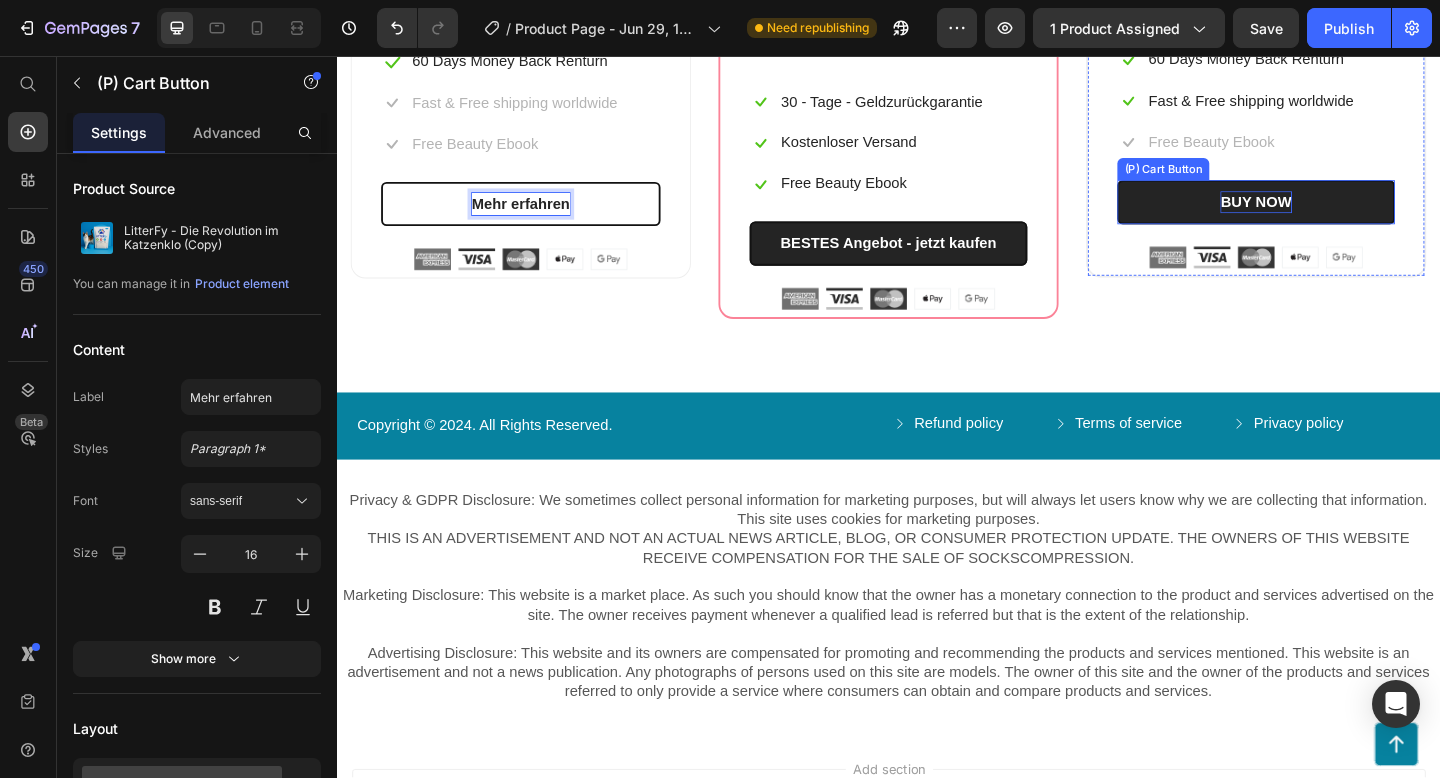 click on "BUY NOW" at bounding box center [1336, 215] 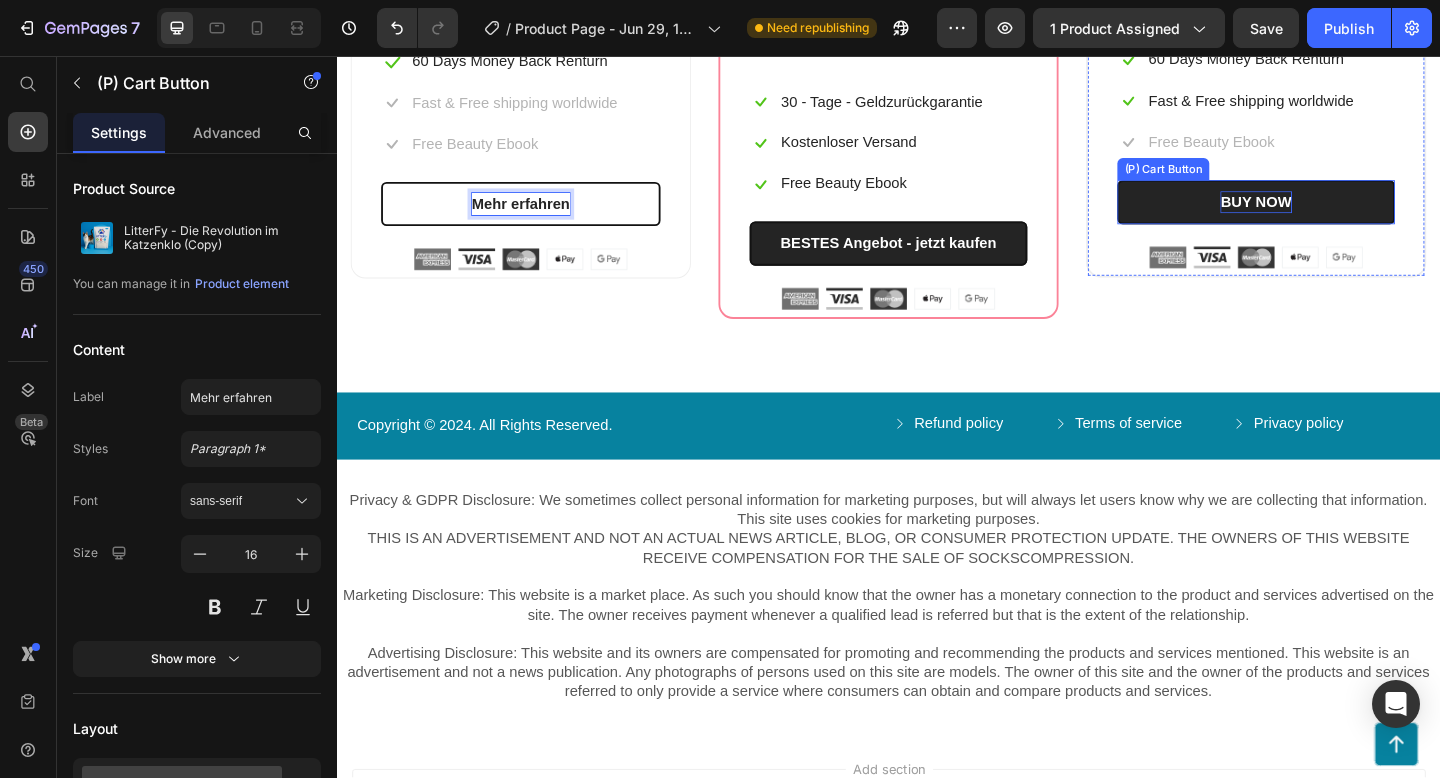 click on "BUY NOW" at bounding box center (1336, 215) 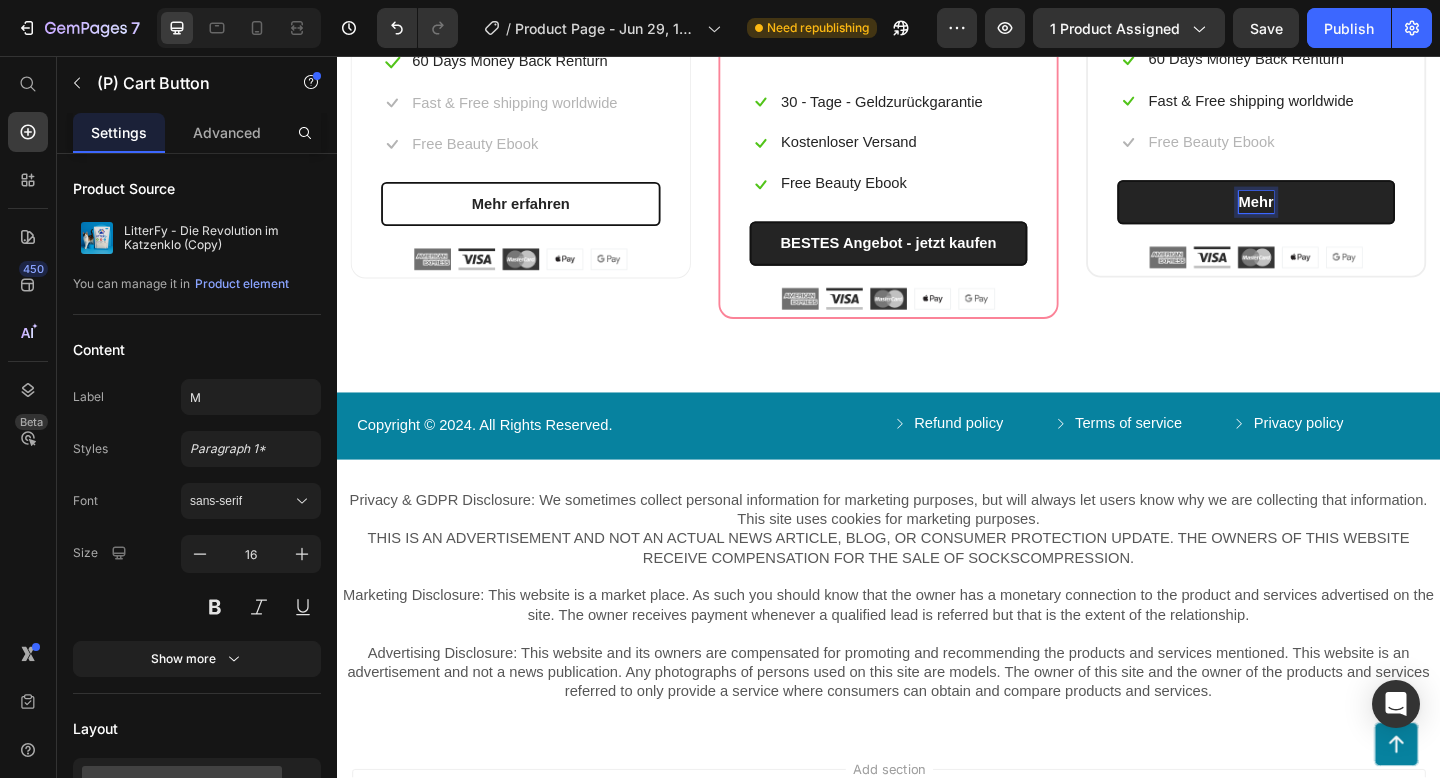 click on "Mehr" at bounding box center [1337, 215] 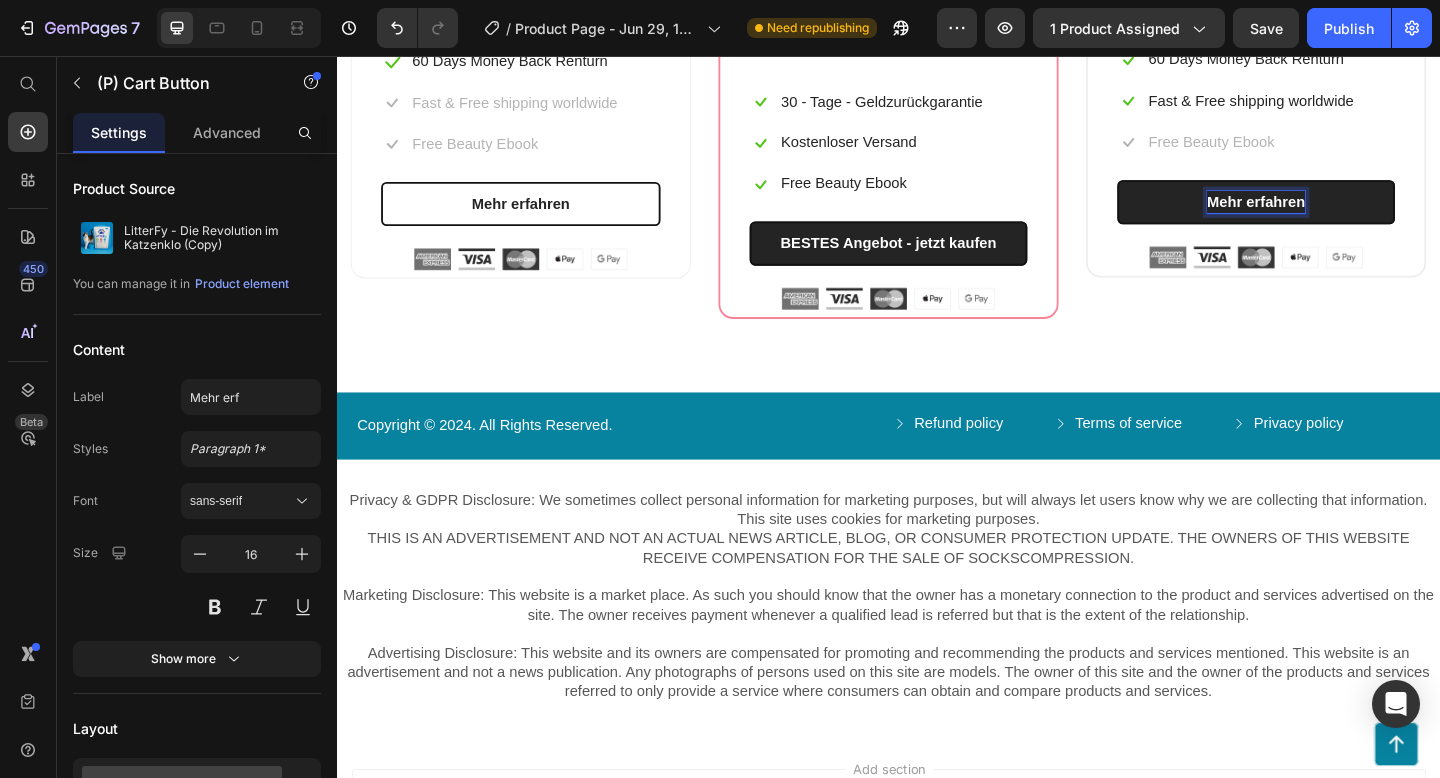 click on "Mehr erfahren" at bounding box center [1337, 215] 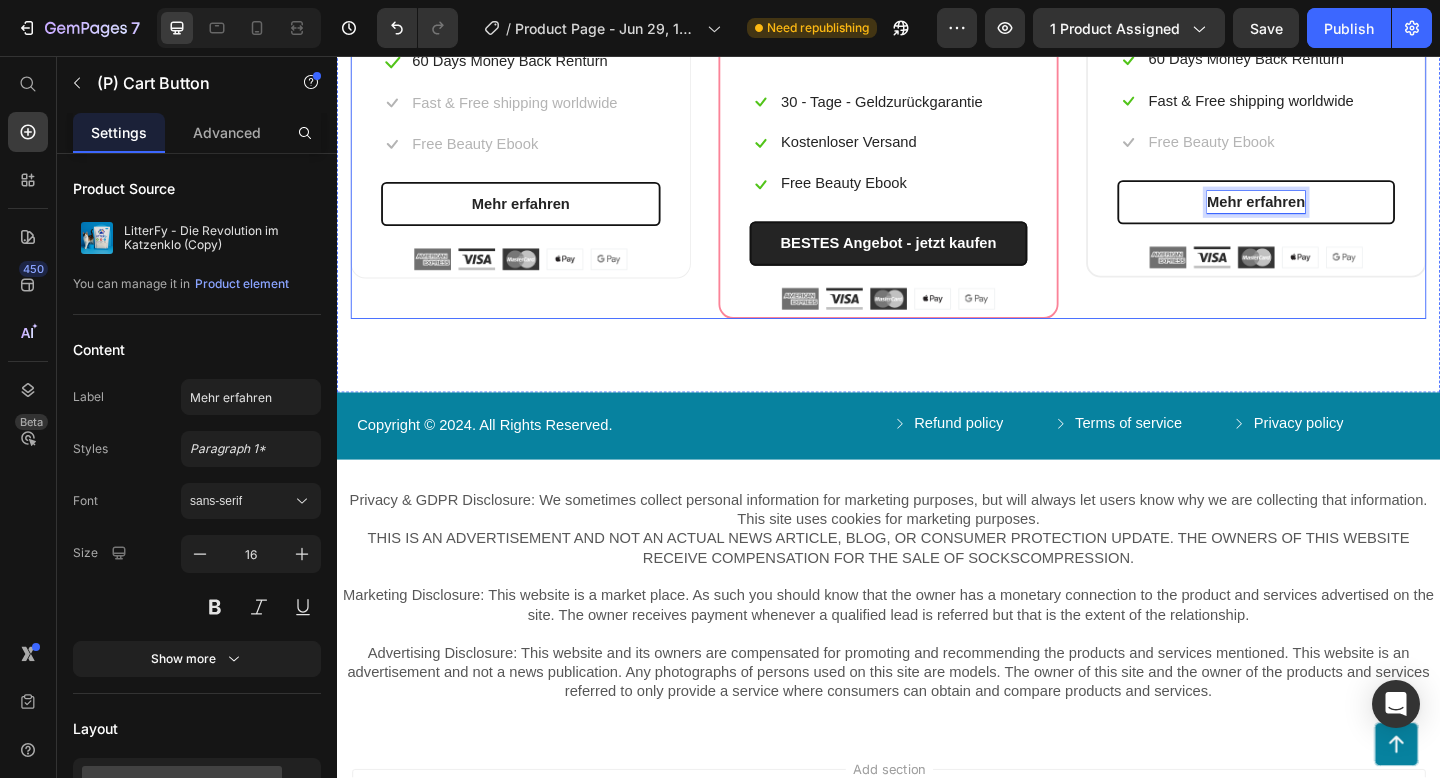 click on "x1 Heading Row (P) Images & Gallery Row €28,00 (P) Price
Icon 60 Days Money Back Renturn Text block Row
Icon Fast & Free shipping worldwide Text block Row
Icon Free Beauty Ebook Text block Row Mehr erfahren (P) Cart Button Image Image Image Image Image Row Row Product Row x3 Heading Row (P) Images & Gallery Row 71,40 € Text block Nur 23,80€ pro Monat/ Katze Text block Sparen sie über 30€ Text block
Icon 30 - Tage - Geldzurückgarantie Text block Row
Icon Kostenloser Versand Text block Row
Icon Free Beauty Ebook Text block Row BESTES Angebot - jetzt kaufen (P) Cart Button Image Image Image Image Image Row Row Product Row x2 Heading Row (P) Images & Gallery Row €28,00 (P) Price
Icon 60 Days Money Back Renturn Text block Row
Icon Fast & Free shipping worldwide Text block Row
Icon Free Beauty Ebook Text block Row Mehr erfahren (P) Cart Button   0 Image Image" at bounding box center (937, -55) 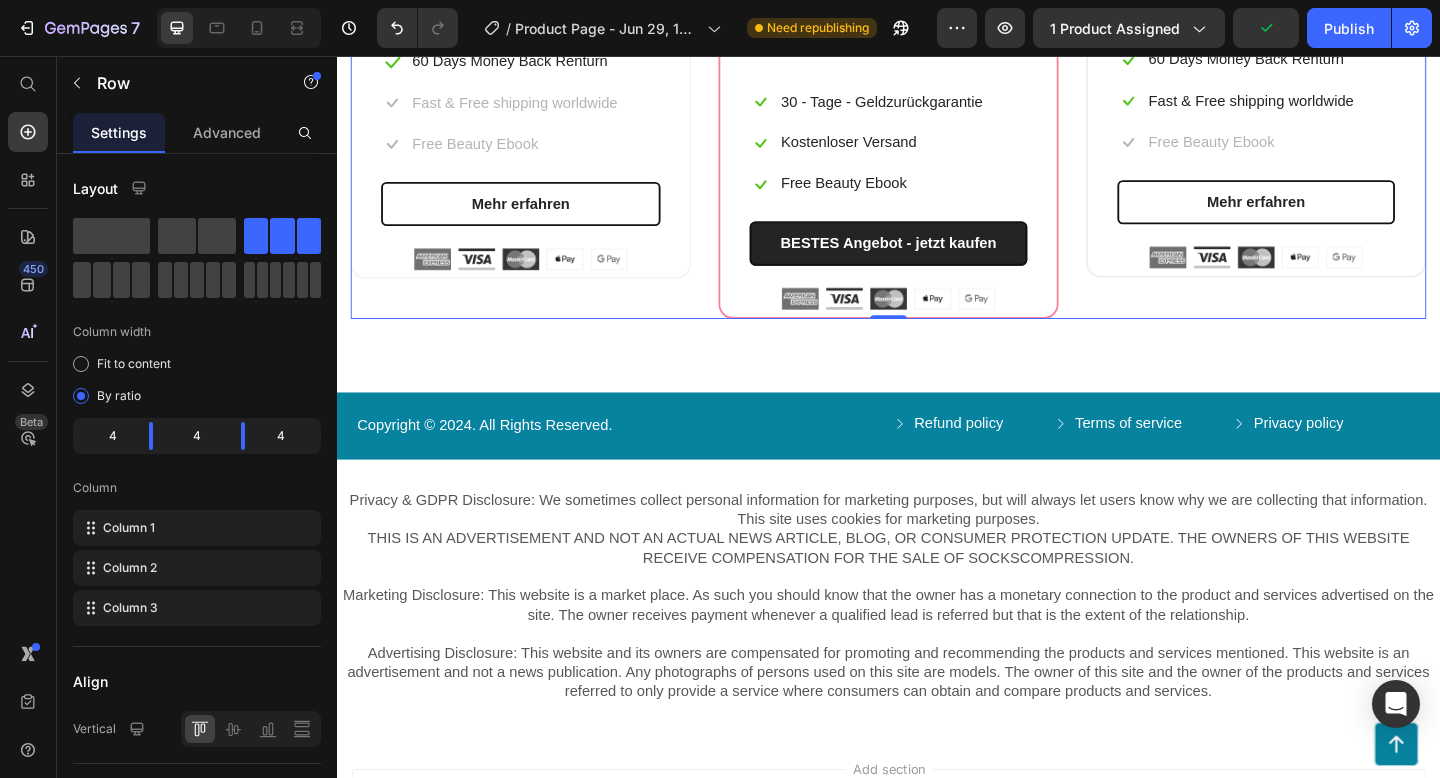 click on "x1 Heading Row (P) Images & Gallery Row [PRICE] (P) Price
Icon [NUMBER] Days Money Back Renturn Text block Row
Icon Fast & Free shipping worldwide Text block Row
Icon Free Beauty Ebook Text block Row Mehr erfahren (P) Cart Button Image Image Image Image Image Row Row Product Row x3 Heading Row (P) Images & Gallery Row [PRICE] Text block Nur [PRICE]€ pro Monat/ Katze Text block Sparen sie über [NUMBER]€ Text block
Icon [NUMBER] - Tage - Geldzurückgarantie Text block Row
Icon Kostenloser Versand Text block Row
Icon Free Beauty Ebook Text block Row BESTES Angebot - jetzt kaufen (P) Cart Button Image Image Image Image Image Row Row Product Row x2 Heading Row (P) Images & Gallery Row [PRICE] (P) Price
Icon [NUMBER] Days Money Back Renturn Text block Row
Icon Fast & Free shipping worldwide Text block Row
Icon Free Beauty Ebook Text block Row Mehr erfahren (P) Cart Button Image Image Image" at bounding box center [937, -55] 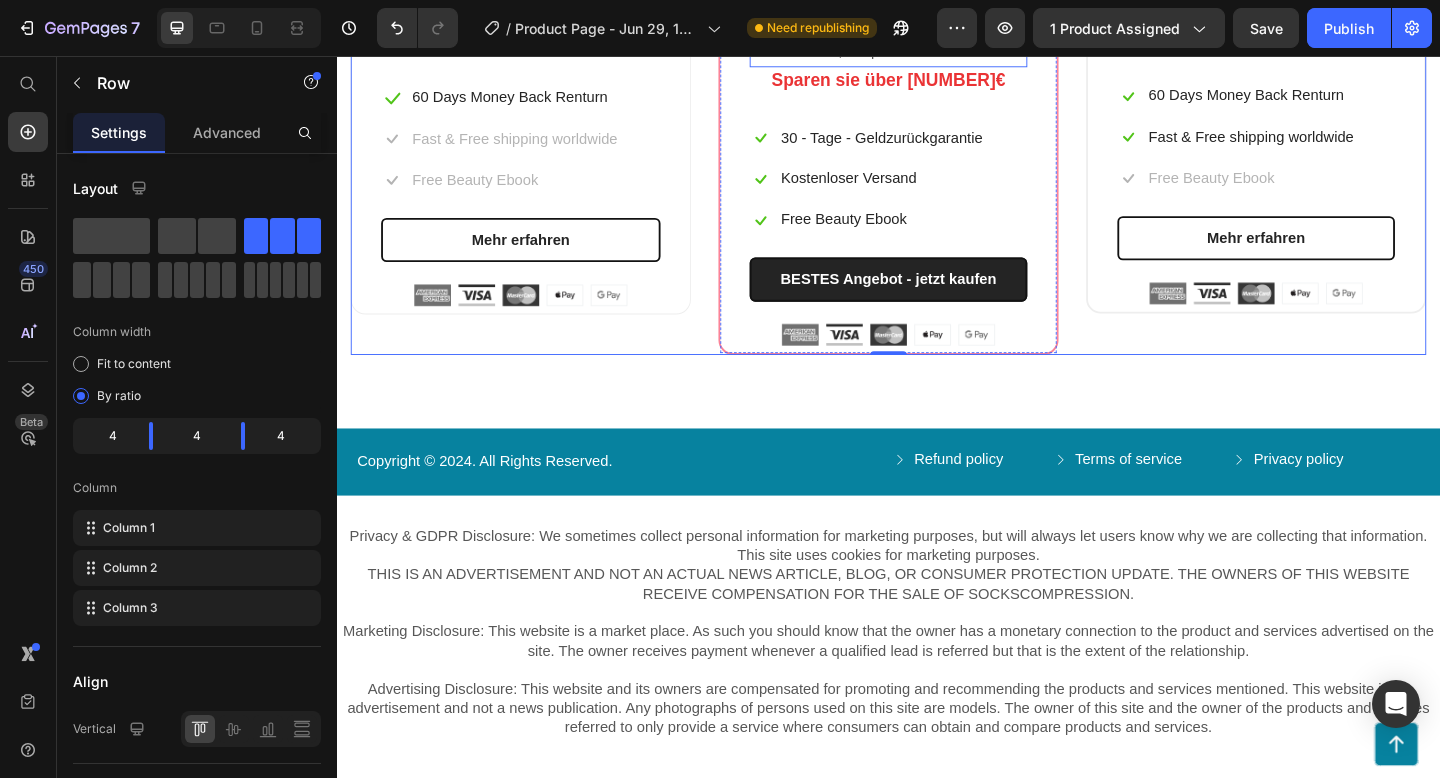 scroll, scrollTop: 3924, scrollLeft: 0, axis: vertical 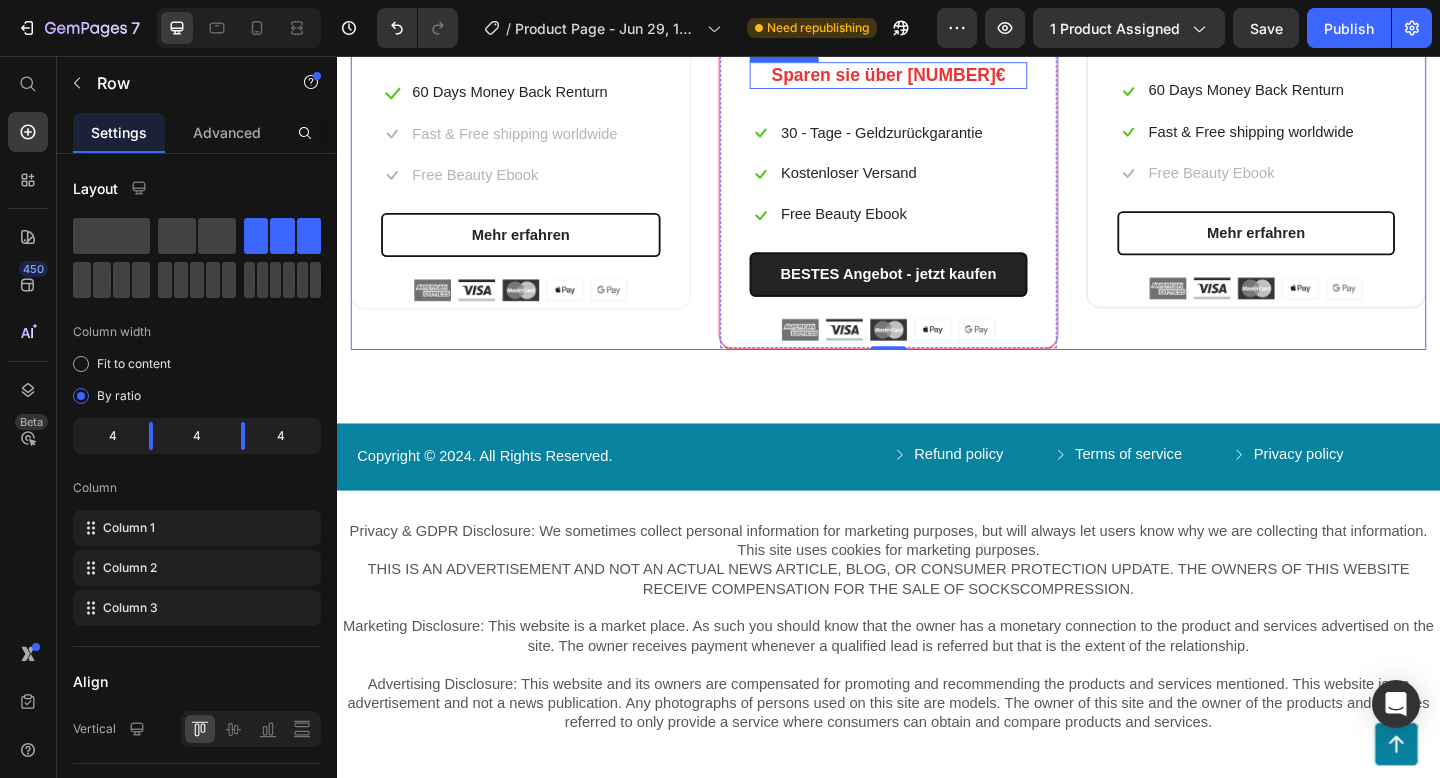 click on "Sparen sie über [NUMBER]€" at bounding box center [937, 77] 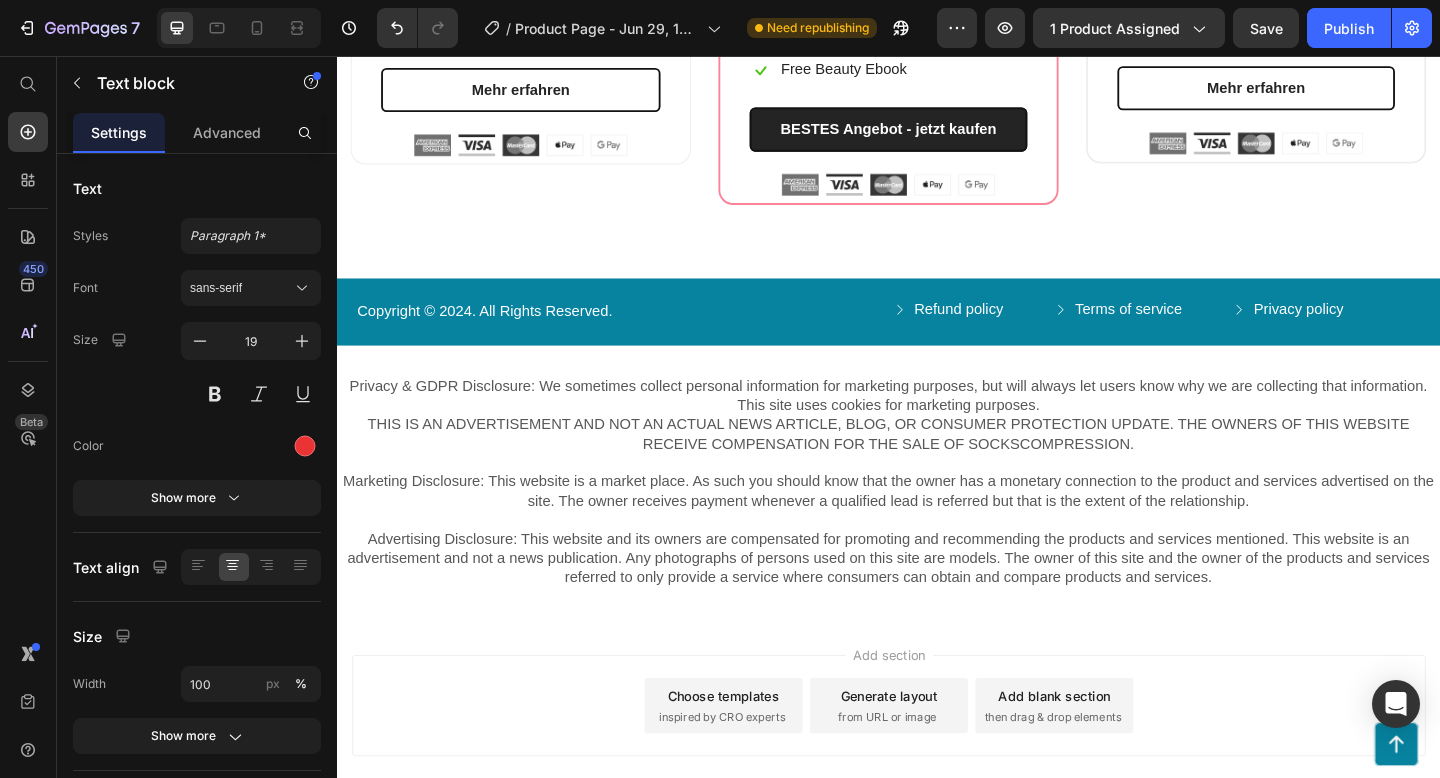 scroll, scrollTop: 4067, scrollLeft: 0, axis: vertical 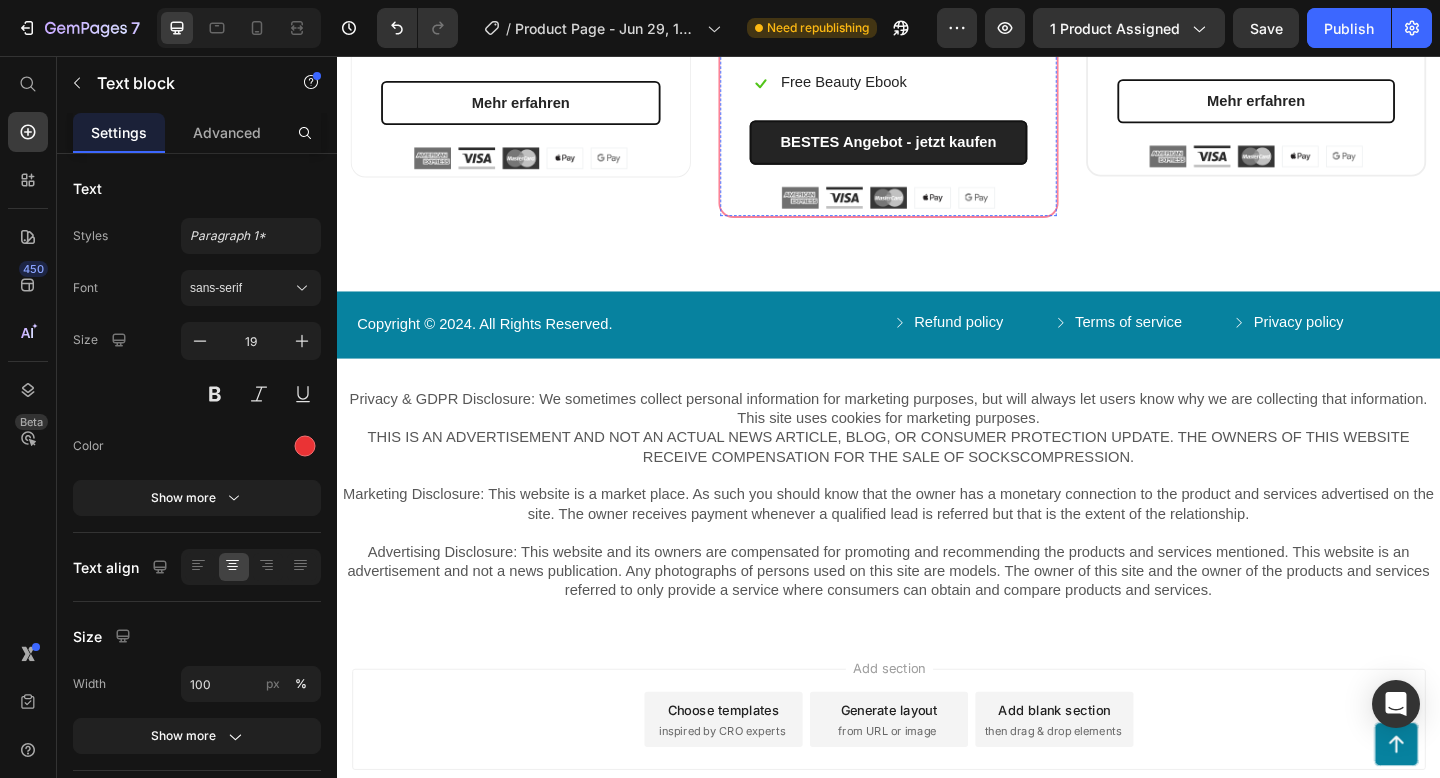 click on "Nur 23,80€ pro Monat/ Katze" at bounding box center [937, -97] 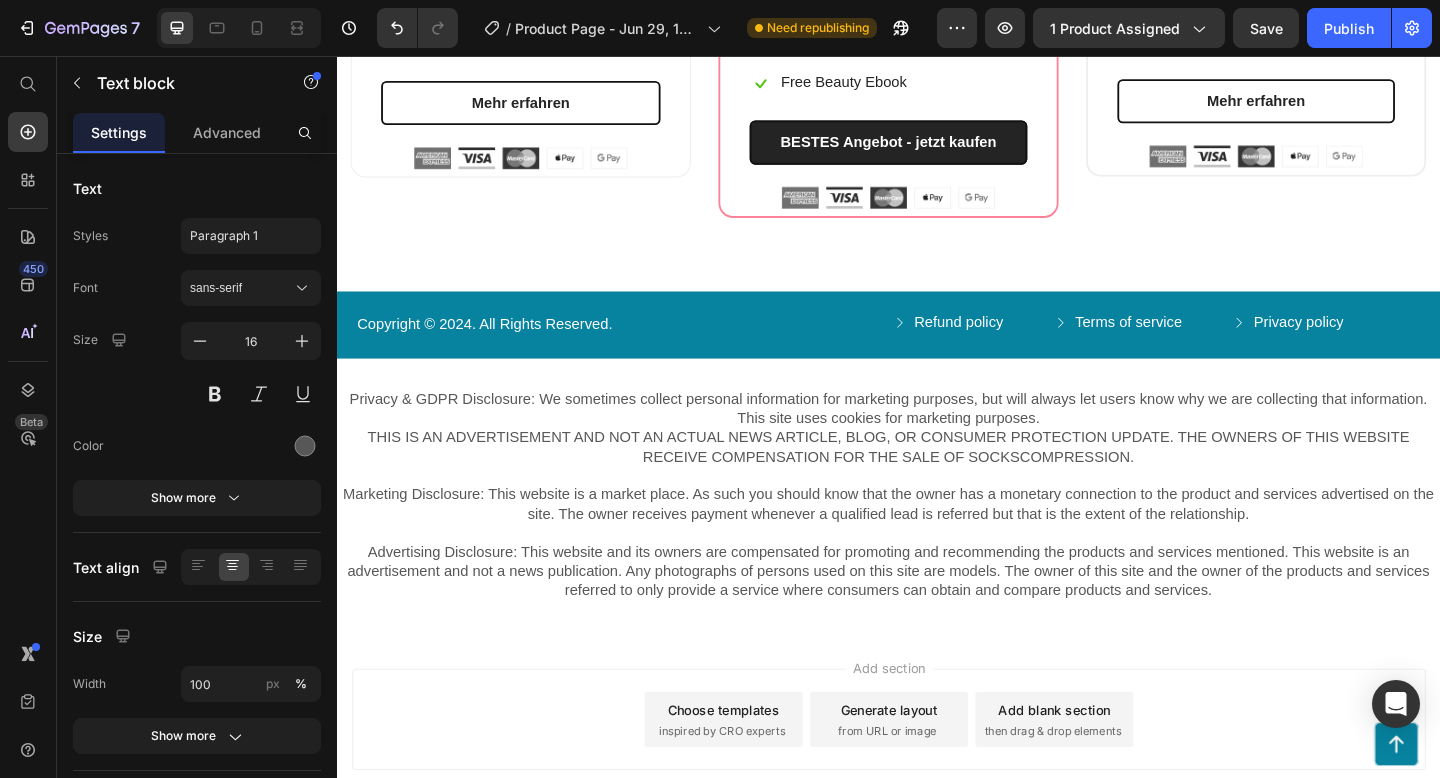 drag, startPoint x: 921, startPoint y: 296, endPoint x: 881, endPoint y: 297, distance: 40.012497 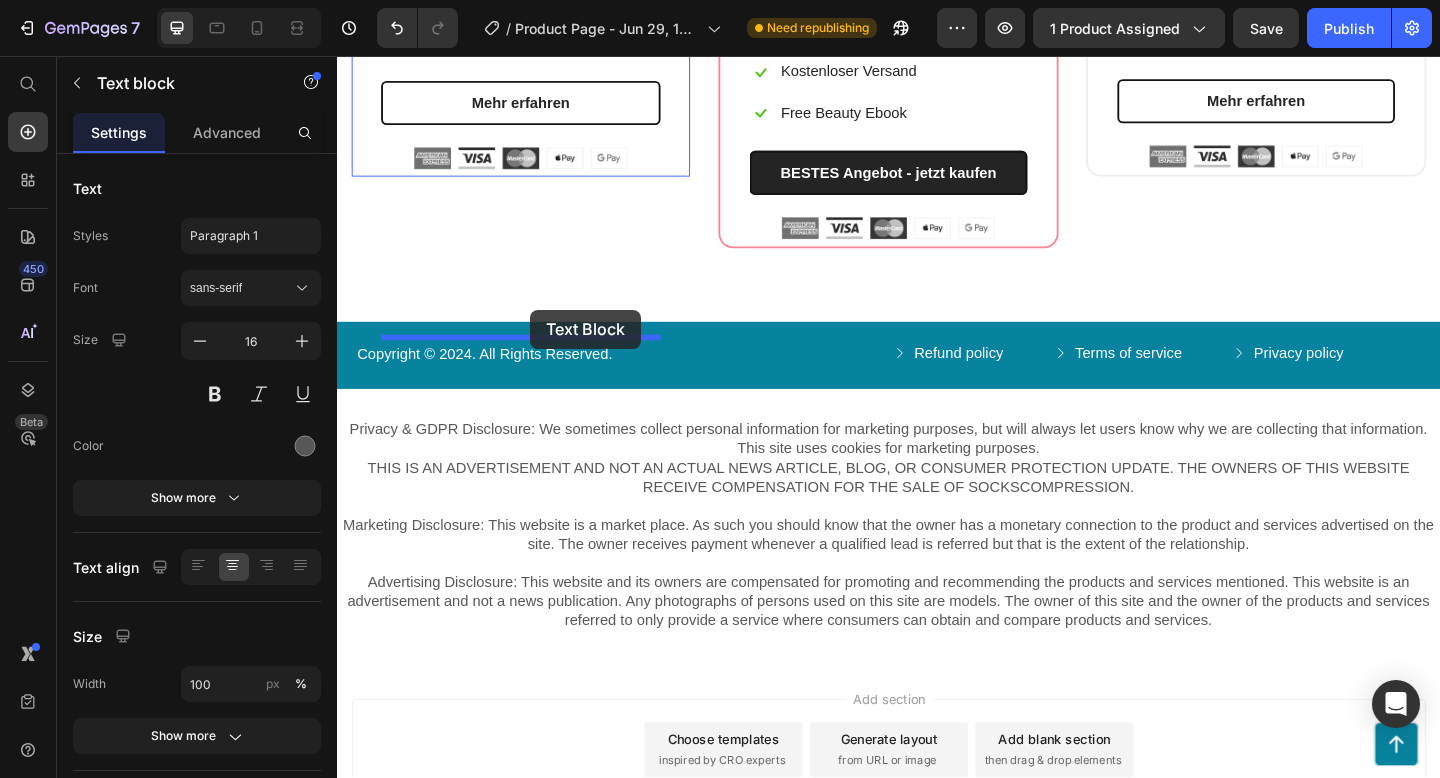 drag, startPoint x: 803, startPoint y: 329, endPoint x: 799, endPoint y: 308, distance: 21.377558 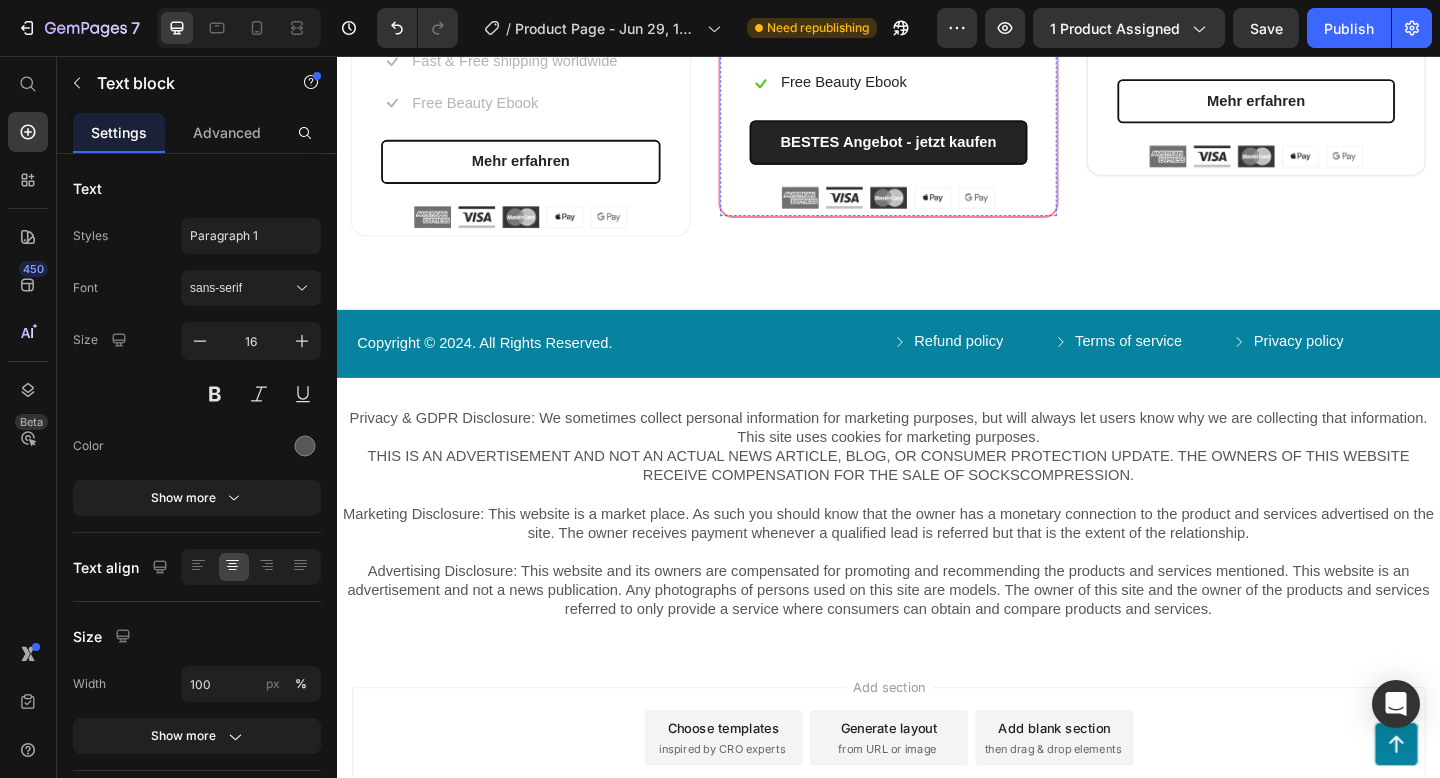 click on "Sparen sie über [NUMBER]€" at bounding box center [937, -66] 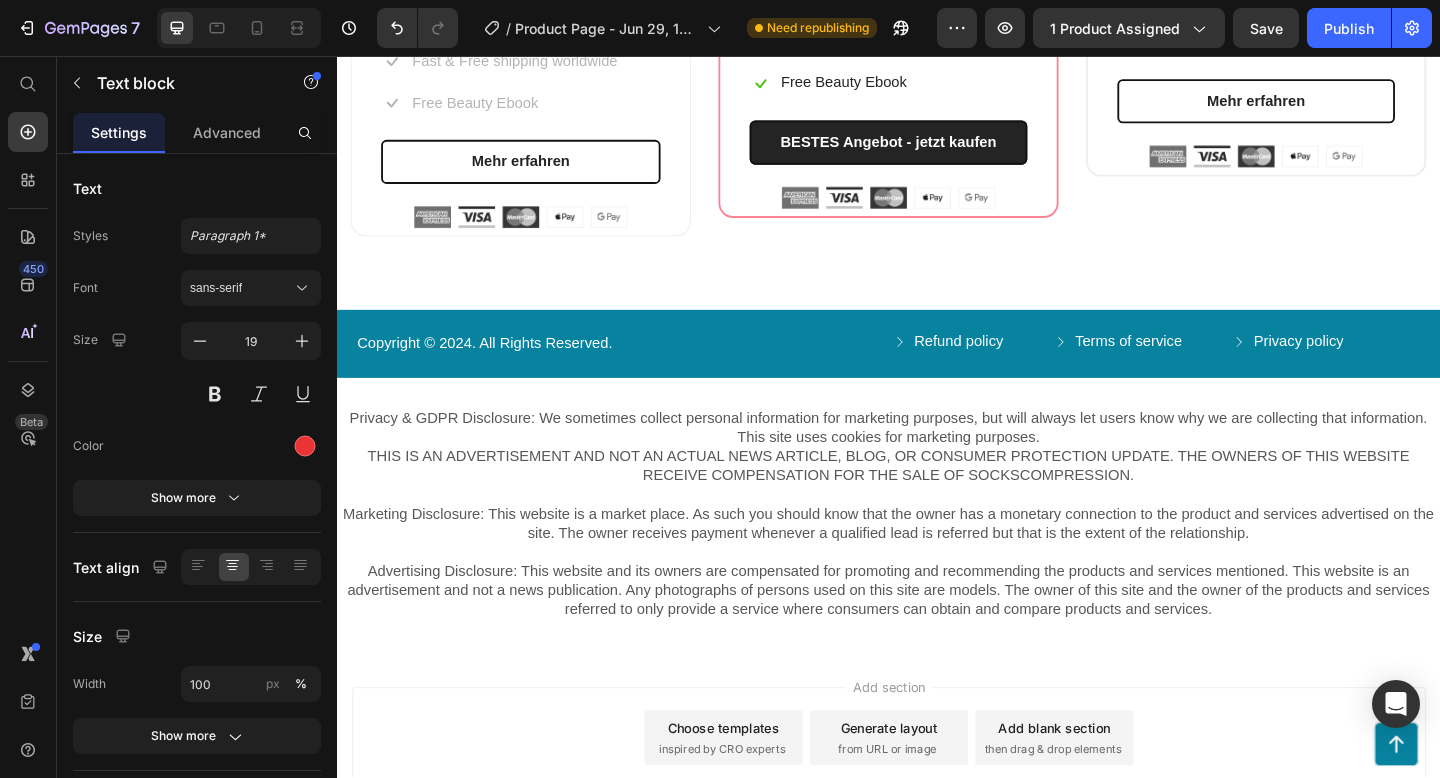 click 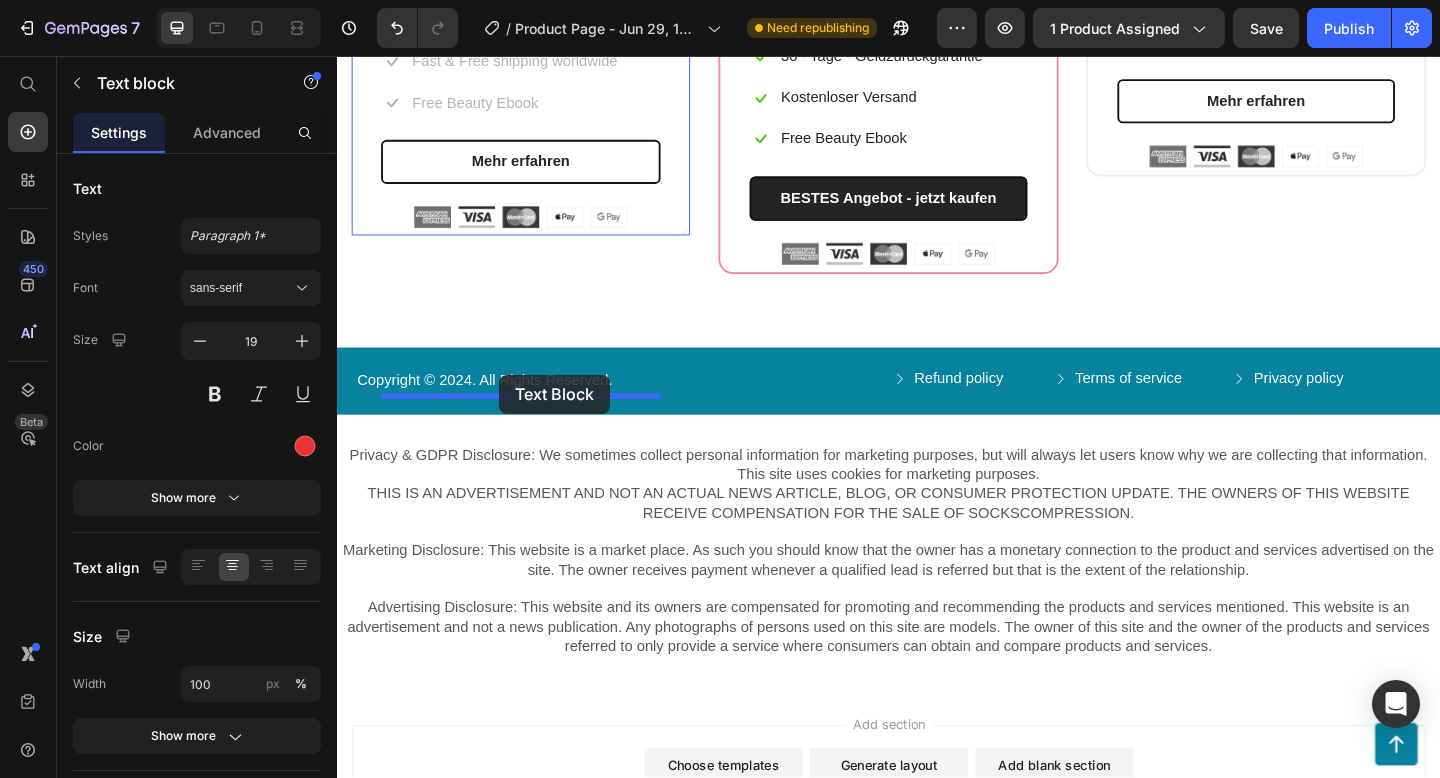 drag, startPoint x: 806, startPoint y: 388, endPoint x: 513, endPoint y: 403, distance: 293.3837 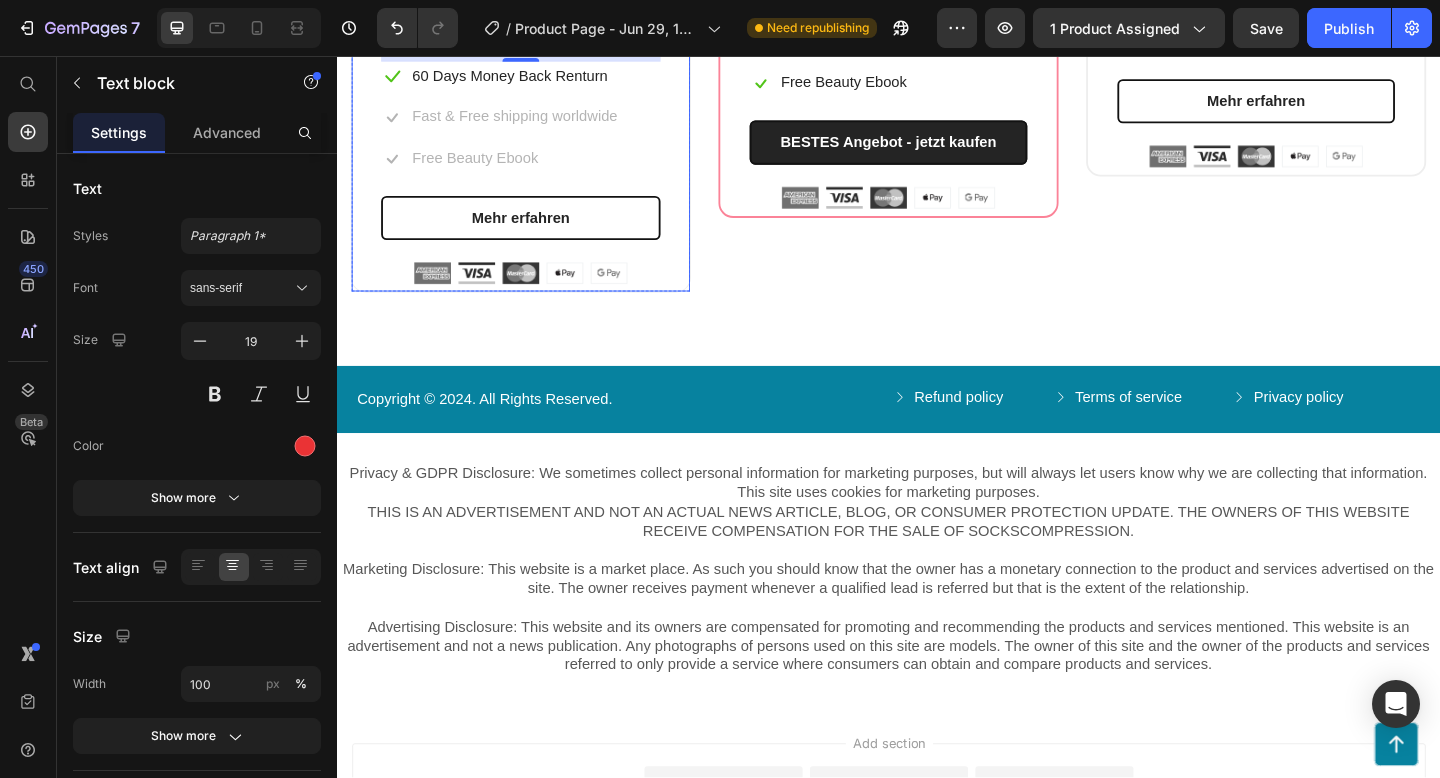 click on "€28,00 (P) Price Nur 23,80€ pro Monat/ Katze Text block Sparen sie über 30€ Text block   32
Icon 60 Days Money Back Renturn Text block Row
Icon Fast & Free shipping worldwide Text block Row
Icon Free Beauty Ebook Text block Row Mehr erfahren (P) Cart Button Image Image Image Image Image Row" at bounding box center [537, 81] 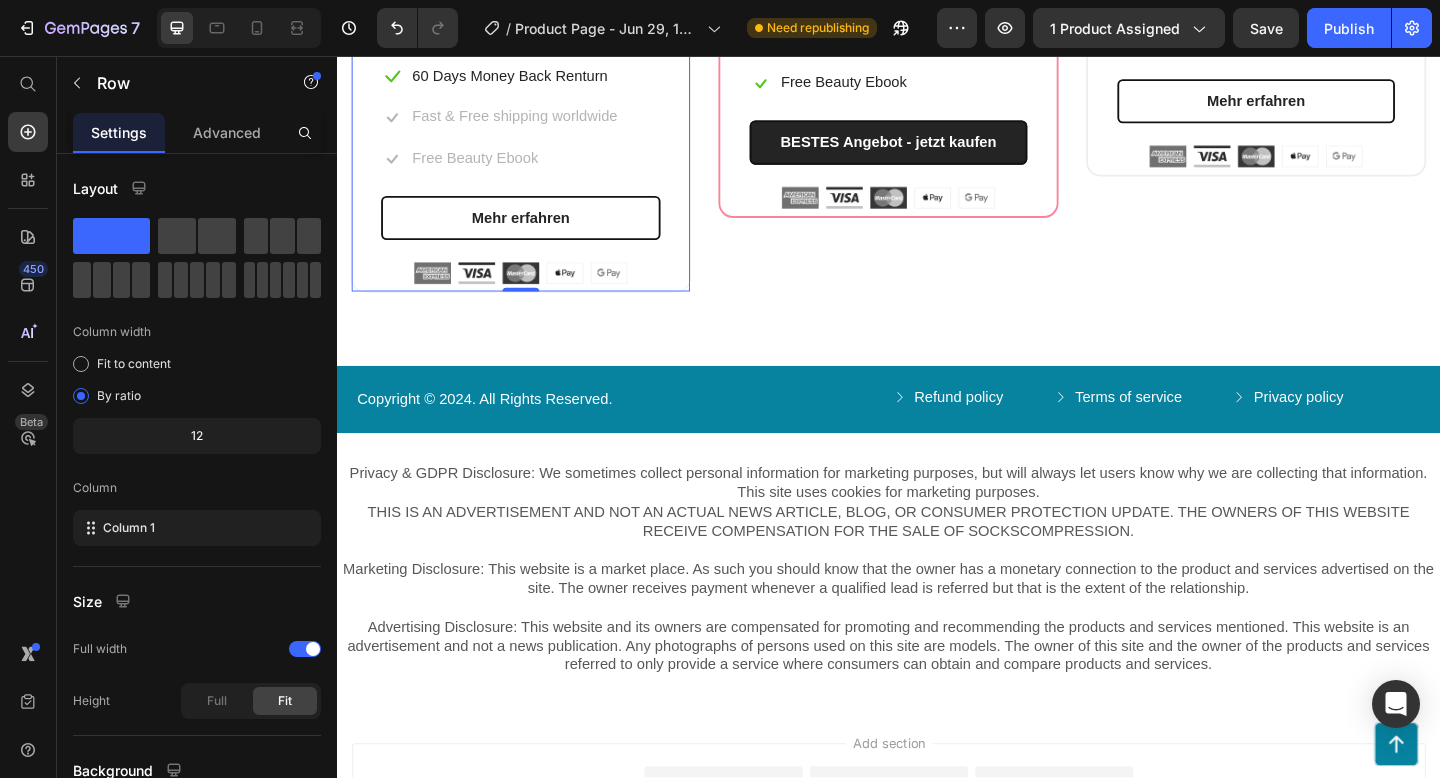 click on "€28,00 (P) Price Nur 23,80€ pro Monat/ Katze Text block Sparen sie über 30€ Text block
Icon 60 Days Money Back Renturn Text block Row
Icon Fast & Free shipping worldwide Text block Row
Icon Free Beauty Ebook Text block Row Mehr erfahren (P) Cart Button Image Image Image Image Image Row" at bounding box center (537, 81) 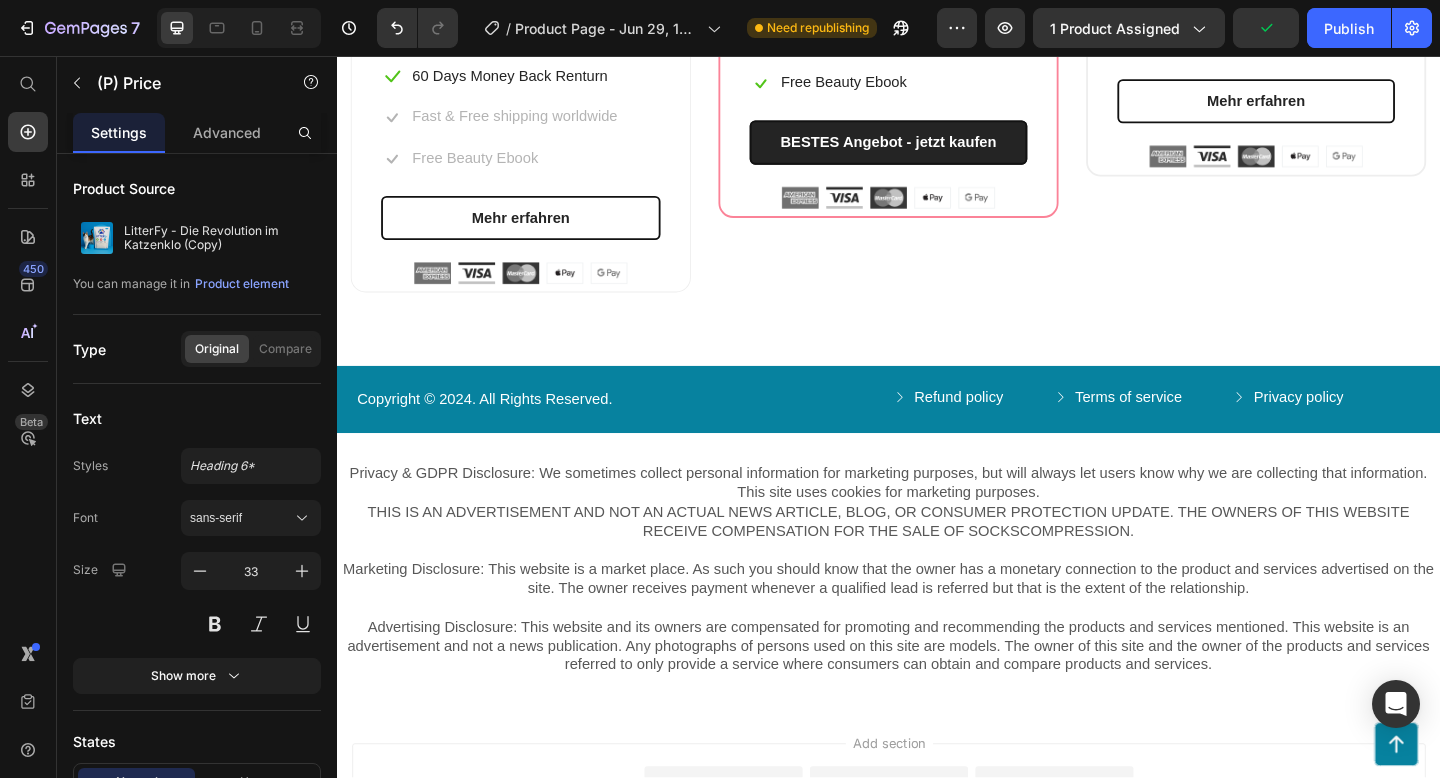 drag, startPoint x: 543, startPoint y: 357, endPoint x: 524, endPoint y: 359, distance: 19.104973 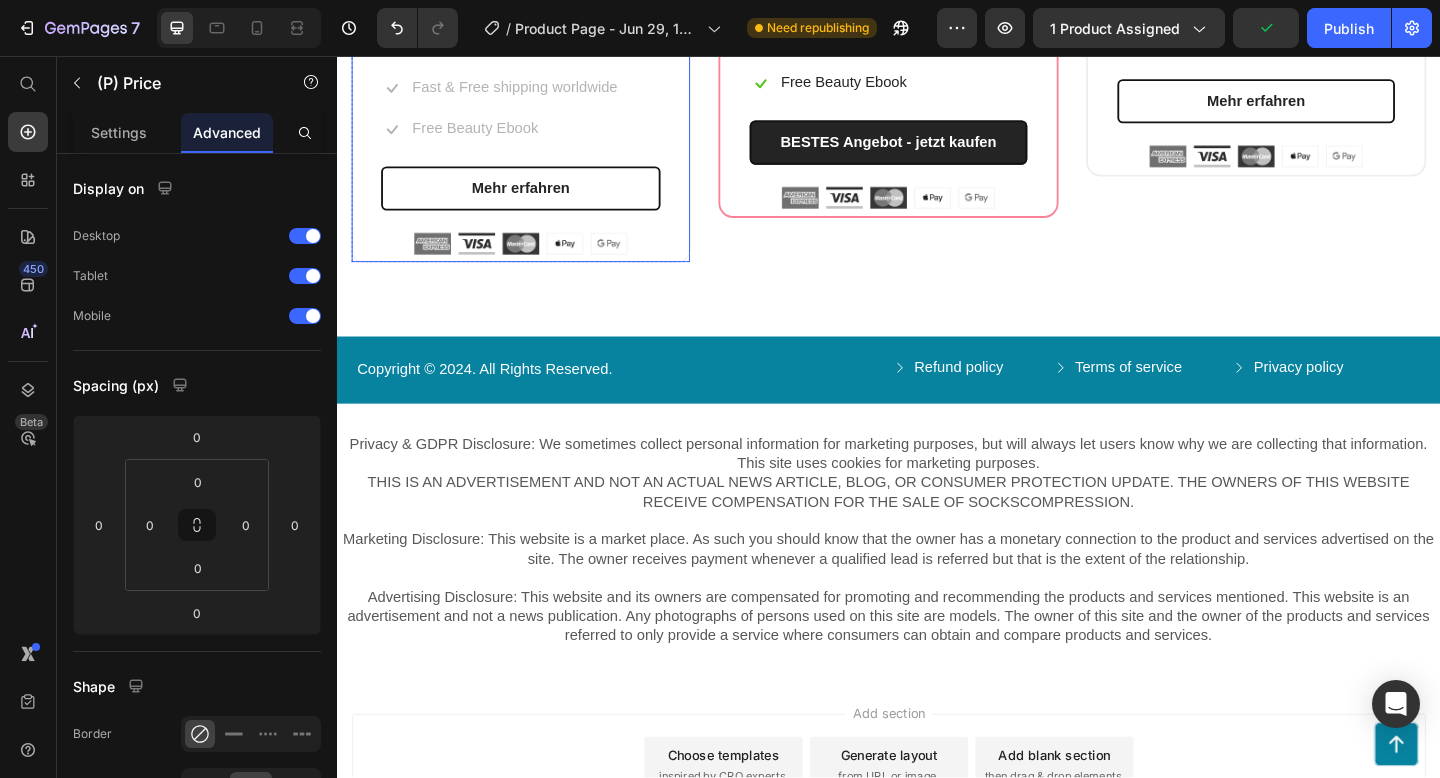 click on "€28,00 (P) Price   Edit content in Shopify 0 Nur 23,80€ pro Monat/ Katze Text block Sparen sie über 30€ Text block
Icon 60 Days Money Back Renturn Text block Row
Icon Fast & Free shipping worldwide Text block Row
Icon Free Beauty Ebook Text block Row Mehr erfahren (P) Cart Button Image Image Image Image Image Row" at bounding box center (537, 65) 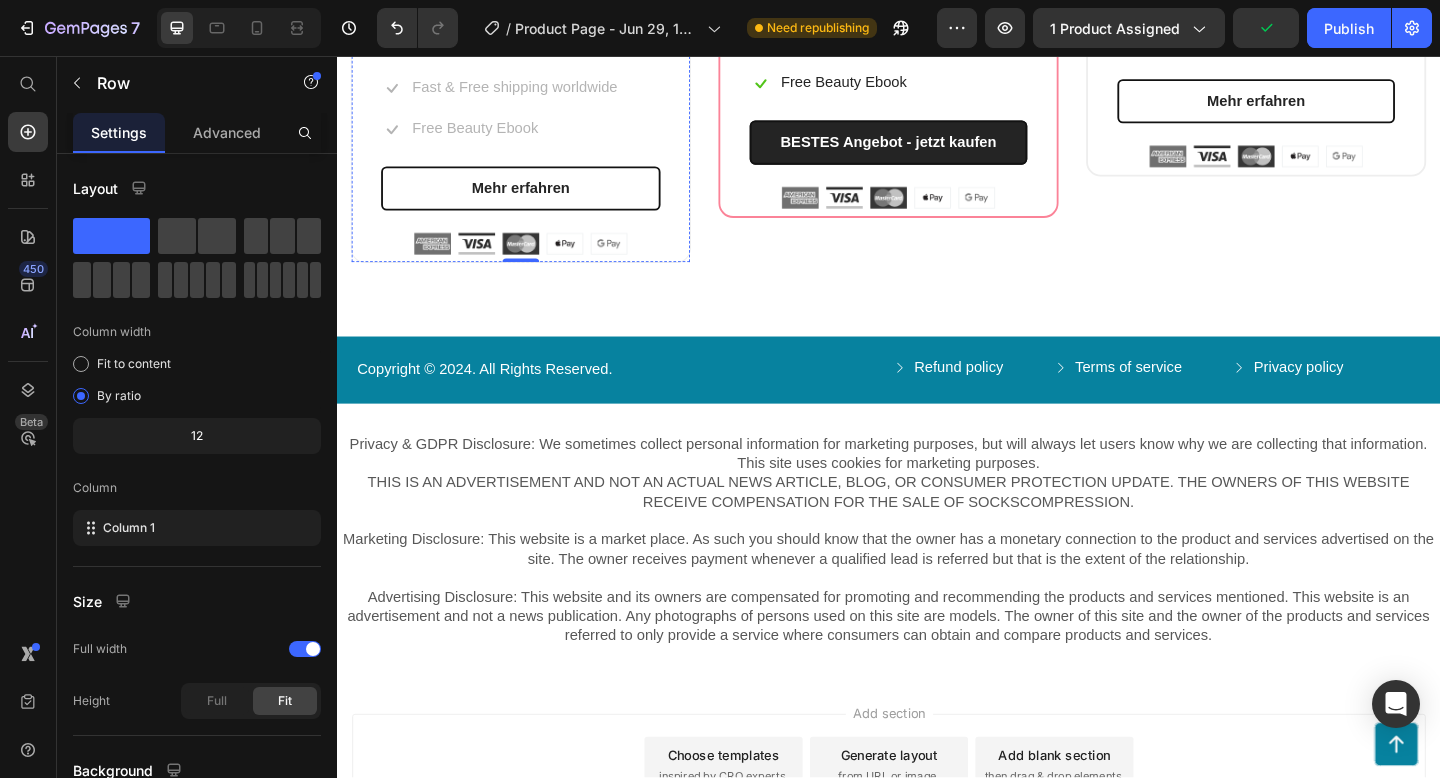 click on "Nur 23,80€ pro Monat/ Katze" at bounding box center (537, -79) 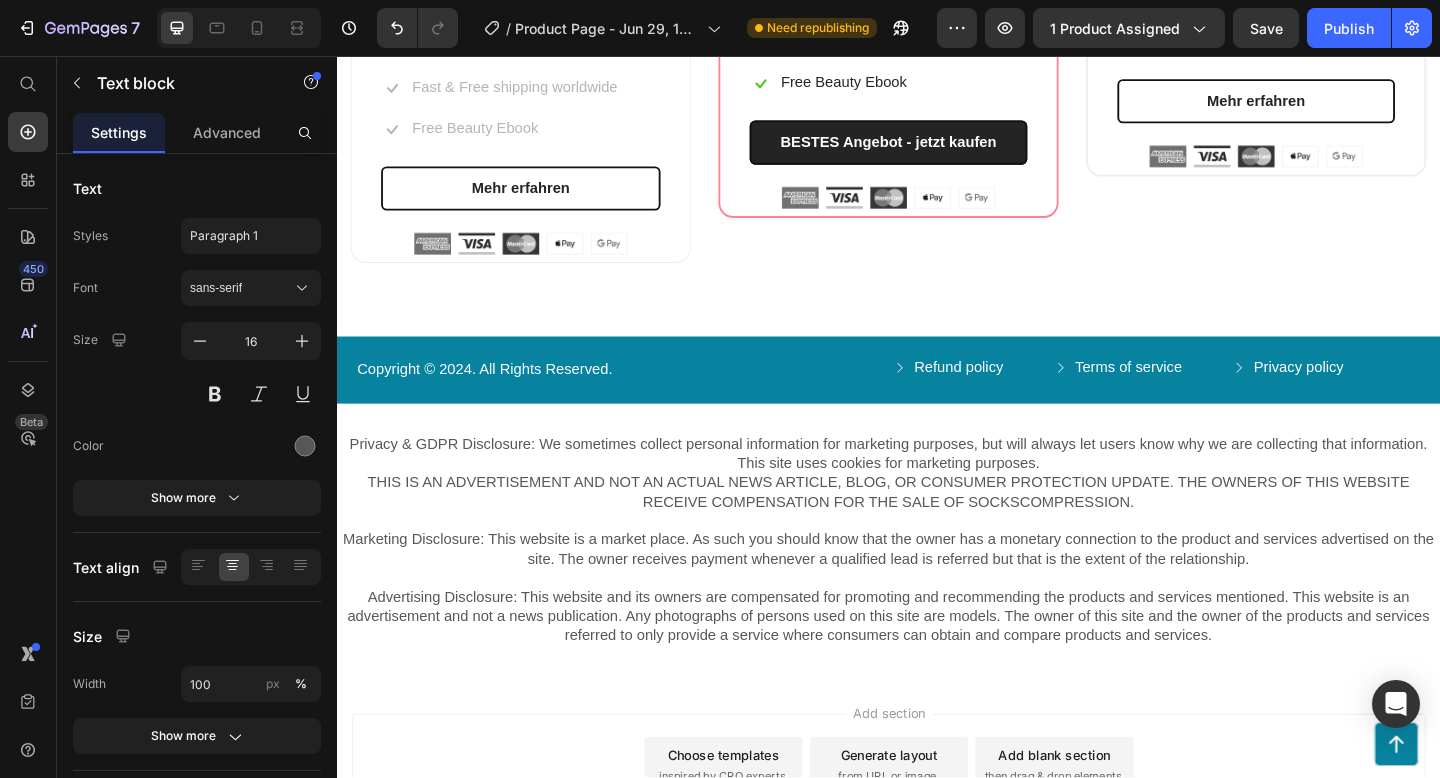 drag, startPoint x: 525, startPoint y: 391, endPoint x: 525, endPoint y: 343, distance: 48 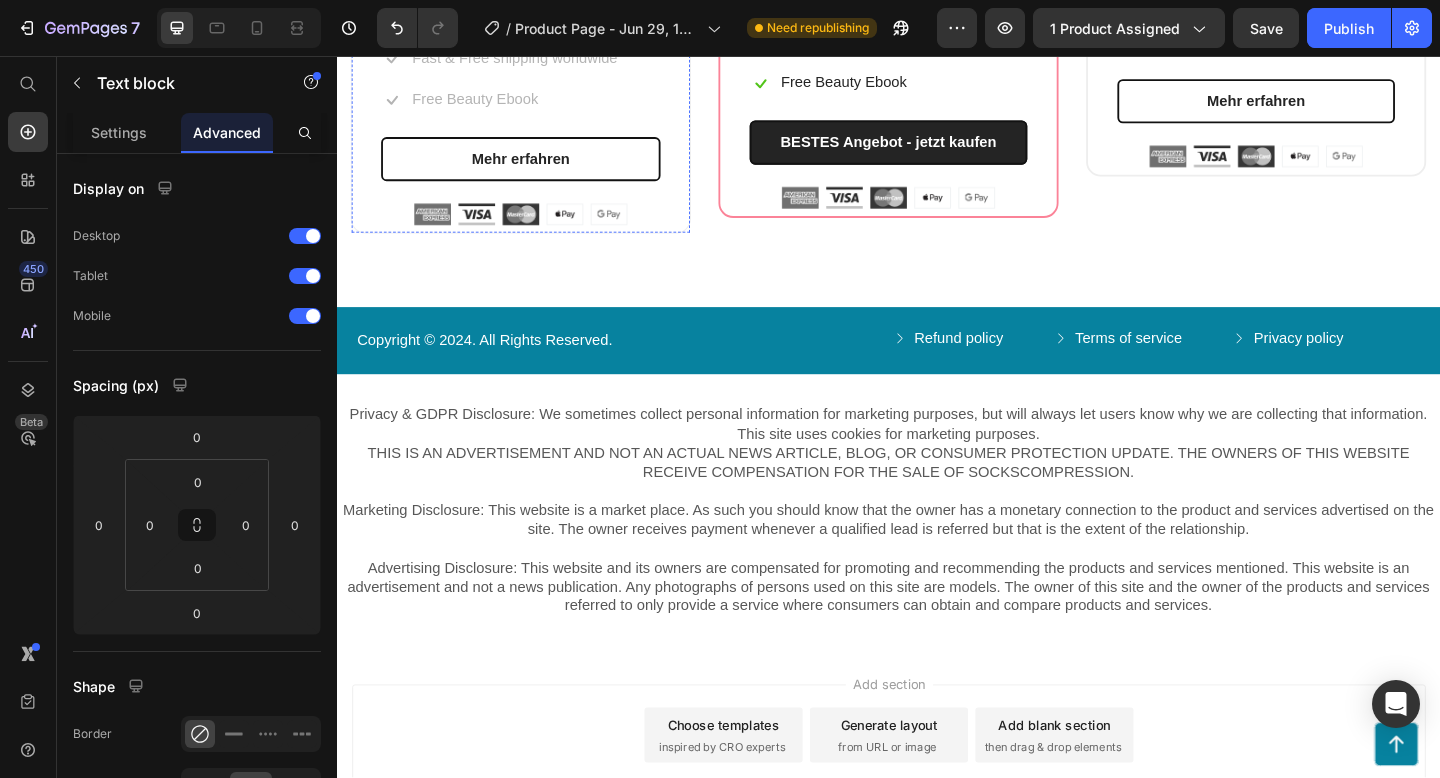 click on "Icon 60 Days Money Back Renturn Text block Row" at bounding box center (537, 15) 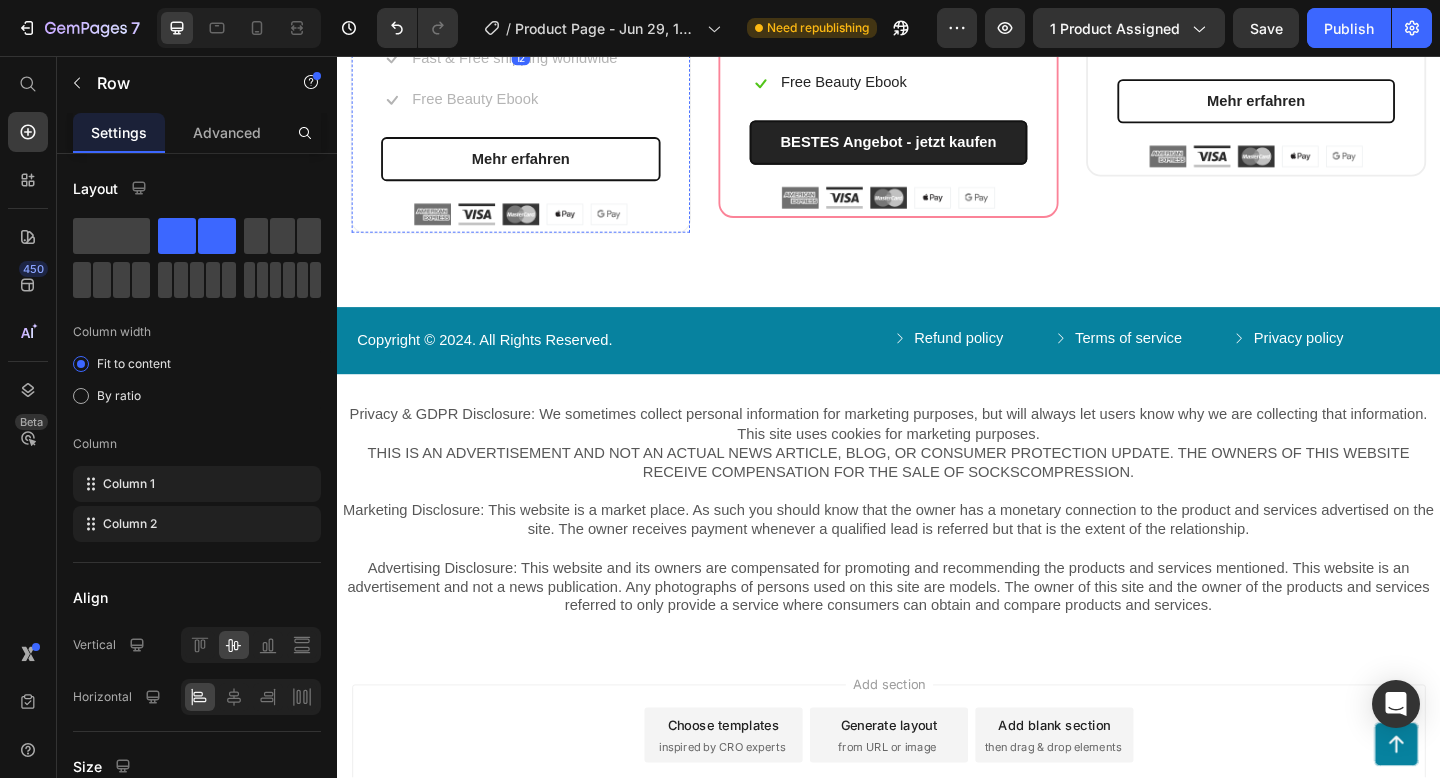 click on "€28,00" at bounding box center [537, -119] 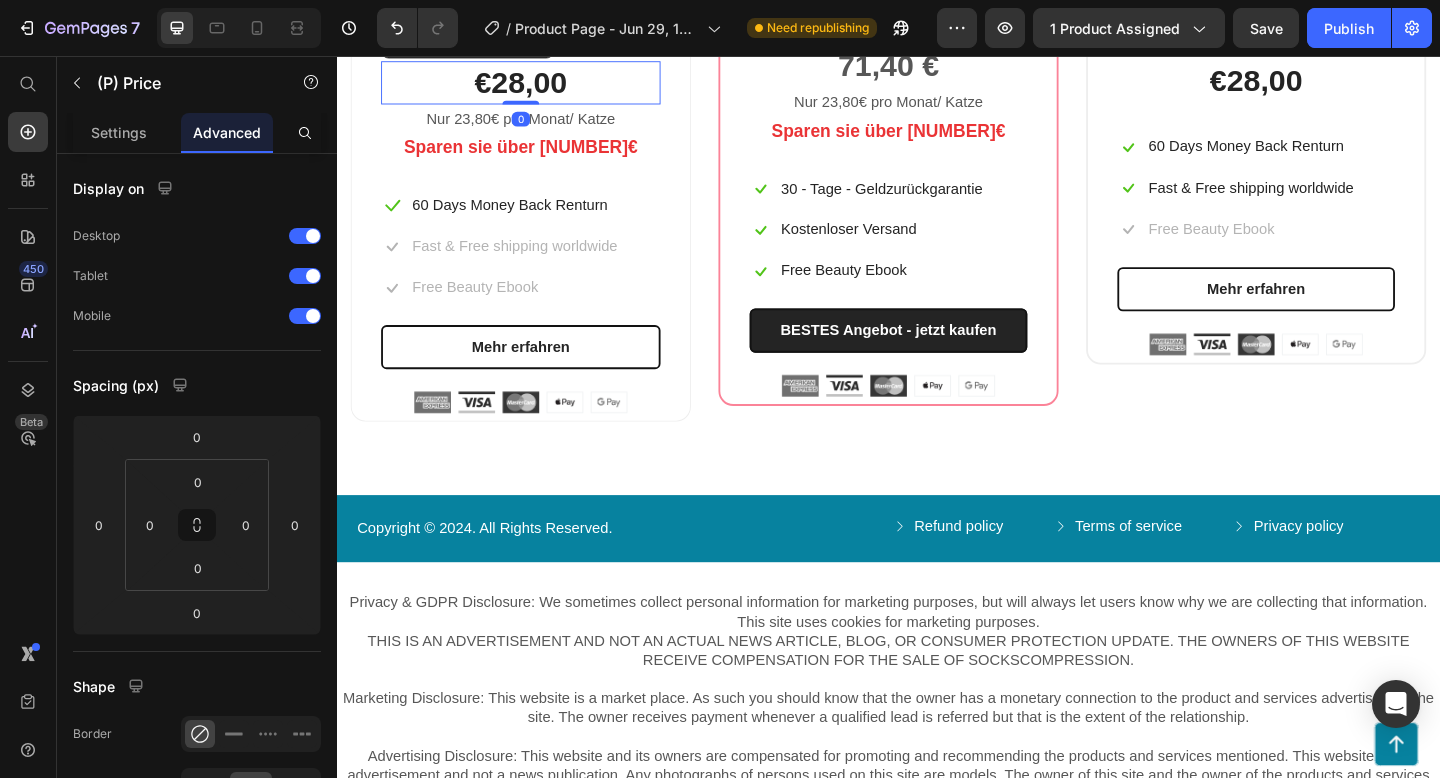 scroll, scrollTop: 3858, scrollLeft: 0, axis: vertical 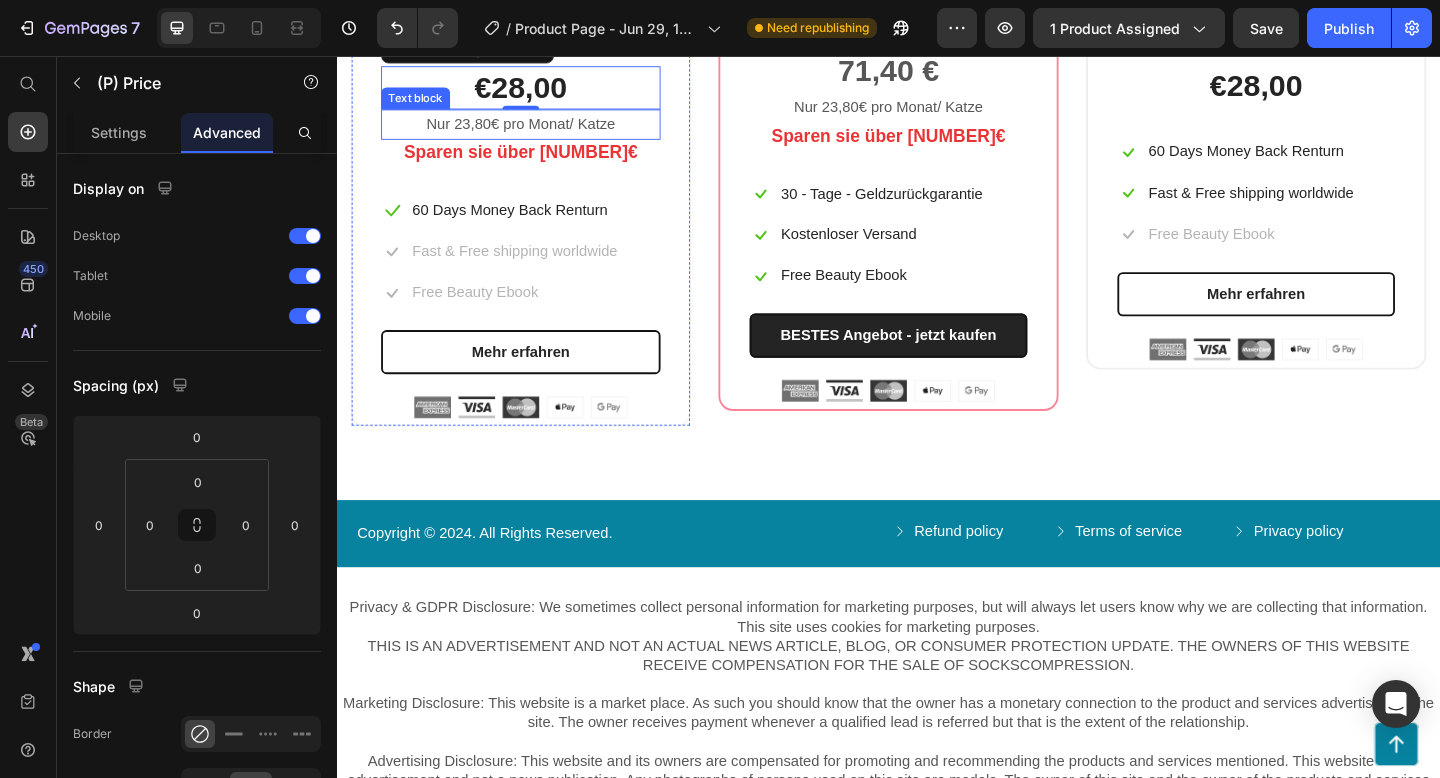 click on "Nur 23,80€ pro Monat/ Katze" at bounding box center (537, 130) 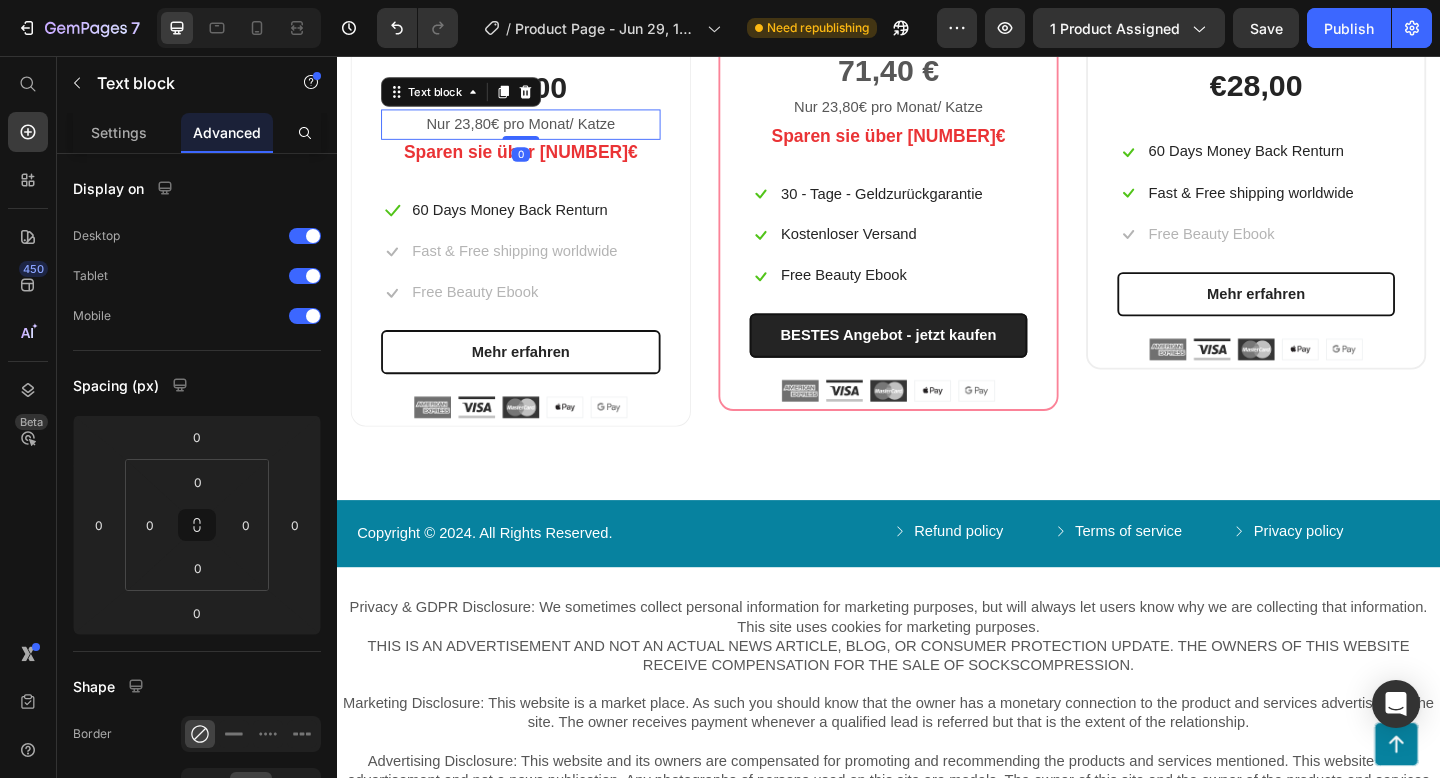 click on "Nur 23,80€ pro Monat/ Katze" at bounding box center (537, 130) 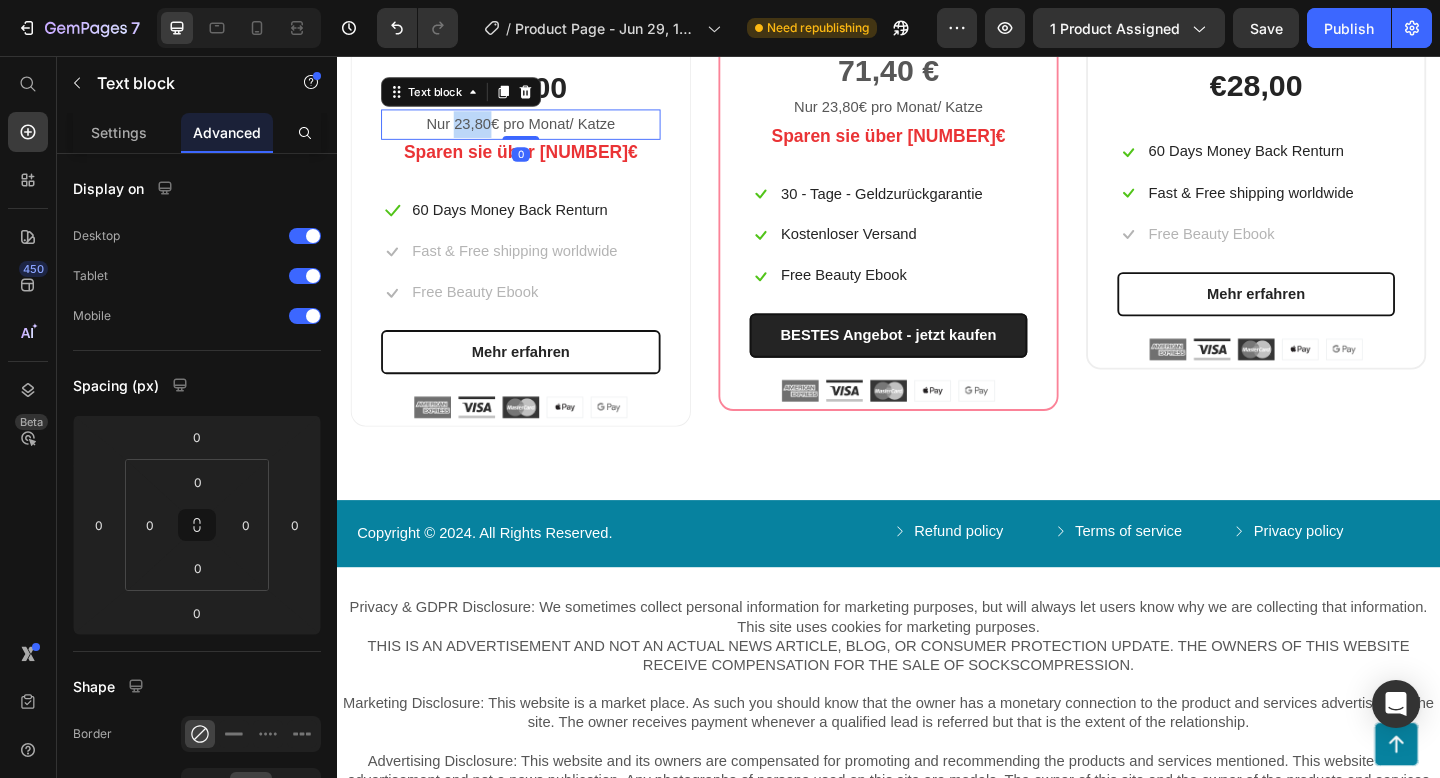 click on "Nur 23,80€ pro Monat/ Katze" at bounding box center (537, 130) 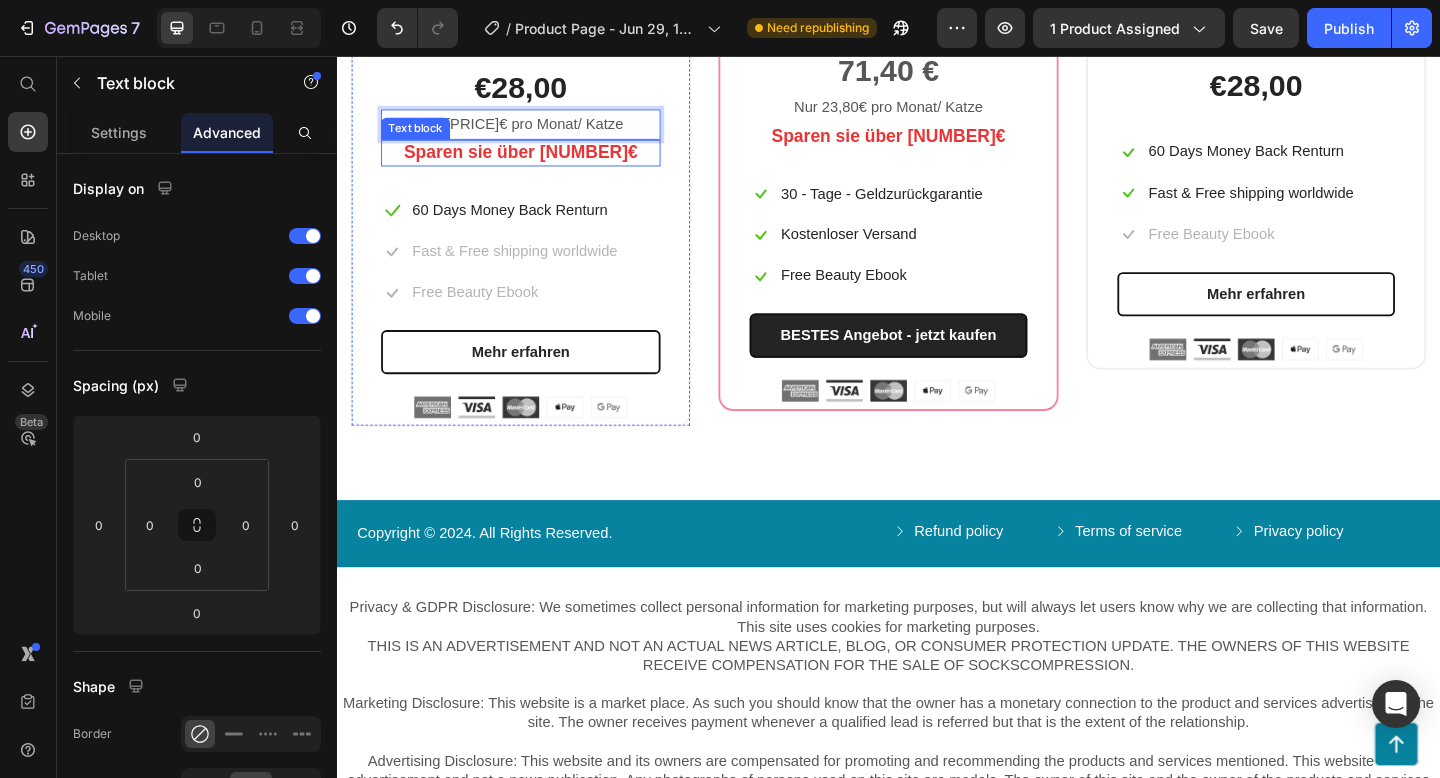 click on "Sparen sie über [NUMBER]€" at bounding box center (537, 161) 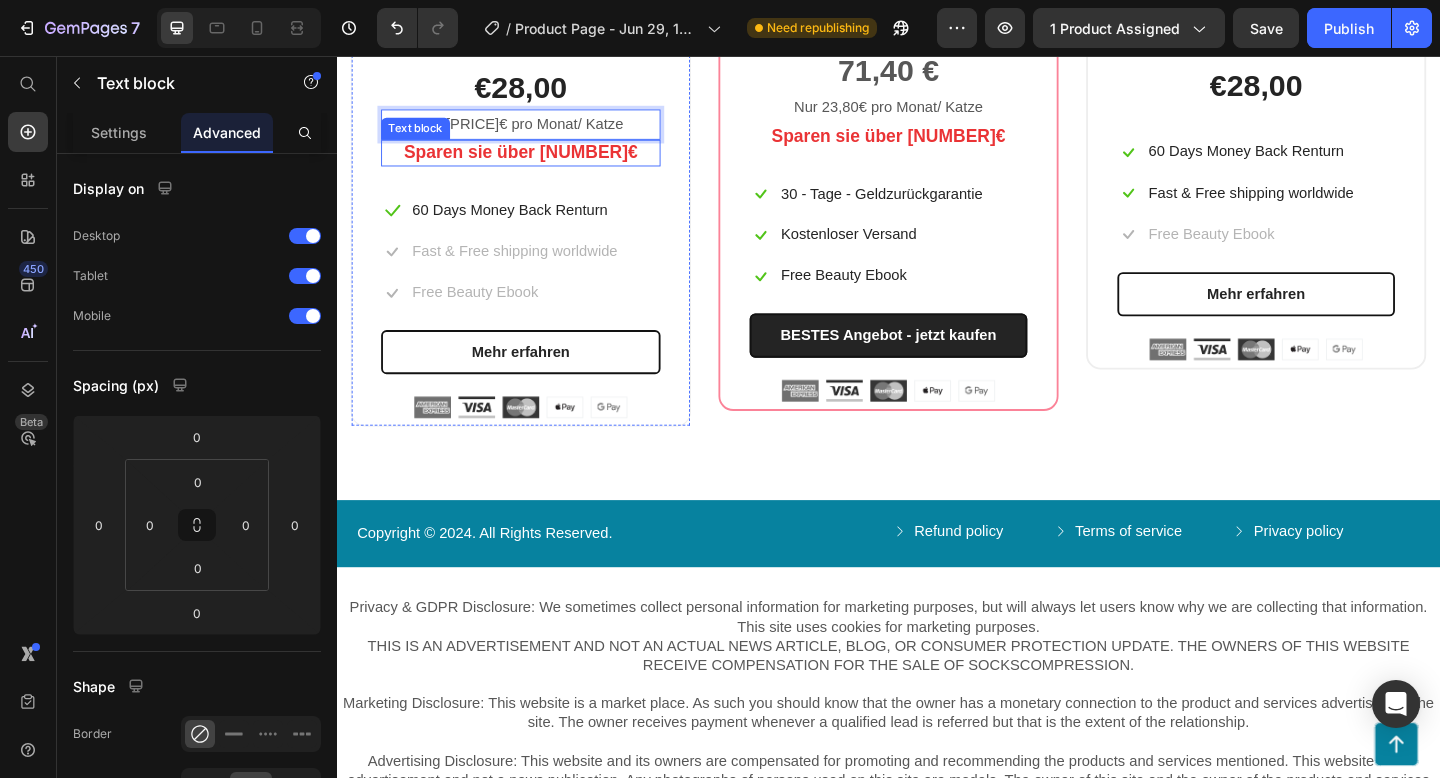 click on "Sparen sie über [NUMBER]€" at bounding box center (537, 161) 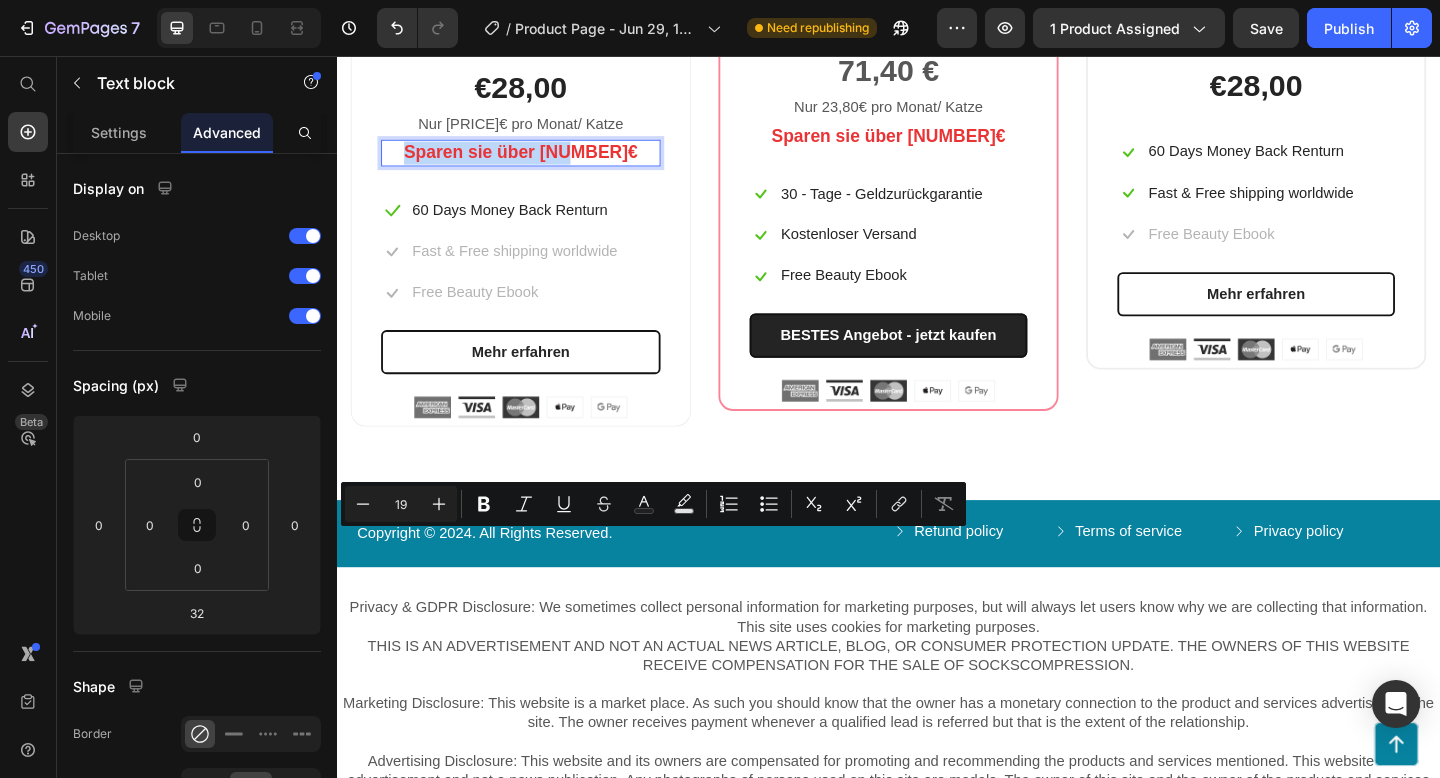 click on "Sparen sie über [NUMBER]€" at bounding box center (537, 161) 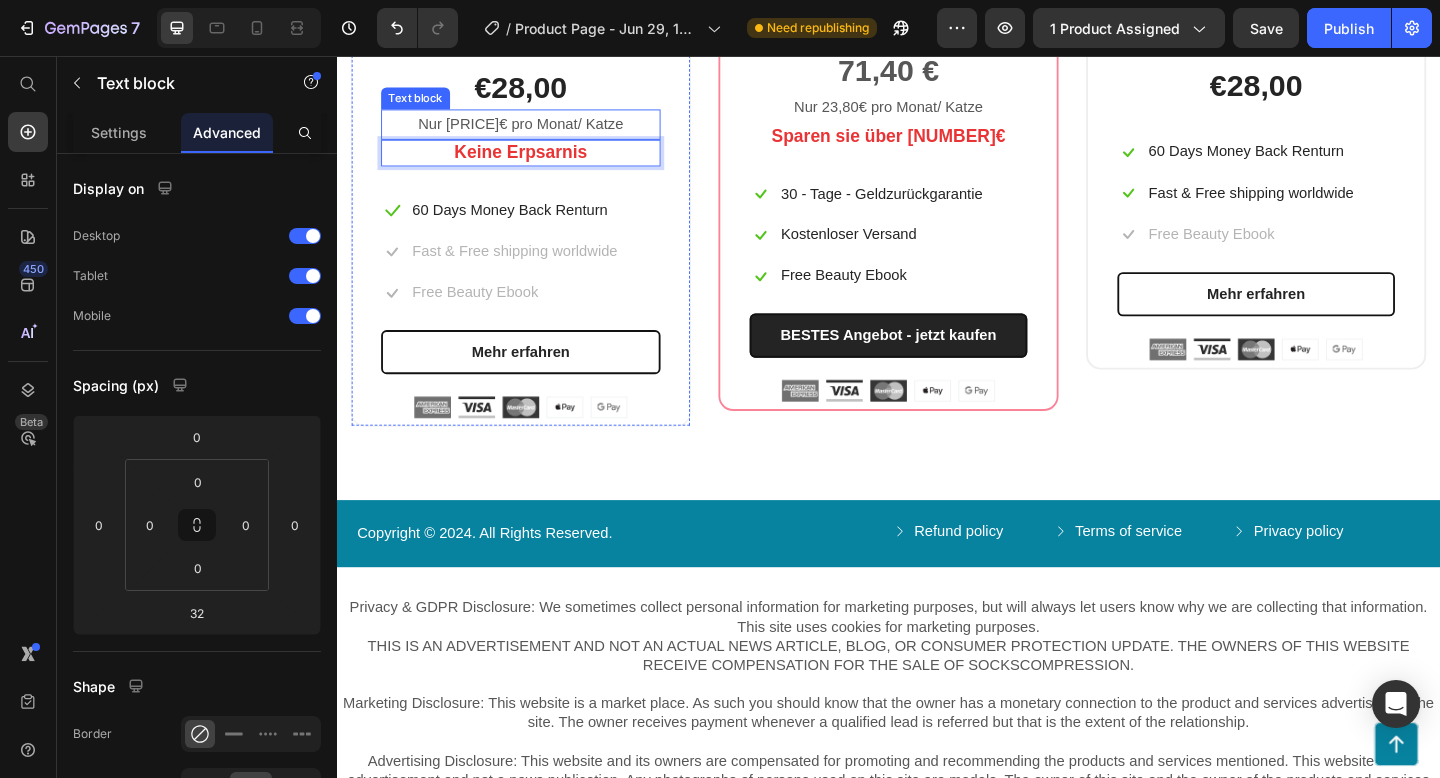 click on "Nur [PRICE]€ pro Monat/ Katze" at bounding box center (537, 130) 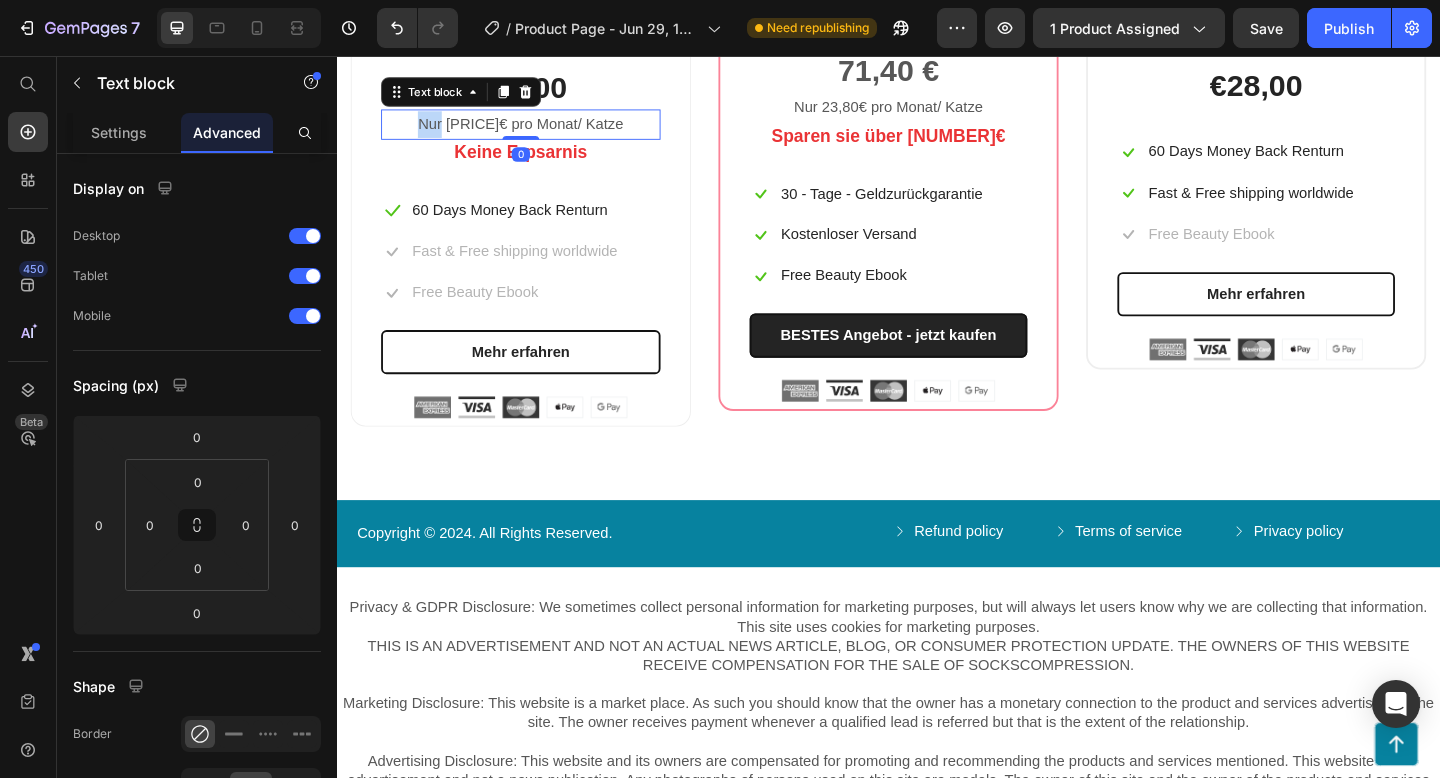 click on "Nur [PRICE]€ pro Monat/ Katze" at bounding box center [537, 130] 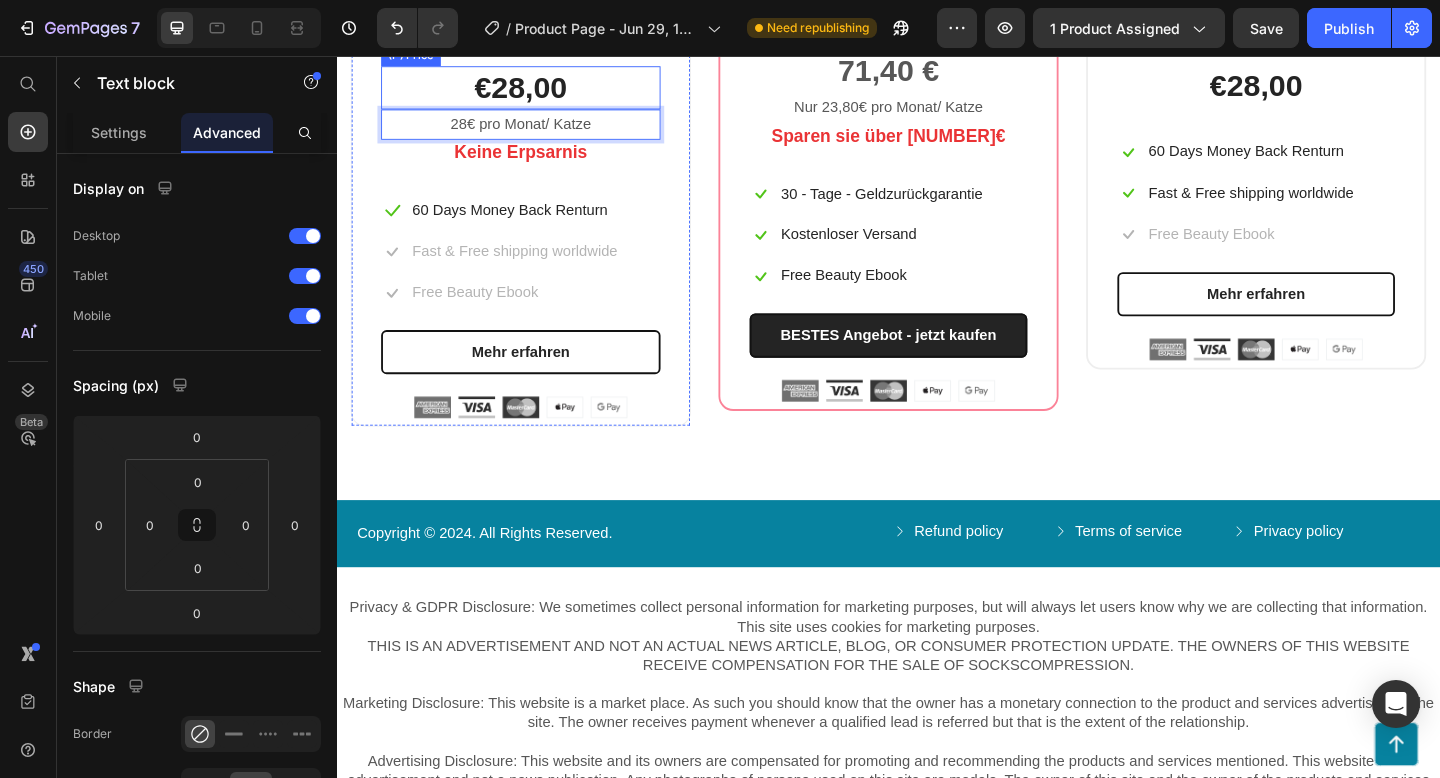 click on "€28,00" at bounding box center (537, 90) 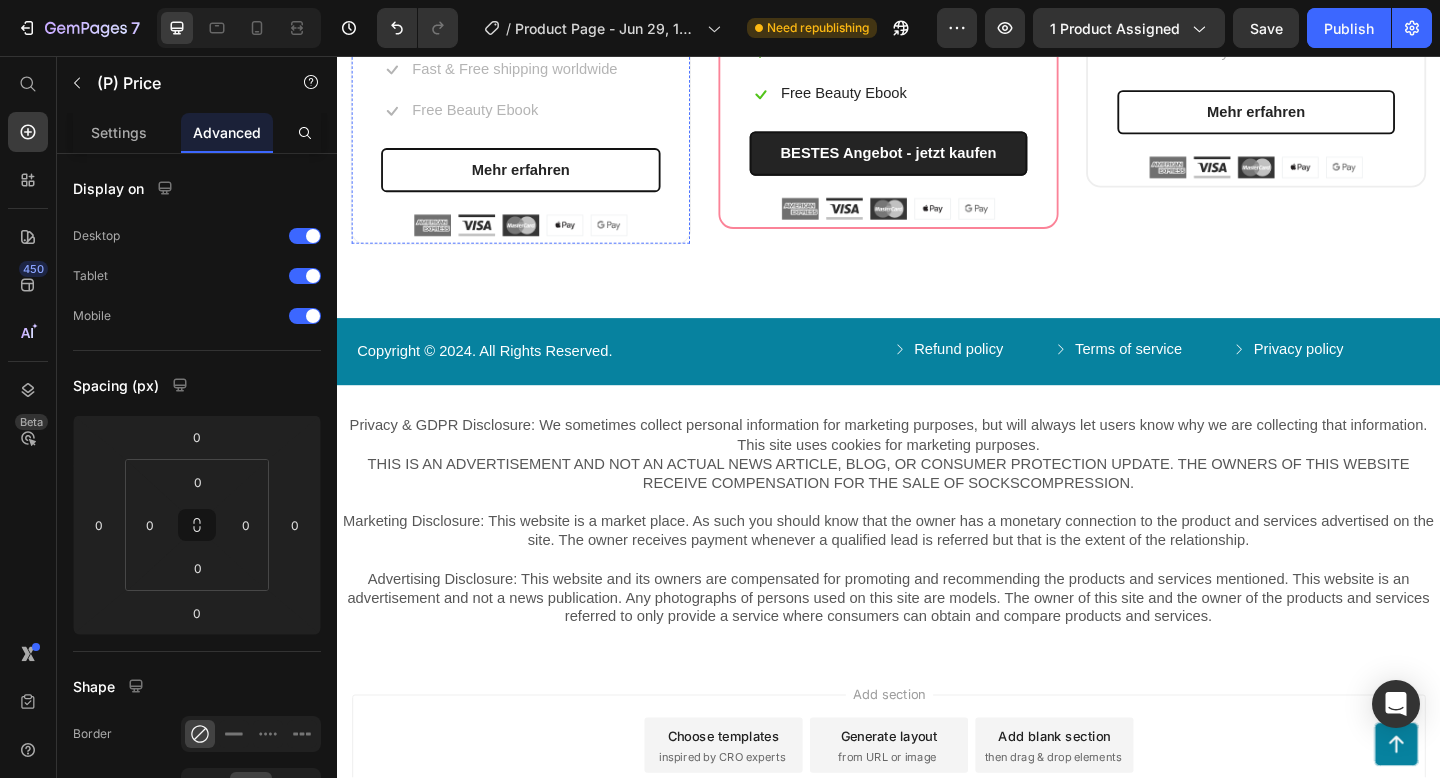 scroll, scrollTop: 4065, scrollLeft: 0, axis: vertical 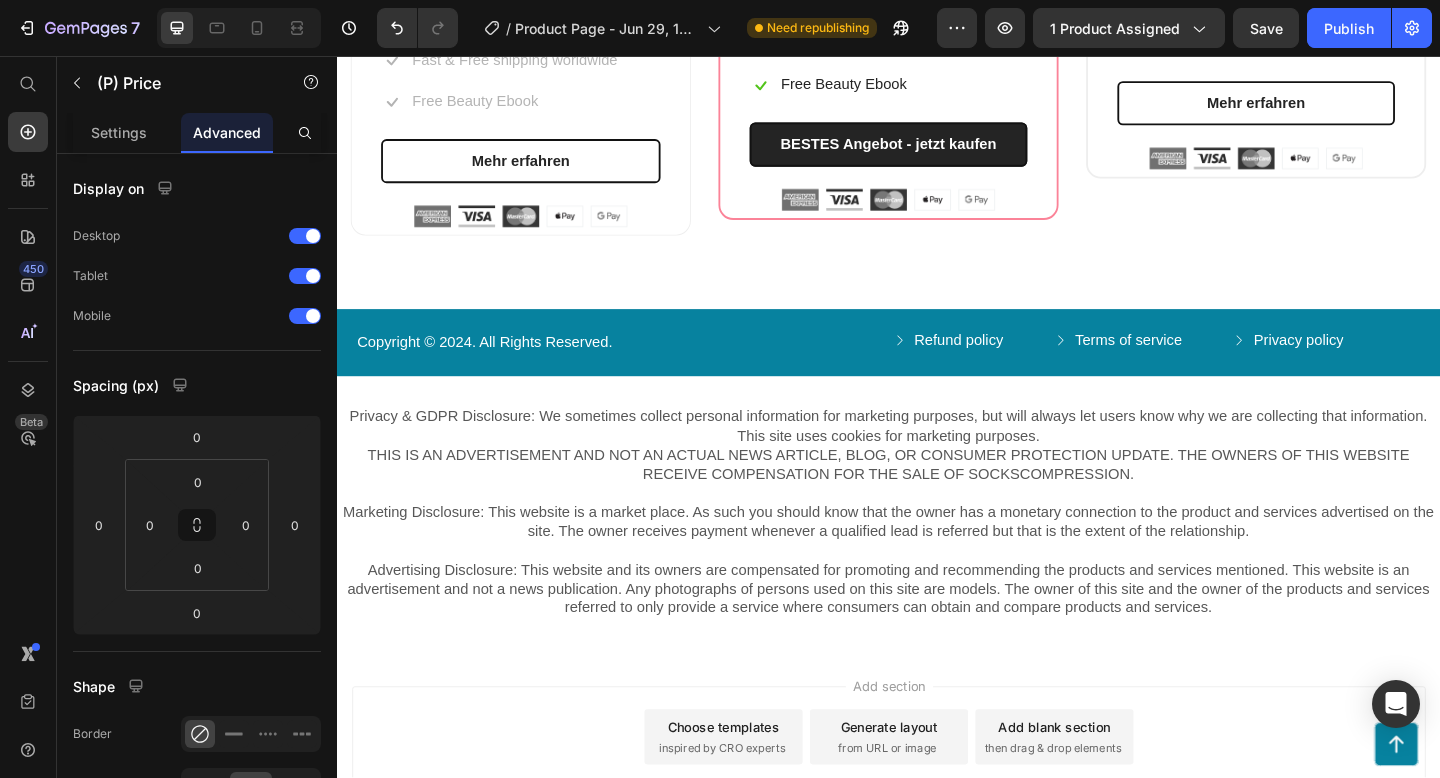 click on "30 - Tage - Geldzurückgarantie" at bounding box center (929, -1) 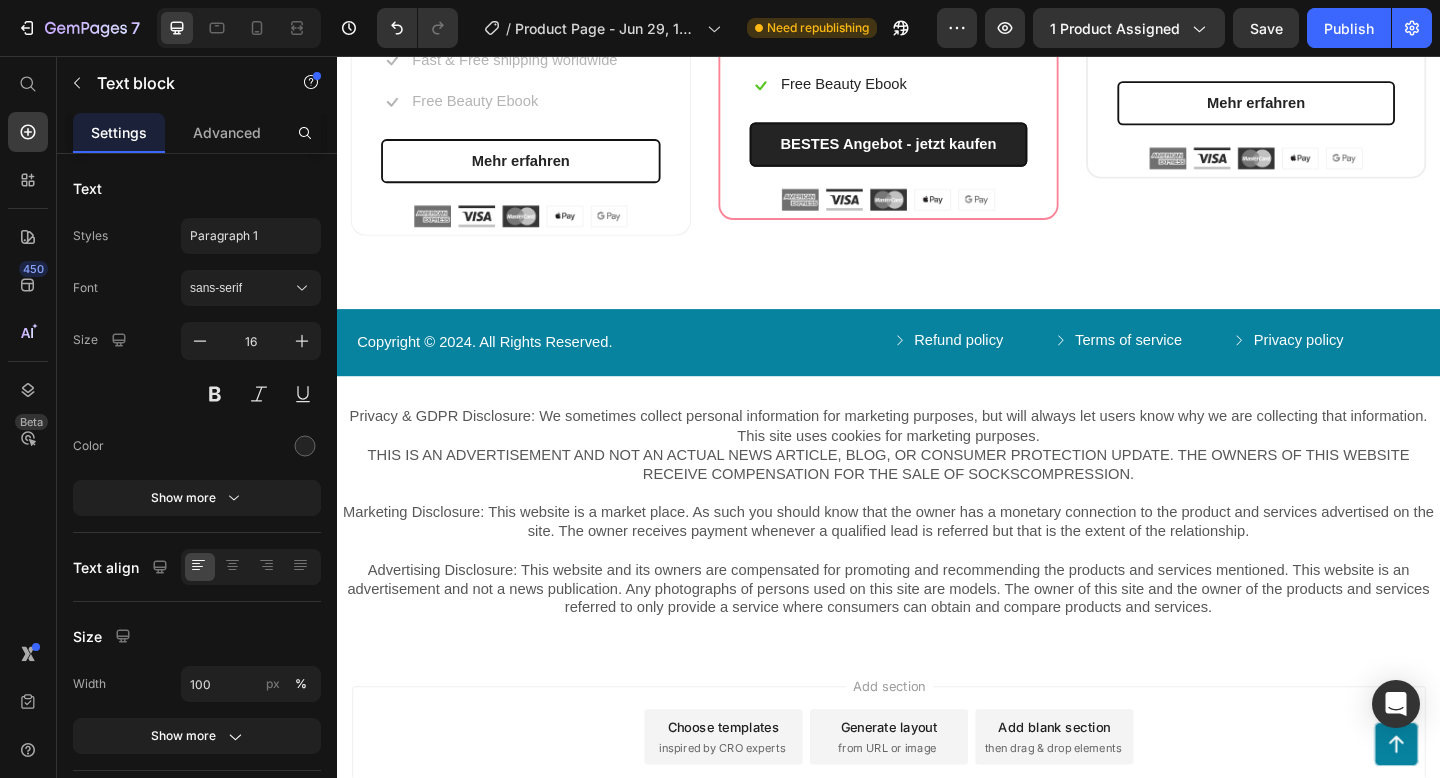 click on "30 - Tage - Geldzurückgarantie" at bounding box center (929, -1) 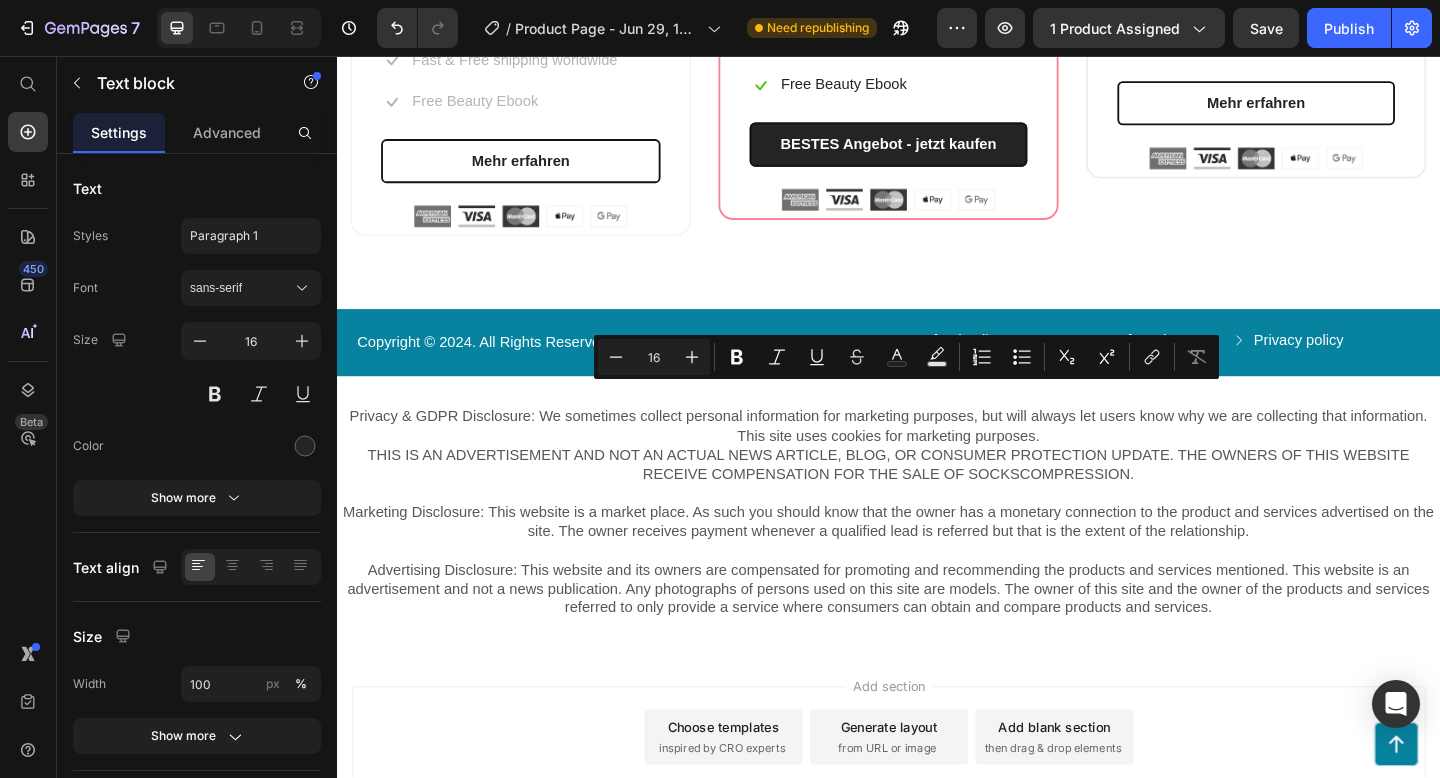 copy on "30 - Tage - Geldzurückgarantie" 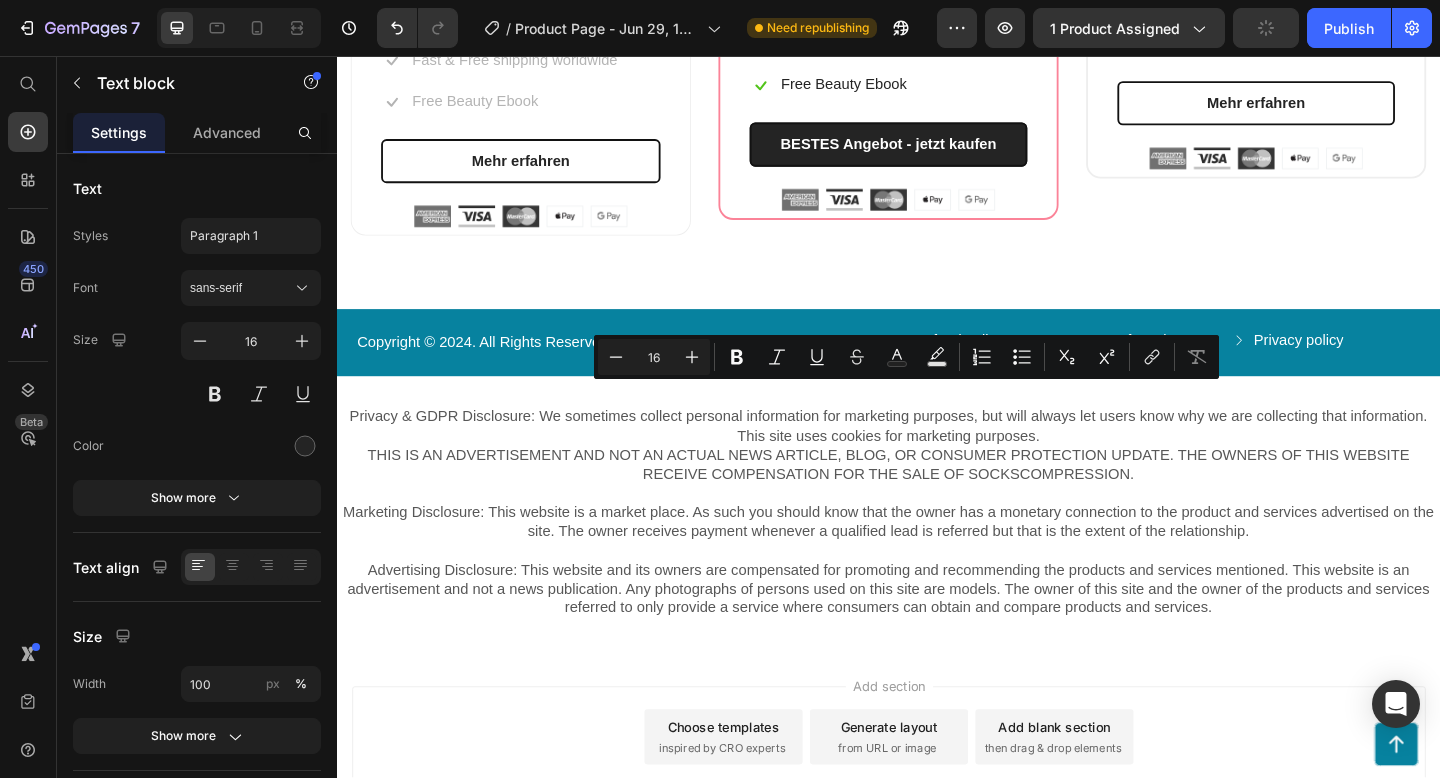 click on "60 Days Money Back Renturn" at bounding box center (525, 17) 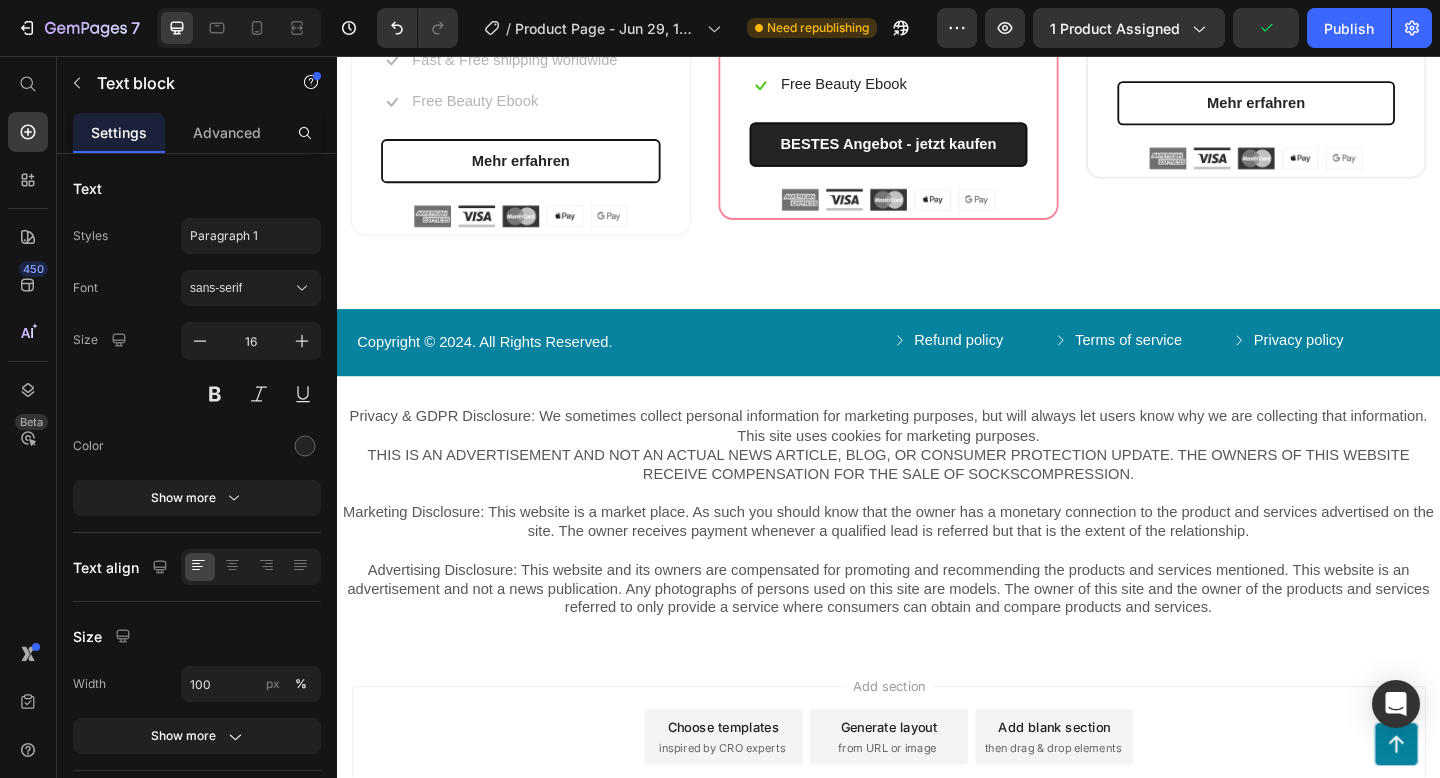 click on "60 Days Money Back Renturn" at bounding box center (525, 17) 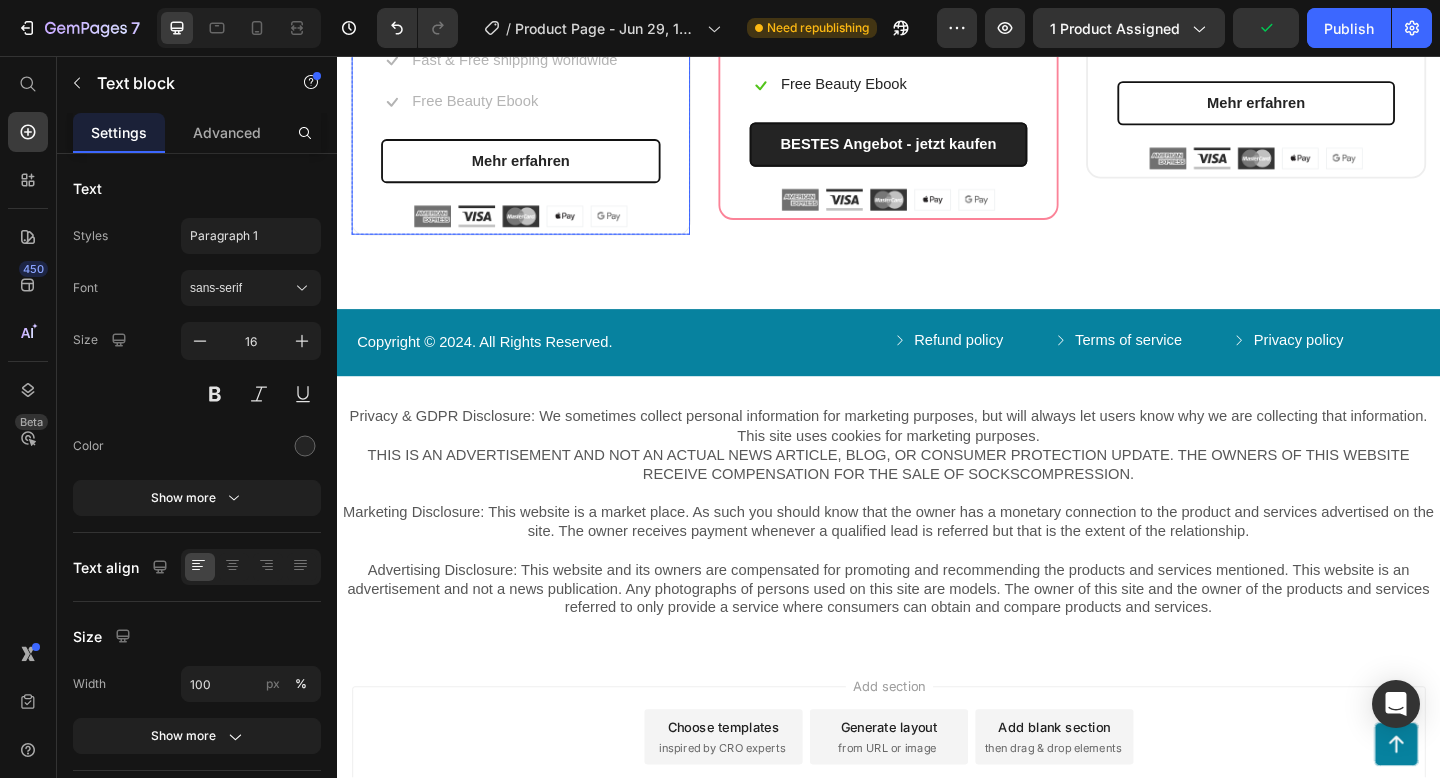 click on "Fast & Free shipping worldwide" at bounding box center (530, 61) 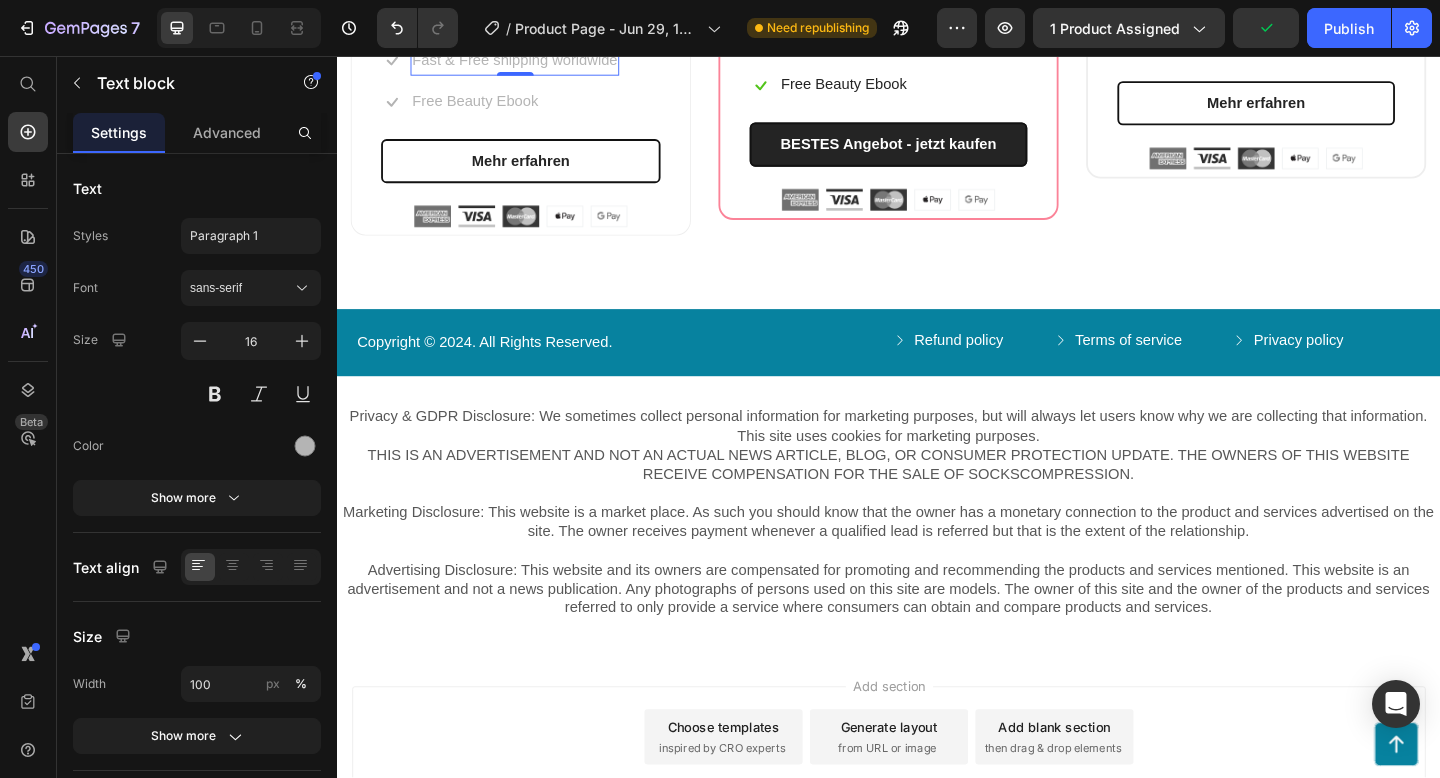 click on "30 - Tage - Geldzurückgarantie" at bounding box center [528, 17] 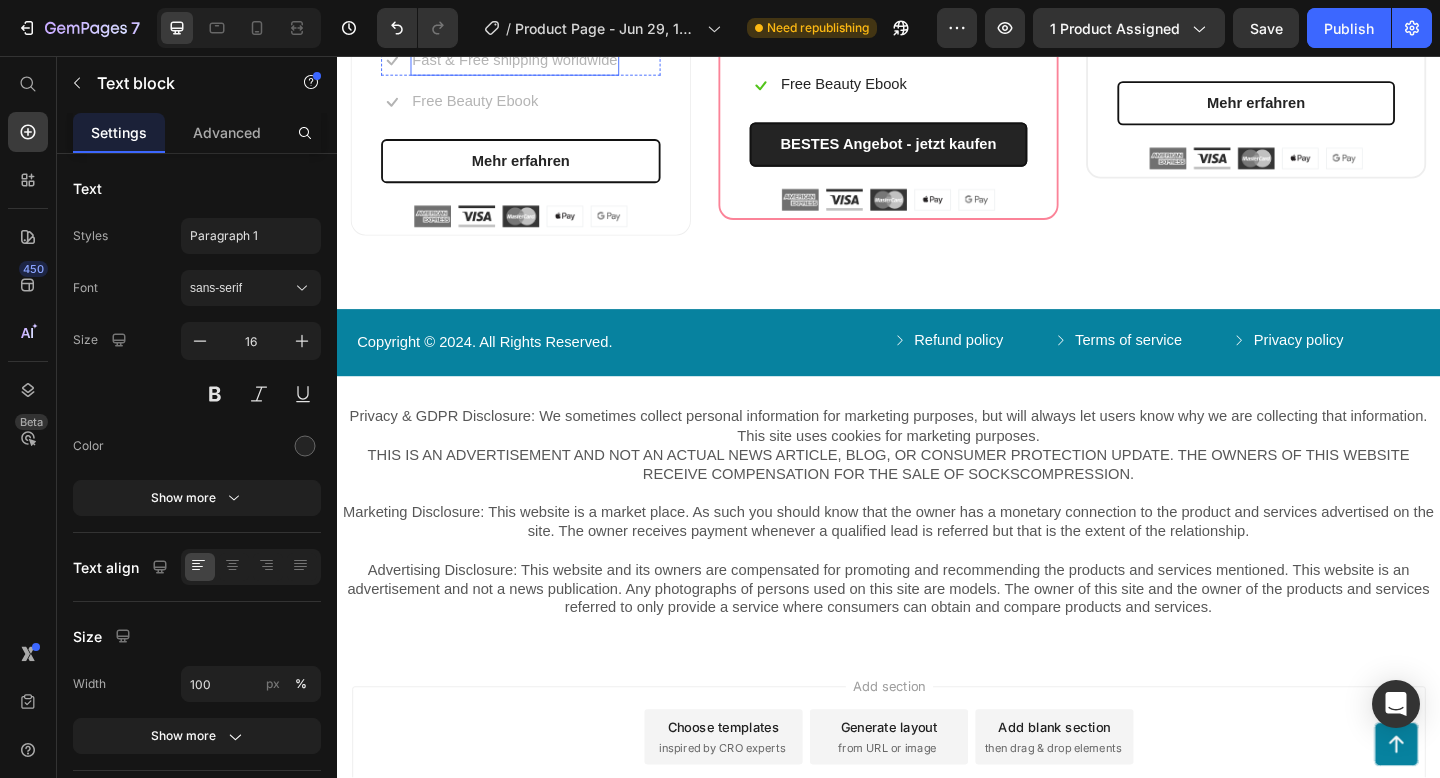 click on "Fast & Free shipping worldwide" at bounding box center [530, 61] 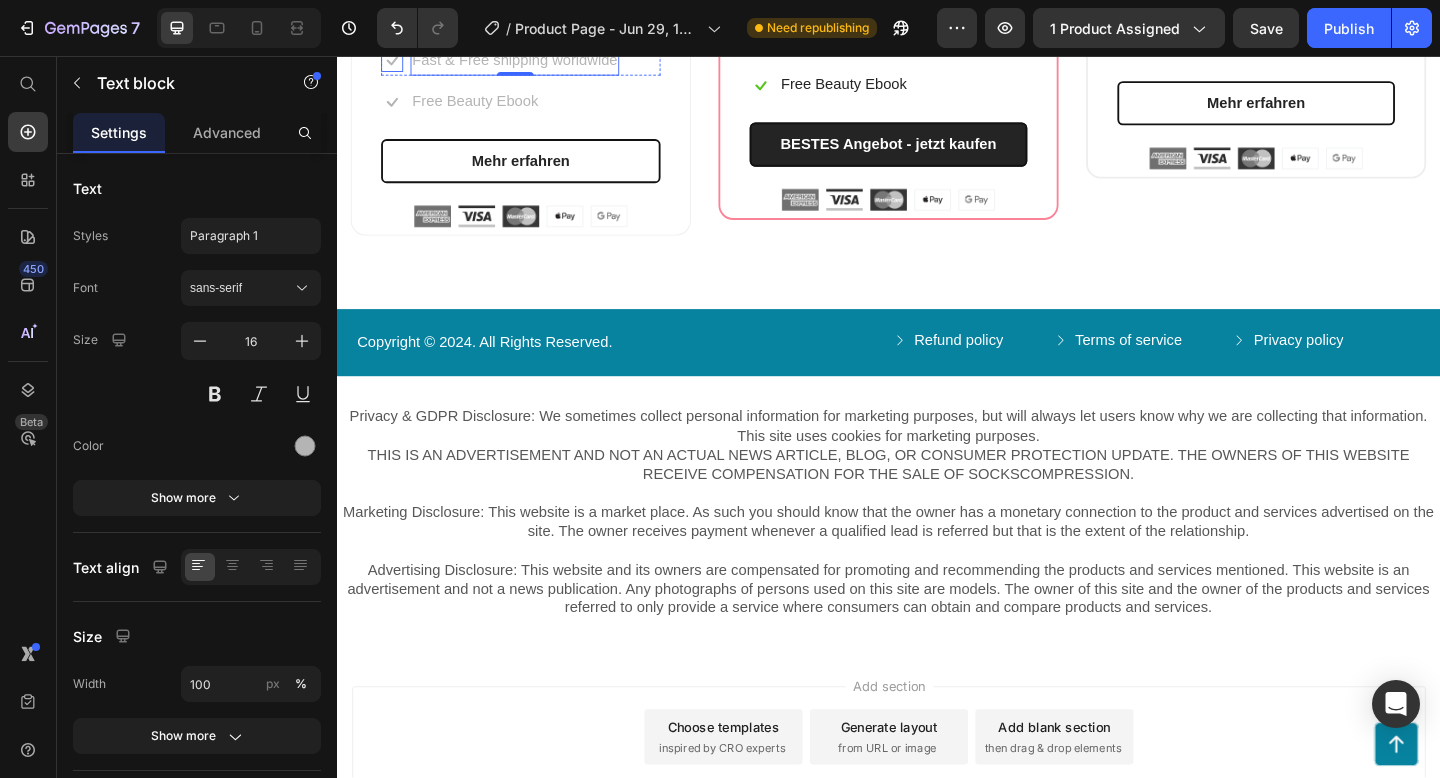 click 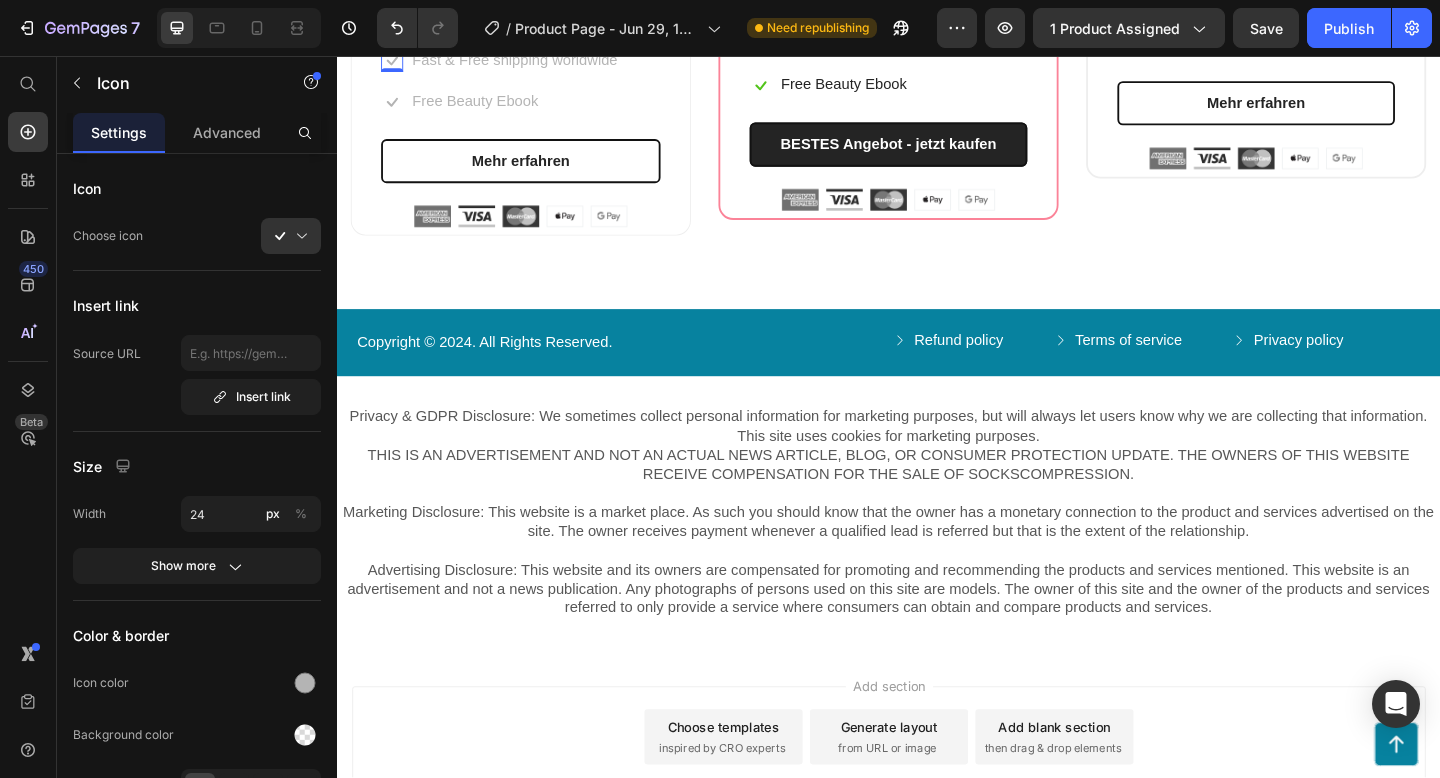 click on "30 - Tage - Geldzurückgarantie" at bounding box center (528, 17) 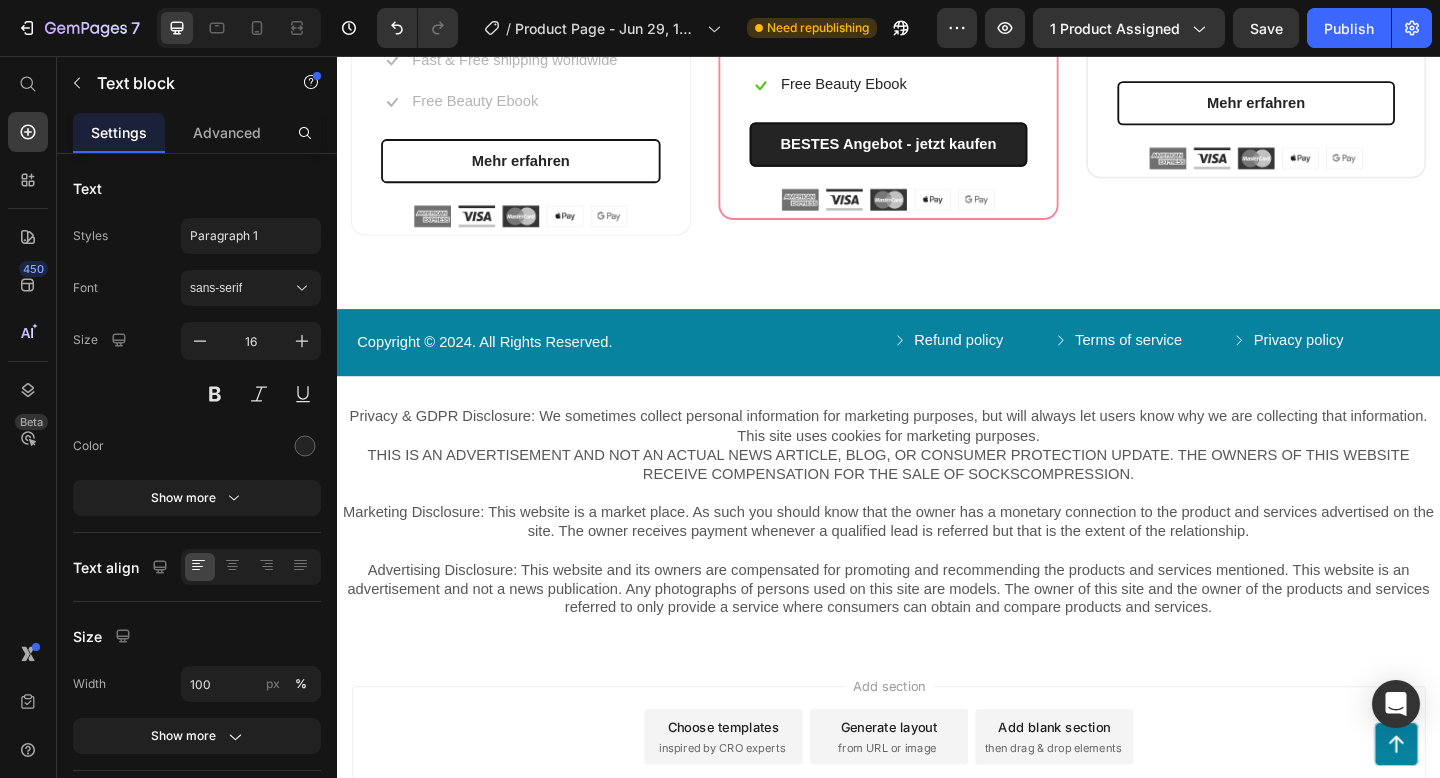 click 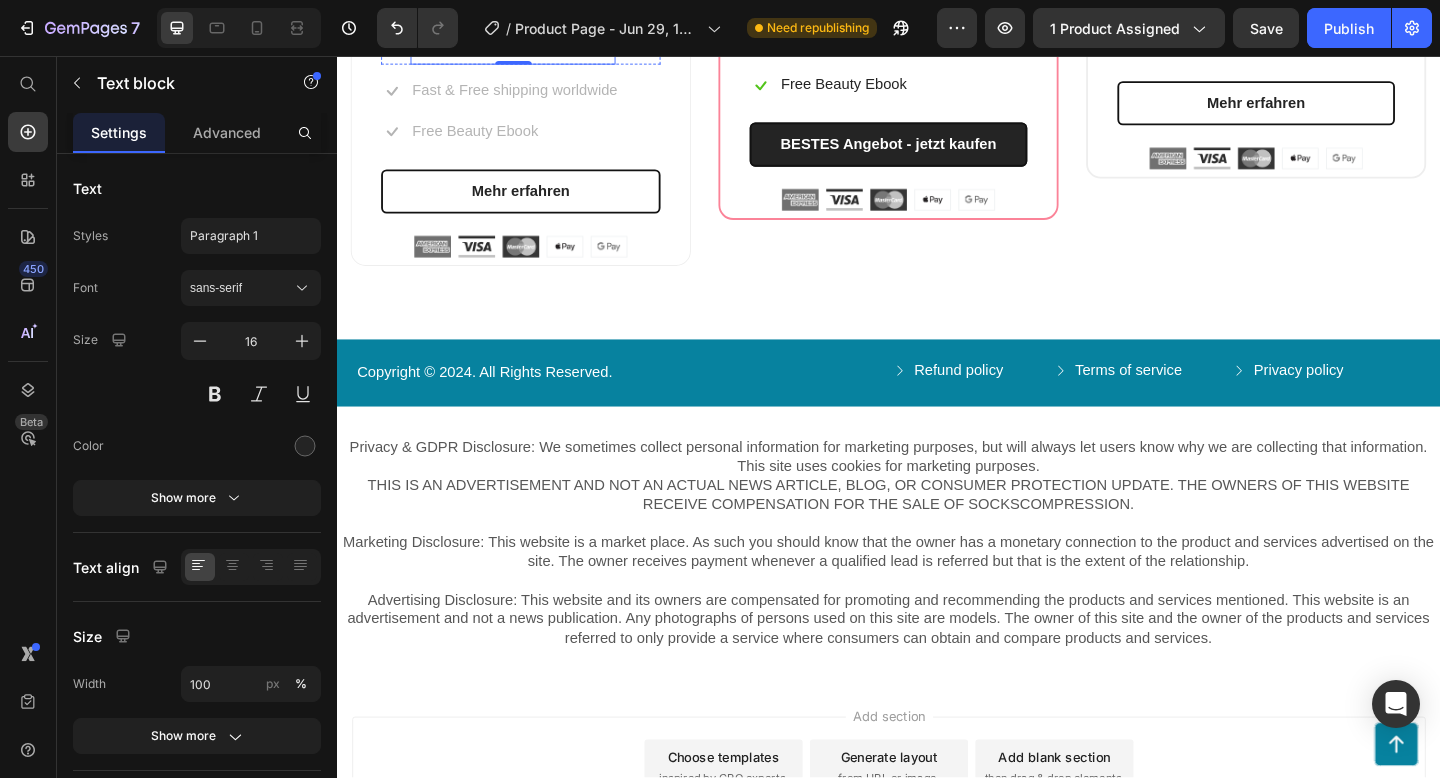 click 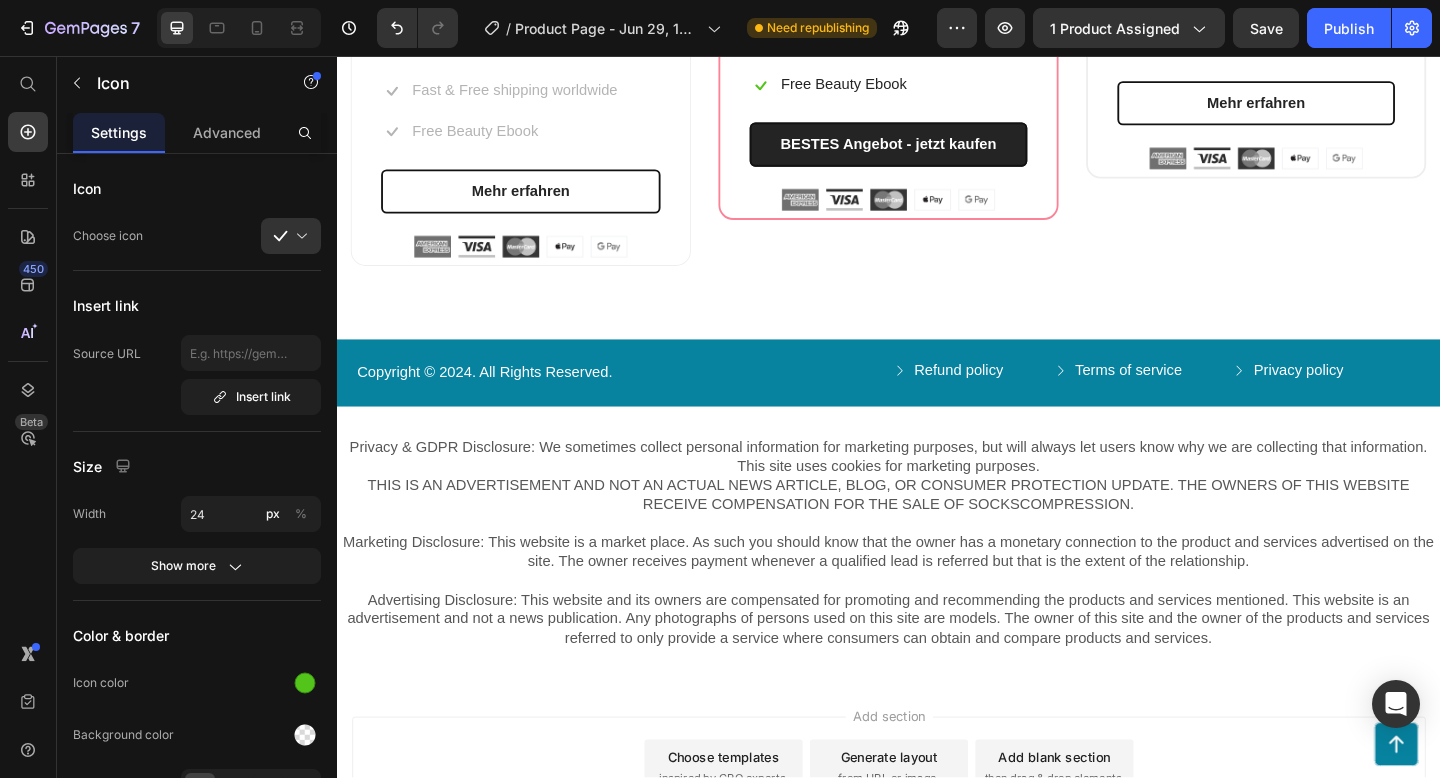 click 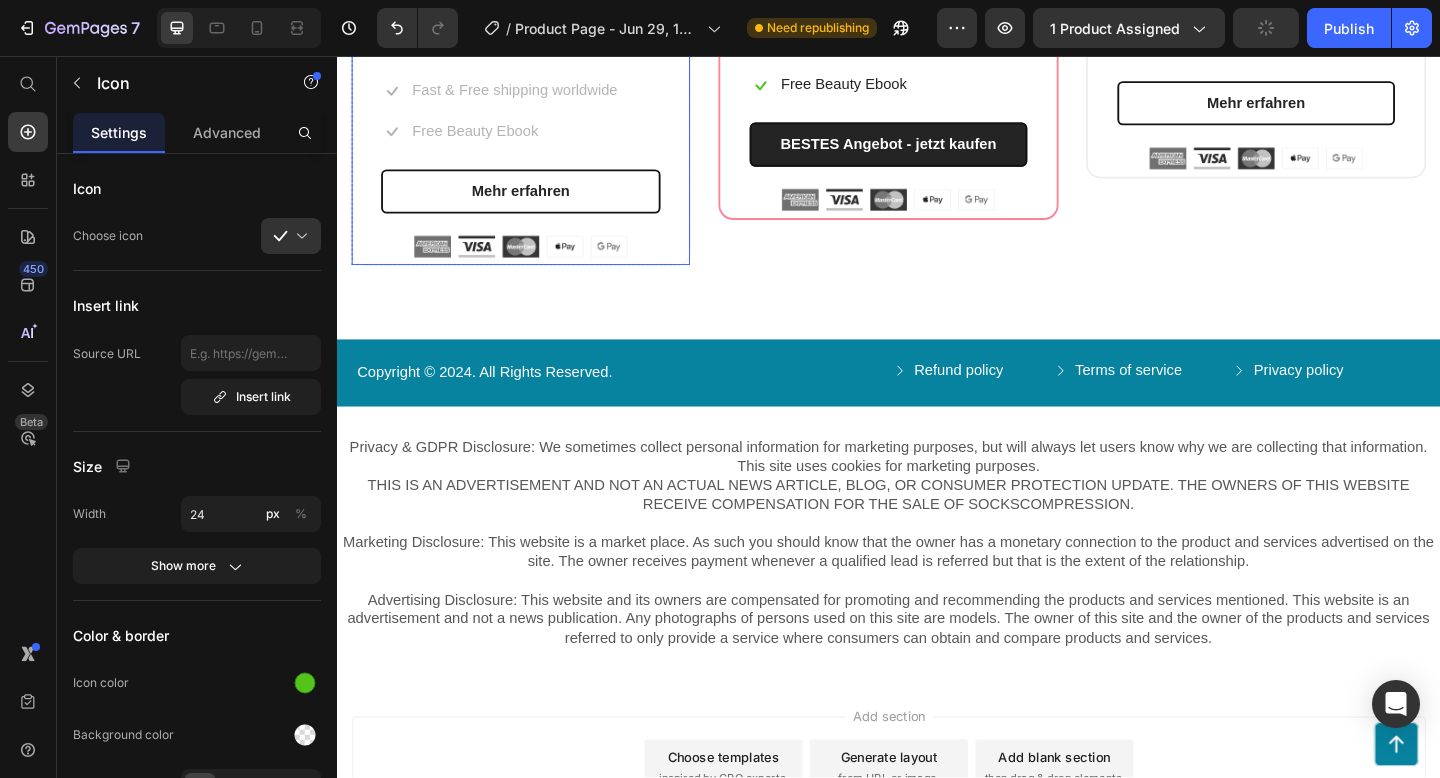 click on "€28,00 (P) Price  28€ pro Monat/ Katze Text block Keine Erpsarnis Text block
Icon
Icon   0 30 - Tage - Geldzurückgarantie Text block 30 - Tage - Geldzurückgarantie Text block Row
Icon Fast & Free shipping worldwide Text block Row
Icon Free Beauty Ebook Text block Row Mehr erfahren (P) Cart Button Image Image Image Image Image Row" at bounding box center [537, 68] 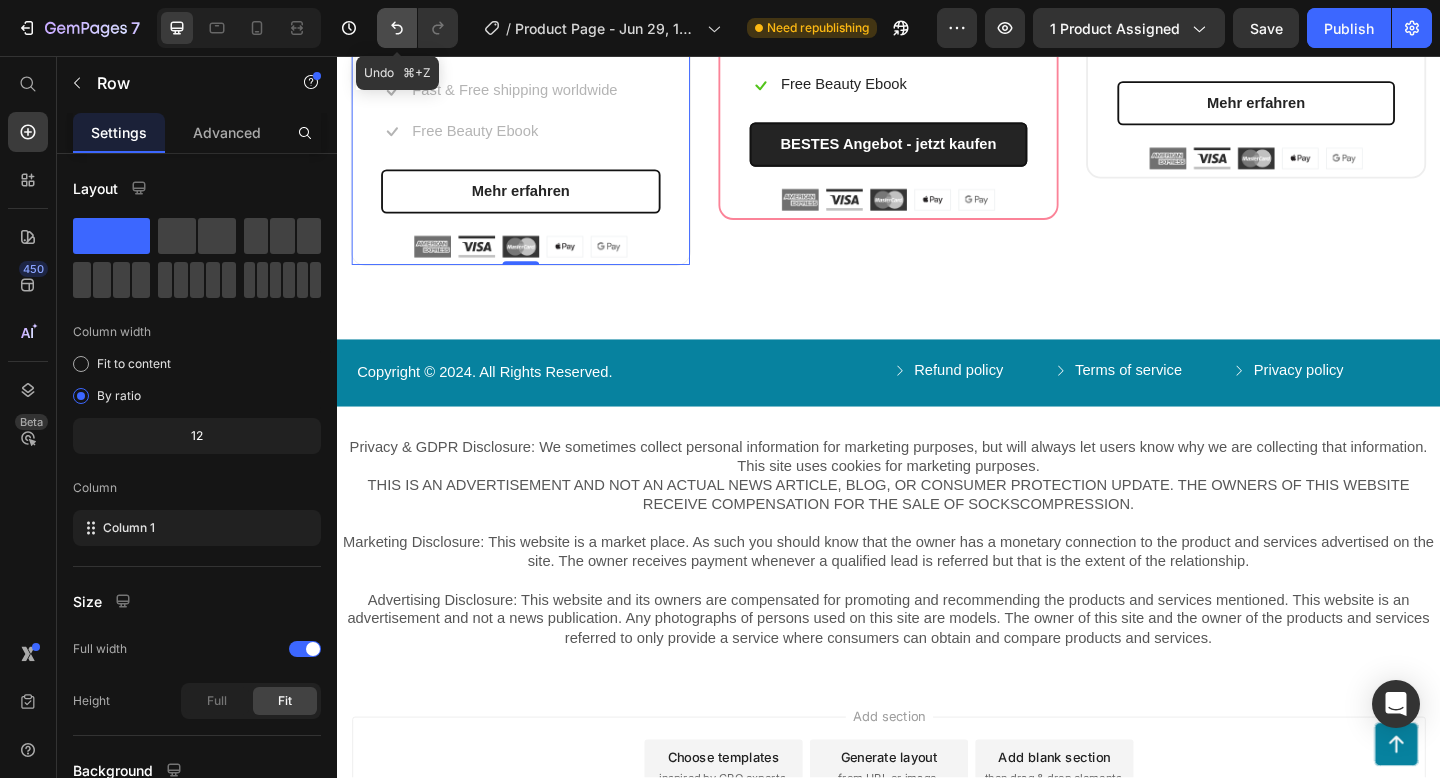 click 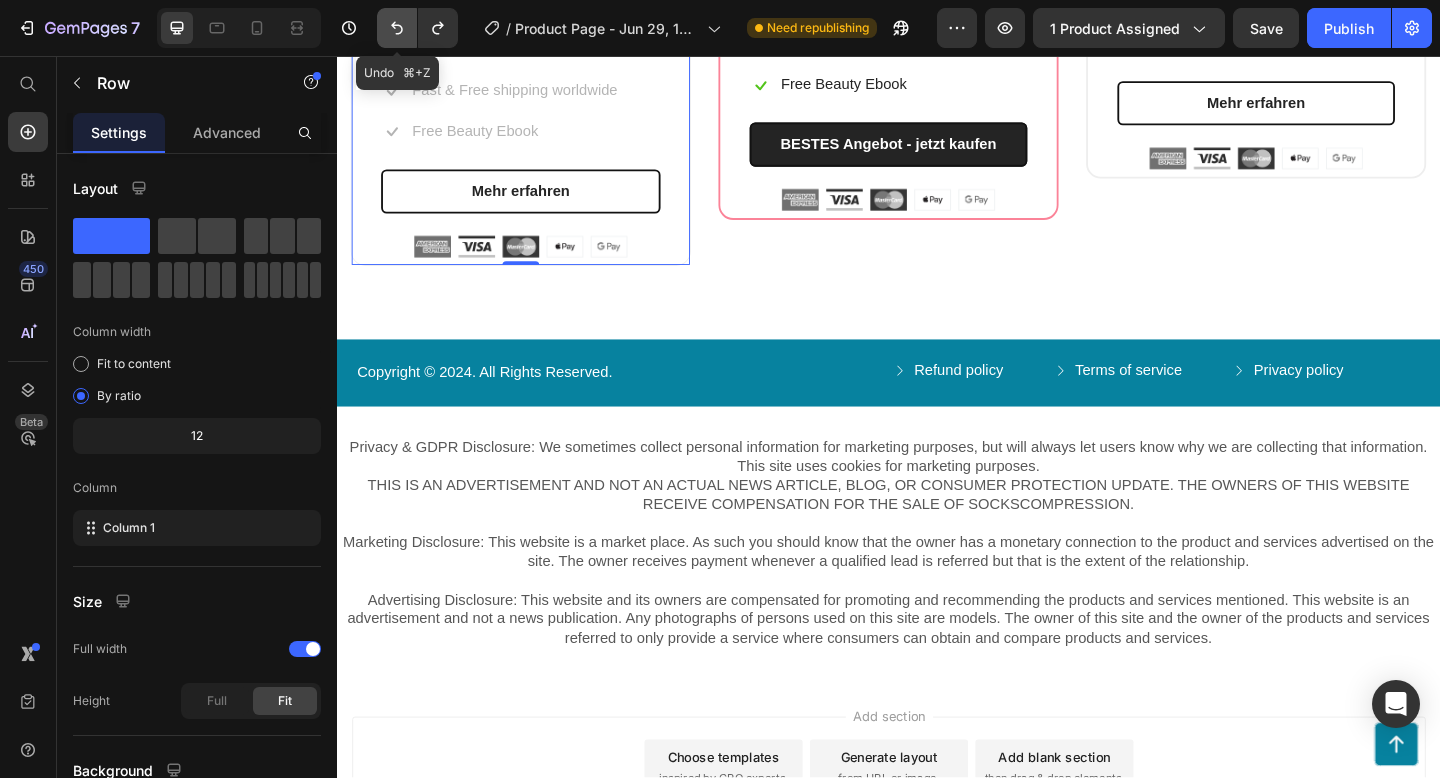 click 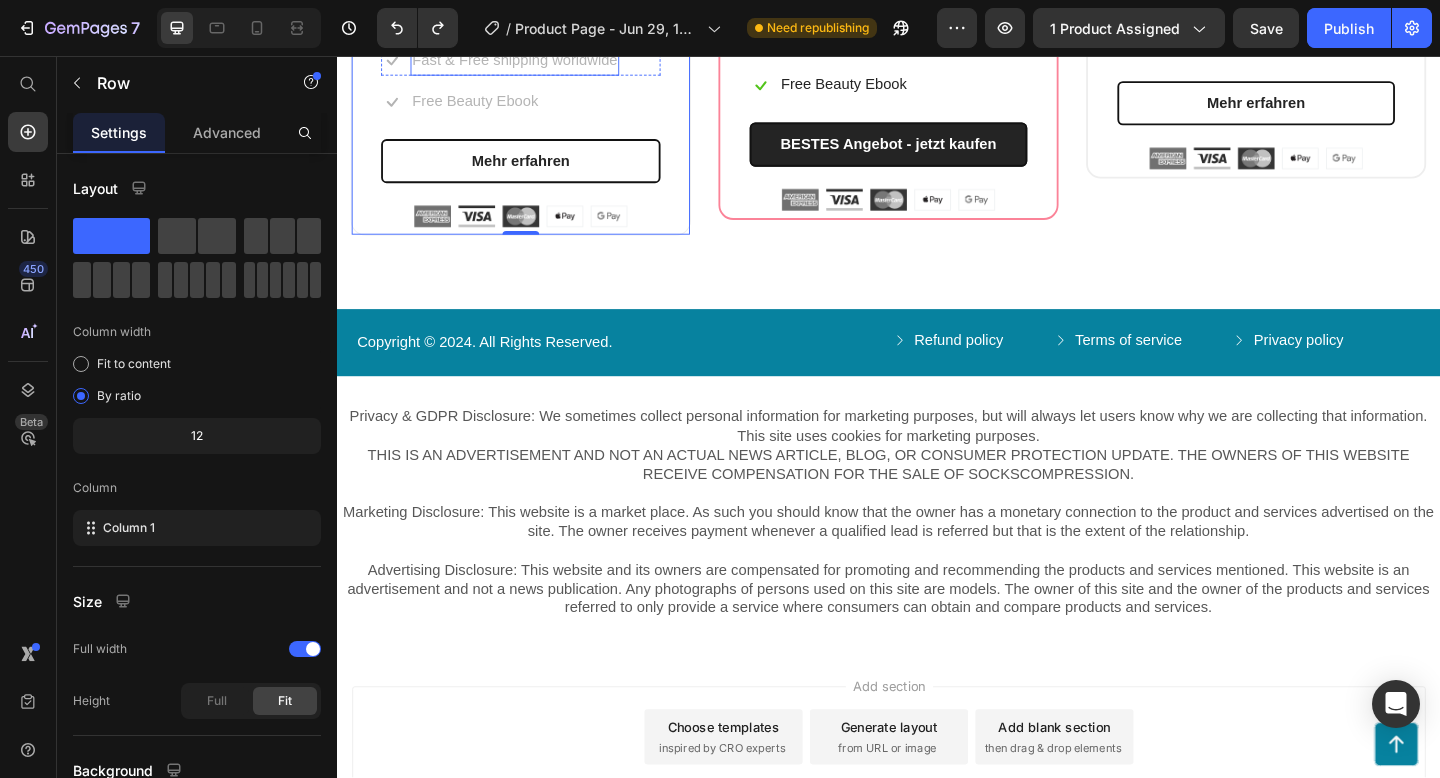 click on "Fast & Free shipping worldwide" at bounding box center [530, 61] 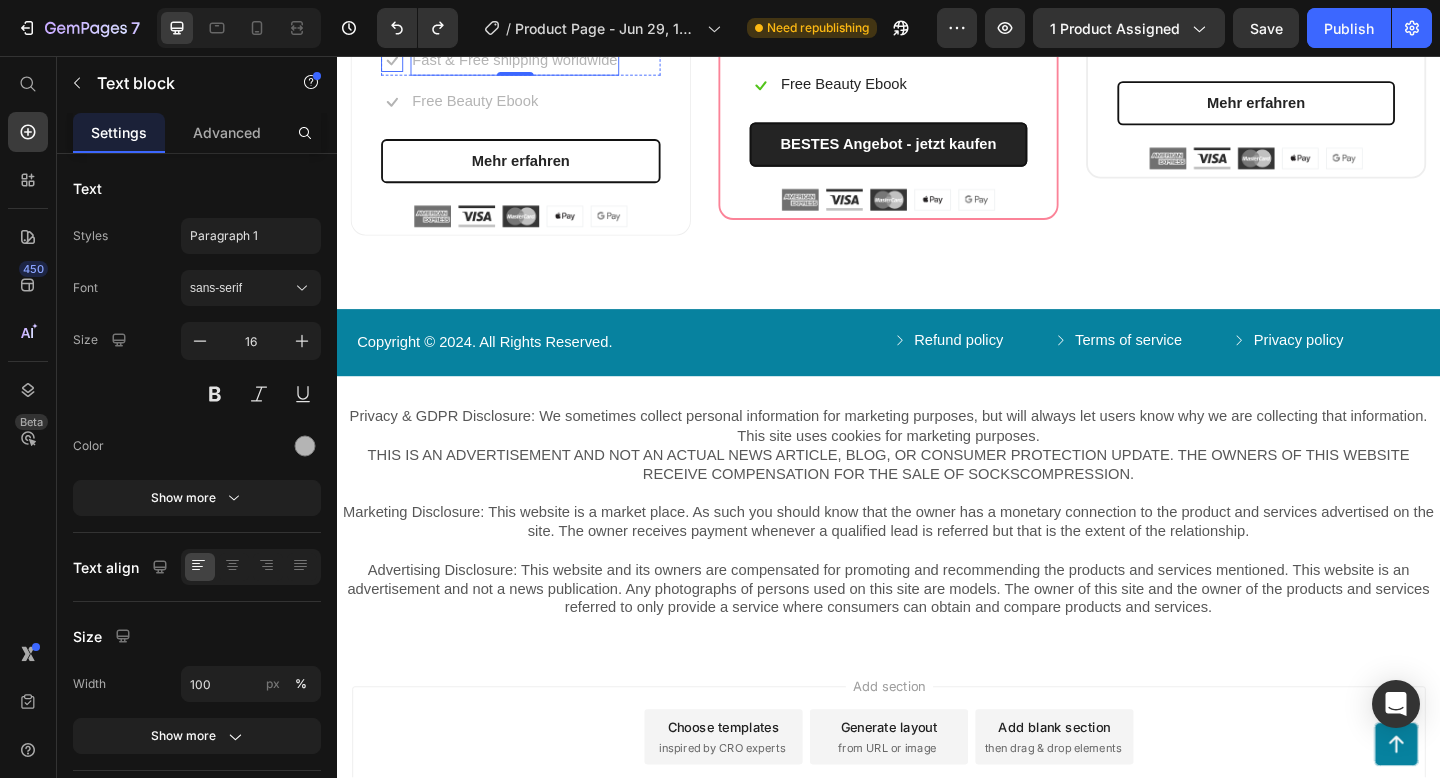 click 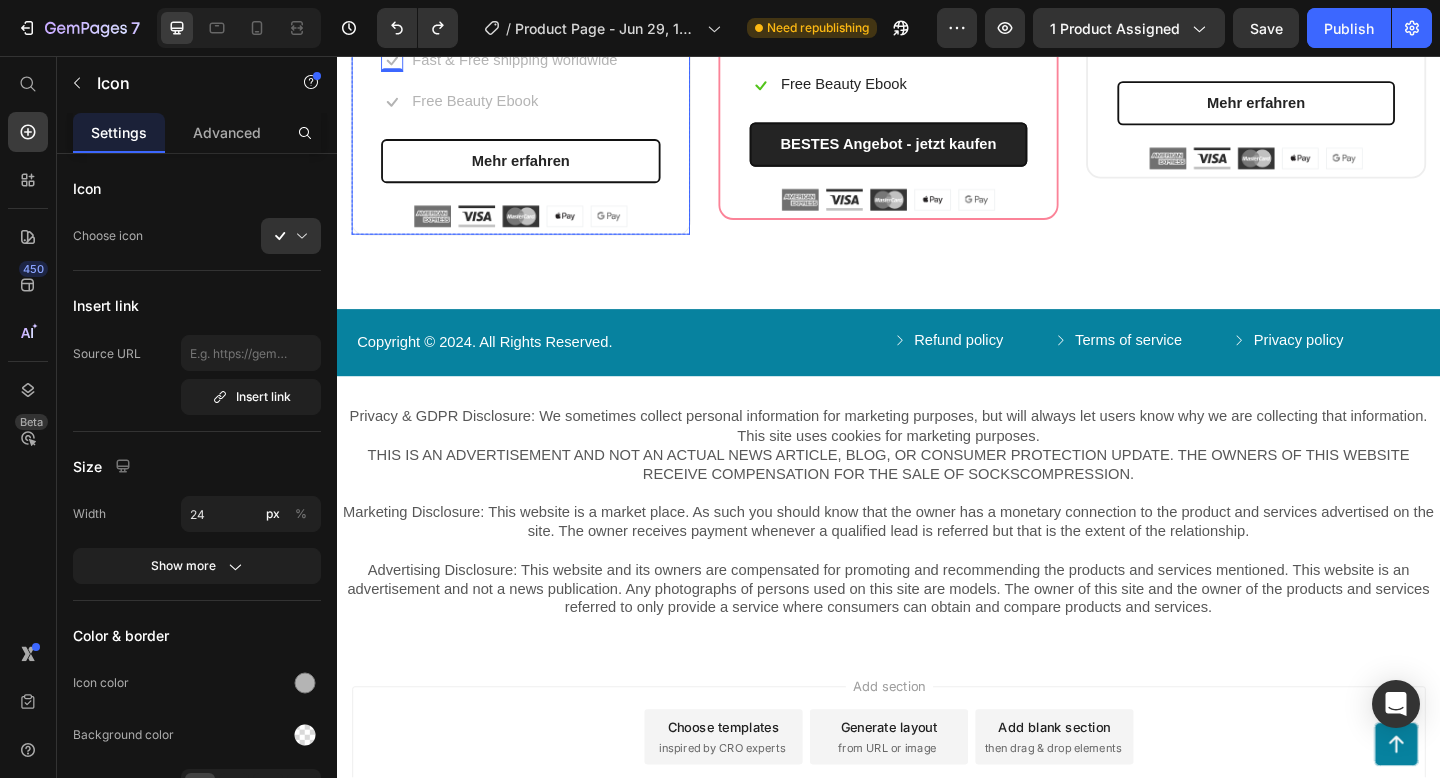 click on "€28,00 (P) Price  28€ pro Monat/ Katze Text block Keine Erpsarnis Text block
Icon 30 - Tage - Geldzurückgarantie Text block Row
Icon   0 Fast & Free shipping worldwide Text block Row
Icon Free Beauty Ebook Text block Row Mehr erfahren (P) Cart Button Image Image Image Image Image Row" at bounding box center [537, 51] 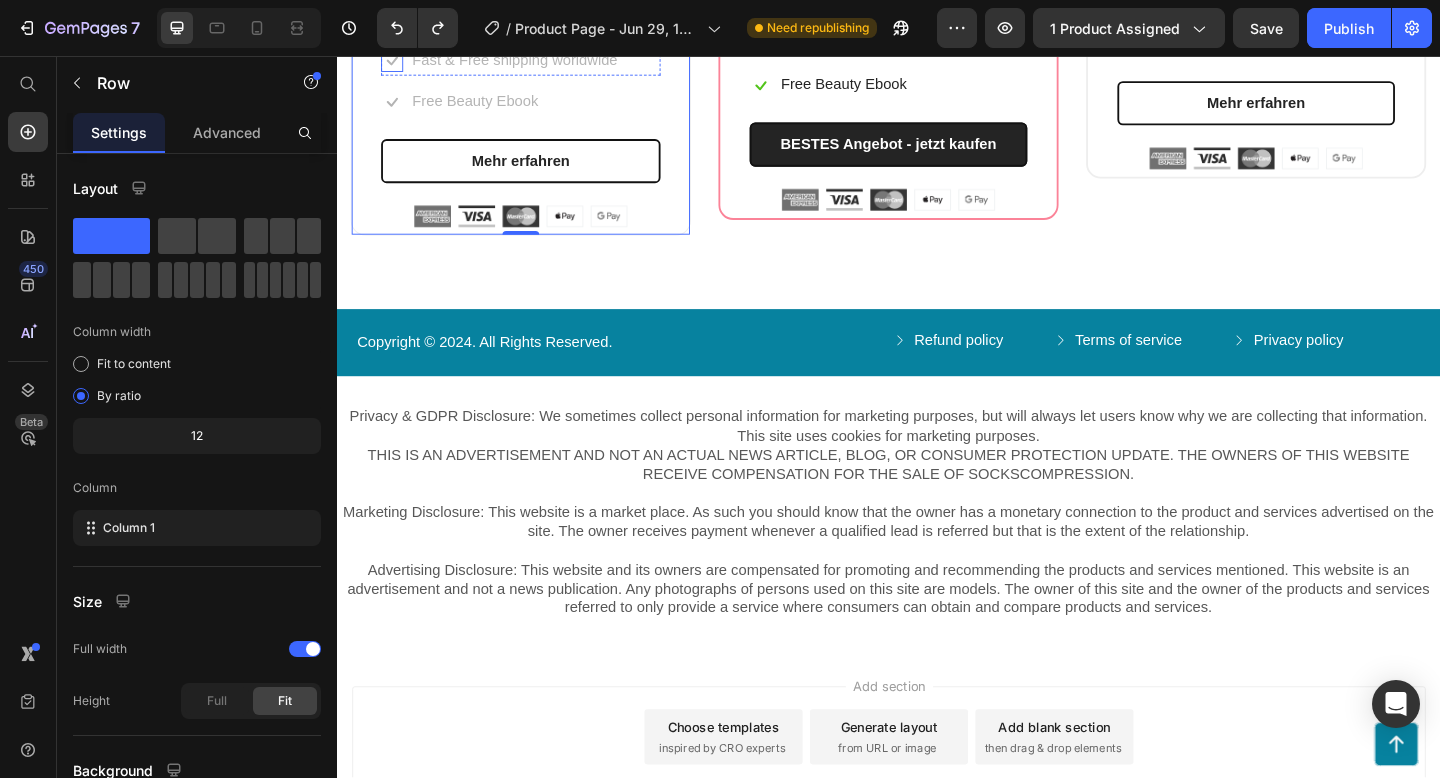 click 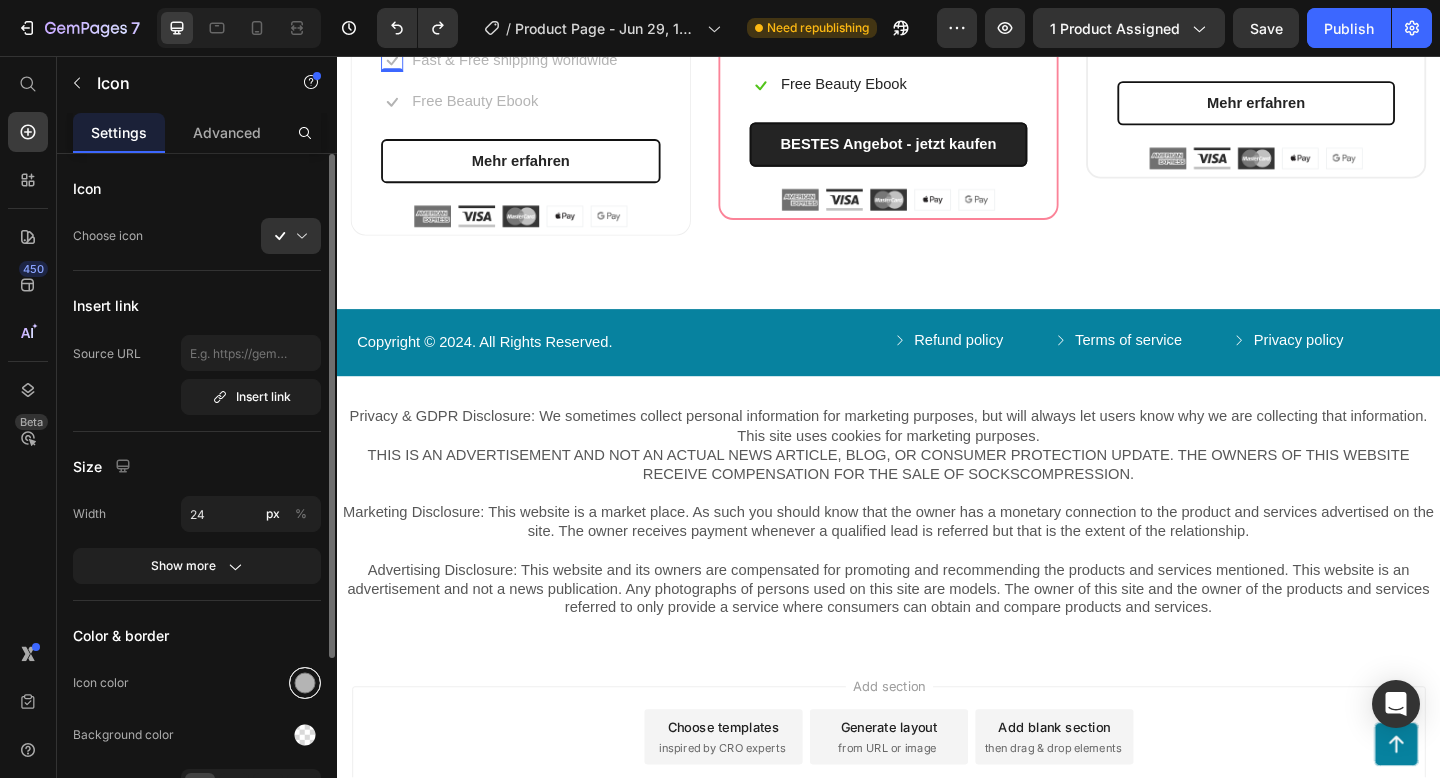 click at bounding box center (305, 683) 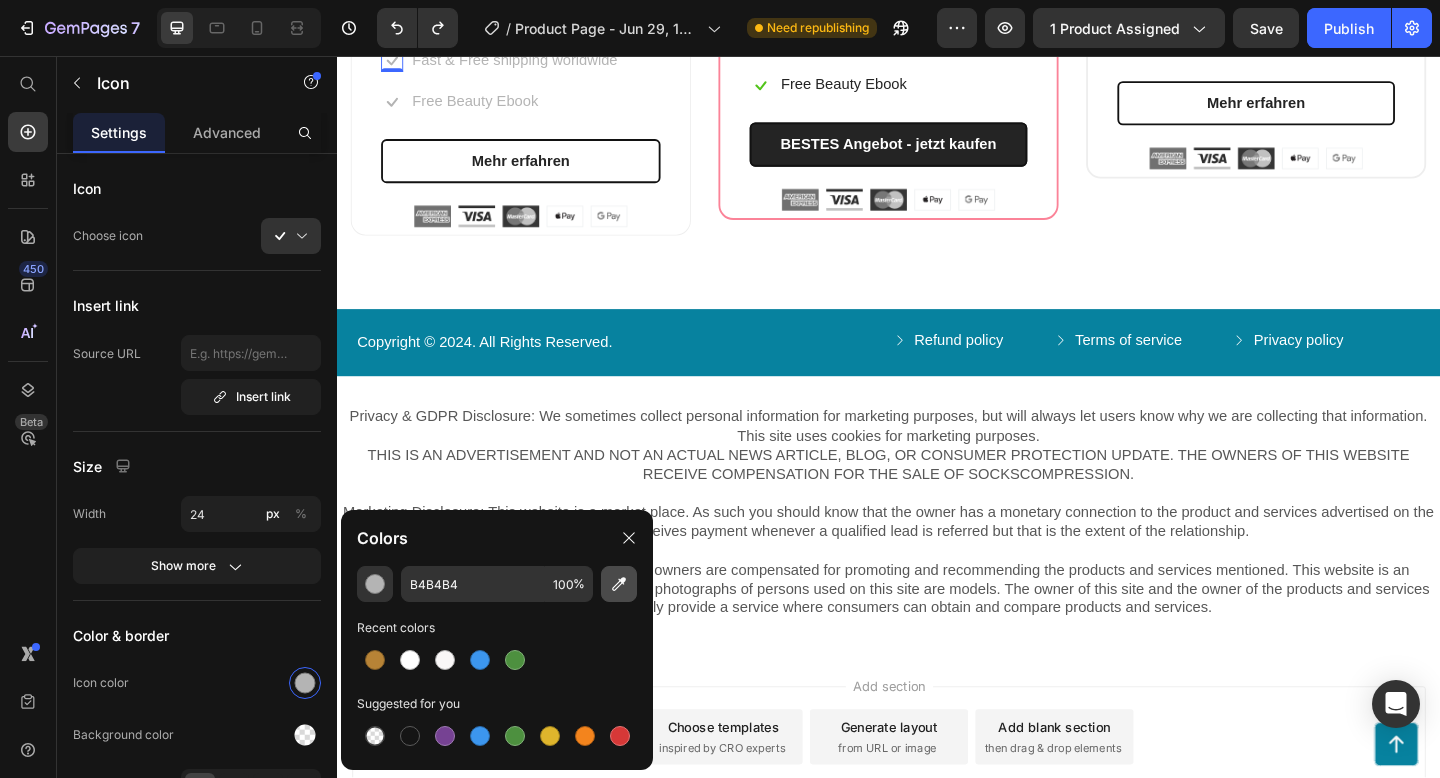 click 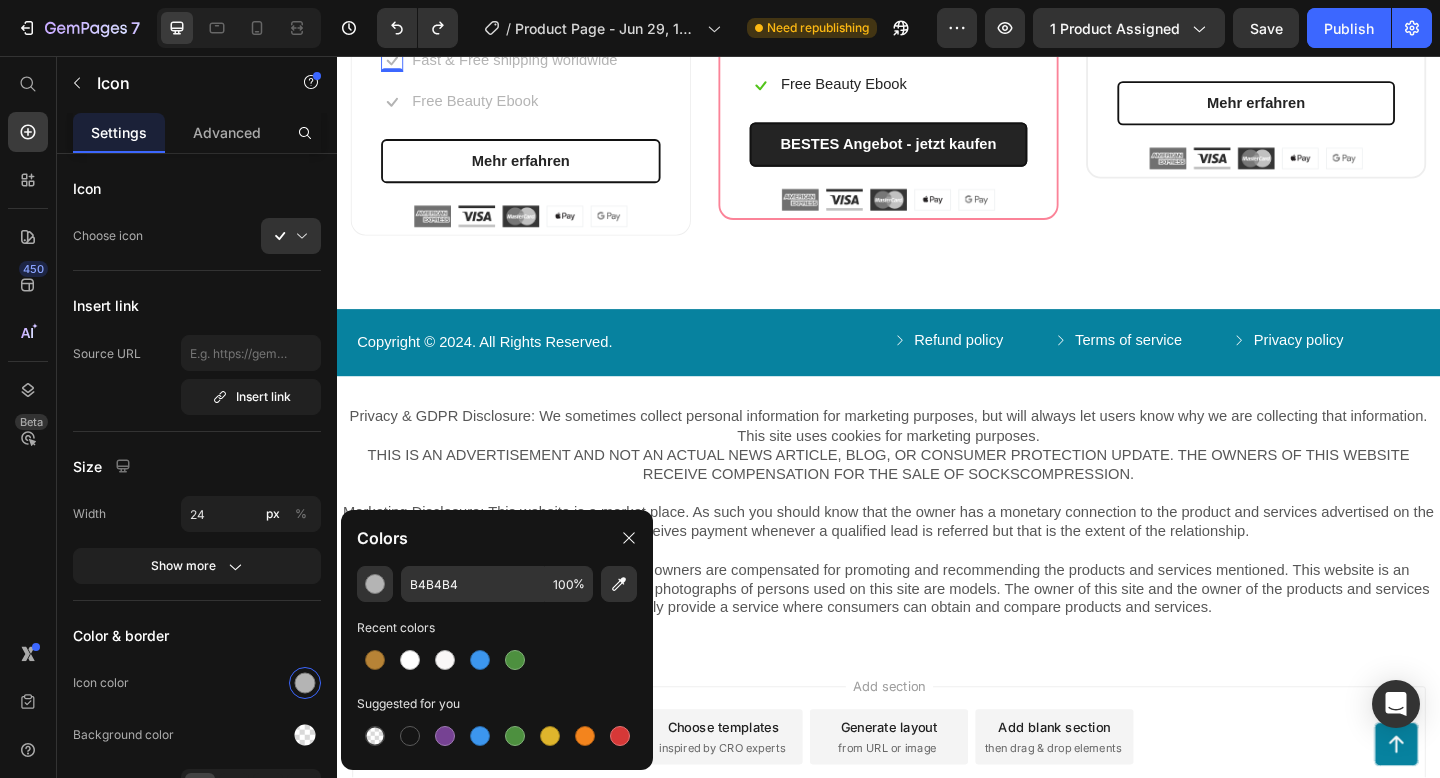 type on "52C41B" 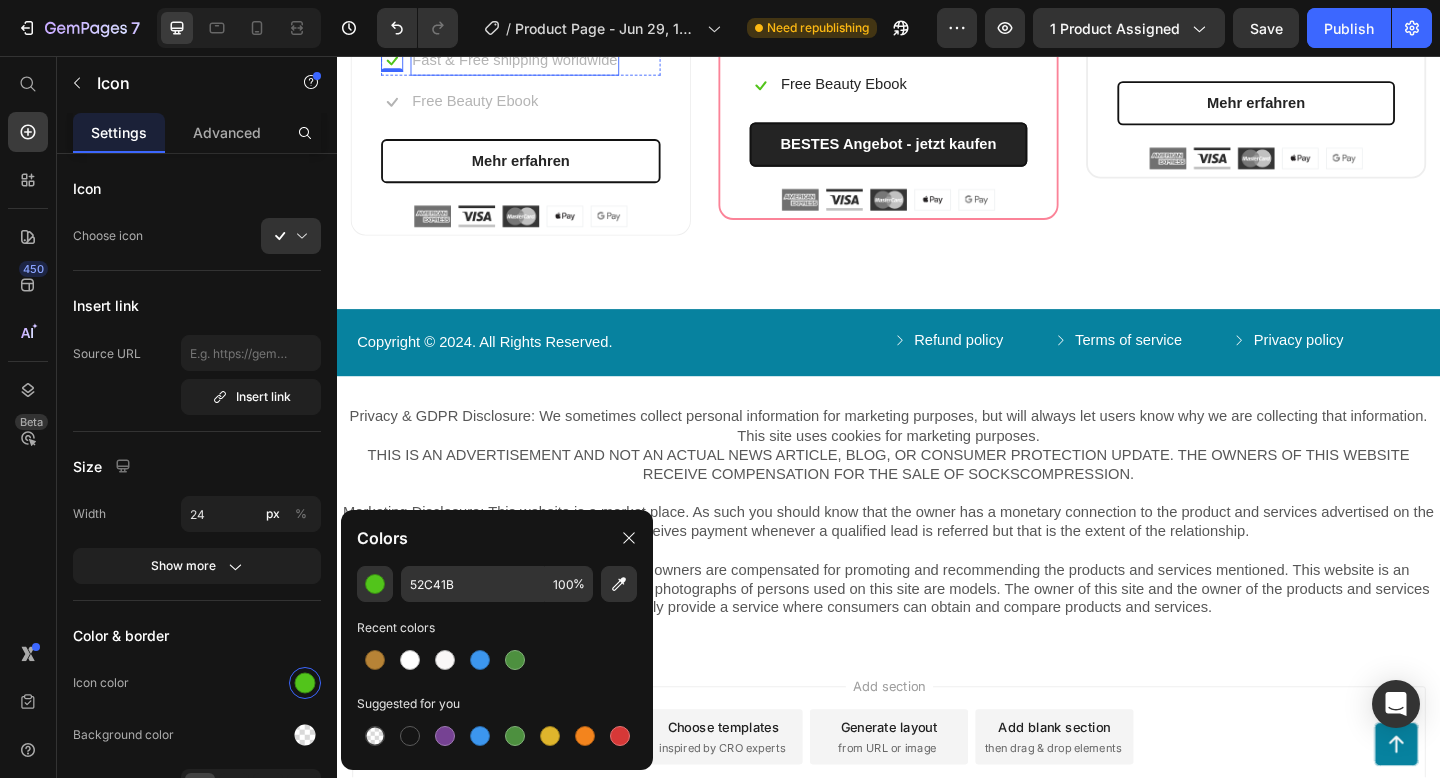 click on "Fast & Free shipping worldwide" at bounding box center [530, 61] 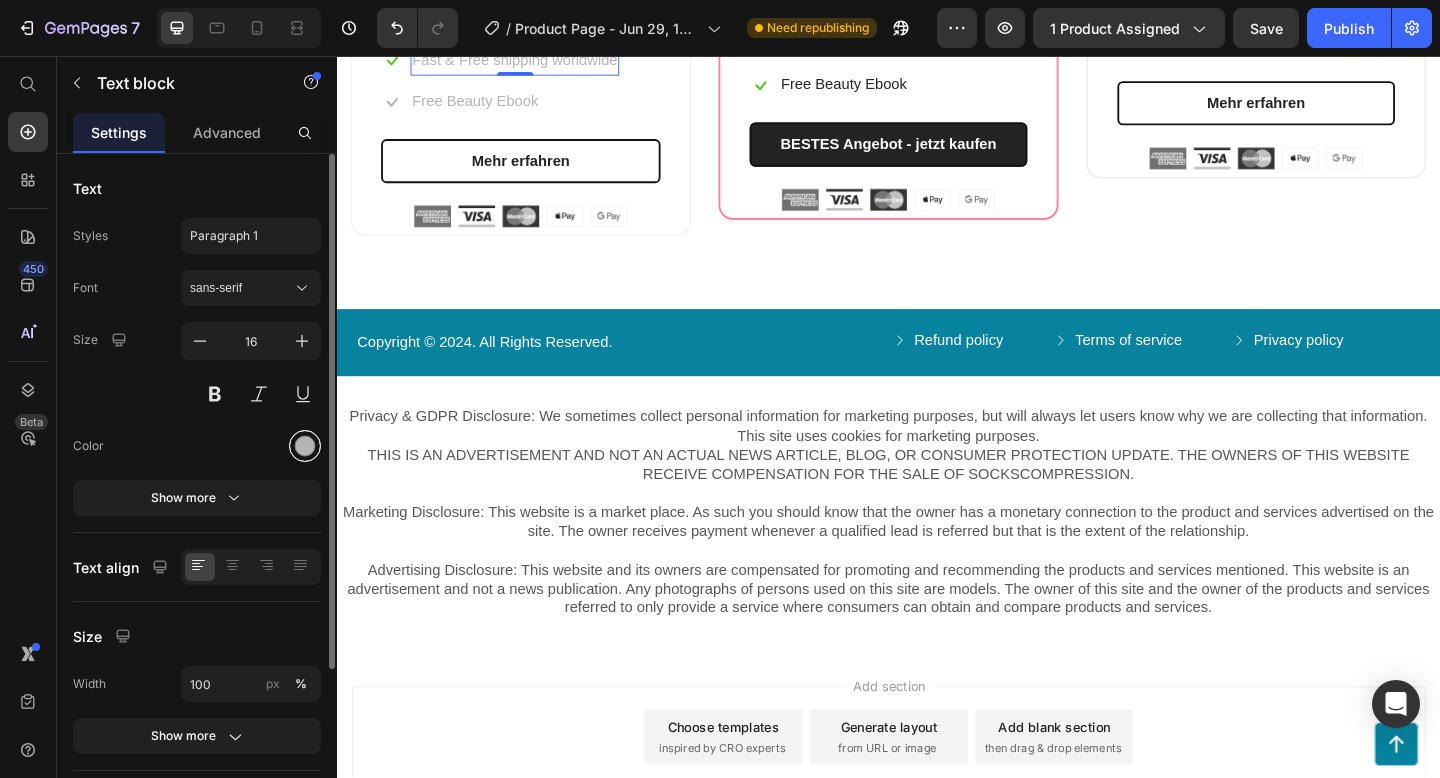 click at bounding box center (305, 446) 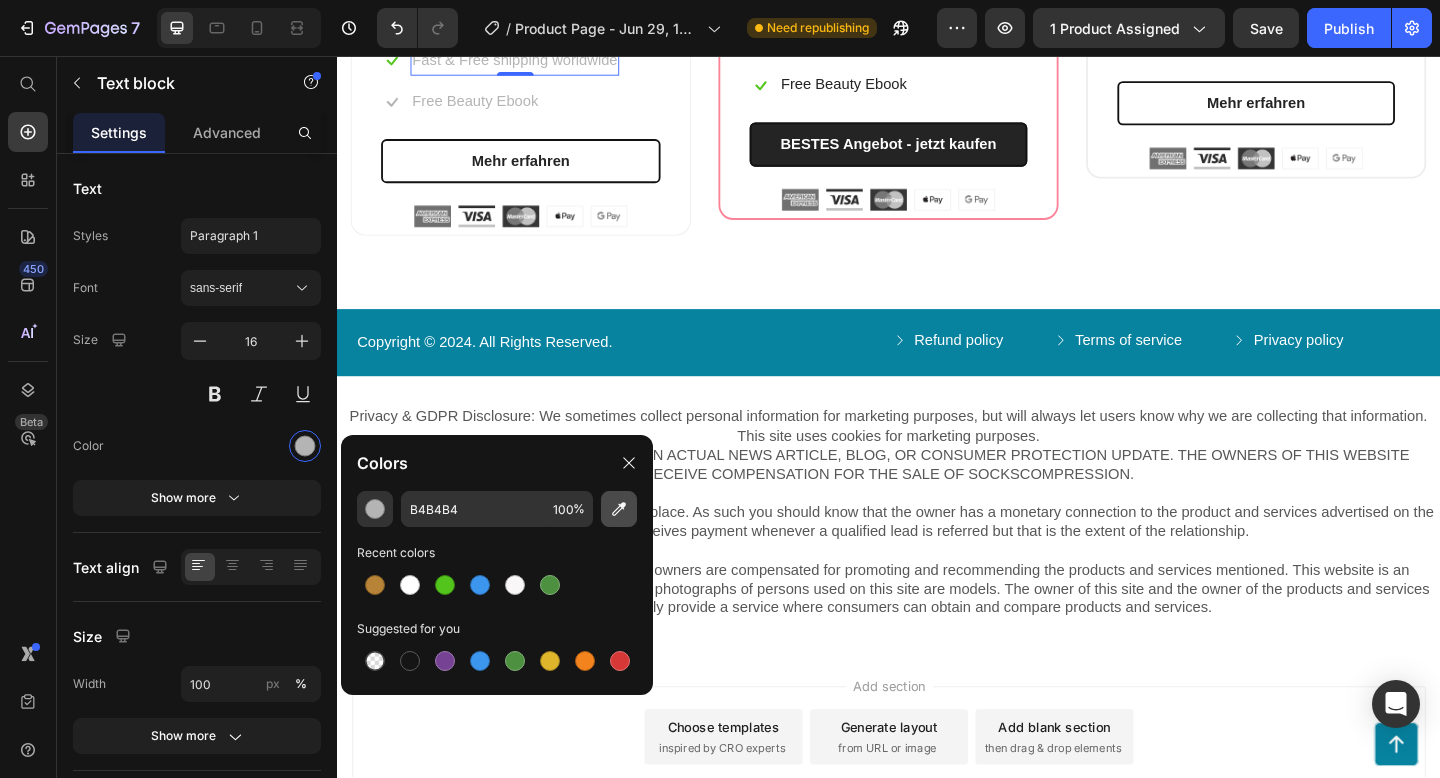 click 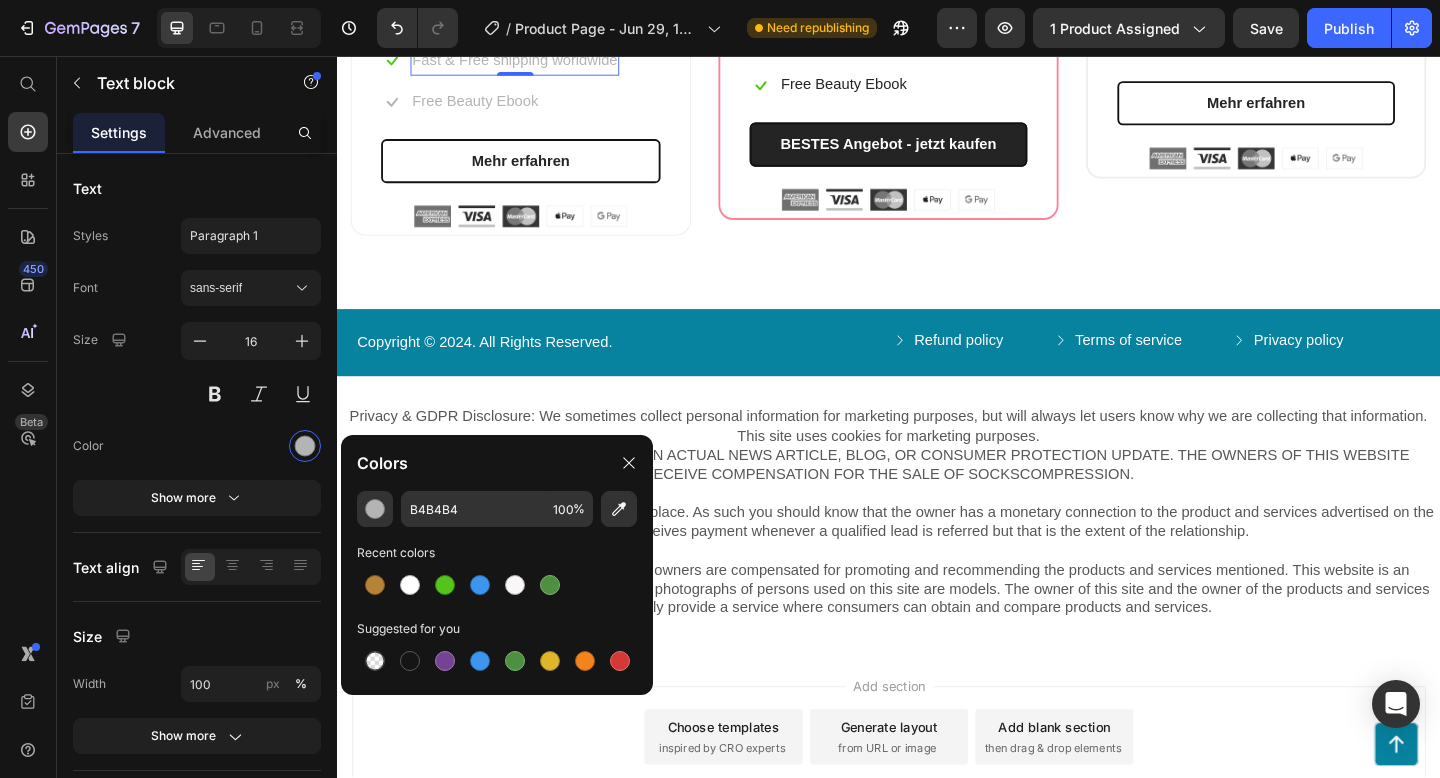 type on "242424" 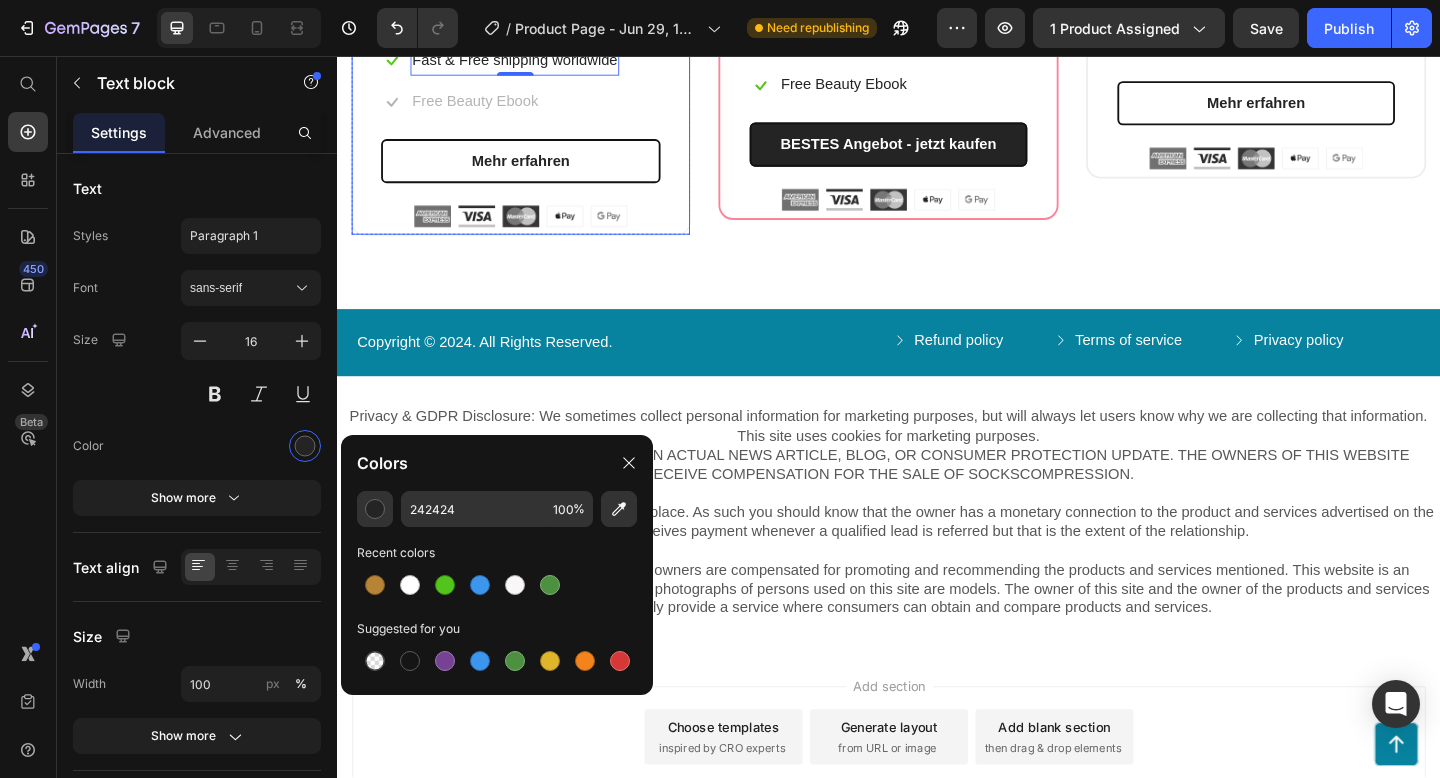 click on "Keine Erpsarnis" at bounding box center [537, -46] 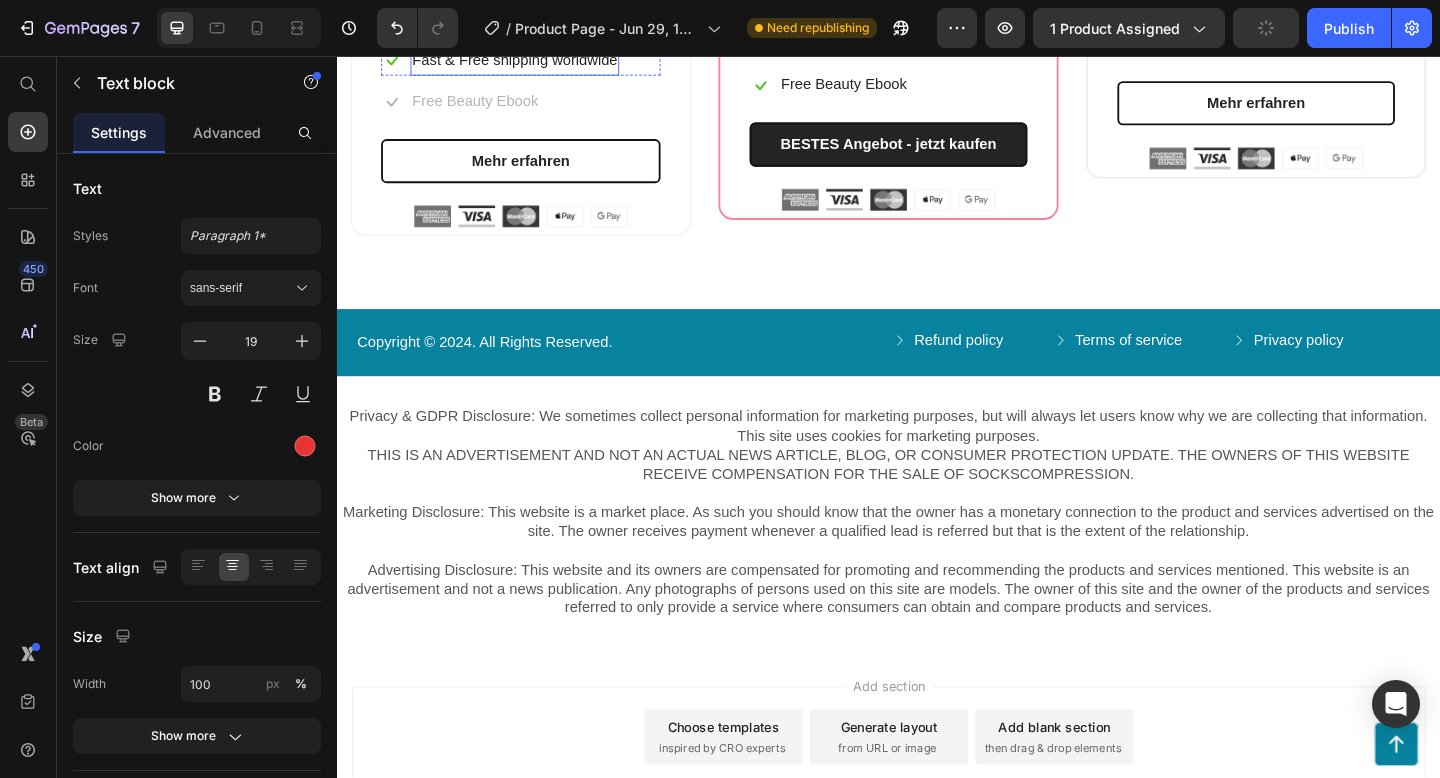 click on "Fast & Free shipping worldwide" at bounding box center (530, 61) 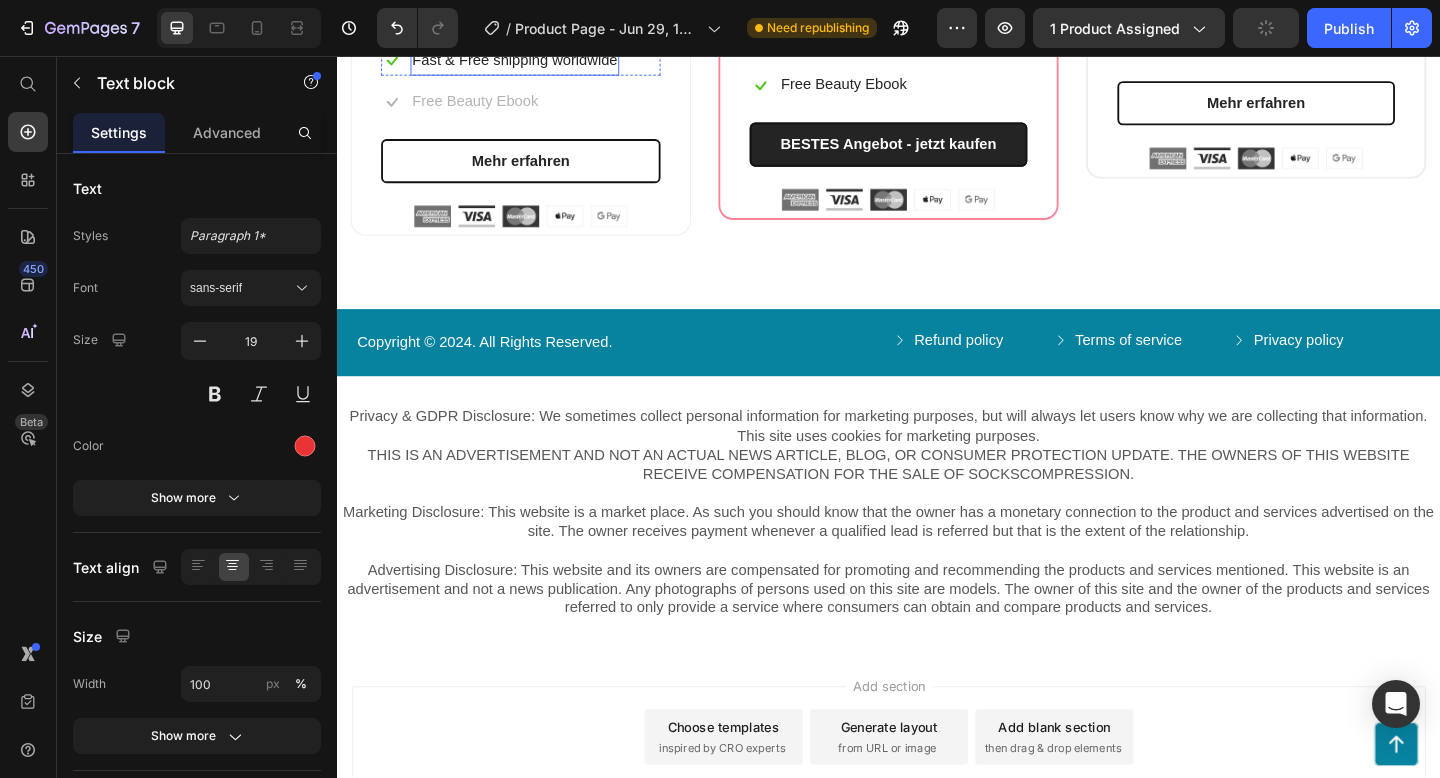 click on "Fast & Free shipping worldwide" at bounding box center (530, 61) 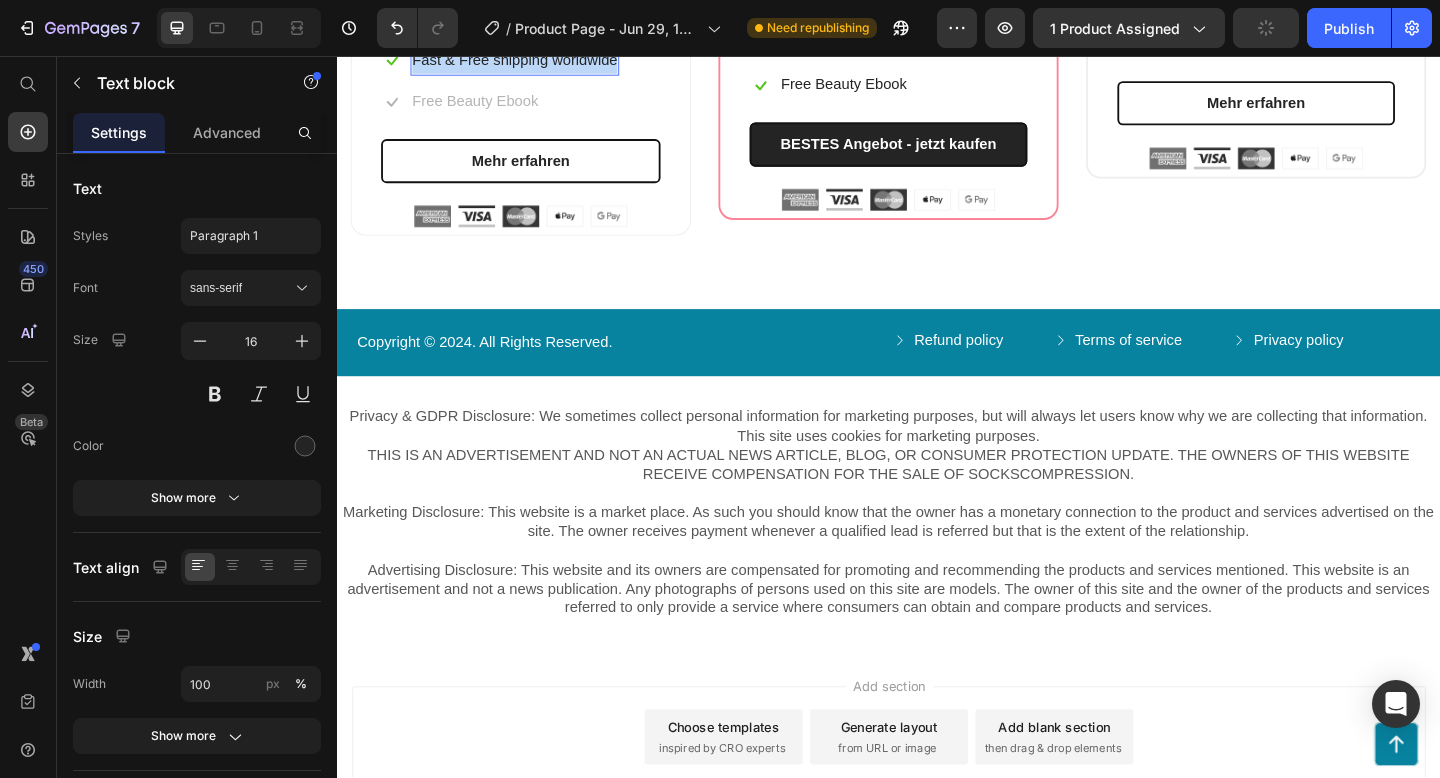 click on "Fast & Free shipping worldwide" at bounding box center [530, 61] 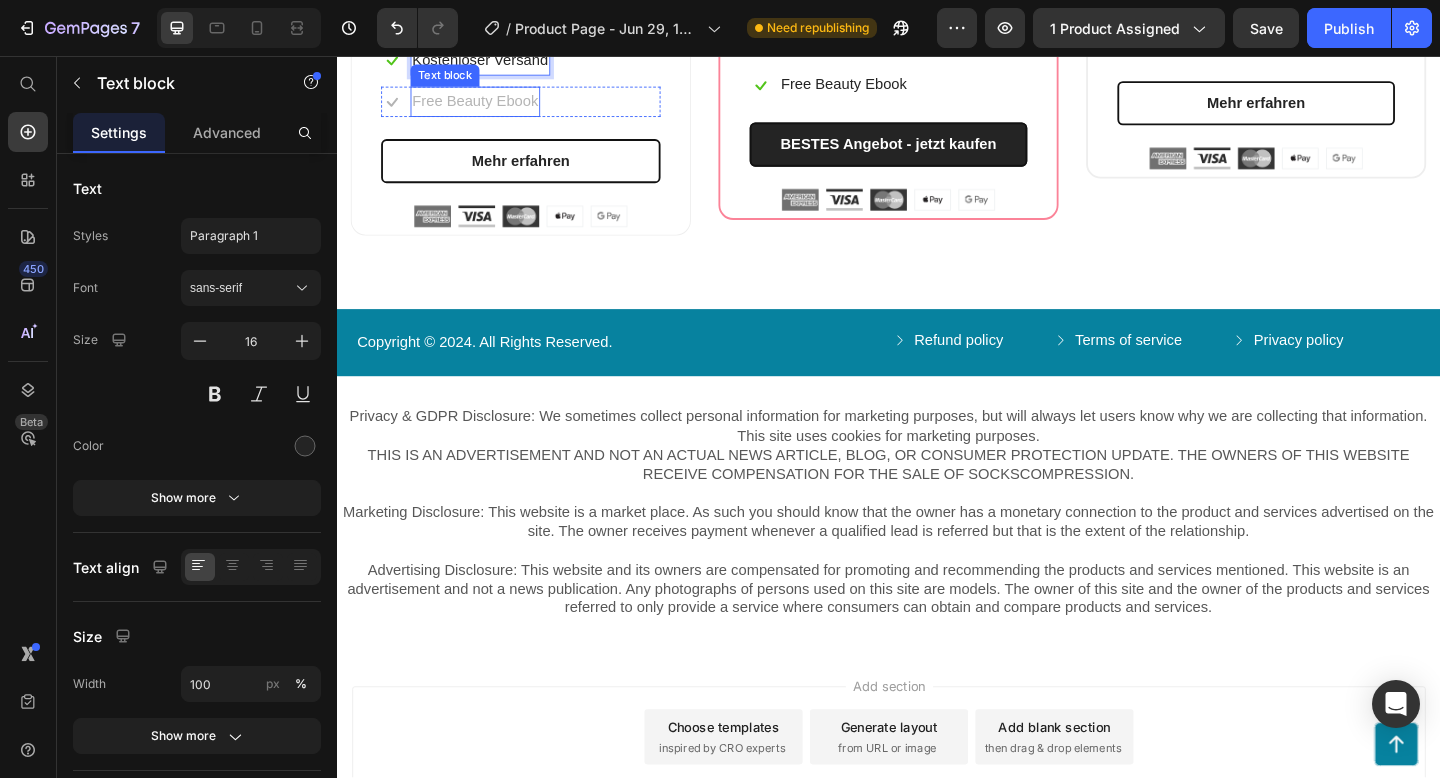 click on "Free Beauty Ebook" at bounding box center (487, 106) 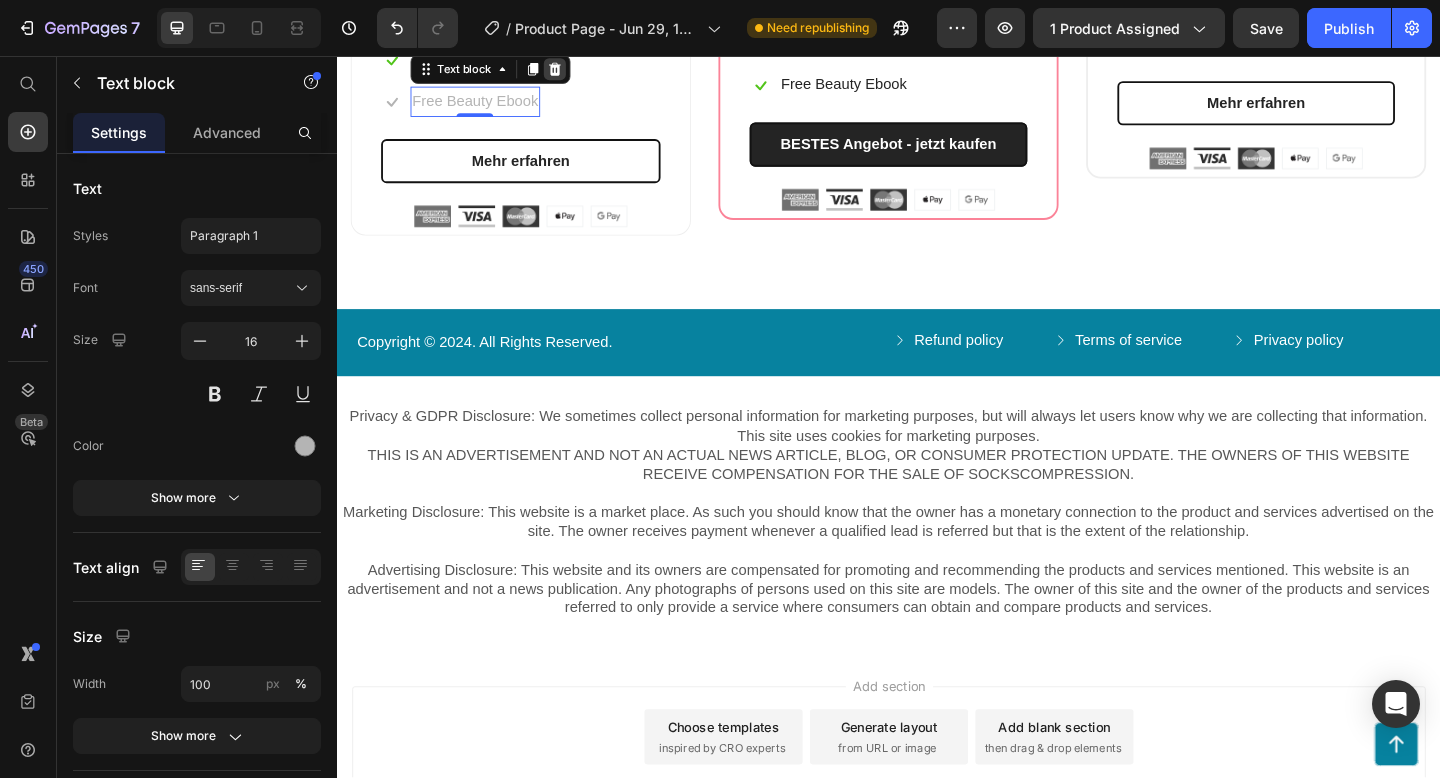 click 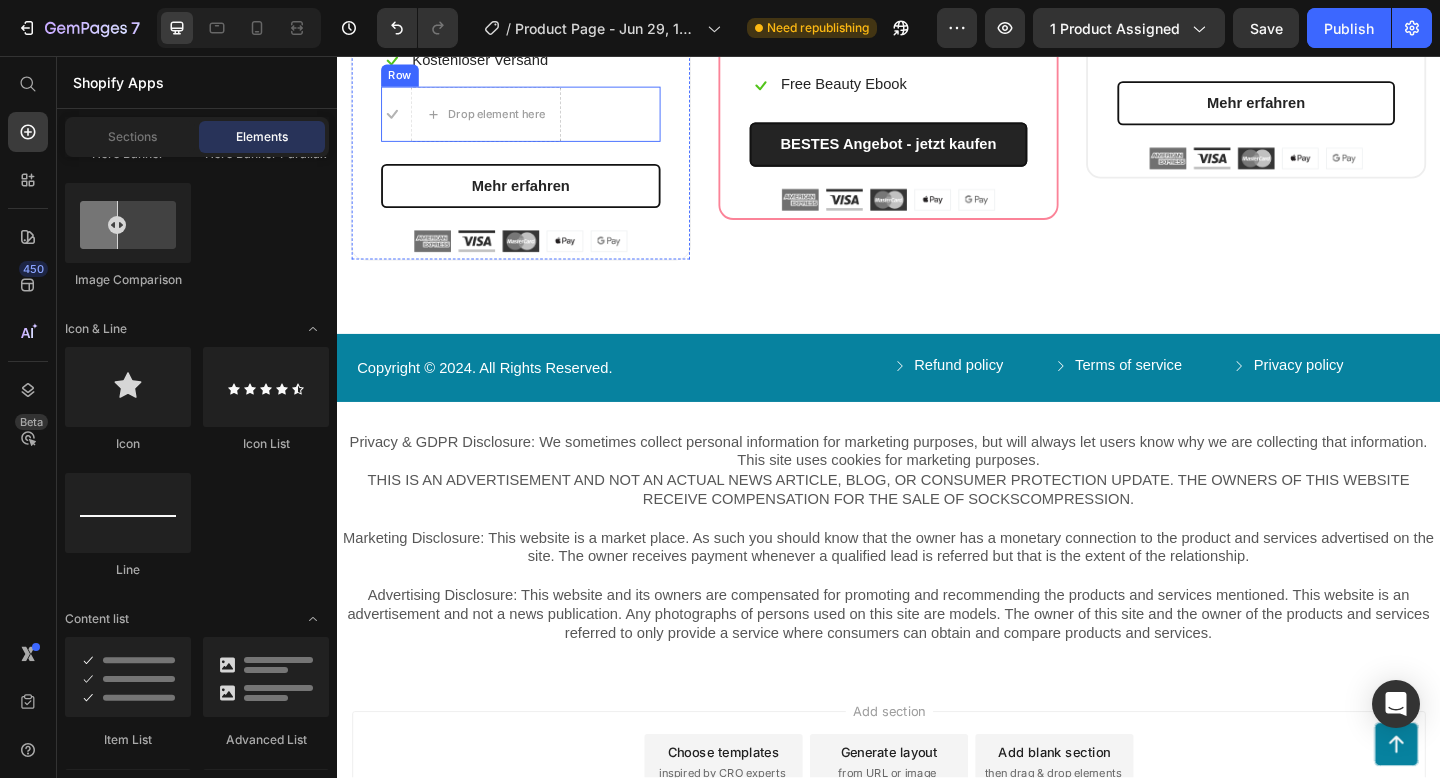 click on "Icon
Drop element here Row" at bounding box center (537, 120) 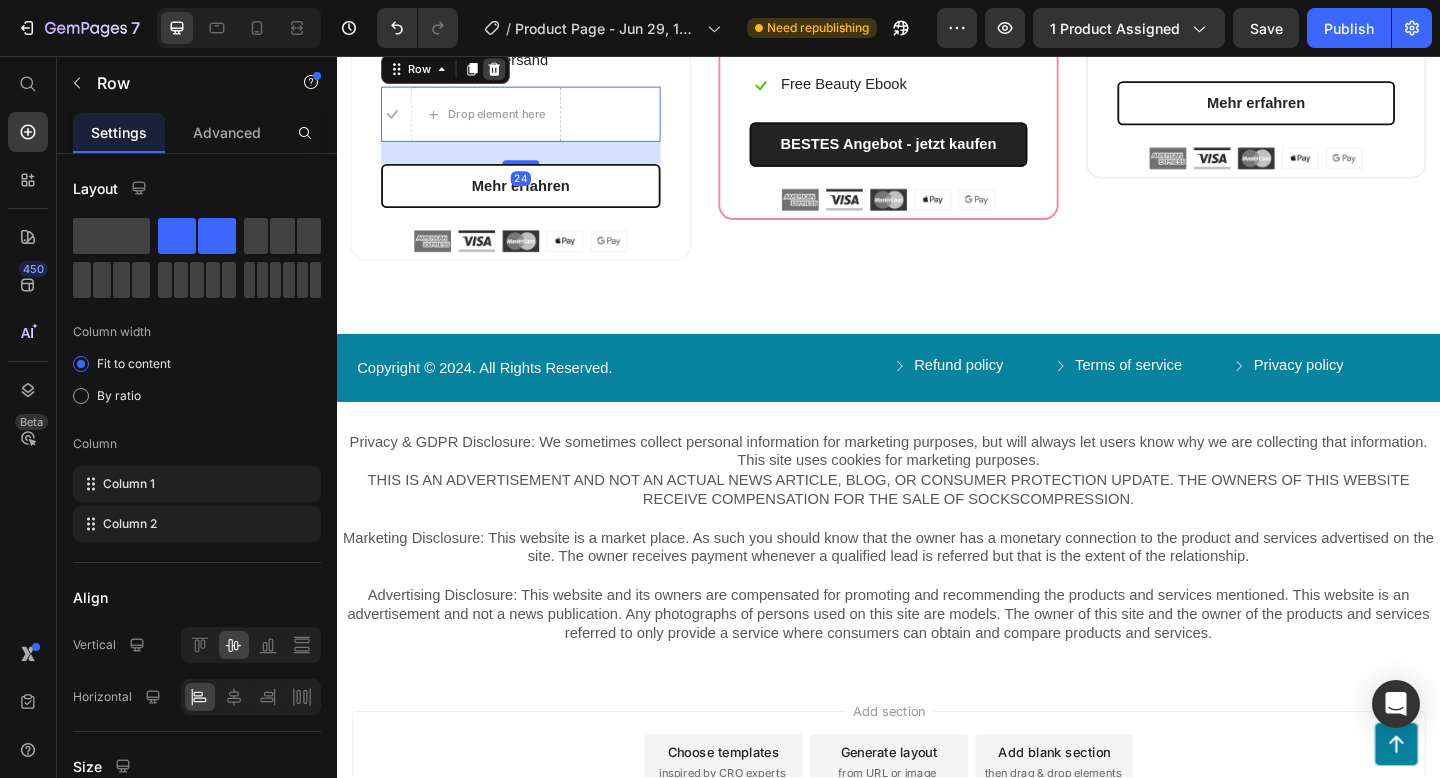click 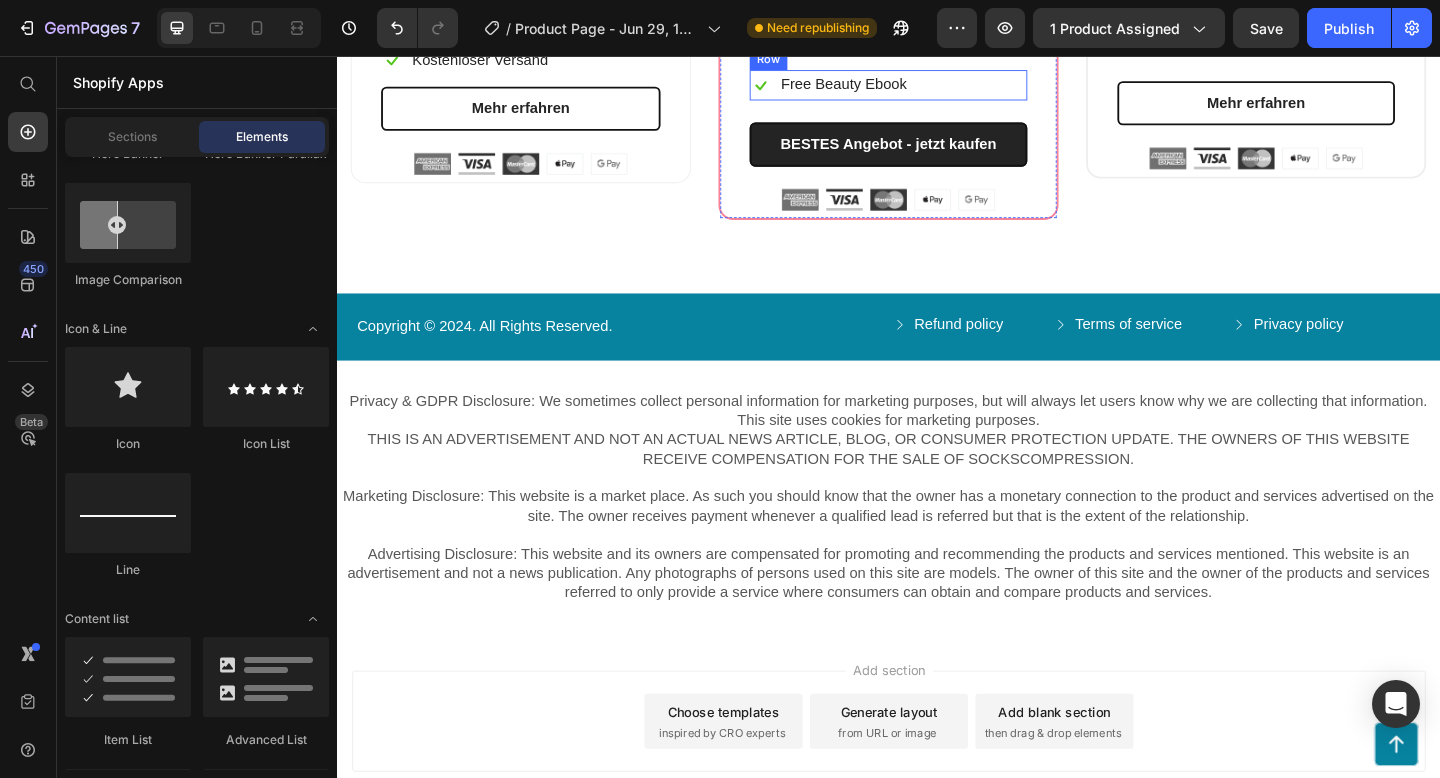 click on "Icon Free Beauty Ebook Text block Row" at bounding box center (937, 88) 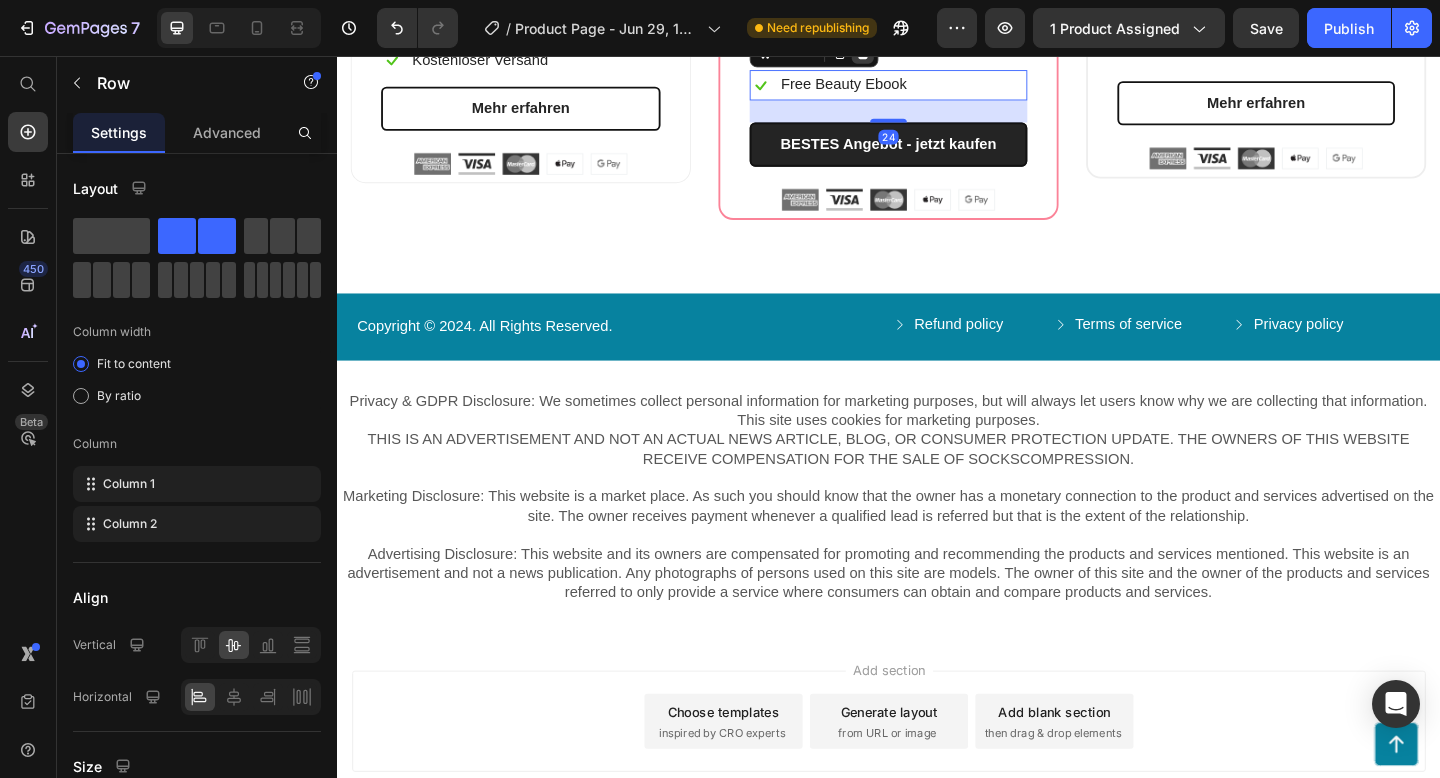 click 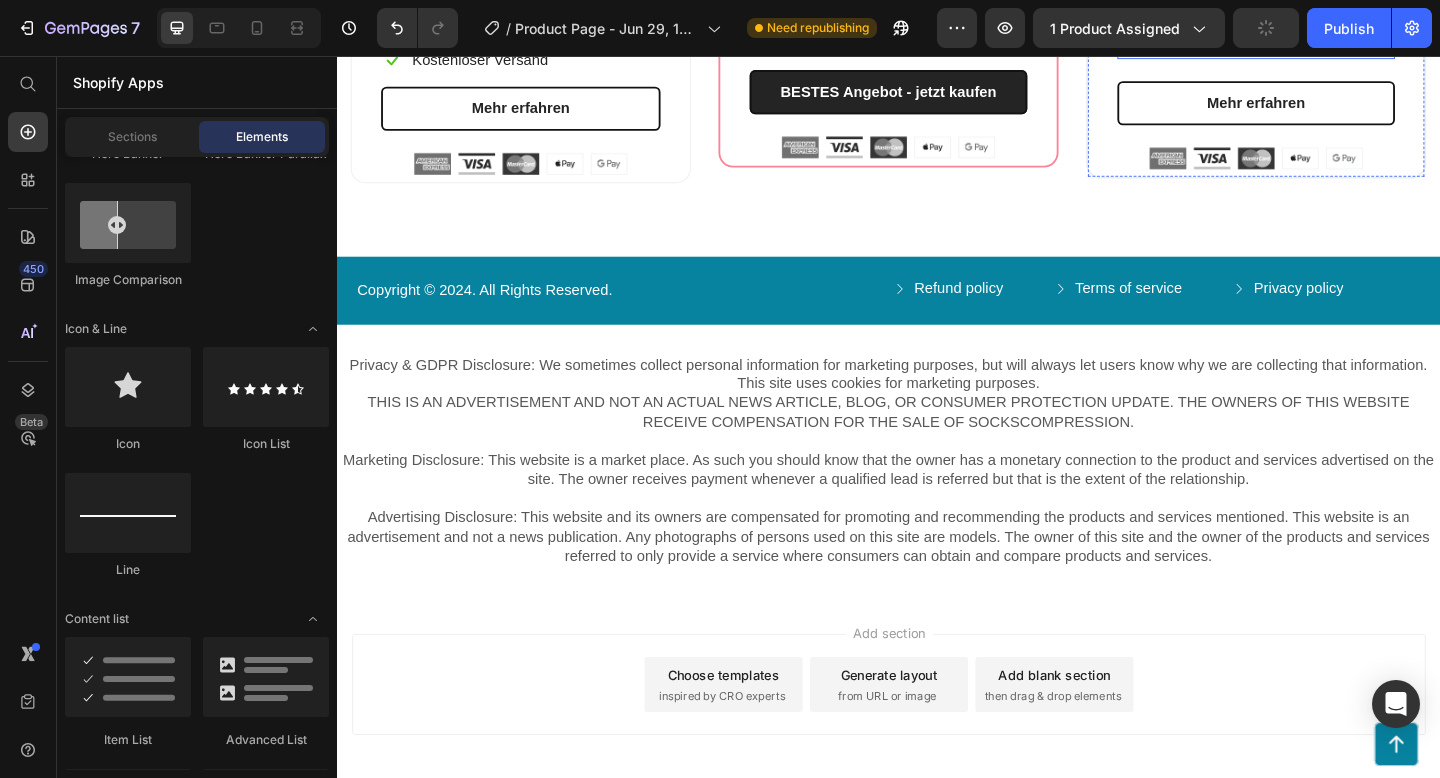 click on "Icon Free Beauty Ebook Text block Row" at bounding box center (1337, 43) 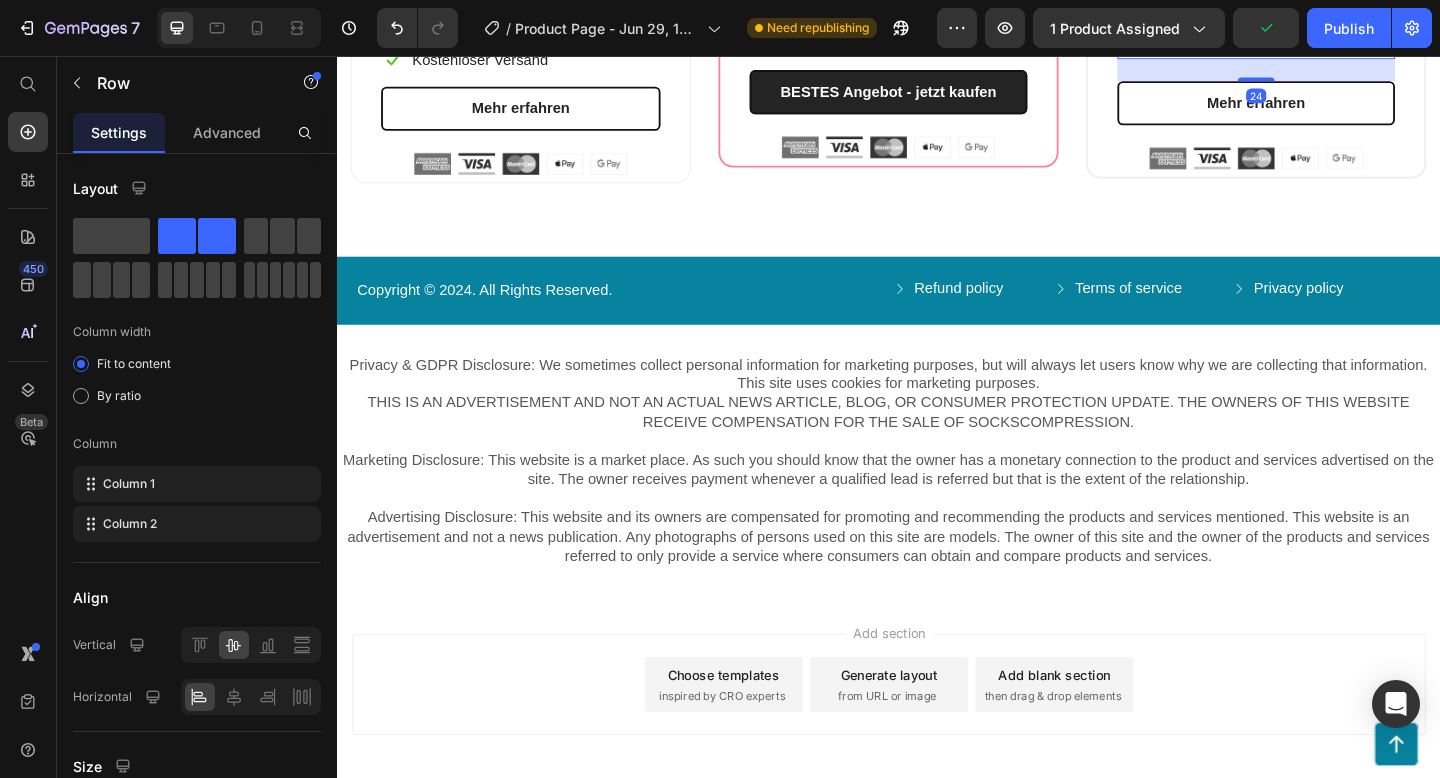 click 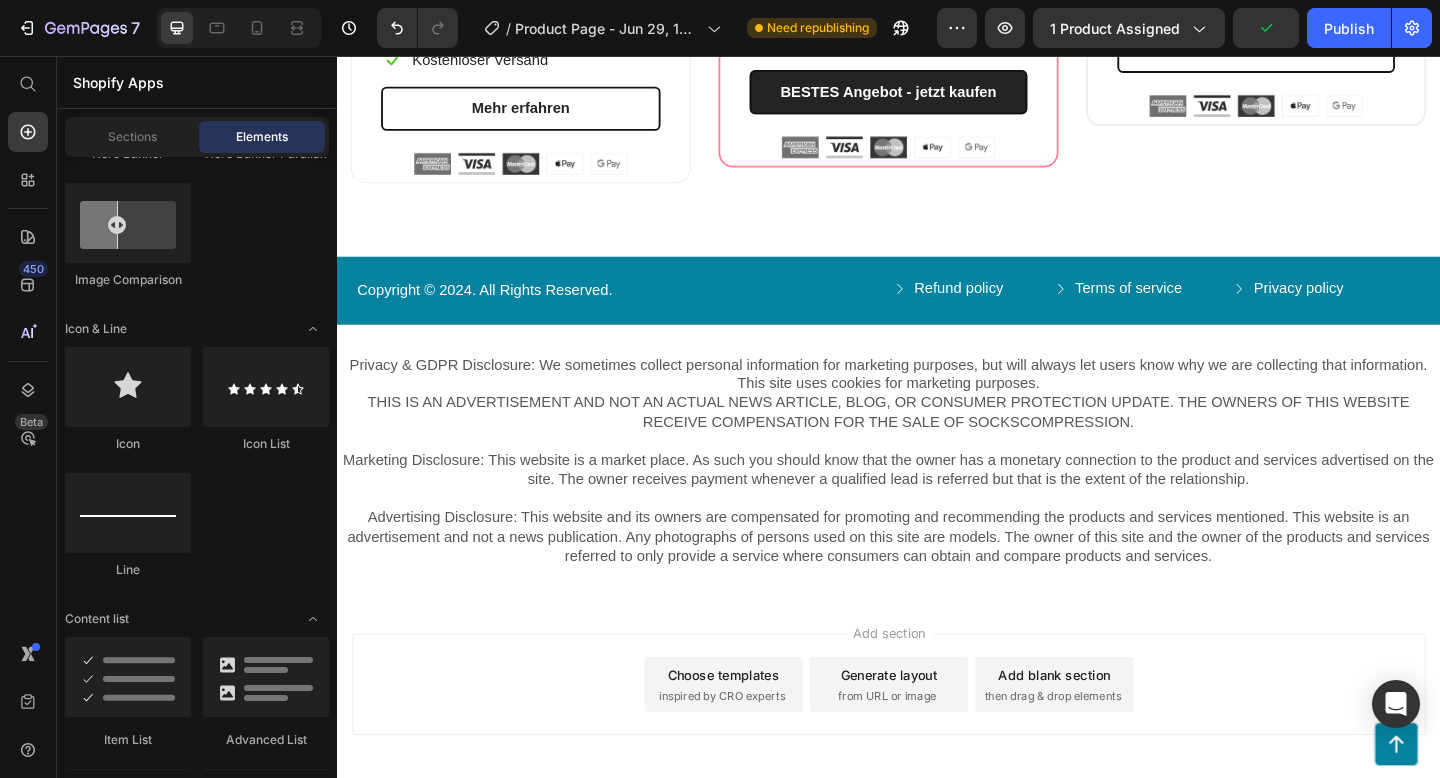 click on "30 - Tage - Geldzurückgarantie" at bounding box center (929, -1) 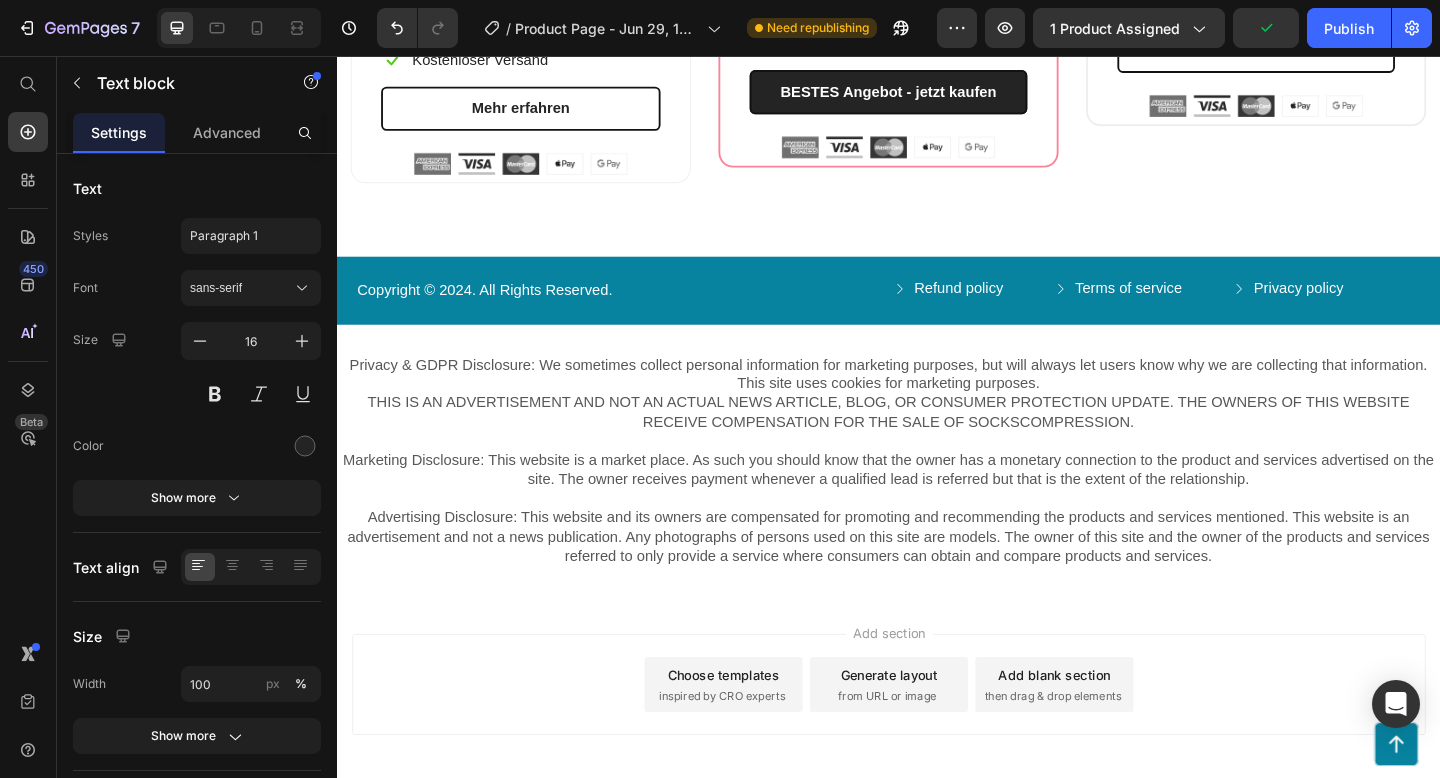 click on "30 - Tage - Geldzurückgarantie" at bounding box center [929, -1] 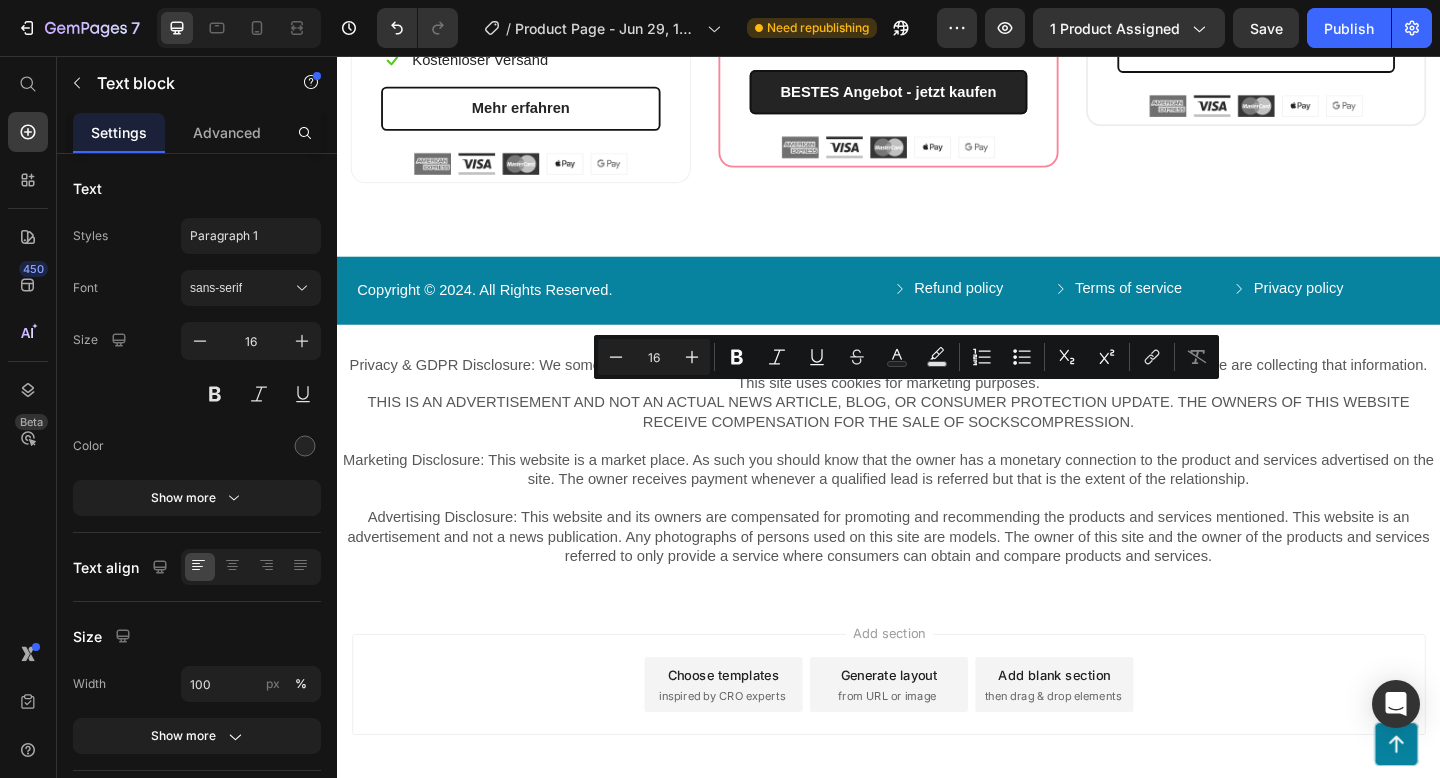 click on "60 Days Money Back Renturn" at bounding box center (1326, -47) 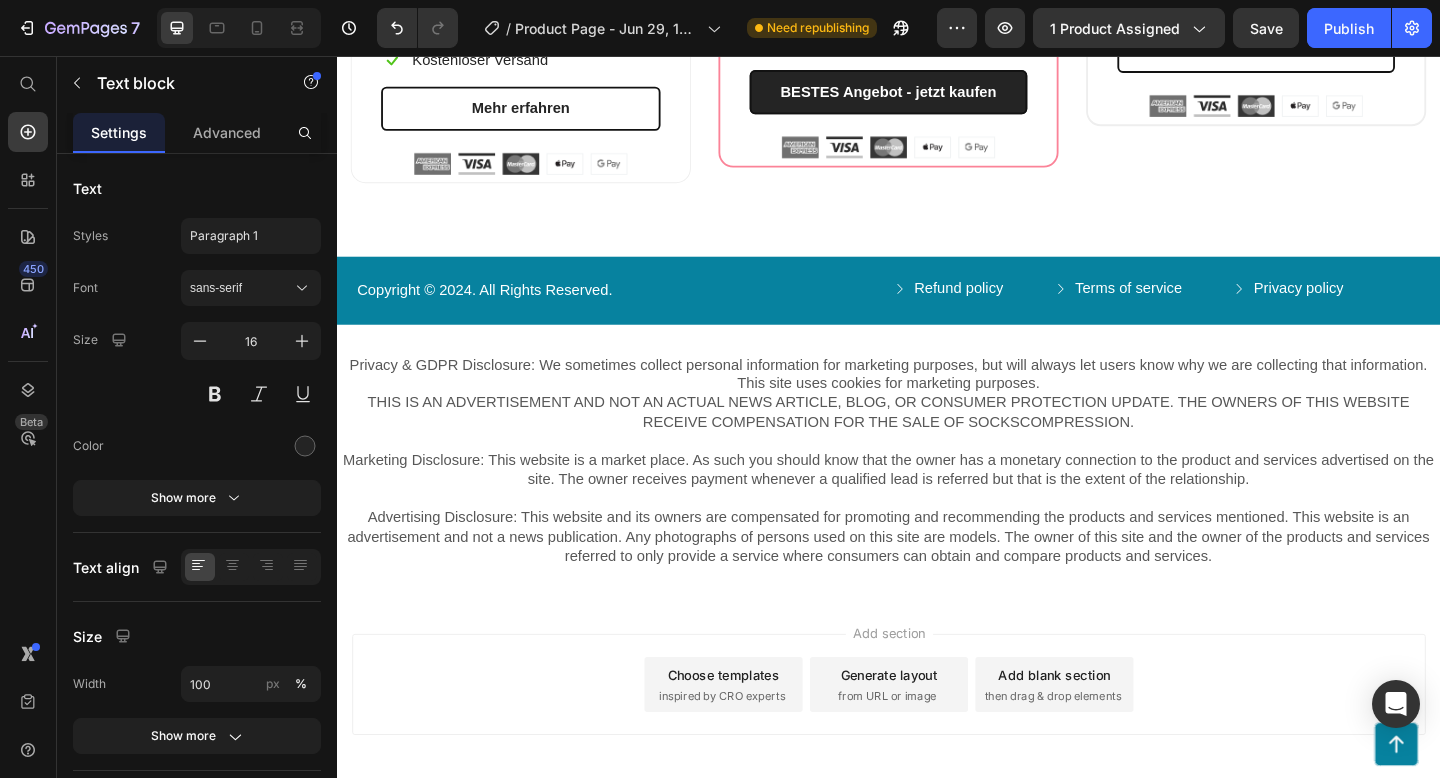 click on "60 Days Money Back Renturn" at bounding box center [1326, -47] 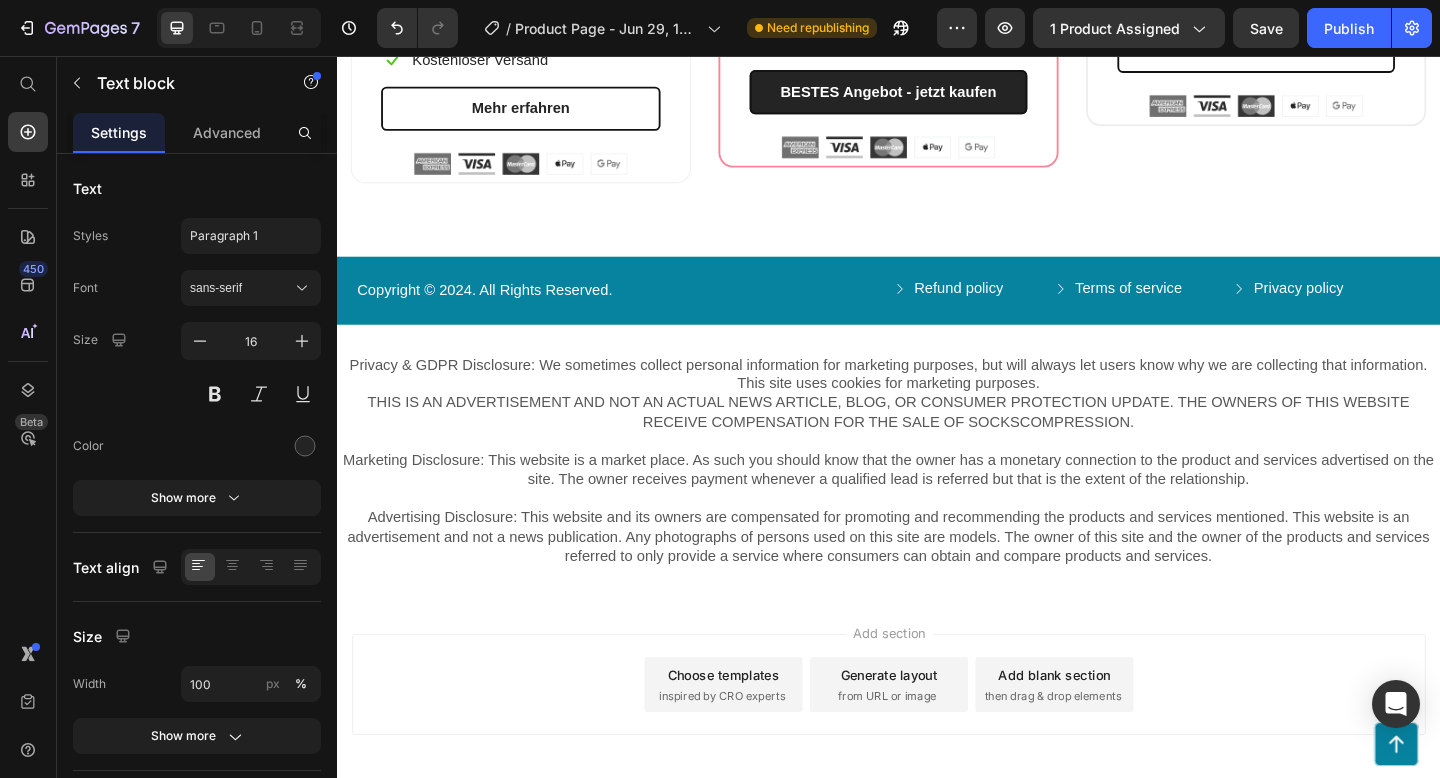 click on "Fast & Free shipping worldwide" at bounding box center (1331, -2) 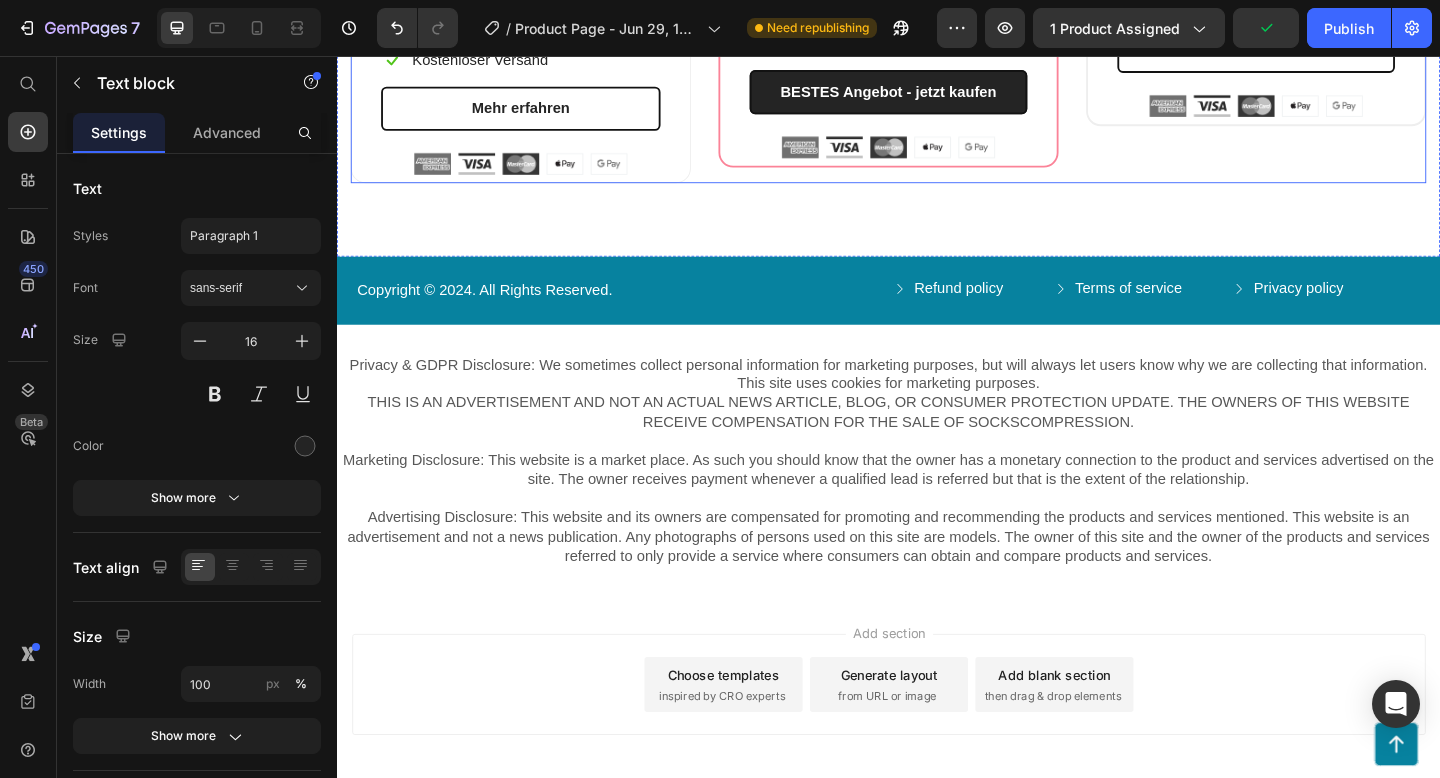 click on "x2 Heading Row (P) Images & Gallery Row €28,00 (P) Price
Icon 30 - Tage - Geldzurückgarantie Text block Row
Icon Kostenloser Versand Text block   0 Row Mehr erfahren (P) Cart Button Image Image Image Image Image Row Row Product Row" at bounding box center (1337, -182) 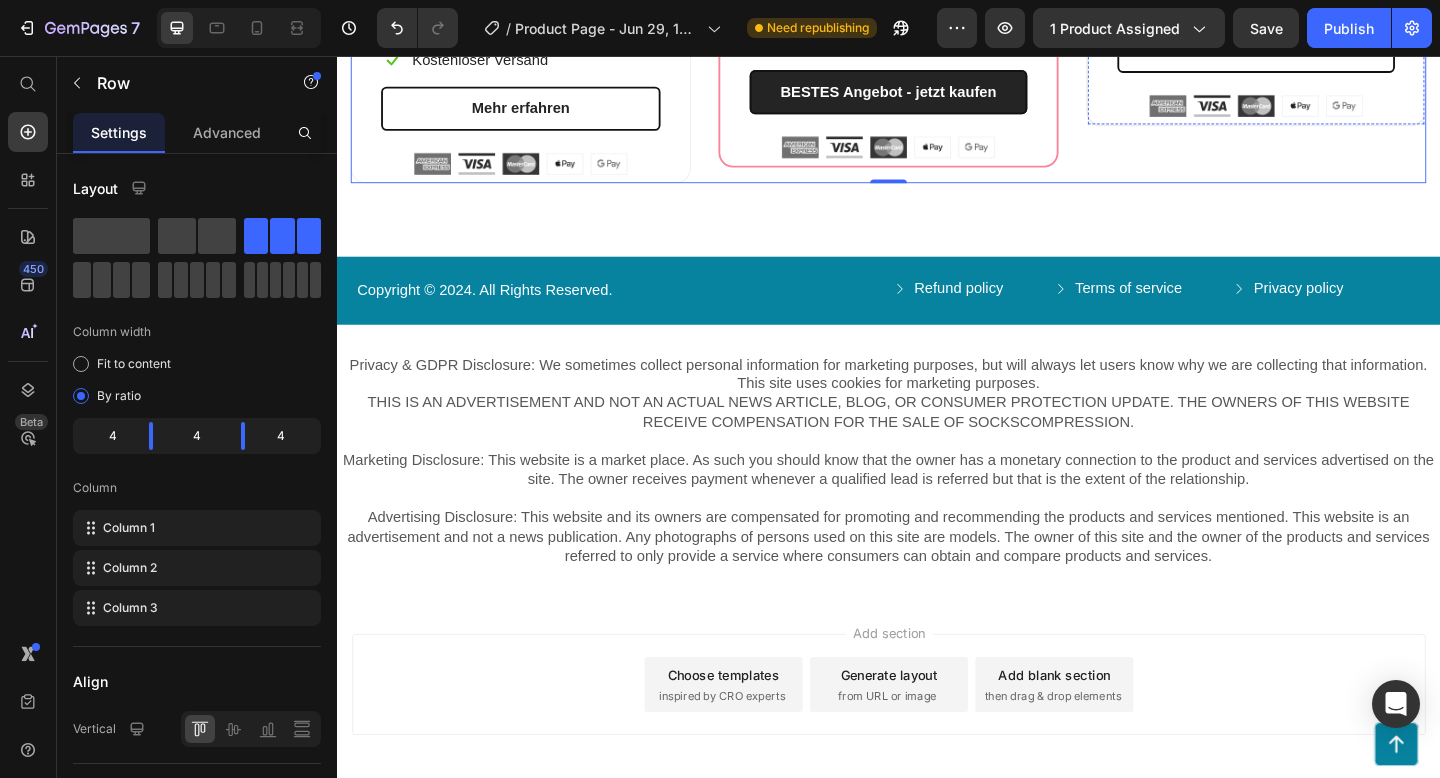click on "€28,00" at bounding box center [1337, -119] 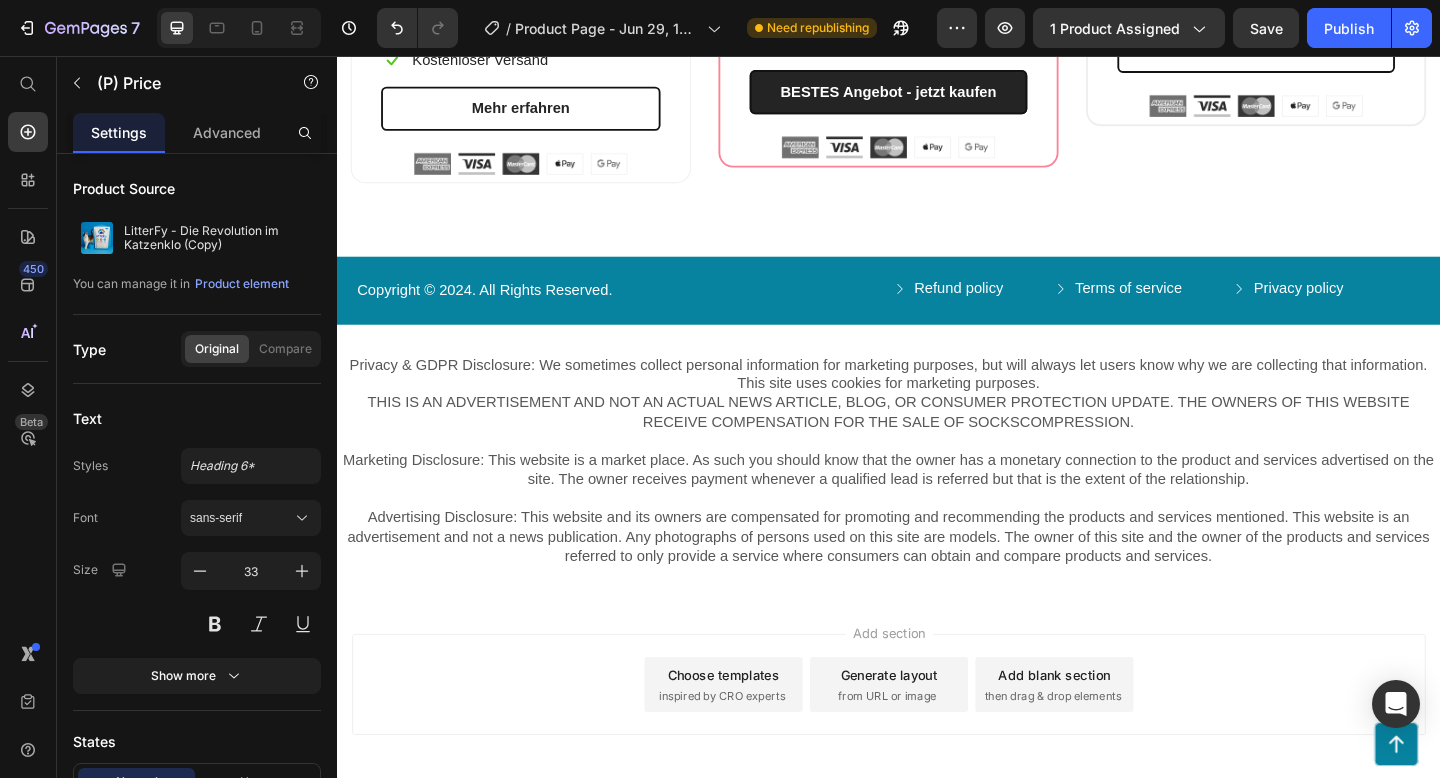 click on "€28,00" at bounding box center [1337, -119] 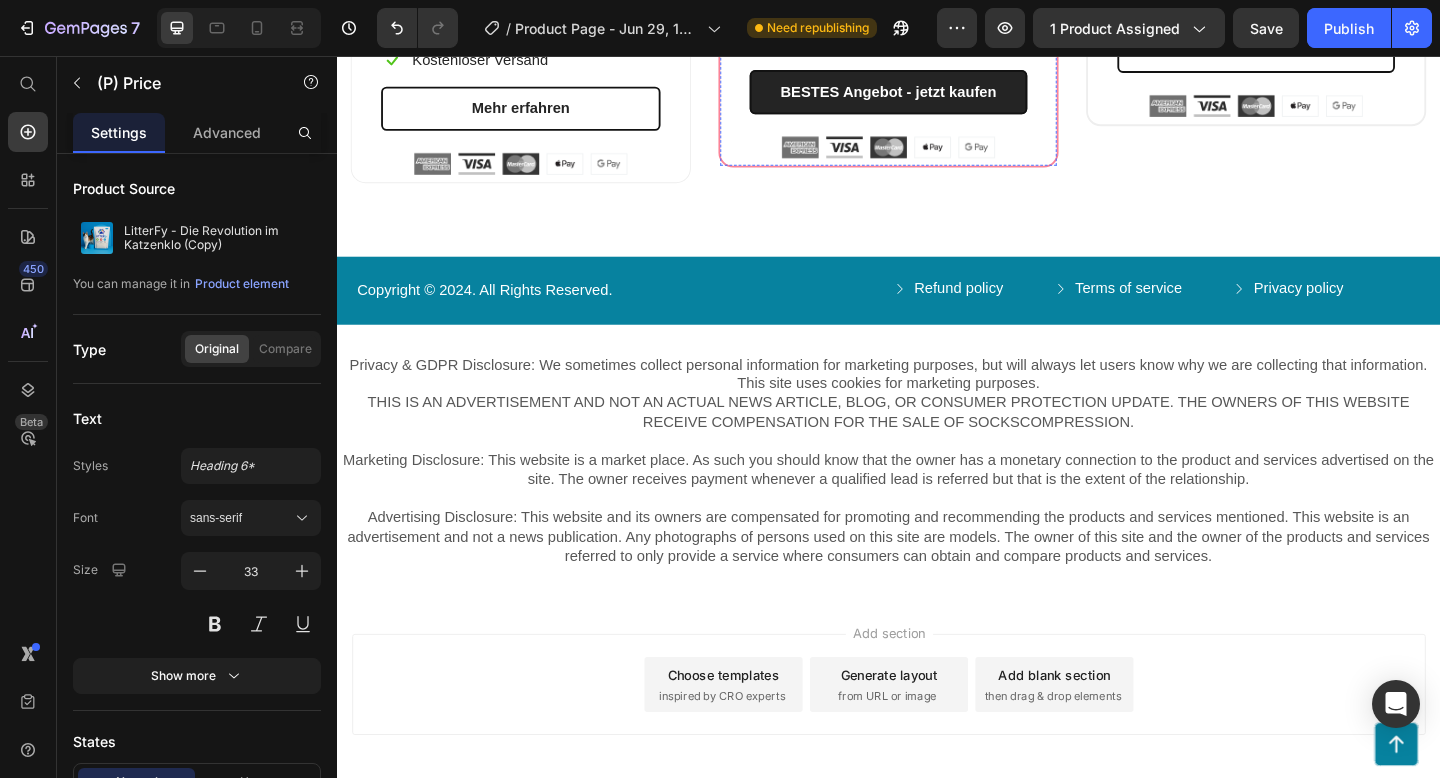 click on "71,40 €" at bounding box center (937, -135) 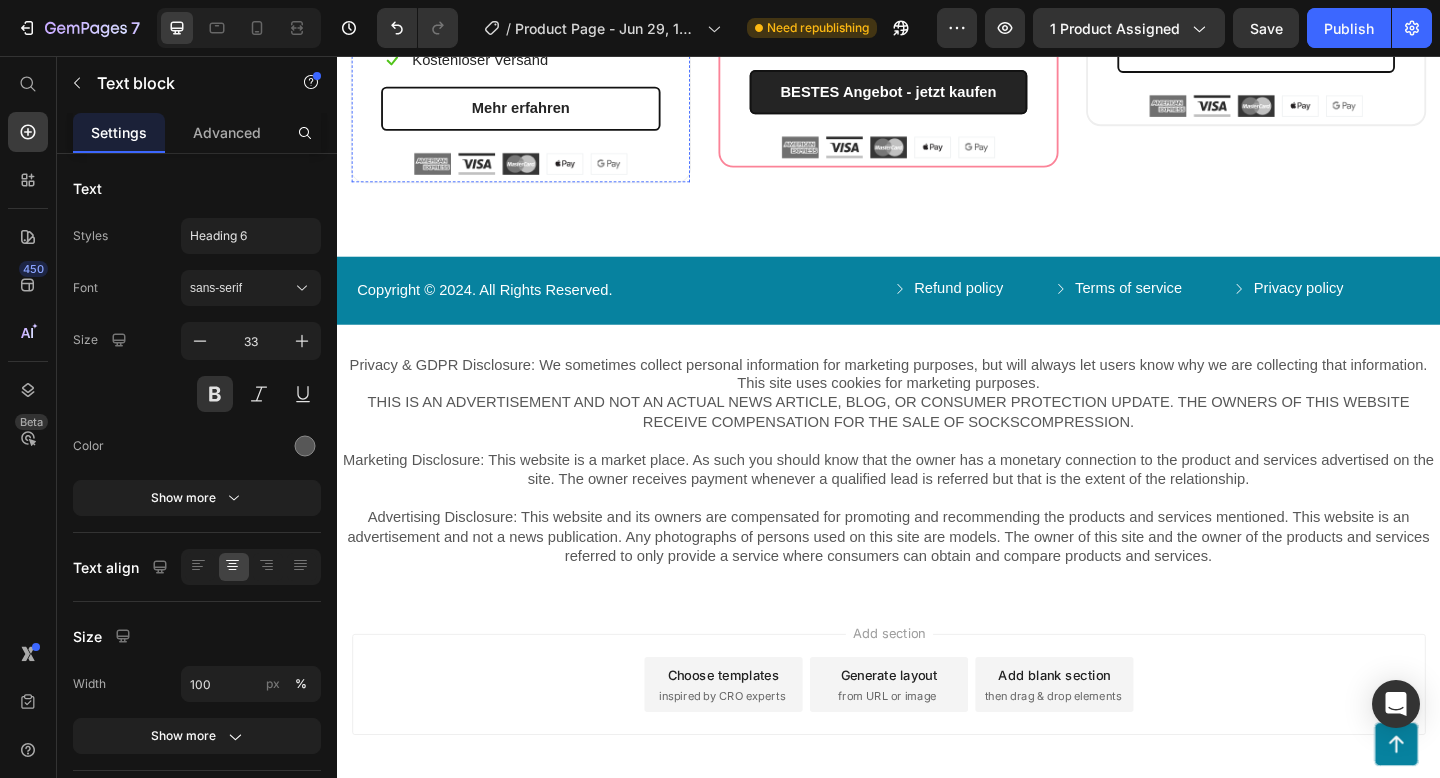 click on "€28,00" at bounding box center [537, -117] 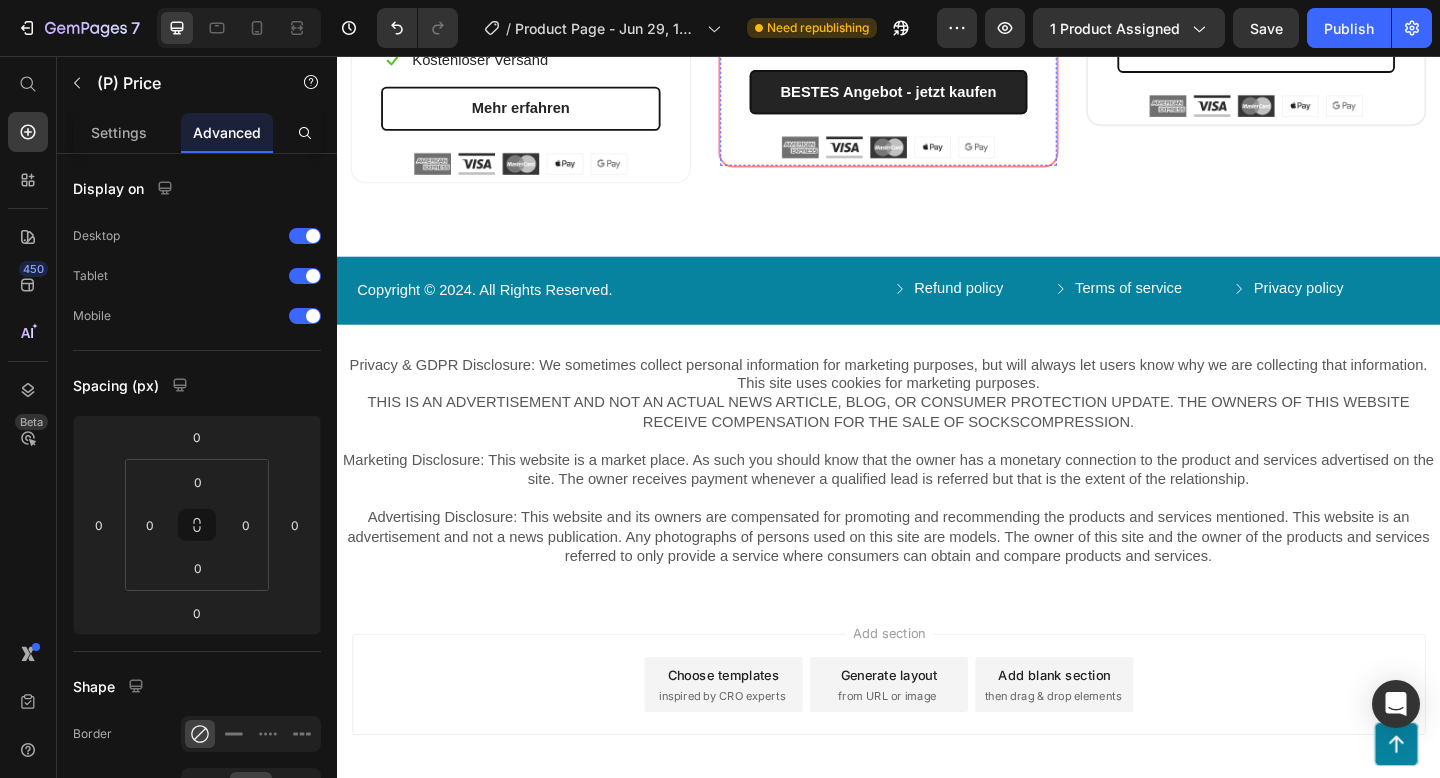 click on "71,40 €" at bounding box center (937, -135) 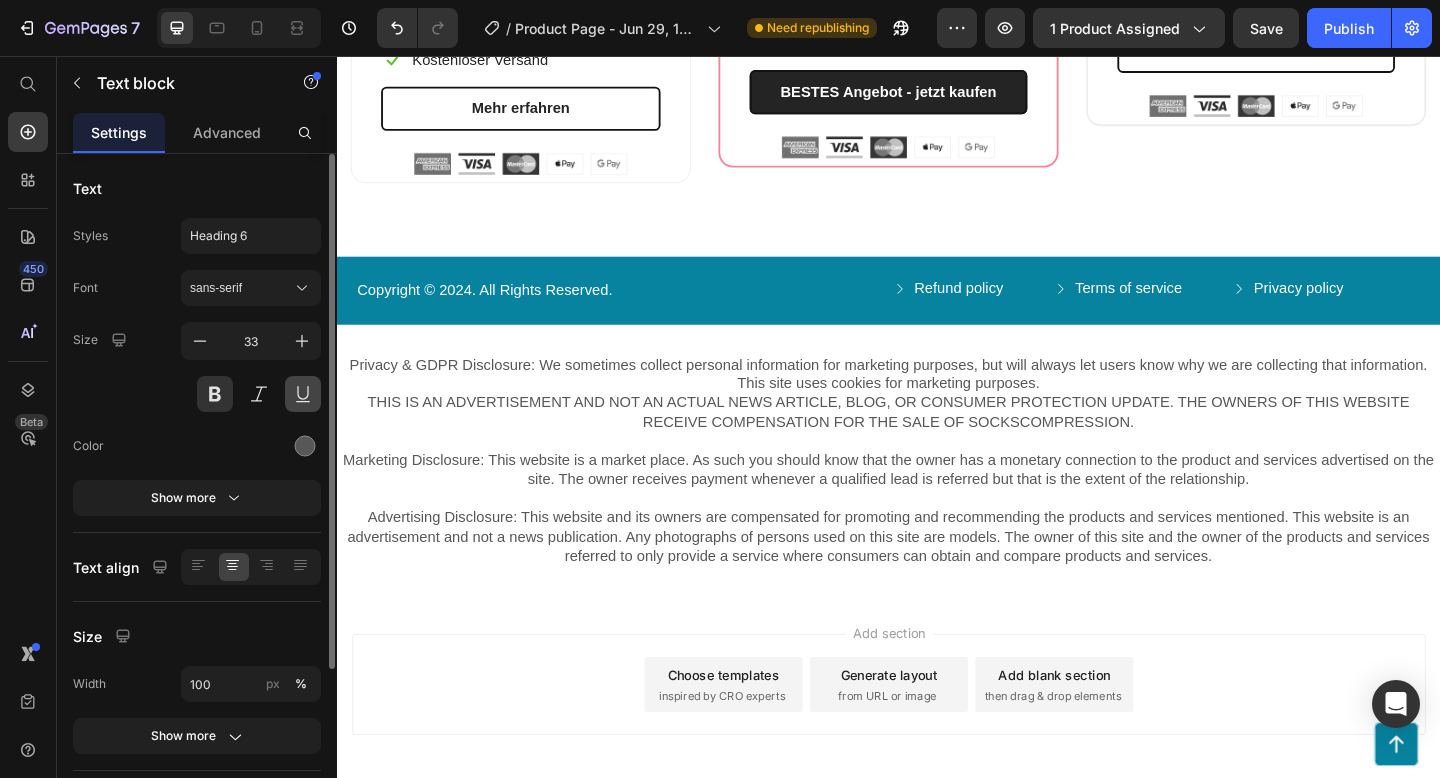 click at bounding box center [303, 394] 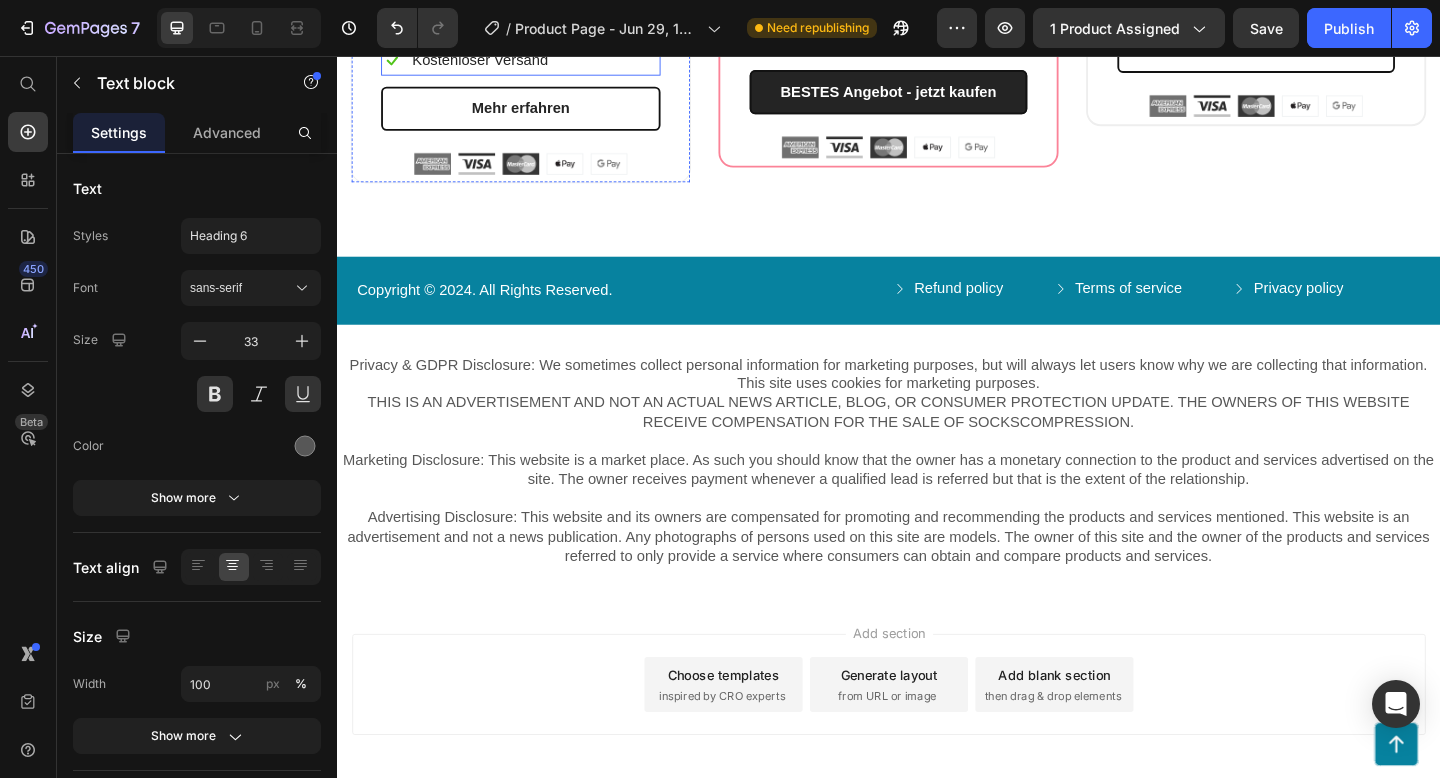 click on "Icon Kostenloser Versand Text block Row" at bounding box center (537, 61) 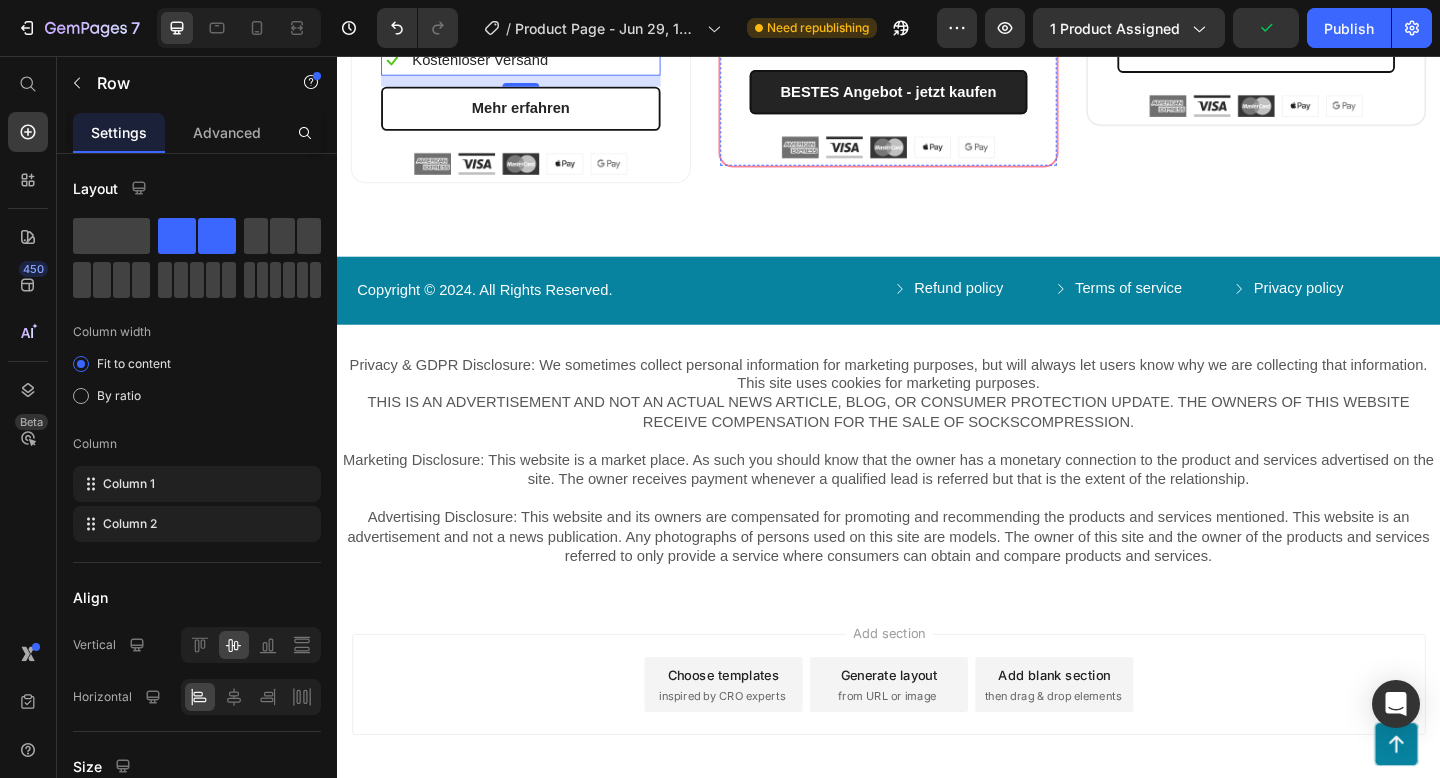 click on "71,40 €" at bounding box center (937, -135) 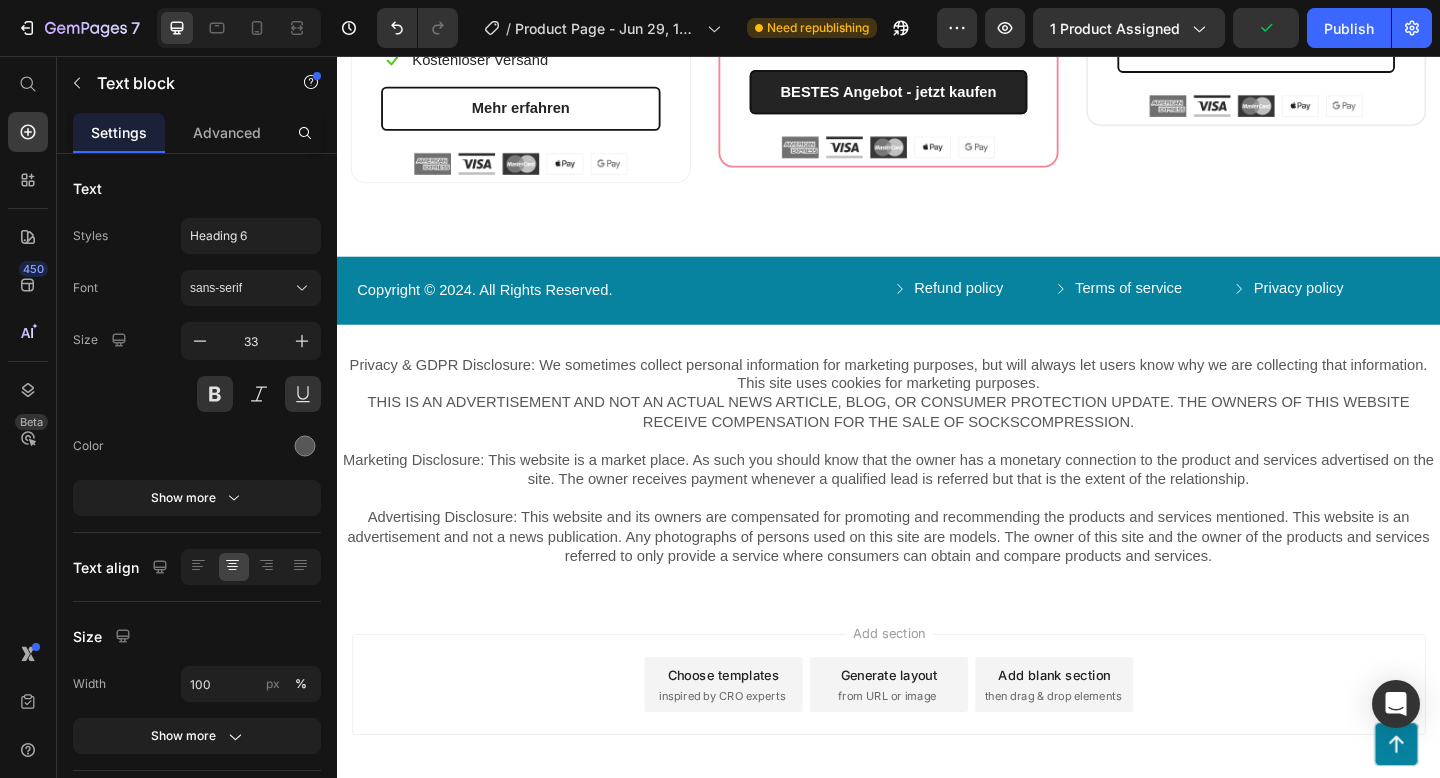 click on "71,40 €" at bounding box center [937, -135] 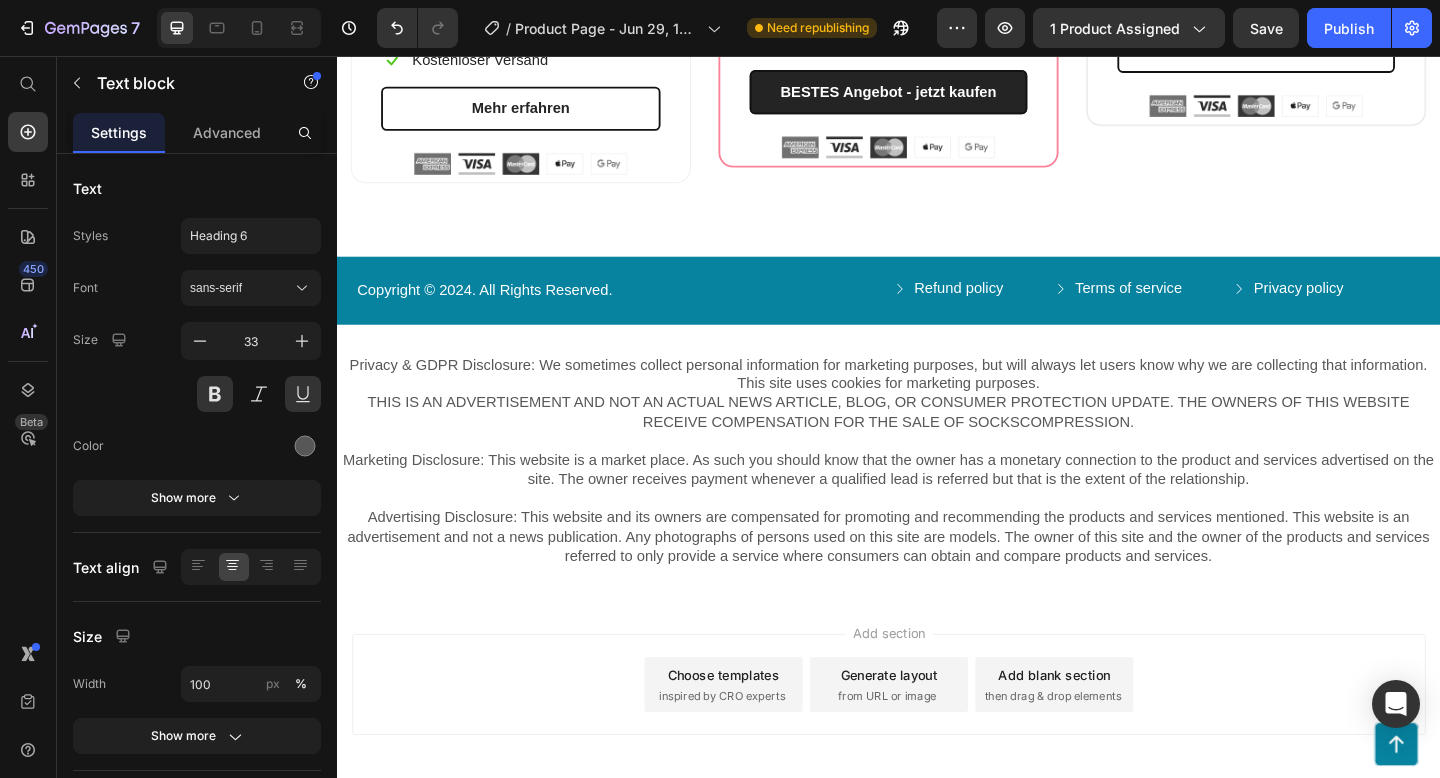 click on "71,40 €" at bounding box center [937, -135] 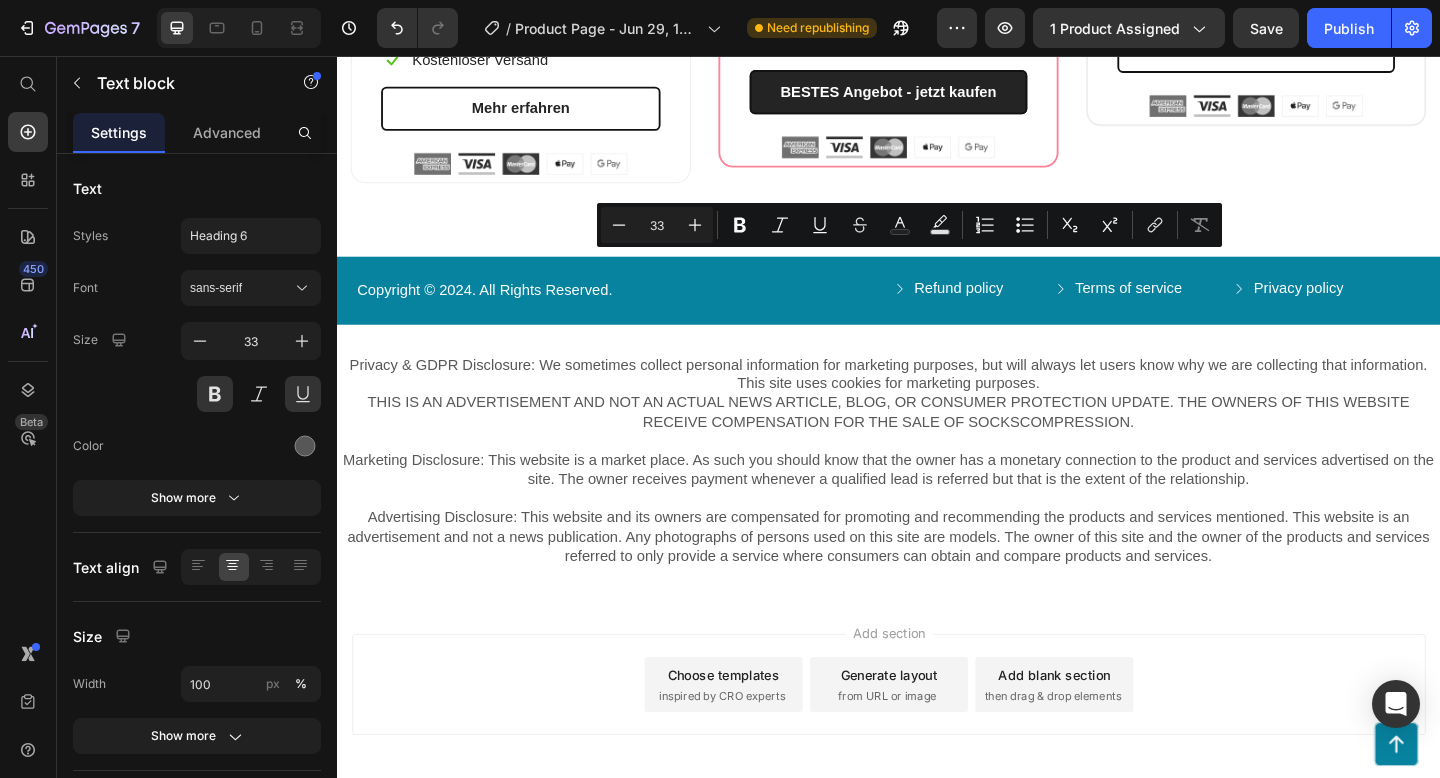 drag, startPoint x: 991, startPoint y: 293, endPoint x: 869, endPoint y: 293, distance: 122 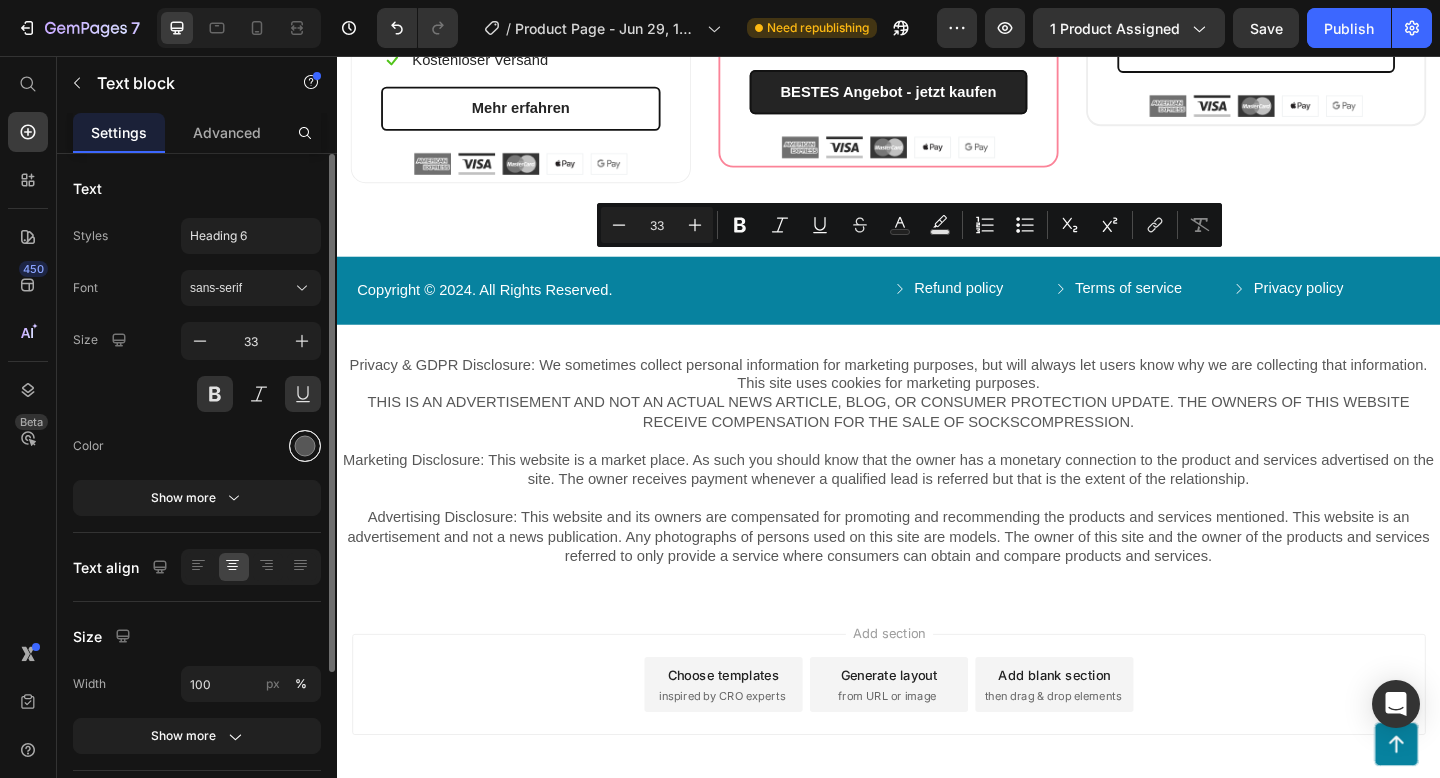 click at bounding box center (305, 446) 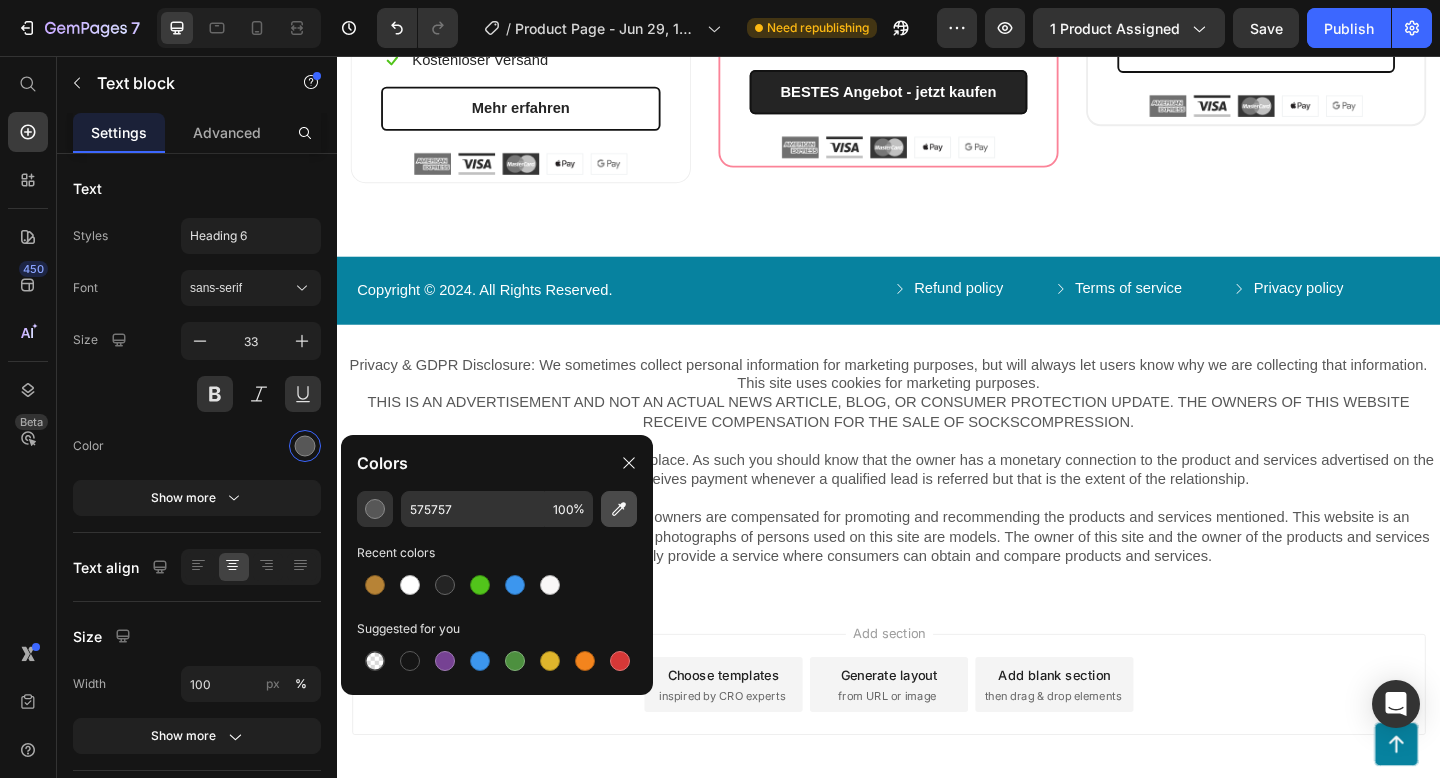 click at bounding box center [619, 509] 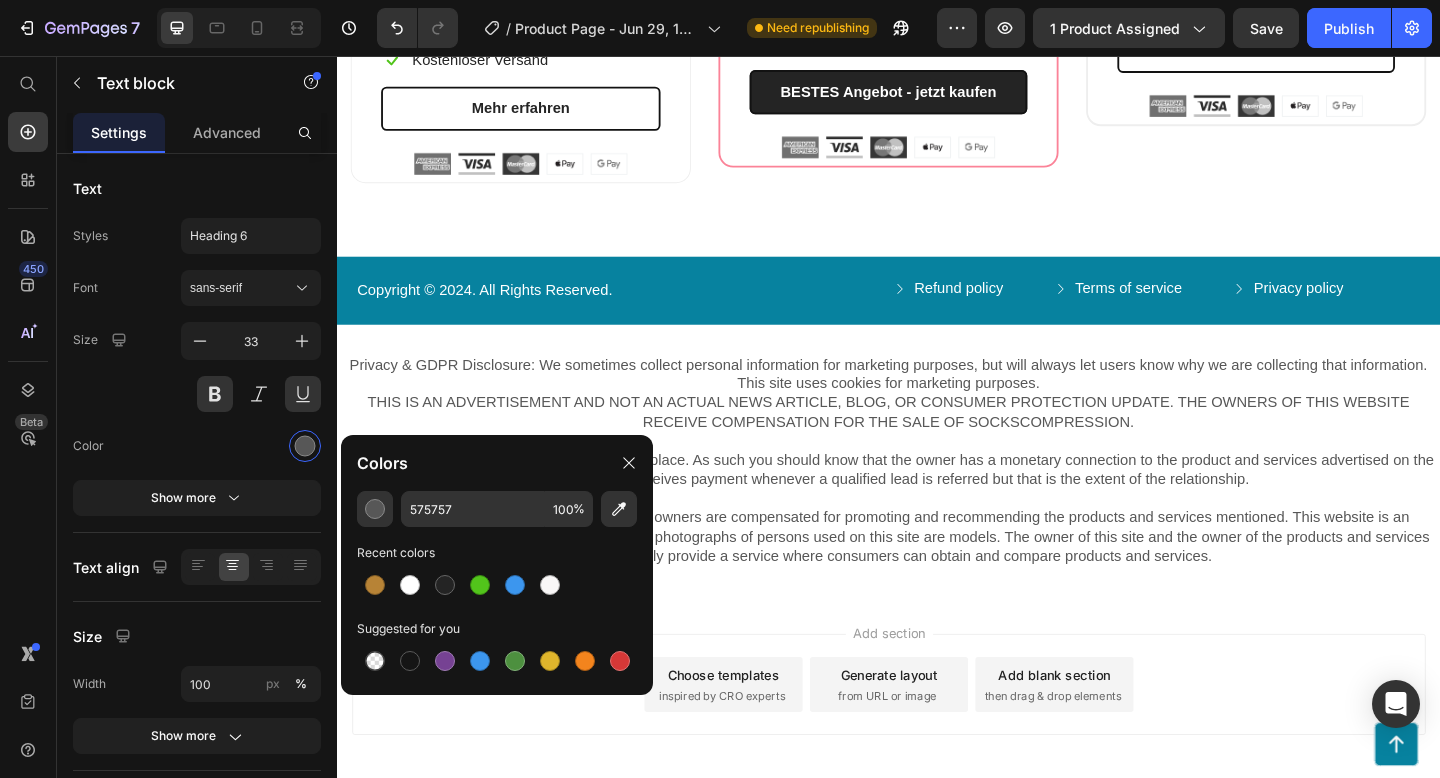 type on "242424" 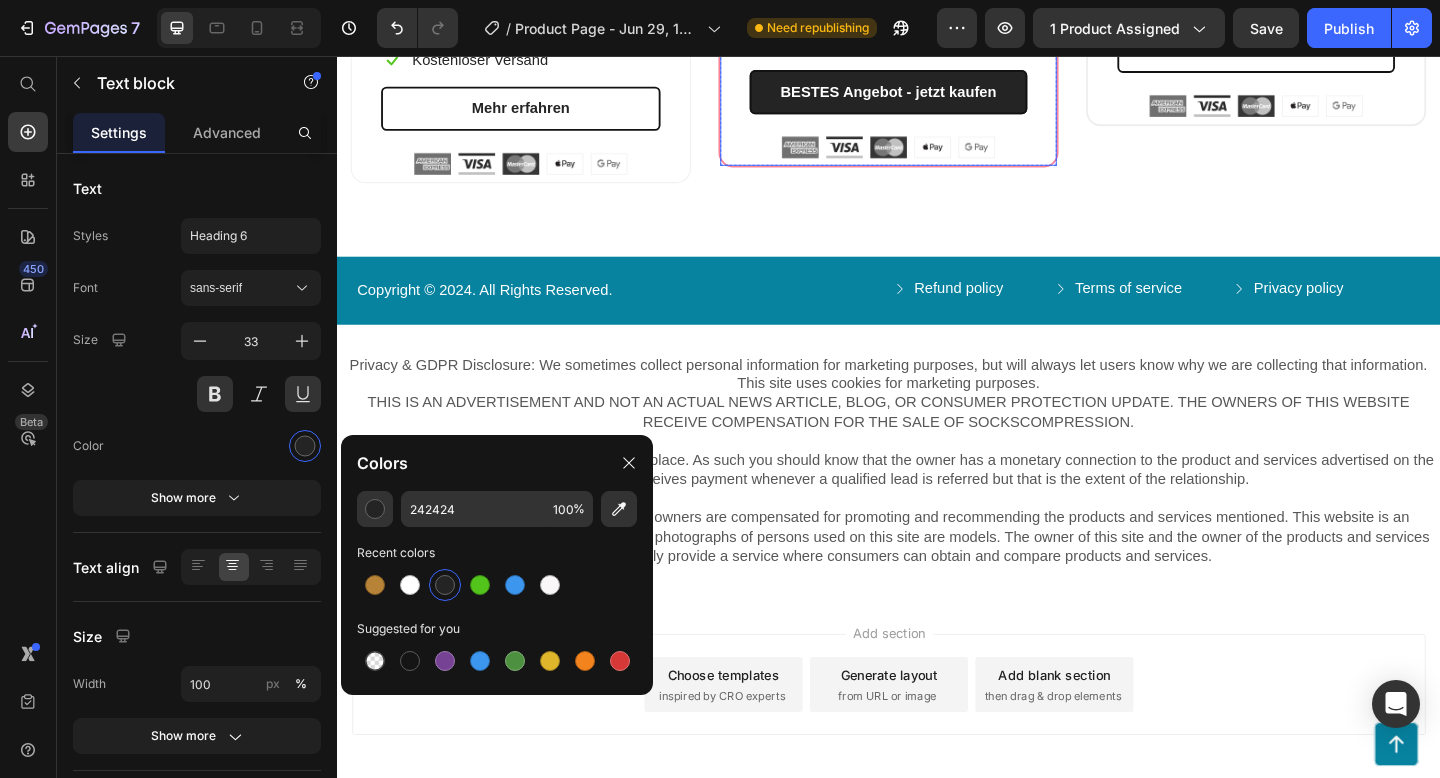 click on "[PRICE] €  Text block   [NUMBER] Nur [PRICE]€ pro Monat/ Katze Text block Sparen sie über [NUMBER]€ Text block
Icon [NUMBER] - Tage - Geldzurückgarantie Text block Row
Icon Kostenloser Versand Text block Row
Icon Free Beauty Ebook Text block Row BESTES Angebot - jetzt kaufen (P) Cart Button Image Image Image Image Image Row Row" at bounding box center [937, -7] 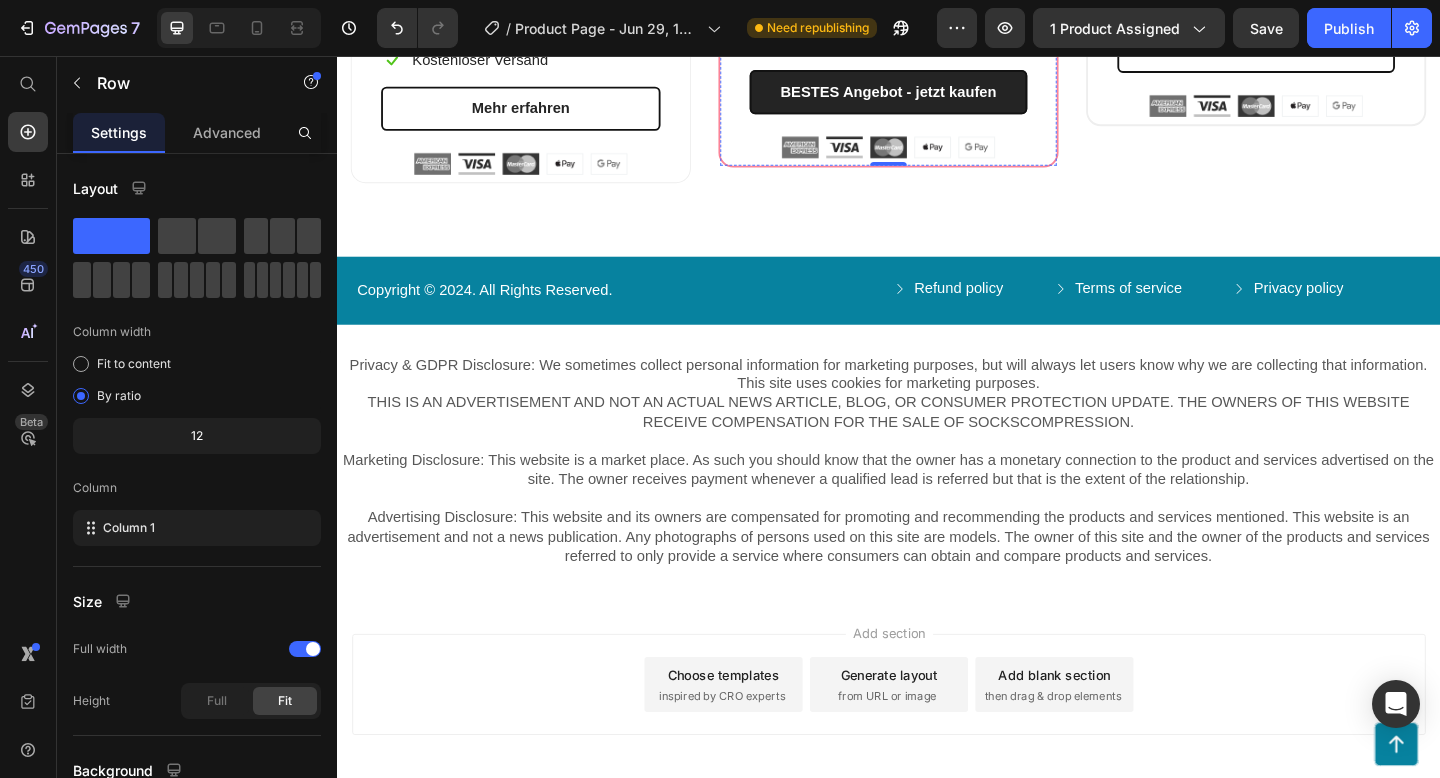 click on "71,40 €" at bounding box center (937, -135) 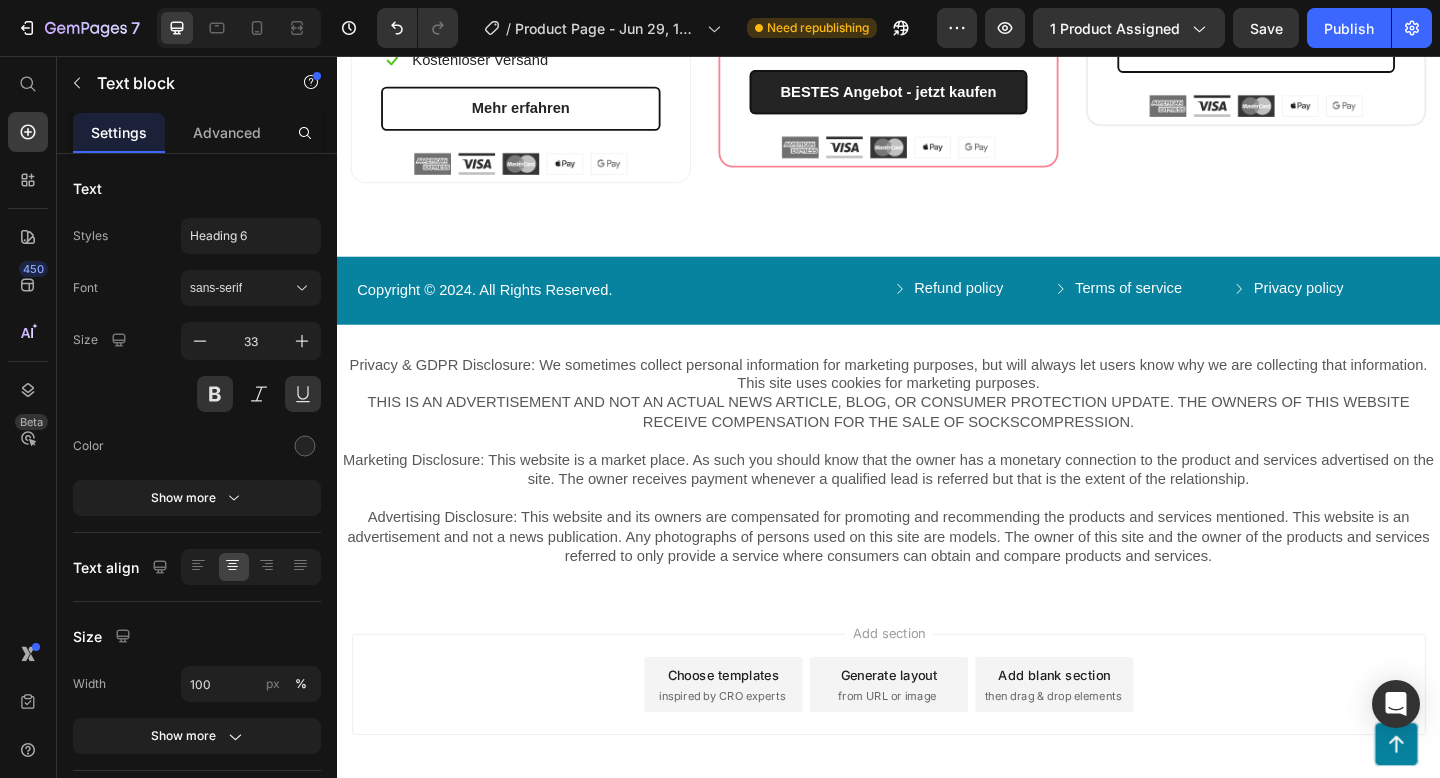 click on "71,40 €" at bounding box center [937, -135] 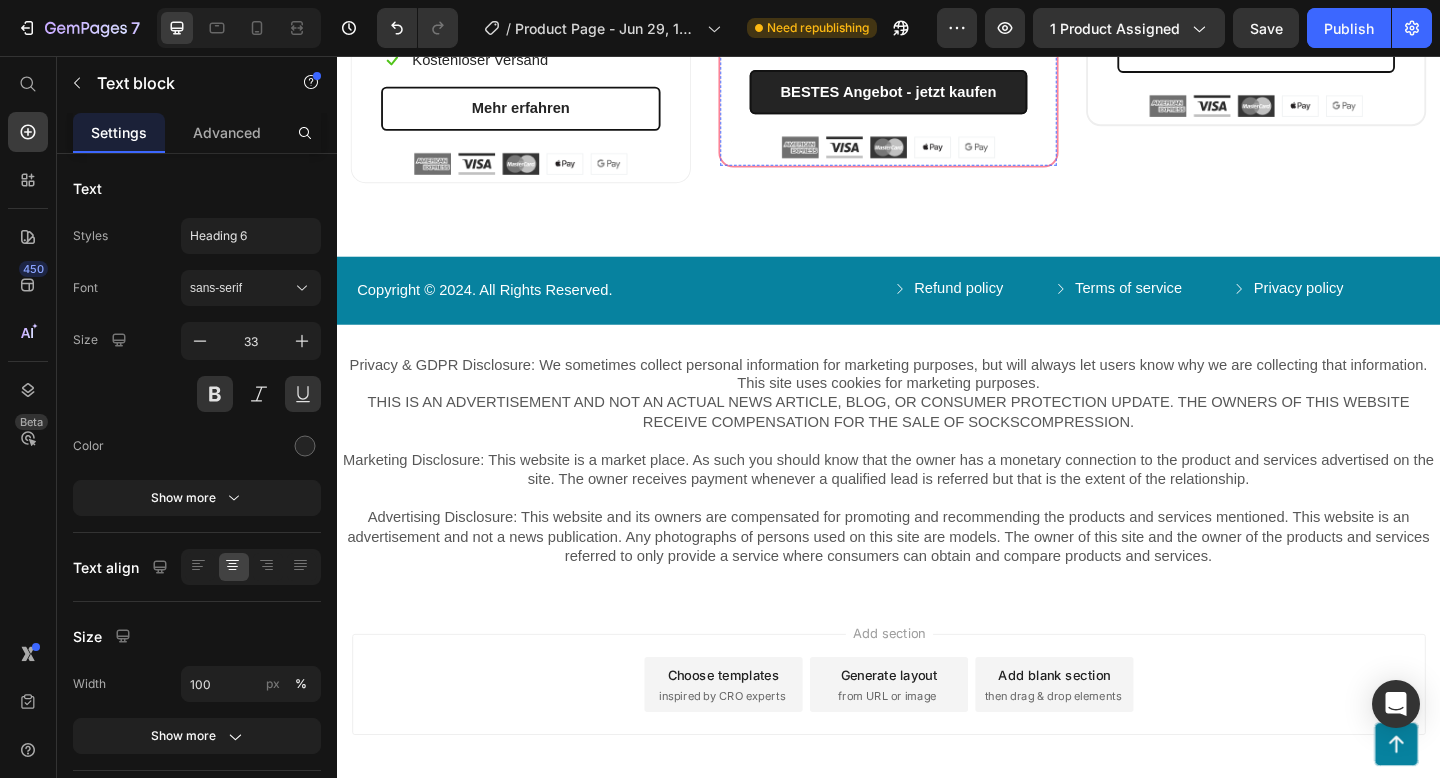 click on "Nur 23,80€ pro Monat/ Katze" at bounding box center [937, -95] 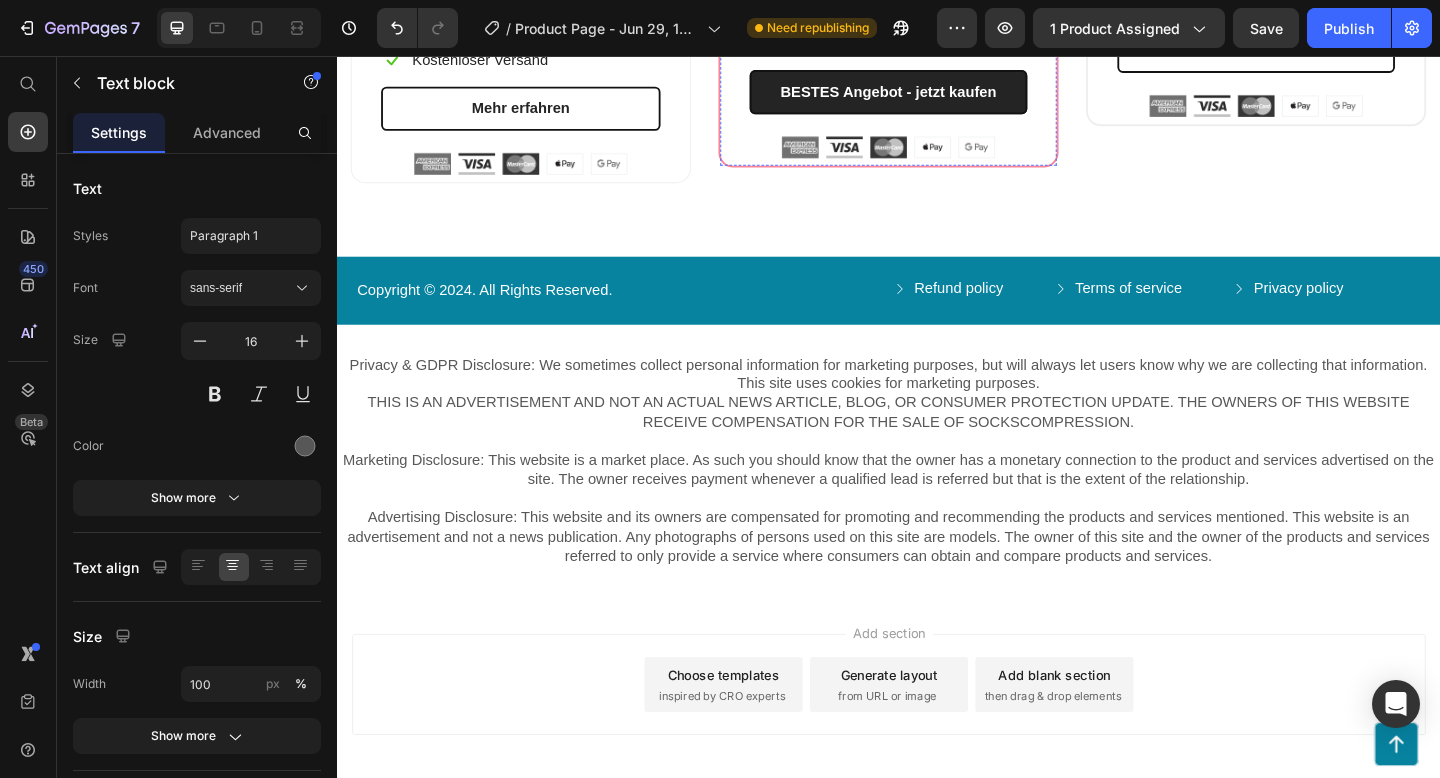 click on "71,40€" at bounding box center [937, -135] 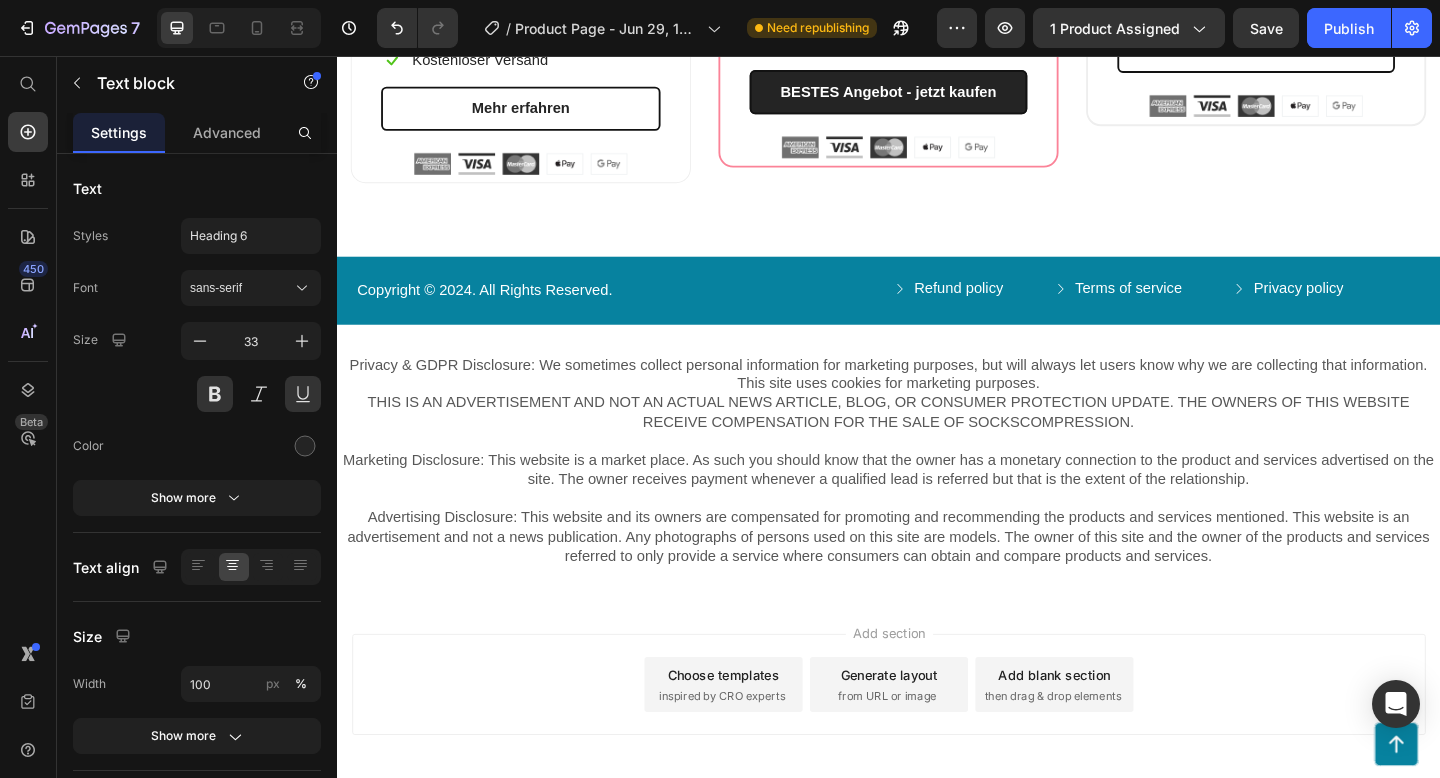 click on "71,40€" at bounding box center (937, -135) 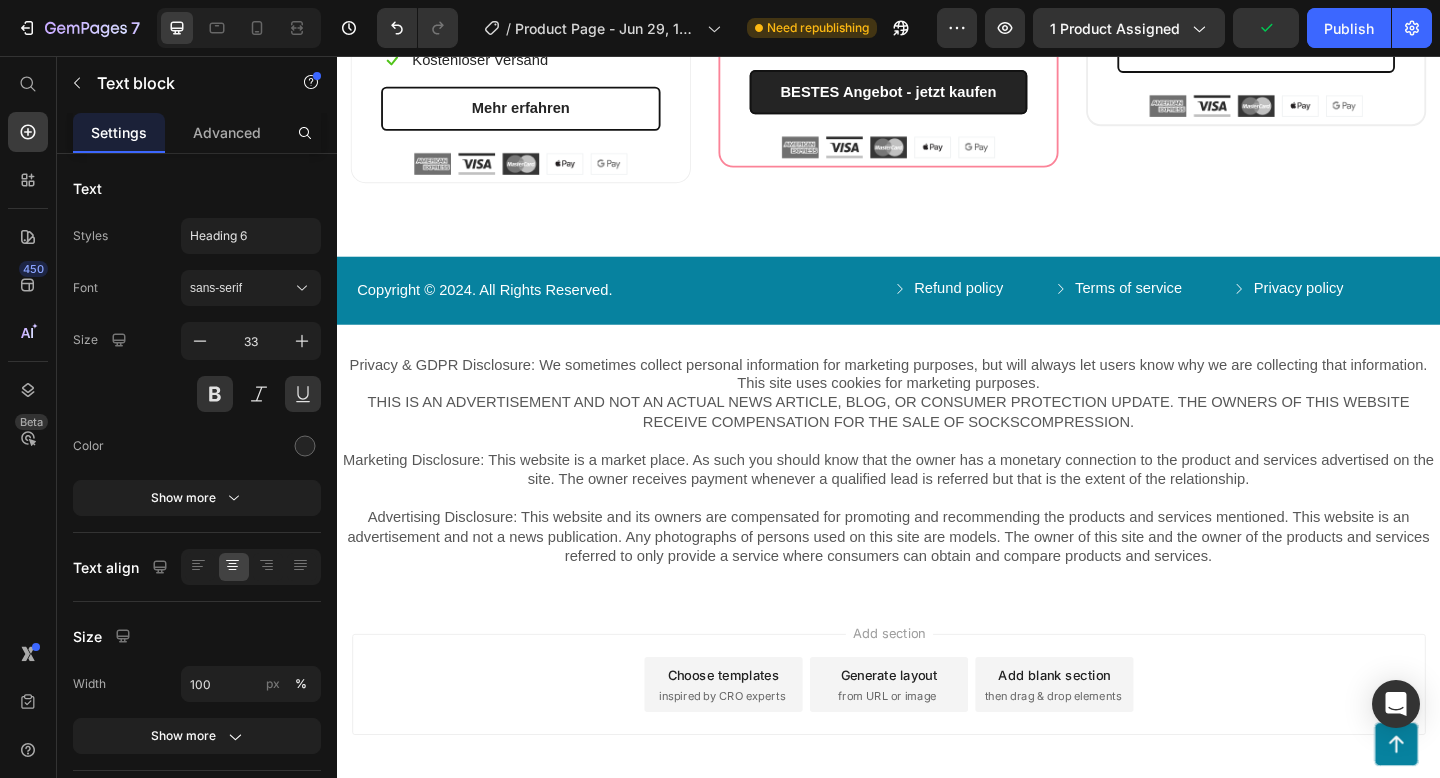 click on "71,40 €" at bounding box center (937, -135) 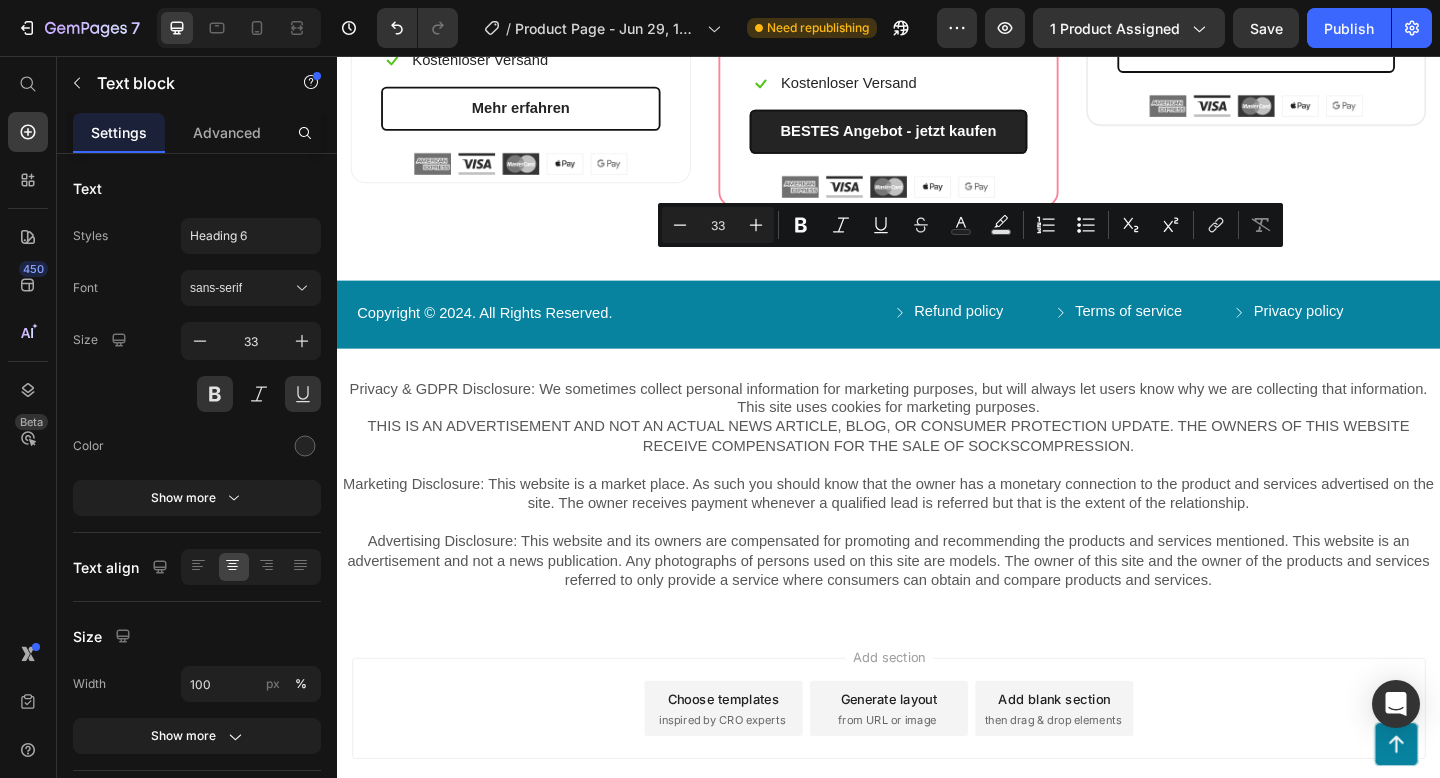 drag, startPoint x: 1037, startPoint y: 285, endPoint x: 964, endPoint y: 292, distance: 73.33485 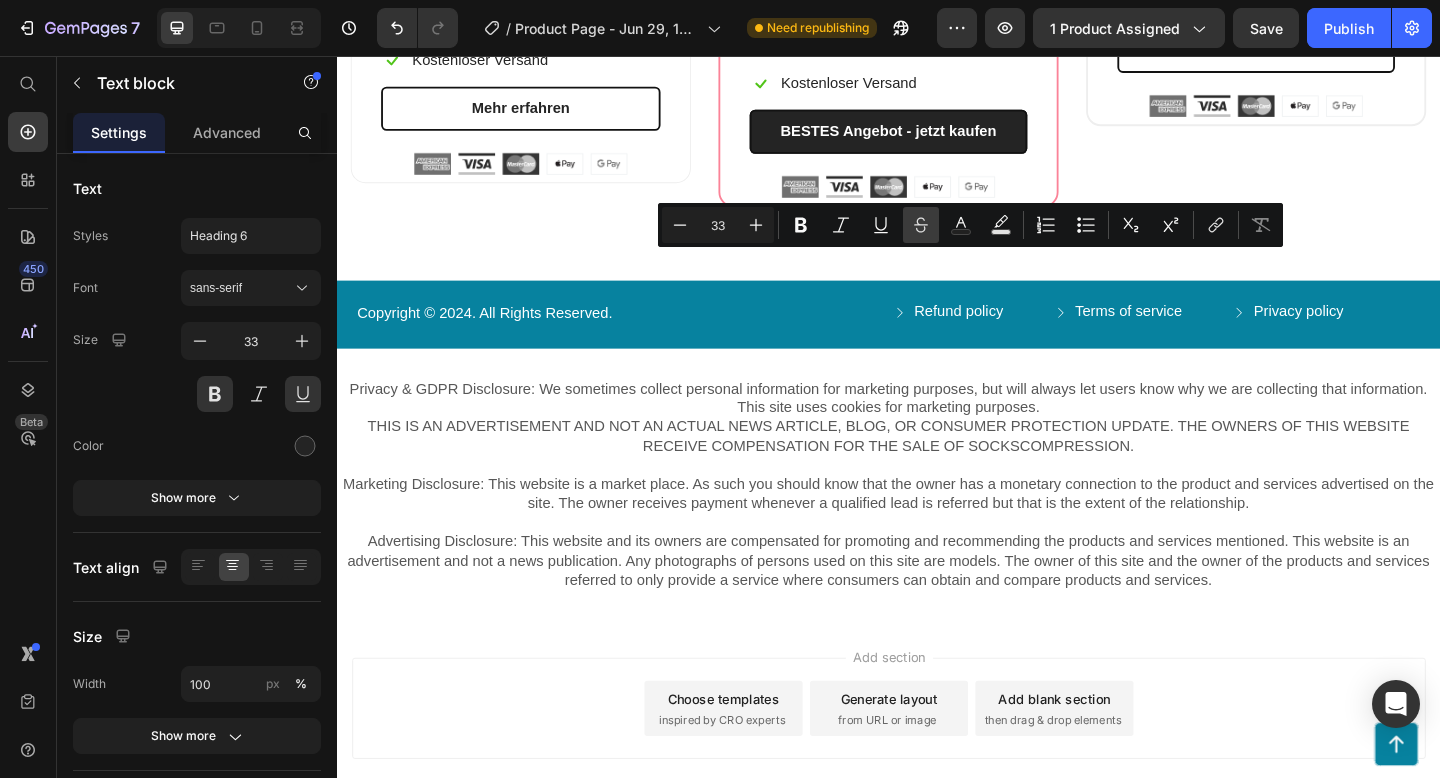 click 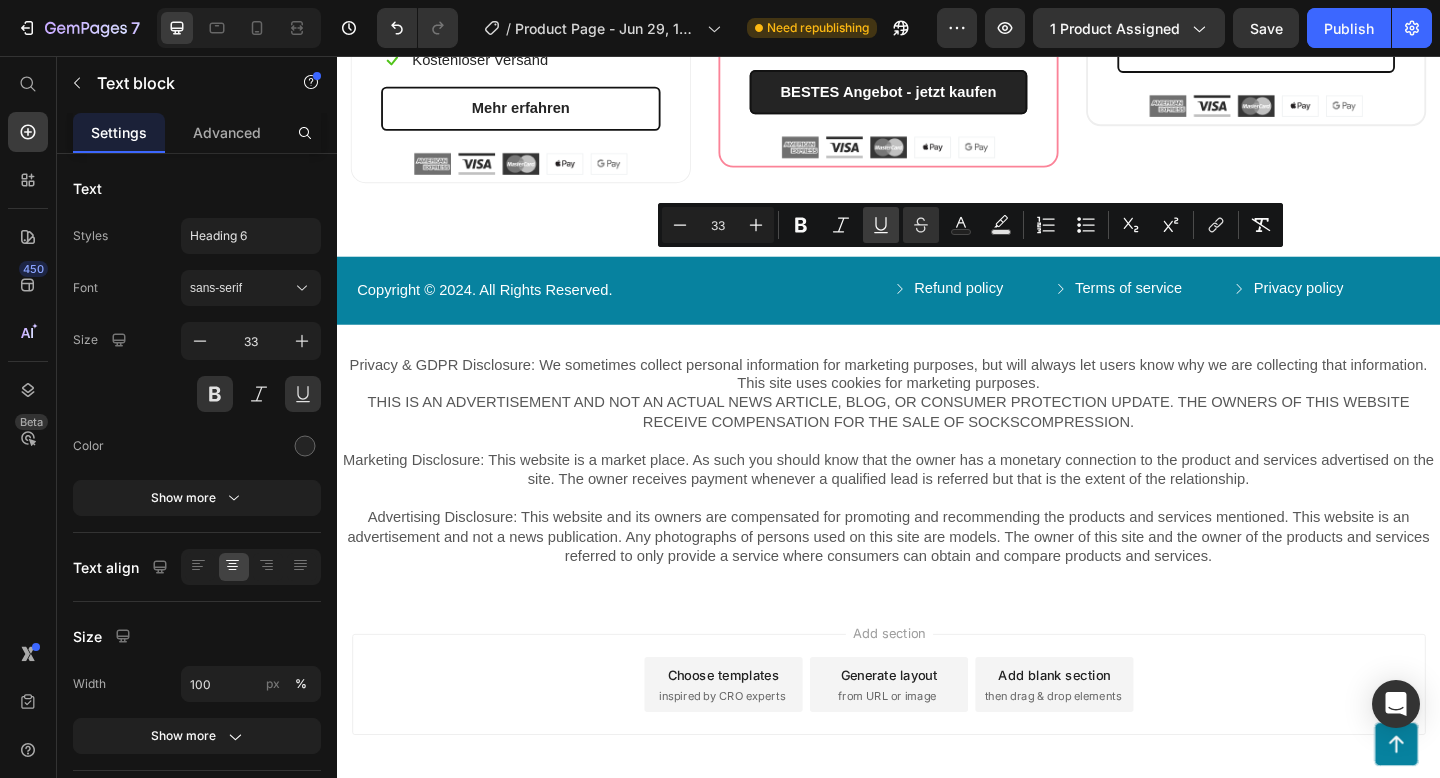 click 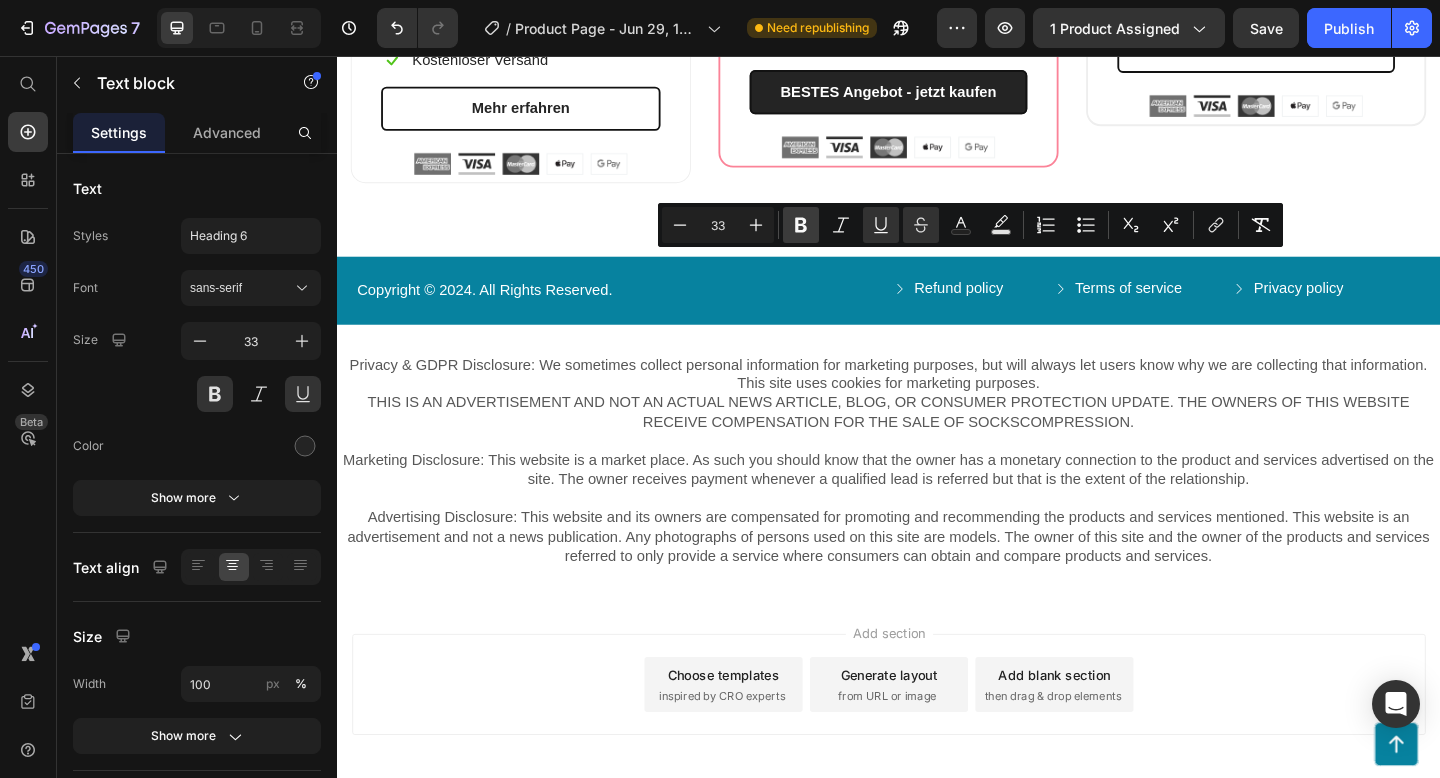 click 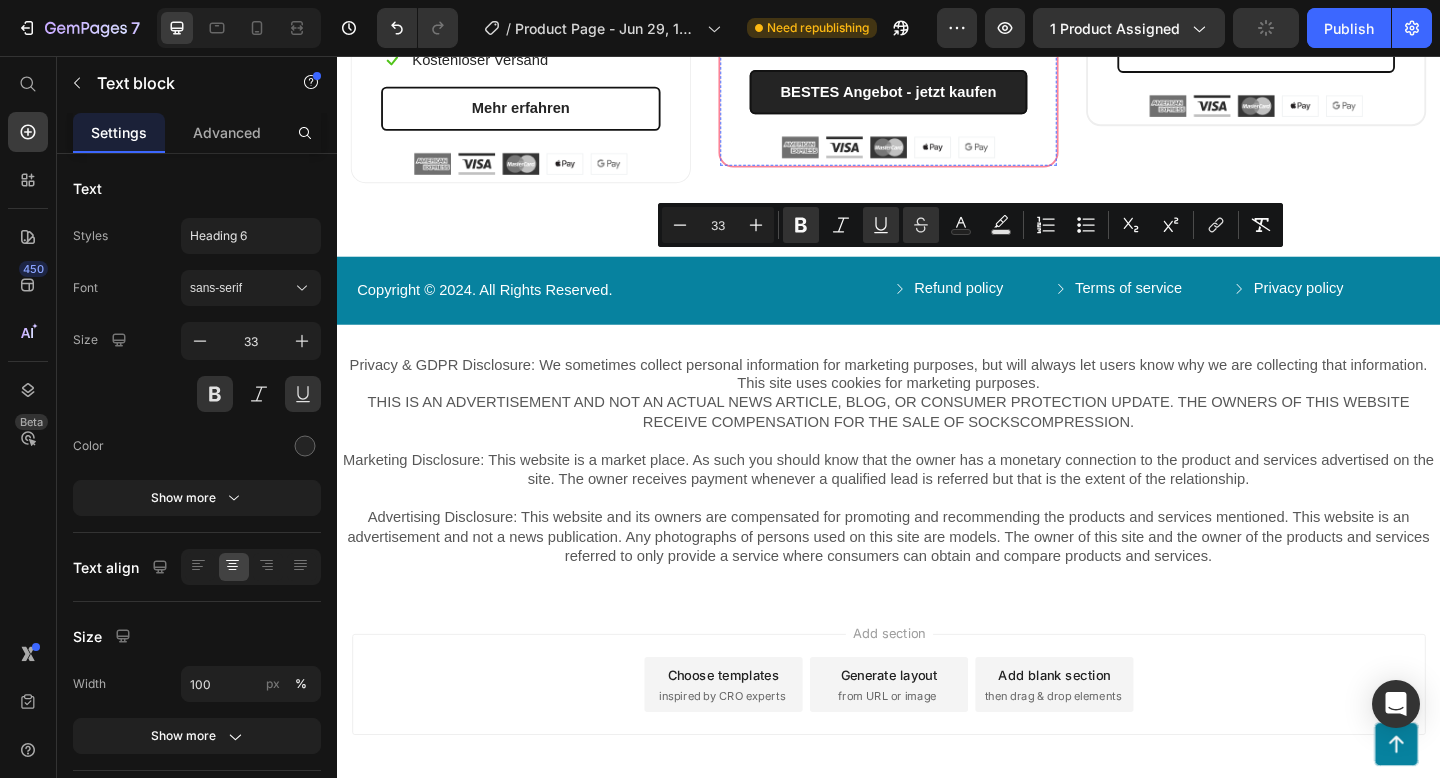 click on "Sparen sie über [NUMBER]€" at bounding box center [937, -64] 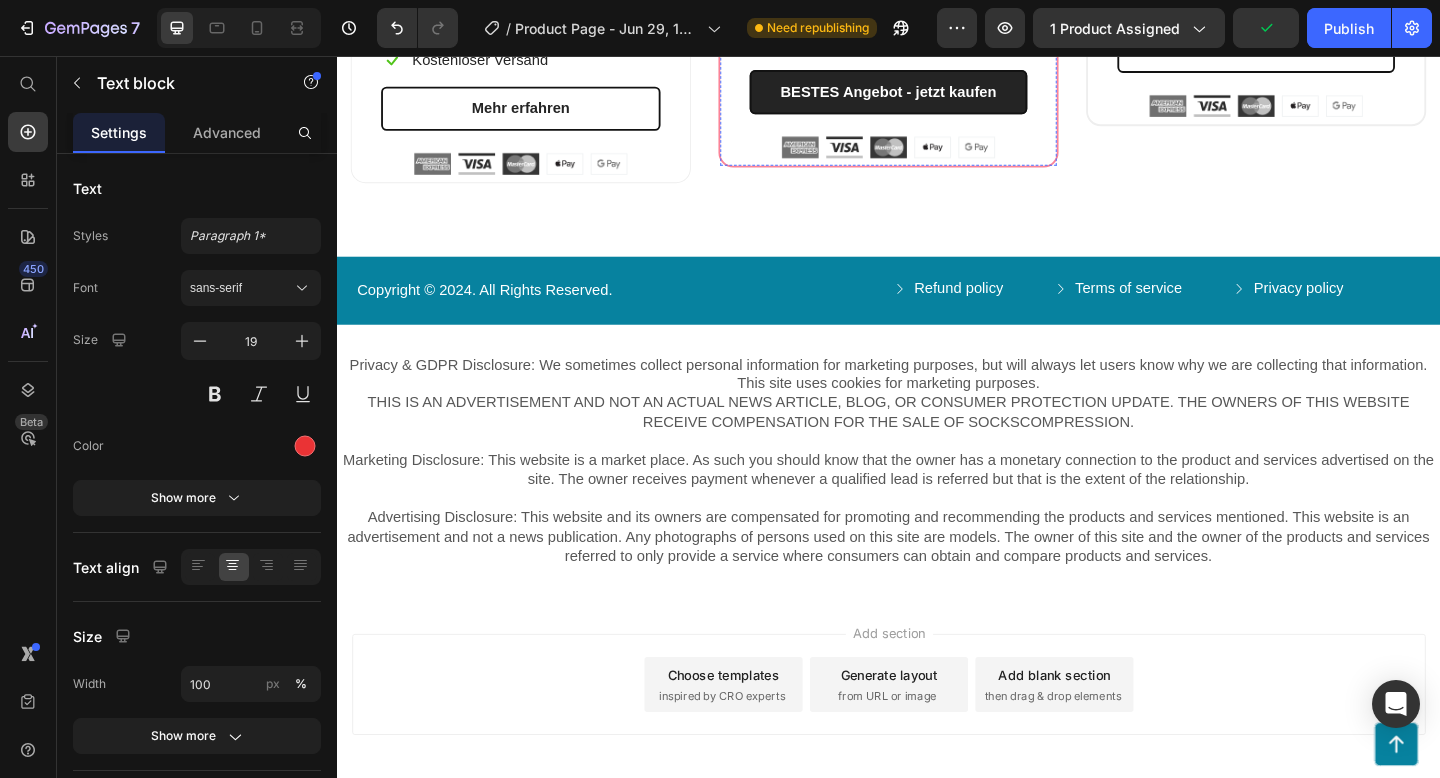 click on "105€" at bounding box center [991, -136] 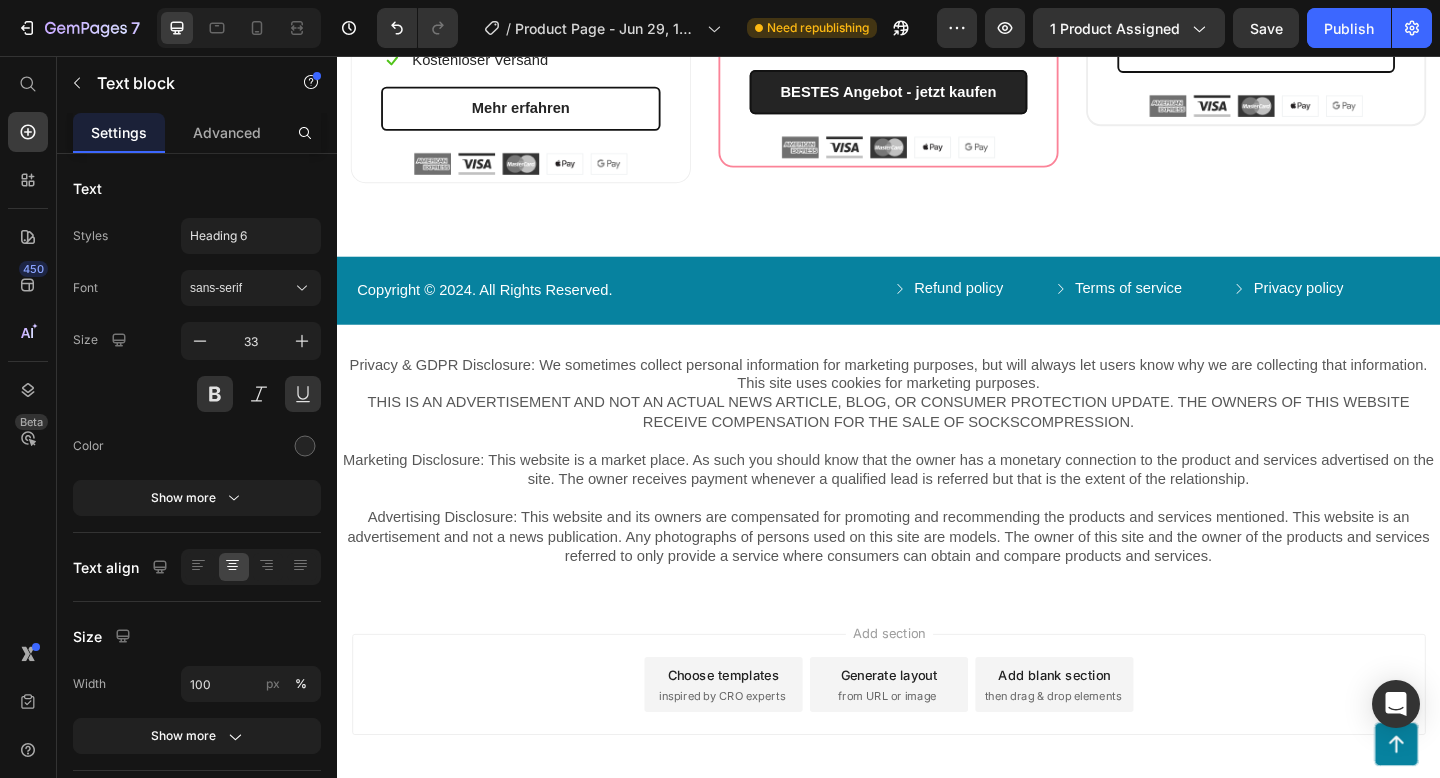 drag, startPoint x: 969, startPoint y: 290, endPoint x: 1041, endPoint y: 285, distance: 72.1734 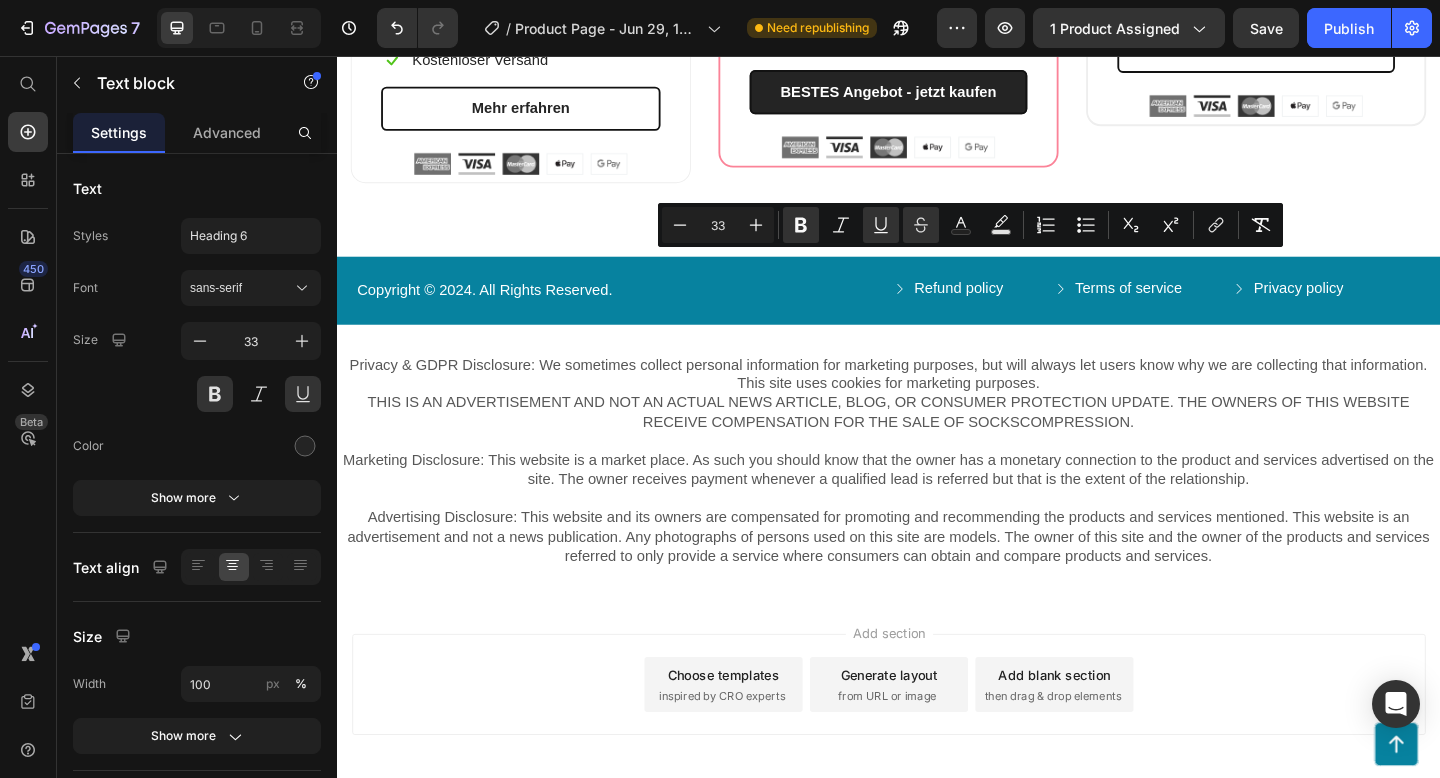 drag, startPoint x: 1035, startPoint y: 289, endPoint x: 957, endPoint y: 294, distance: 78.160095 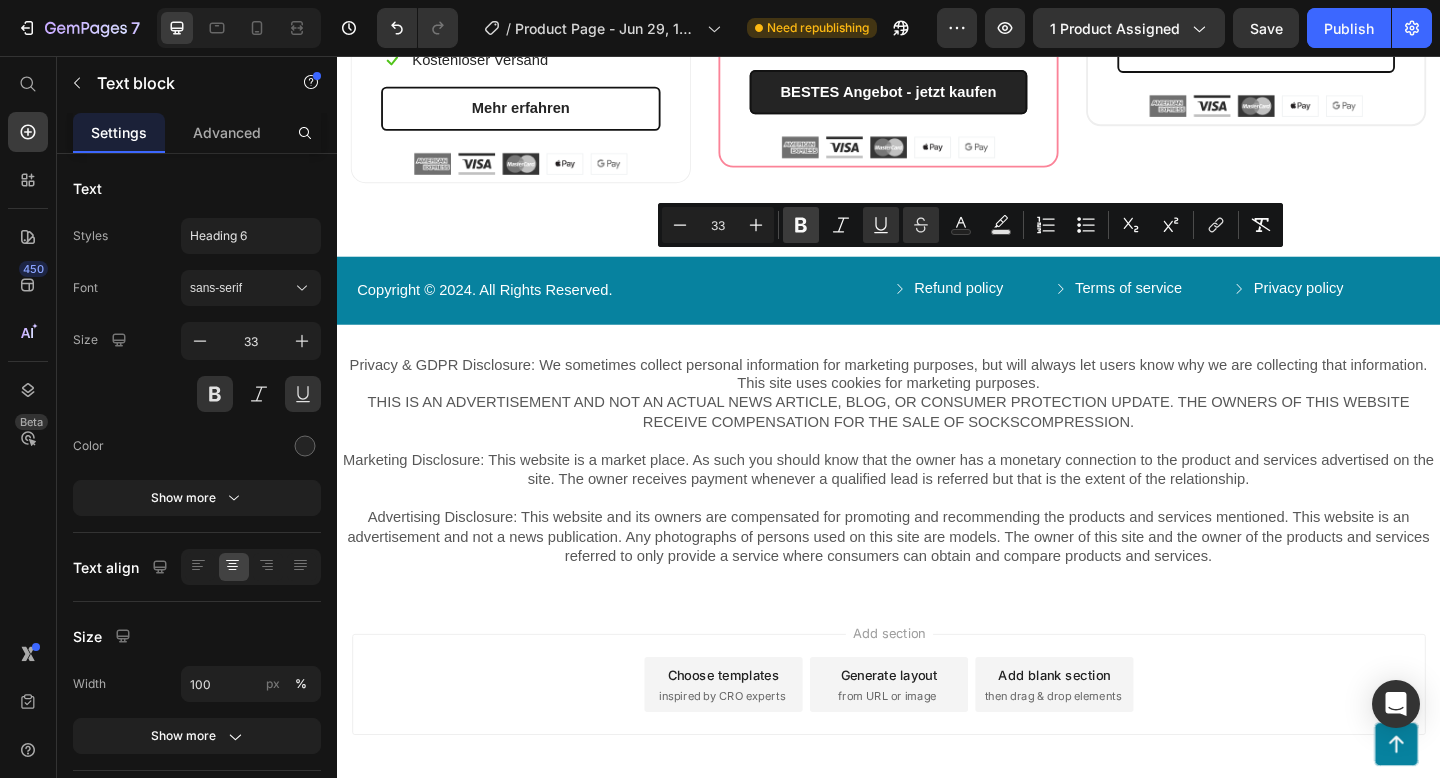 click 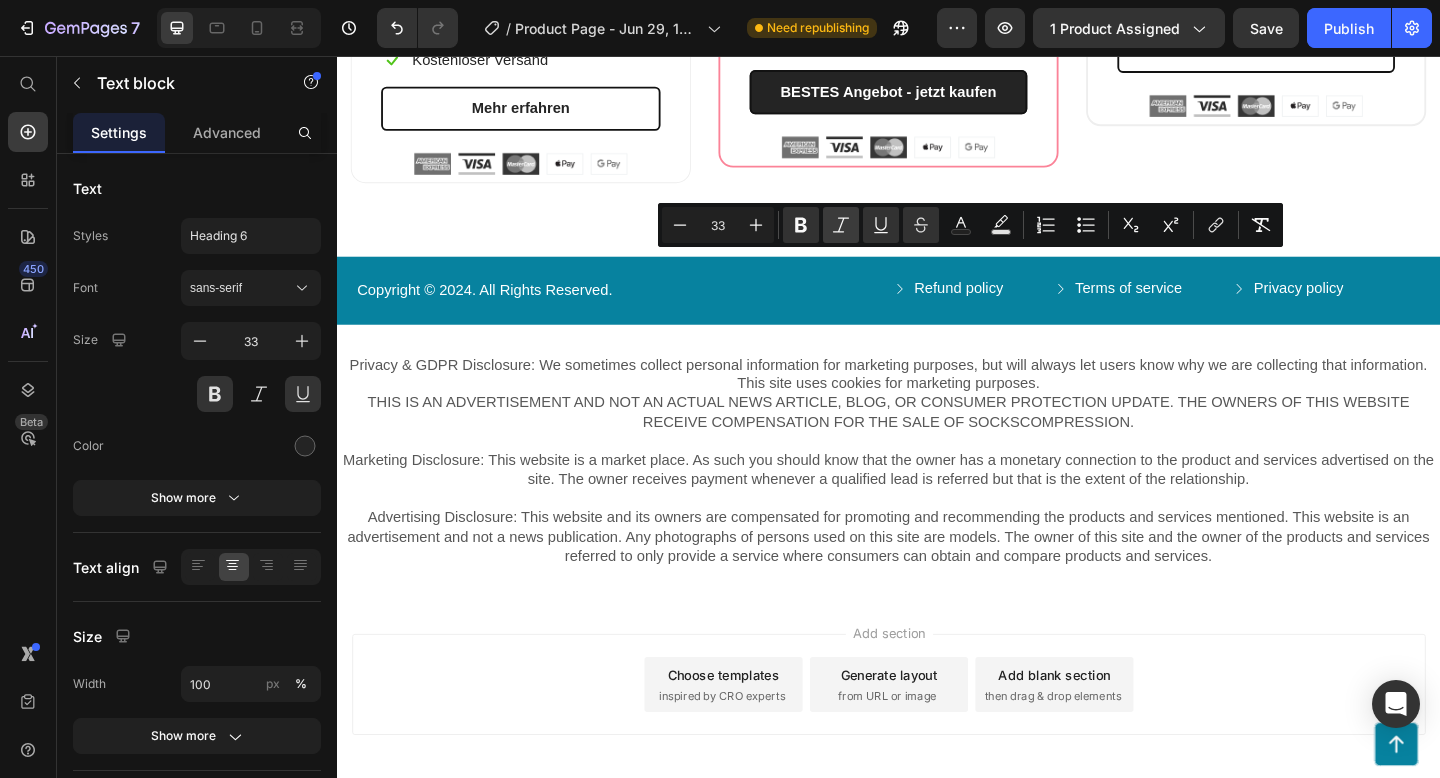 click on "Italic" at bounding box center (841, 225) 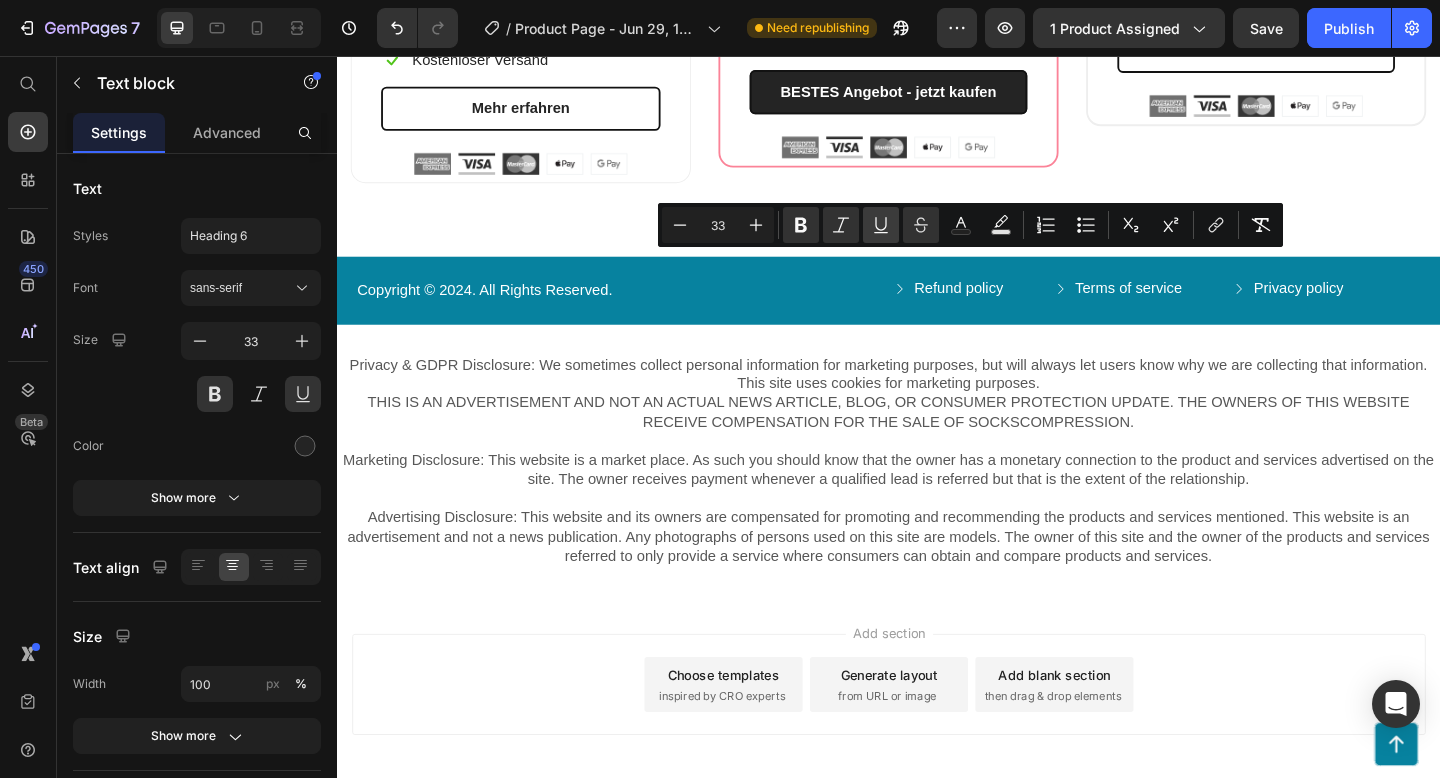 click on "Underline" at bounding box center [881, 225] 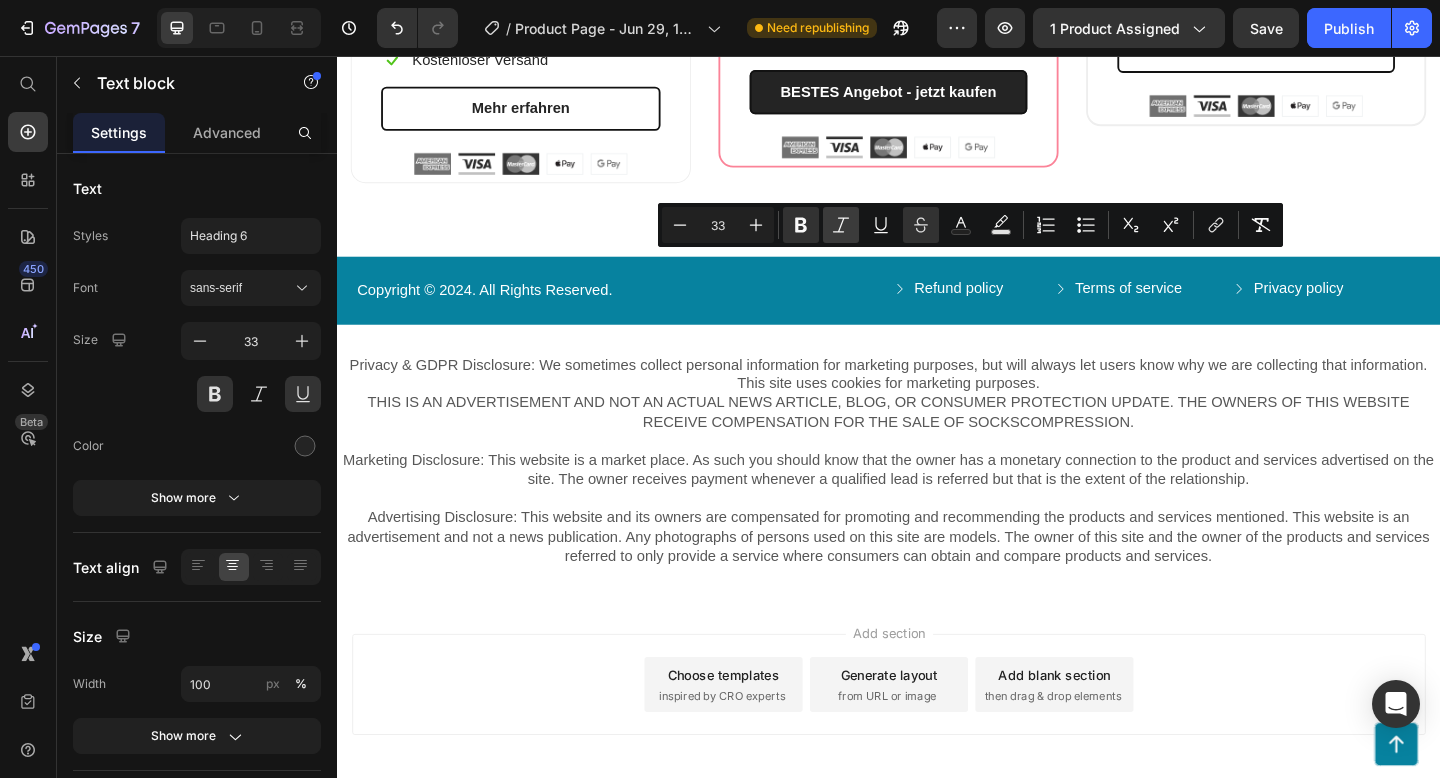 click 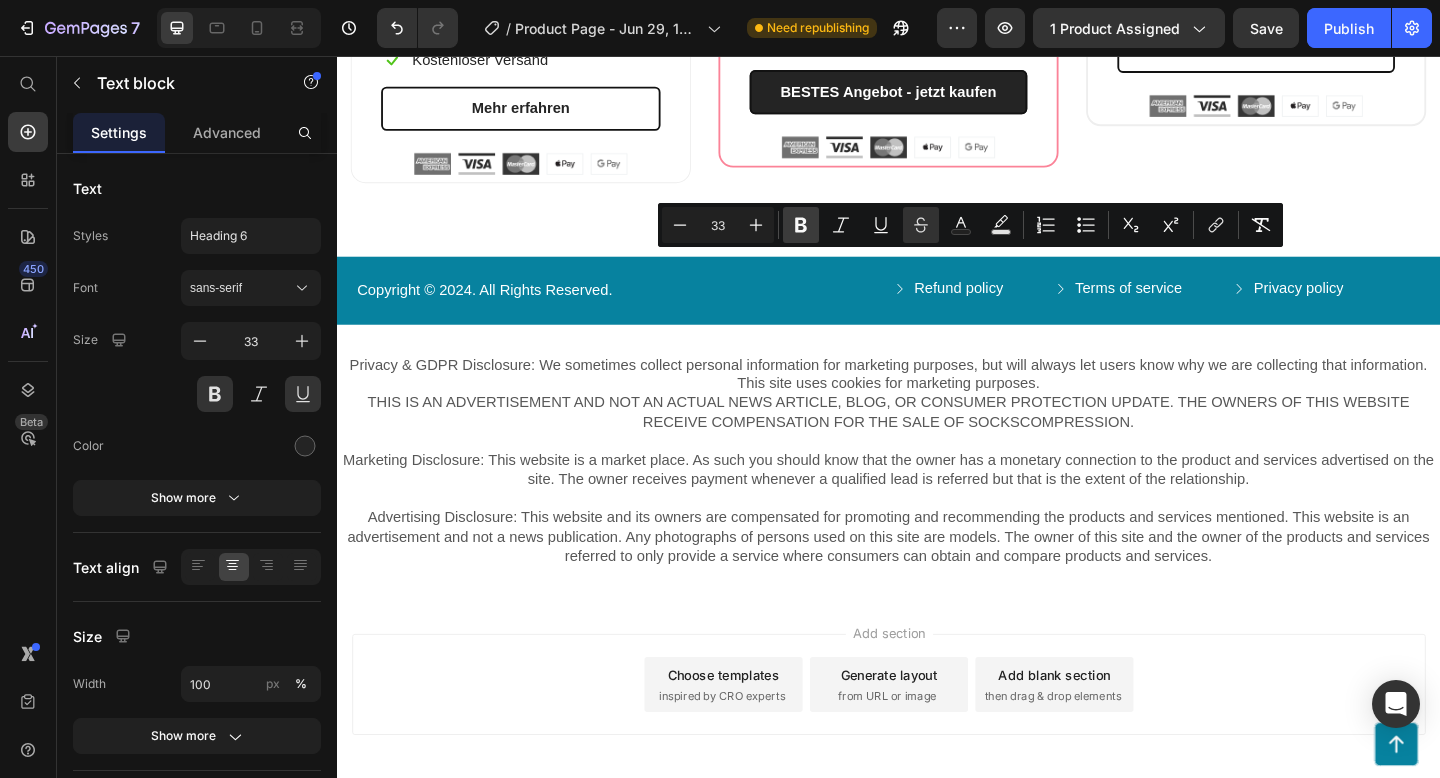 click 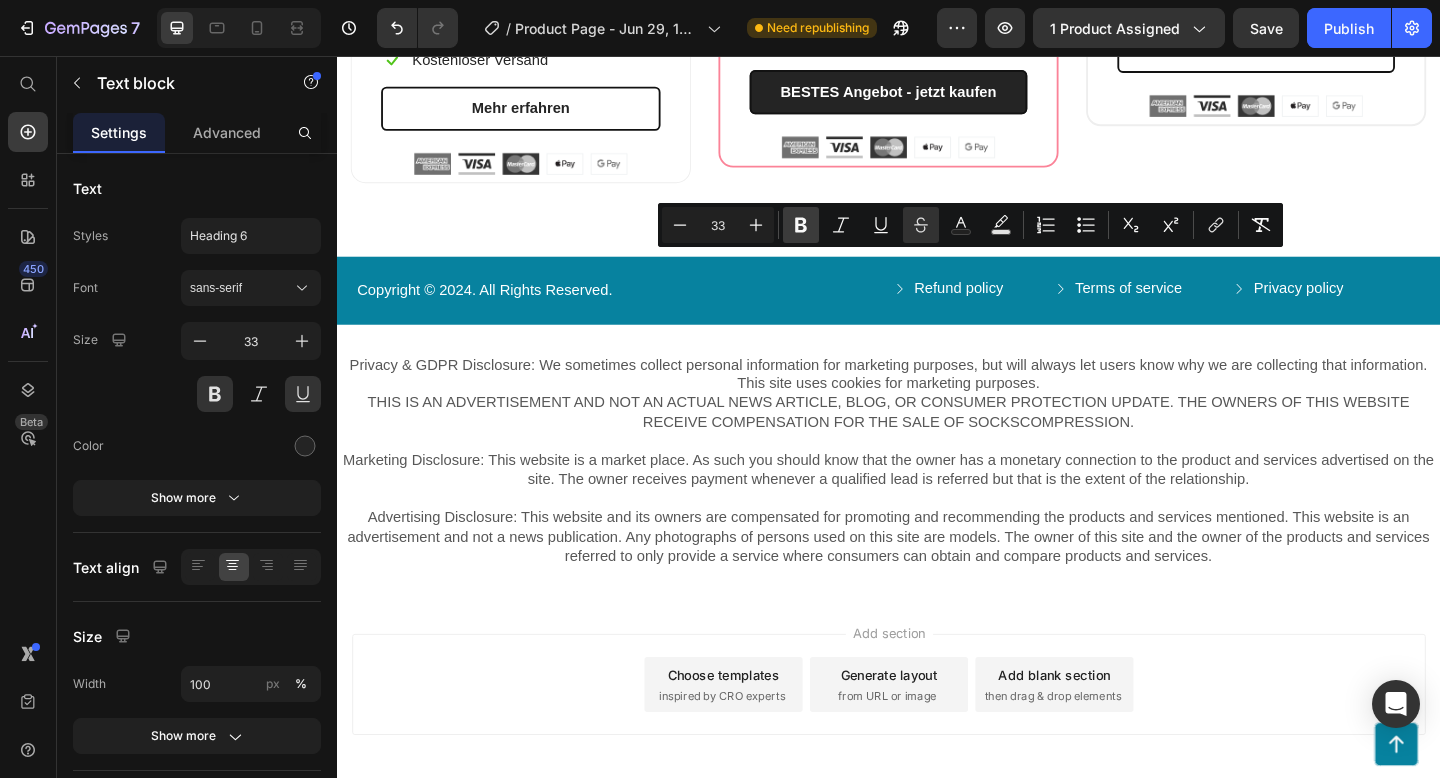 click 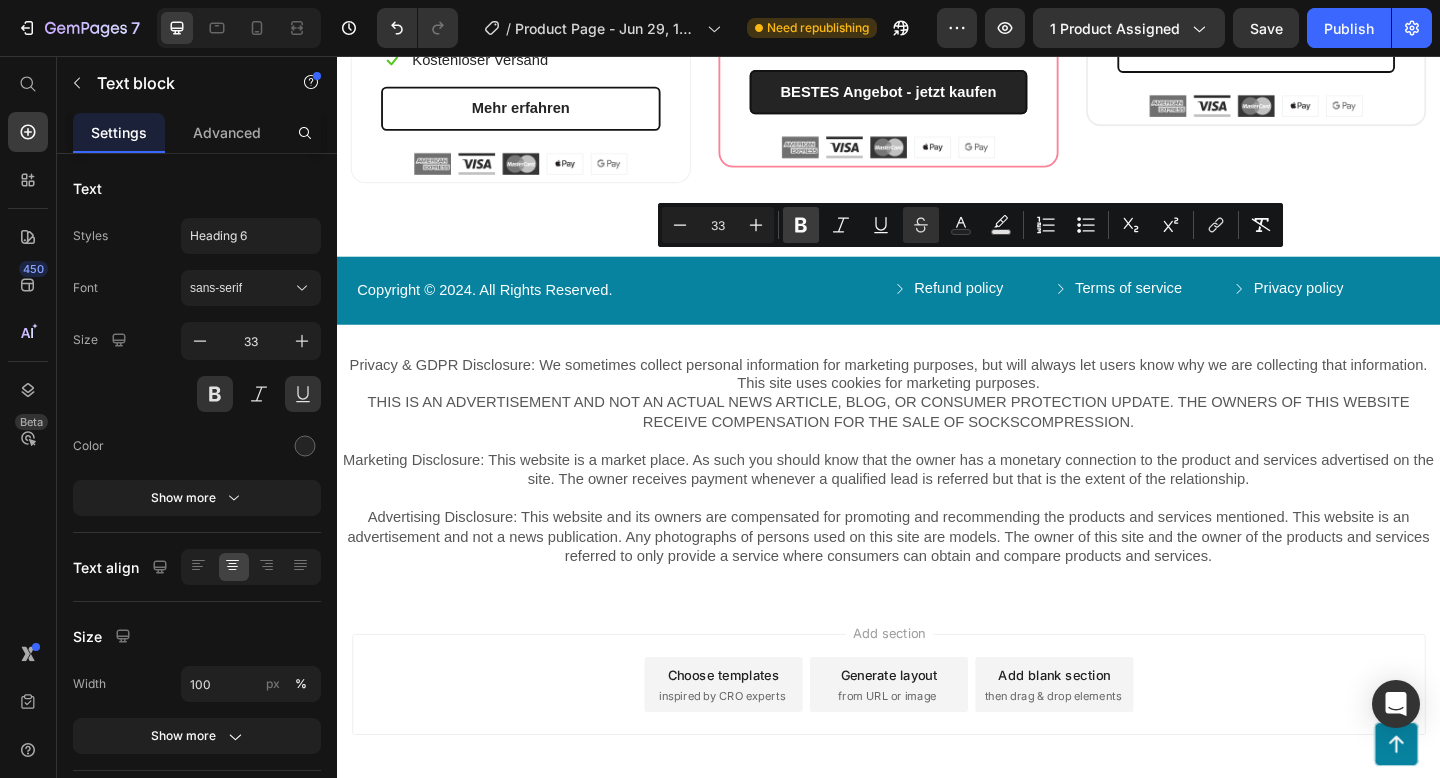 type on "33" 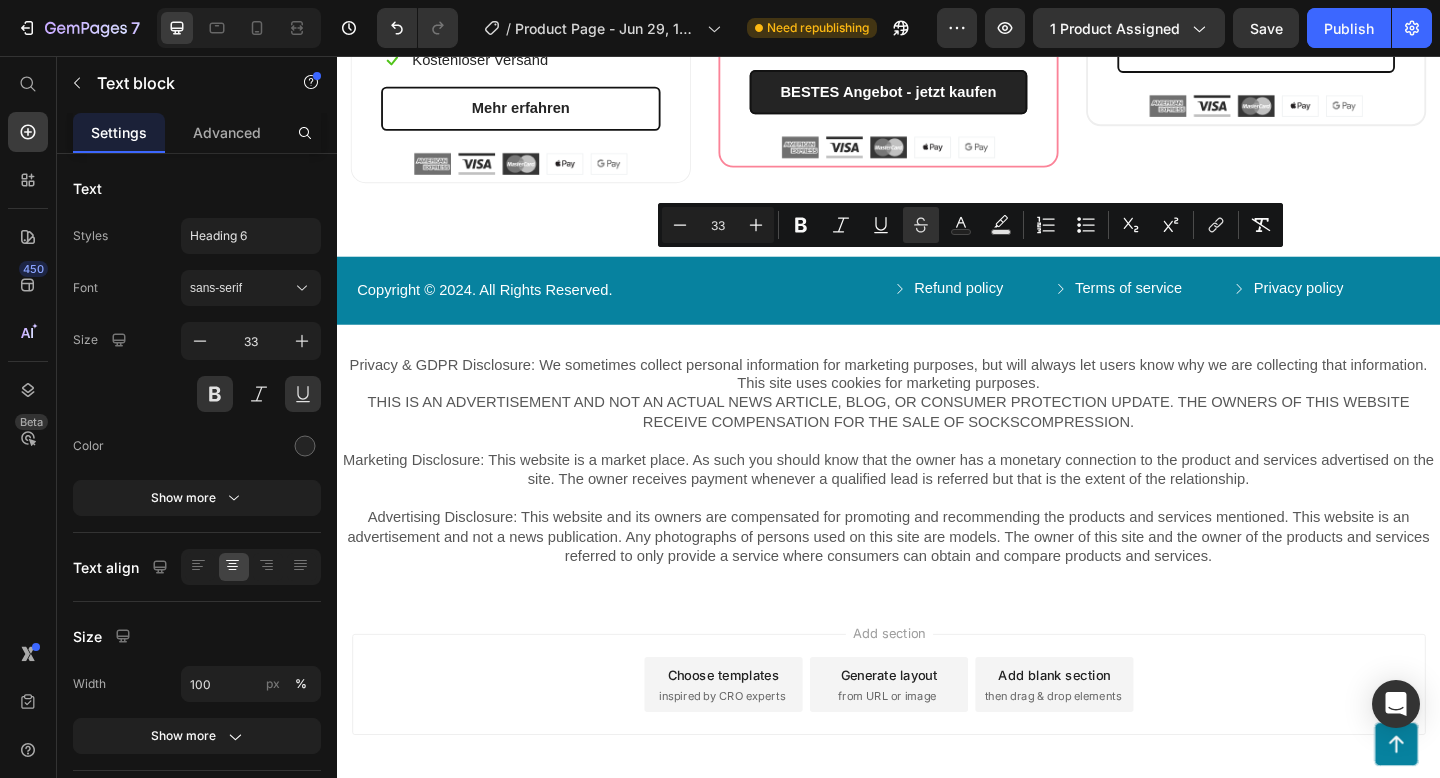 click on "Nur 23,80€ pro Monat/ Katze" at bounding box center [937, -95] 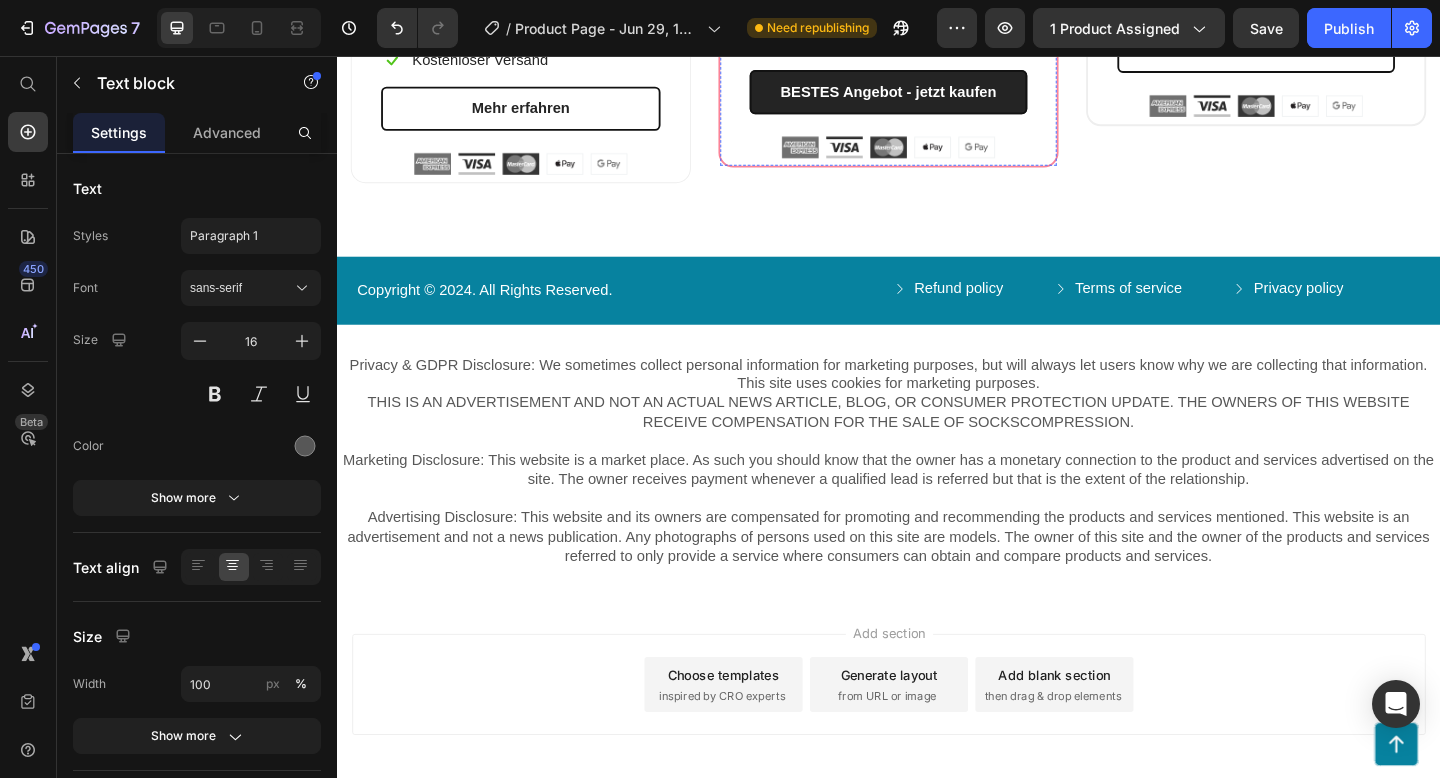 click on "105€" at bounding box center (991, -136) 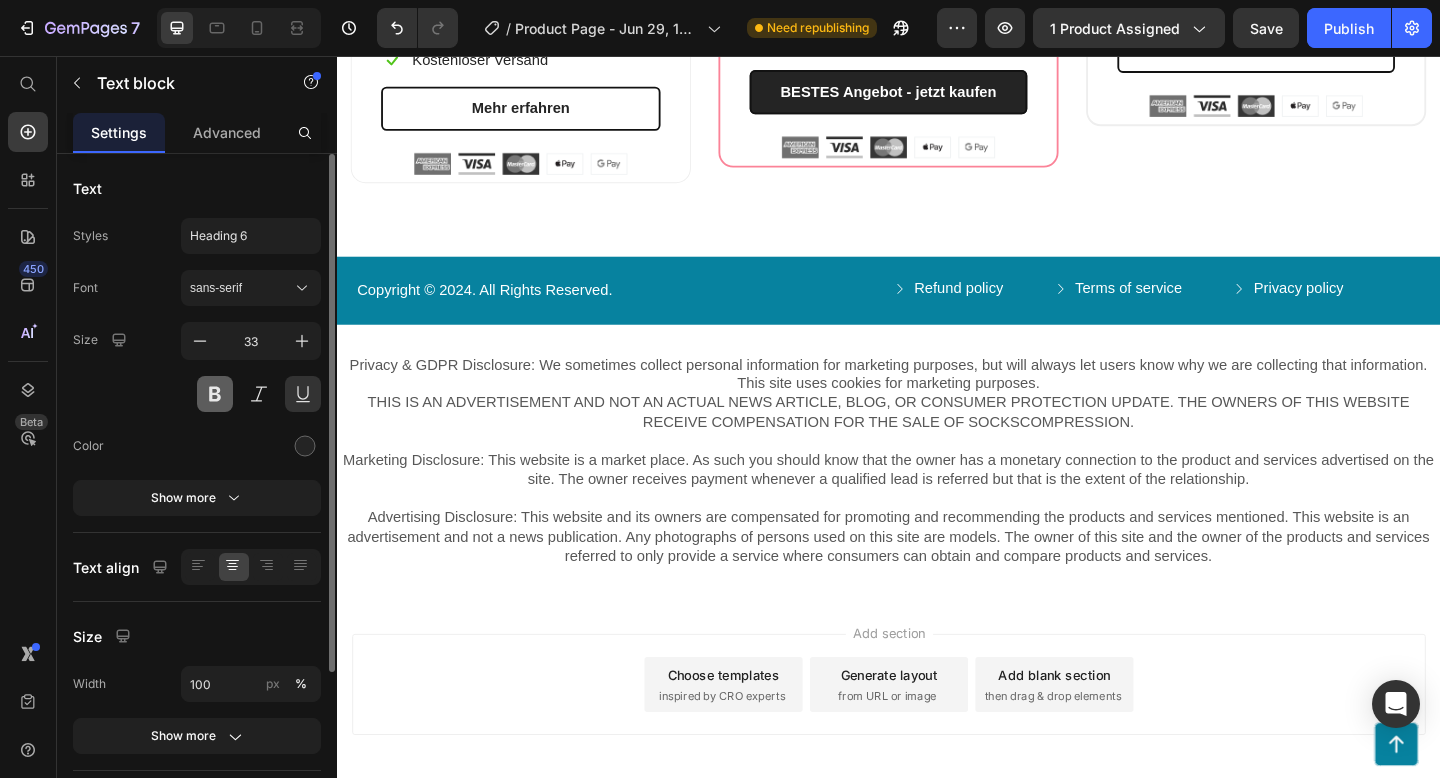click at bounding box center (215, 394) 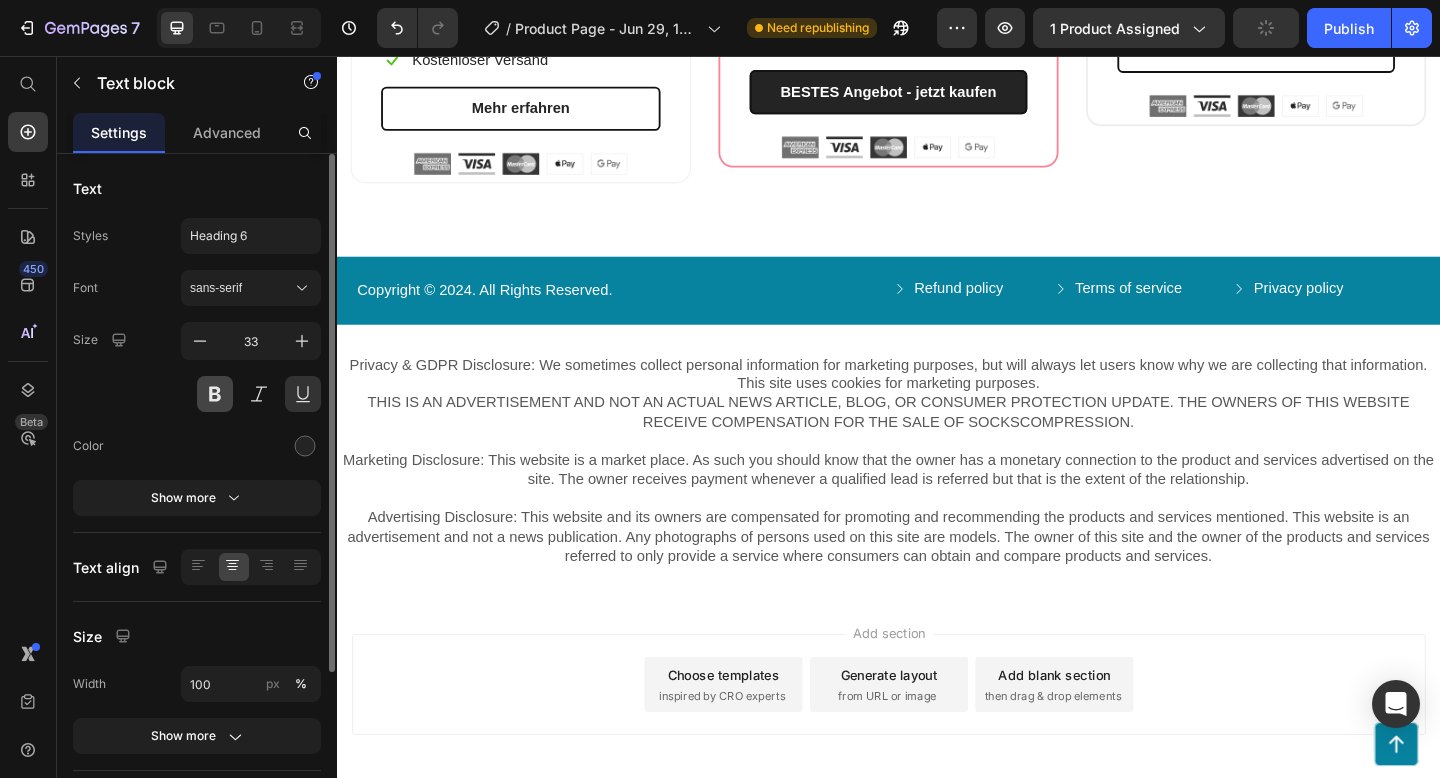 click at bounding box center (215, 394) 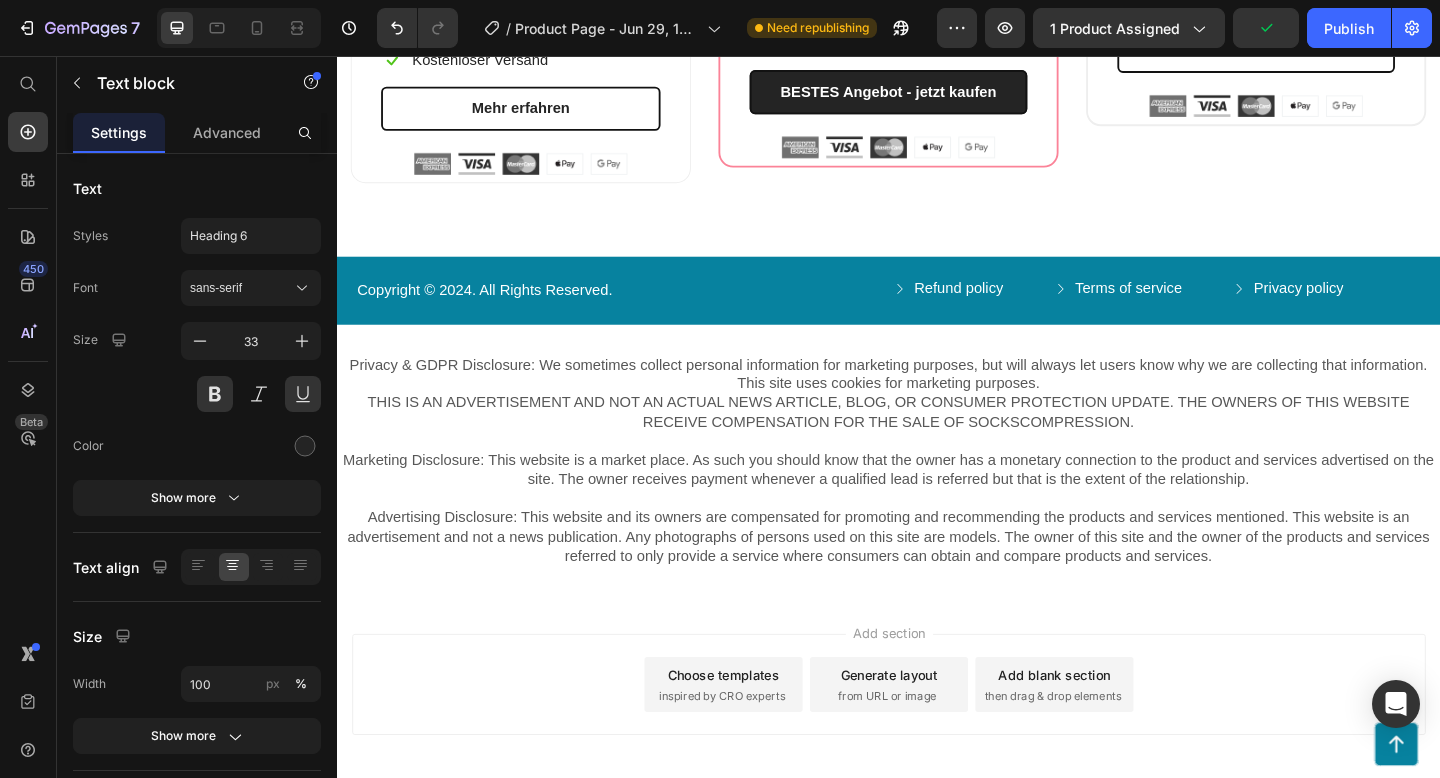 click on "105€" at bounding box center [991, -136] 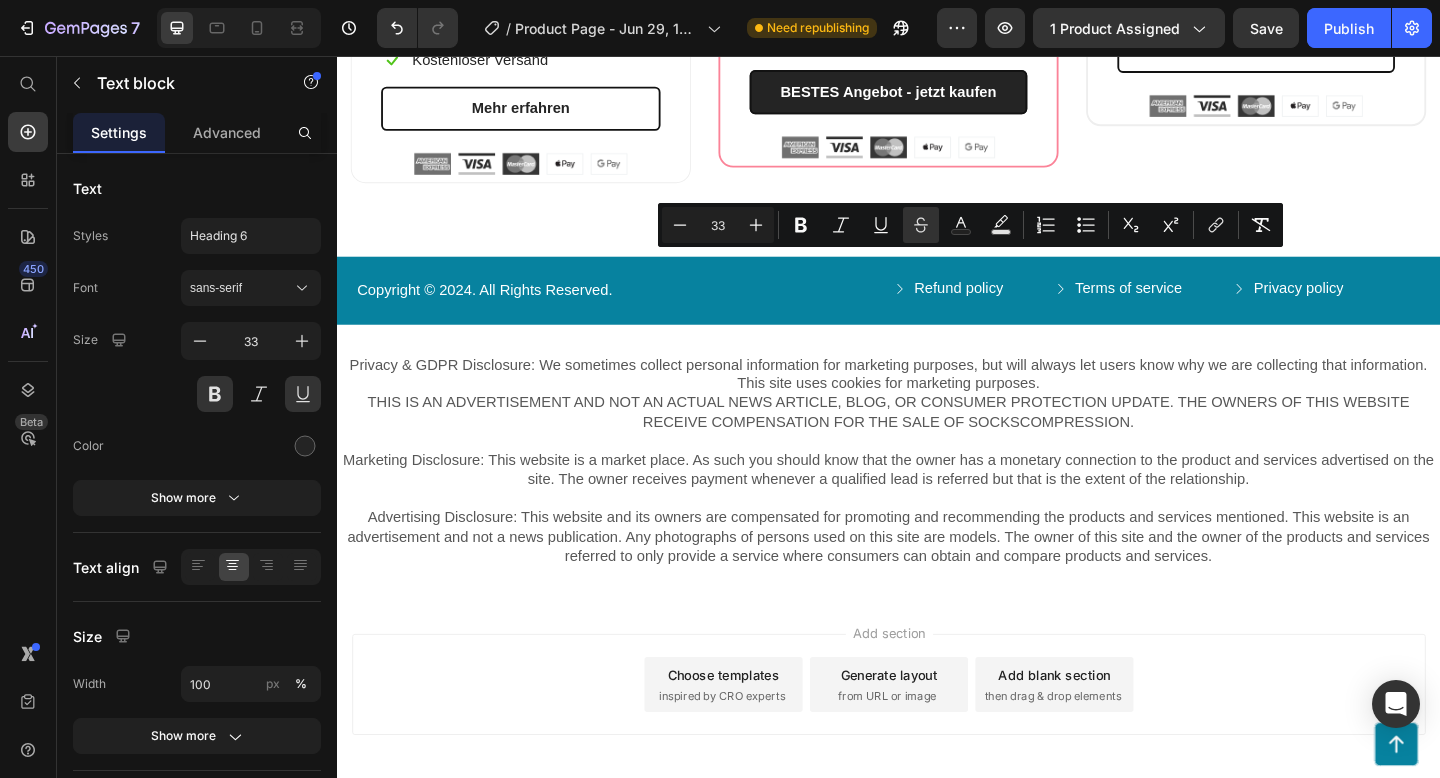 drag, startPoint x: 968, startPoint y: 291, endPoint x: 1045, endPoint y: 291, distance: 77 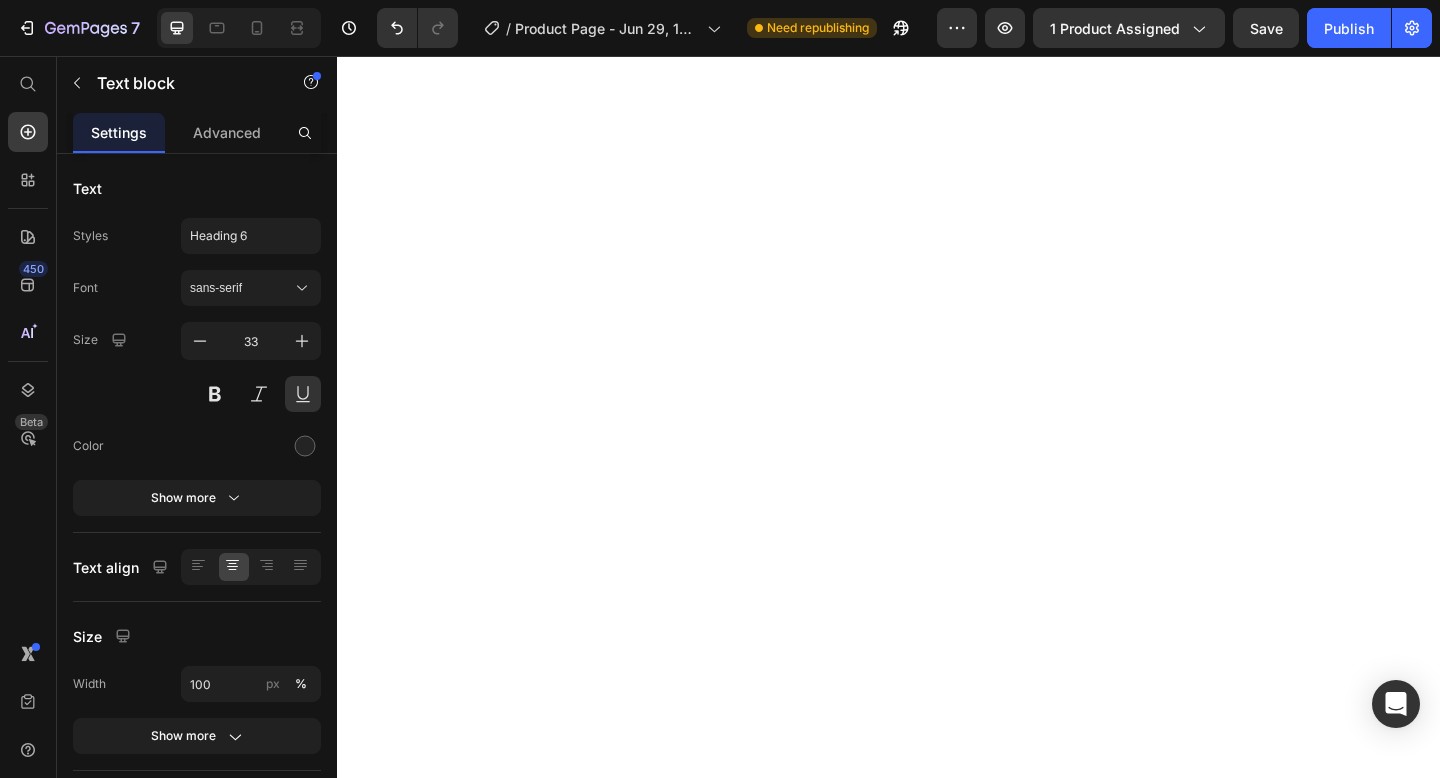 scroll, scrollTop: 0, scrollLeft: 0, axis: both 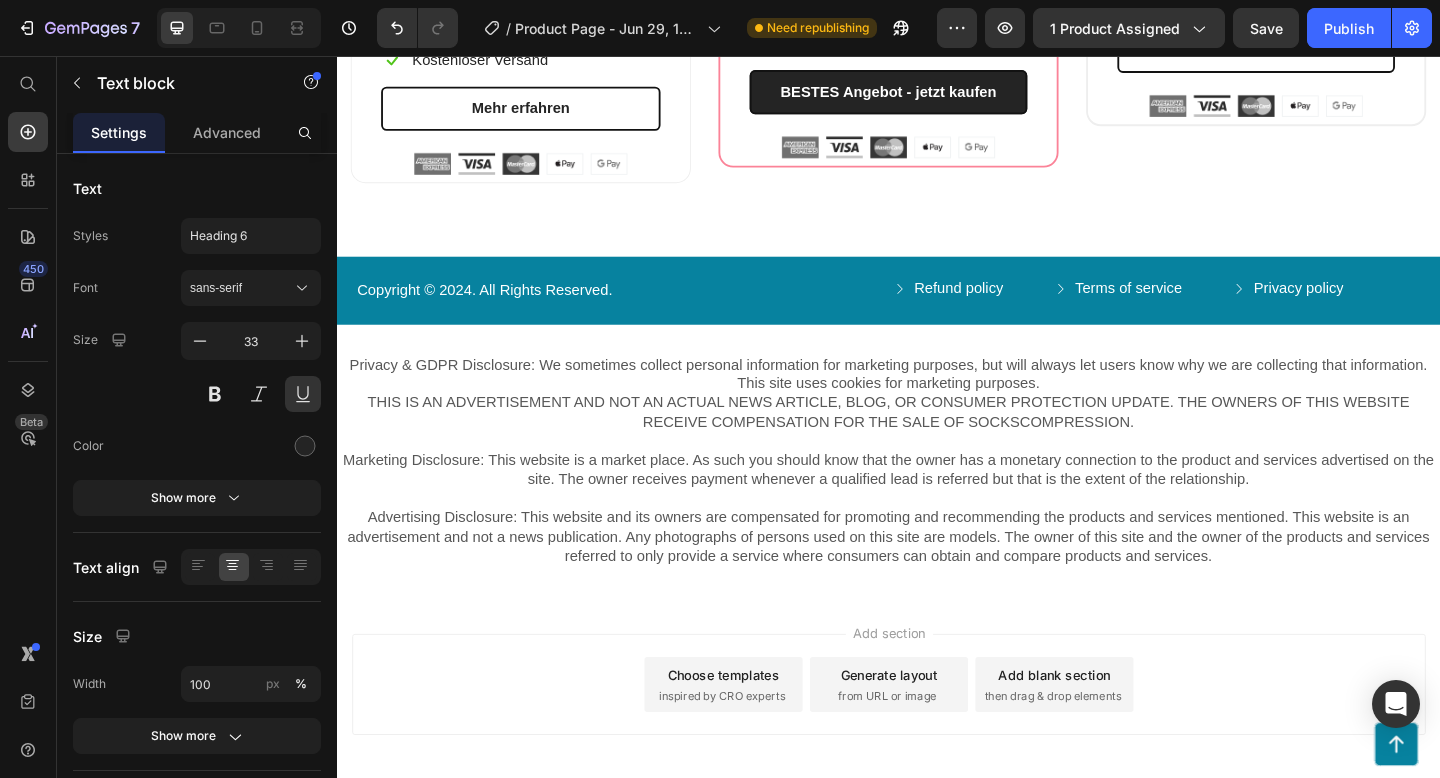 click on "71,40 €  105€" at bounding box center (937, -135) 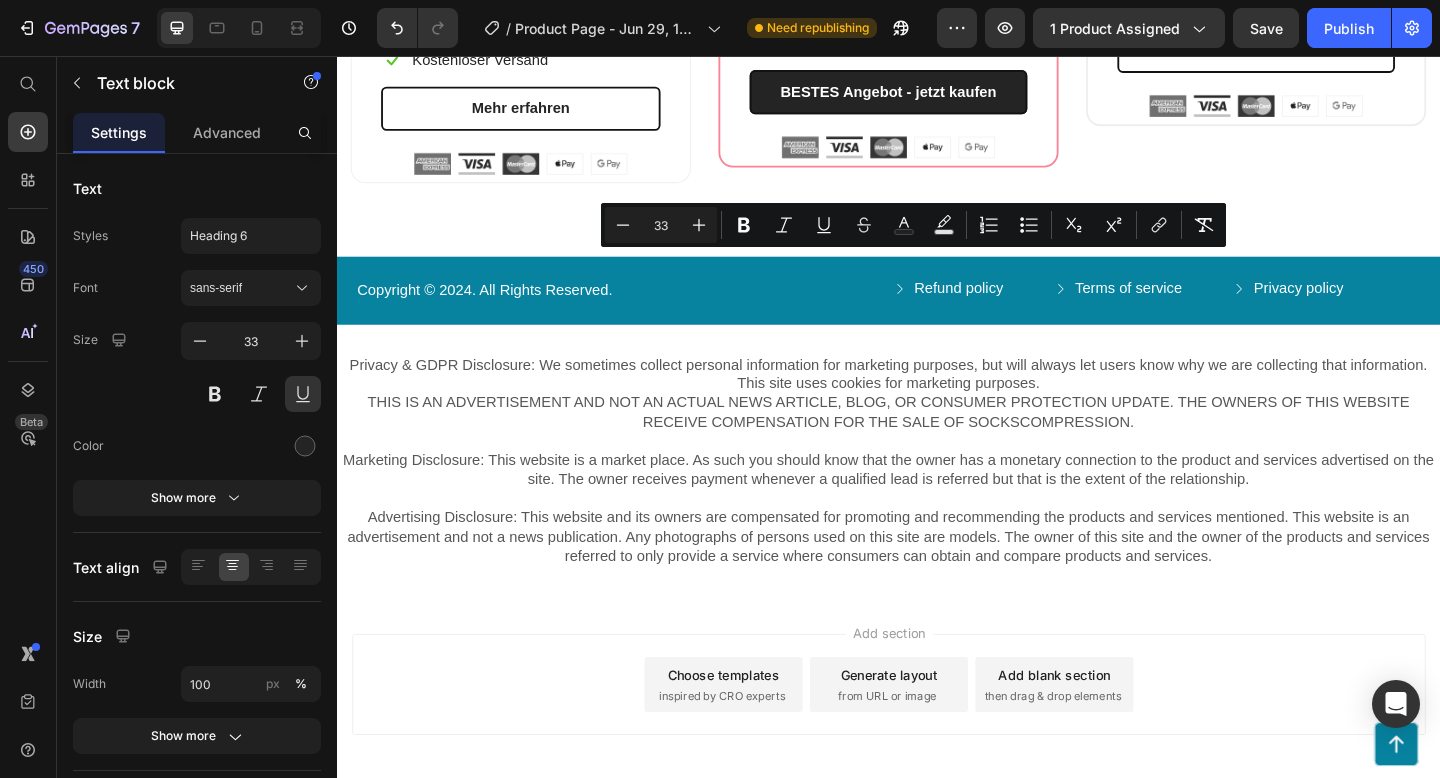 drag, startPoint x: 841, startPoint y: 286, endPoint x: 1088, endPoint y: 294, distance: 247.12952 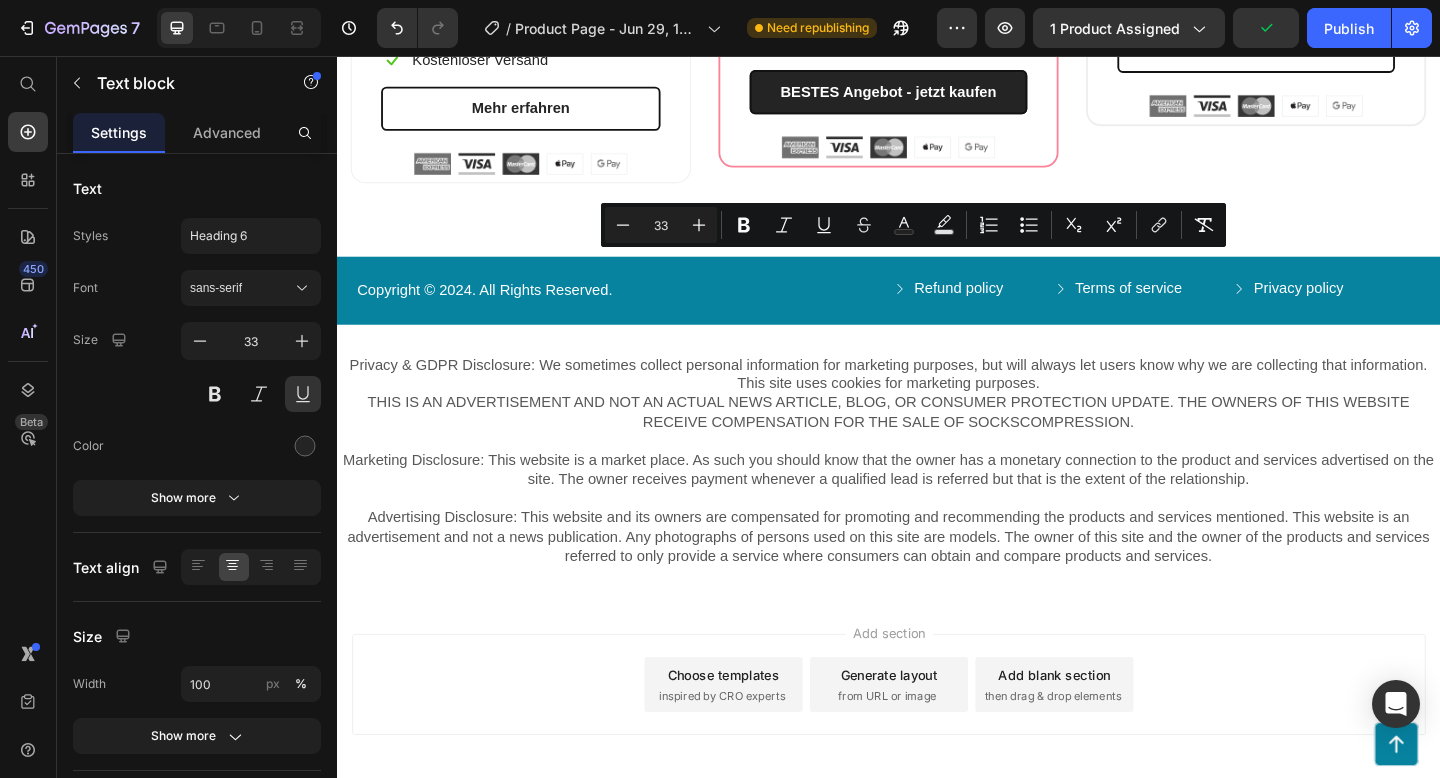 click on "71,40 €  105€" at bounding box center [937, -135] 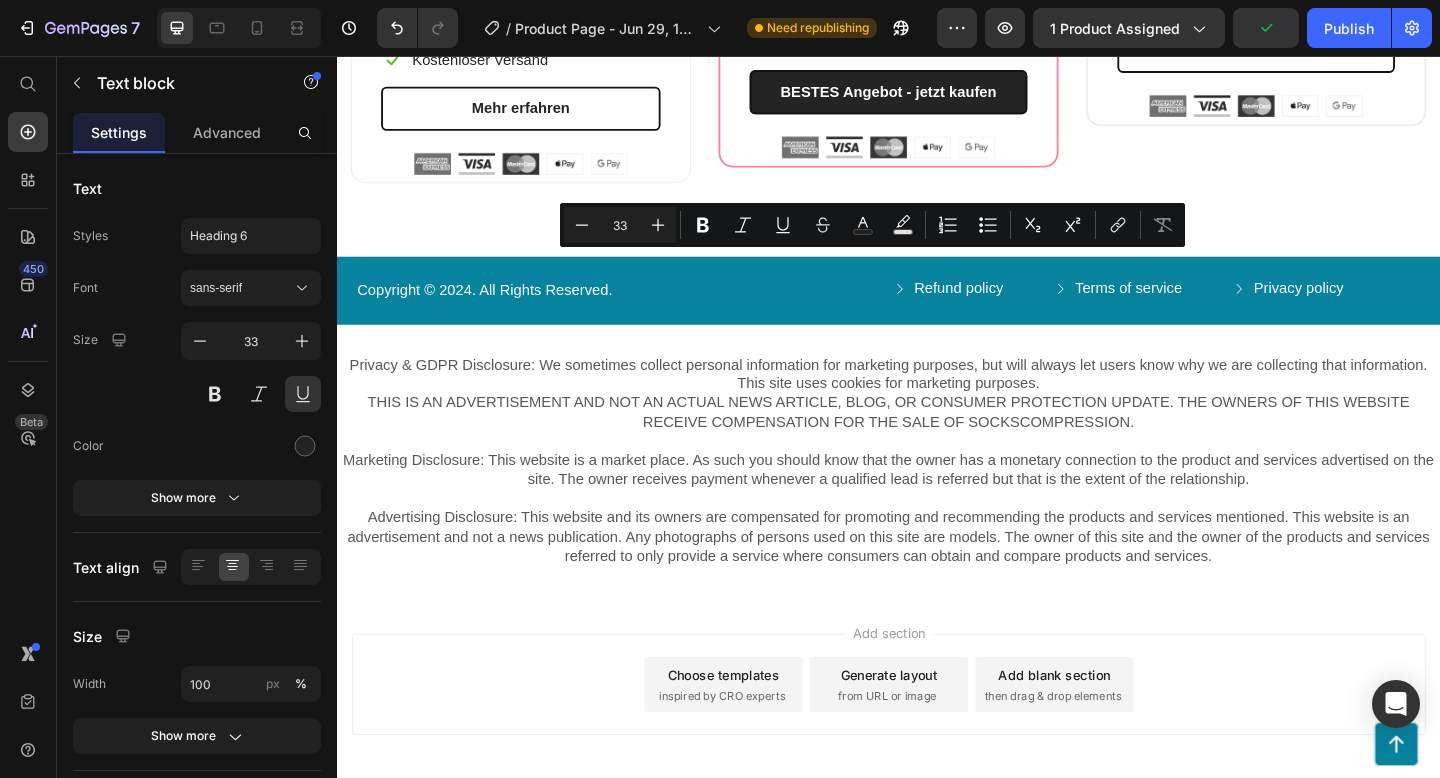 drag, startPoint x: 838, startPoint y: 291, endPoint x: 953, endPoint y: 291, distance: 115 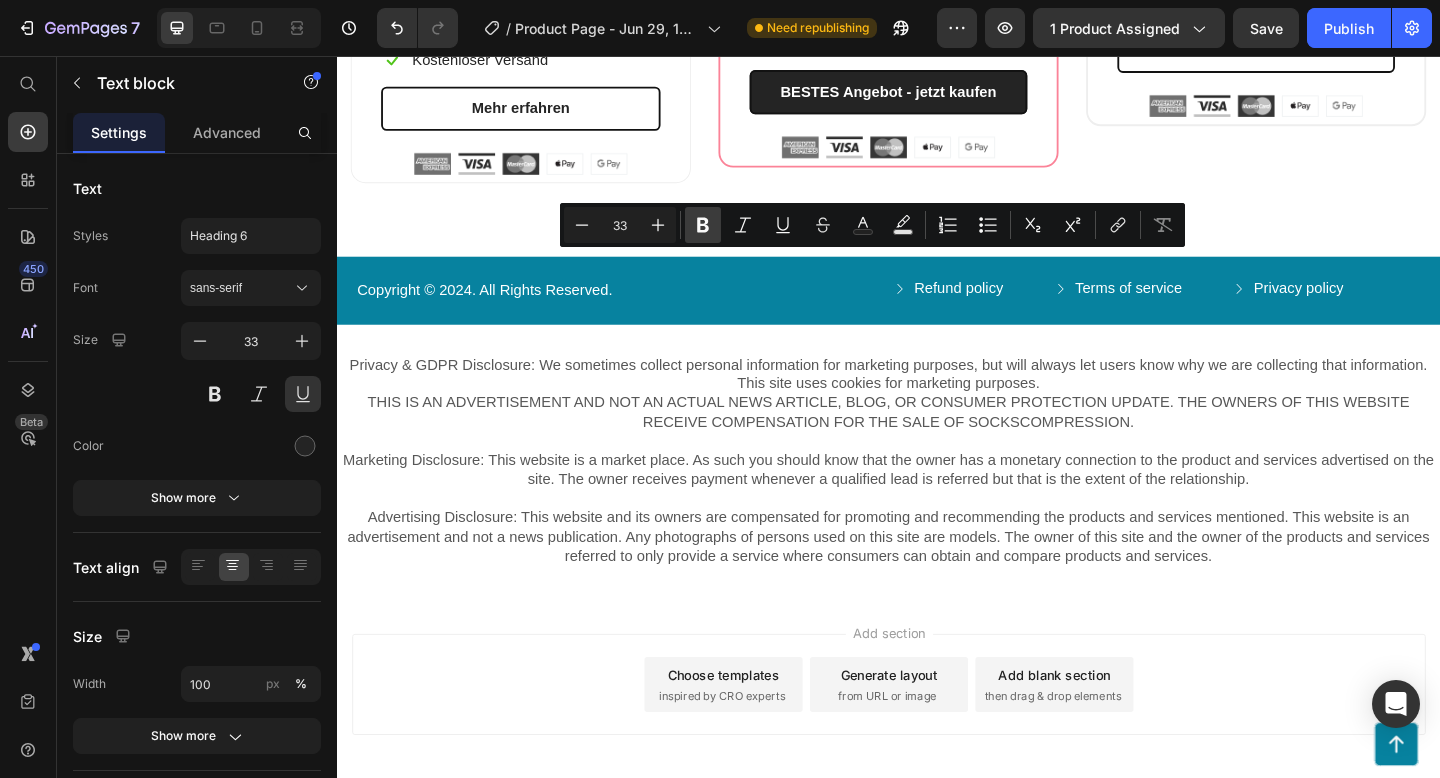 click 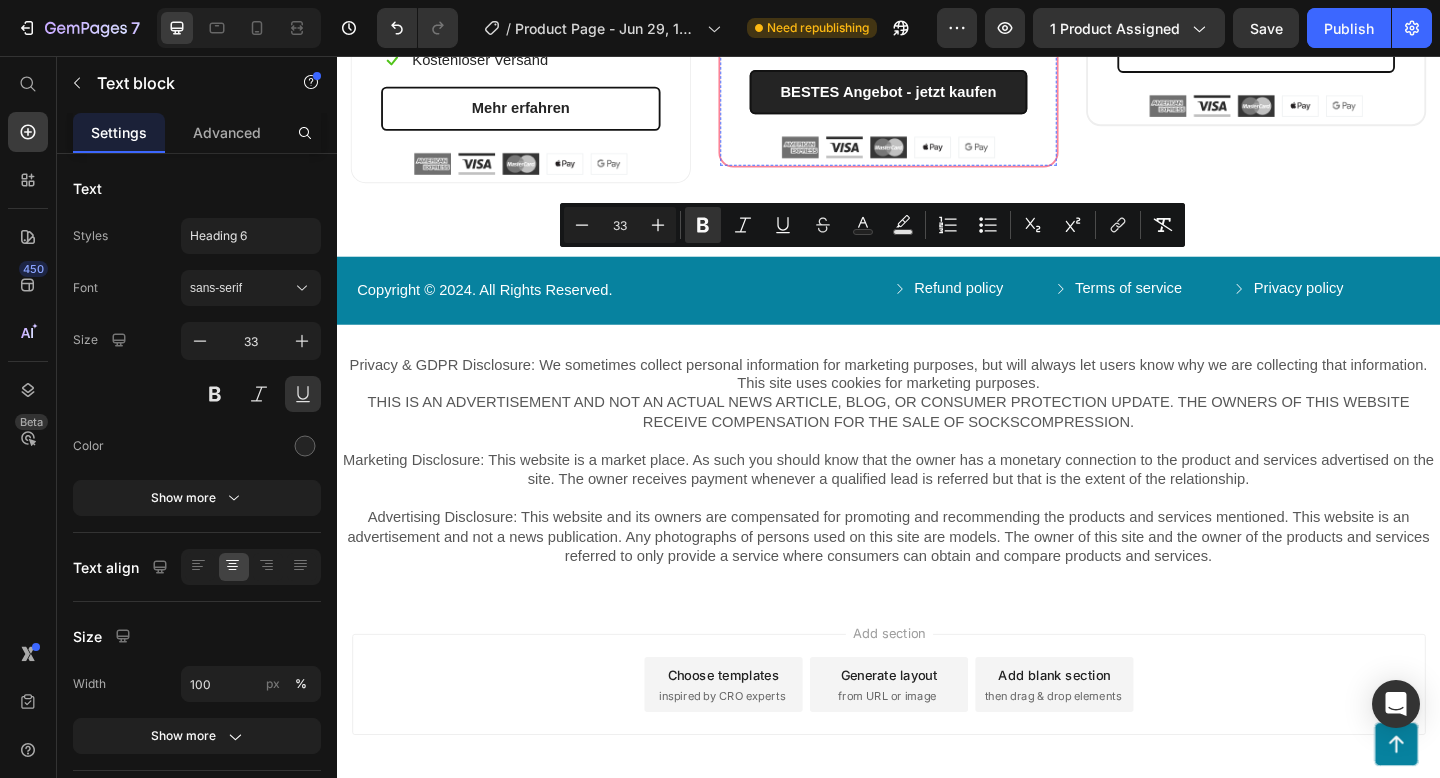 click on "Sparen sie über [NUMBER]€" at bounding box center [937, -64] 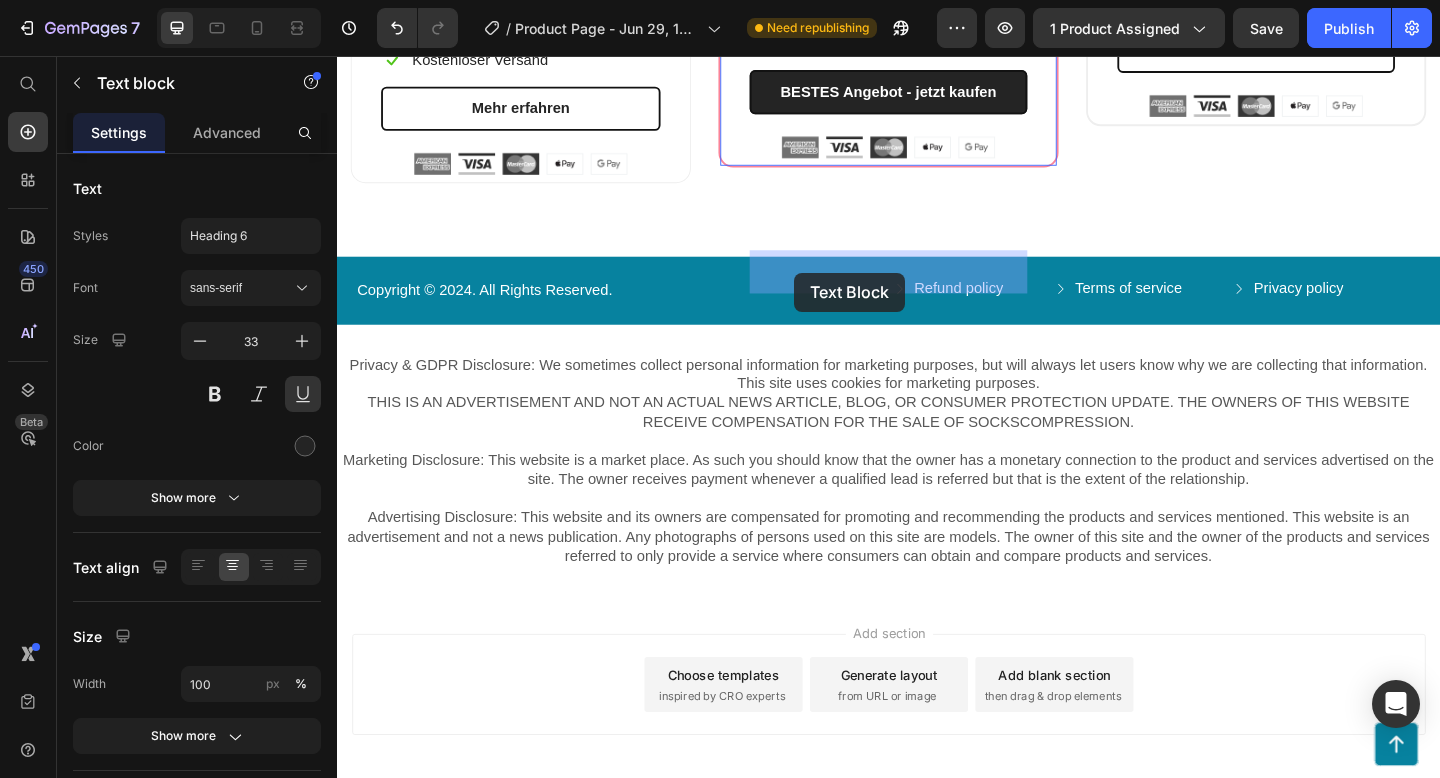 drag, startPoint x: 1051, startPoint y: 293, endPoint x: 834, endPoint y: 292, distance: 217.0023 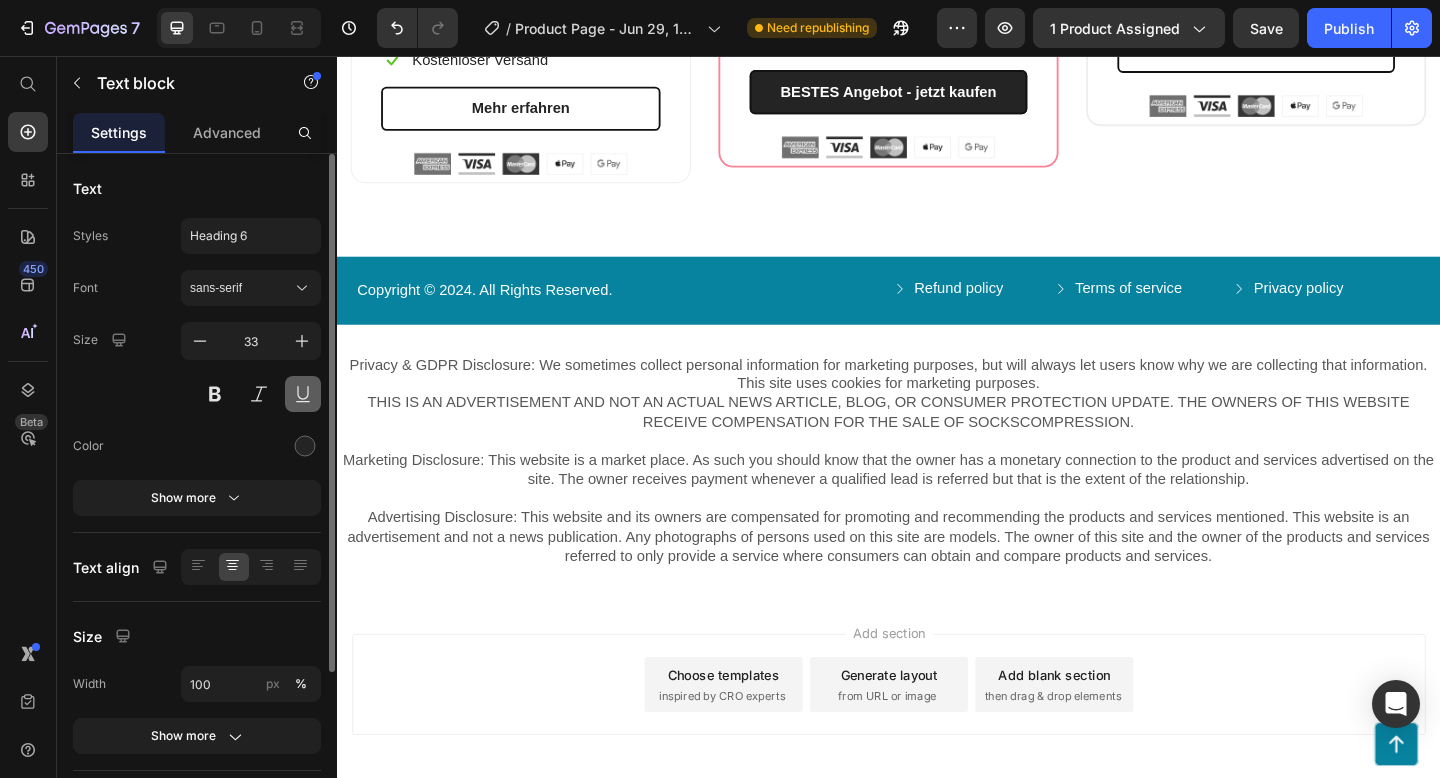 click at bounding box center (303, 394) 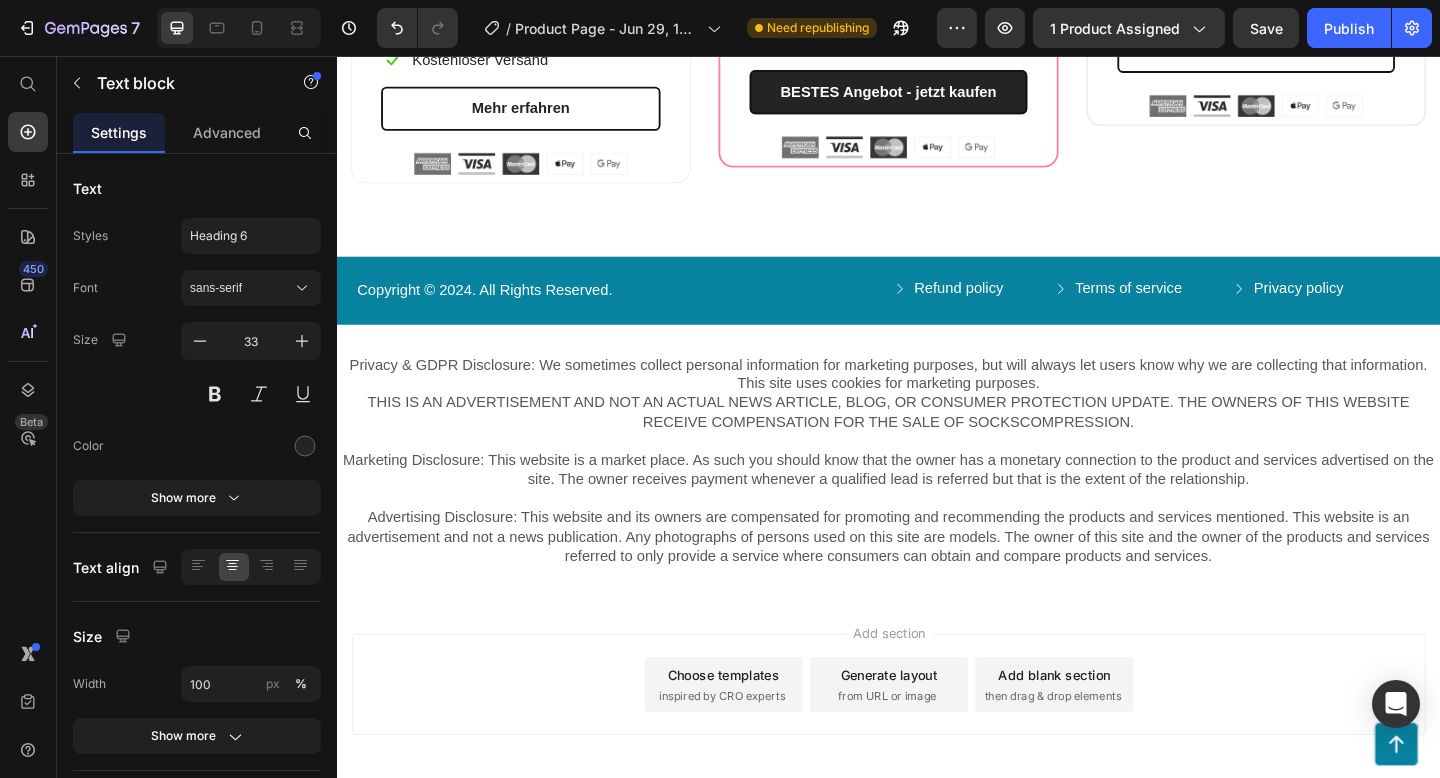 click on "71,40 €" at bounding box center [896, -136] 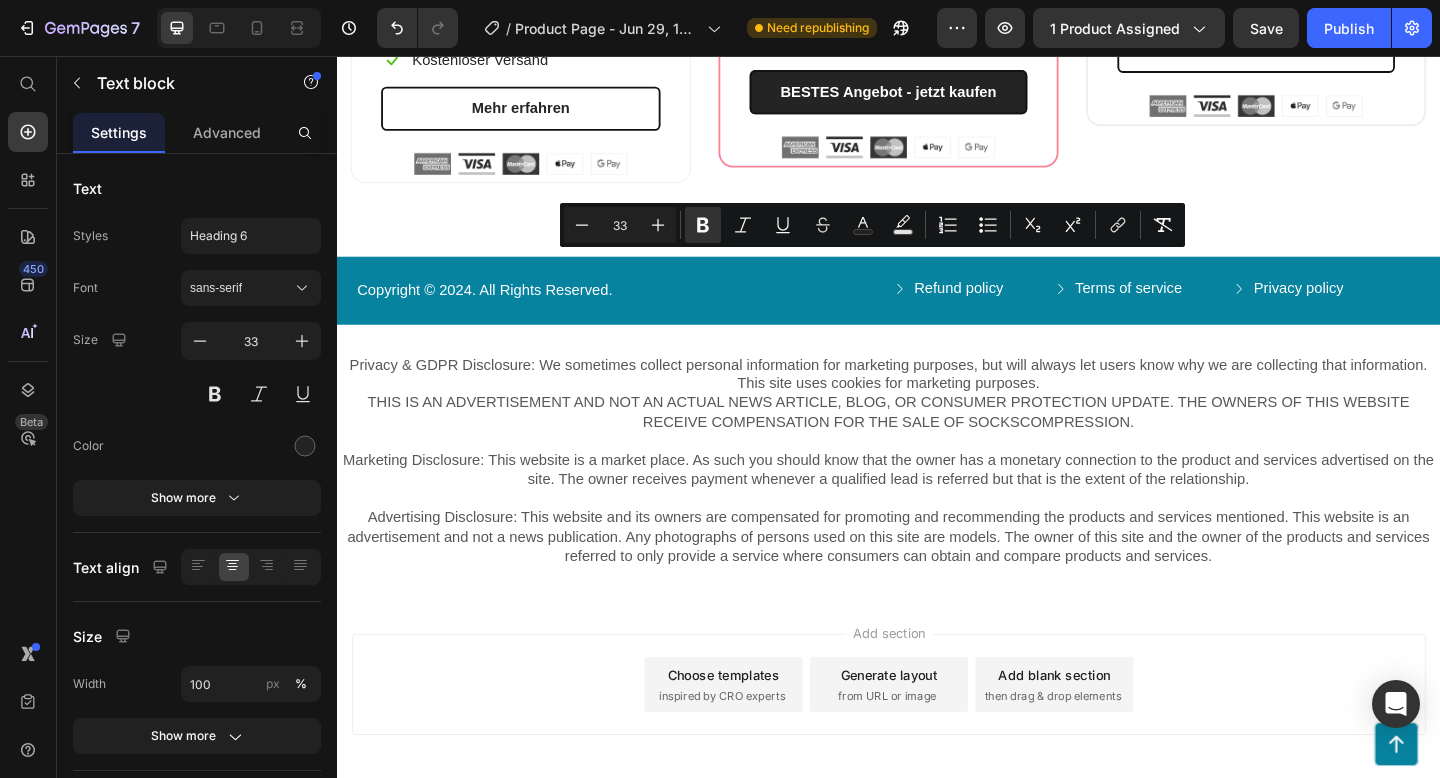 drag, startPoint x: 836, startPoint y: 292, endPoint x: 943, endPoint y: 300, distance: 107.298645 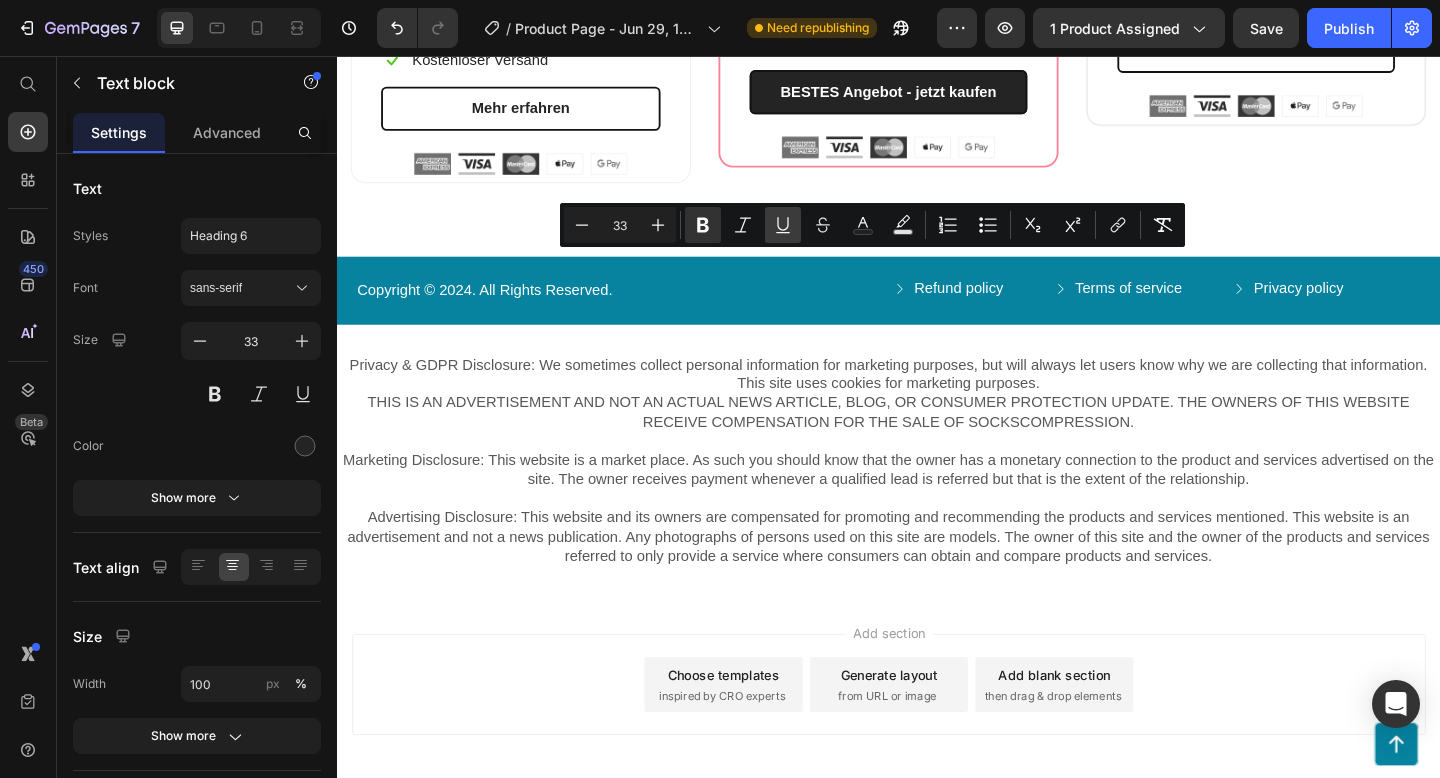 click 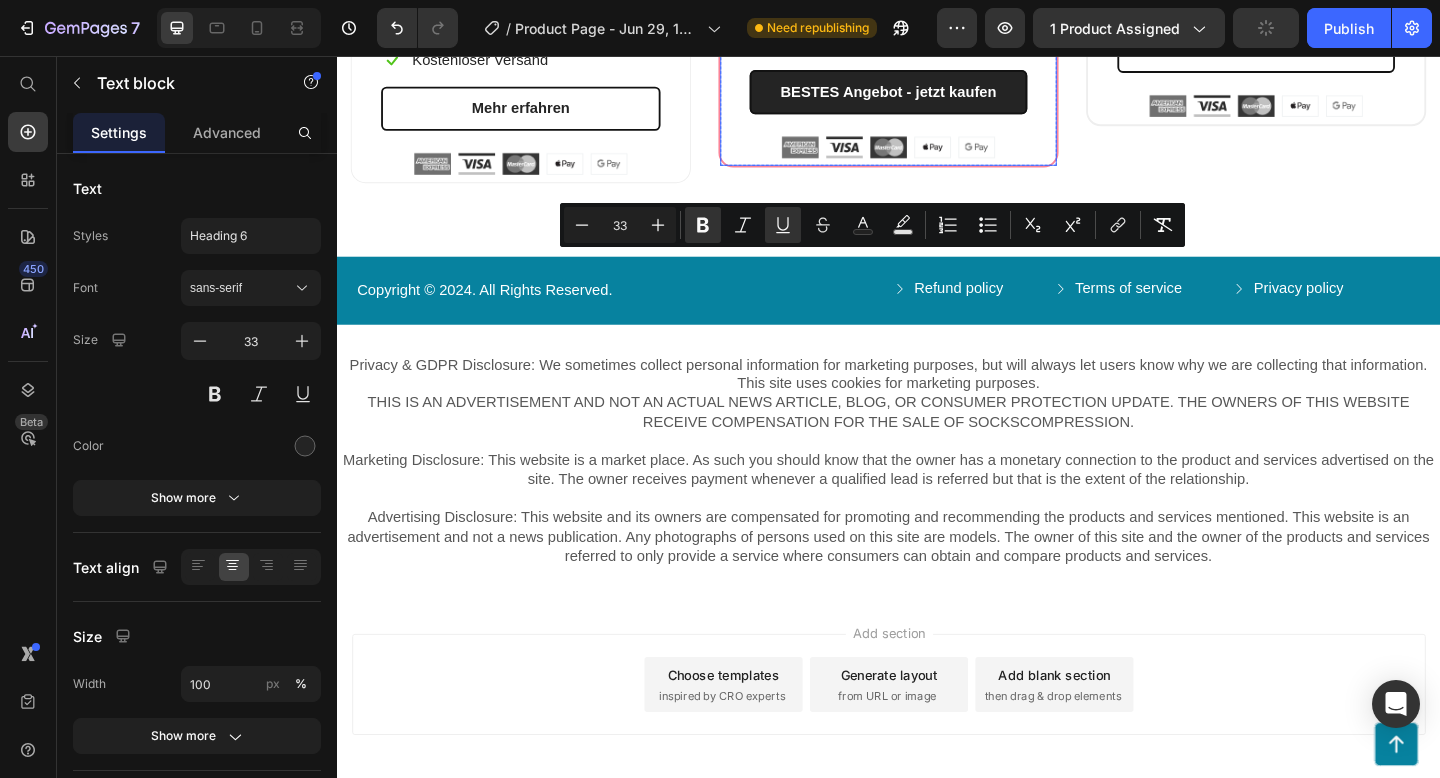 click on "71,40 €   105€ Text block   0 Nur 23,80€ pro Monat/ Katze Text block Sparen sie über 30€ Text block
Icon 30 - Tage - Geldzurückgarantie Text block Row
Icon Kostenloser Versand Text block Row BESTES Angebot - jetzt kaufen (P) Cart Button Image Image Image Image Image Row" at bounding box center (937, 5) 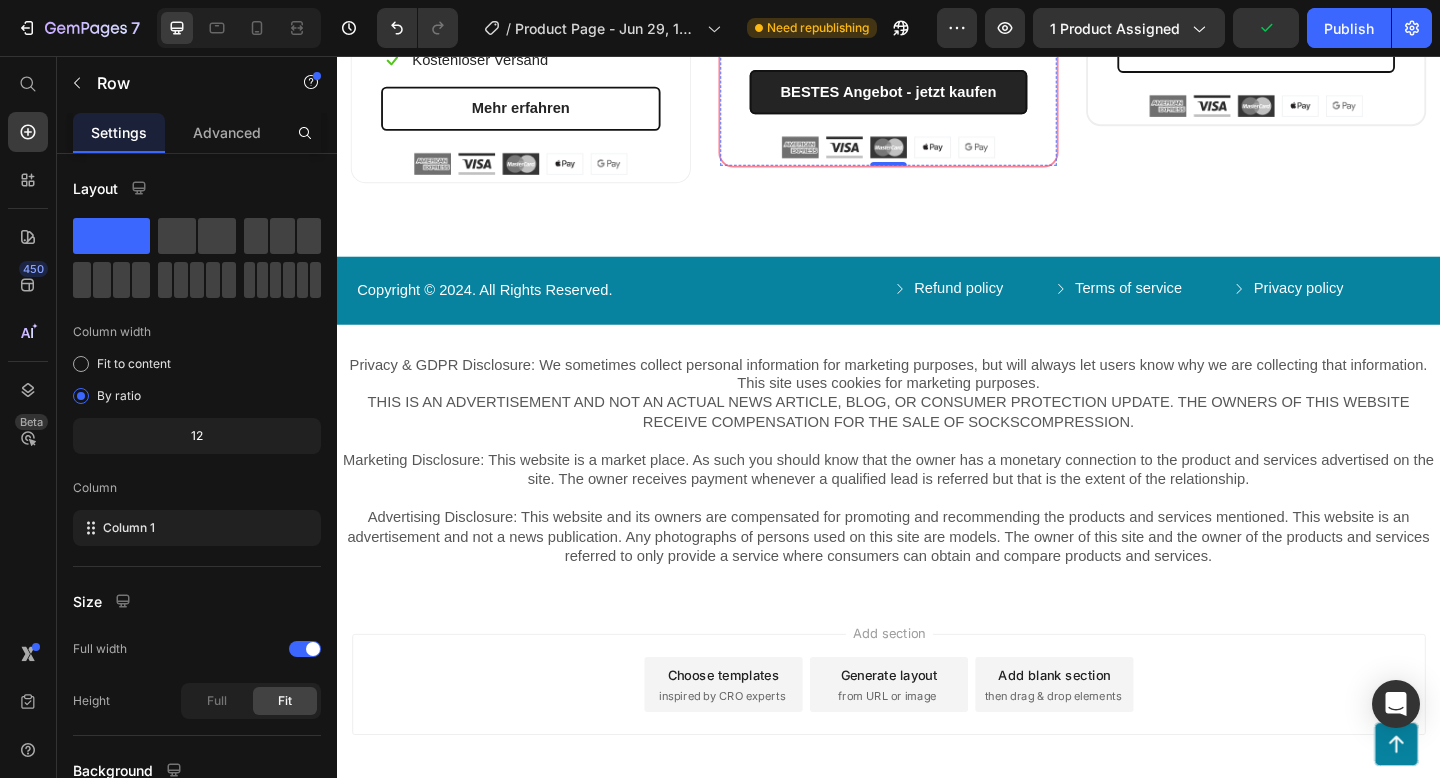 click on "105€" at bounding box center (996, -136) 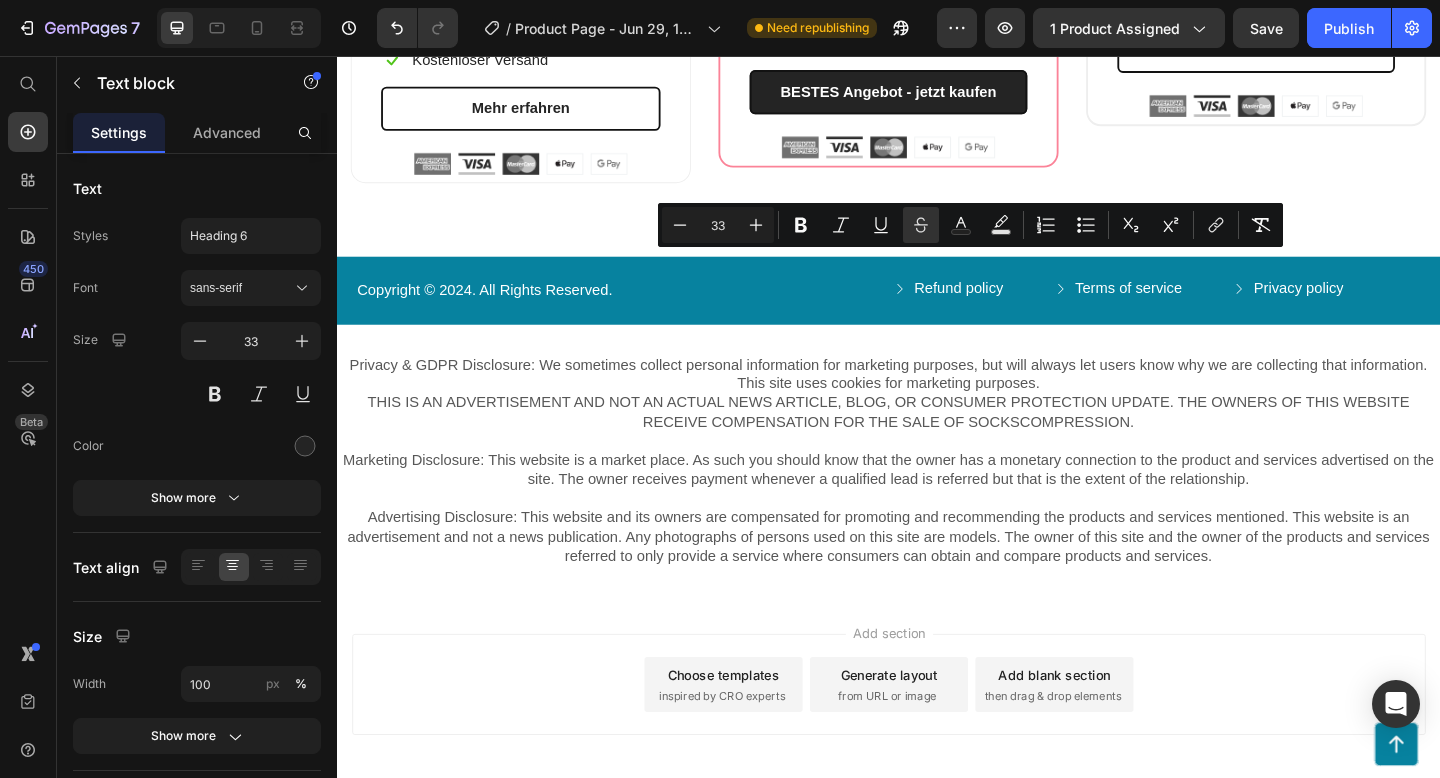 drag, startPoint x: 963, startPoint y: 296, endPoint x: 1037, endPoint y: 288, distance: 74.431175 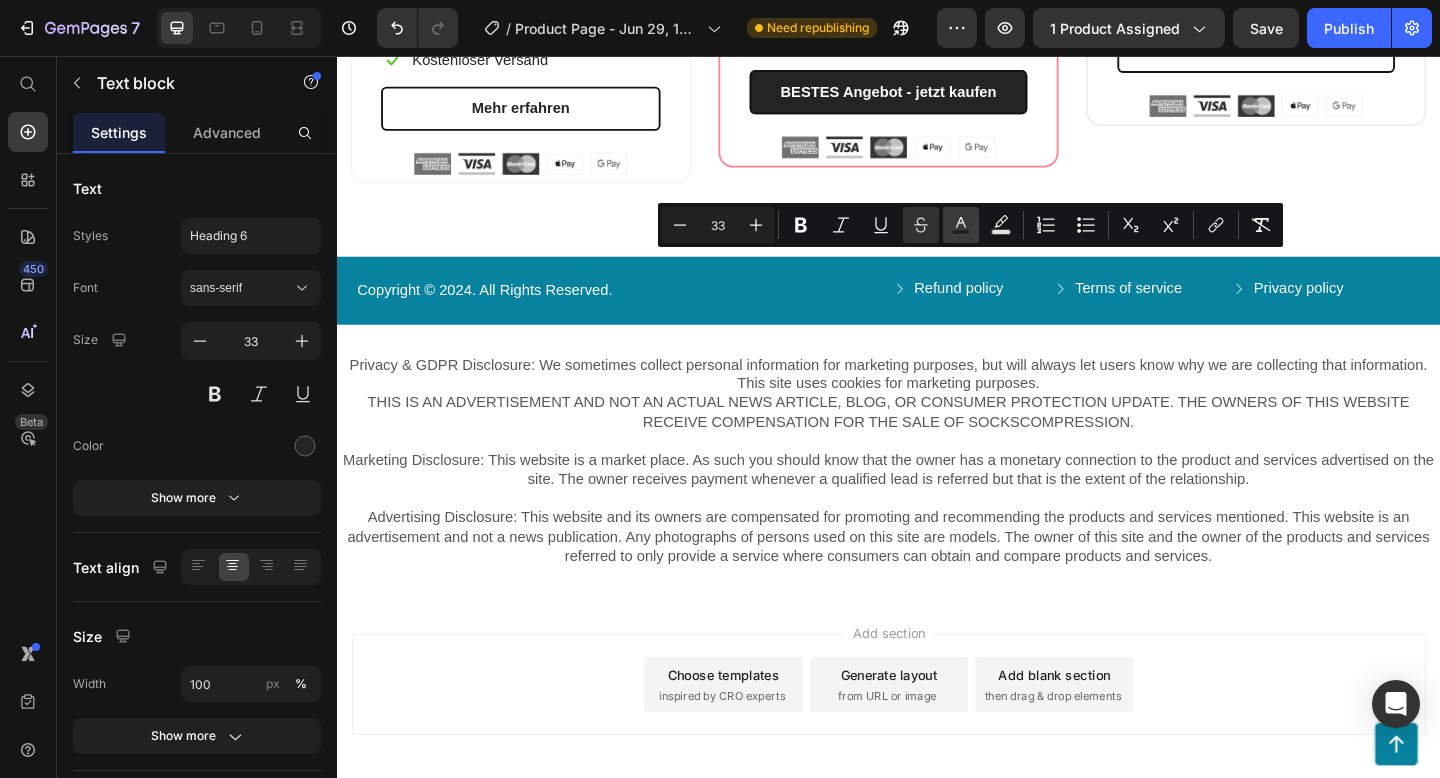 click 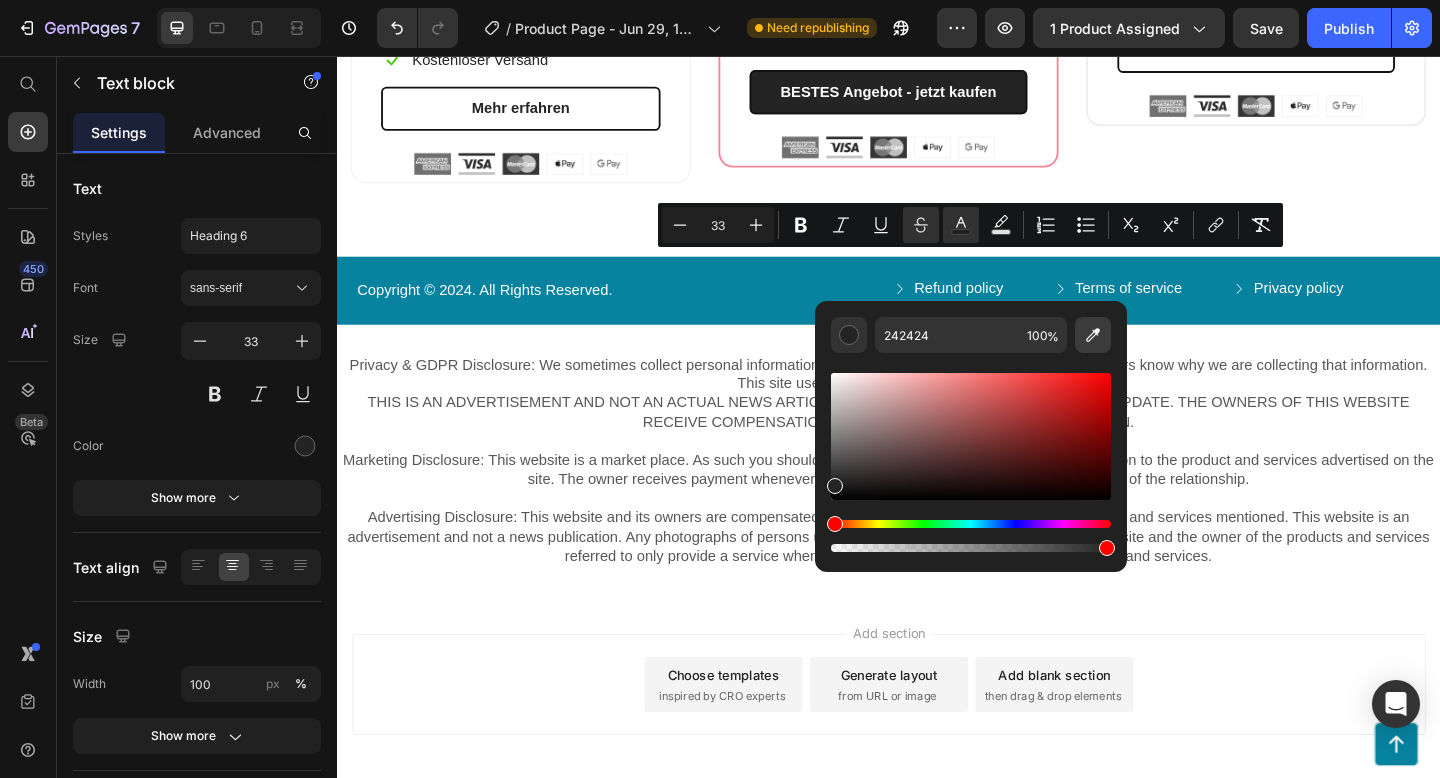 click 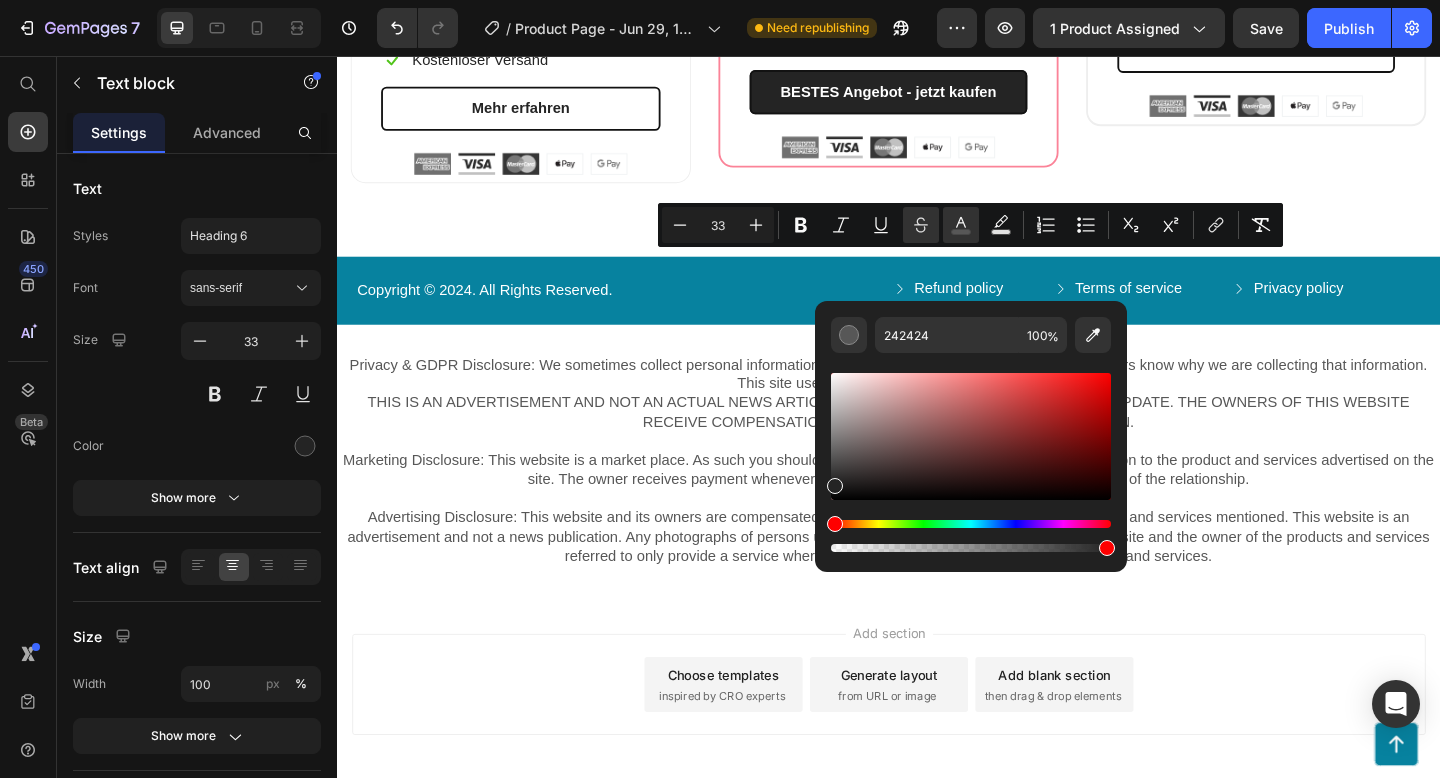 type on "575757" 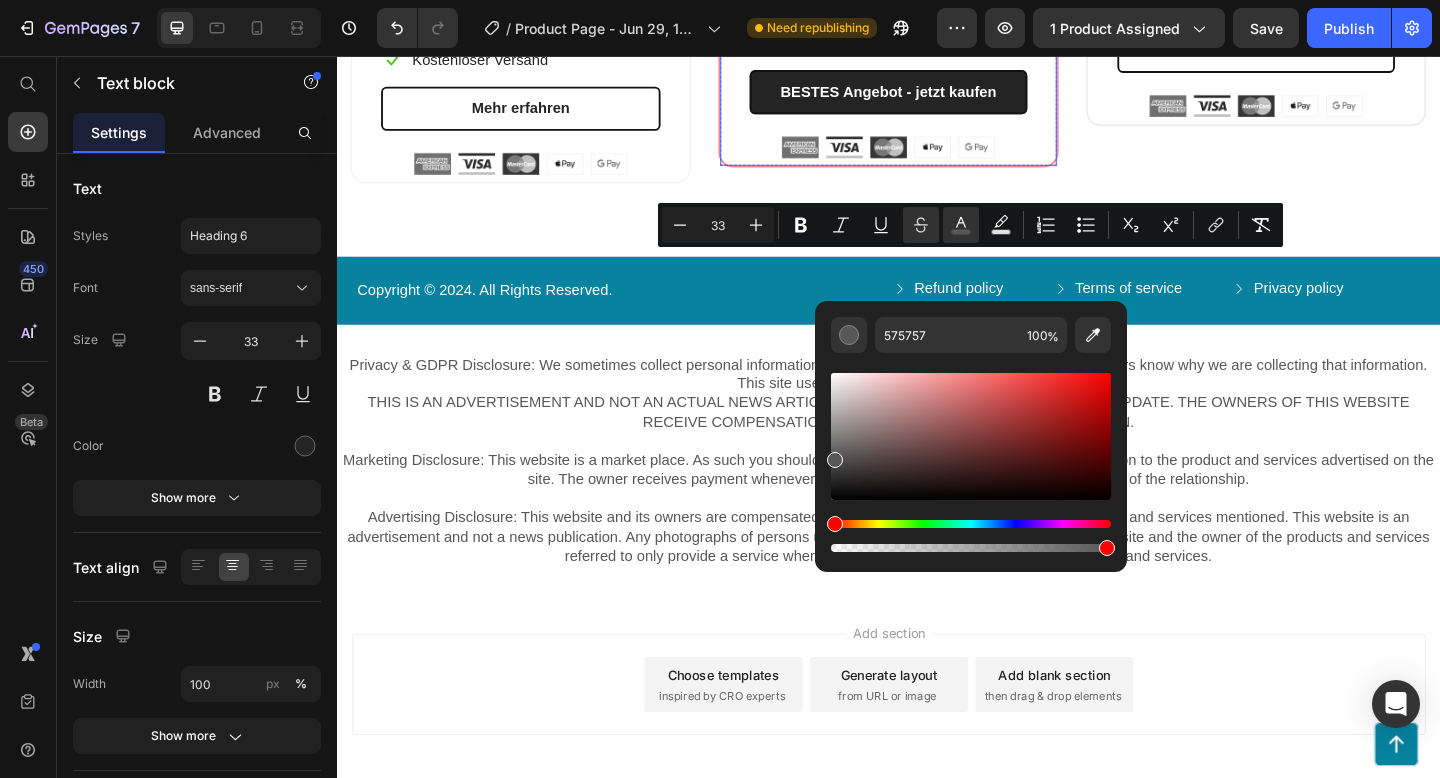 click on "71,40 €   105€ Text block   0 Nur 23,80€ pro Monat/ Katze Text block Sparen sie über 30€ Text block
Icon 30 - Tage - Geldzurückgarantie Text block Row
Icon Kostenloser Versand Text block Row BESTES Angebot - jetzt kaufen (P) Cart Button Image Image Image Image Image Row" at bounding box center (937, 5) 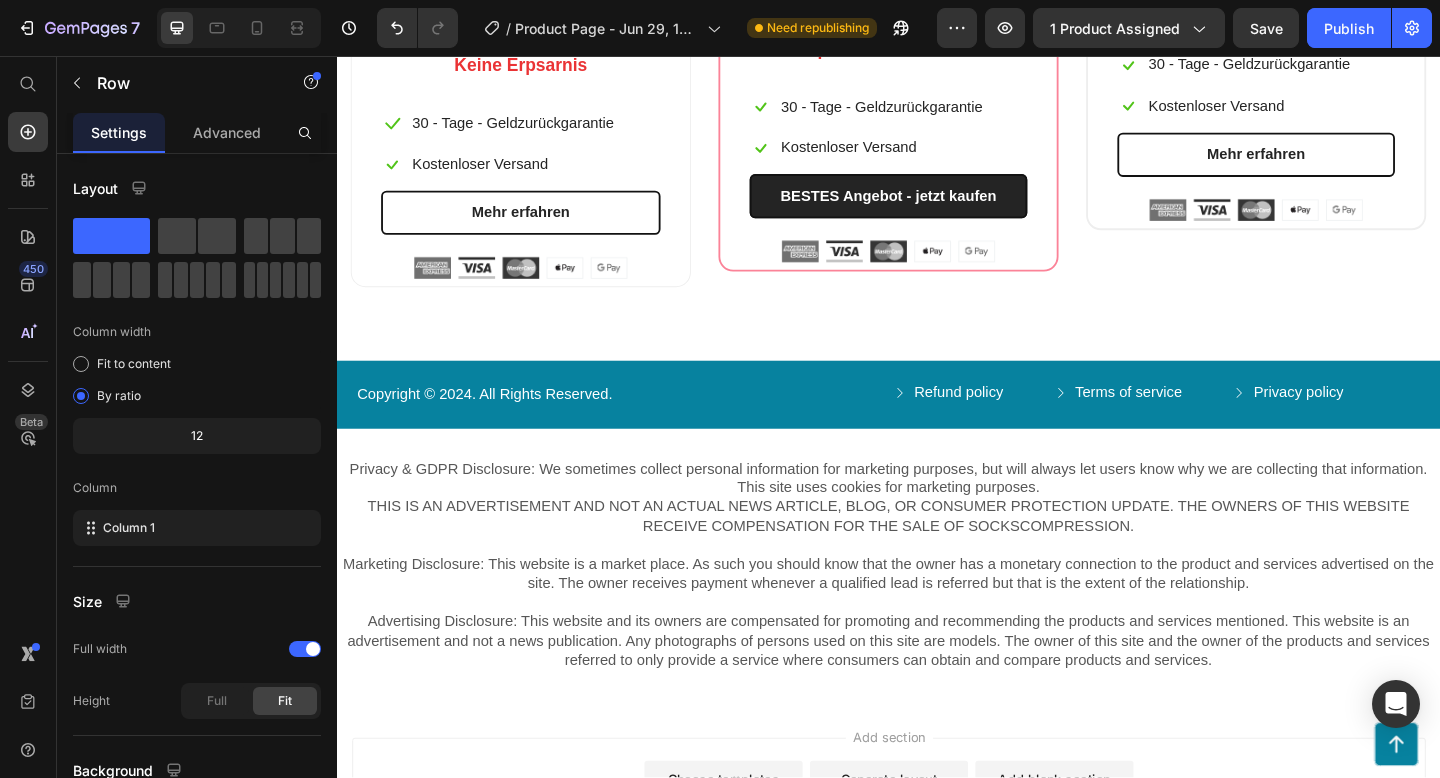 scroll, scrollTop: 3947, scrollLeft: 0, axis: vertical 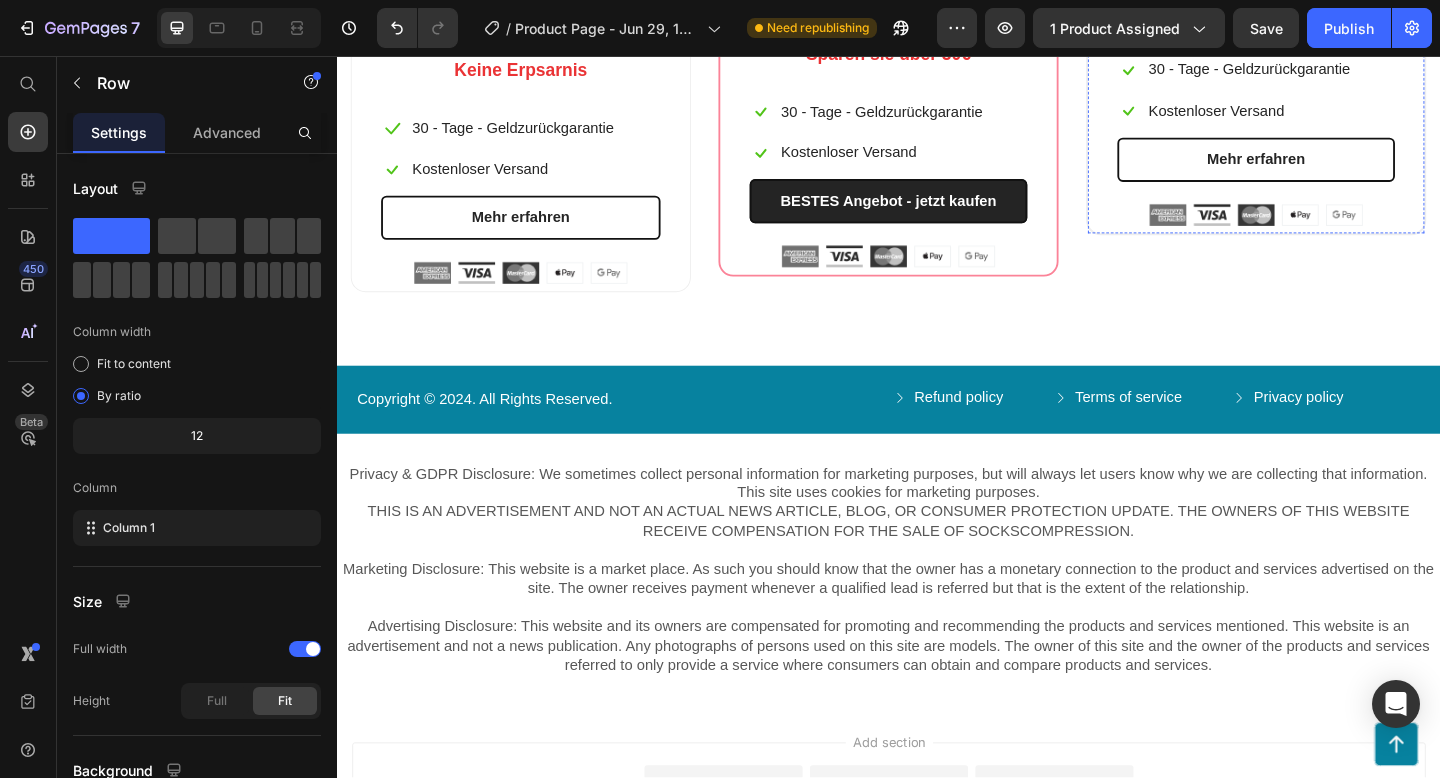 click on "€28,00" at bounding box center [1337, -1] 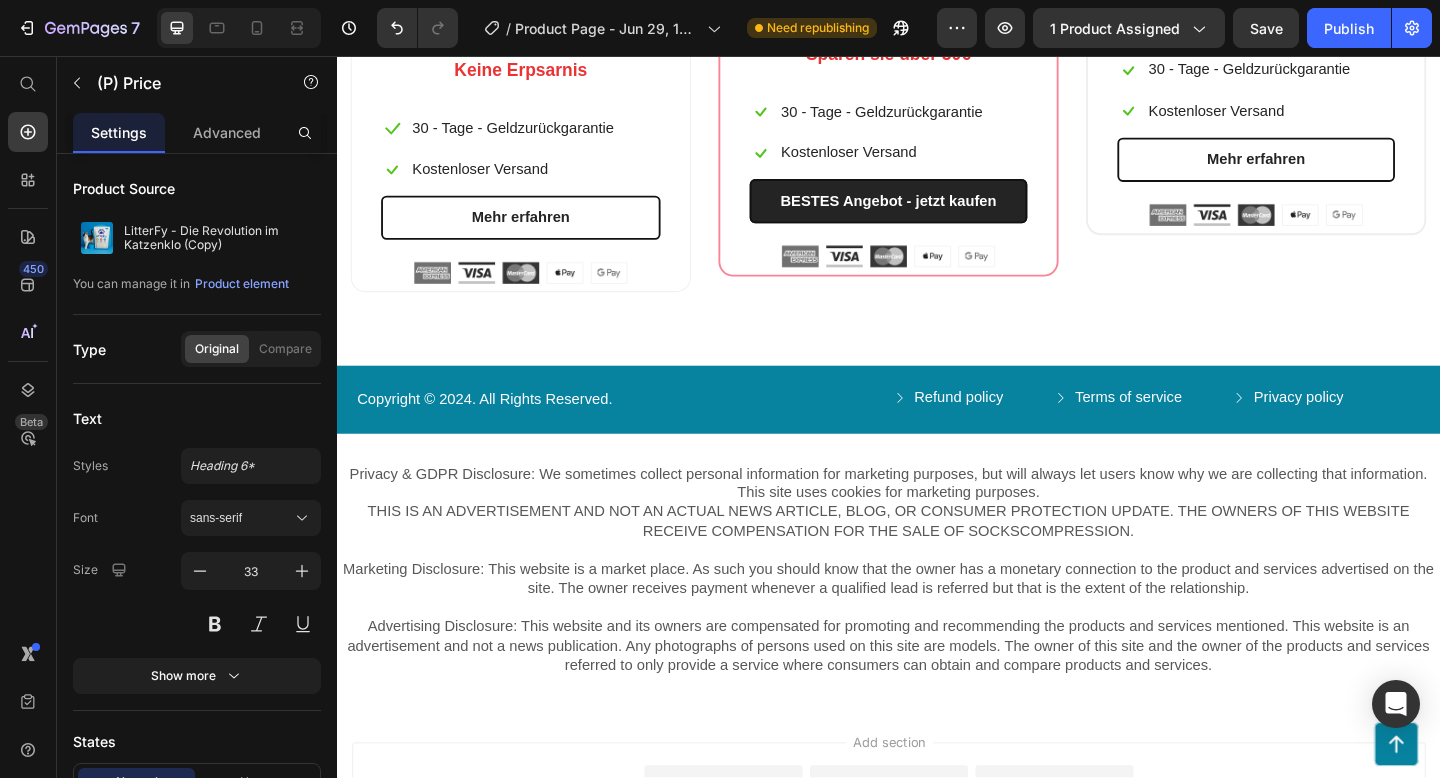 click on "€28,00" at bounding box center (1337, -1) 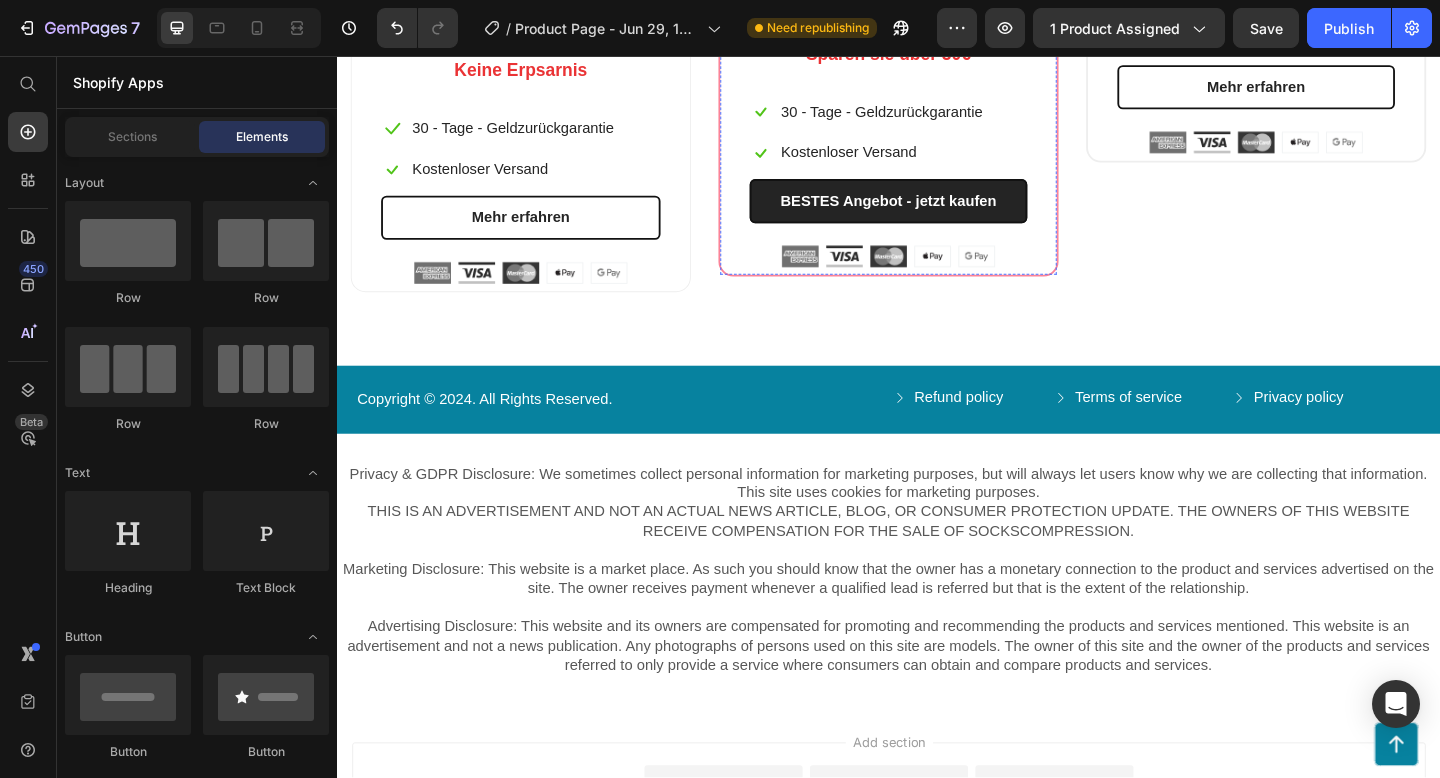 click on "71,40 €" at bounding box center [896, -18] 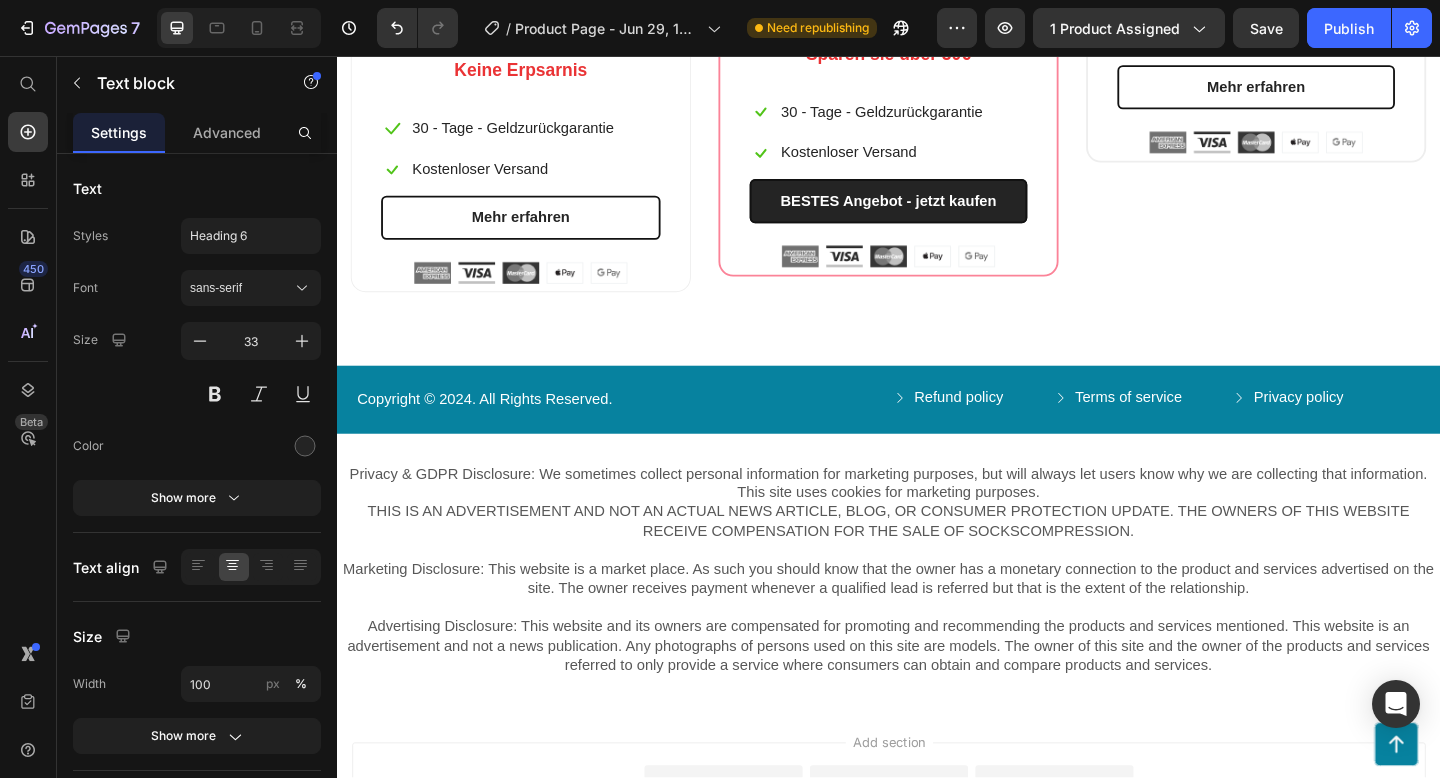 click 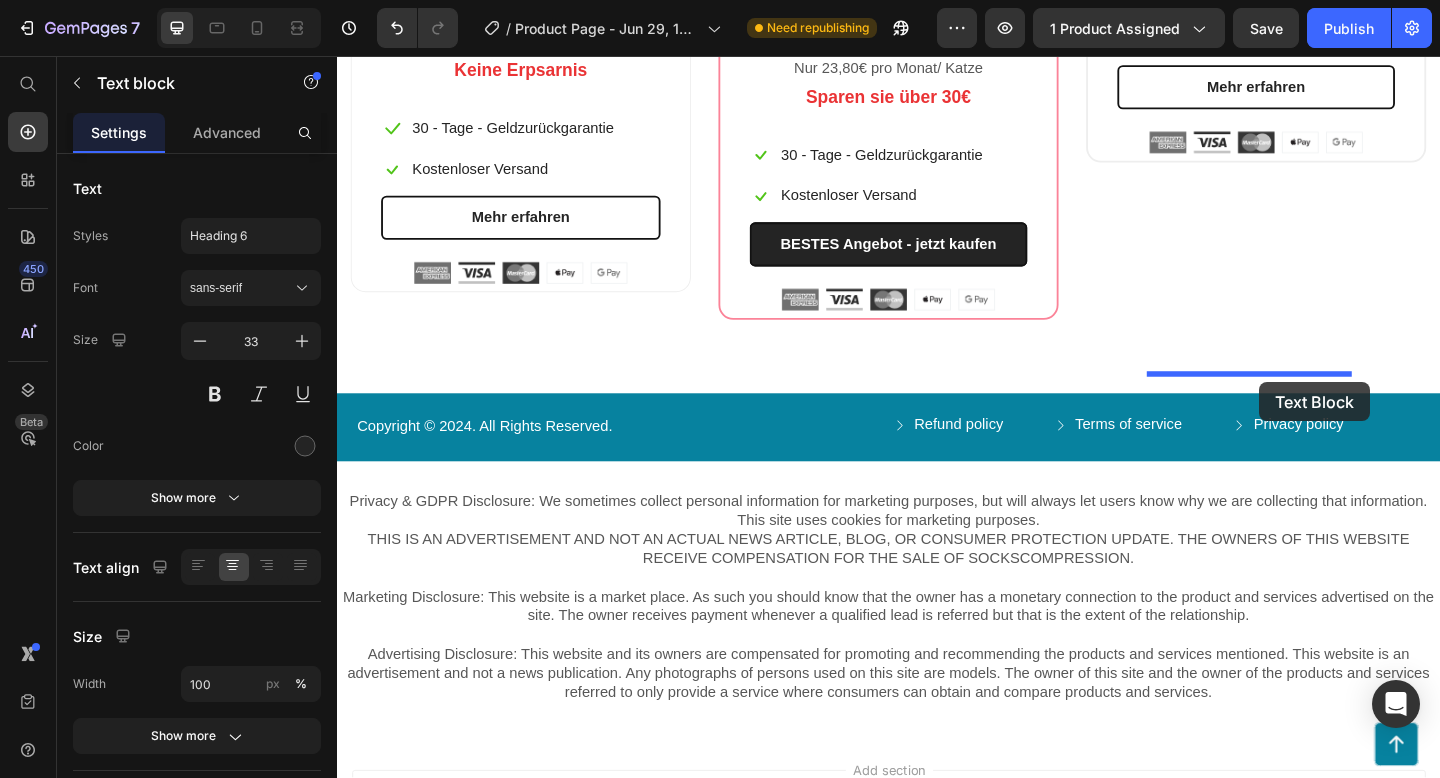 drag, startPoint x: 804, startPoint y: 416, endPoint x: 1340, endPoint y: 410, distance: 536.03357 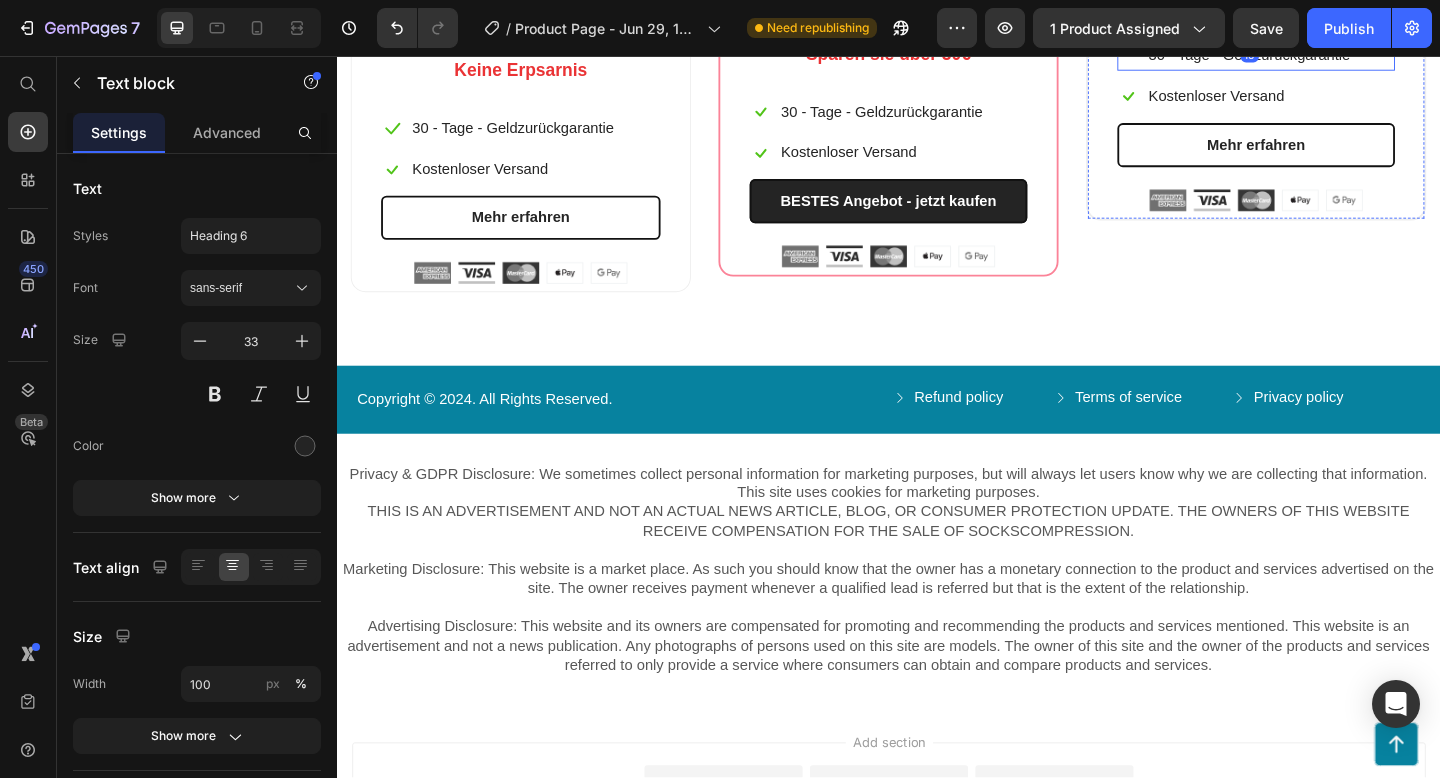 click on "Icon" at bounding box center [1198, 24] 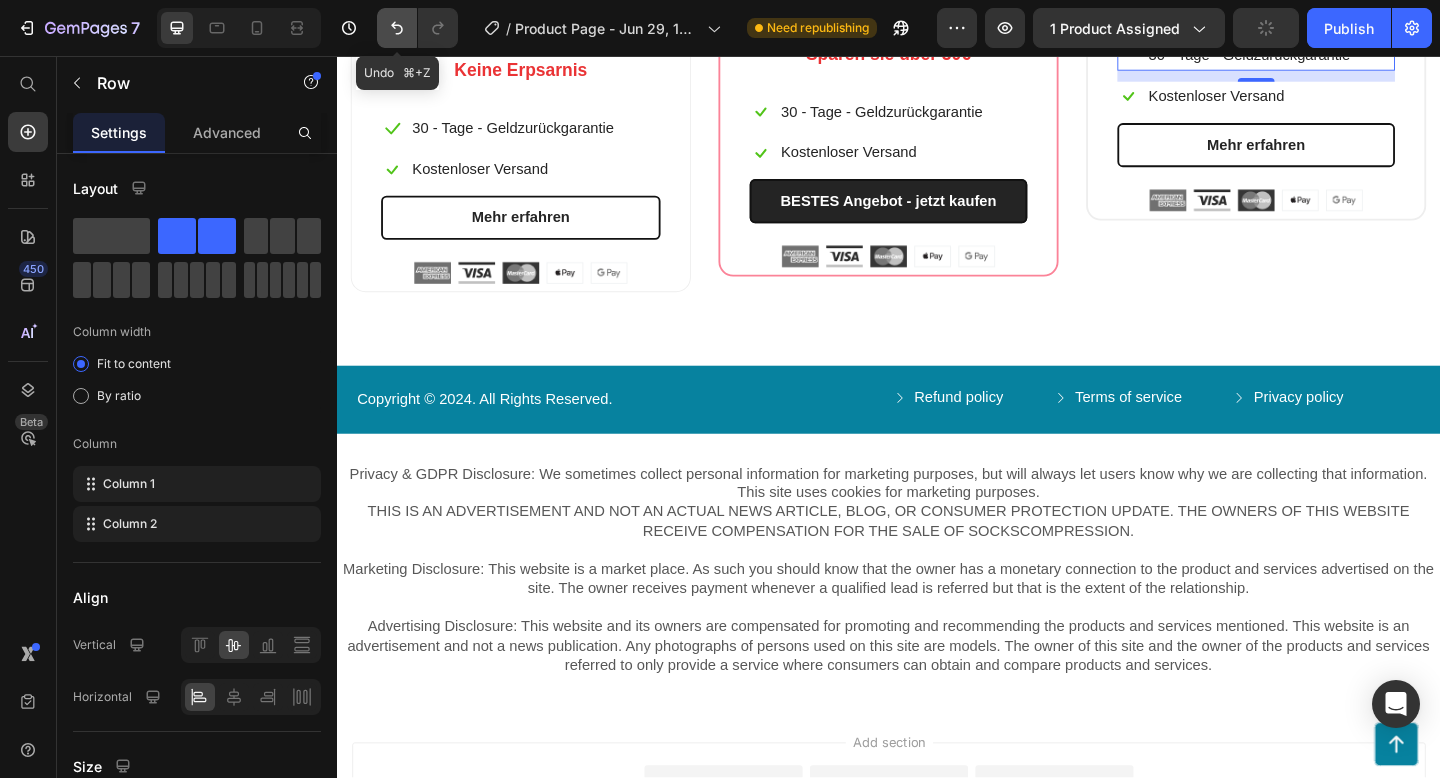 click 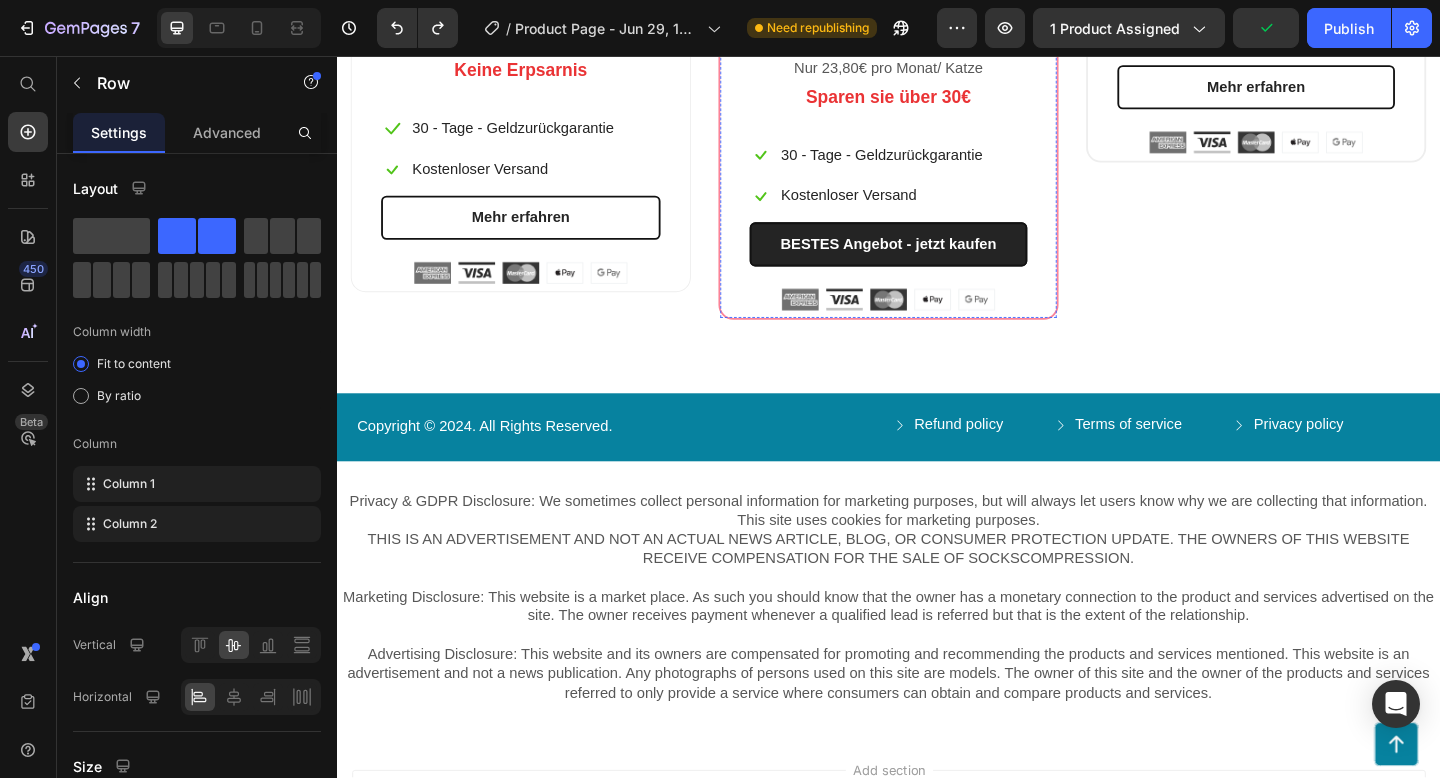 click on "71,40 €" at bounding box center (896, 29) 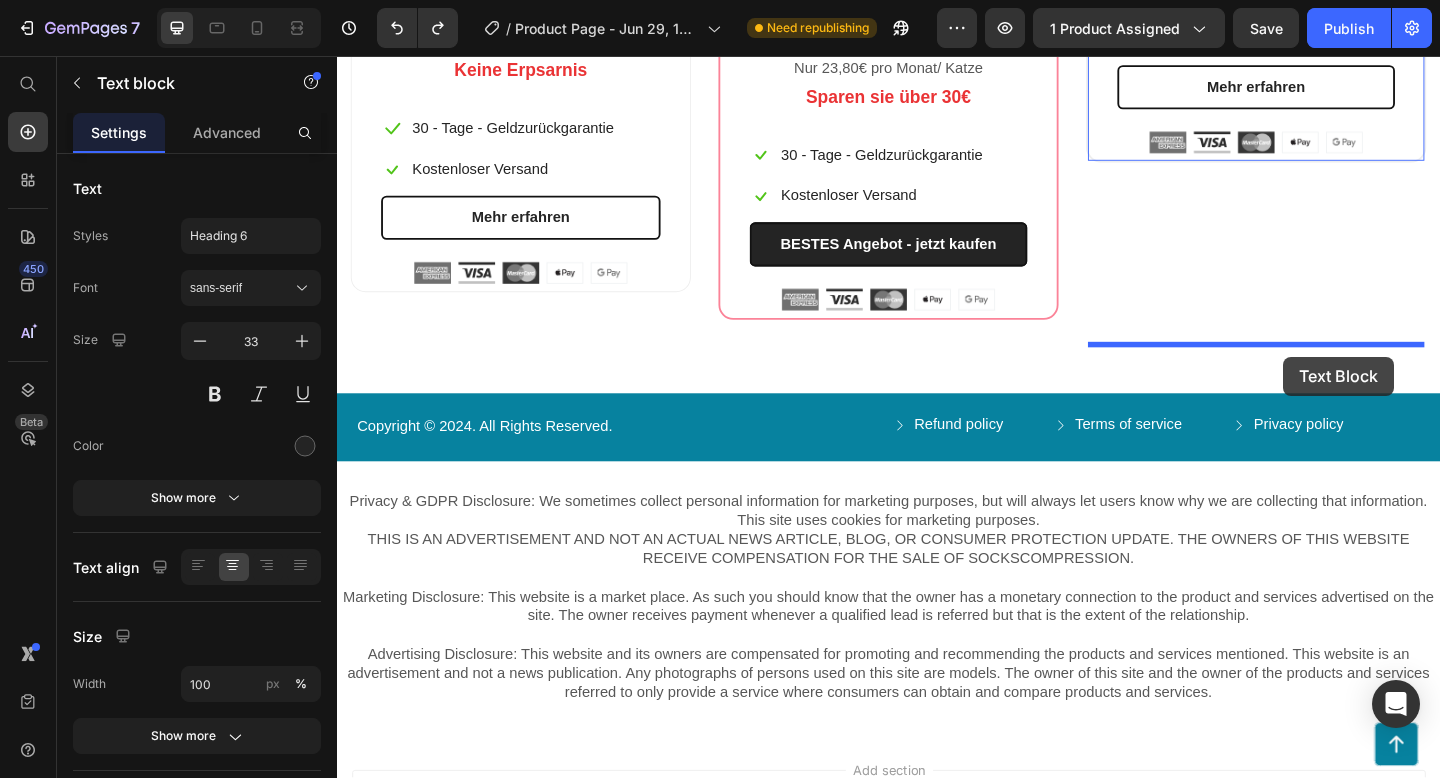 drag, startPoint x: 800, startPoint y: 416, endPoint x: 1353, endPoint y: 390, distance: 553.6109 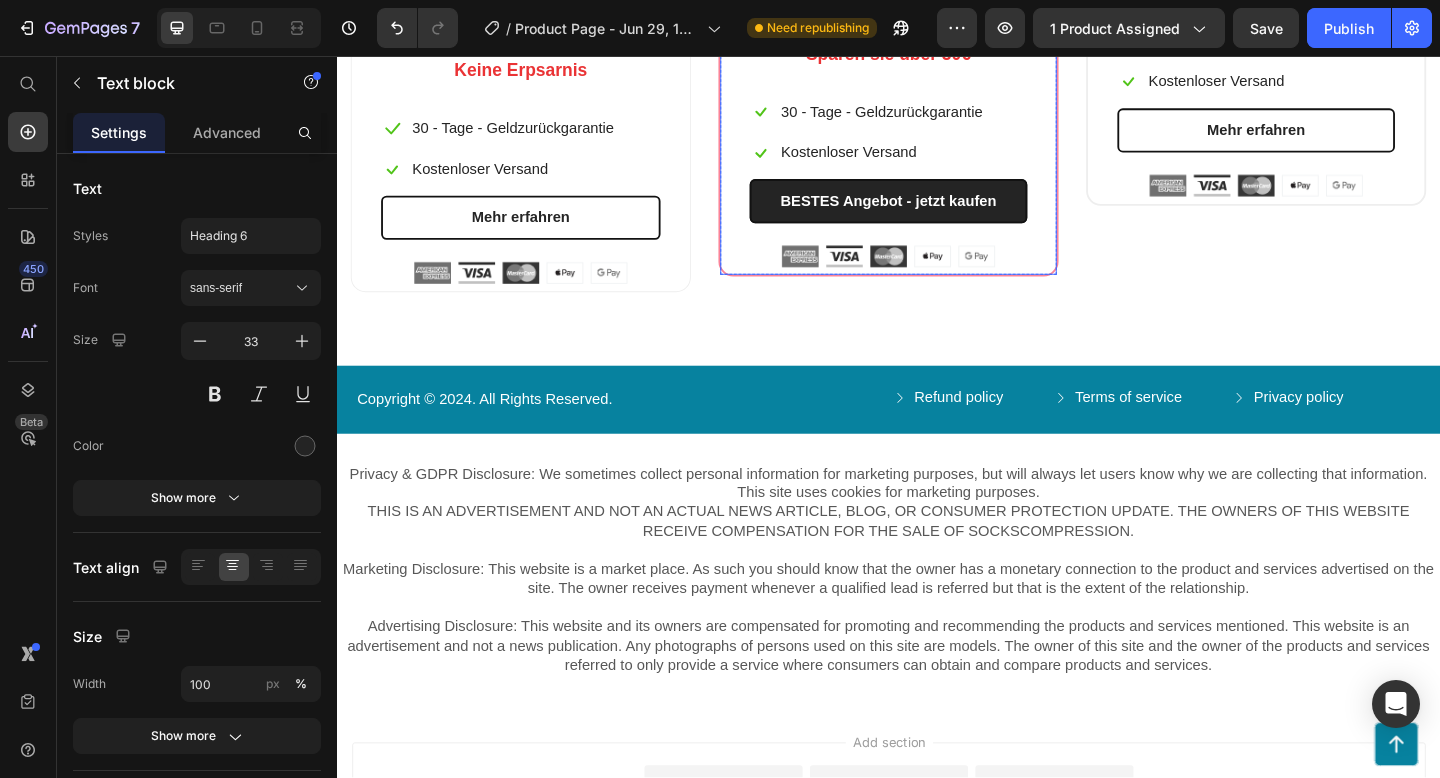 click on "71,40 €   105€ Text block Nur 23,80€ pro Monat/ Katze Text block Sparen sie über 30€ Text block
Icon 30 - Tage - Geldzurückgarantie Text block Row
Icon Kostenloser Versand Text block Row BESTES Angebot - jetzt kaufen (P) Cart Button Image Image Image Image Image Row Row" at bounding box center [937, 111] 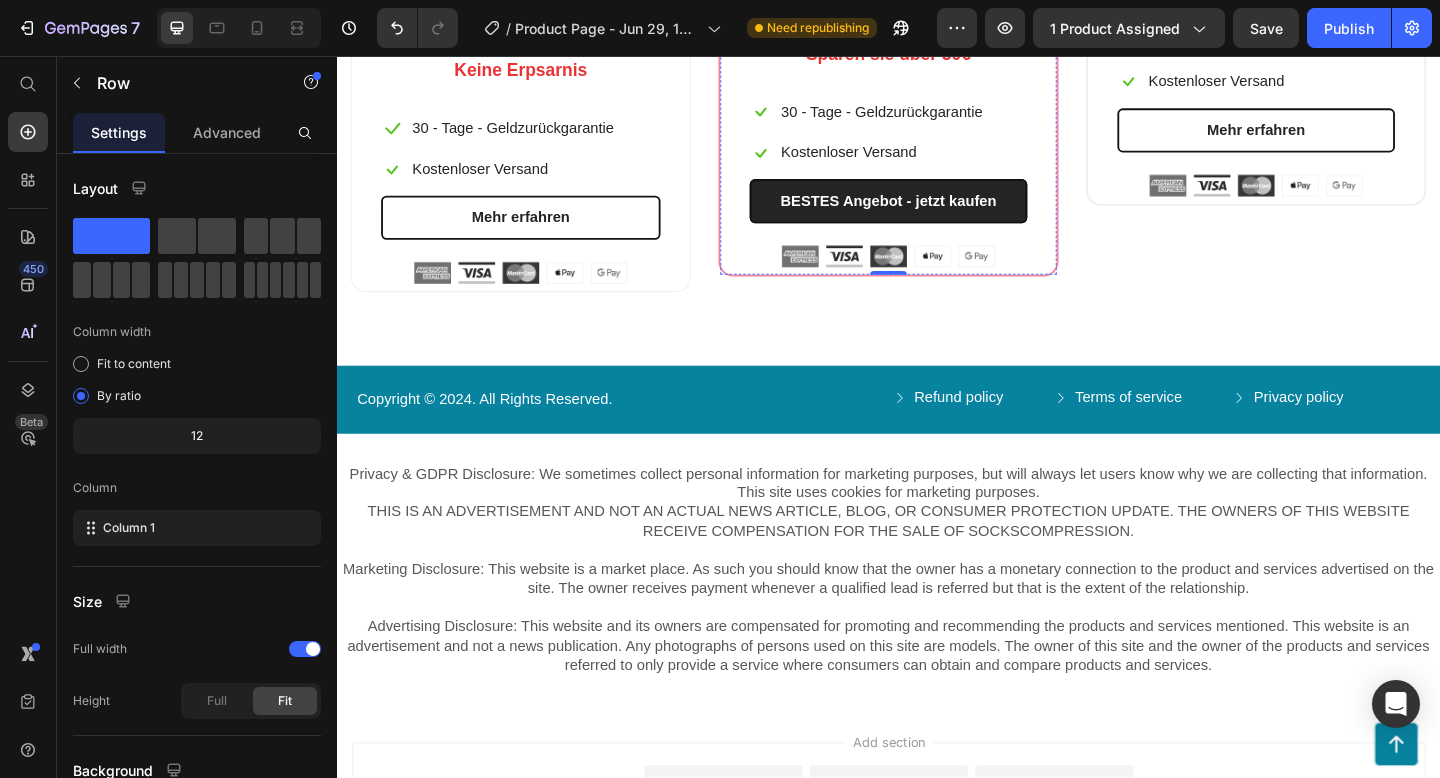 click on "105€" at bounding box center (996, -18) 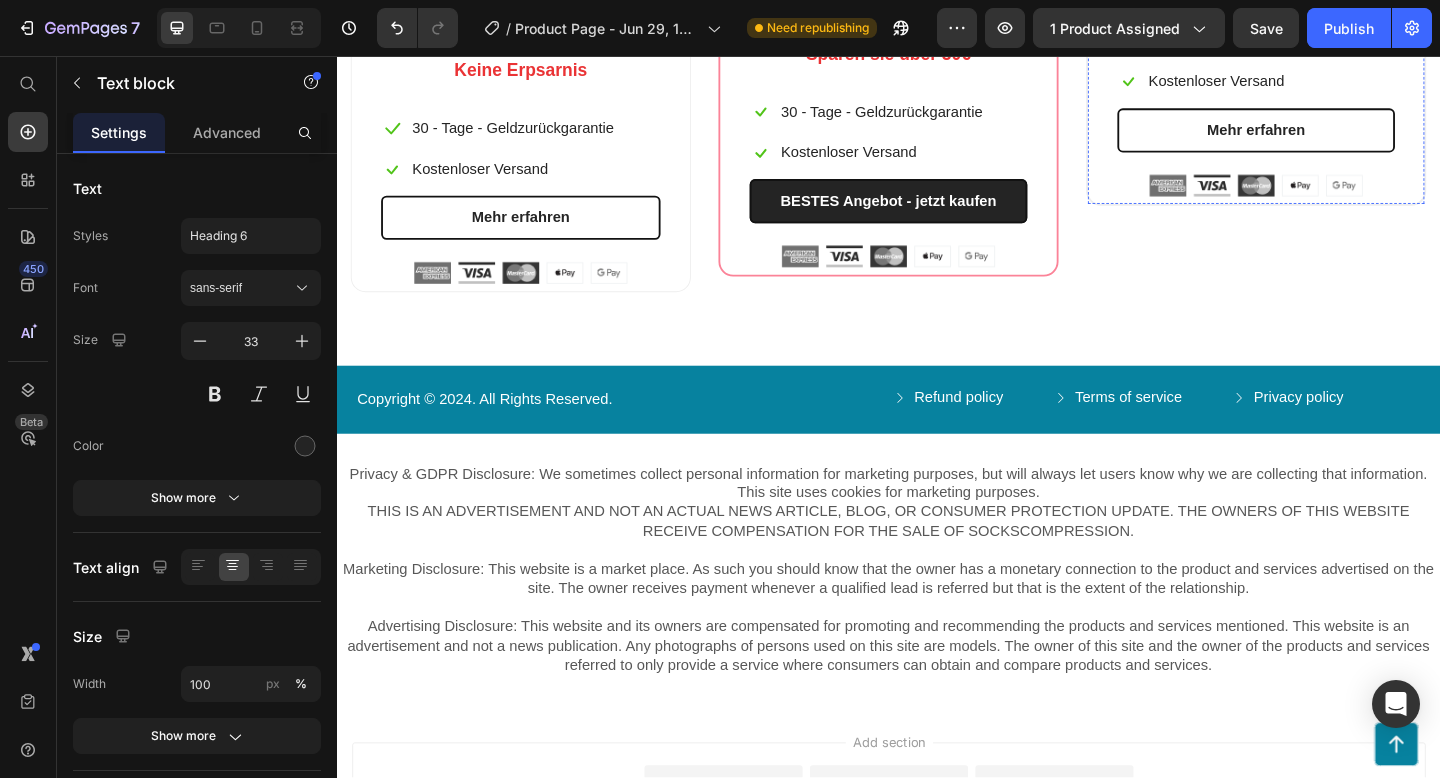 click on "71,40 €   105€" at bounding box center (1337, -33) 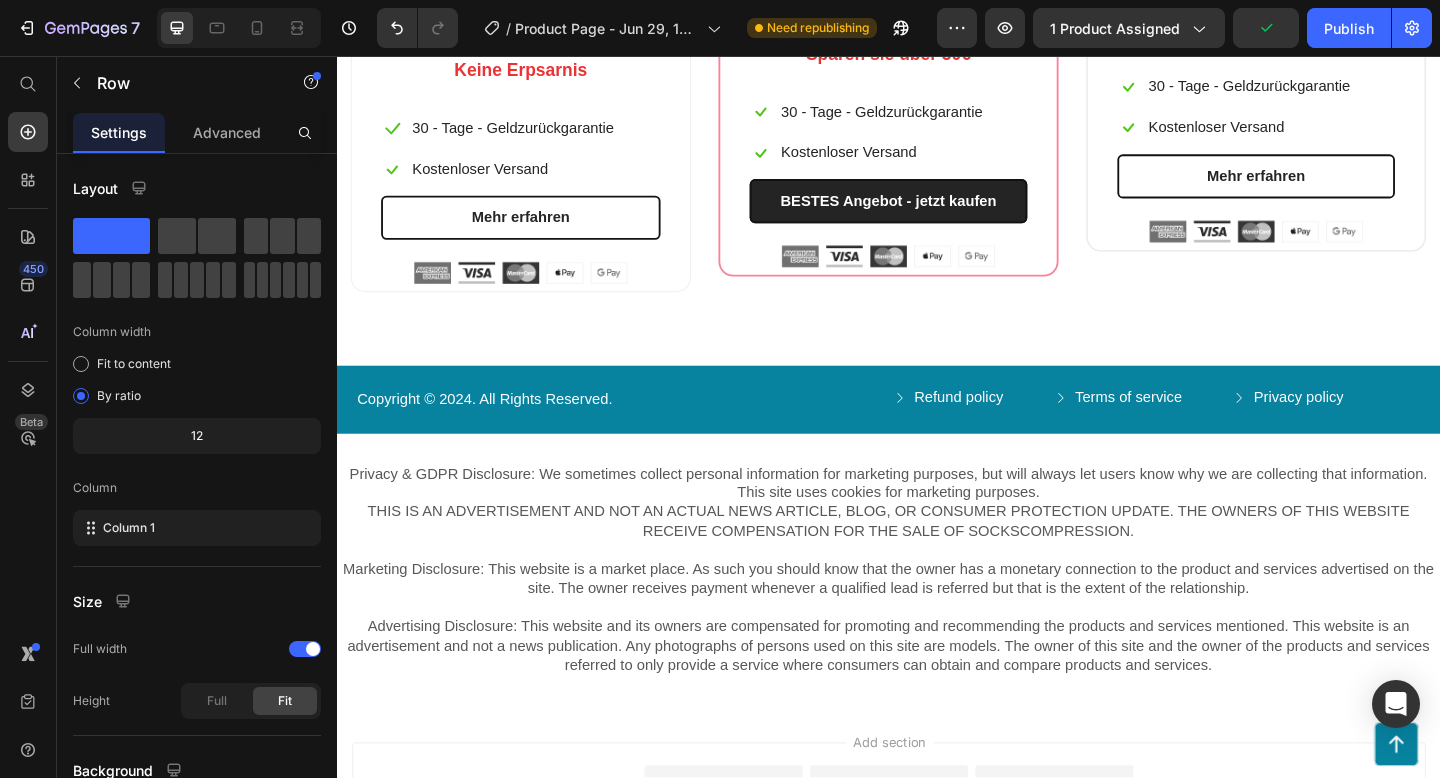 drag, startPoint x: 1342, startPoint y: 367, endPoint x: 1188, endPoint y: 475, distance: 188.09572 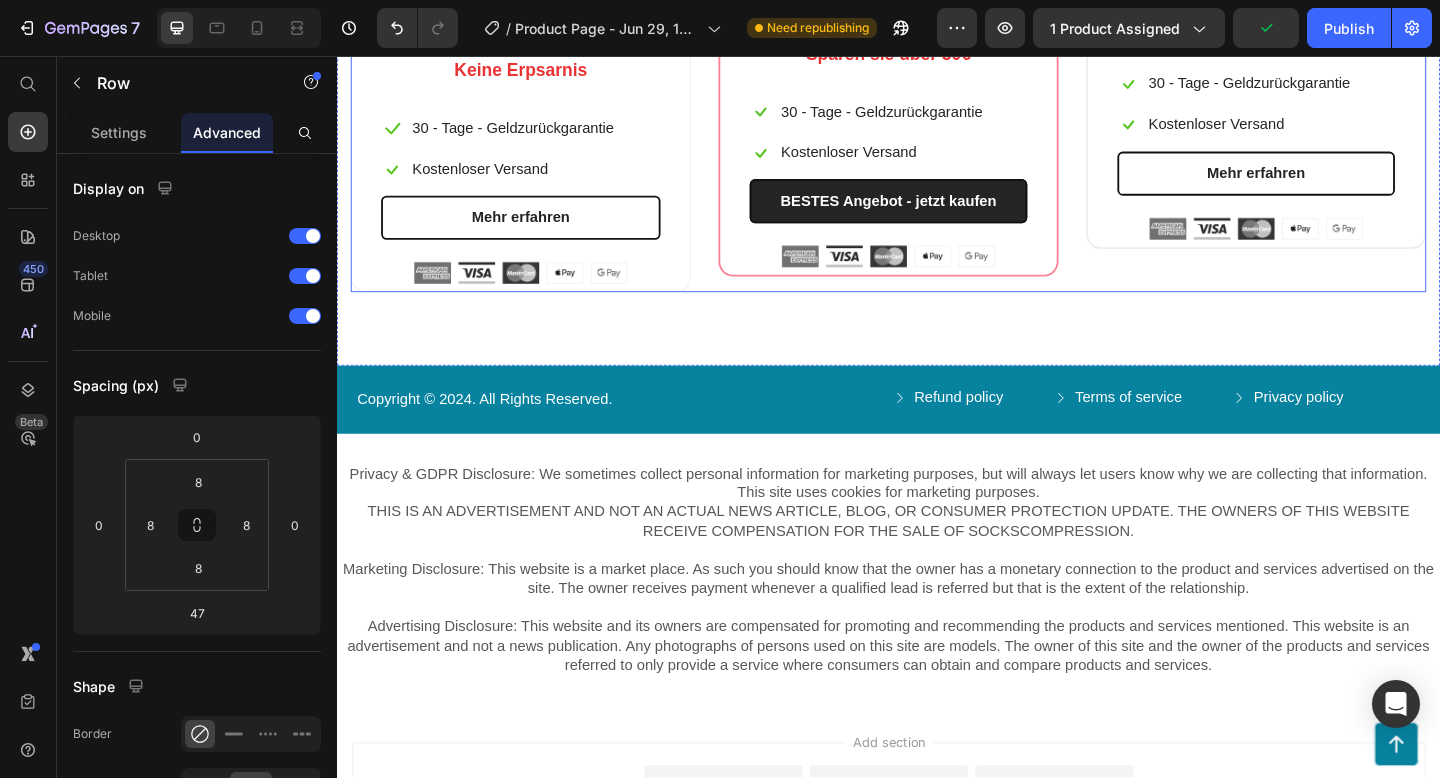 click on "x1 Heading Row (P) Images & Gallery Row €28,00 (P) Price  28€ pro Monat/ Katze Text block Keine Erpsarnis Text block
Icon 30 - Tage - Geldzurückgarantie Text block Row
Icon Kostenloser Versand Text block Row Mehr erfahren (P) Cart Button Image Image Image Image Image Row Row Product Row x3 Heading Row (P) Images & Gallery Row 71,40 €   105€ Text block Nur 23,80€ pro Monat/ Katze Text block Sparen sie über 30€ Text block
Icon 30 - Tage - Geldzurückgarantie Text block Row
Icon Kostenloser Versand Text block Row BESTES Angebot - jetzt kaufen (P) Cart Button Image Image Image Image Image Row Row Product Row x2 Heading Row (P) Images & Gallery Row   47 71,40 €   105€ Text block
Icon 30 - Tage - Geldzurückgarantie Text block Row
Icon Kostenloser Versand Text block Row Mehr erfahren (P) Cart Button Image Image Image Image Image Row Row Product Row Row" at bounding box center (937, -64) 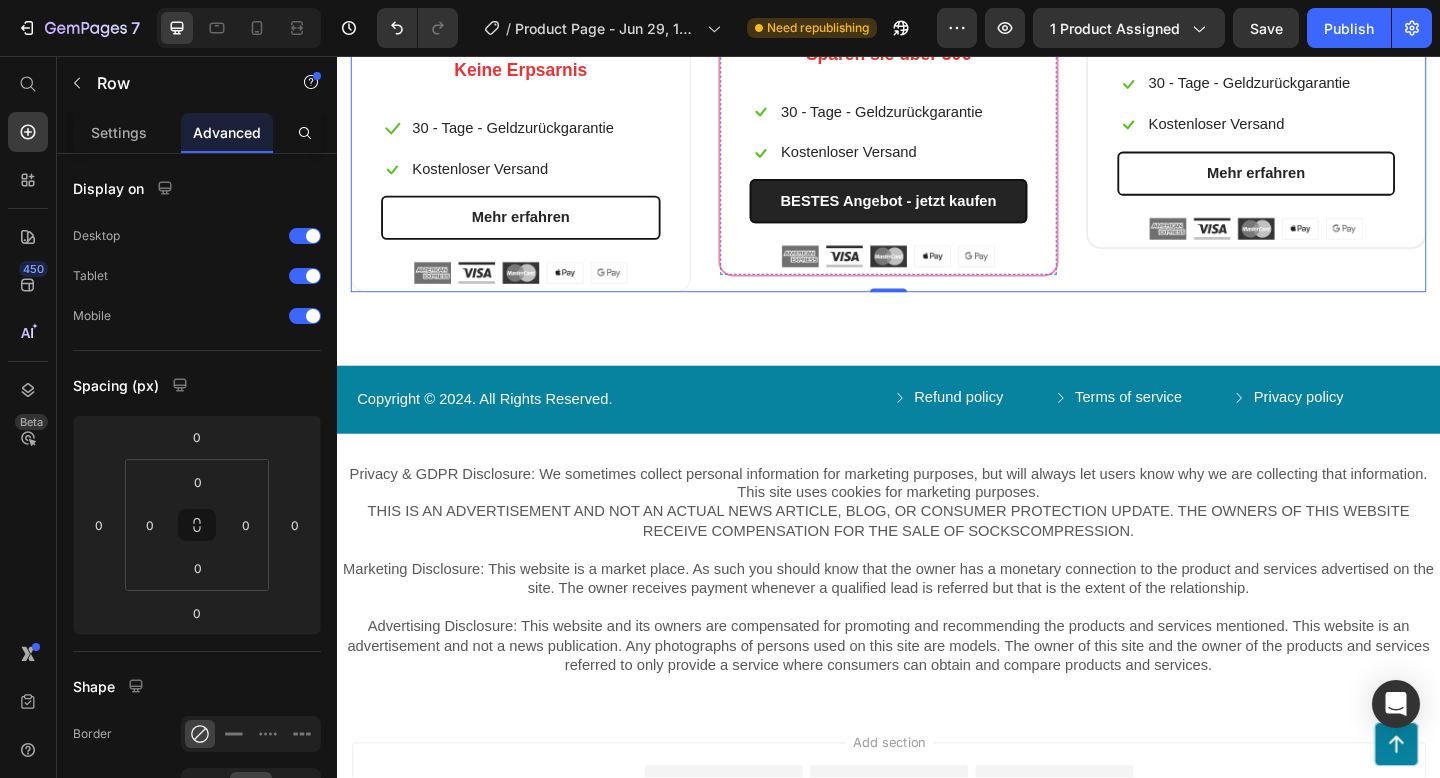 click on "Nur 23,80€ pro Monat/ Katze" at bounding box center (937, 23) 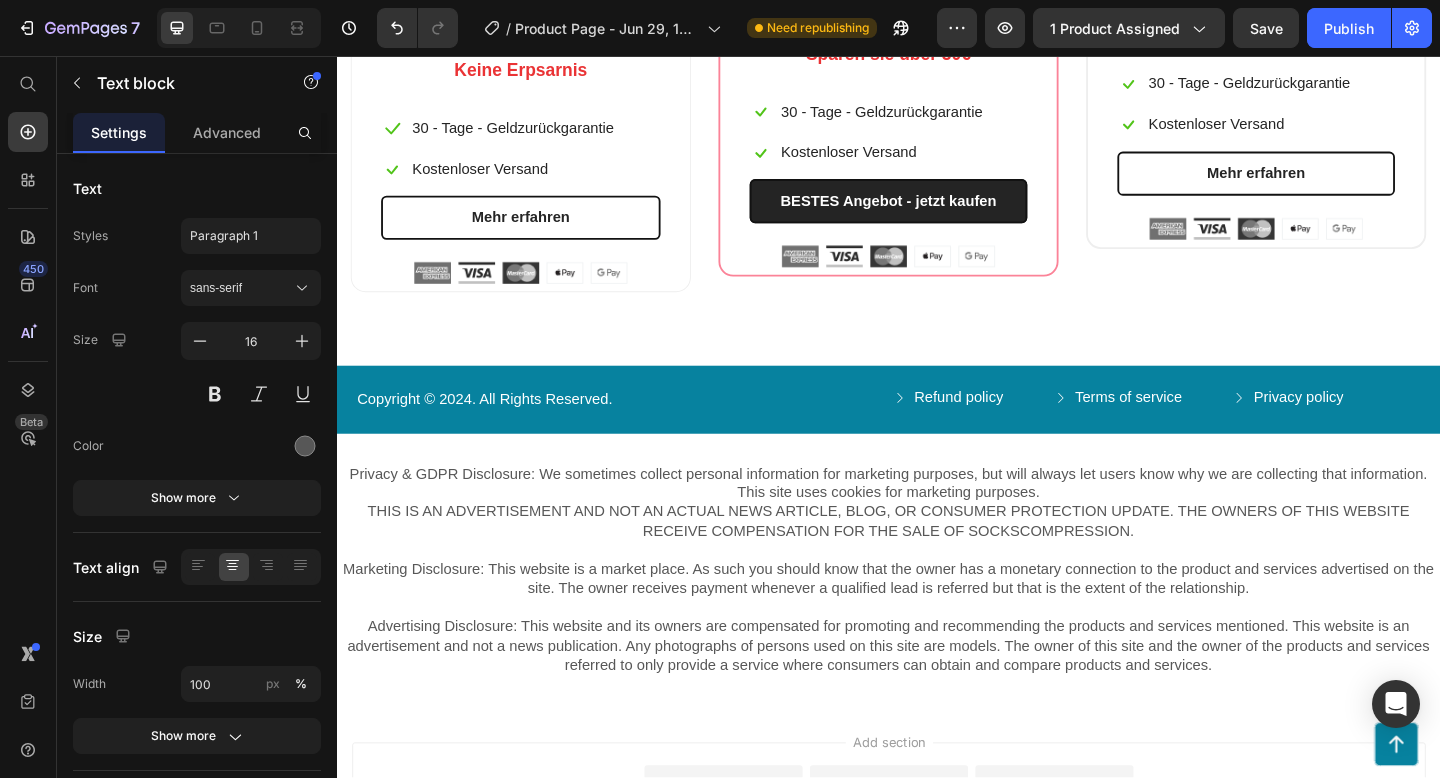 click 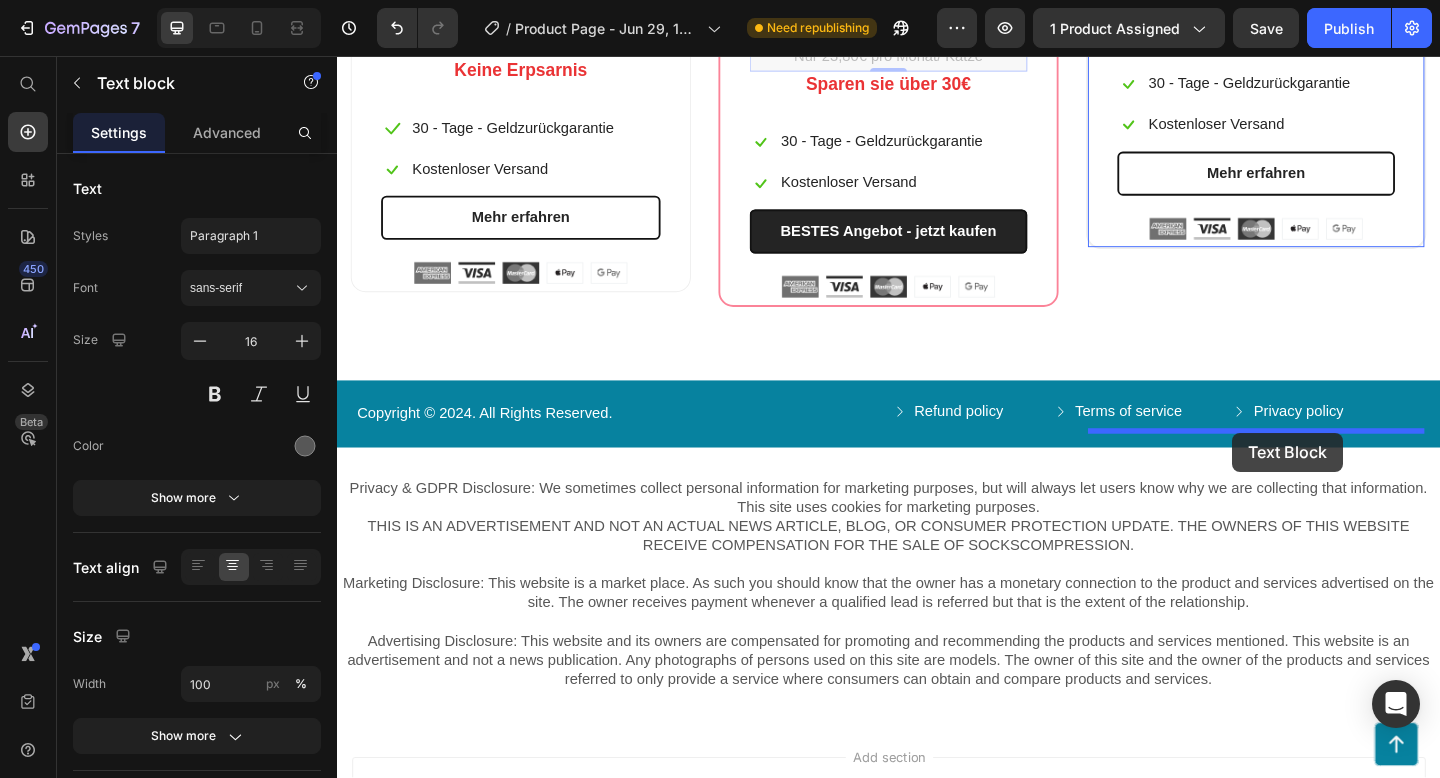 drag, startPoint x: 801, startPoint y: 450, endPoint x: 1311, endPoint y: 466, distance: 510.25092 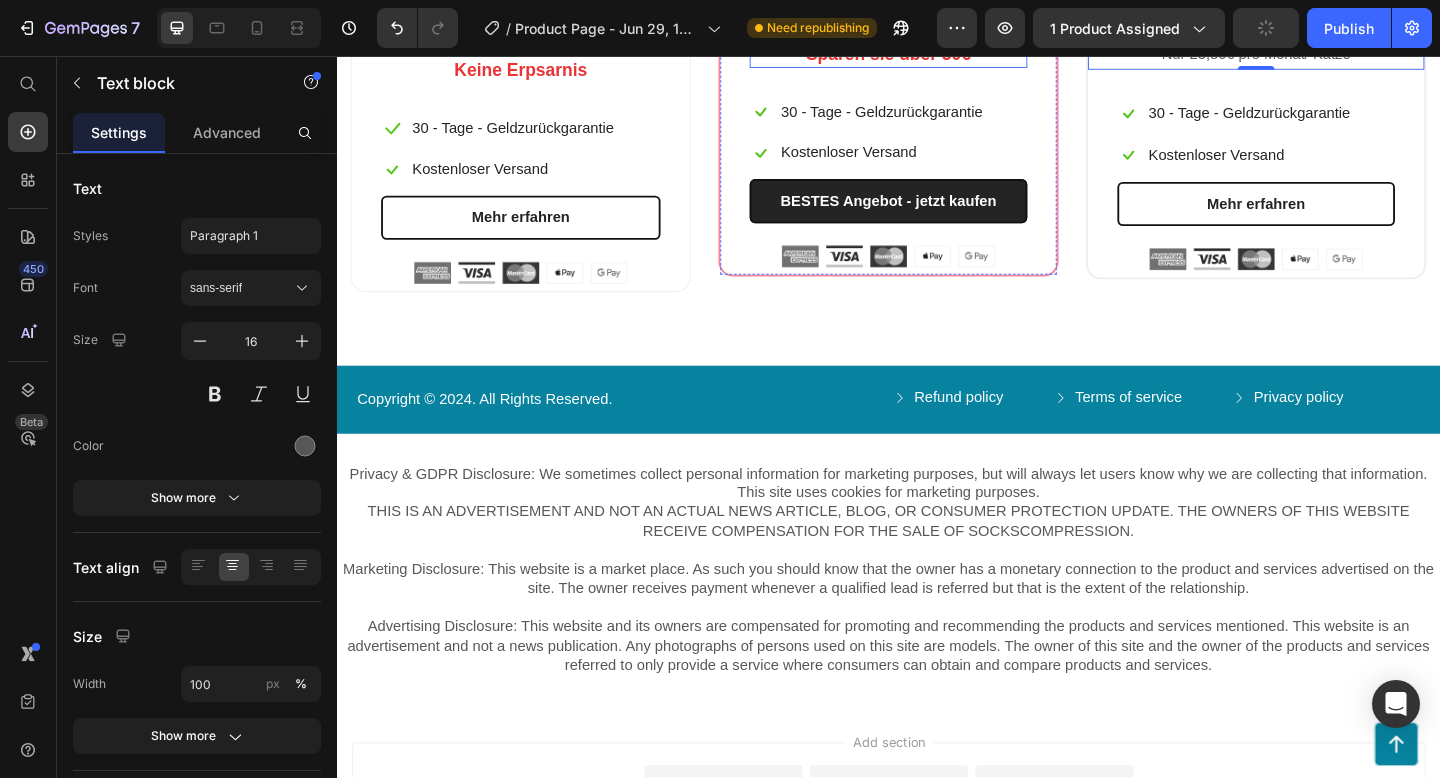click on "Sparen sie über [NUMBER]€" at bounding box center (937, 54) 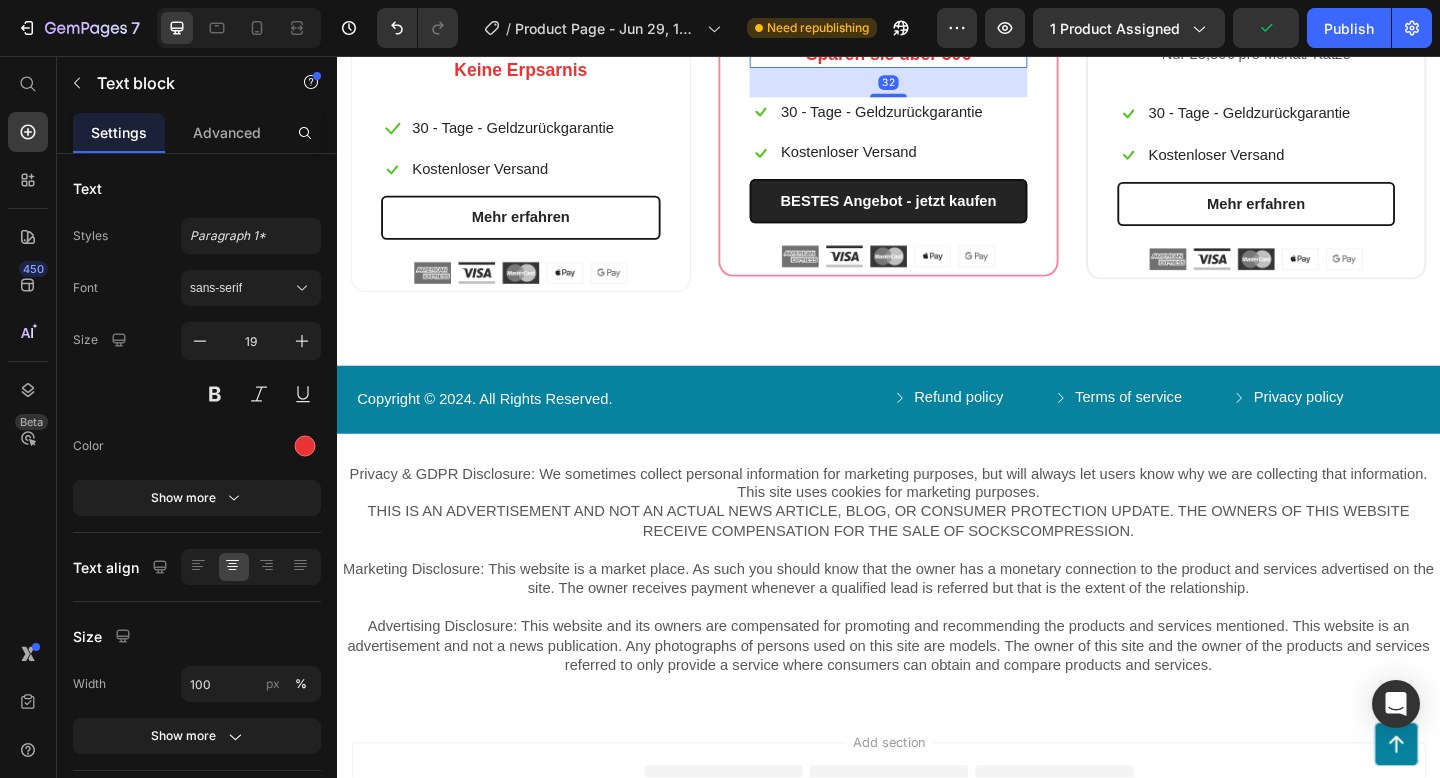 click 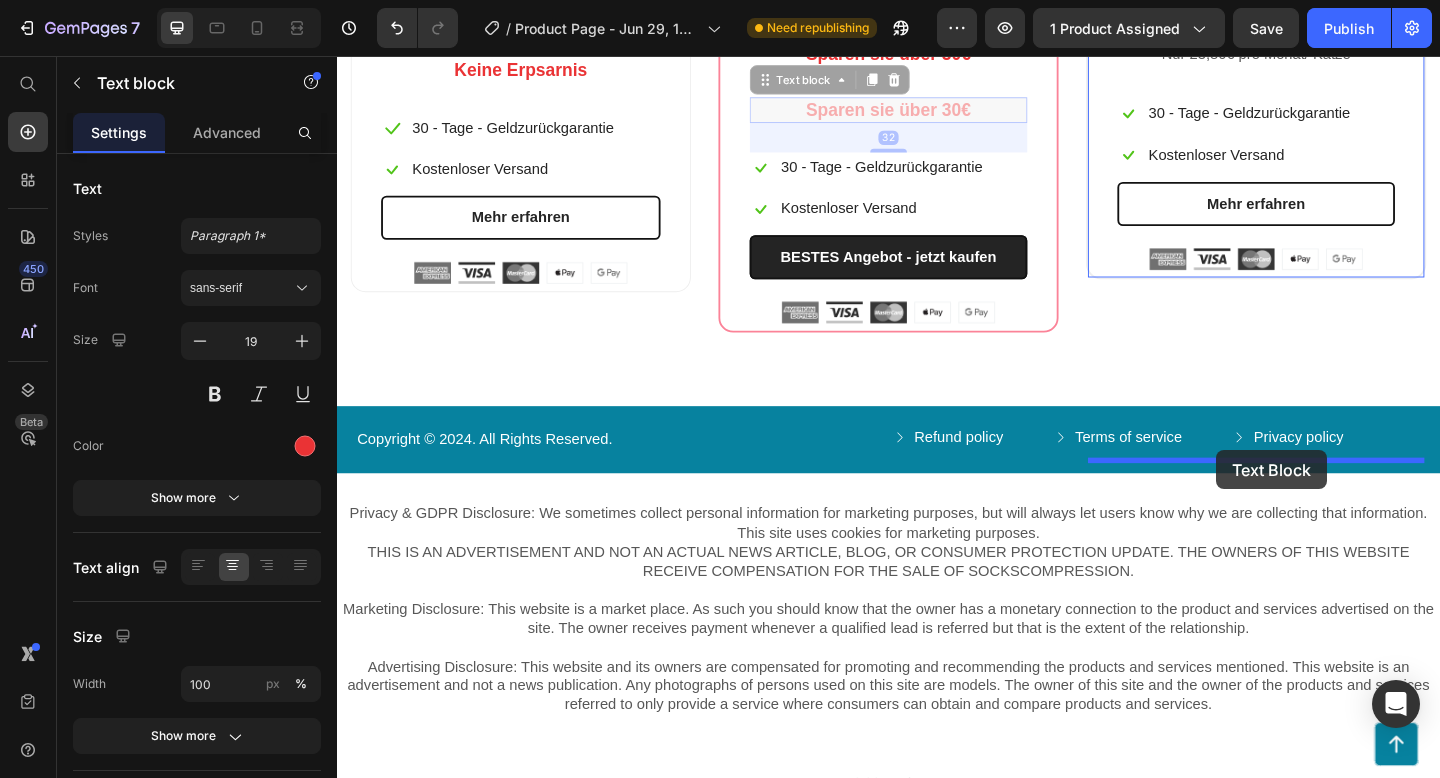 drag, startPoint x: 800, startPoint y: 502, endPoint x: 1293, endPoint y: 485, distance: 493.29303 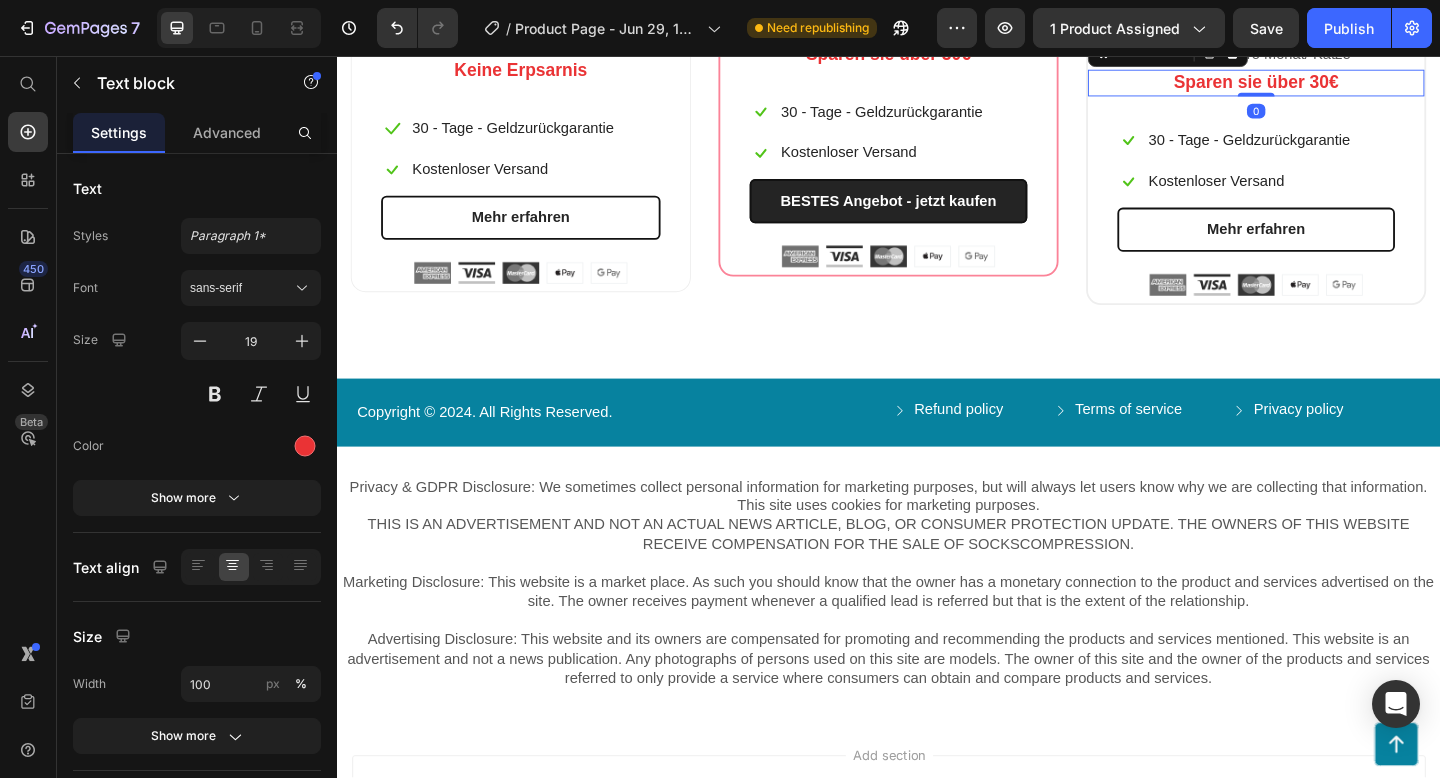 drag, startPoint x: 1344, startPoint y: 556, endPoint x: 1344, endPoint y: 496, distance: 60 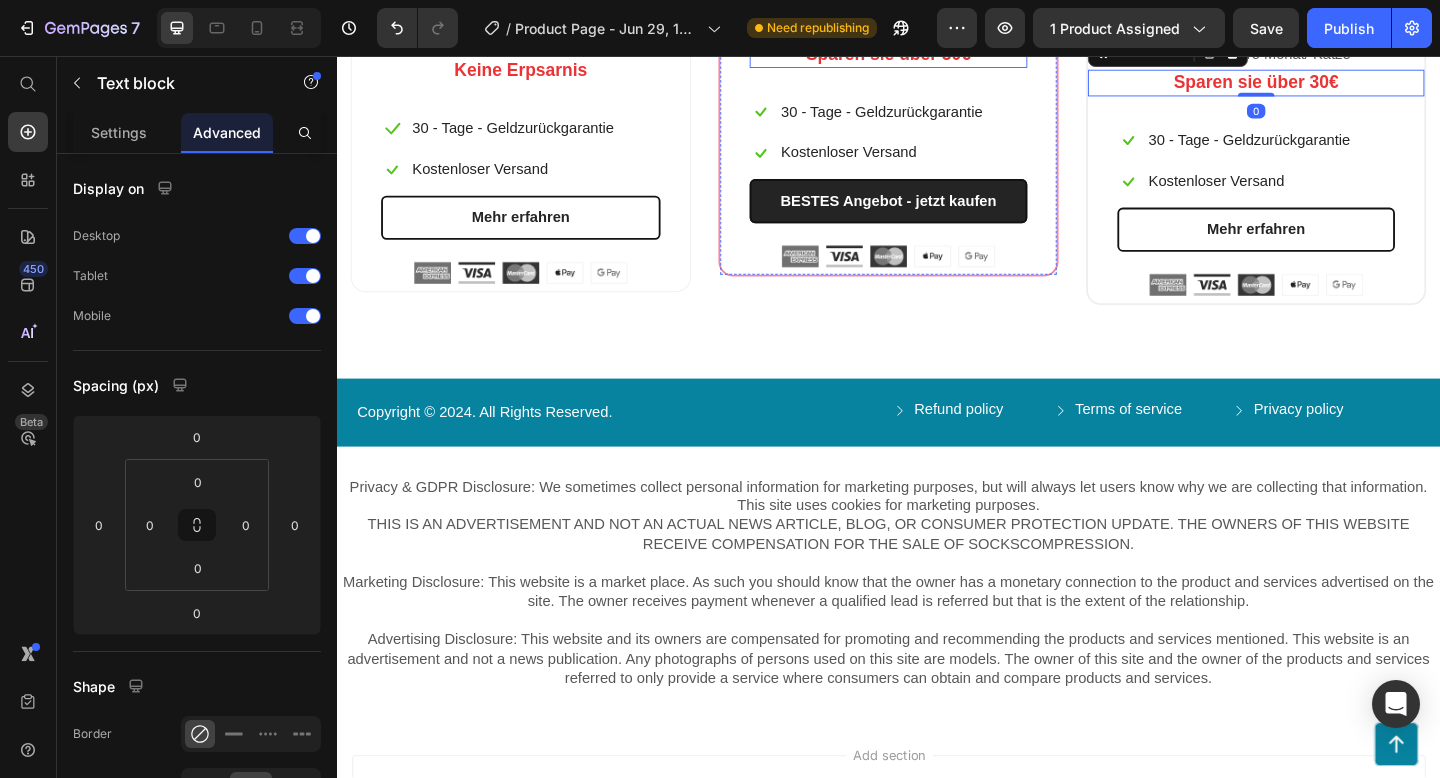 click on "Sparen sie über [NUMBER]€" at bounding box center (937, 54) 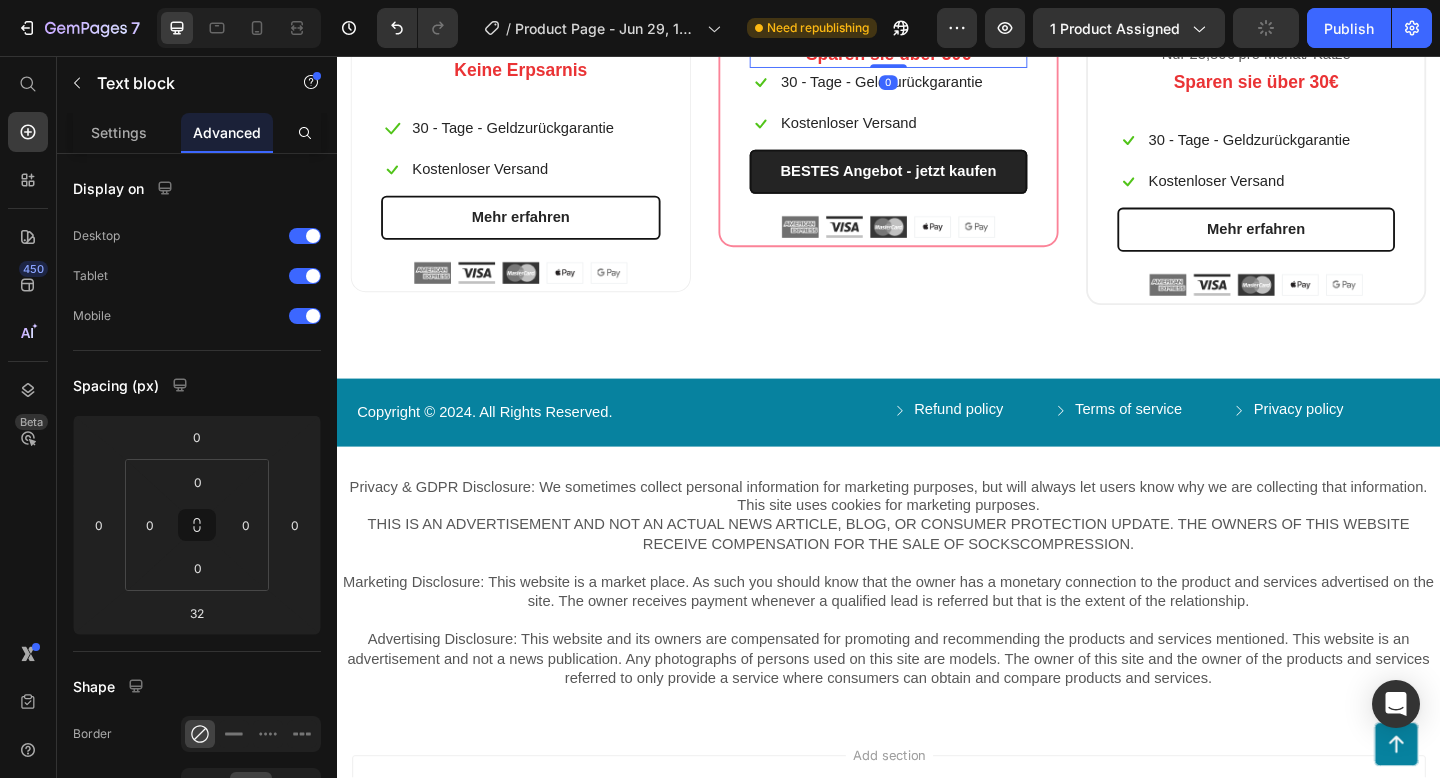 drag, startPoint x: 940, startPoint y: 522, endPoint x: 947, endPoint y: 487, distance: 35.69314 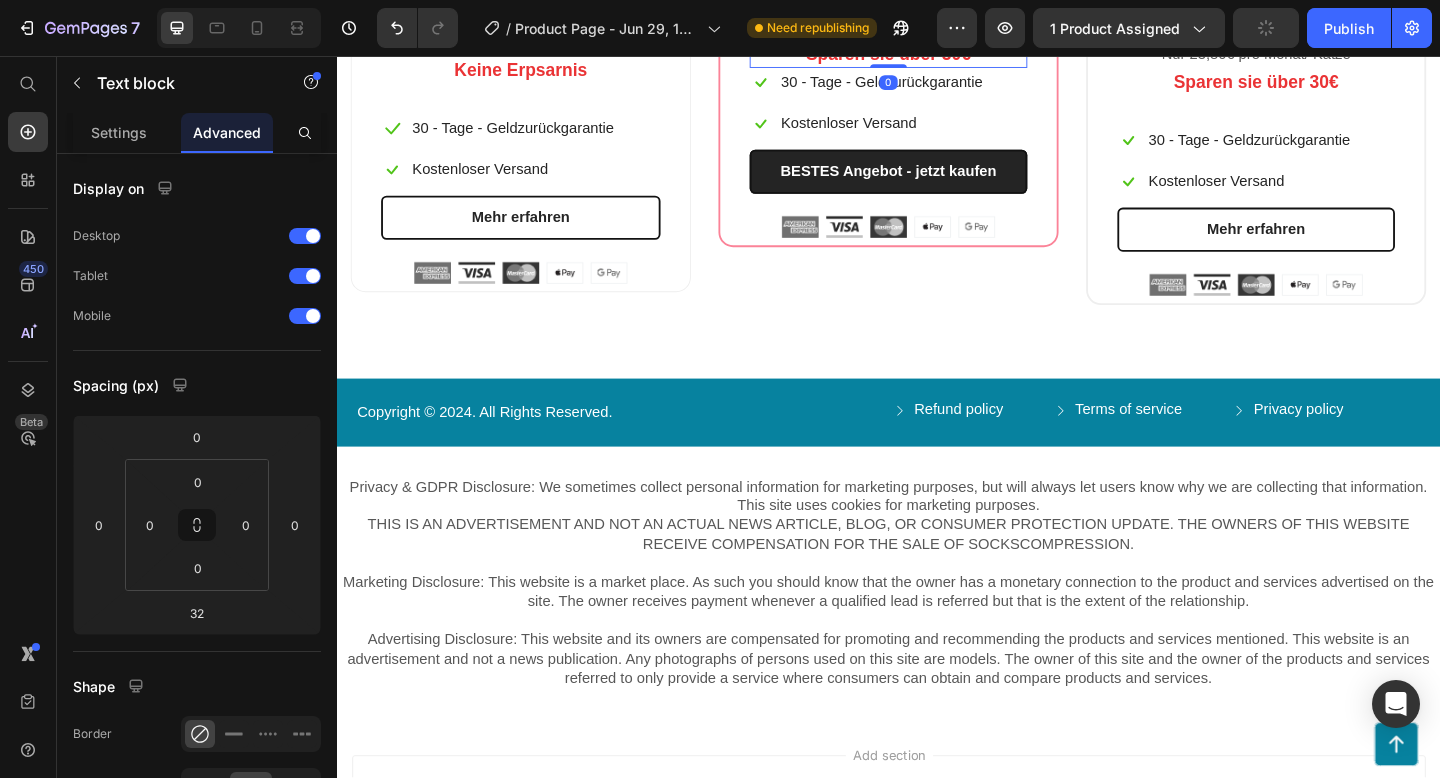 click on "Sparen sie über 30€ Text block   0" at bounding box center (937, 54) 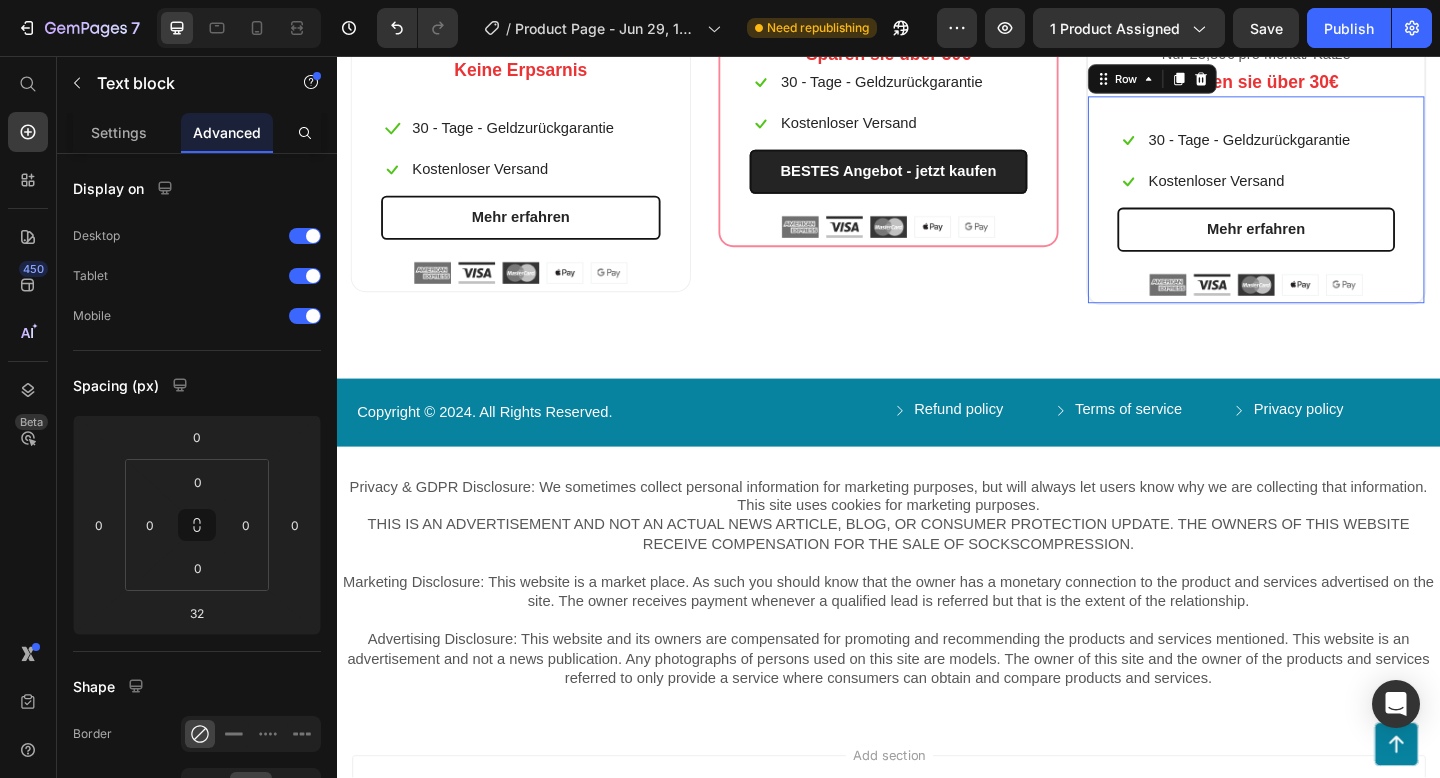 click on "Icon 30 - Tage - Geldzurückgarantie Text block Row
Icon Kostenloser Versand Text block Row Mehr erfahren (P) Cart Button Image Image Image Image Image Row Row   0" at bounding box center (1337, 213) 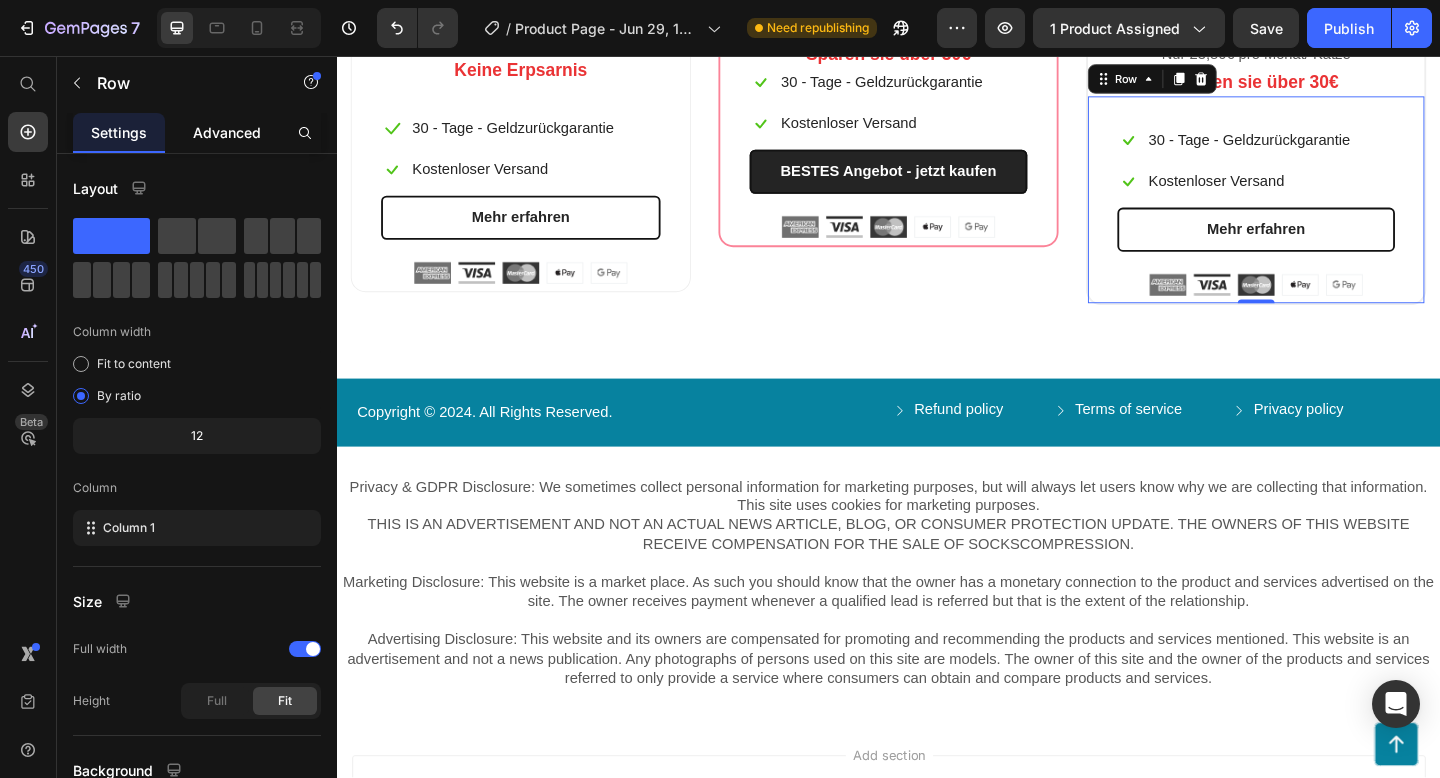 click on "Advanced" at bounding box center (227, 132) 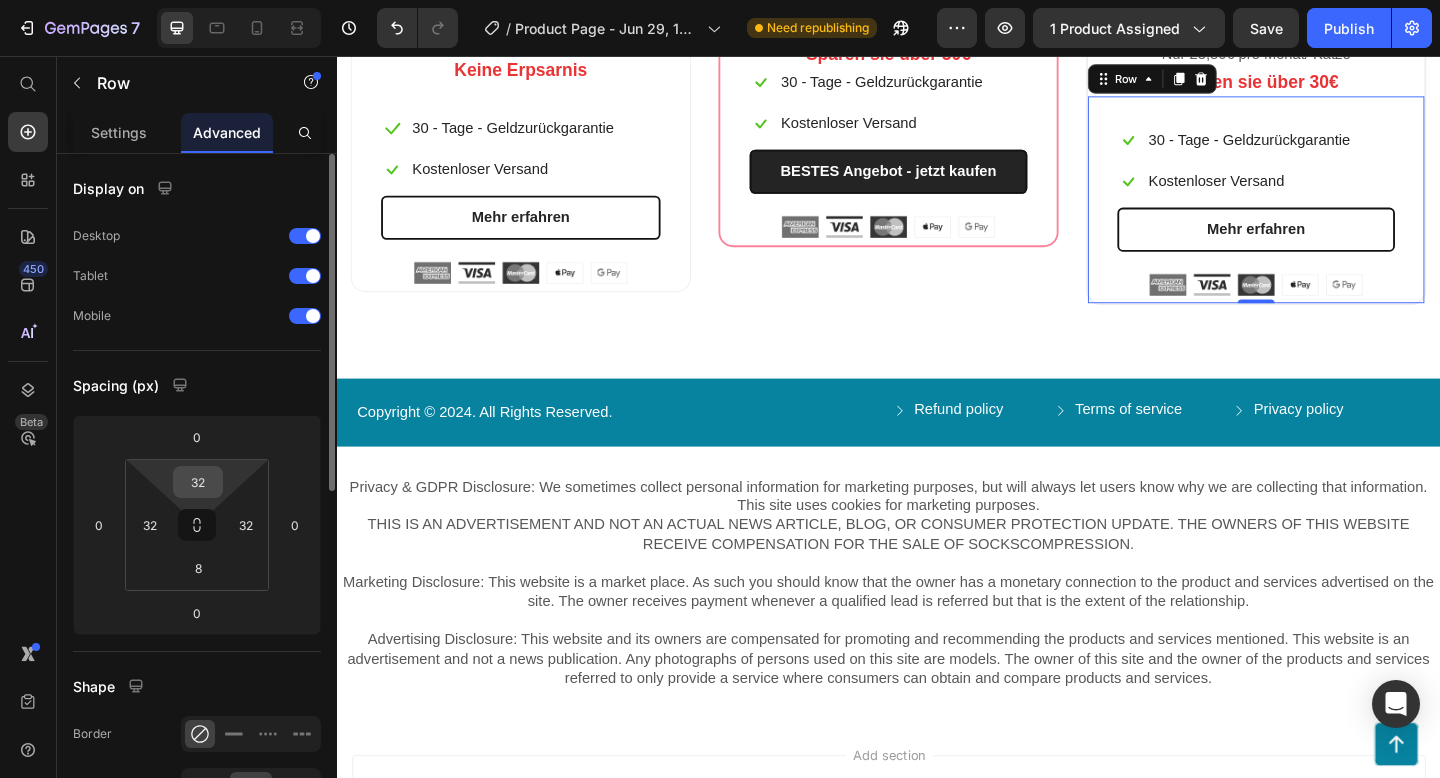 click on "32" at bounding box center [198, 482] 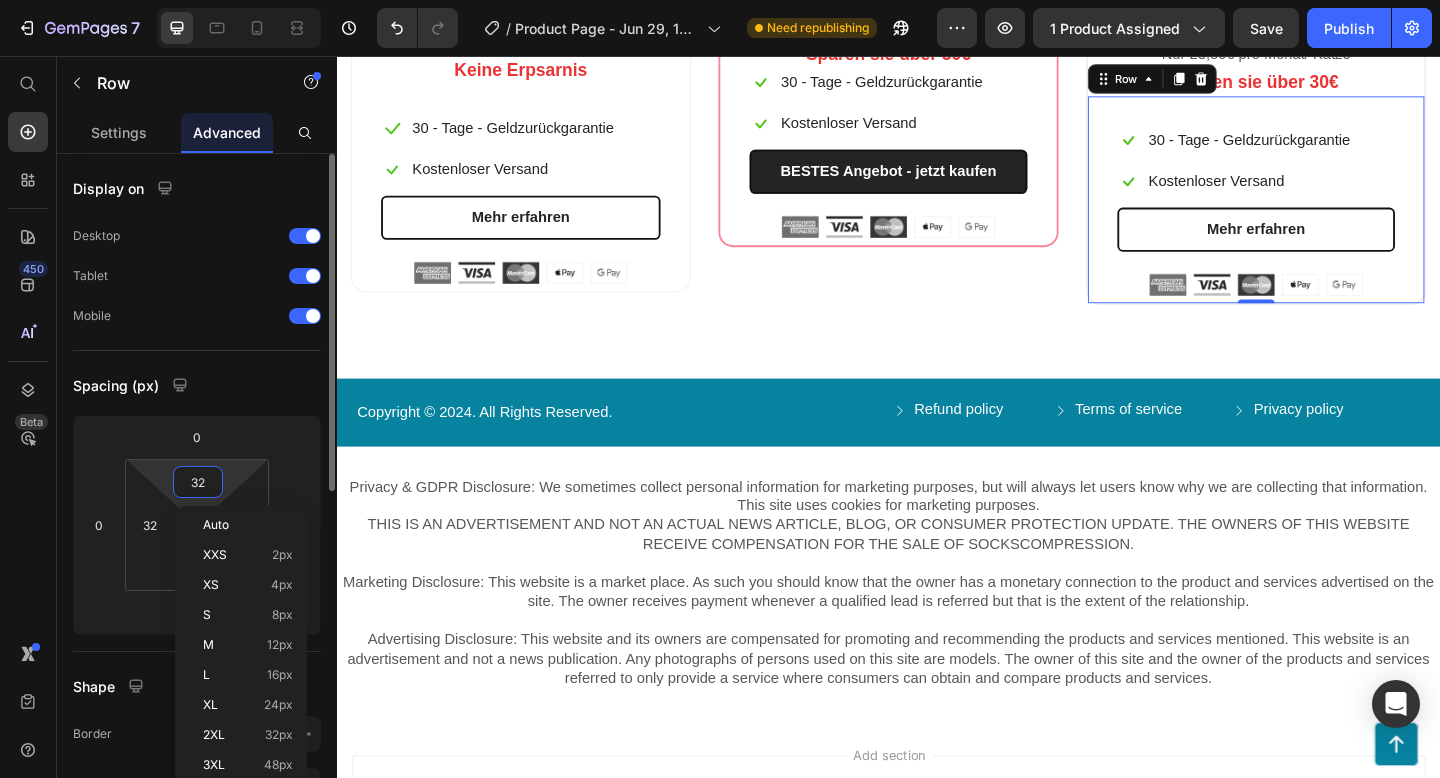 type 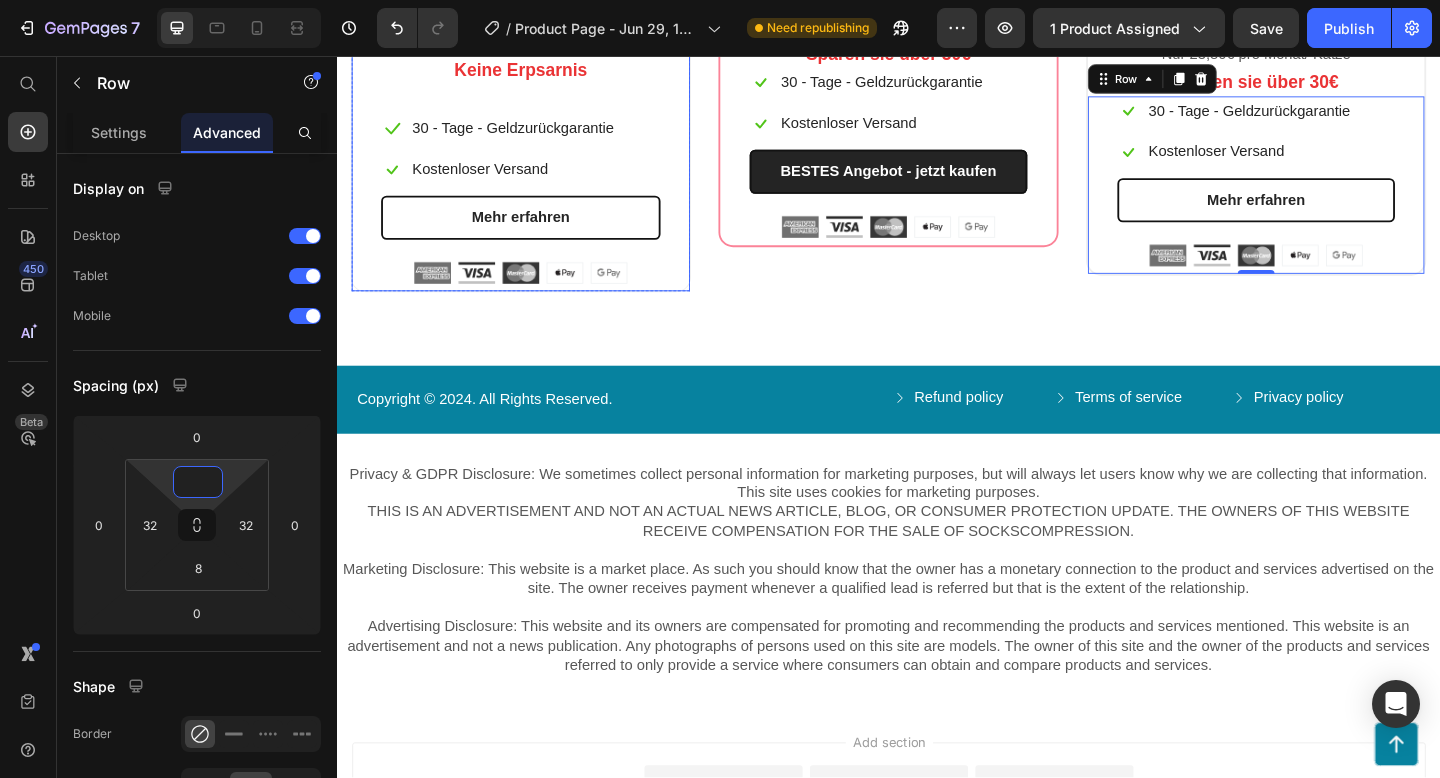 click on "€28,00 (P) Price  28€ pro Monat/ Katze Text block Keine Erpsarnis Text block
Icon 30 - Tage - Geldzurückgarantie Text block Row
Icon Kostenloser Versand Text block Row Mehr erfahren (P) Cart Button Image Image Image Image Image Row" at bounding box center [537, 141] 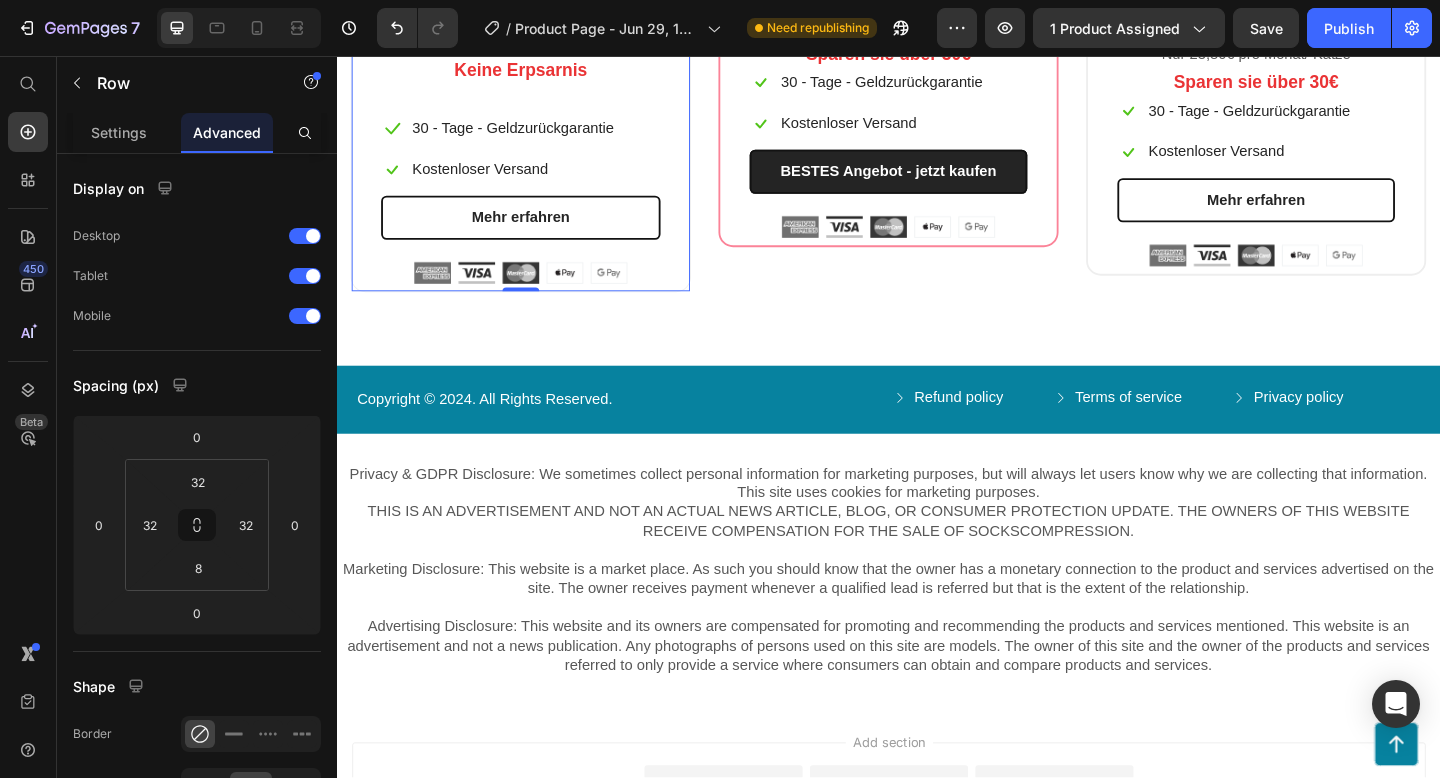 click on "30 - Tage - Geldzurückgarantie" at bounding box center (528, 135) 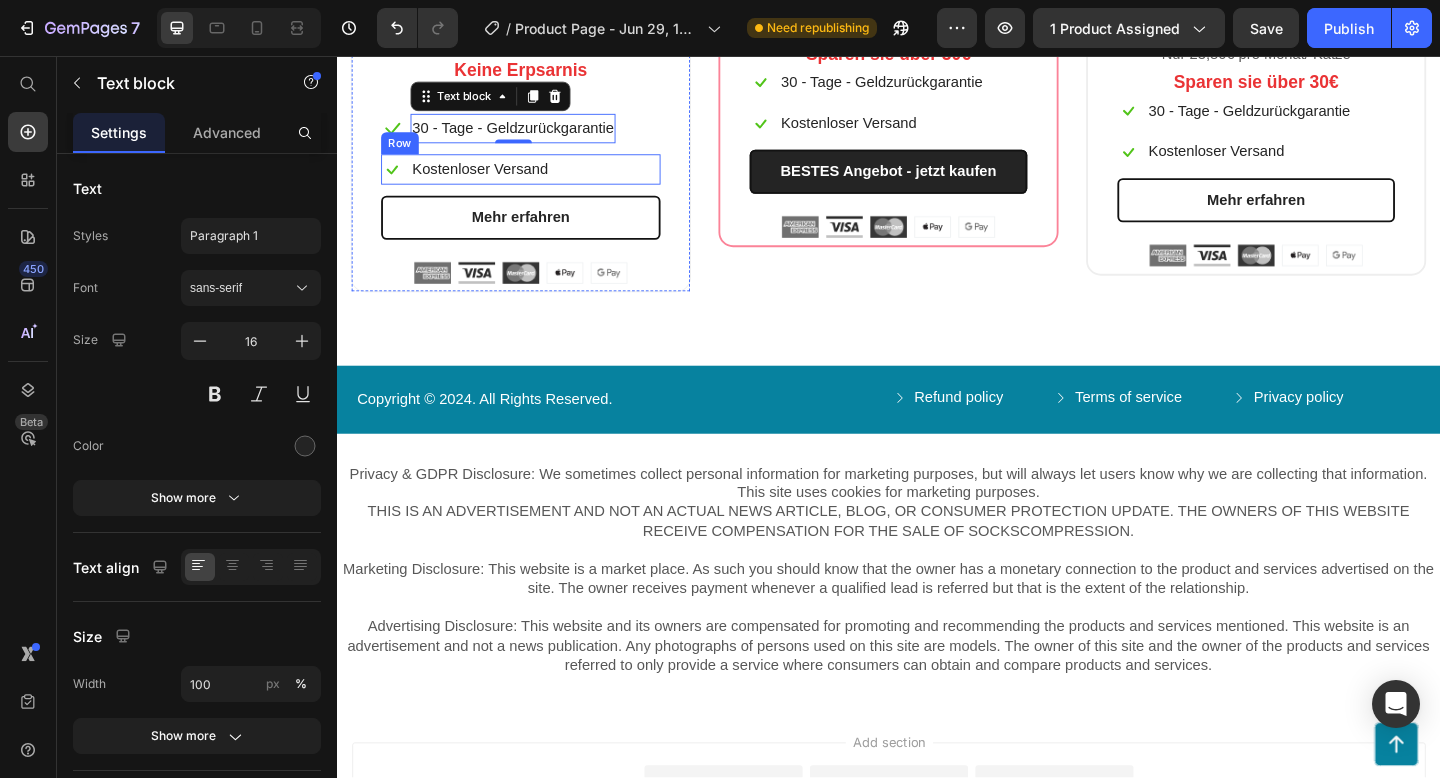 click on "Icon Kostenloser Versand Text block Row" at bounding box center [537, 179] 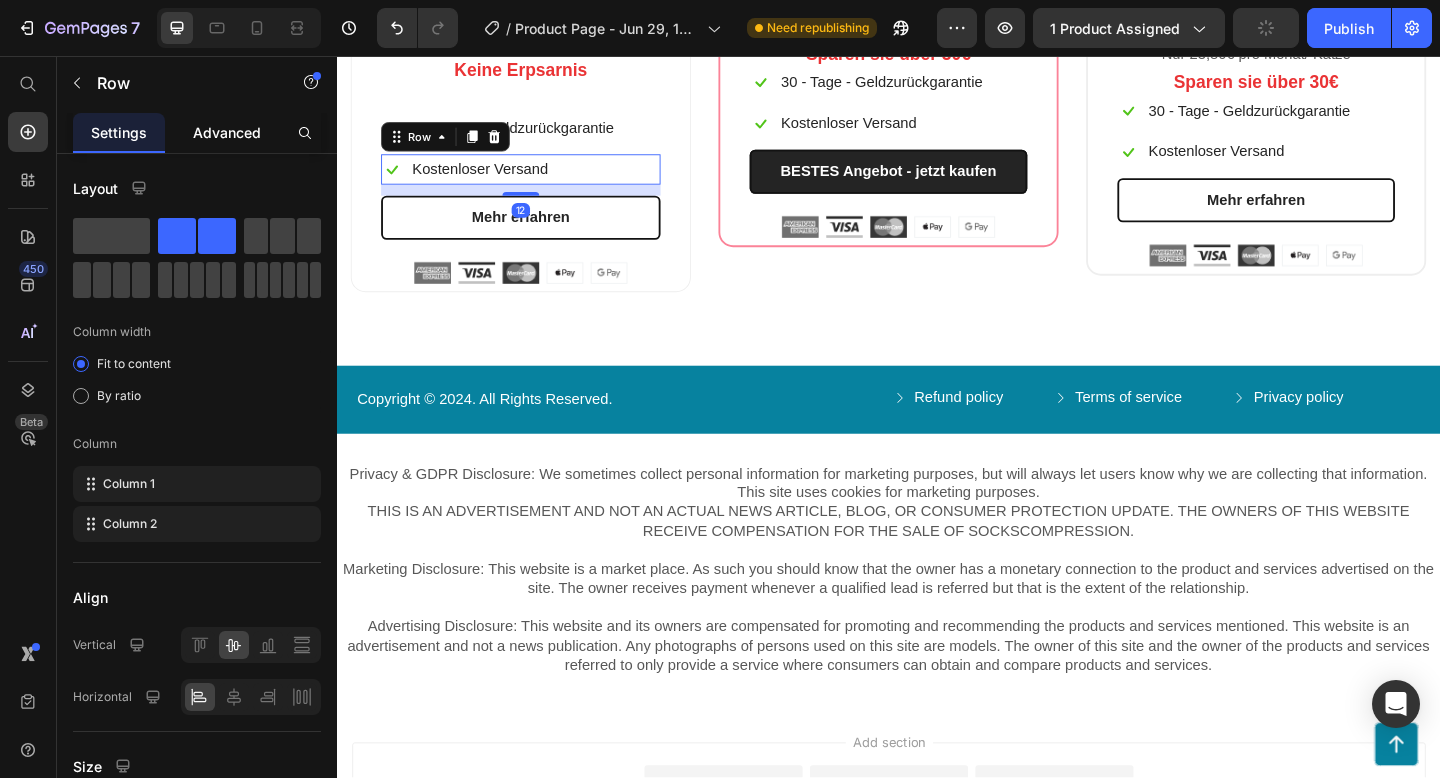 click on "Advanced" at bounding box center (227, 132) 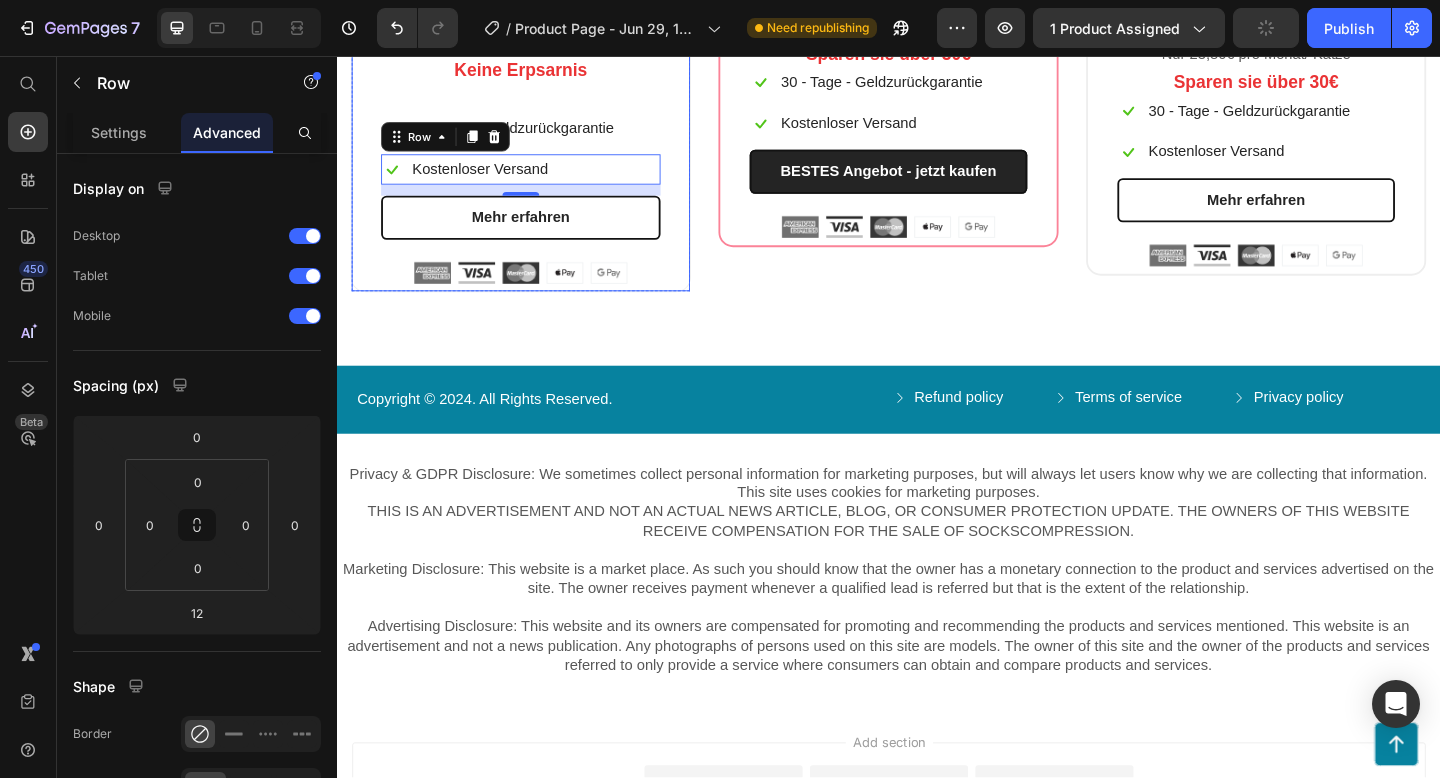 click on "€28,00 (P) Price  28€ pro Monat/ Katze Text block Keine Erpsarnis Text block
Icon 30 - Tage - Geldzurückgarantie Text block Row
Icon Kostenloser Versand Text block Row   12 Mehr erfahren (P) Cart Button Image Image Image Image Image Row" at bounding box center (537, 141) 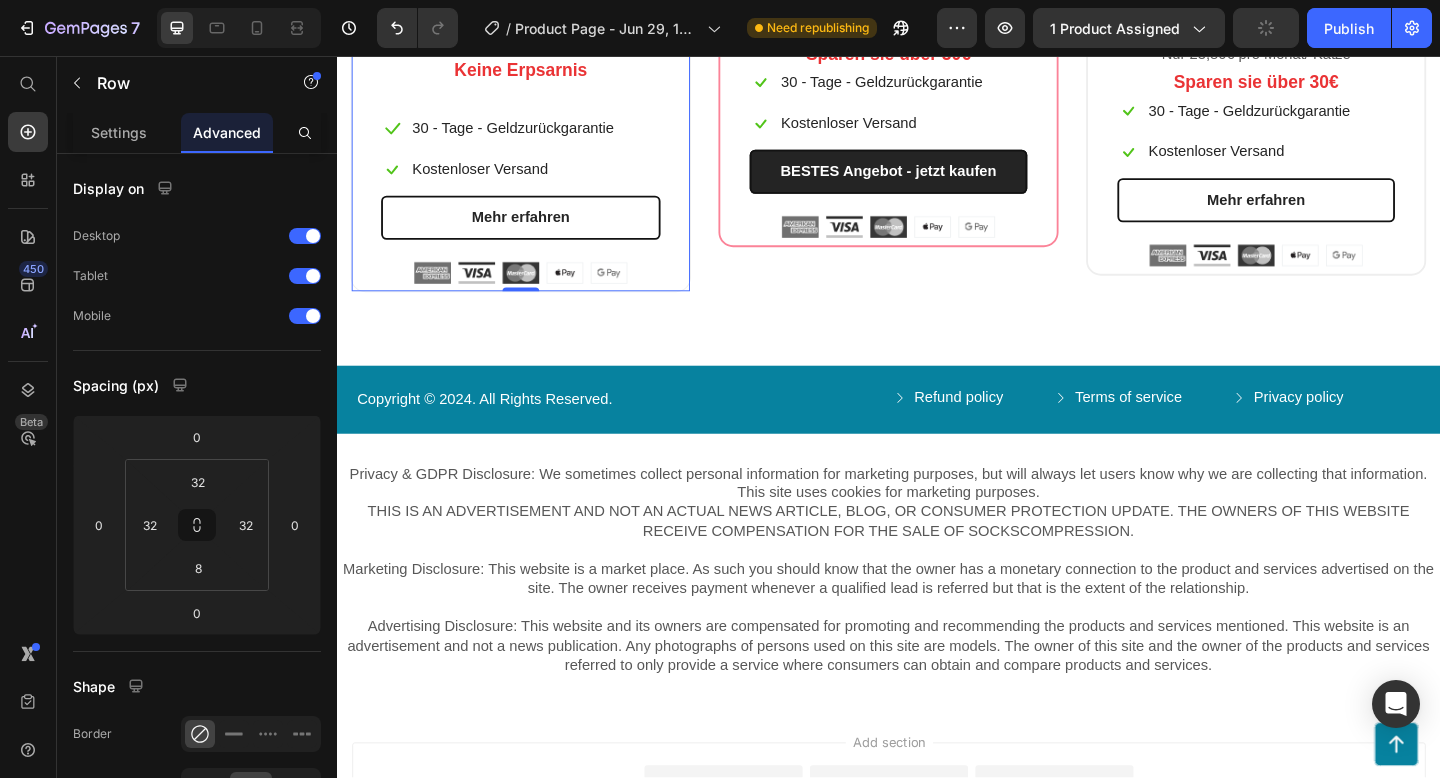 click on "30 - Tage - Geldzurückgarantie" at bounding box center (528, 135) 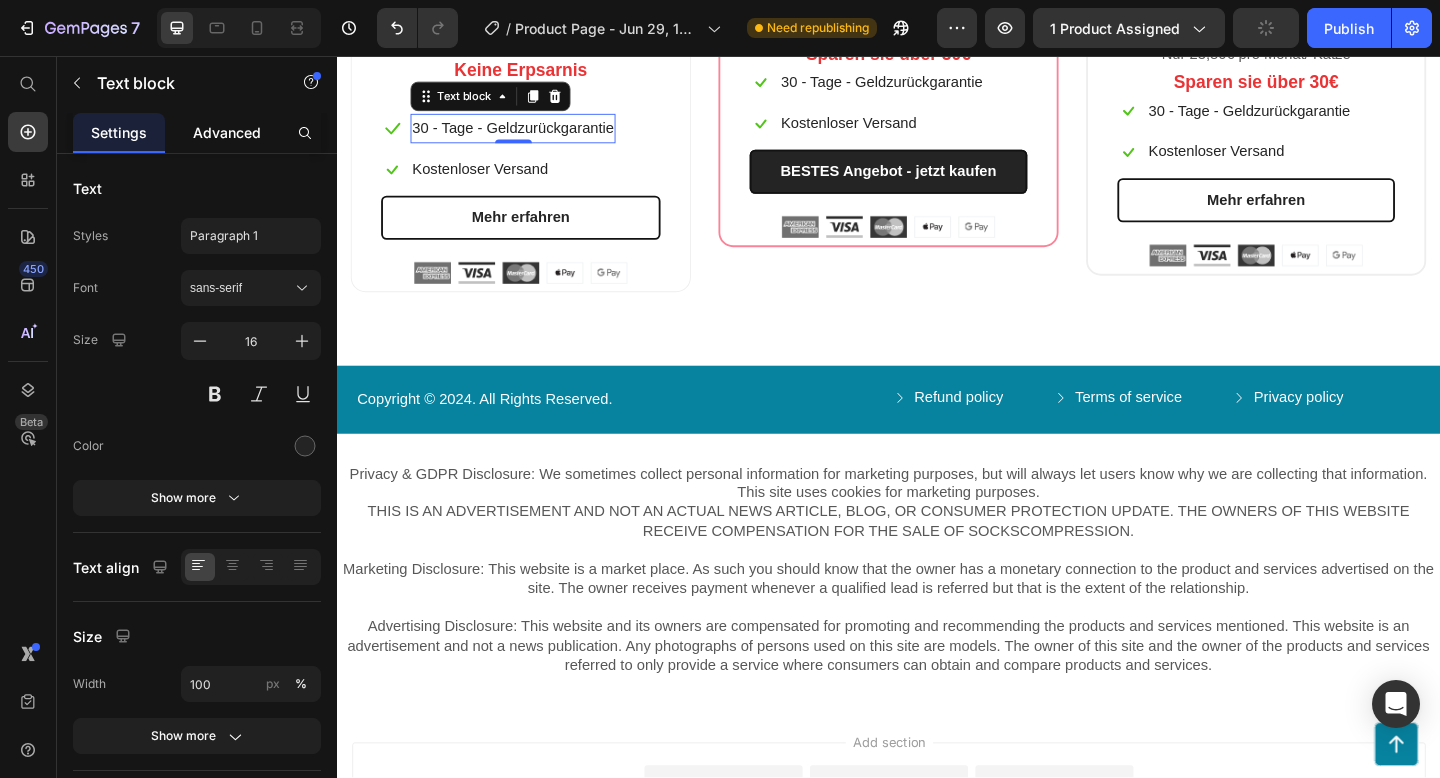 click on "Advanced" at bounding box center [227, 132] 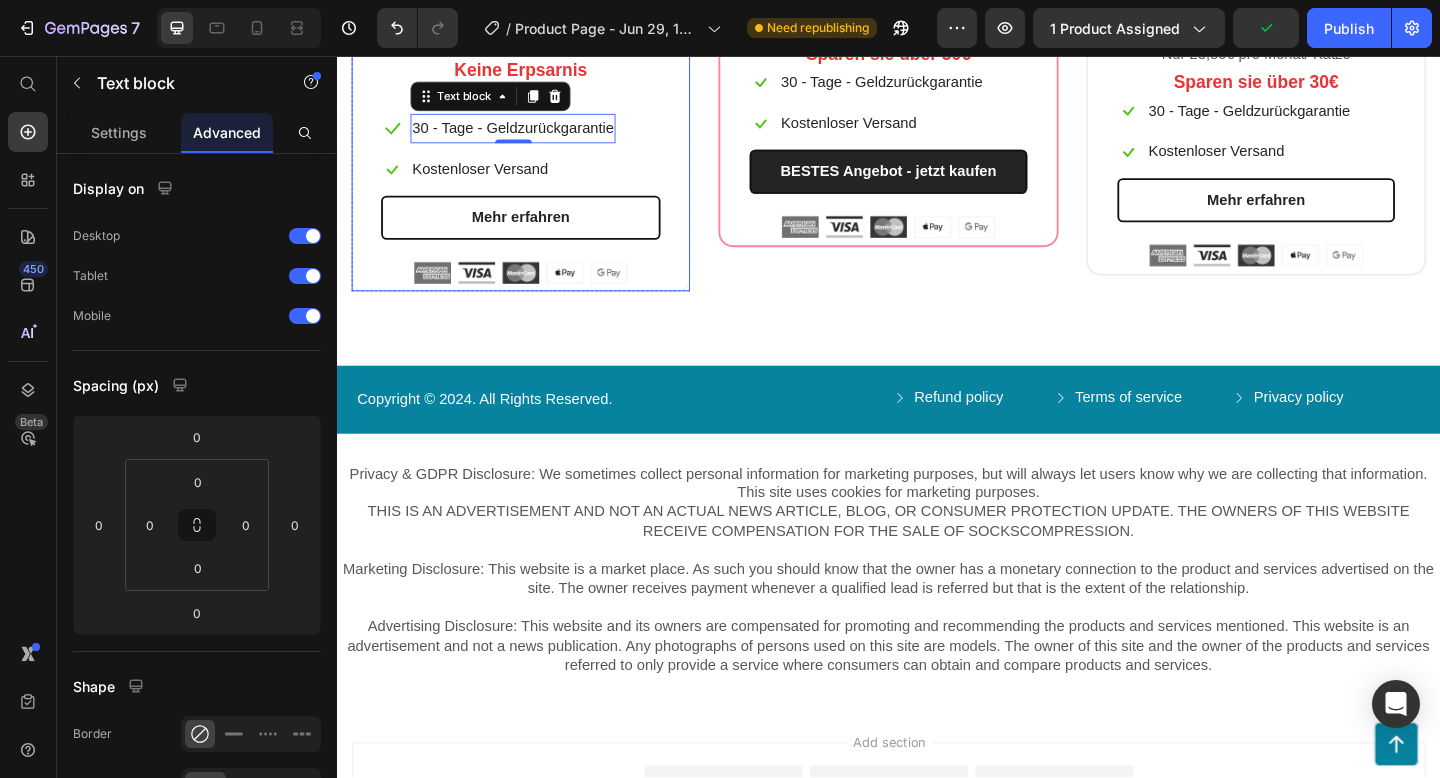 click on "Keine Erpsarnis" at bounding box center [537, 72] 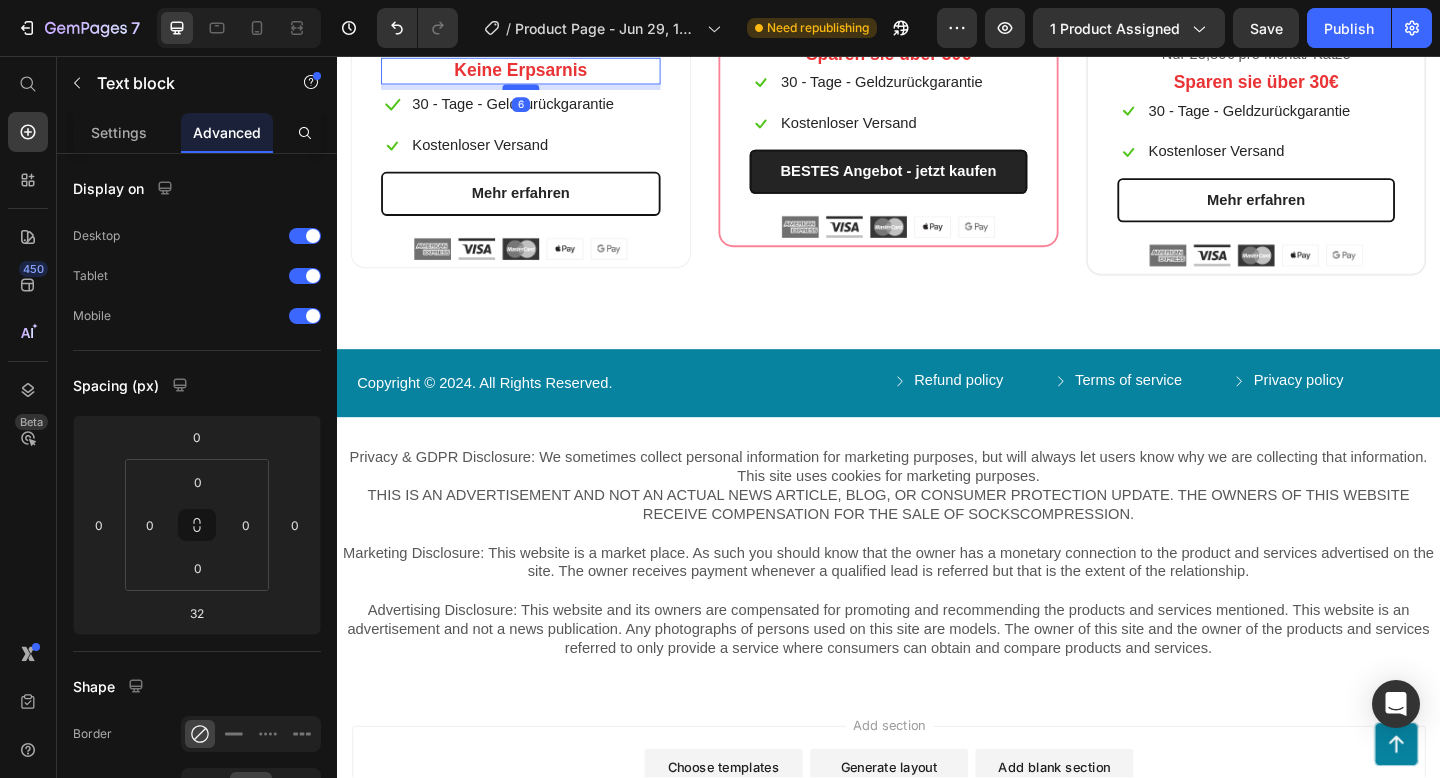 drag, startPoint x: 543, startPoint y: 539, endPoint x: 553, endPoint y: 513, distance: 27.856777 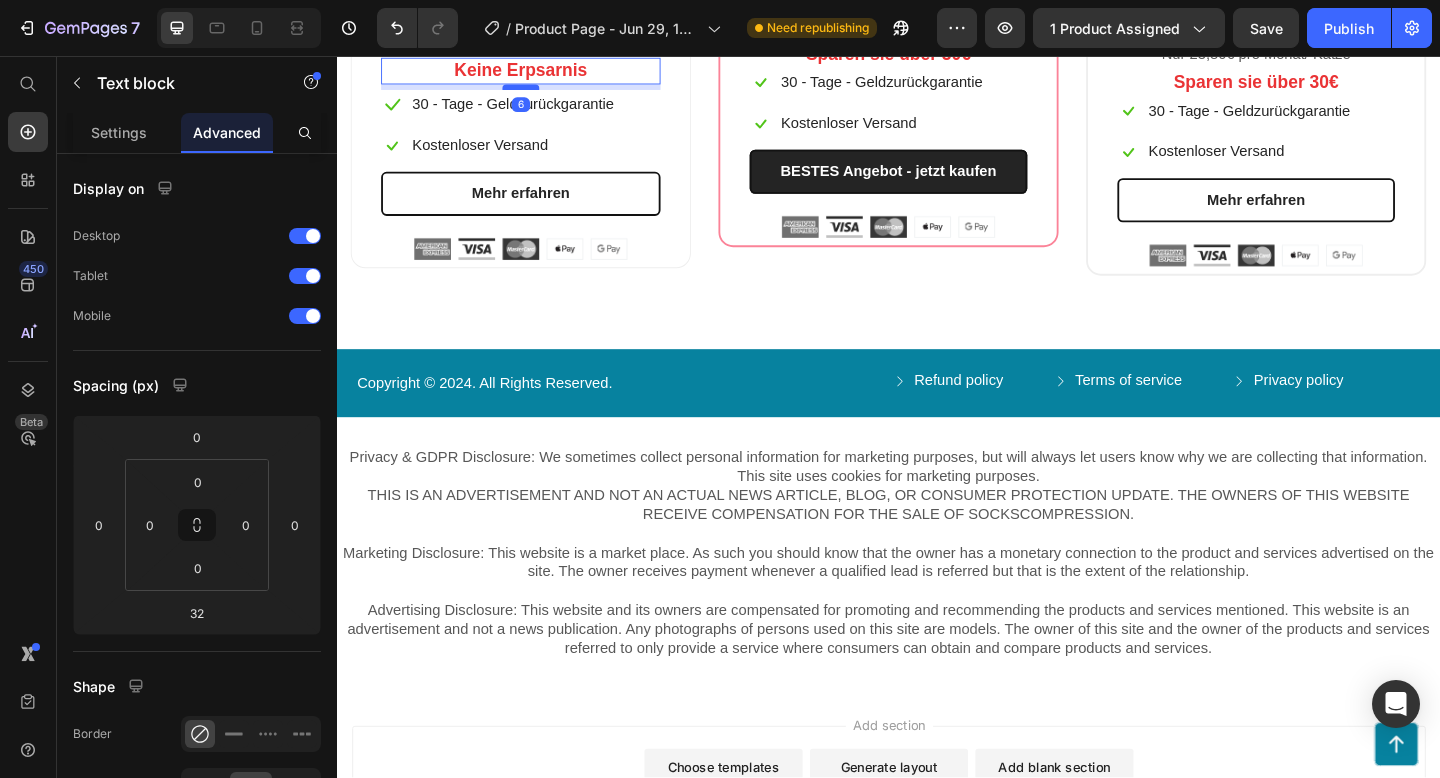 click at bounding box center [537, 90] 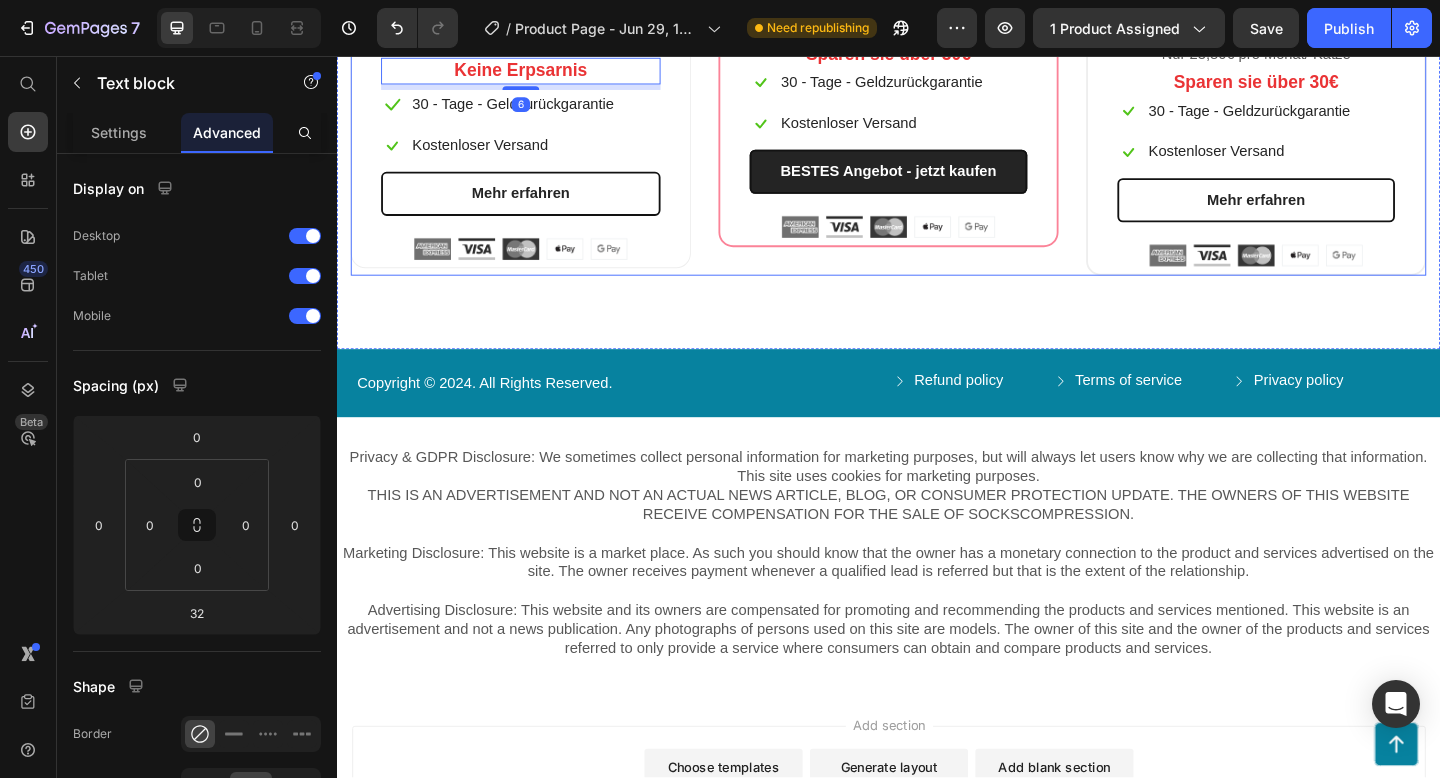 click on "Sparen bei LitterFy Heading Alle was die Katzentoilette braucht Text block Row x1 Heading Row (P) Images & Gallery Row €28,00 (P) Price  28€ pro Monat/ Katze Text block Keine Erpsarnis Text block   6
Icon 30 - Tage - Geldzurückgarantie Text block Row
Icon Kostenloser Versand Text block Row Mehr erfahren (P) Cart Button Image Image Image Image Image Row Row Product Row x3 Heading Row (P) Images & Gallery Row 71,40 €   105€ Text block Nur 23,80€ pro Monat/ Katze Text block Sparen sie über 30€ Text block
Icon 30 - Tage - Geldzurückgarantie Text block Row
Icon Kostenloser Versand Text block Row BESTES Angebot - jetzt kaufen (P) Cart Button Image Image Image Image Image Row Row Product Row x2 Heading Row (P) Images & Gallery Row 71,40 €   105€ Text block Nur 23,80€ pro Monat/ Katze Text block Sparen sie über 30€ Text block
Icon 30 - Tage - Geldzurückgarantie Text block Row
Icon Text block Row" at bounding box center (937, -138) 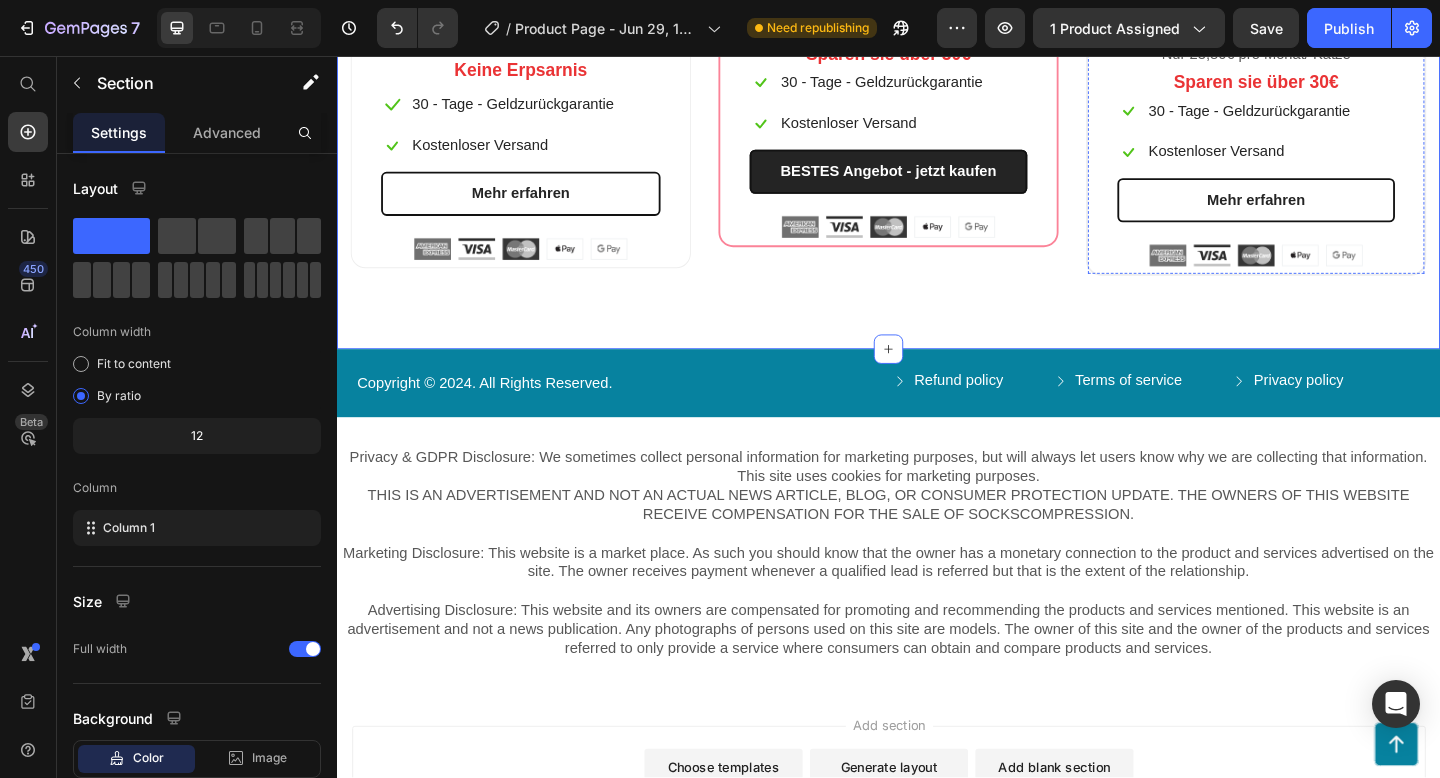 click on "71,40 €   105€" at bounding box center (1337, 14) 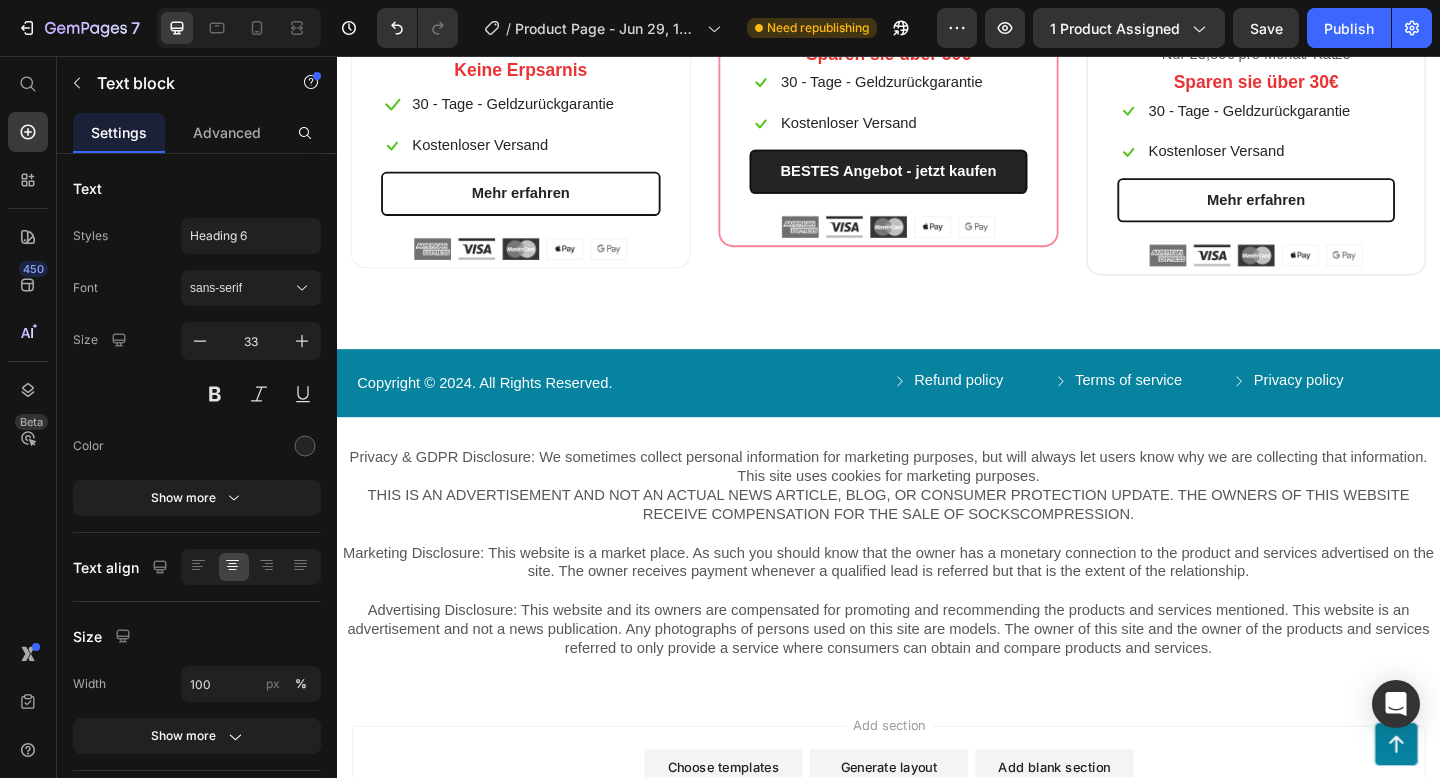 click on "71,40 €" at bounding box center (1296, 13) 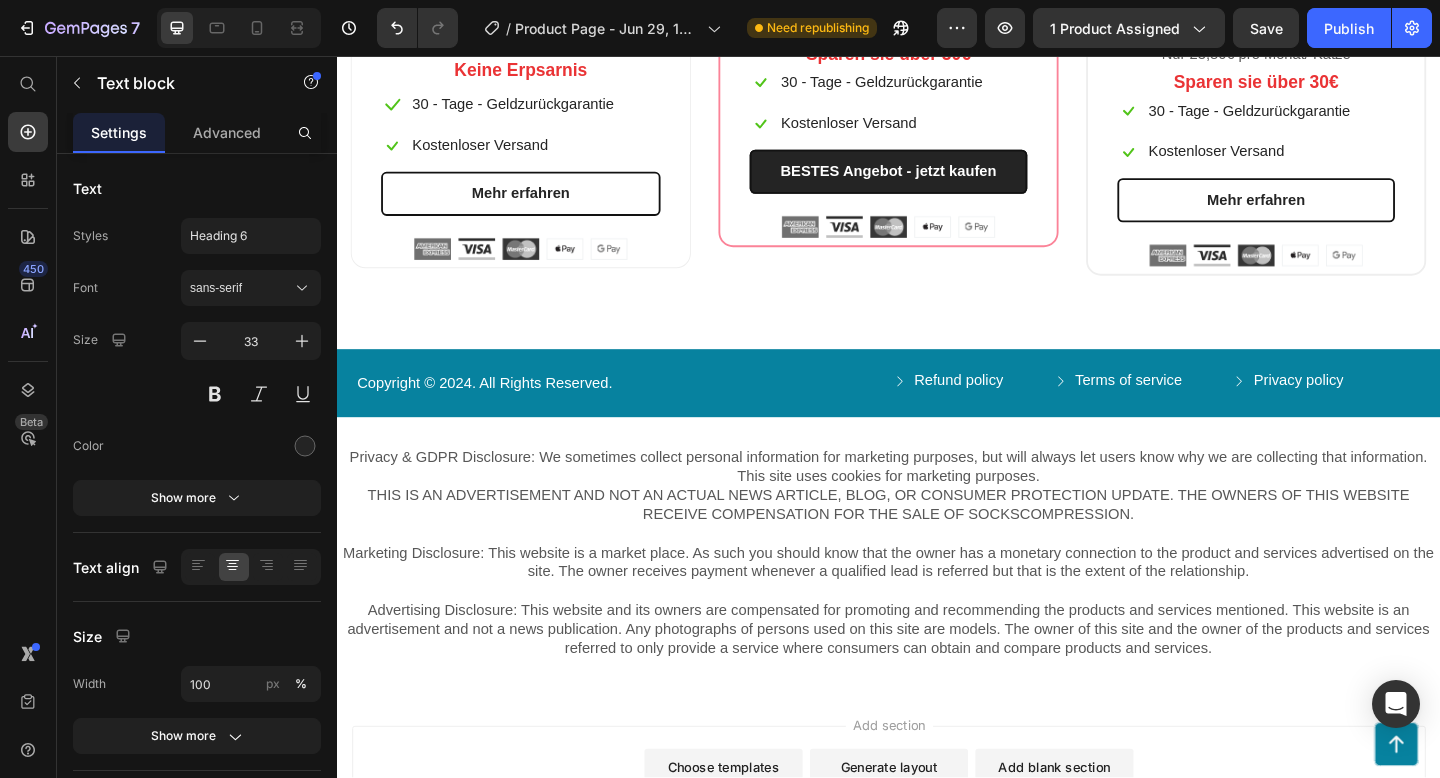 click on "71,40 €" at bounding box center (1296, 13) 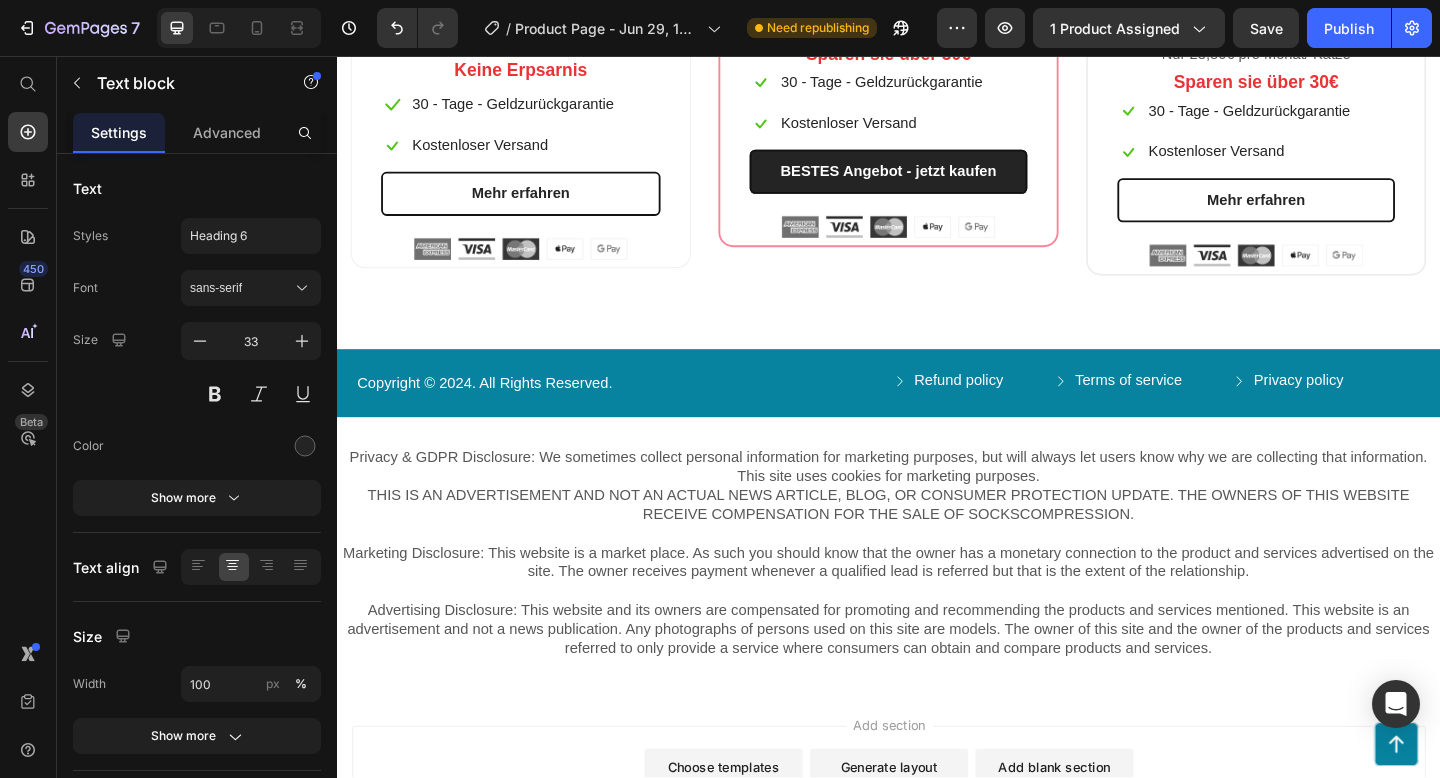 click on "105€" at bounding box center [1396, 13] 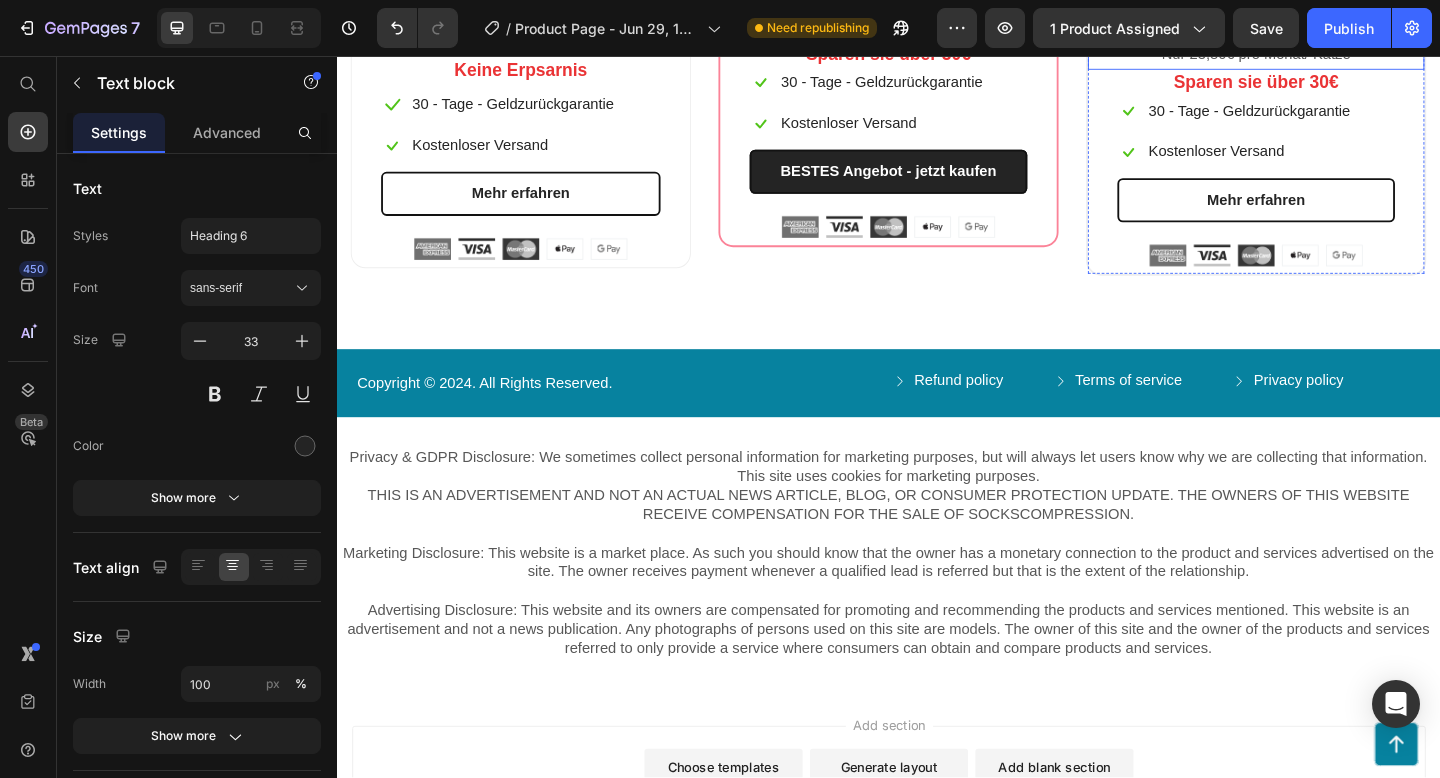 click on "Nur 23,80€ pro Monat/ Katze" at bounding box center [1337, 54] 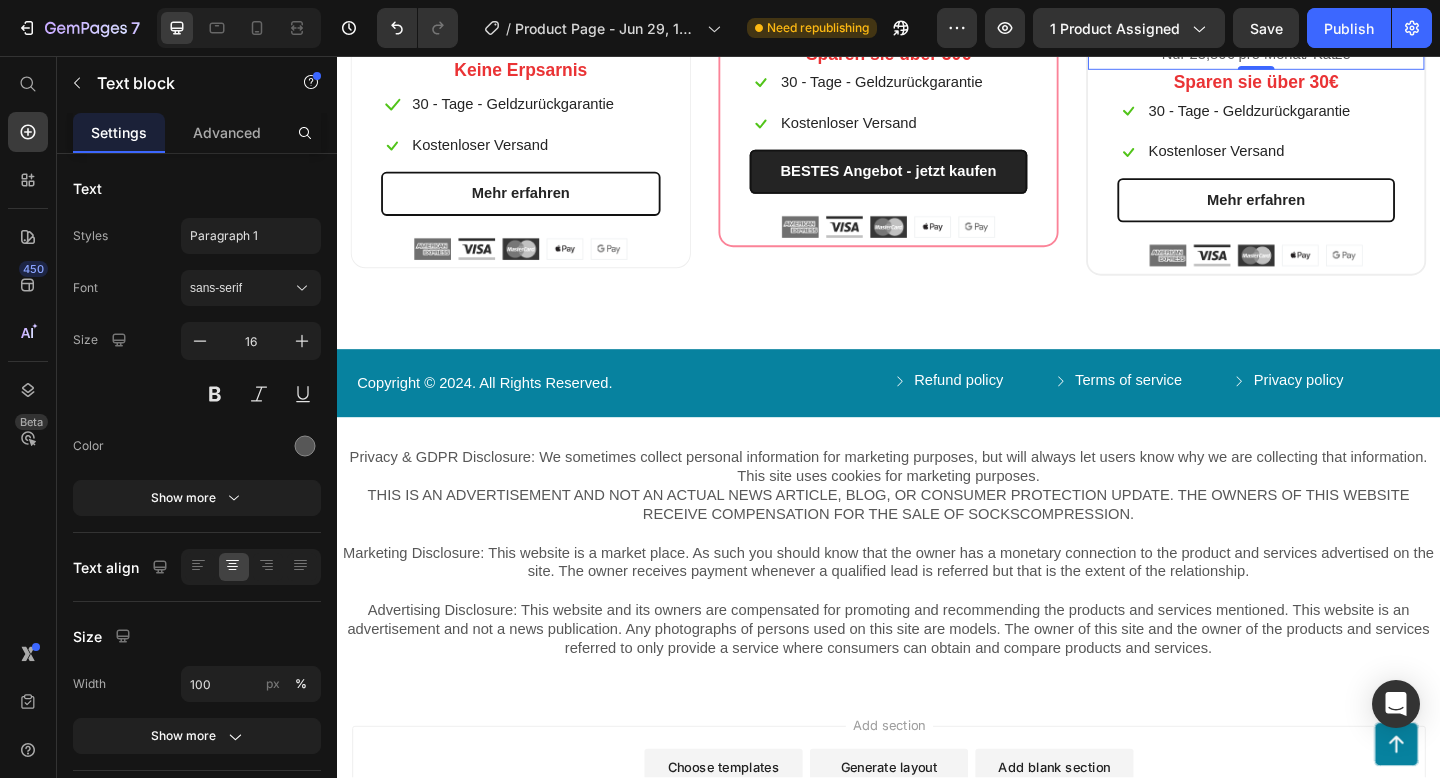 click on "Nur 23,80€ pro Monat/ Katze" at bounding box center [1337, 54] 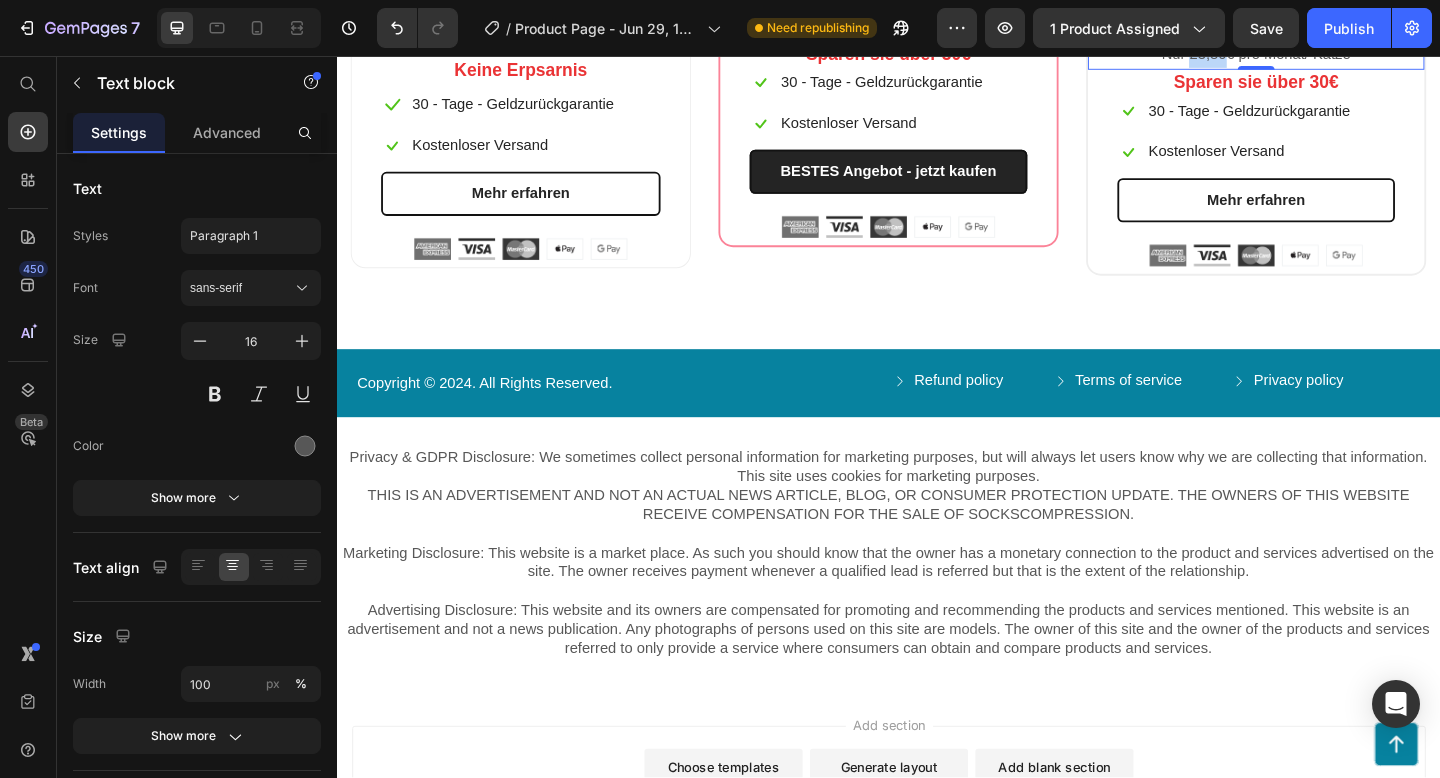 click on "Nur 23,80€ pro Monat/ Katze" at bounding box center [1337, 54] 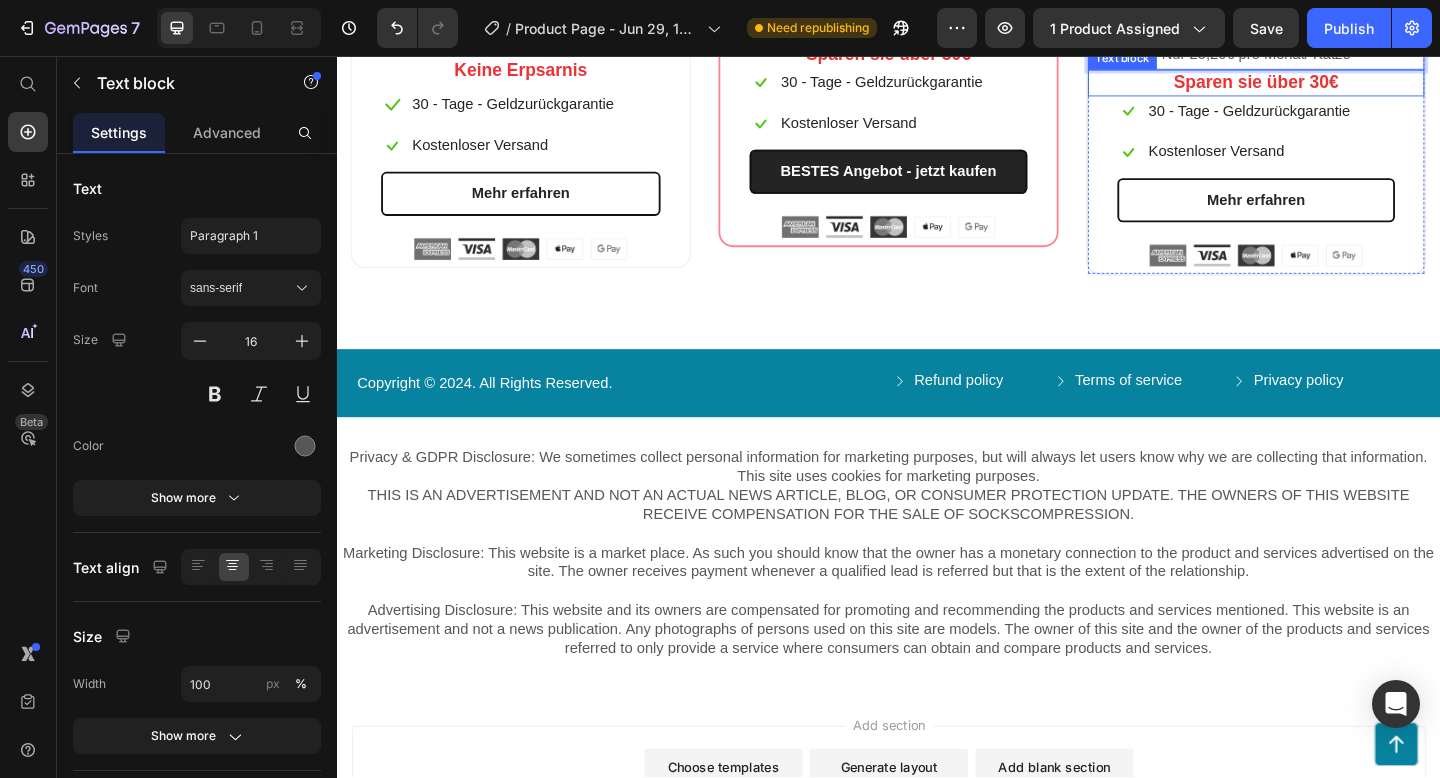 click on "Sparen sie über [NUMBER]€" at bounding box center [1337, 85] 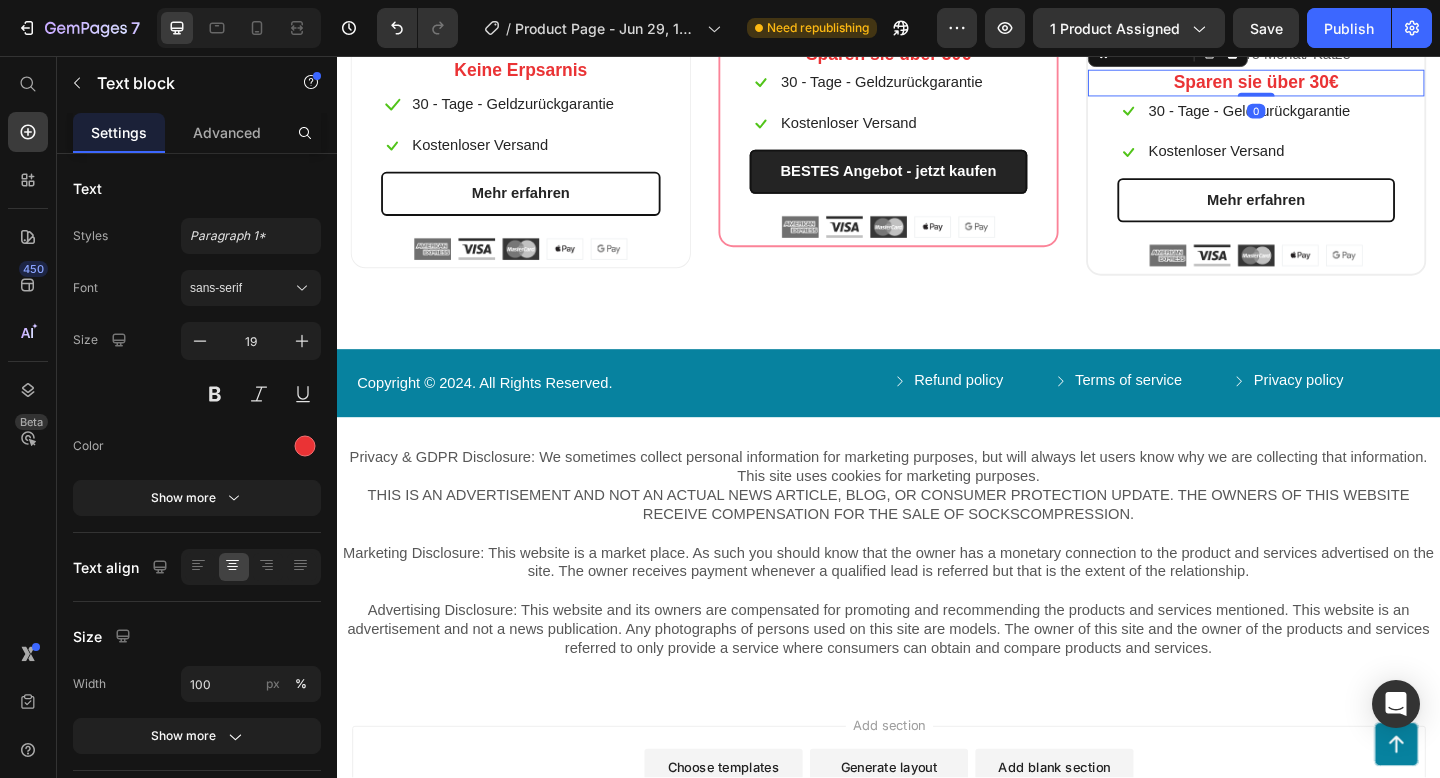 click on "Sparen sie über [NUMBER]€" at bounding box center (1337, 85) 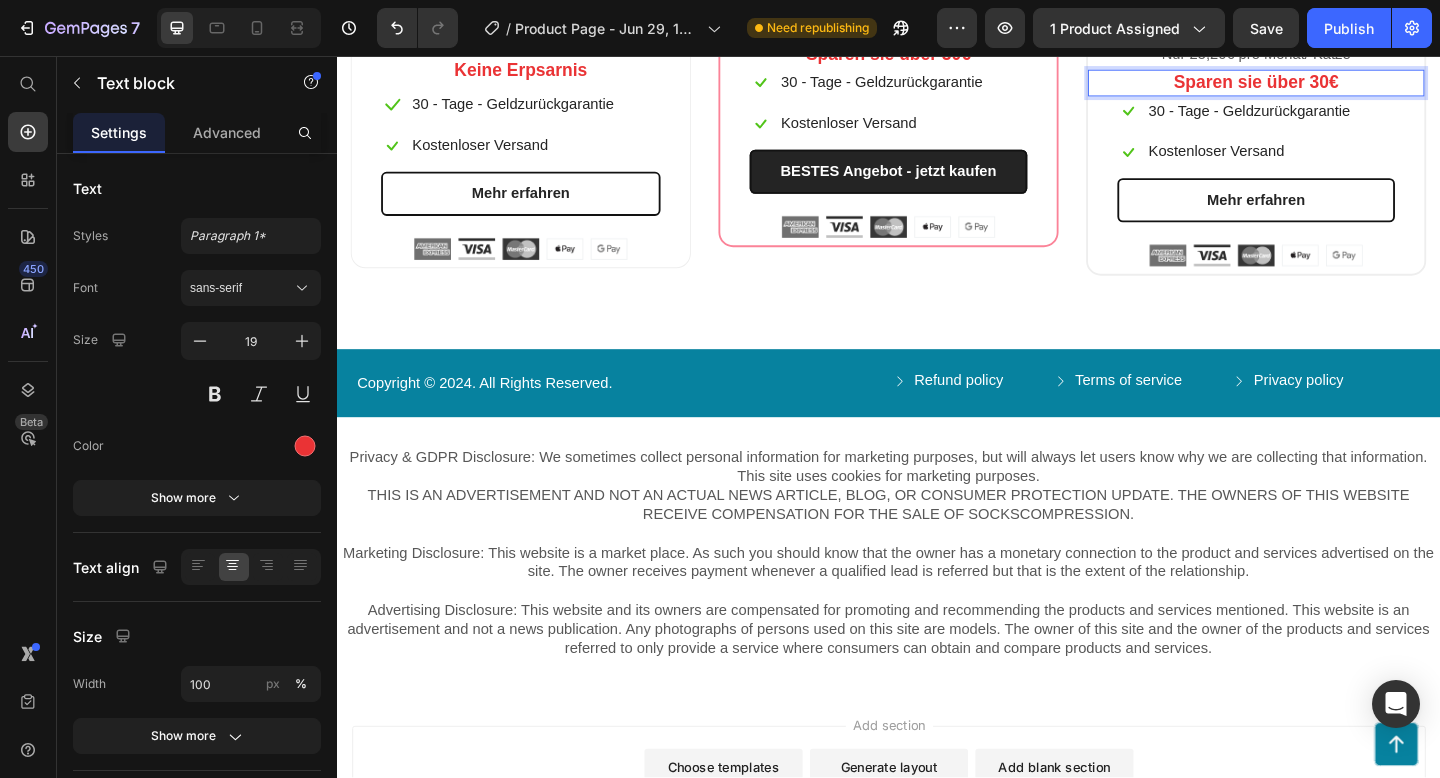 click on "Sparen sie über [NUMBER]€" at bounding box center [1337, 85] 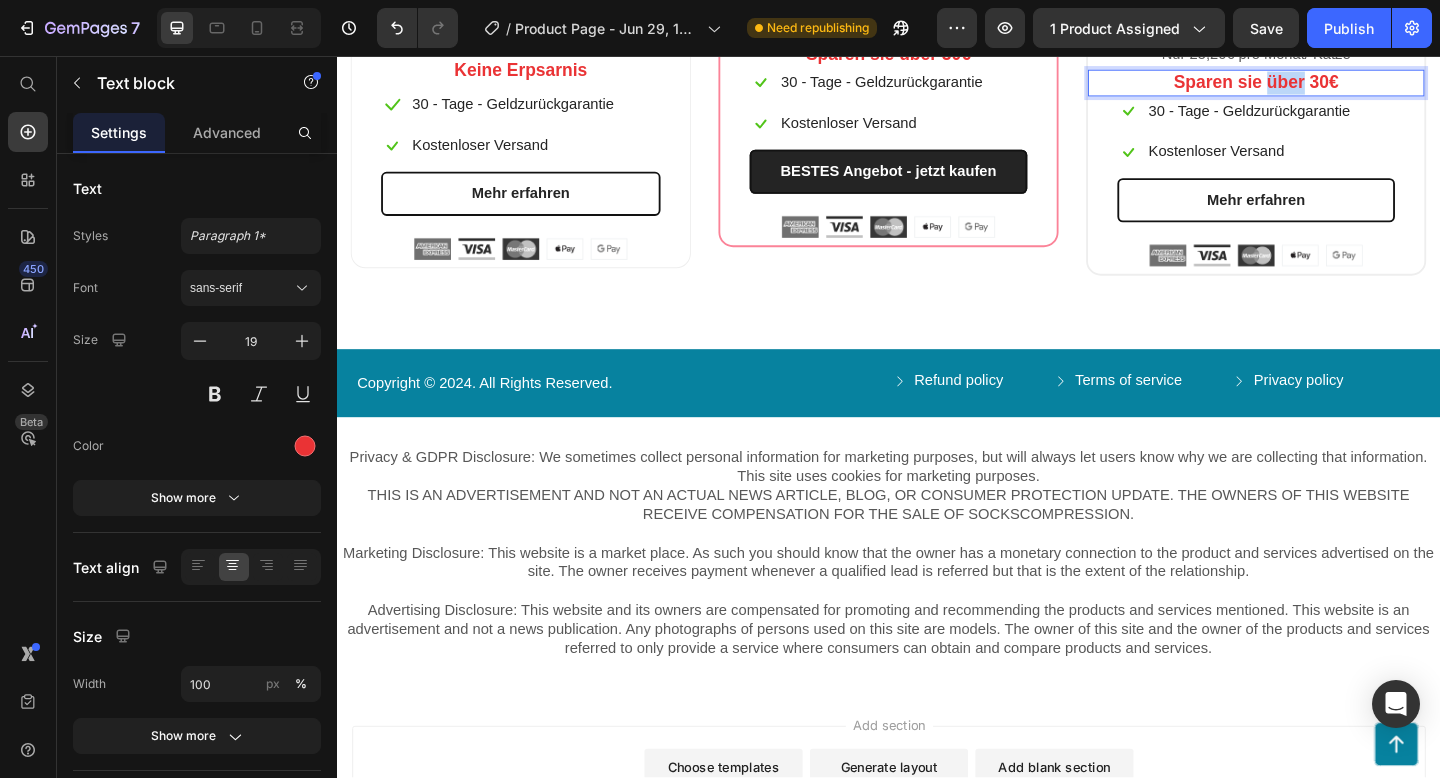 click on "Sparen sie über [NUMBER]€" at bounding box center [1337, 85] 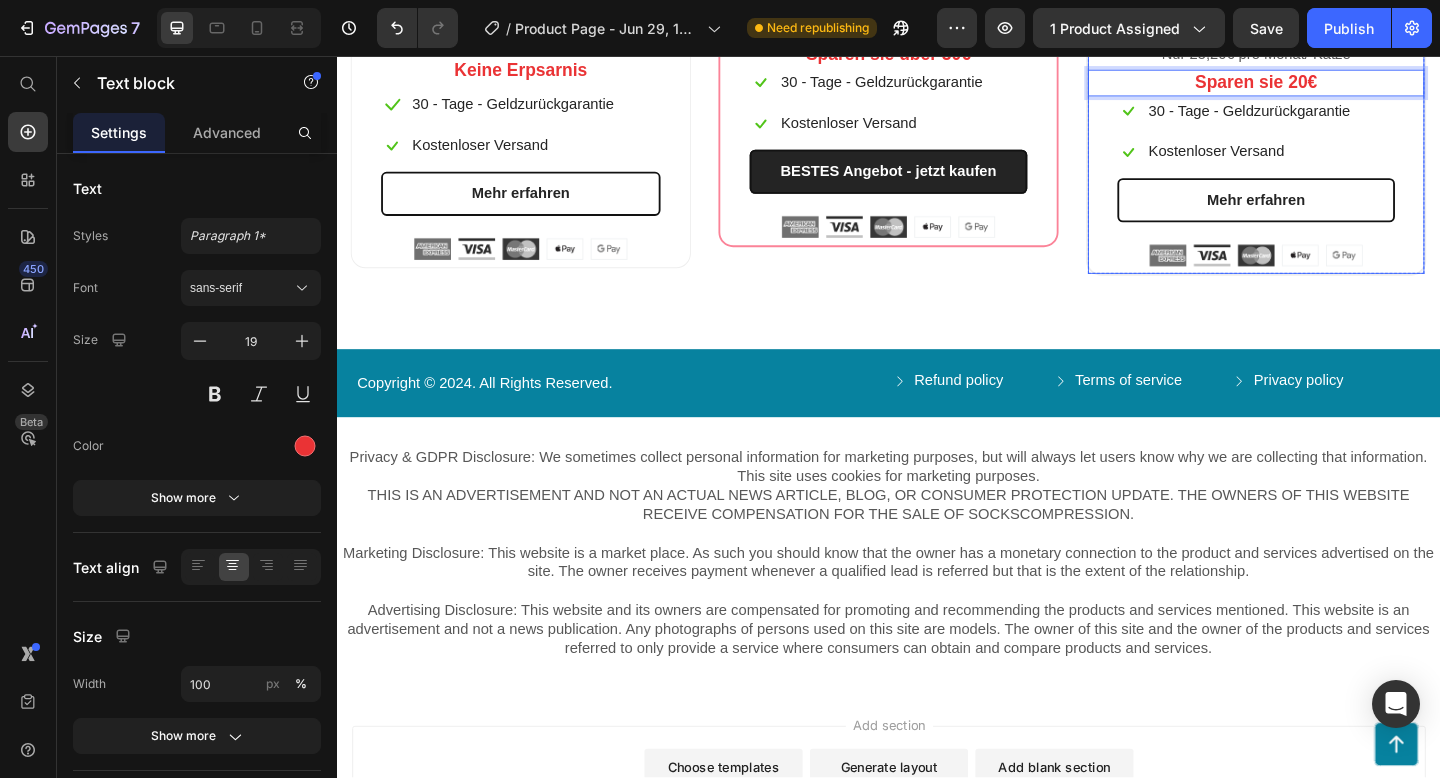 click at bounding box center [1337, -239] 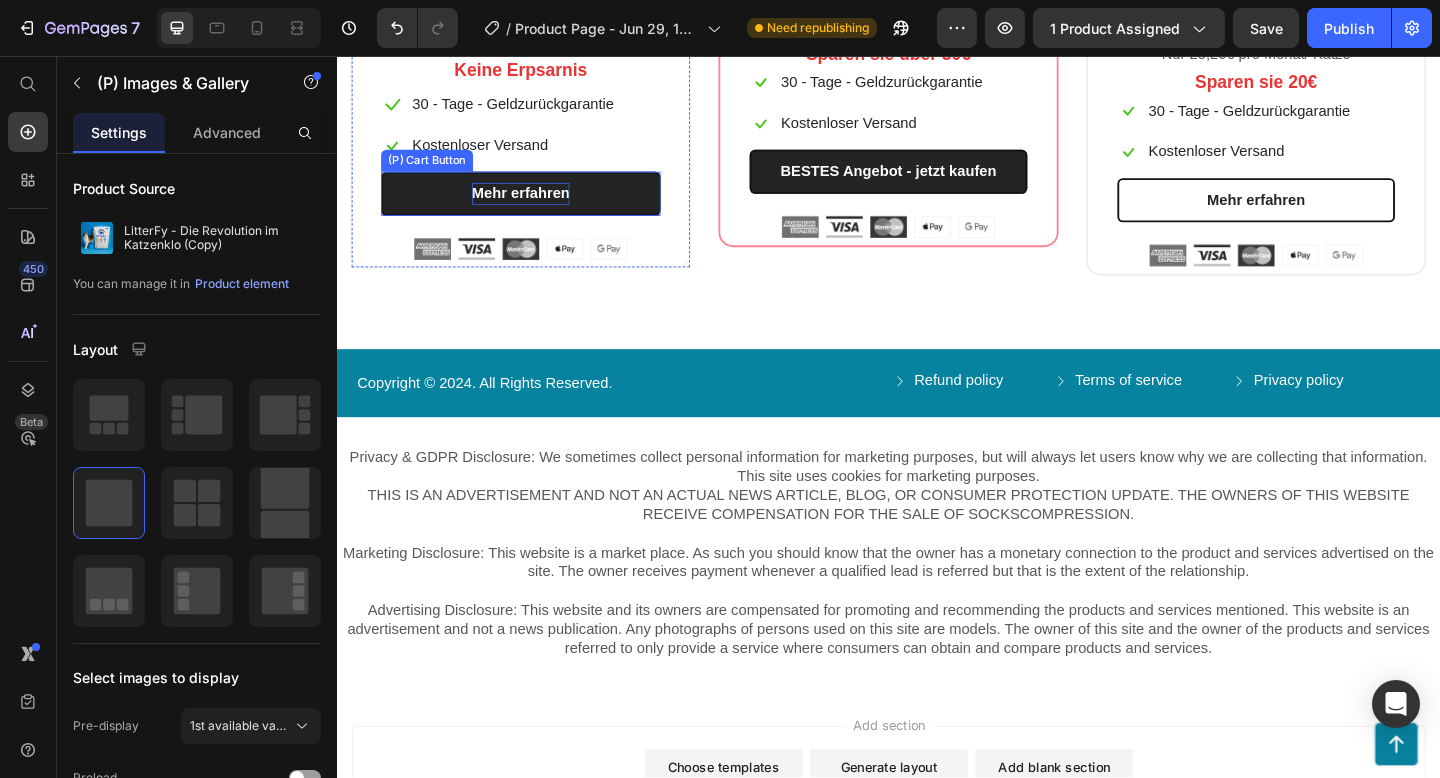 click on "Mehr erfahren" at bounding box center [537, 206] 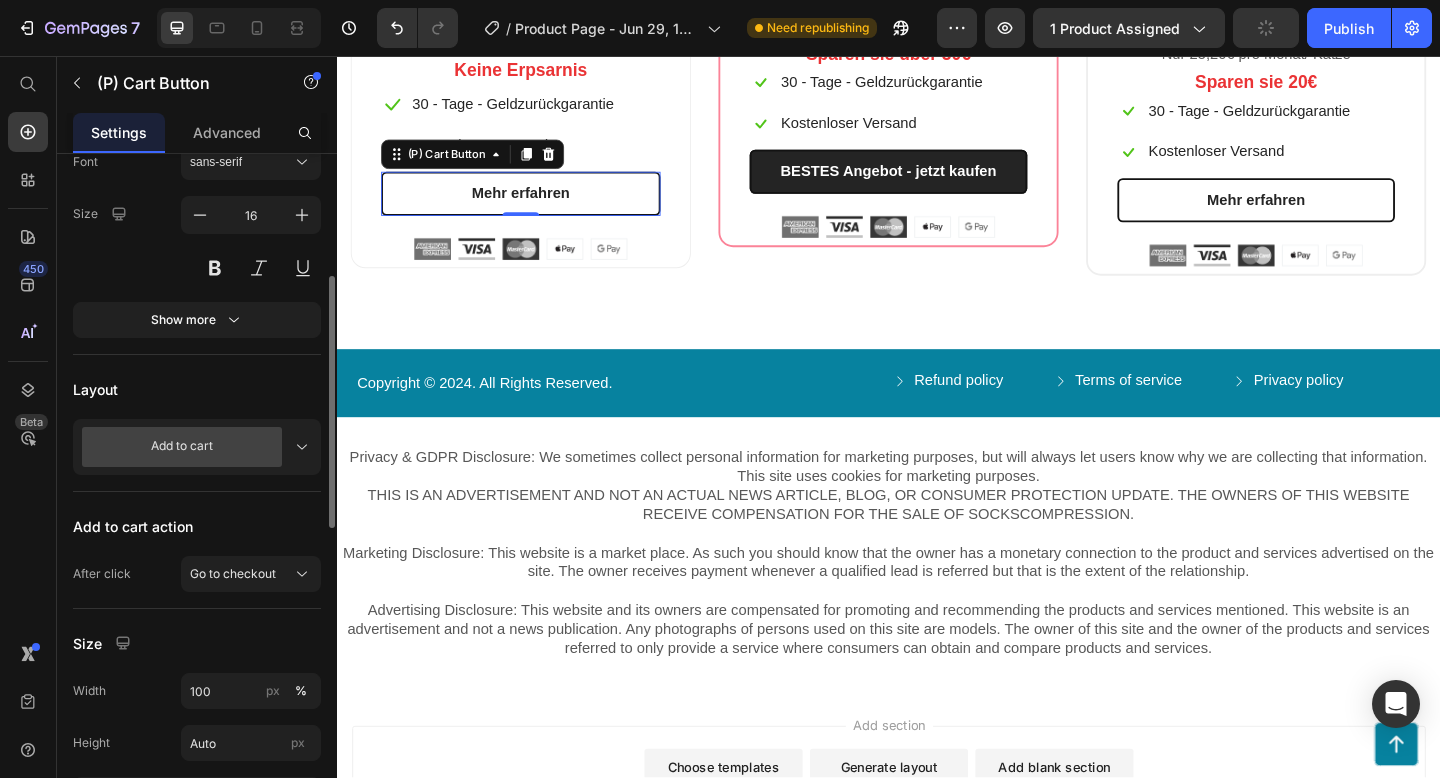 scroll, scrollTop: 380, scrollLeft: 0, axis: vertical 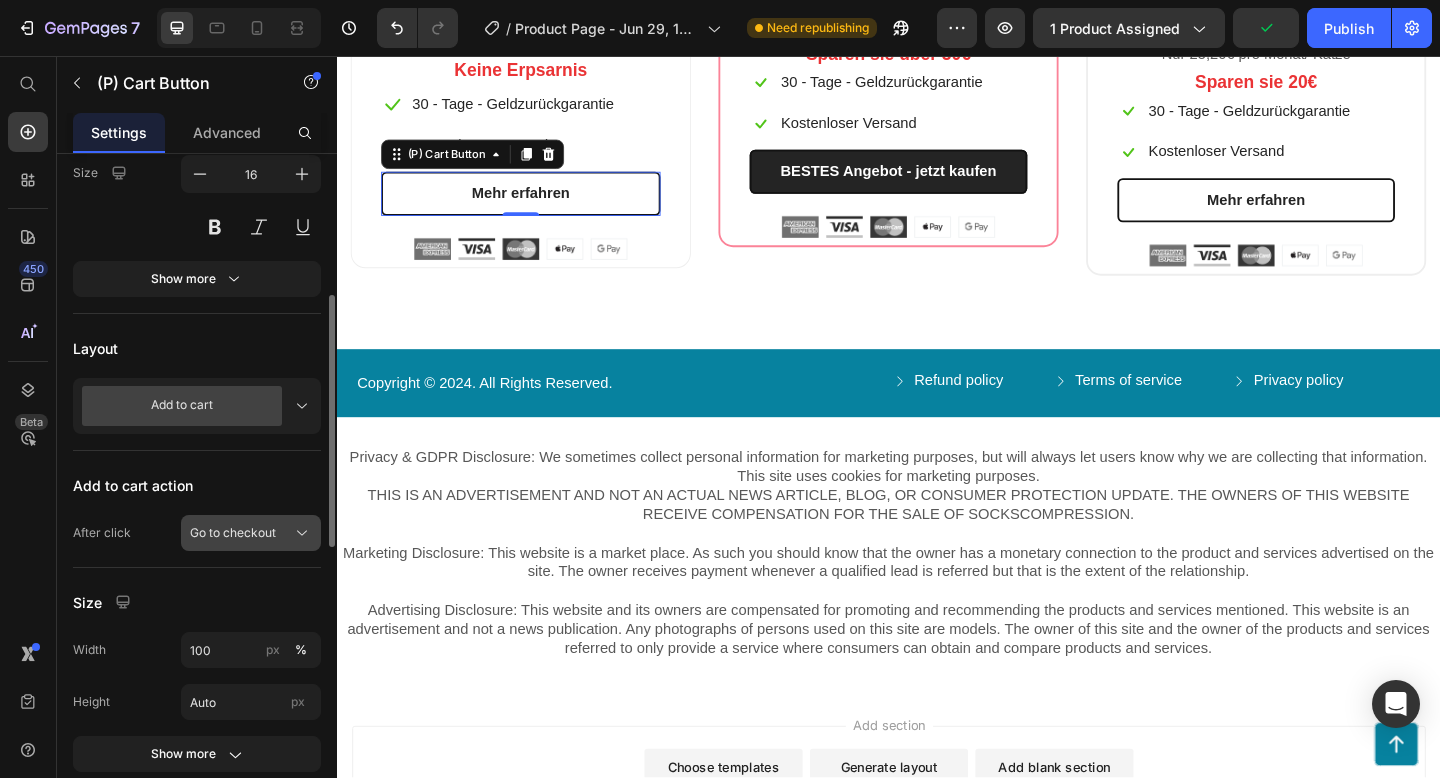 click on "Go to checkout" at bounding box center (233, 533) 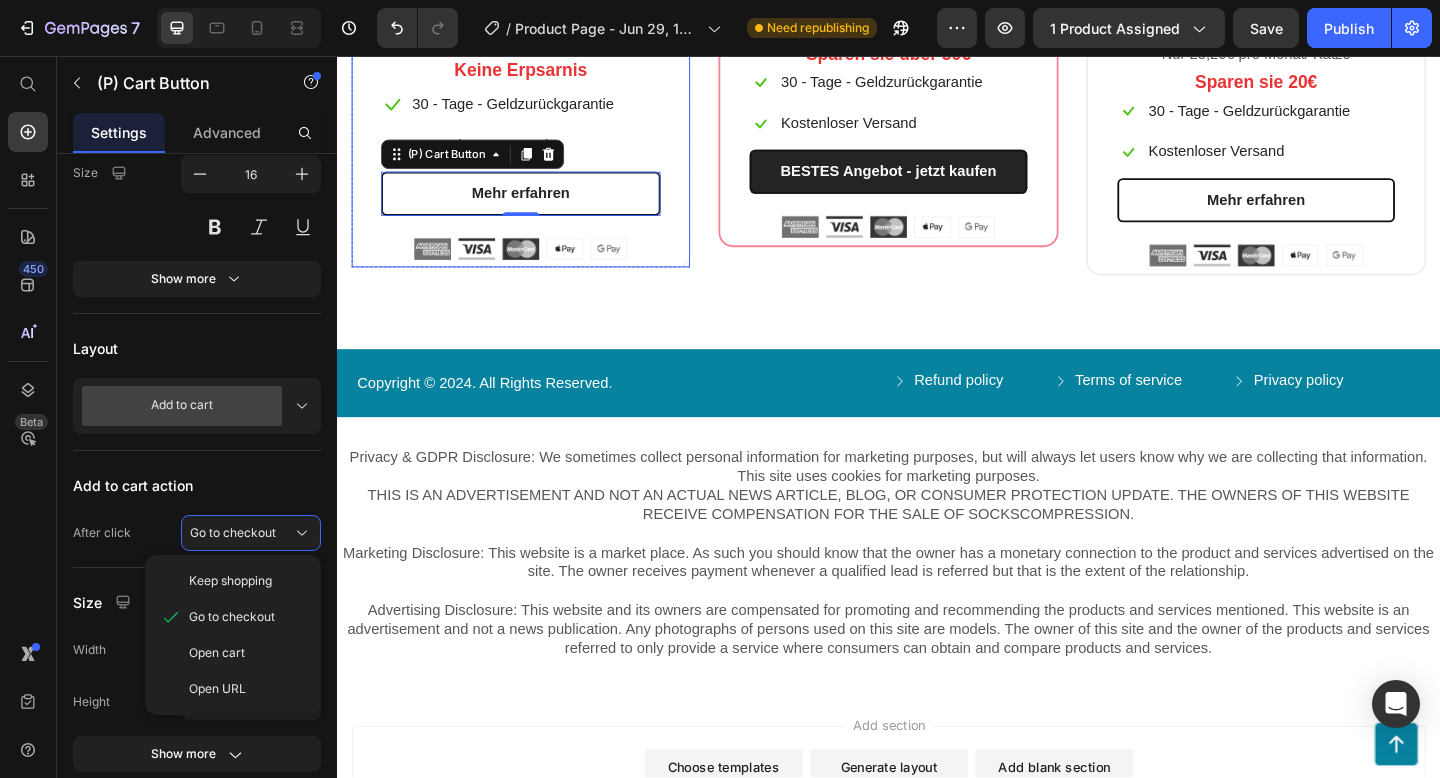 click on "€28,00 (P) Price  28€ pro Monat/ Katze Text block Keine Erpsarnis Text block
Icon 30 - Tage - Geldzurückgarantie Text block Row
Icon Kostenloser Versand Text block Row Mehr erfahren (P) Cart Button   0 Image Image Image Image Image Row Row" at bounding box center [537, 116] 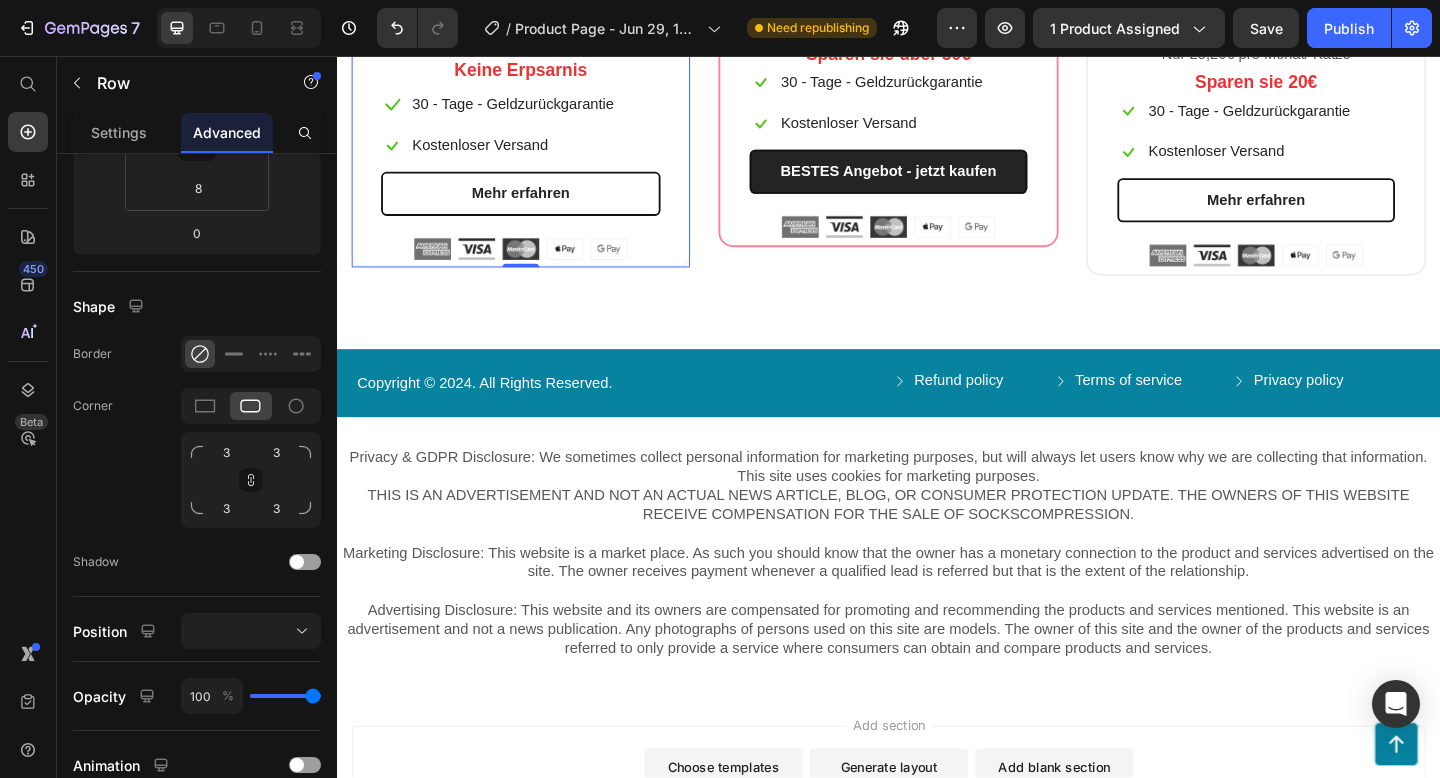 scroll, scrollTop: 0, scrollLeft: 0, axis: both 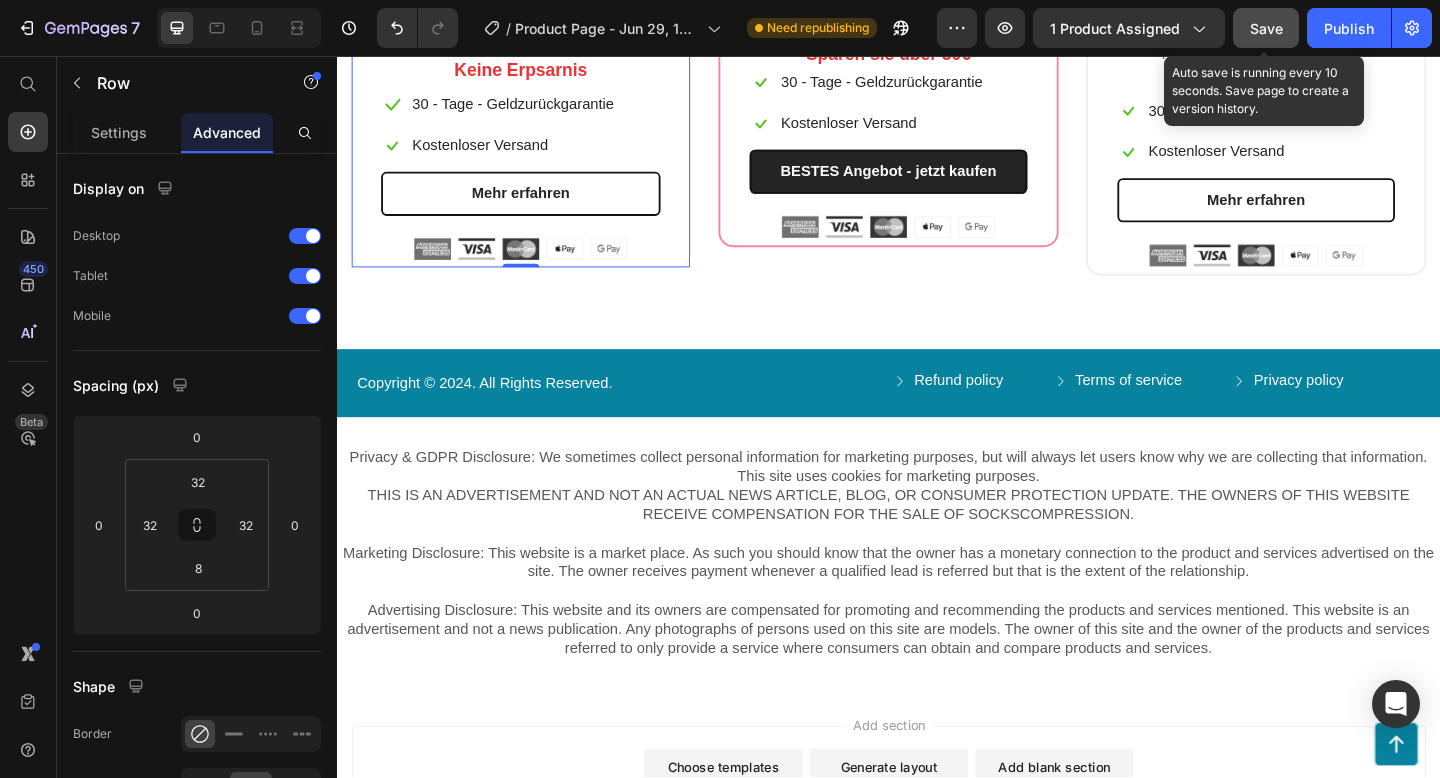click on "Save" at bounding box center [1266, 28] 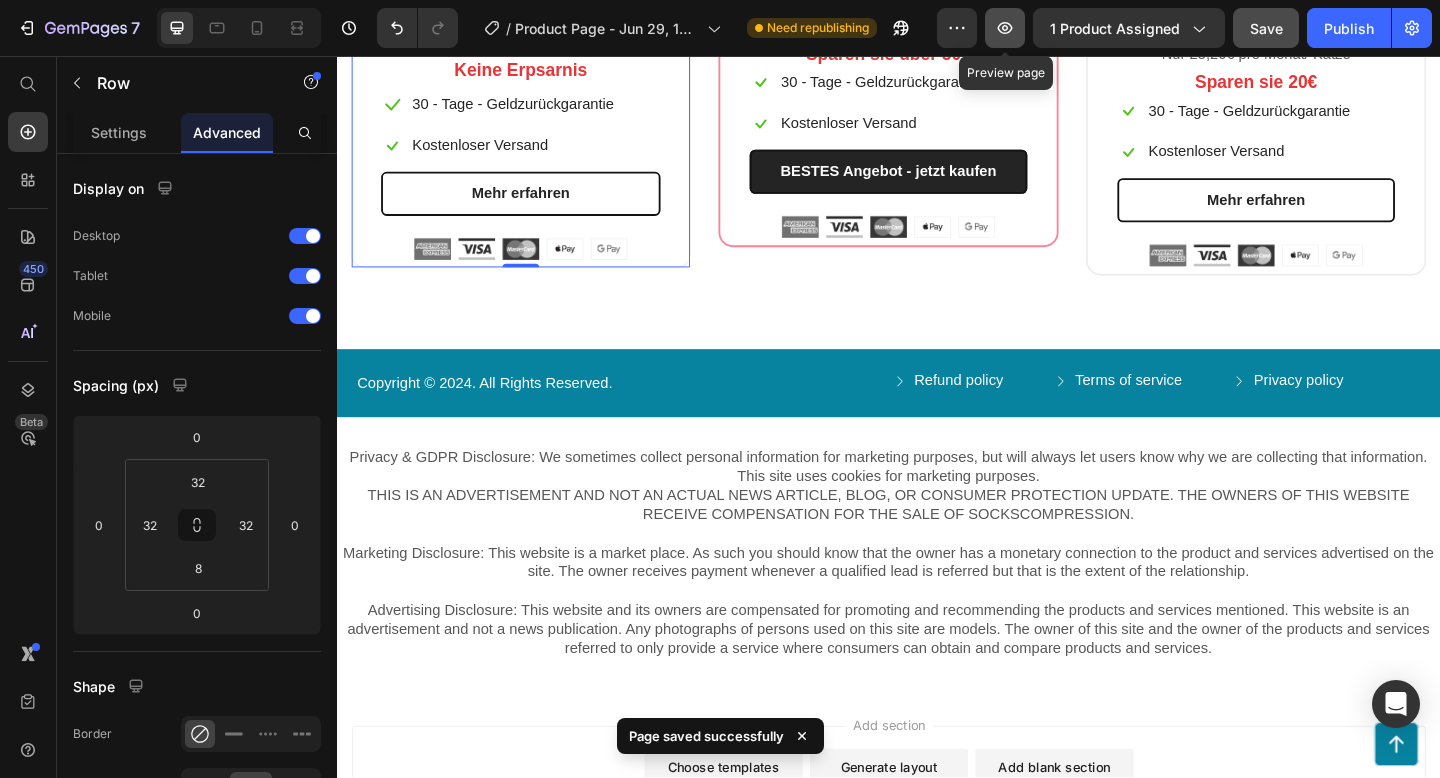 click 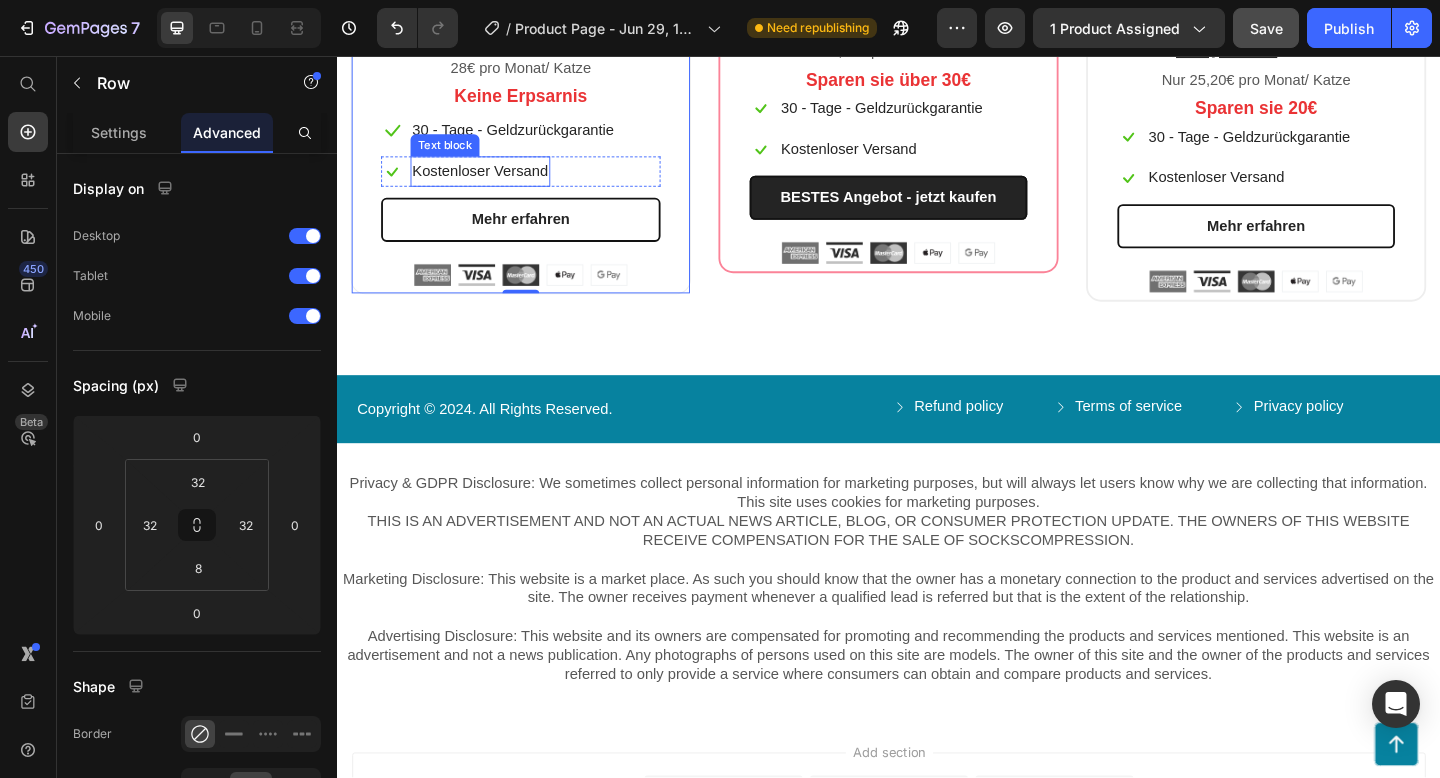 scroll, scrollTop: 3906, scrollLeft: 0, axis: vertical 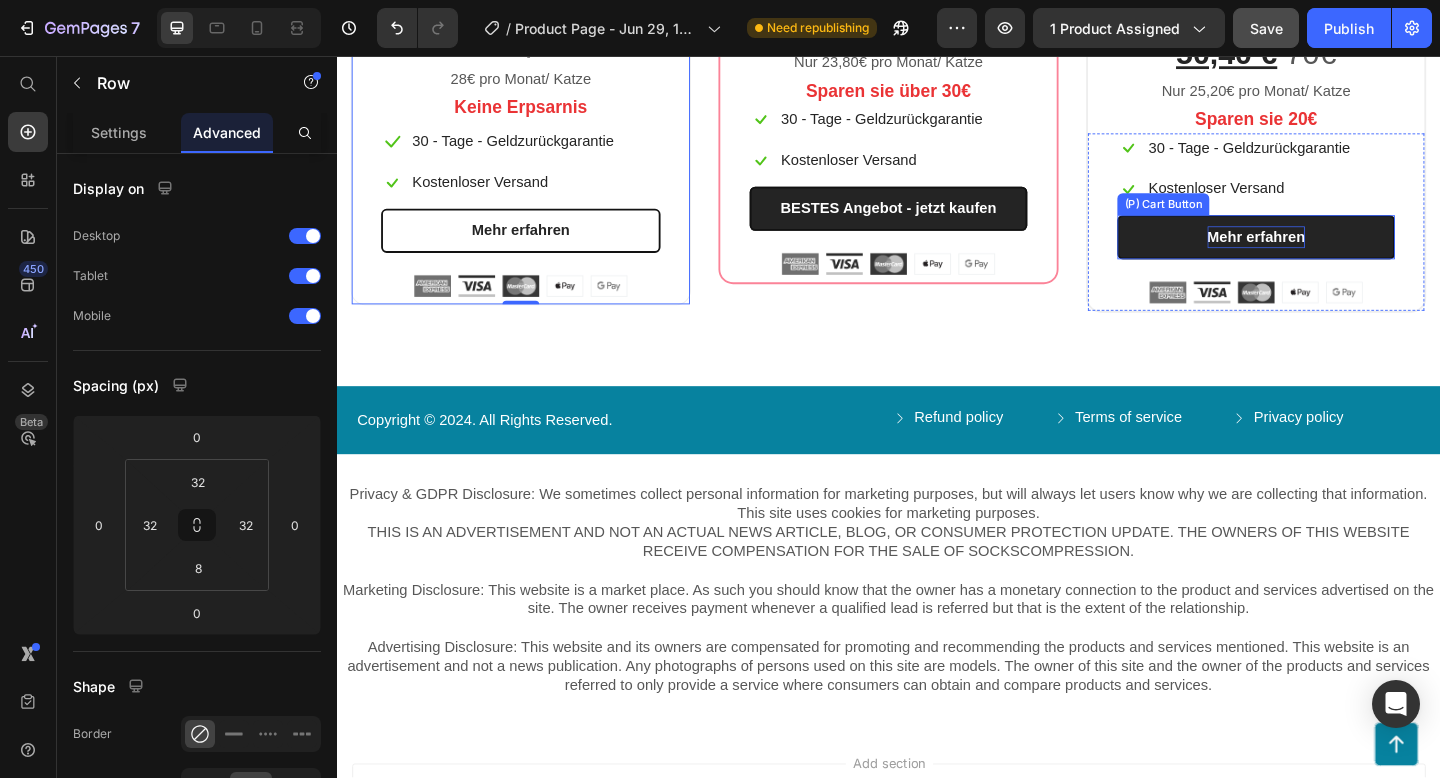 click on "Mehr erfahren" at bounding box center [1337, 254] 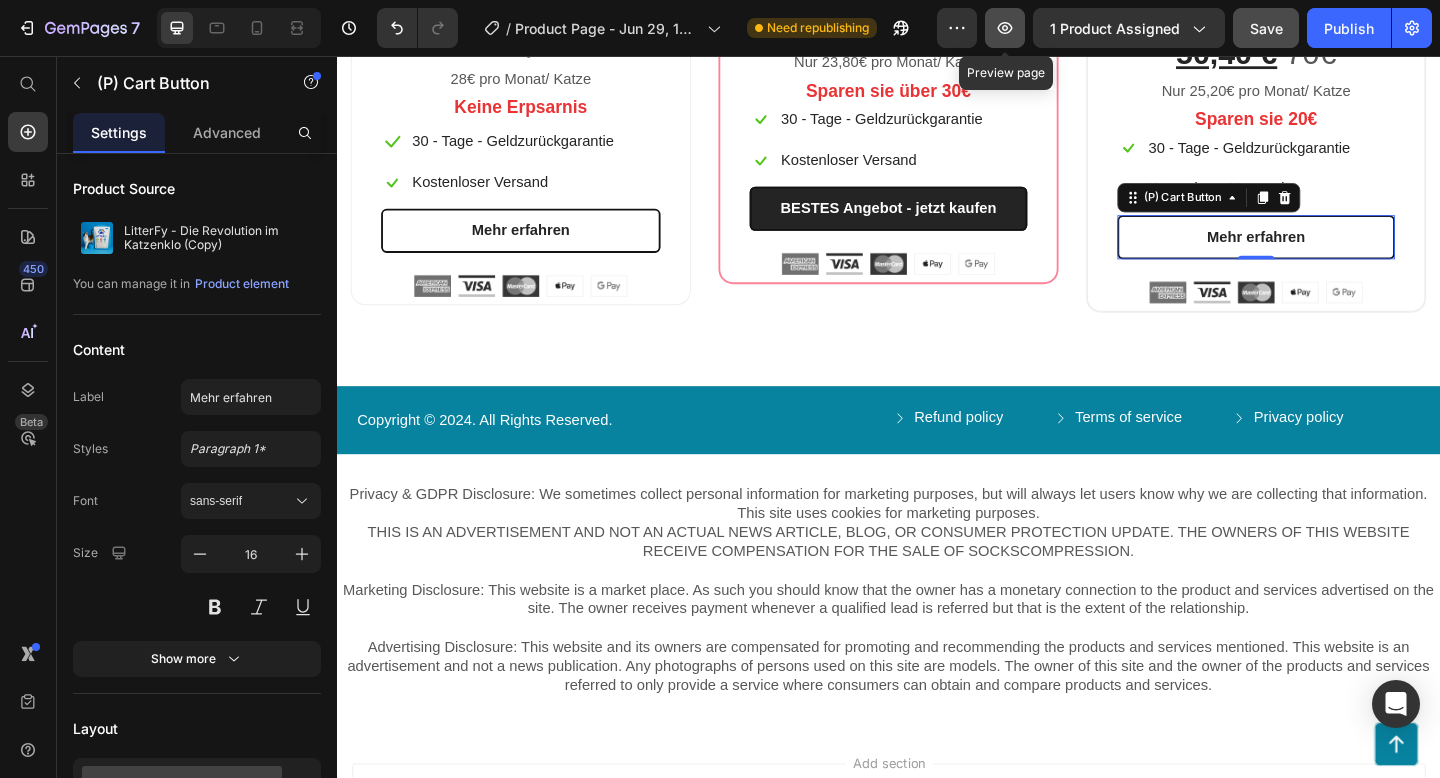 click 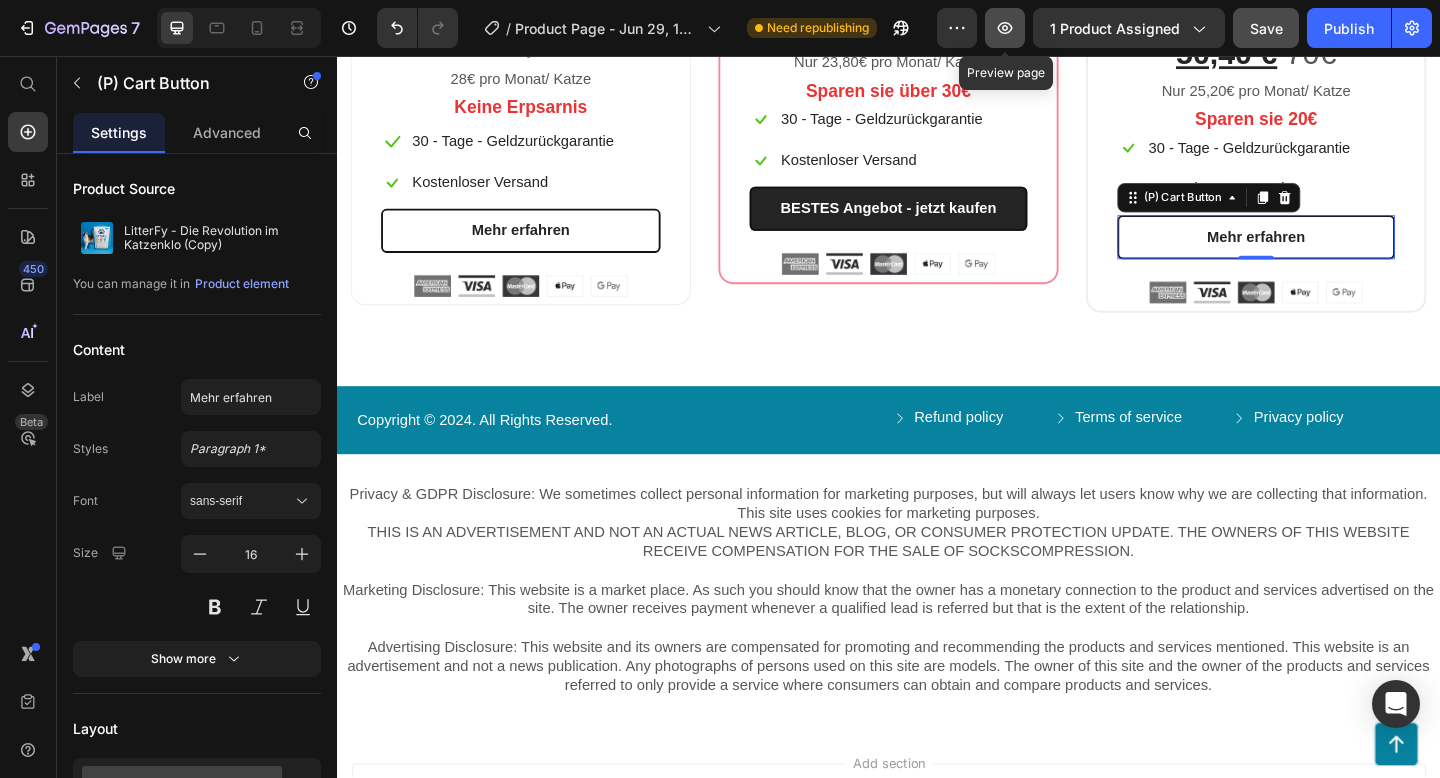 click 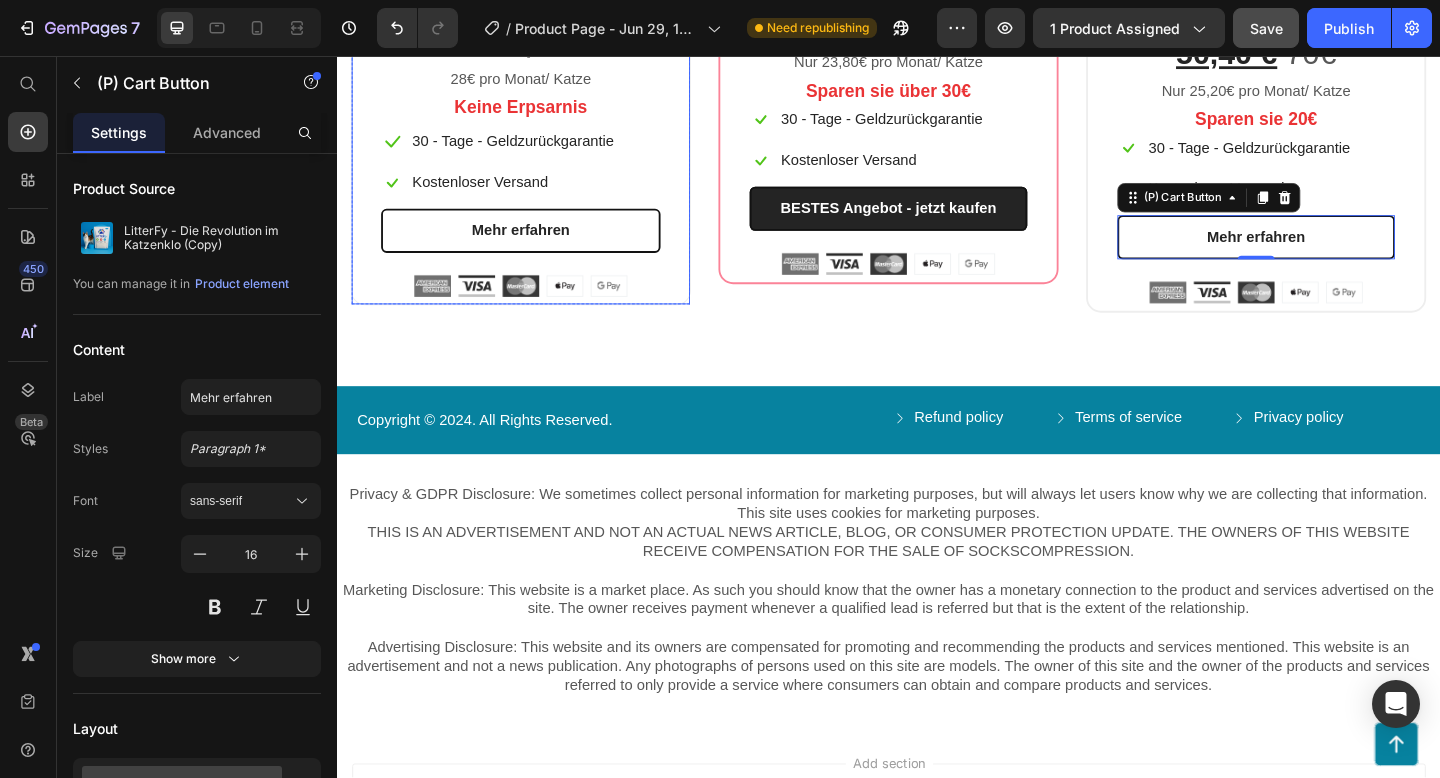 scroll, scrollTop: 4160, scrollLeft: 0, axis: vertical 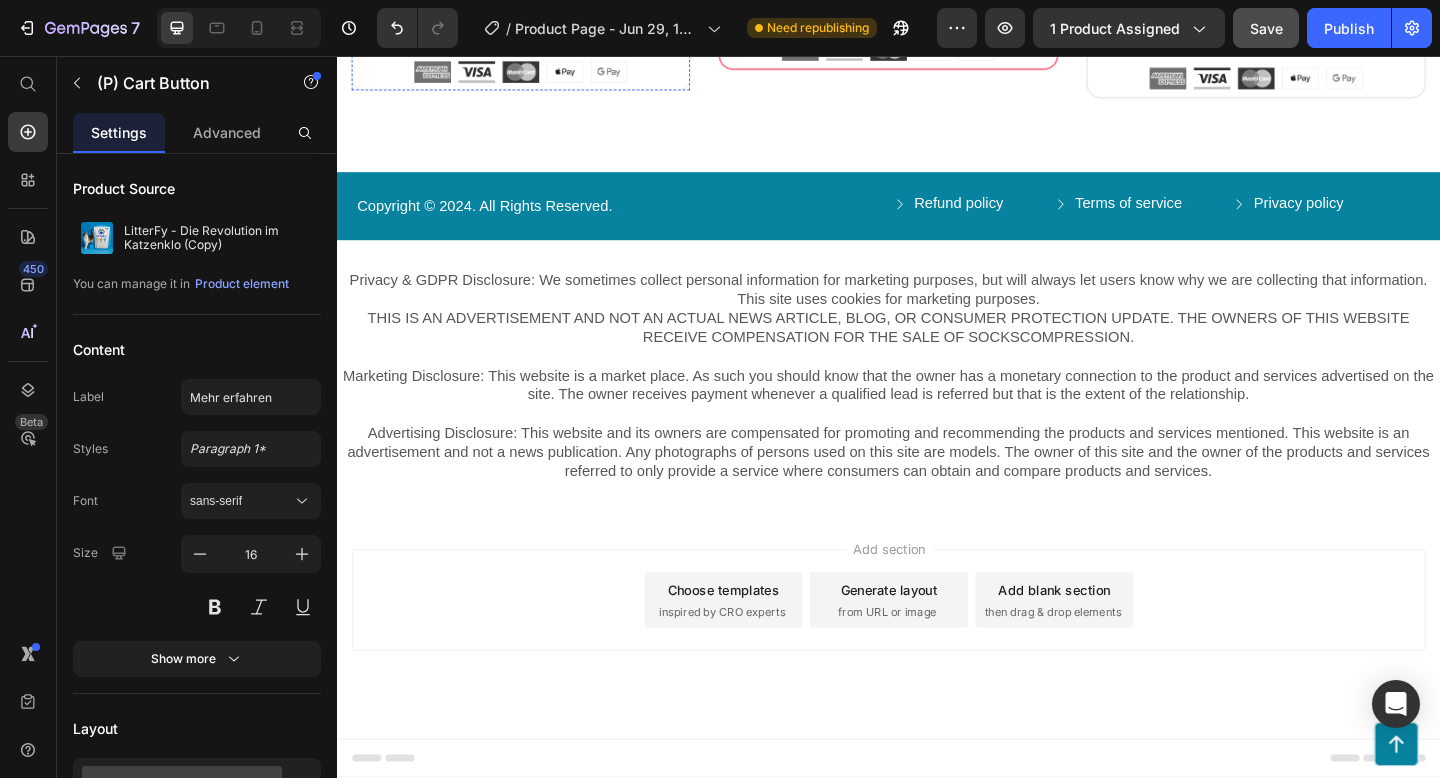 click on "Mehr erfahren" at bounding box center [537, 14] 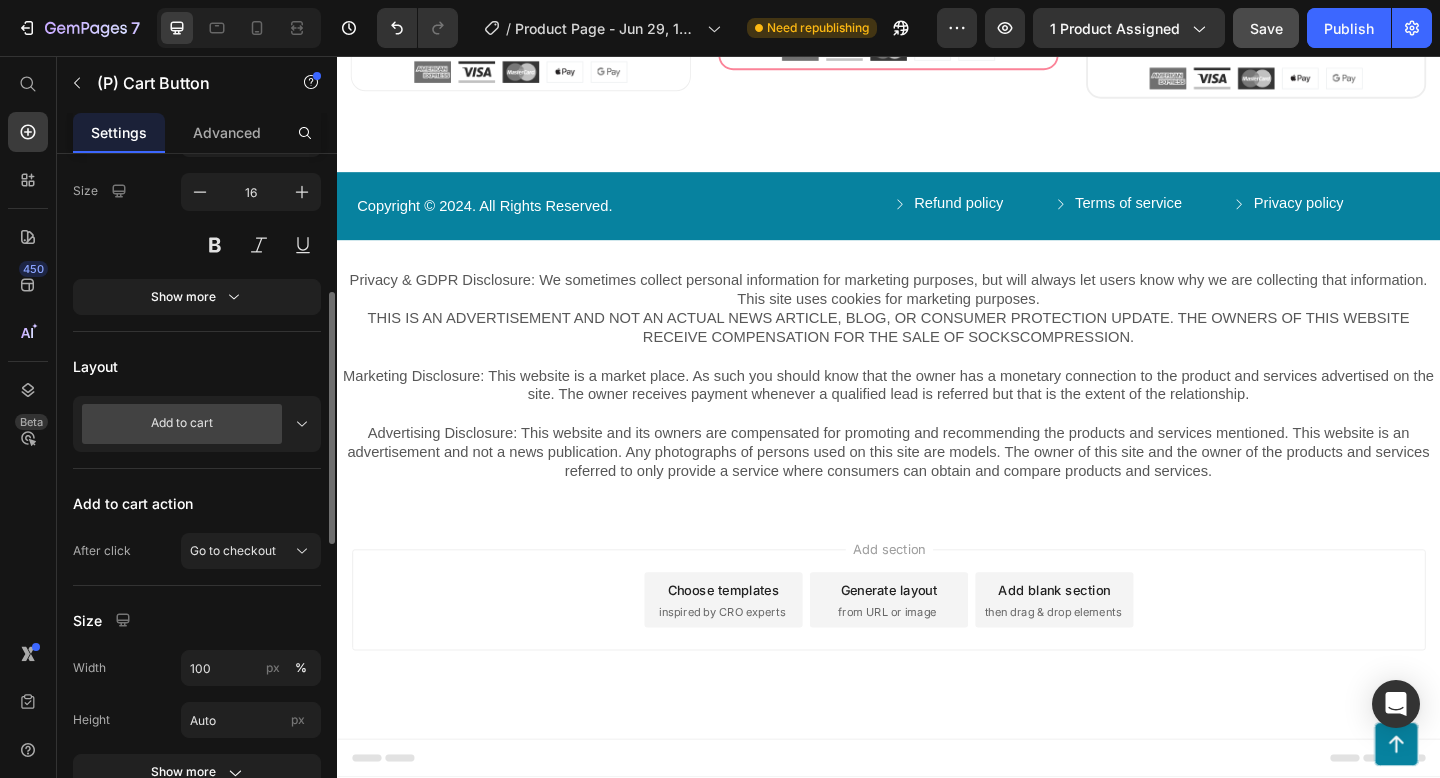 scroll, scrollTop: 365, scrollLeft: 0, axis: vertical 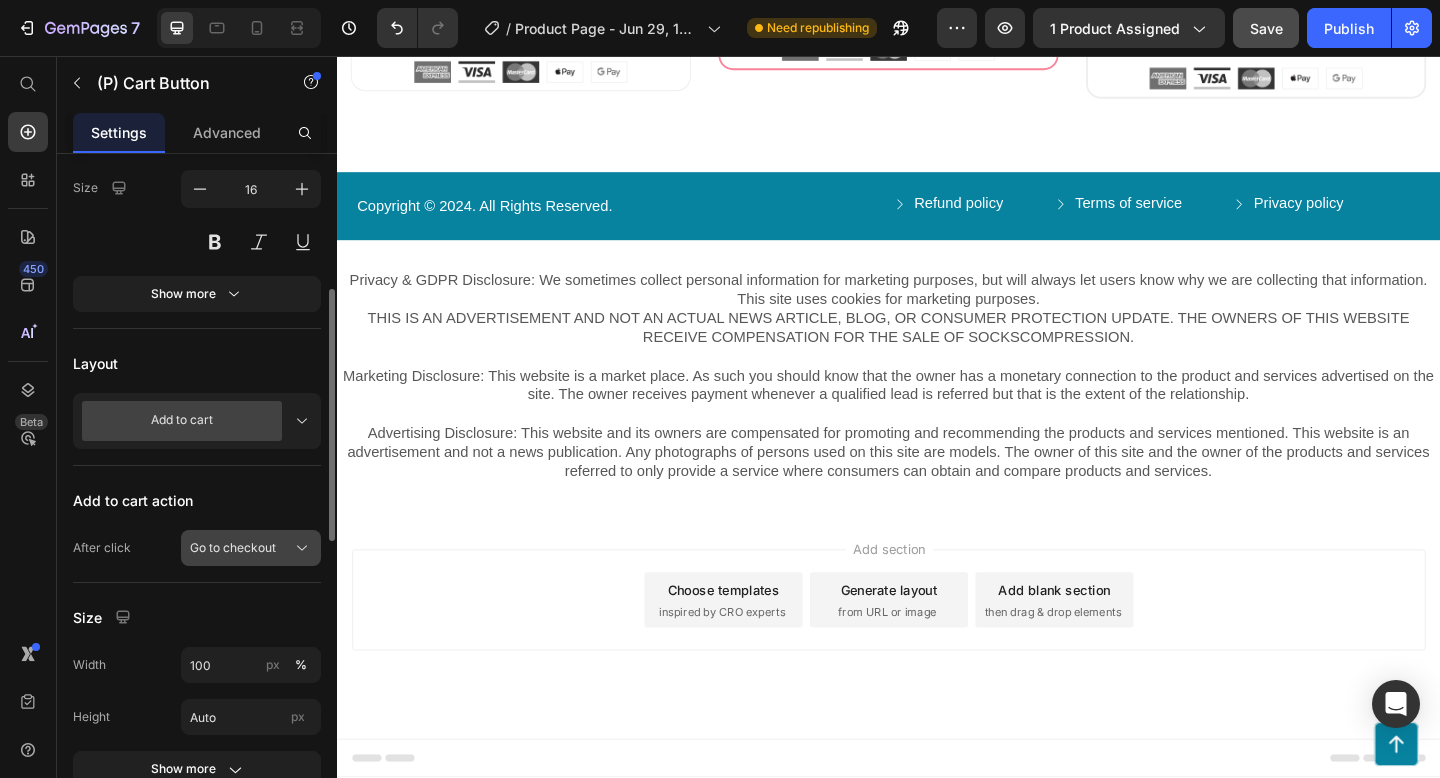 click on "Go to checkout" at bounding box center [233, 548] 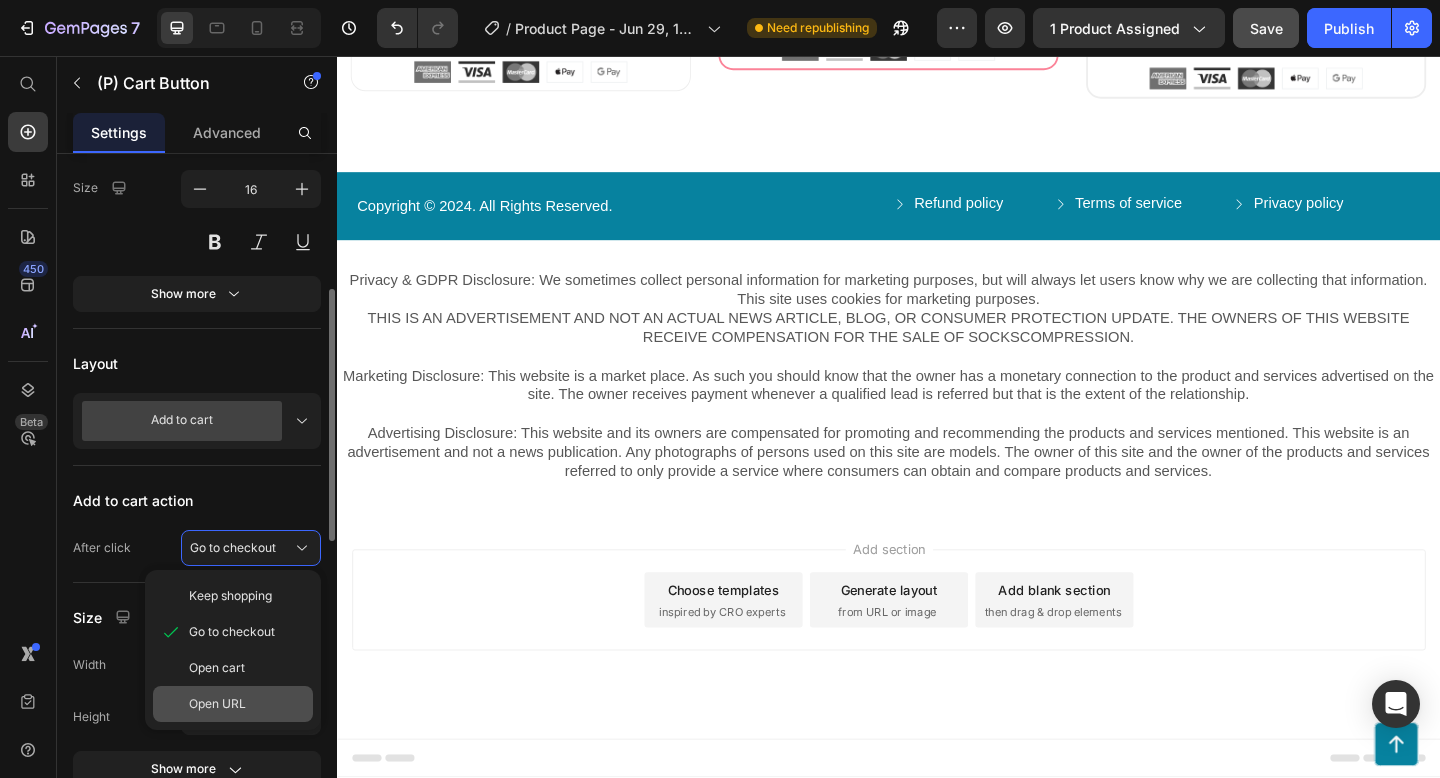 click on "Open URL" at bounding box center [217, 704] 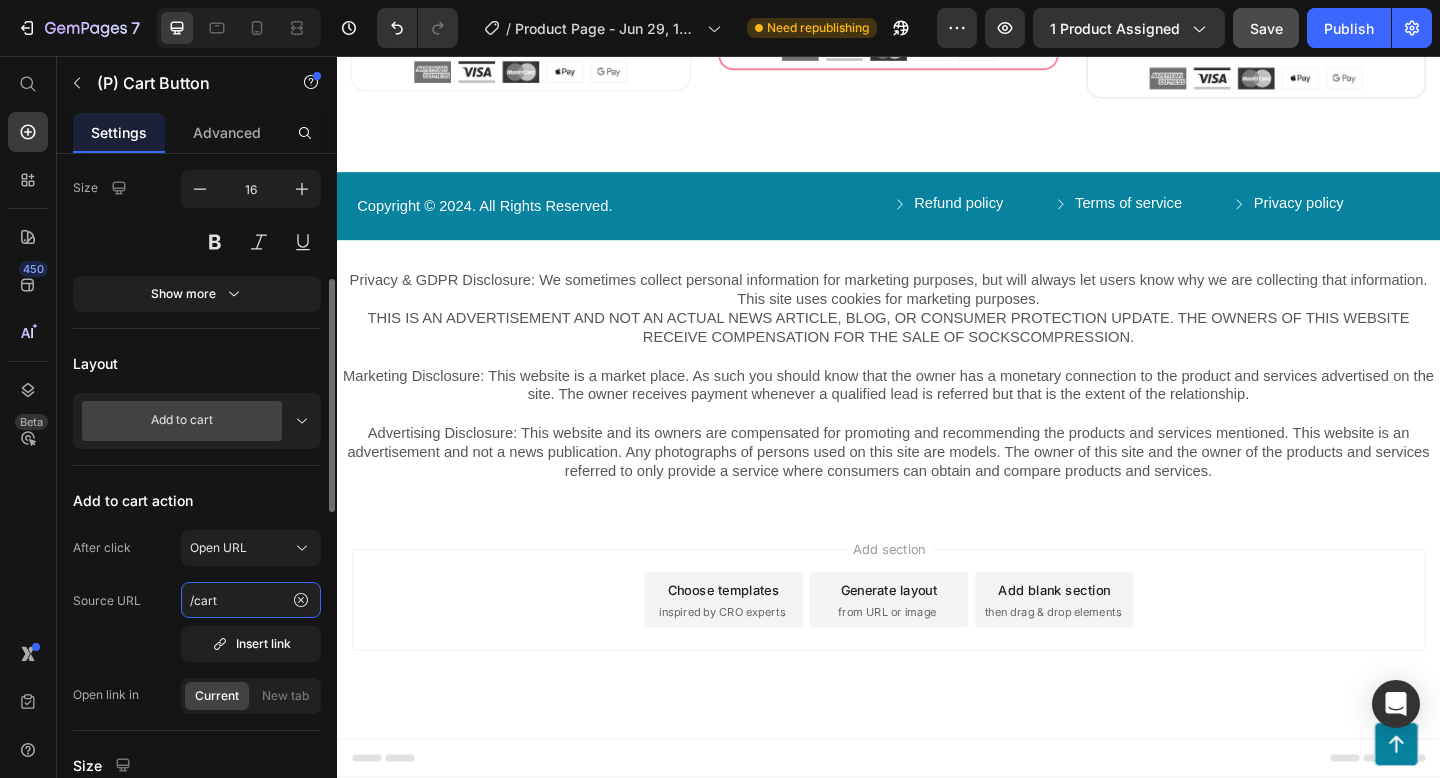 click on "/cart" 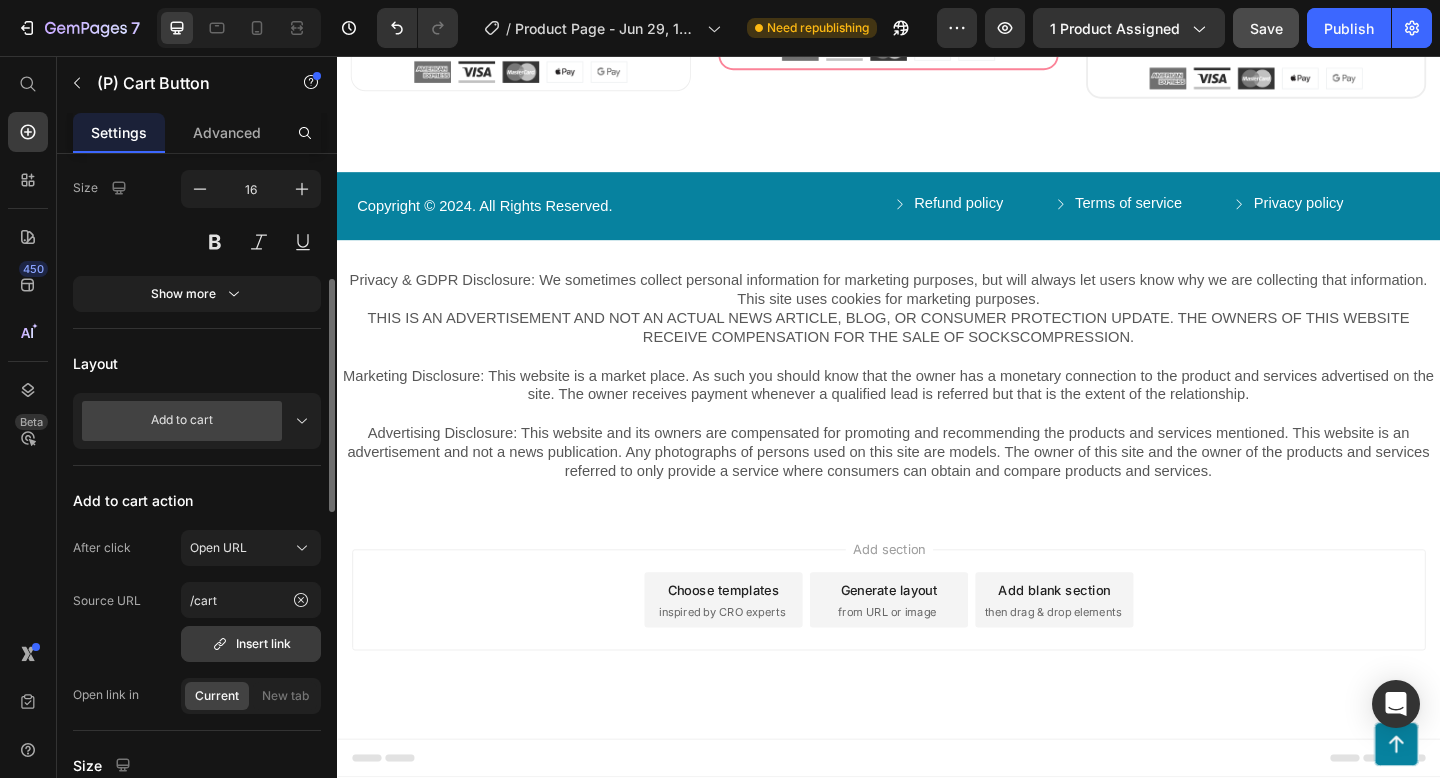 click on "Insert link" at bounding box center (251, 644) 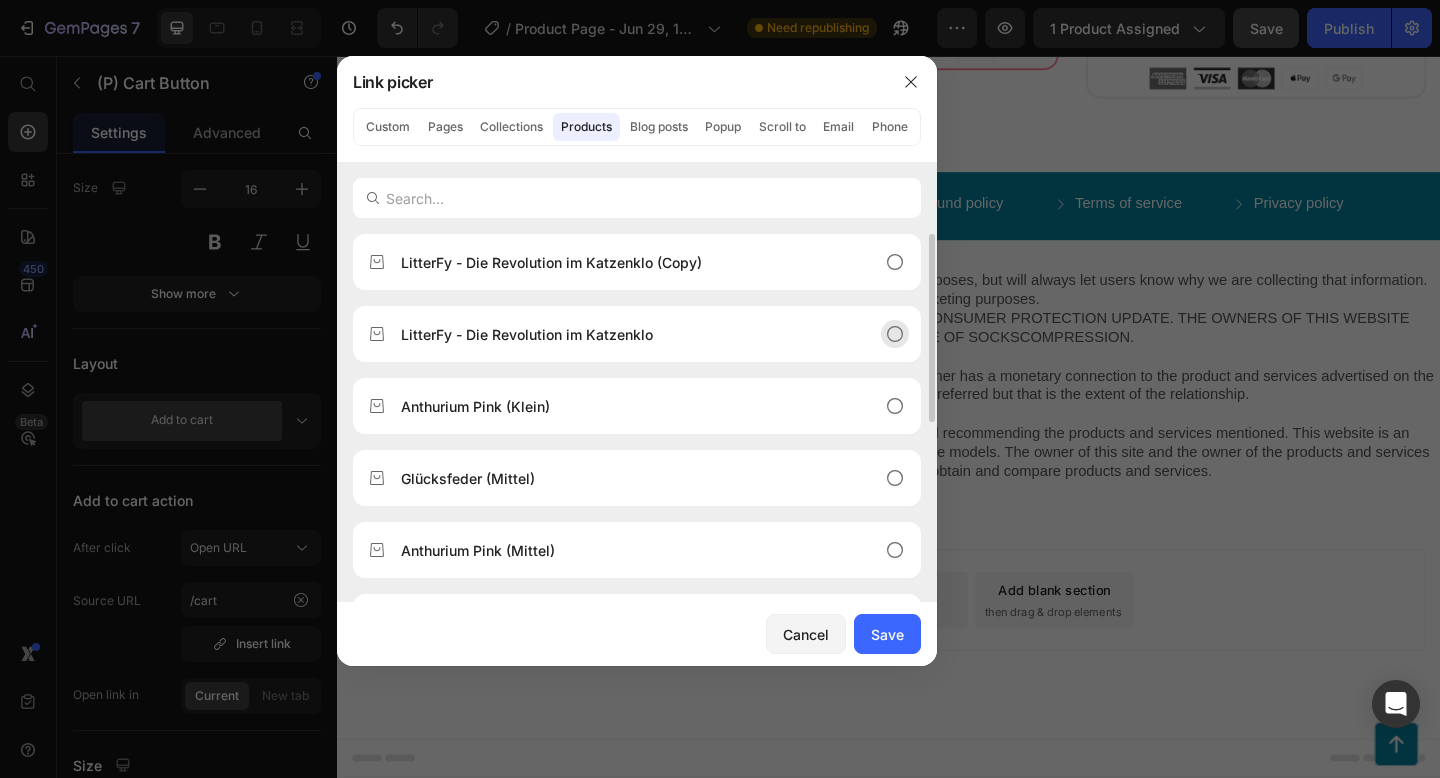 click on "LitterFy - Die Revolution im Katzenklo" at bounding box center (527, 334) 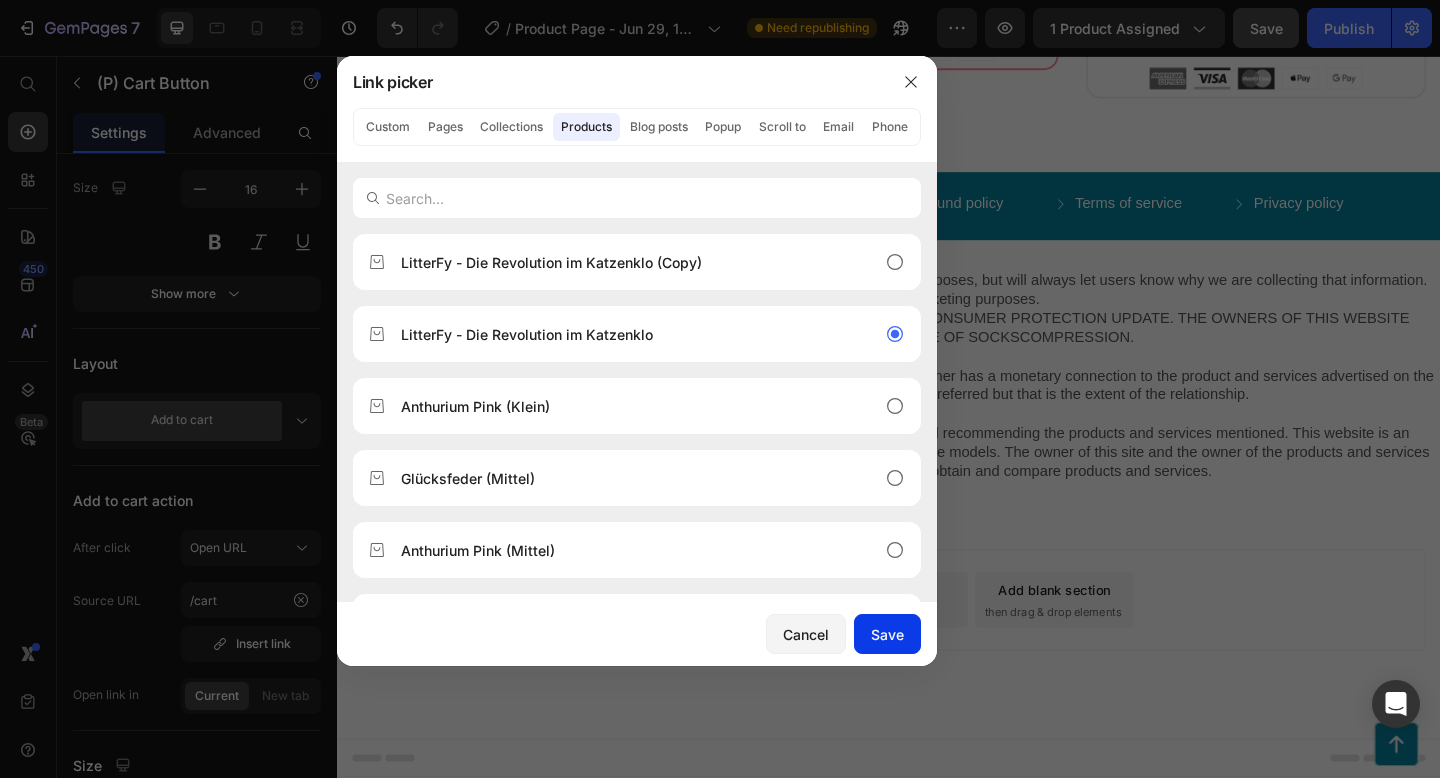 click on "Save" at bounding box center [887, 634] 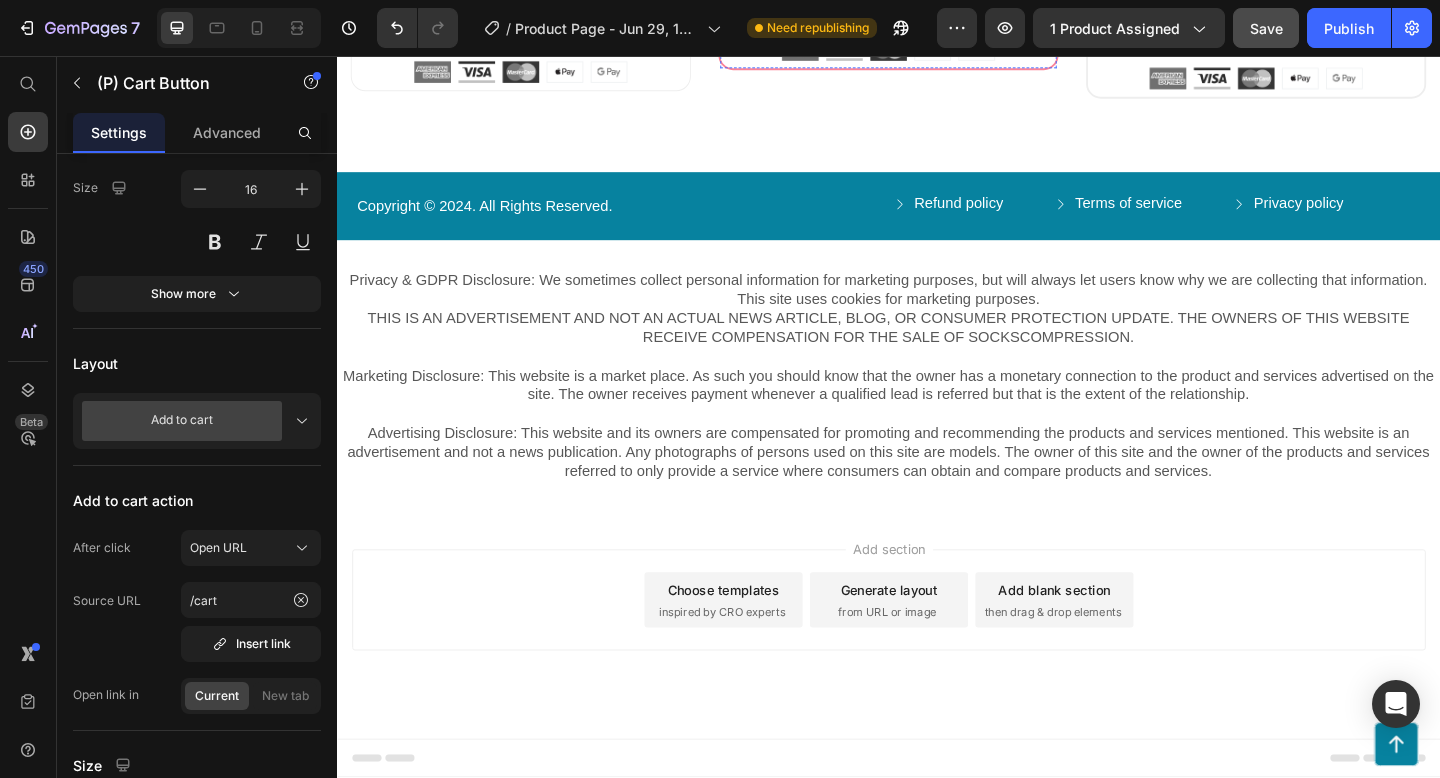 click on "BESTES Angebot - jetzt kaufen" at bounding box center [937, -10] 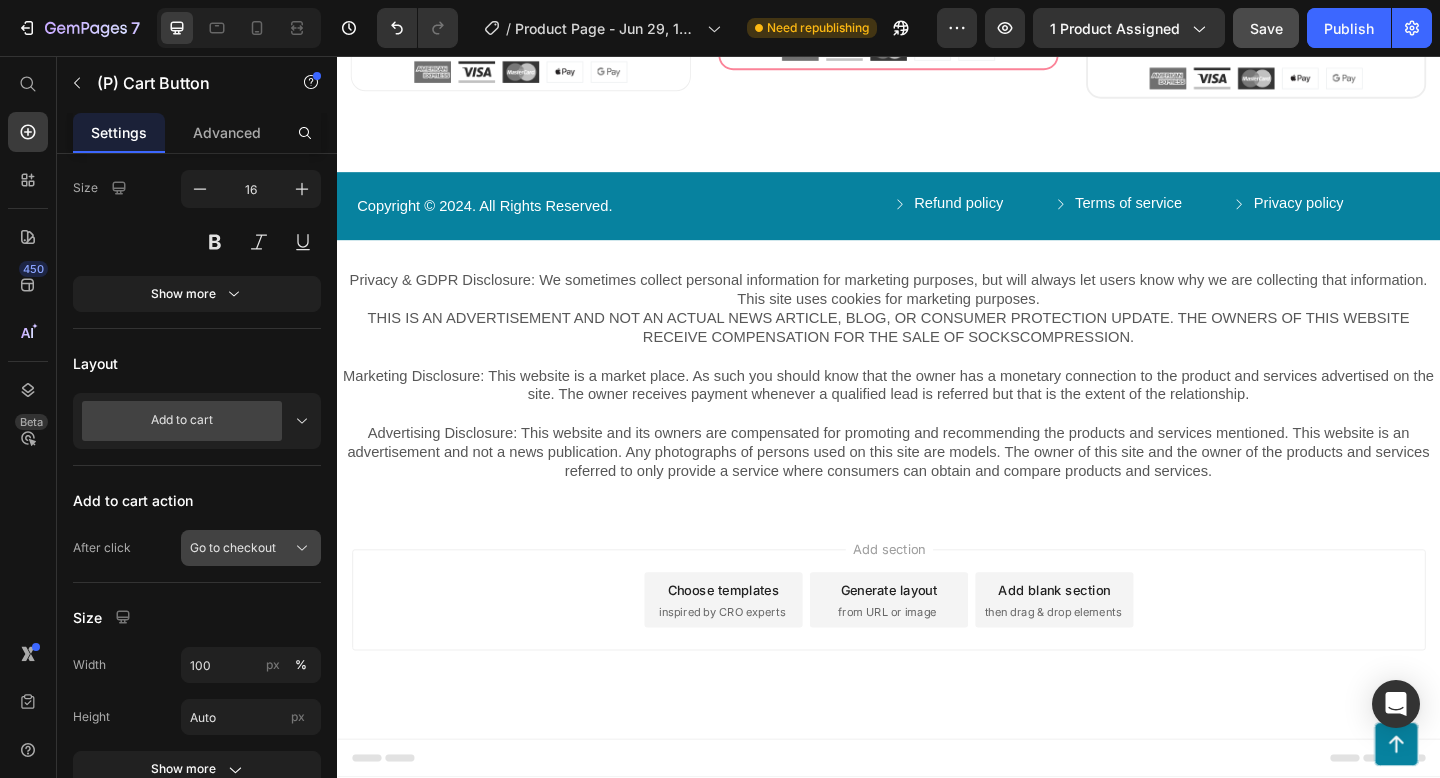 click on "Go to checkout" at bounding box center (233, 548) 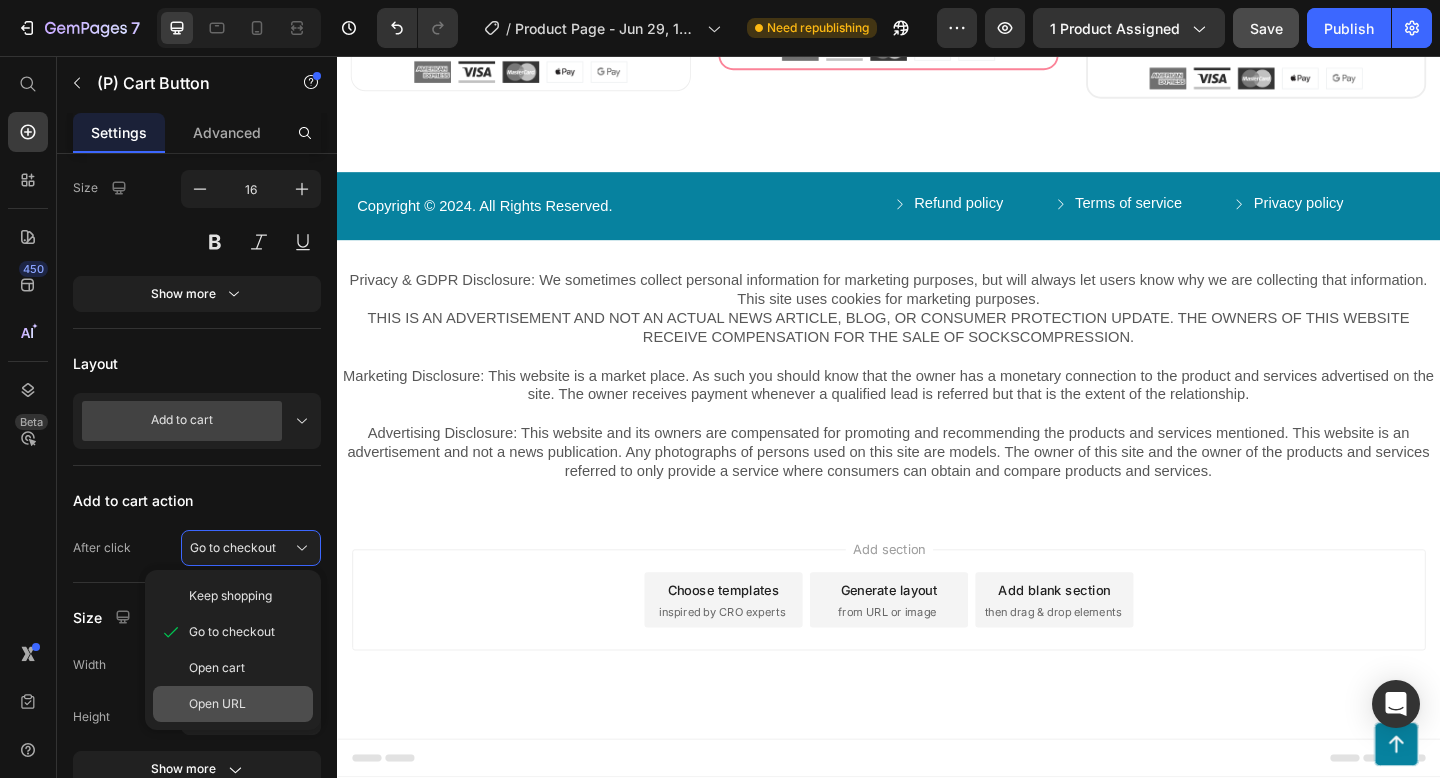 click on "Open URL" 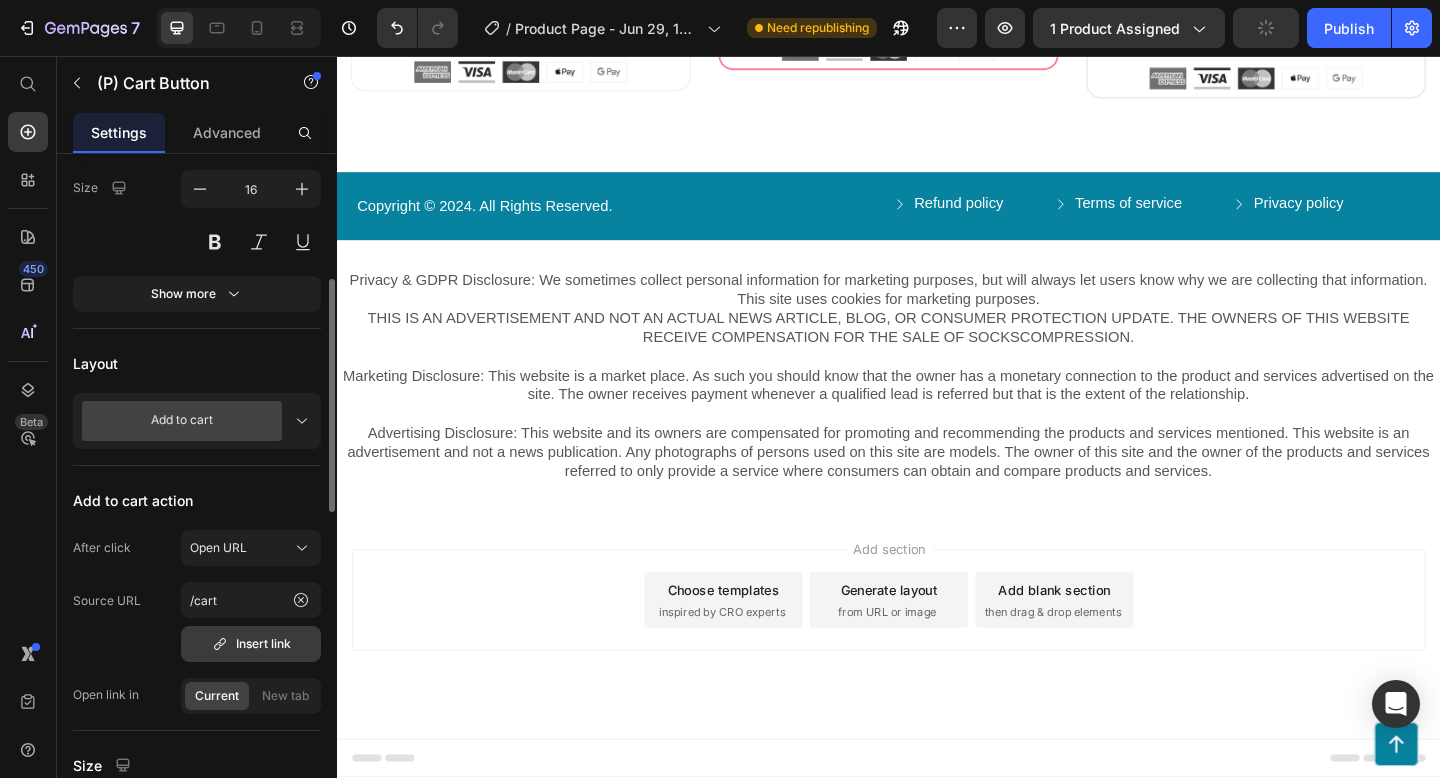 click on "Insert link" at bounding box center (251, 644) 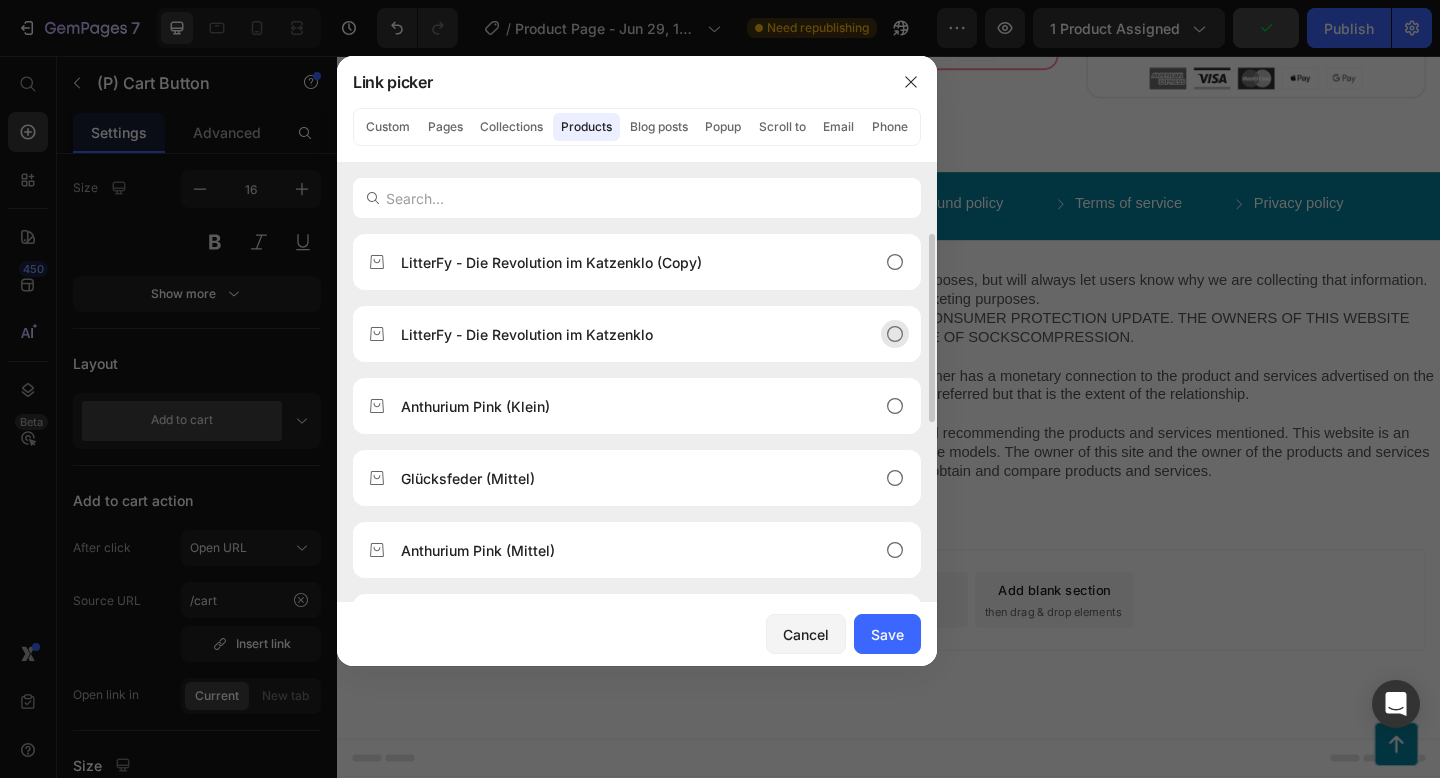 click on "LitterFy - Die Revolution im Katzenklo" at bounding box center [527, 334] 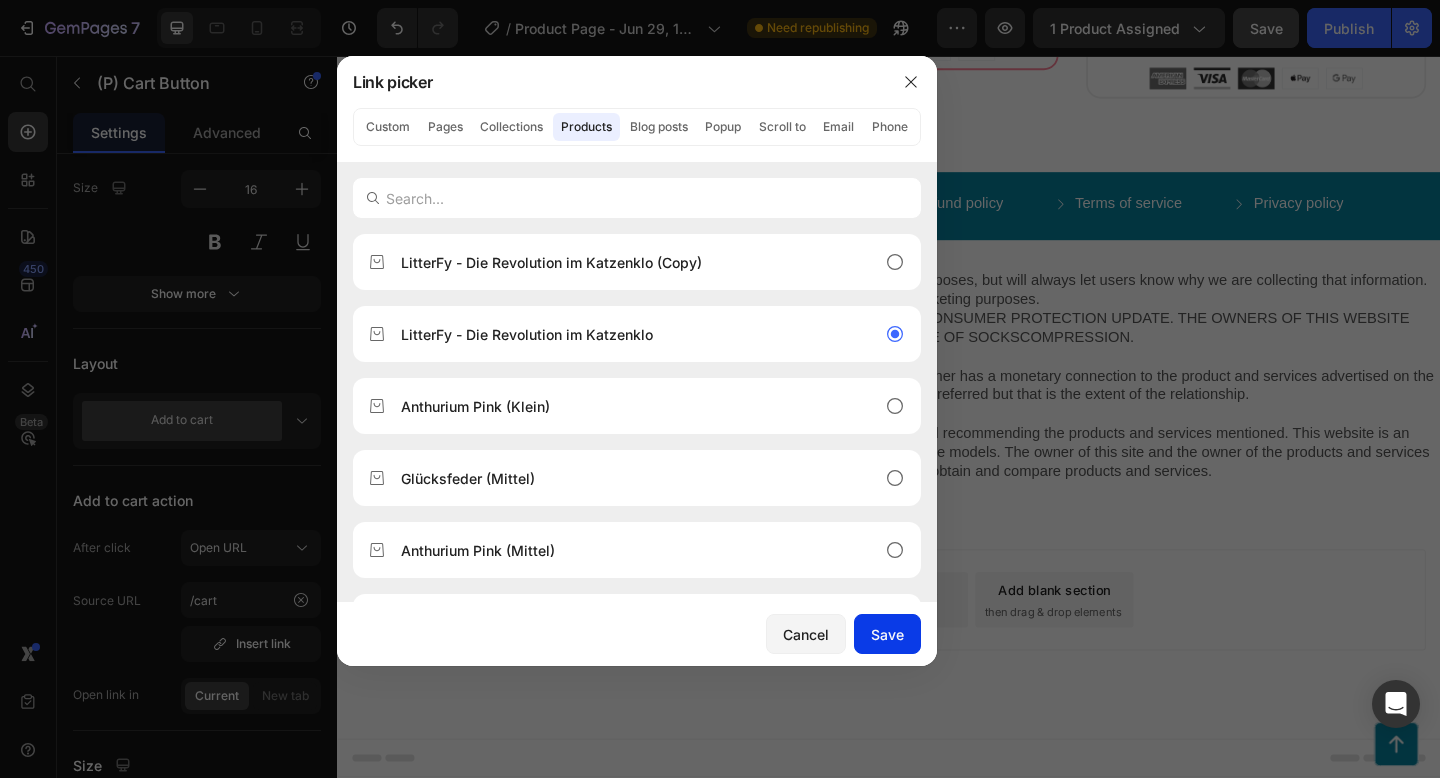 click on "Save" at bounding box center [887, 634] 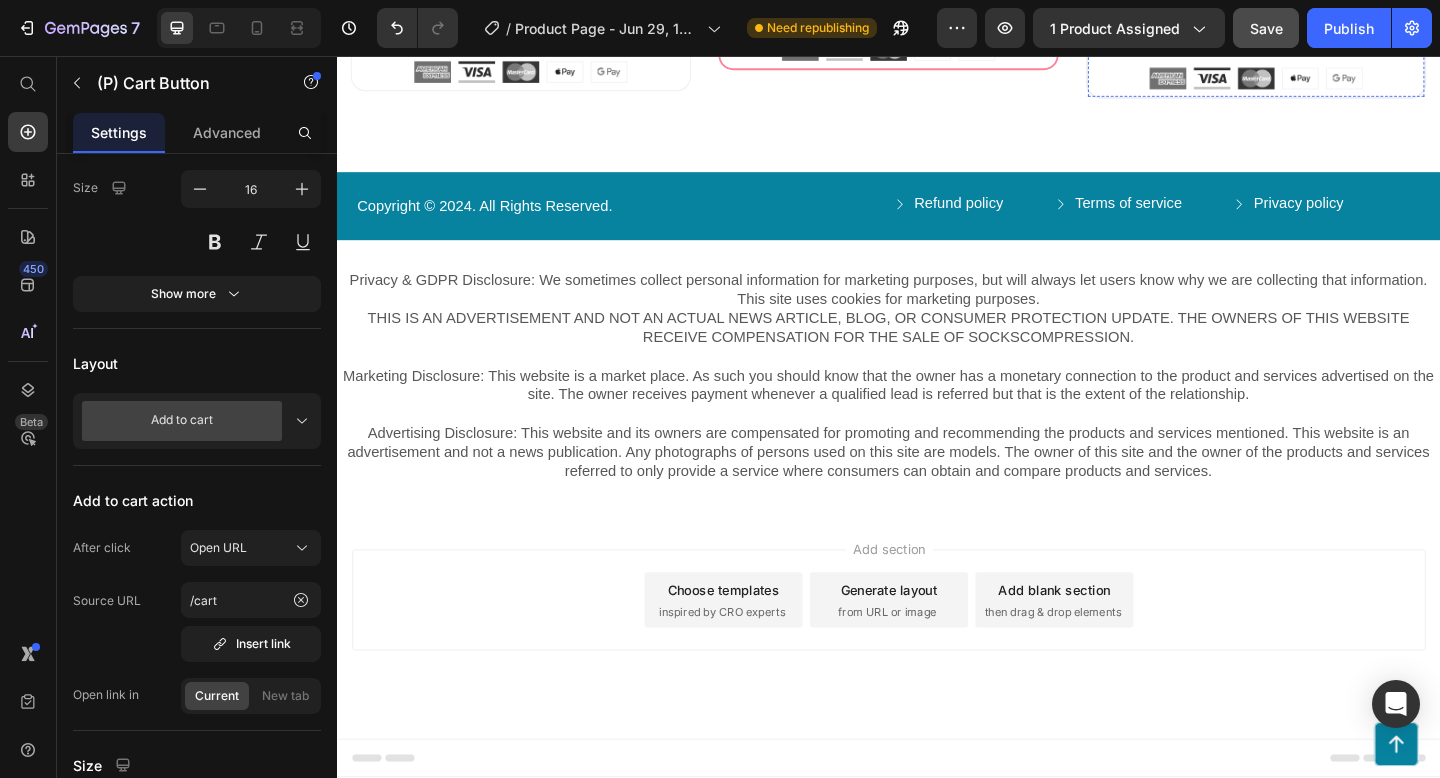 click on "Mehr erfahren" at bounding box center [1337, 21] 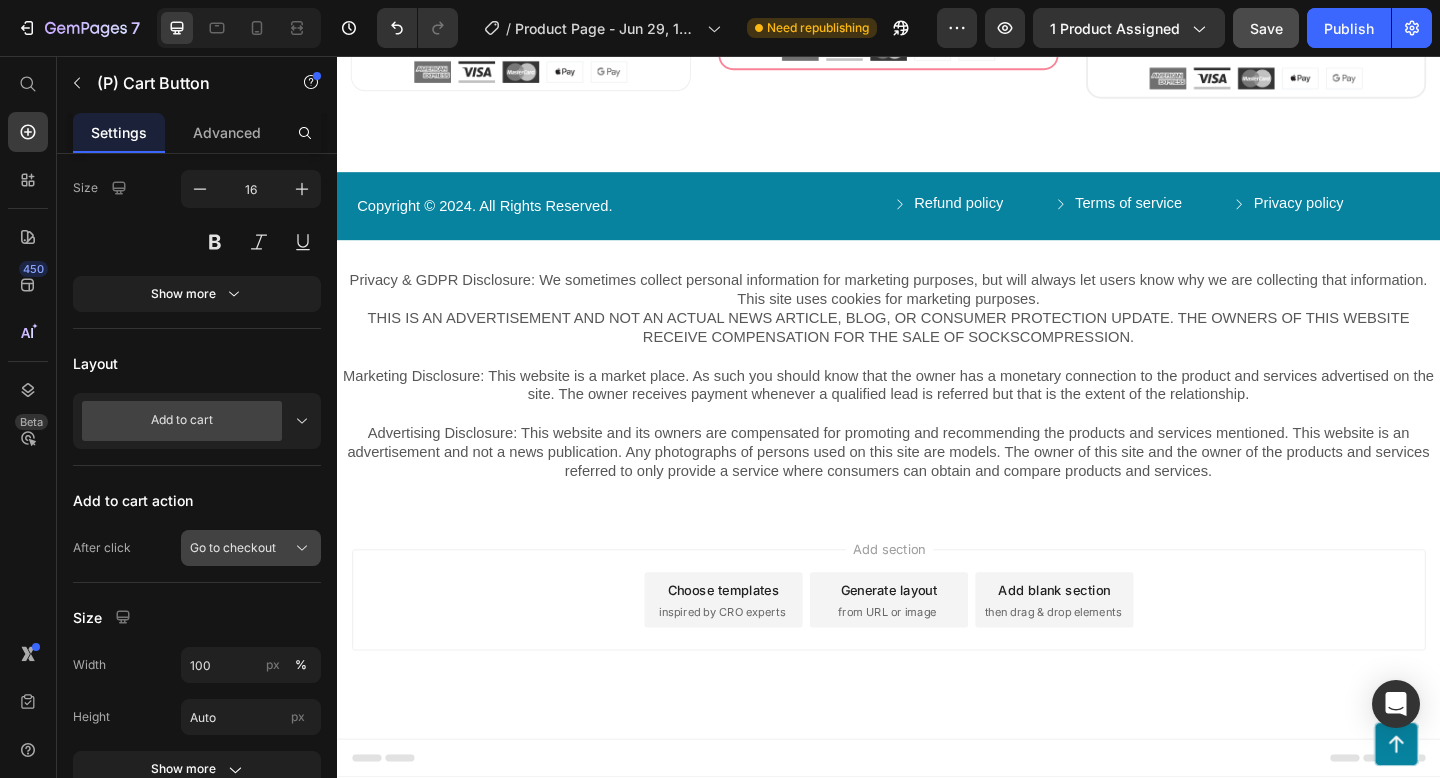 click on "Go to checkout" at bounding box center [233, 548] 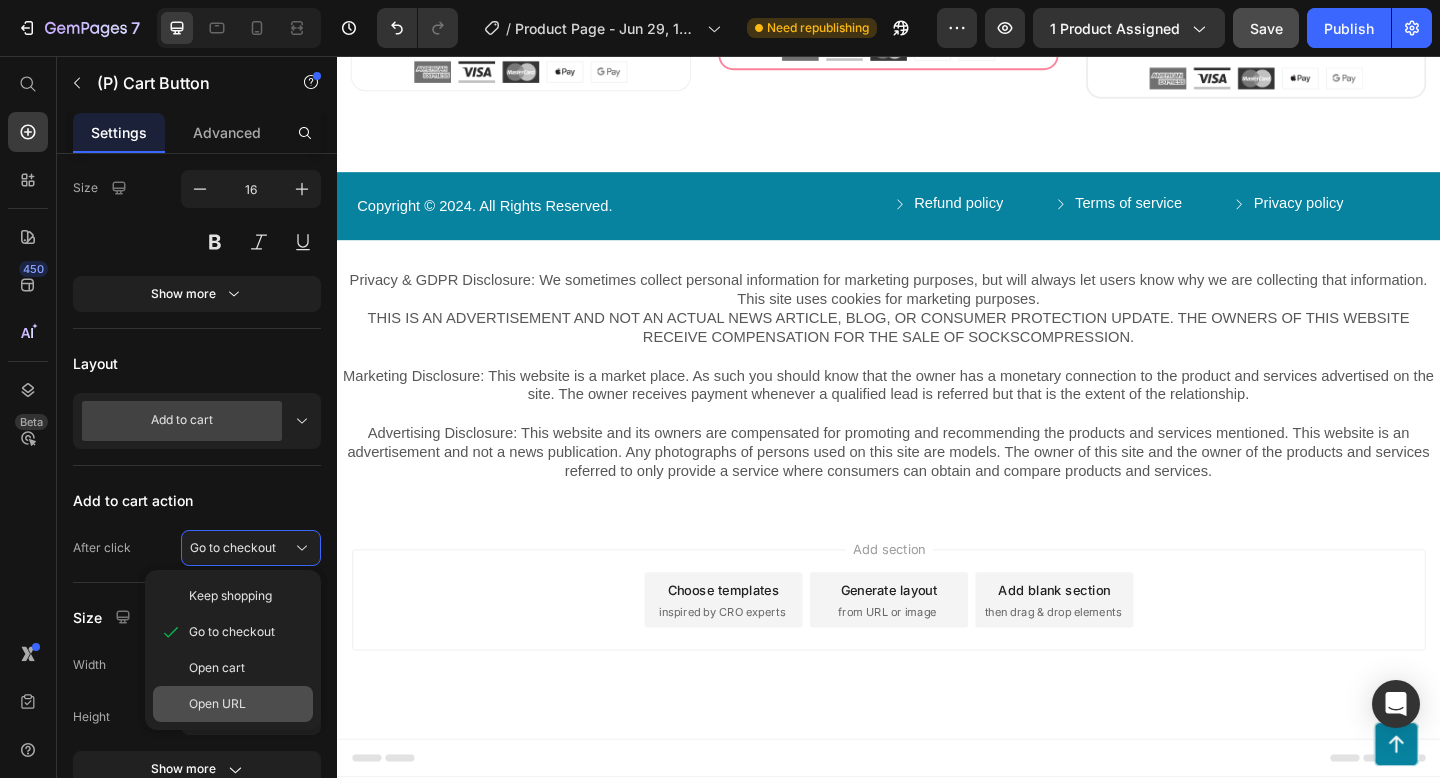 click on "Open URL" at bounding box center [217, 704] 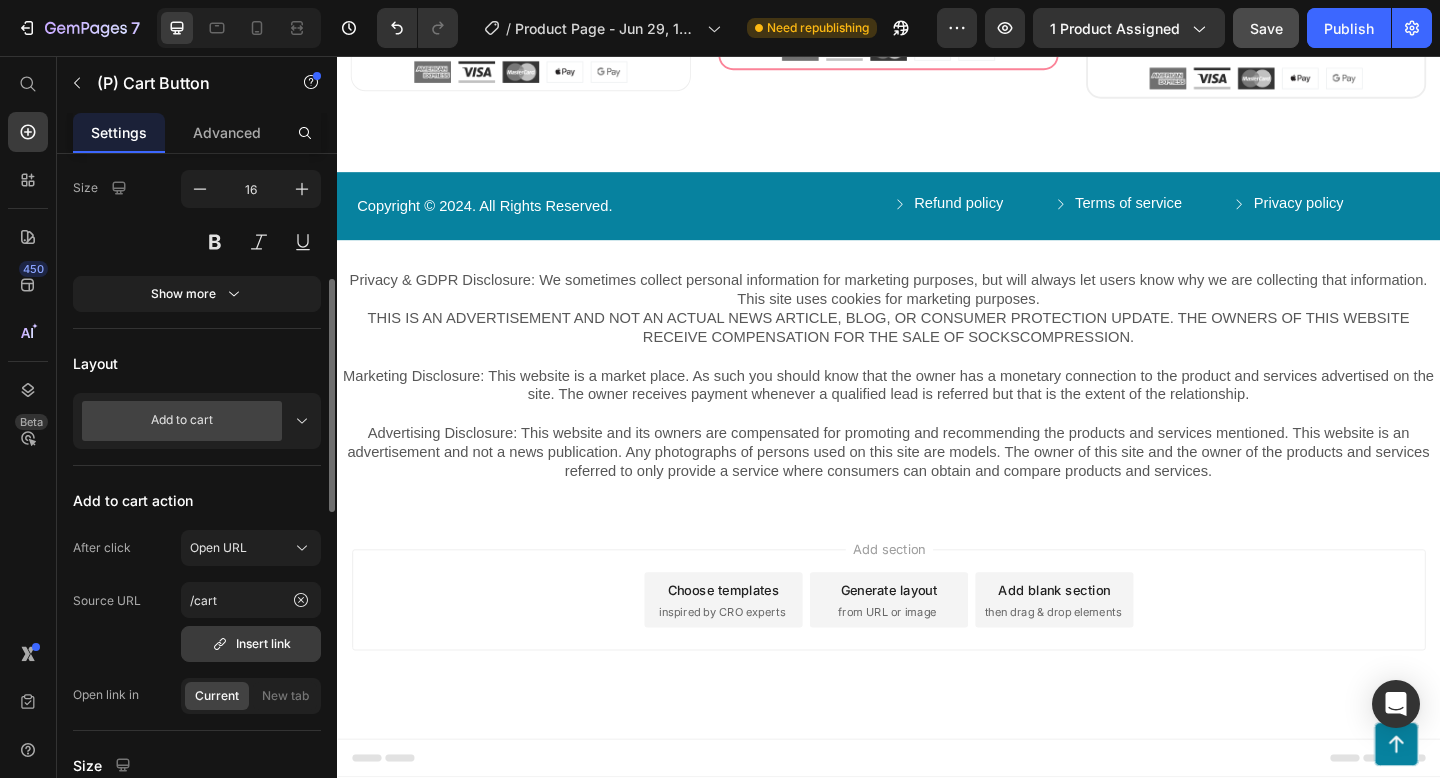 click on "Insert link" at bounding box center (251, 644) 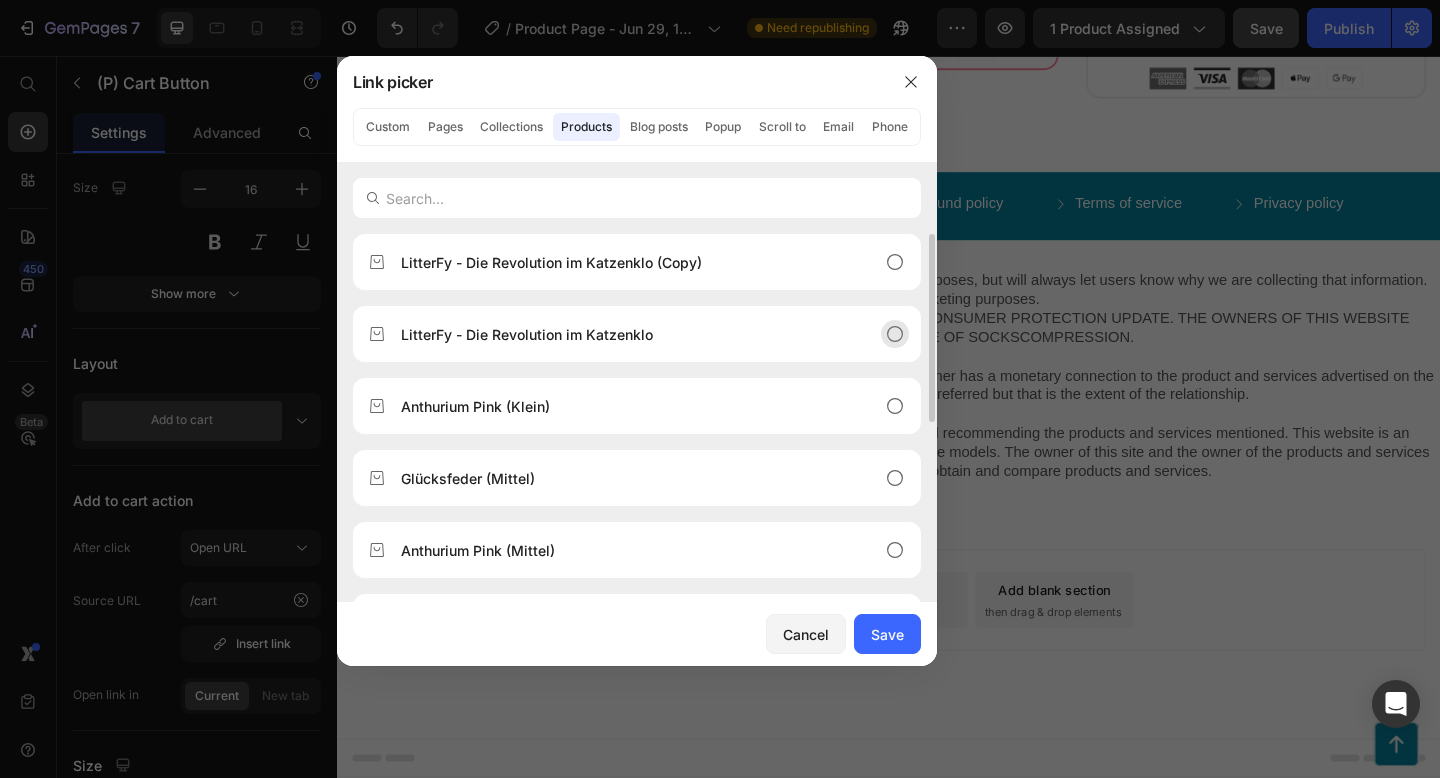 click on "LitterFy - Die Revolution im Katzenklo" at bounding box center [621, 334] 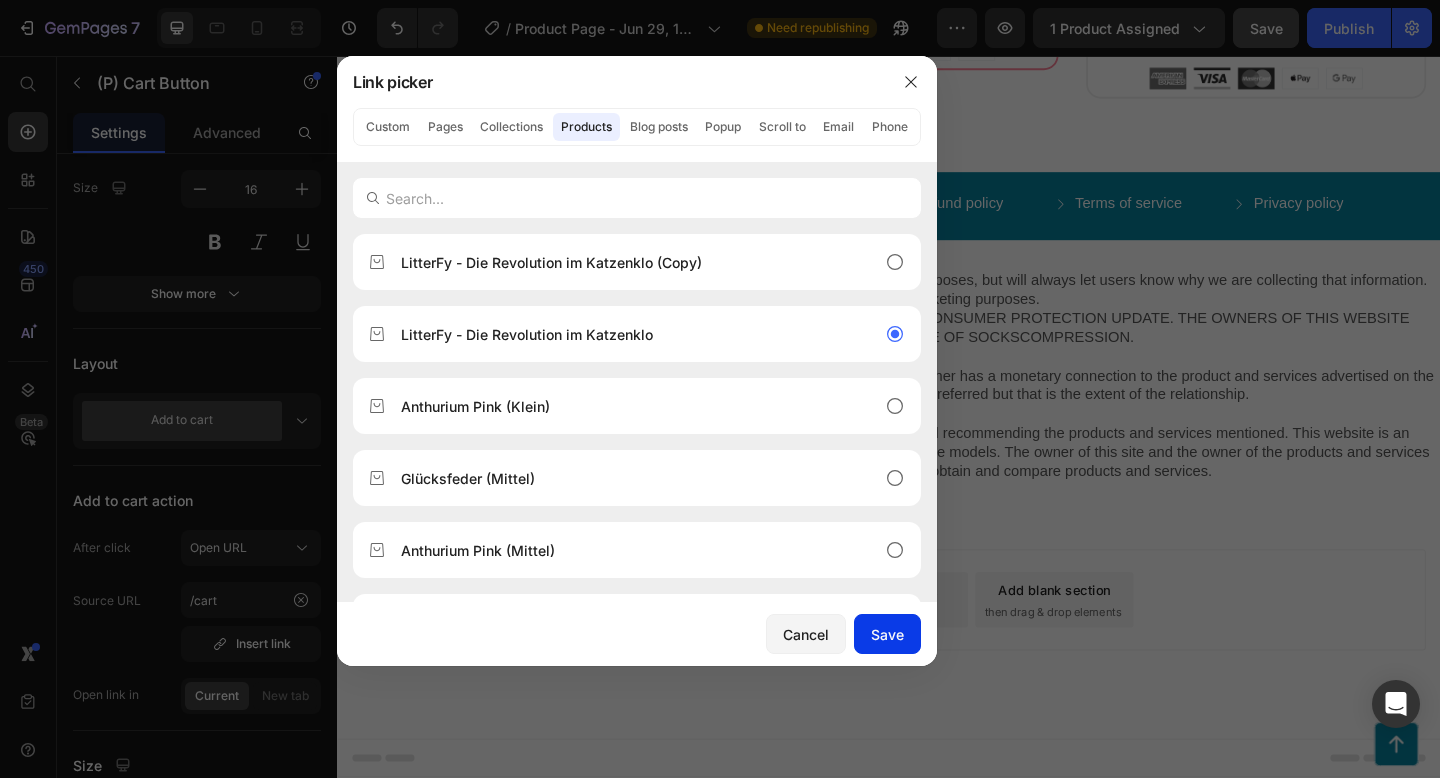 click on "Save" at bounding box center [887, 634] 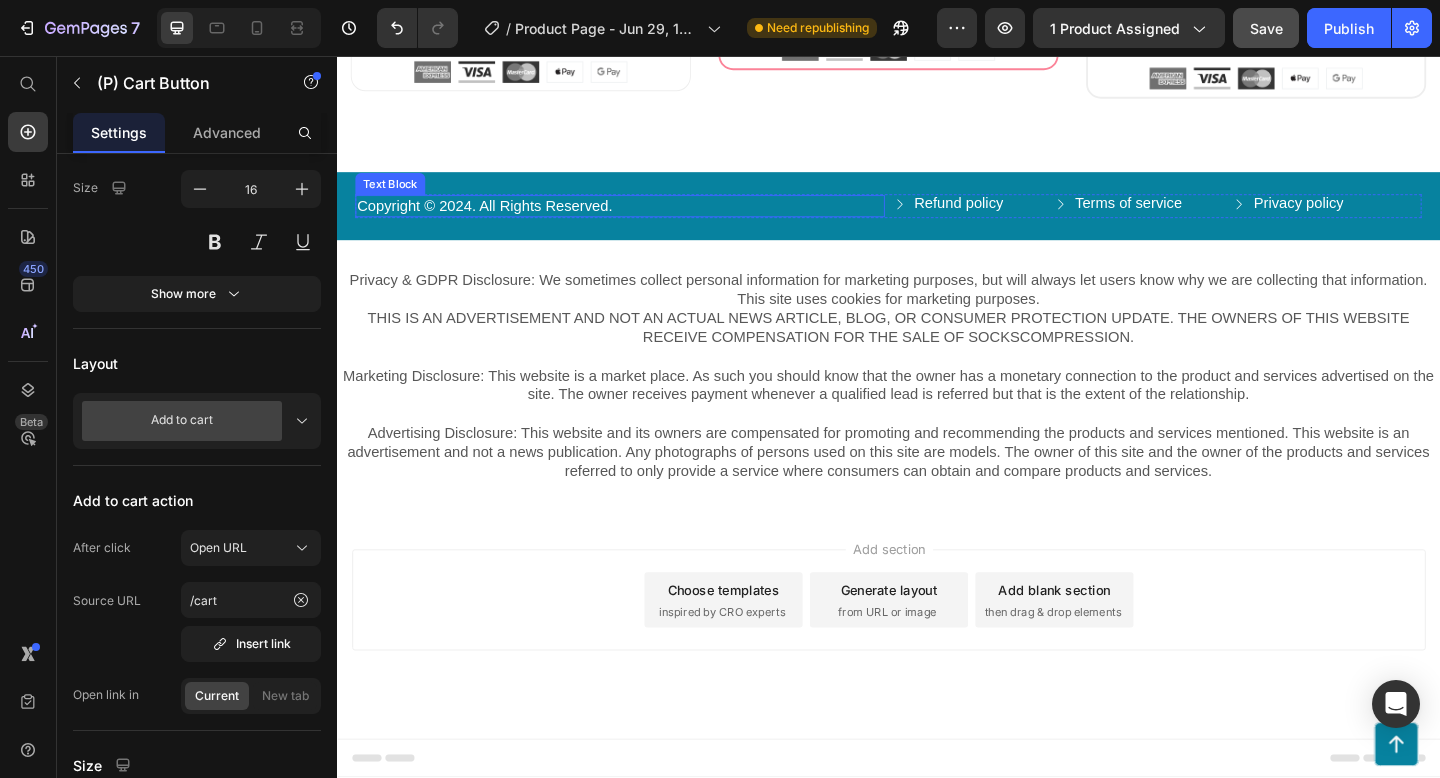 click on "Copyright © 2024. All Rights Reserved." at bounding box center [645, 220] 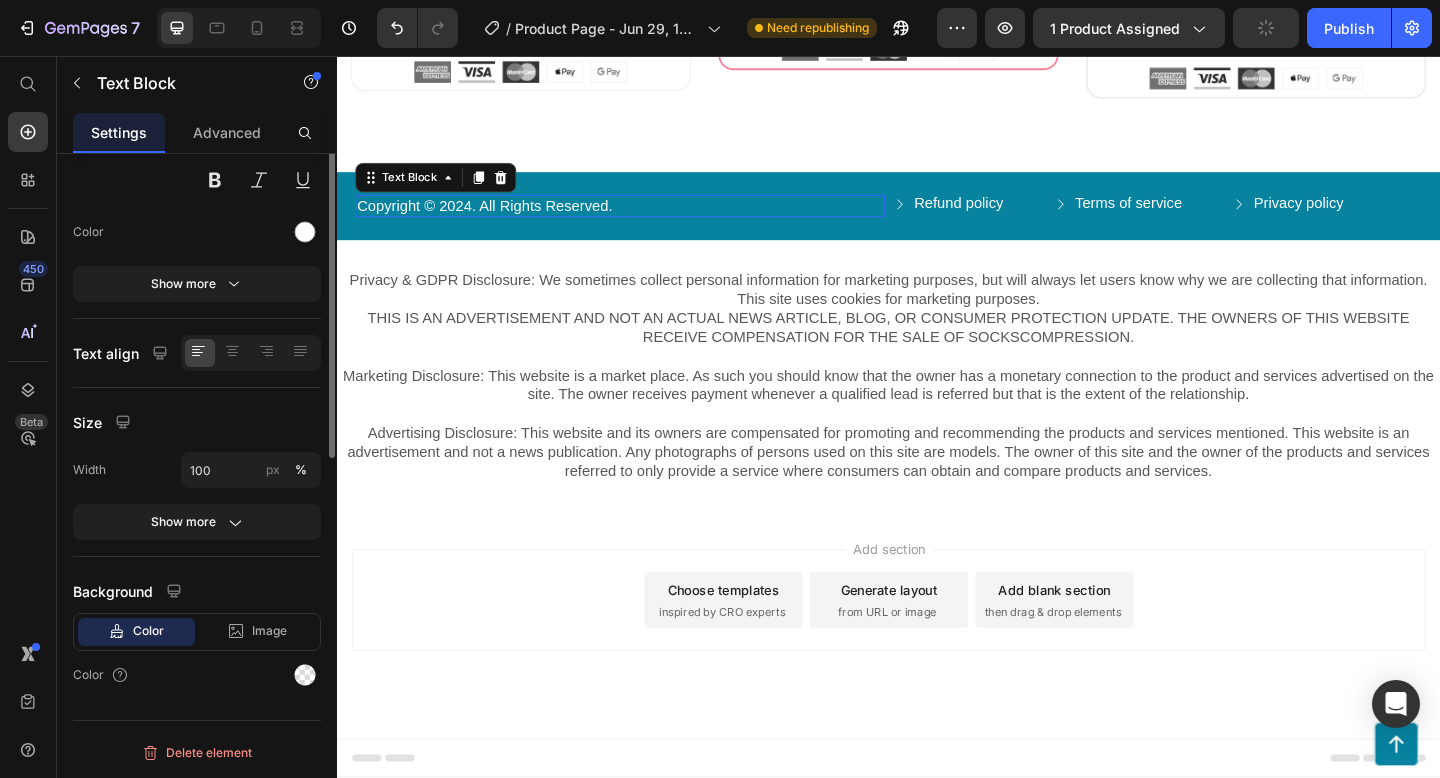 scroll, scrollTop: 0, scrollLeft: 0, axis: both 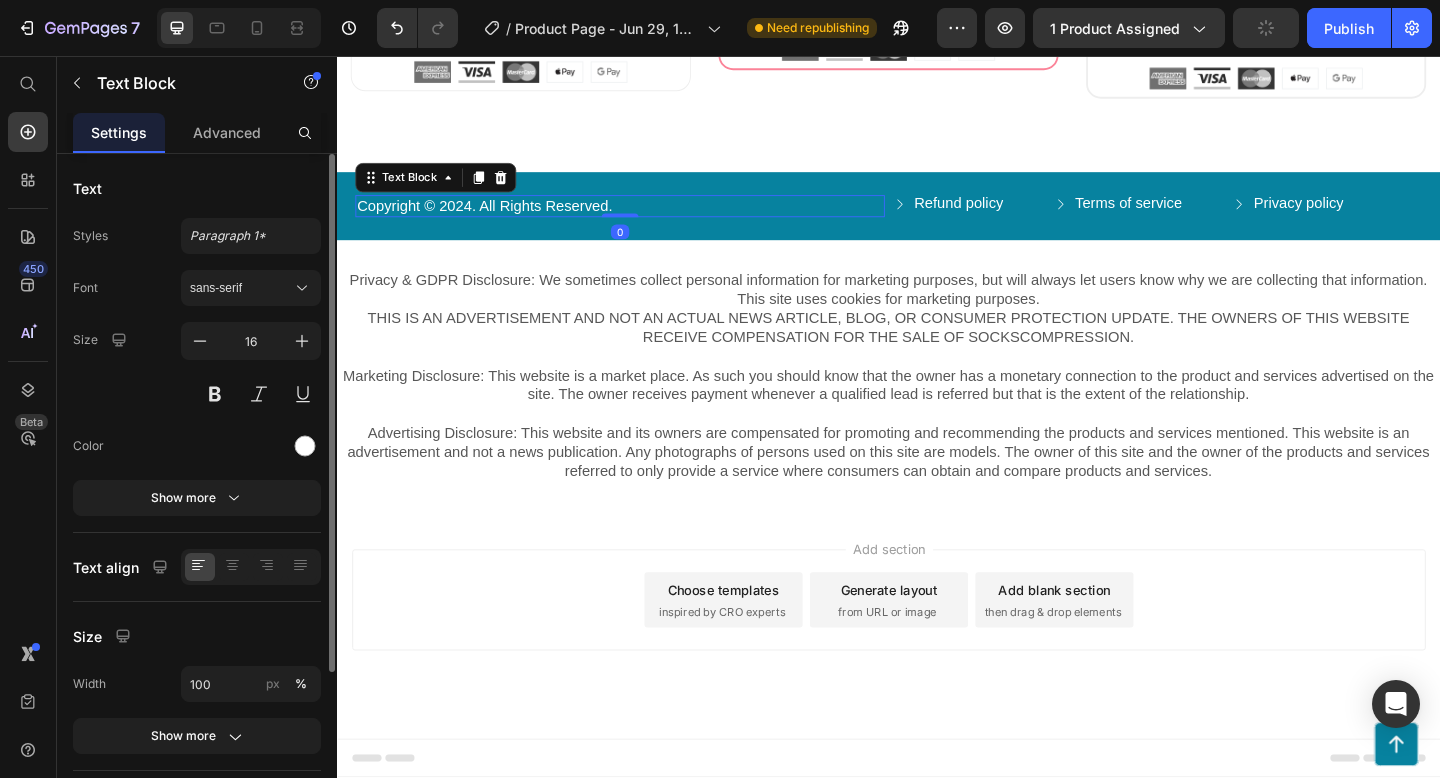 click on "Copyright © 2024. All Rights Reserved." at bounding box center [645, 220] 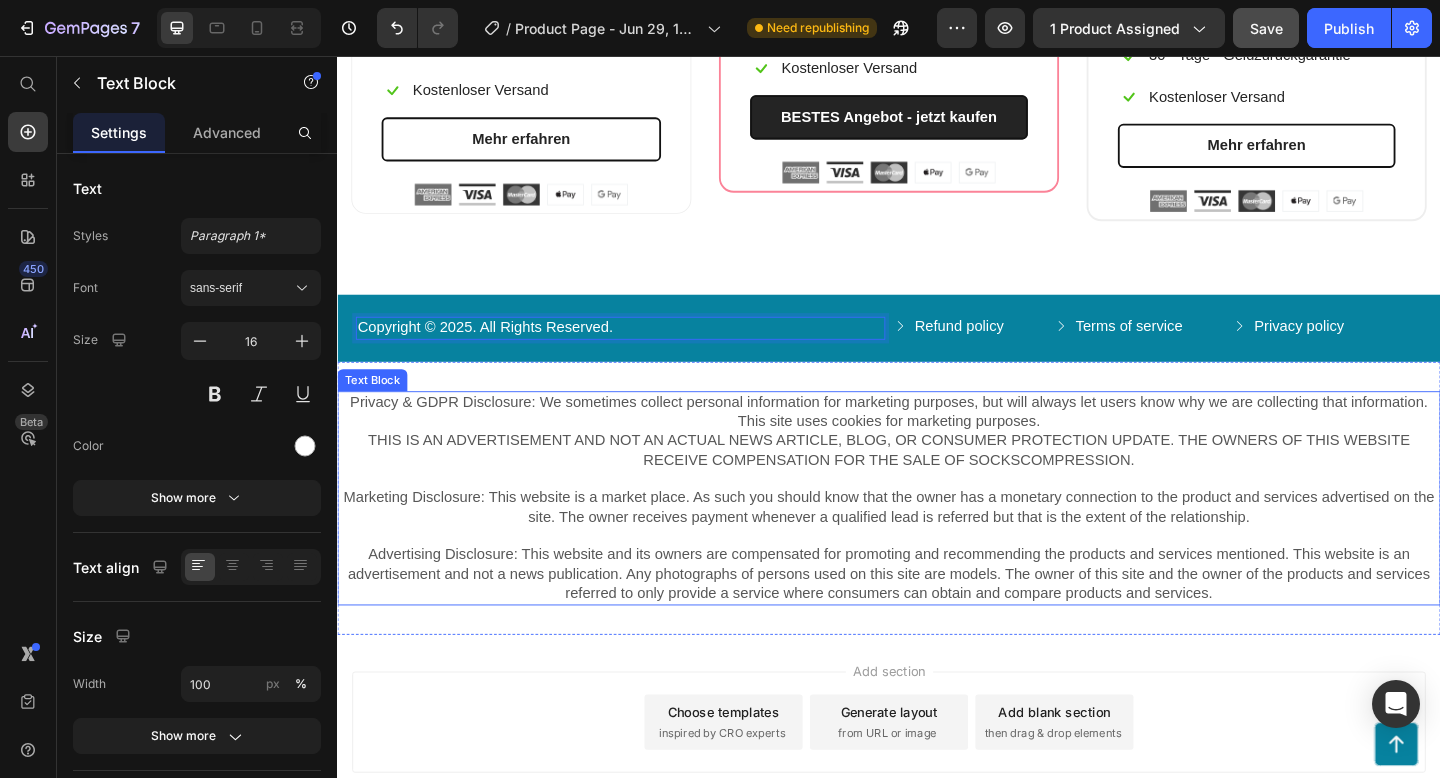 scroll, scrollTop: 4444, scrollLeft: 0, axis: vertical 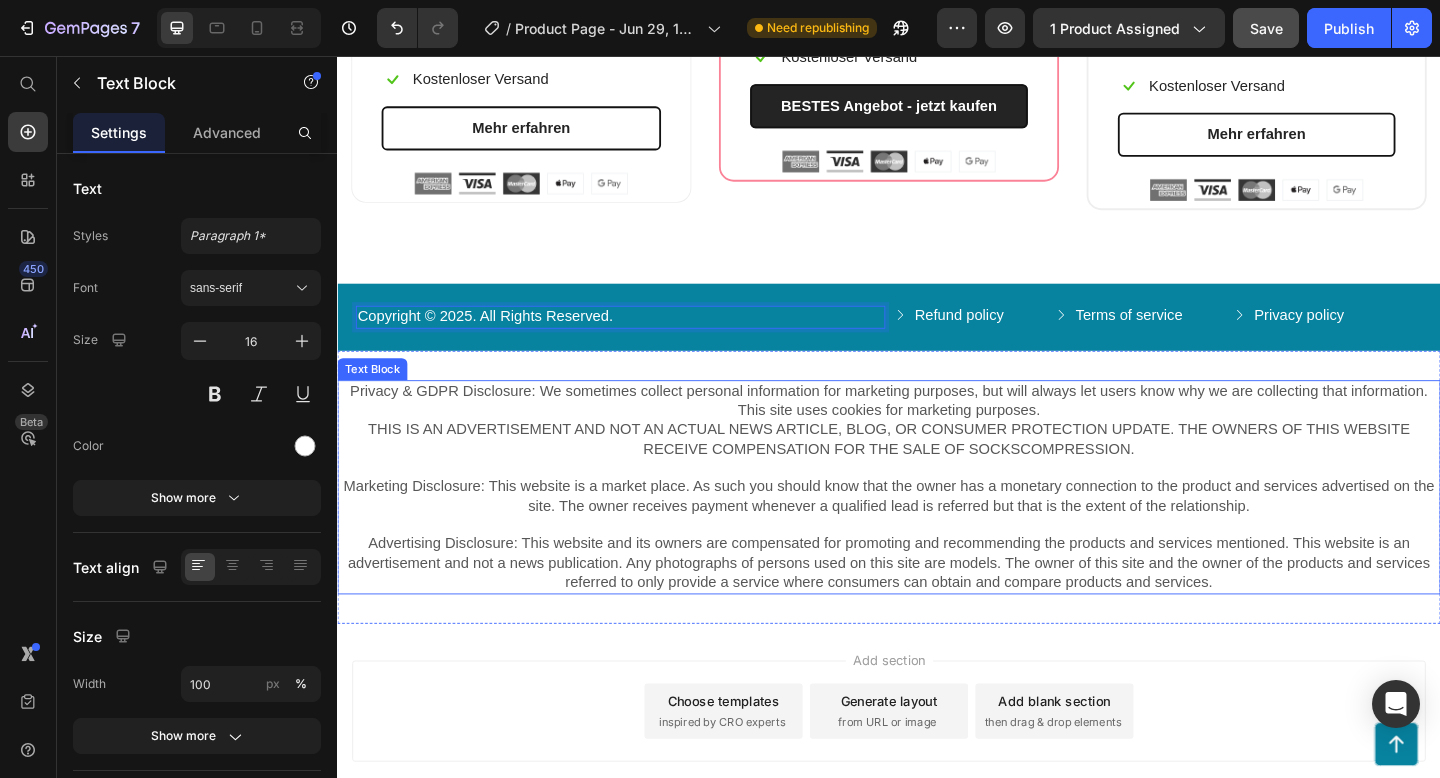 click on "Privacy & GDPR Disclosure: We sometimes collect personal information for marketing purposes, but will always let users know why we are collecting that information. This site uses cookies for marketing purposes. THIS IS AN ADVERTISEMENT AND NOT AN ACTUAL NEWS ARTICLE, BLOG, OR CONSUMER PROTECTION UPDATE. THE OWNERS OF THIS WEBSITE RECEIVE COMPENSATION FOR THE SALE OF SOCKSCOMPRESSION. Marketing Disclosure: This website is a market place. As such you should know that the owner has a monetary connection to the product and services advertised on the site. The owner receives payment whenever a qualified lead is referred but that is the extent of the relationship." at bounding box center [937, 484] 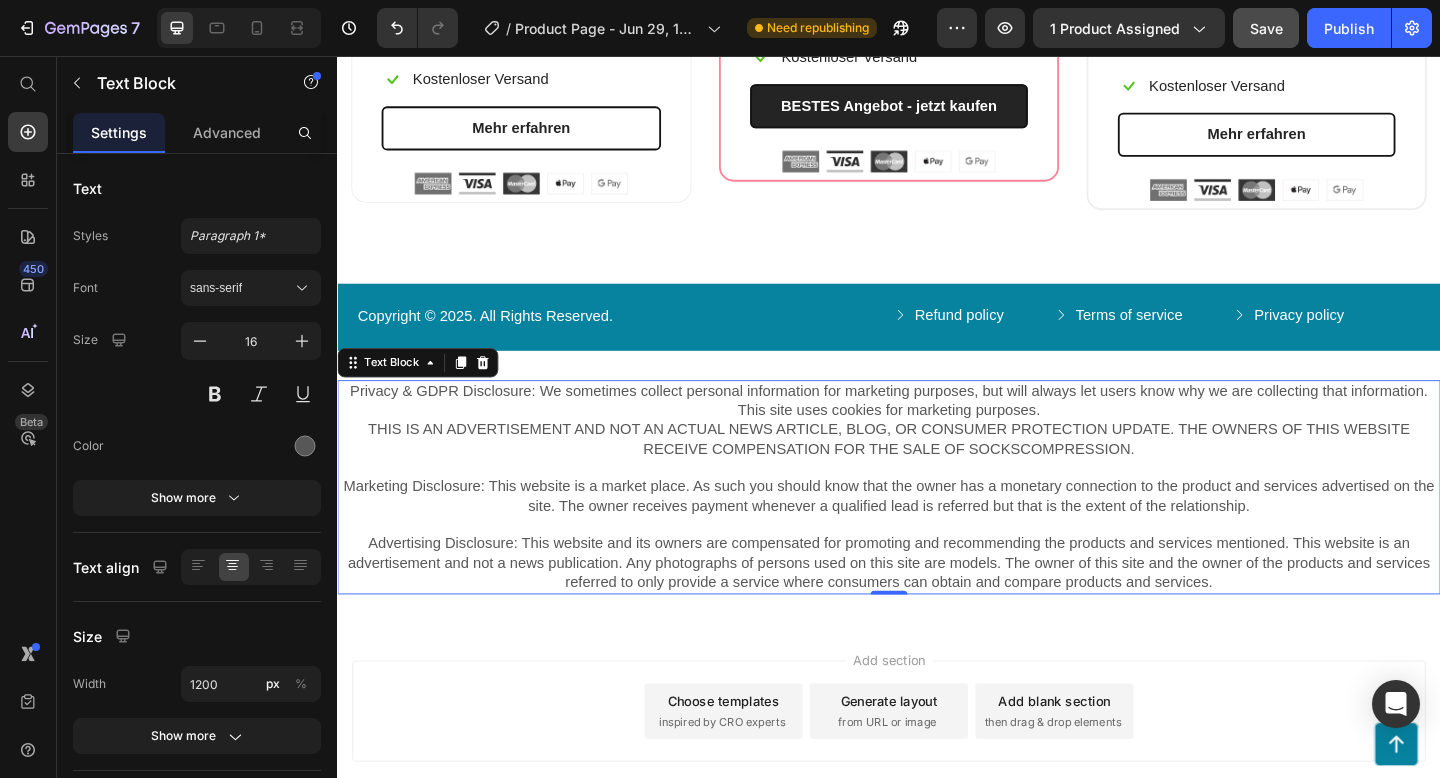 click on "Privacy & GDPR Disclosure: We sometimes collect personal information for marketing purposes, but will always let users know why we are collecting that information. This site uses cookies for marketing purposes. THIS IS AN ADVERTISEMENT AND NOT AN ACTUAL NEWS ARTICLE, BLOG, OR CONSUMER PROTECTION UPDATE. THE OWNERS OF THIS WEBSITE RECEIVE COMPENSATION FOR THE SALE OF SOCKSCOMPRESSION. Marketing Disclosure: This website is a market place. As such you should know that the owner has a monetary connection to the product and services advertised on the site. The owner receives payment whenever a qualified lead is referred but that is the extent of the relationship." at bounding box center [937, 484] 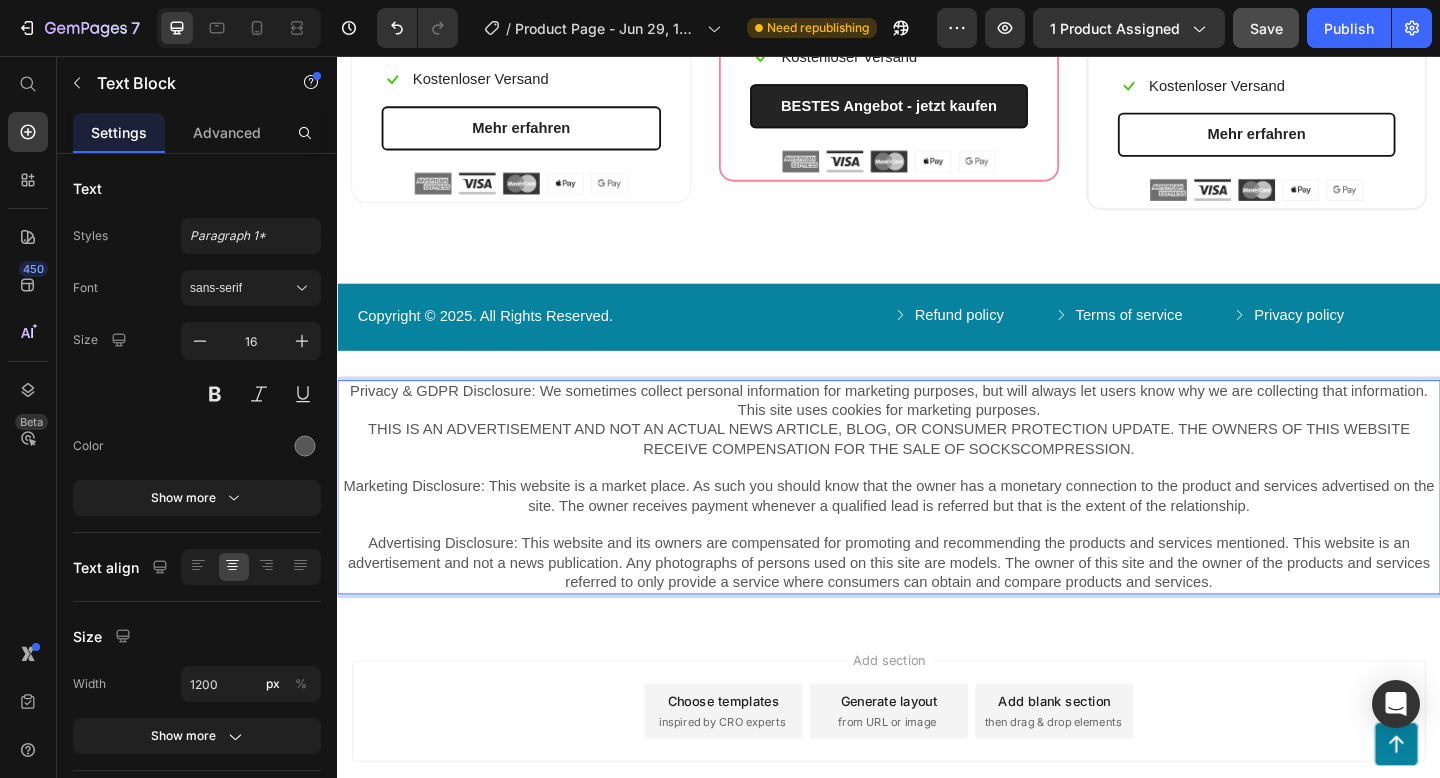 click on "Privacy & GDPR Disclosure: We sometimes collect personal information for marketing purposes, but will always let users know why we are collecting that information. This site uses cookies for marketing purposes. THIS IS AN ADVERTISEMENT AND NOT AN ACTUAL NEWS ARTICLE, BLOG, OR CONSUMER PROTECTION UPDATE. THE OWNERS OF THIS WEBSITE RECEIVE COMPENSATION FOR THE SALE OF SOCKSCOMPRESSION. Marketing Disclosure: This website is a market place. As such you should know that the owner has a monetary connection to the product and services advertised on the site. The owner receives payment whenever a qualified lead is referred but that is the extent of the relationship." at bounding box center [937, 484] 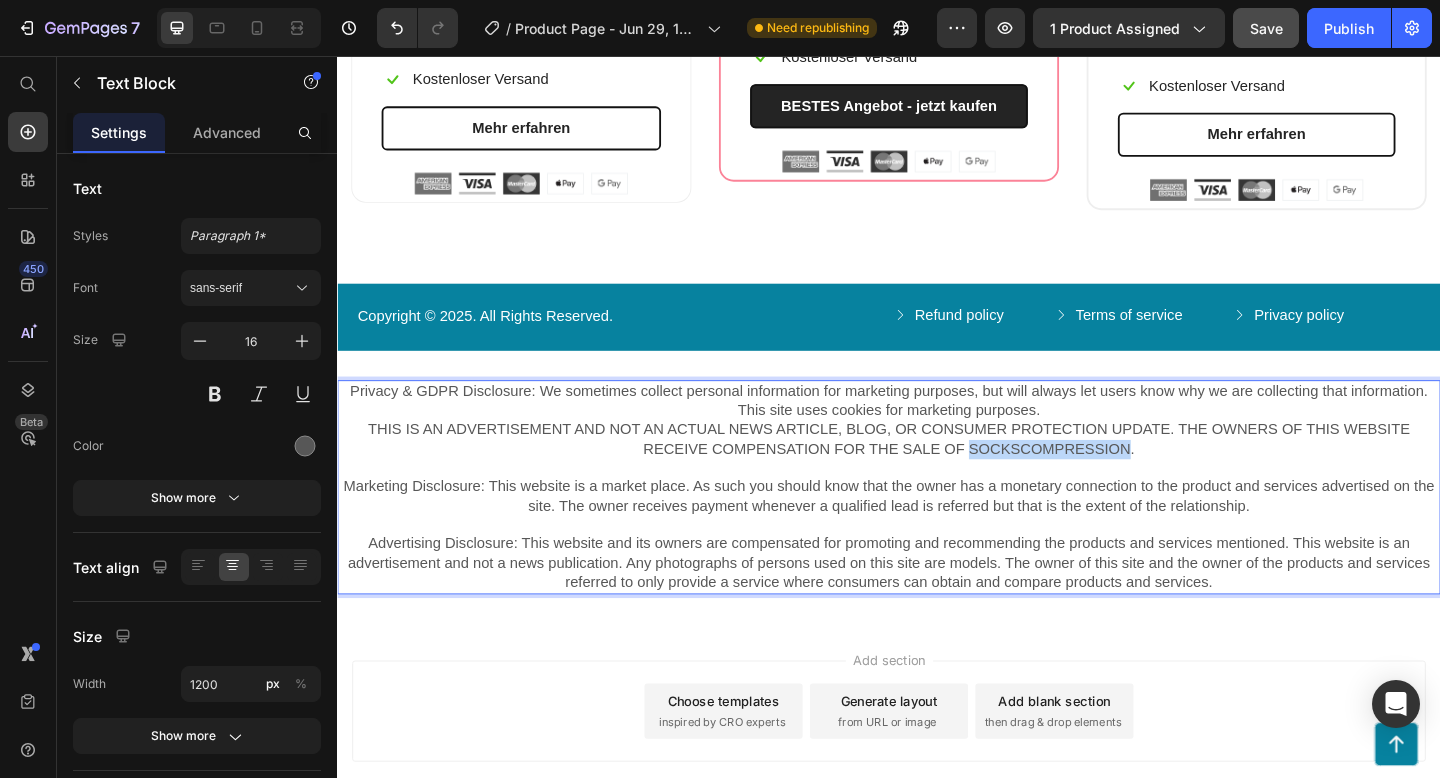 click on "Privacy & GDPR Disclosure: We sometimes collect personal information for marketing purposes, but will always let users know why we are collecting that information. This site uses cookies for marketing purposes. THIS IS AN ADVERTISEMENT AND NOT AN ACTUAL NEWS ARTICLE, BLOG, OR CONSUMER PROTECTION UPDATE. THE OWNERS OF THIS WEBSITE RECEIVE COMPENSATION FOR THE SALE OF SOCKSCOMPRESSION. Marketing Disclosure: This website is a market place. As such you should know that the owner has a monetary connection to the product and services advertised on the site. The owner receives payment whenever a qualified lead is referred but that is the extent of the relationship." at bounding box center (937, 484) 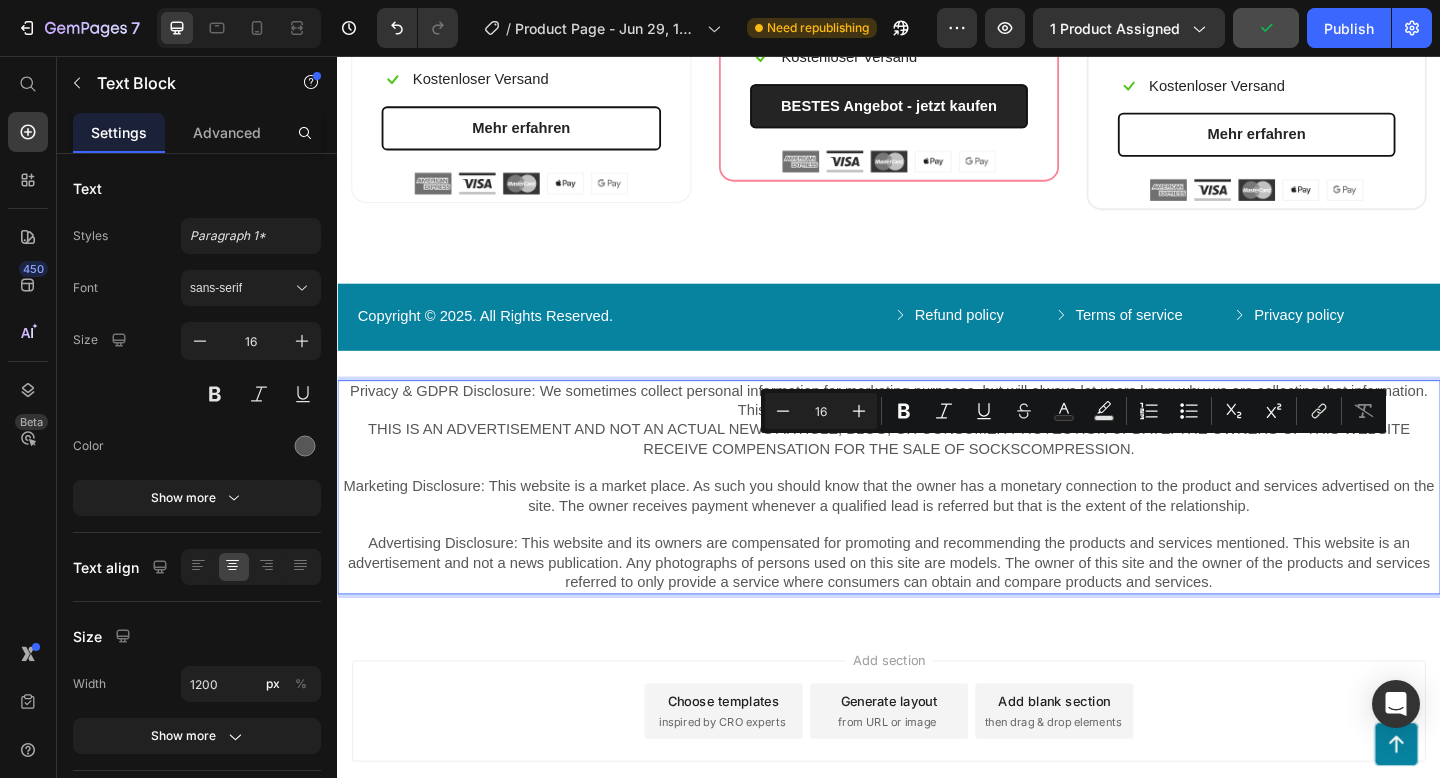click on "Privacy & GDPR Disclosure: We sometimes collect personal information for marketing purposes, but will always let users know why we are collecting that information. This site uses cookies for marketing purposes. THIS IS AN ADVERTISEMENT AND NOT AN ACTUAL NEWS ARTICLE, BLOG, OR CONSUMER PROTECTION UPDATE. THE OWNERS OF THIS WEBSITE RECEIVE COMPENSATION FOR THE SALE OF SOCKSCOMPRESSION. Marketing Disclosure: This website is a market place. As such you should know that the owner has a monetary connection to the product and services advertised on the site. The owner receives payment whenever a qualified lead is referred but that is the extent of the relationship." at bounding box center [937, 484] 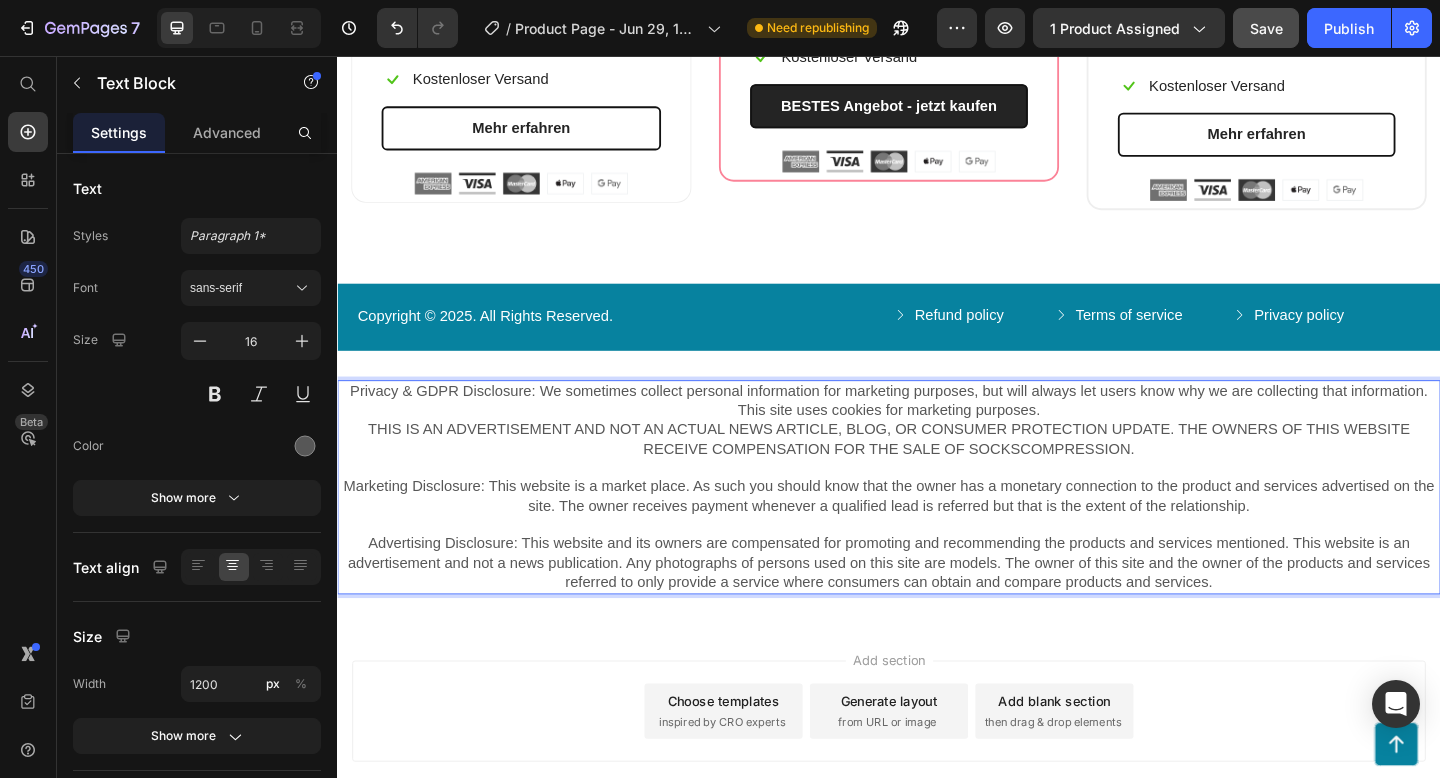 click on "Privacy & GDPR Disclosure: We sometimes collect personal information for marketing purposes, but will always let users know why we are collecting that information. This site uses cookies for marketing purposes. THIS IS AN ADVERTISEMENT AND NOT AN ACTUAL NEWS ARTICLE, BLOG, OR CONSUMER PROTECTION UPDATE. THE OWNERS OF THIS WEBSITE RECEIVE COMPENSATION FOR THE SALE OF SOCKSCOMPRESSION. ⁠⁠⁠⁠⁠⁠⁠ Marketing Disclosure: This website is a market place. As such you should know that the owner has a monetary connection to the product and services advertised on the site. The owner receives payment whenever a qualified lead is referred but that is the extent of the relationship." at bounding box center (937, 484) 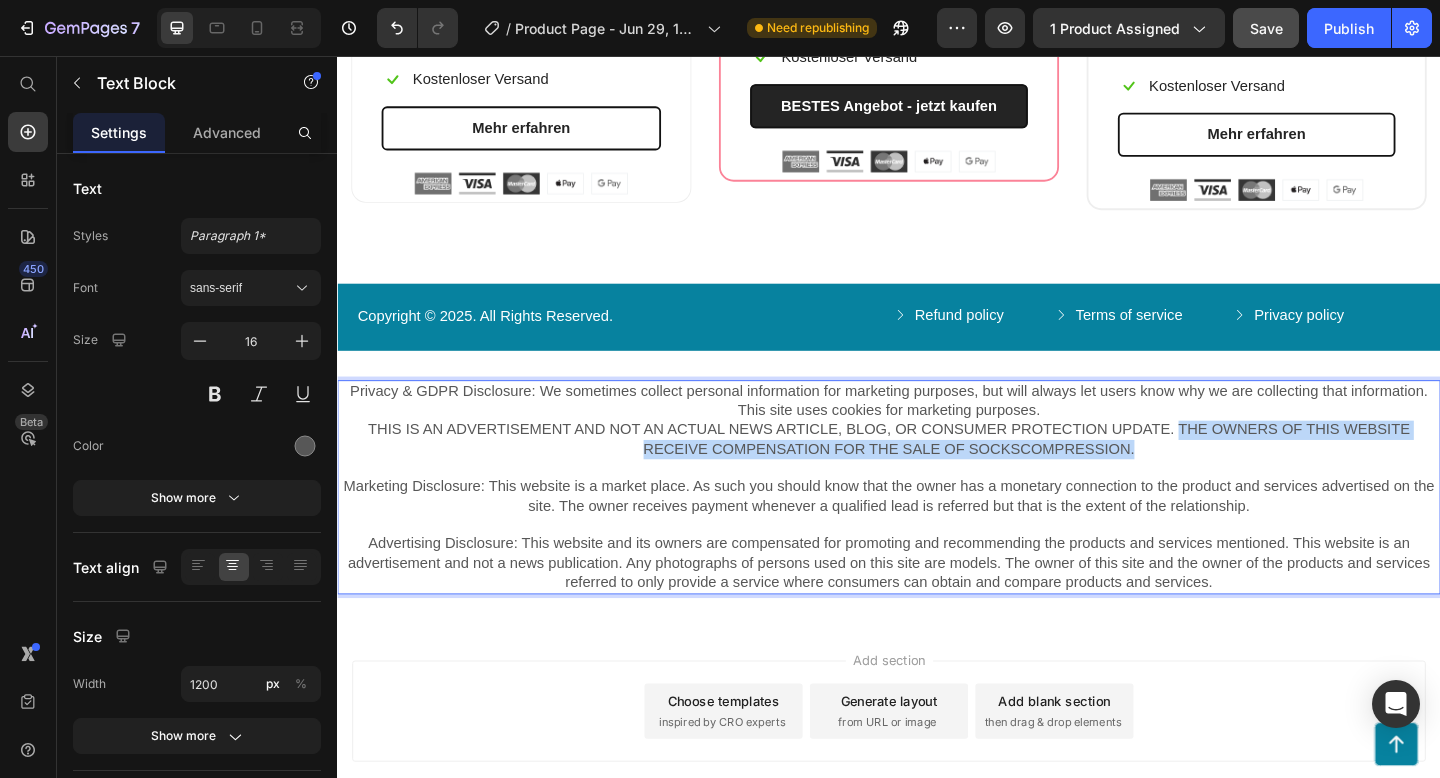 drag, startPoint x: 1226, startPoint y: 487, endPoint x: 1252, endPoint y: 459, distance: 38.209946 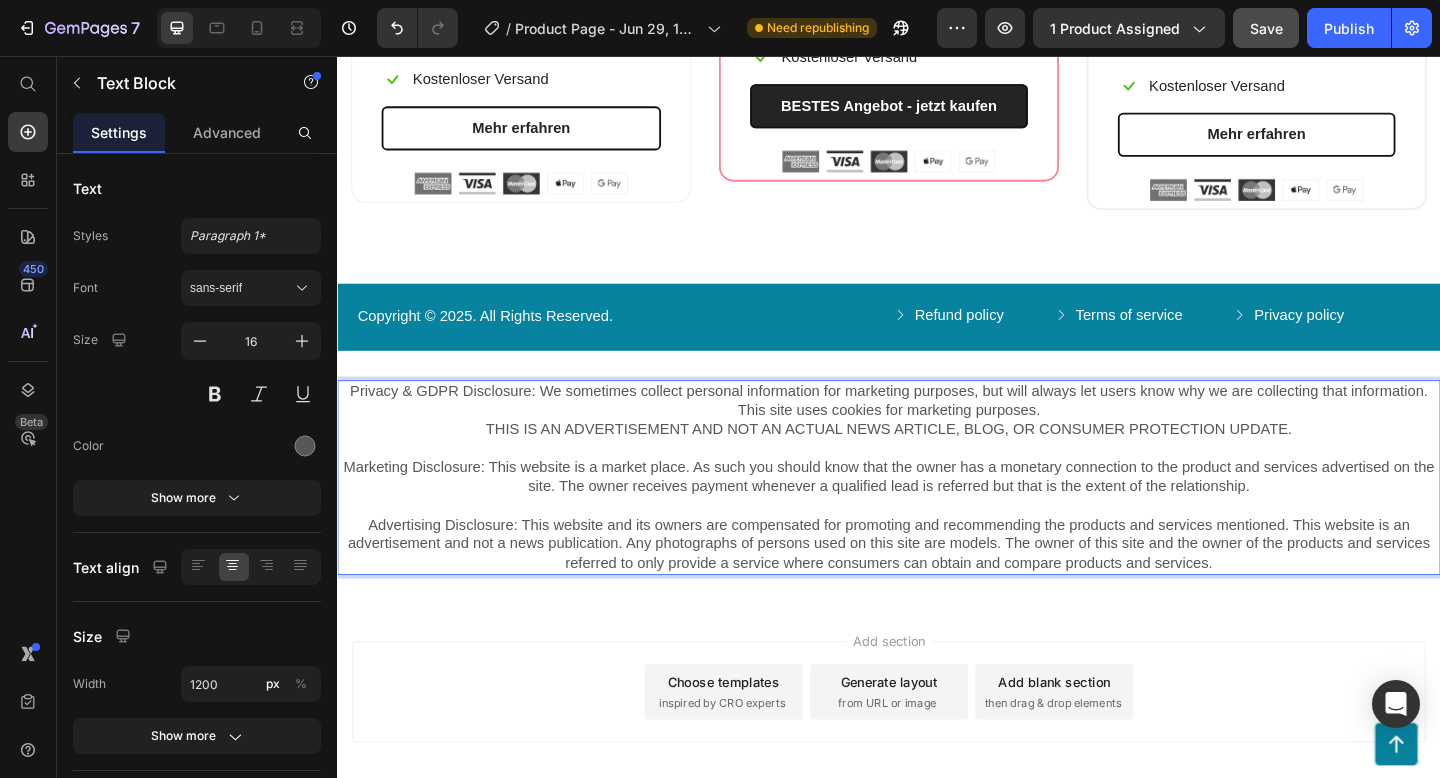 click on "Advertising Disclosure: This website and its owners are compensated for promoting and recommending the products and services mentioned. This website is an advertisement and not a news publication. Any photographs of persons used on this site are models. The owner of this site and the owner of the products and services referred to only provide a service where consumers can obtain and compare products and services." at bounding box center (937, 577) 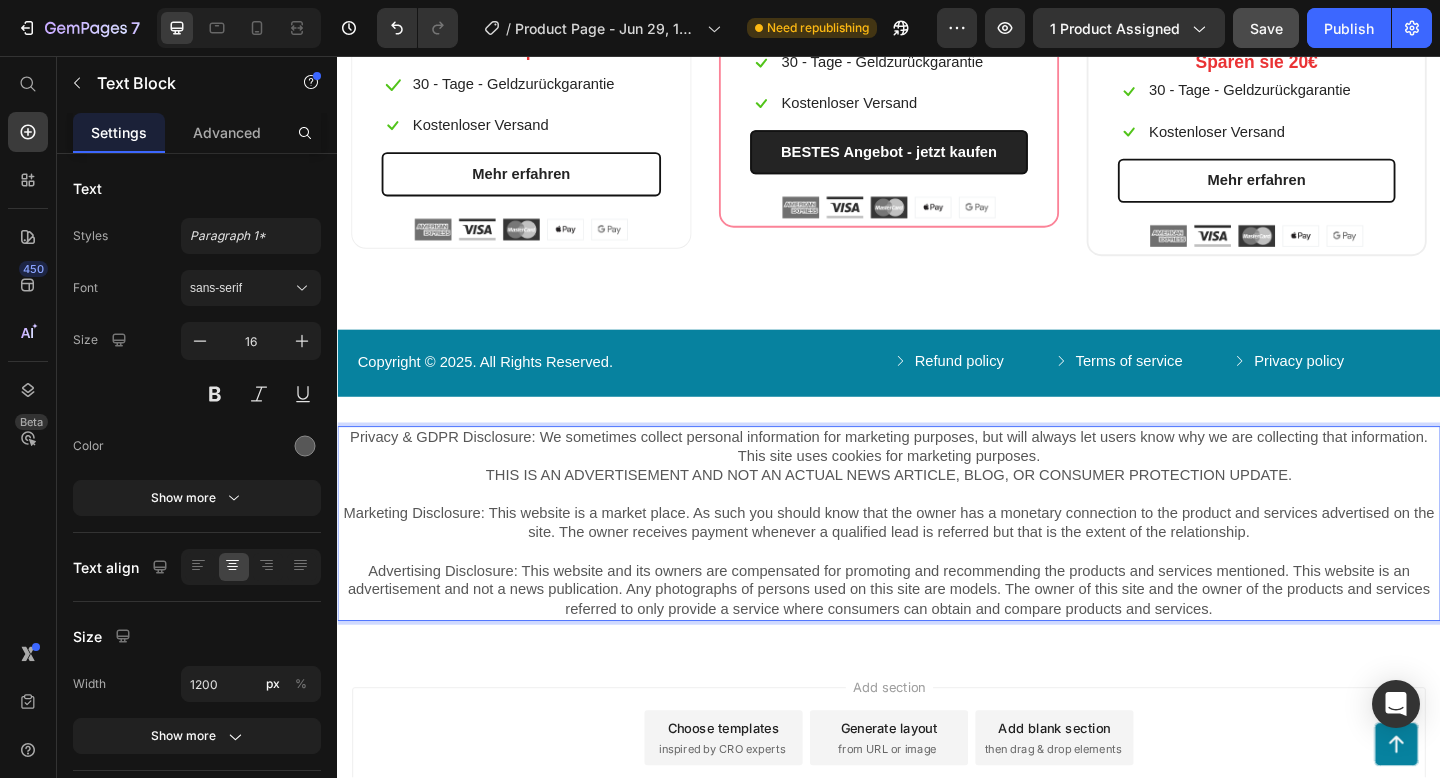 scroll, scrollTop: 4308, scrollLeft: 0, axis: vertical 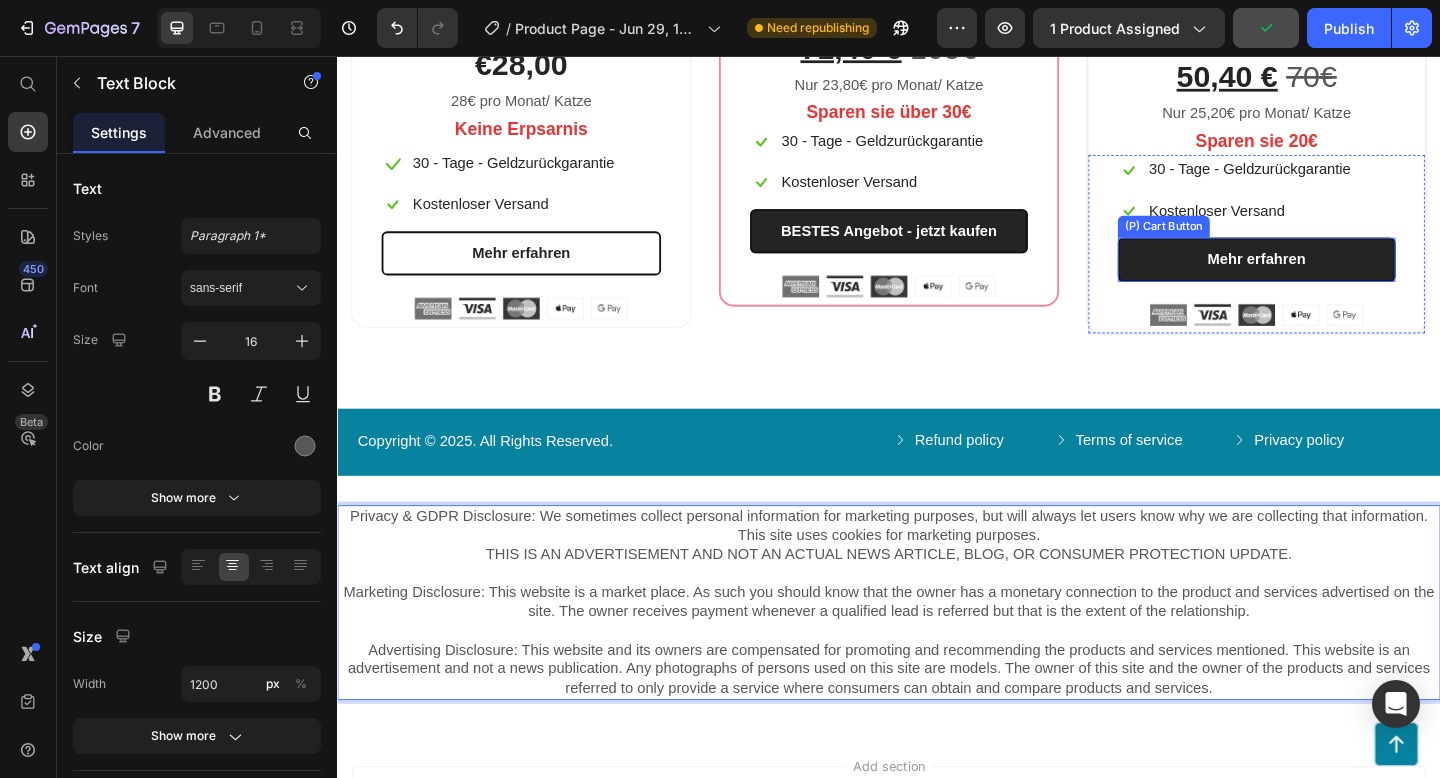 click on "Mehr erfahren" at bounding box center [1337, 278] 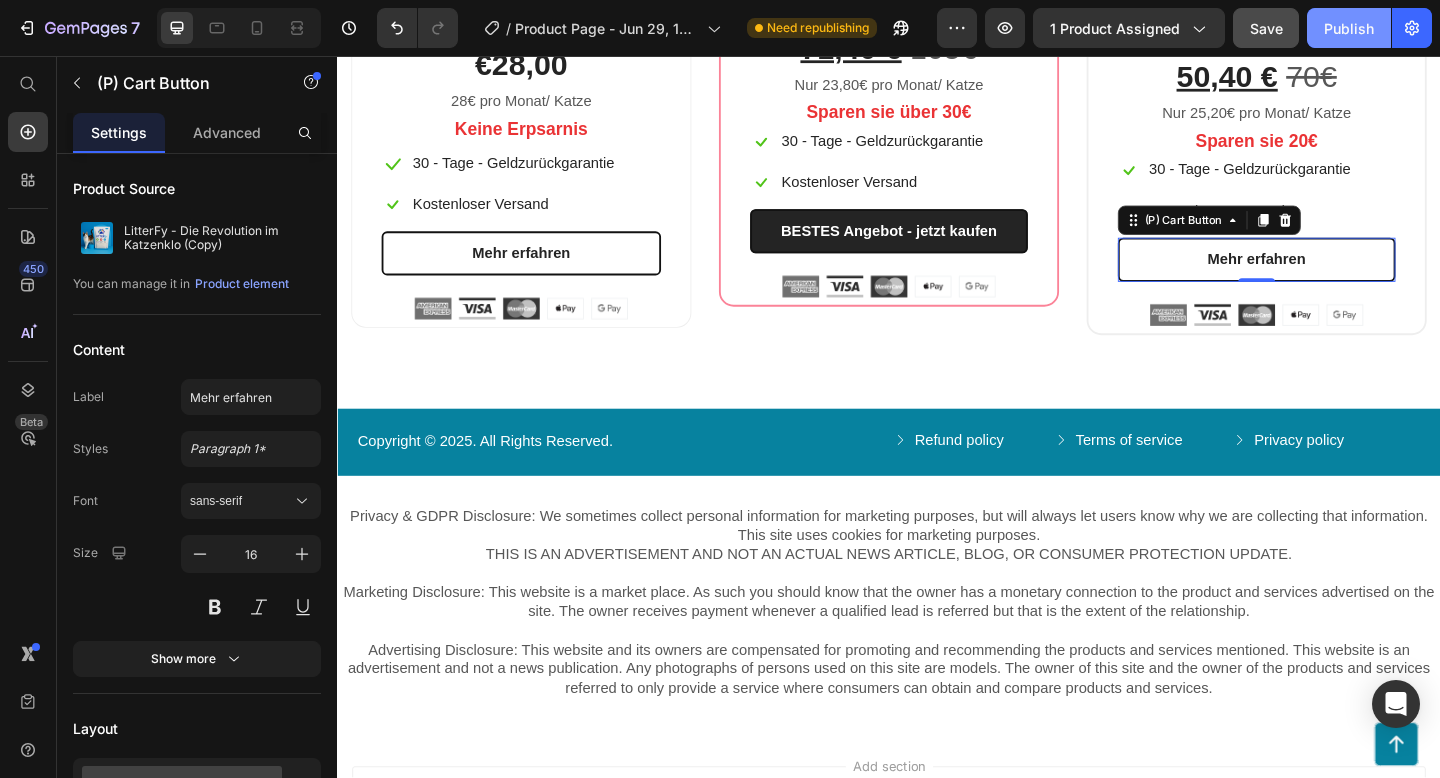 click on "Publish" at bounding box center (1349, 28) 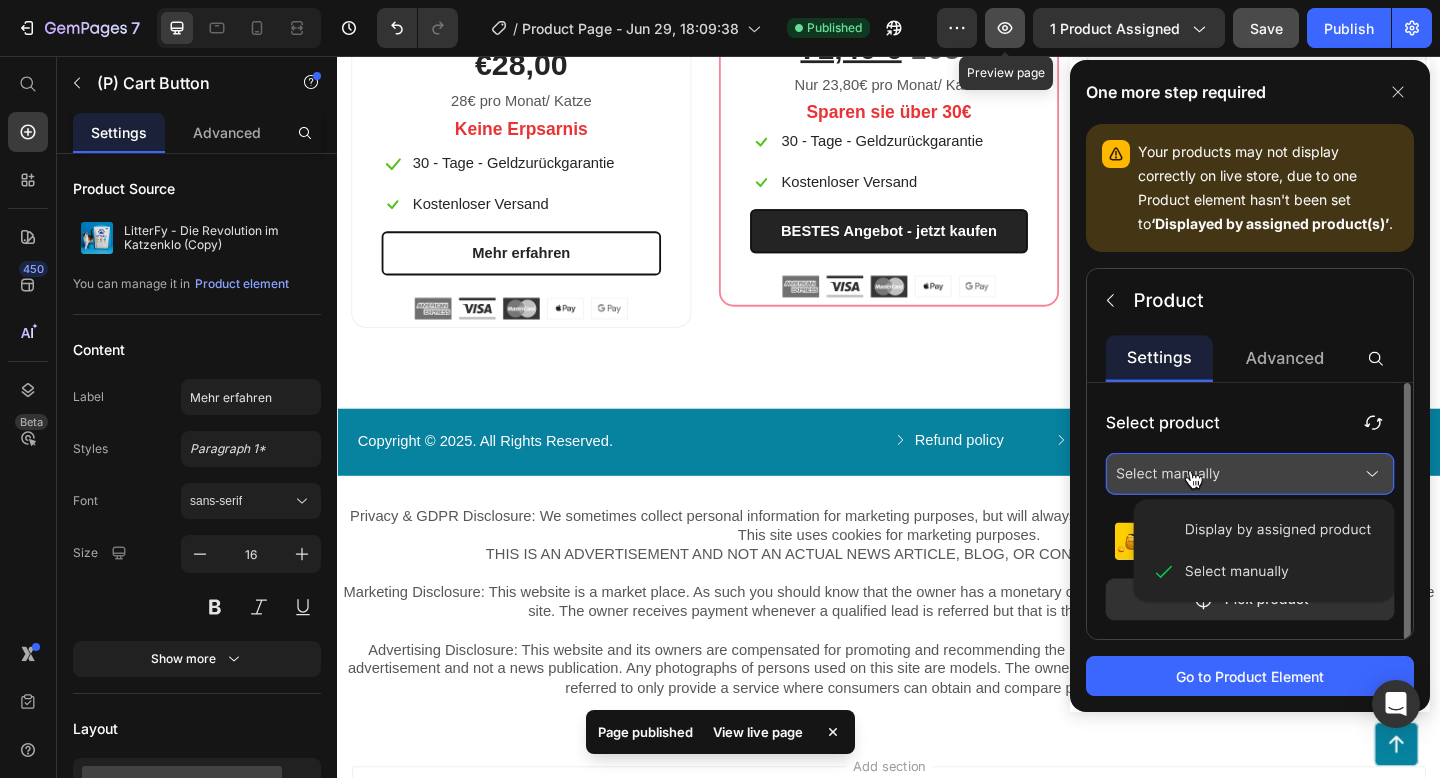 click 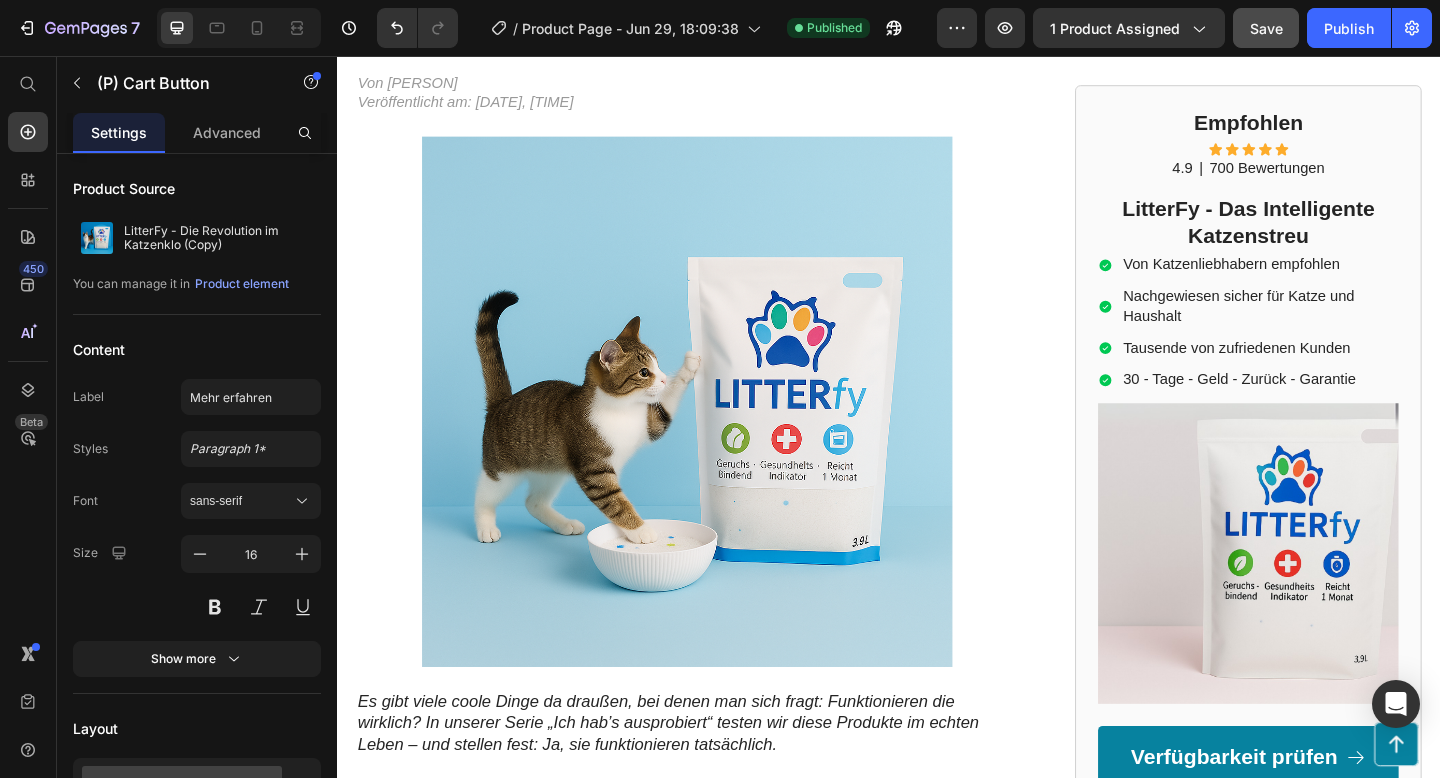 scroll, scrollTop: 158, scrollLeft: 0, axis: vertical 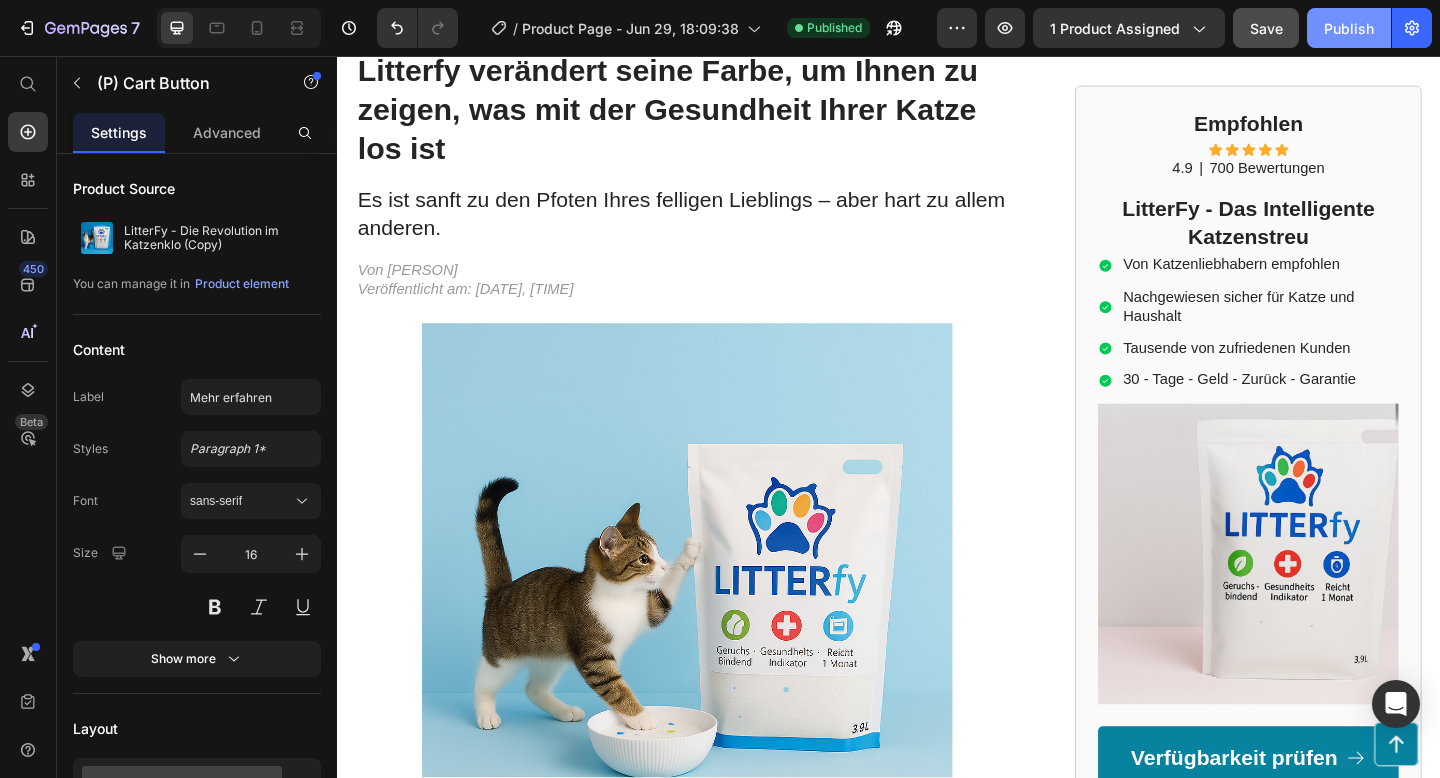 click on "Publish" at bounding box center (1349, 28) 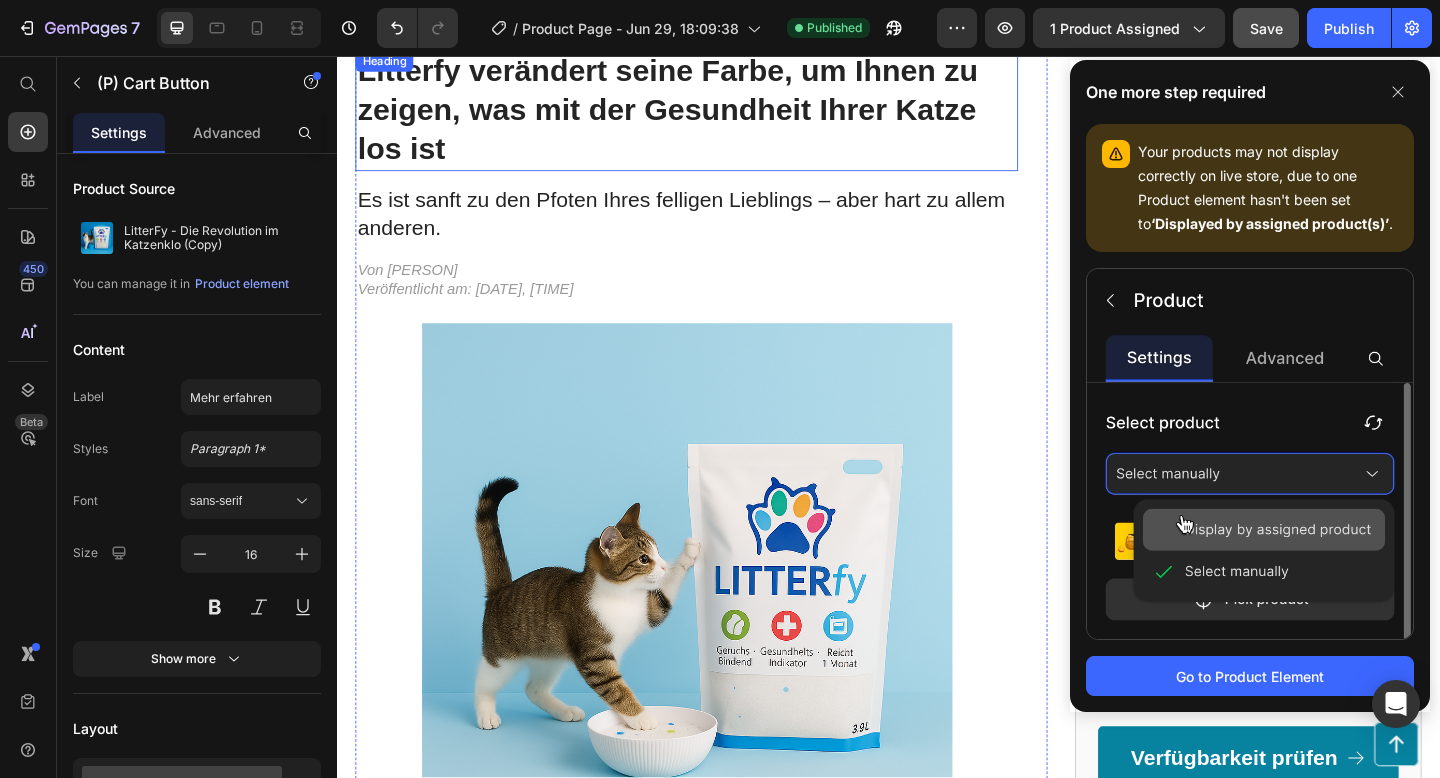 click on "Litterfy verändert seine Farbe, um Ihnen zu zeigen, was mit der Gesundheit Ihrer Katze los ist" at bounding box center (717, 115) 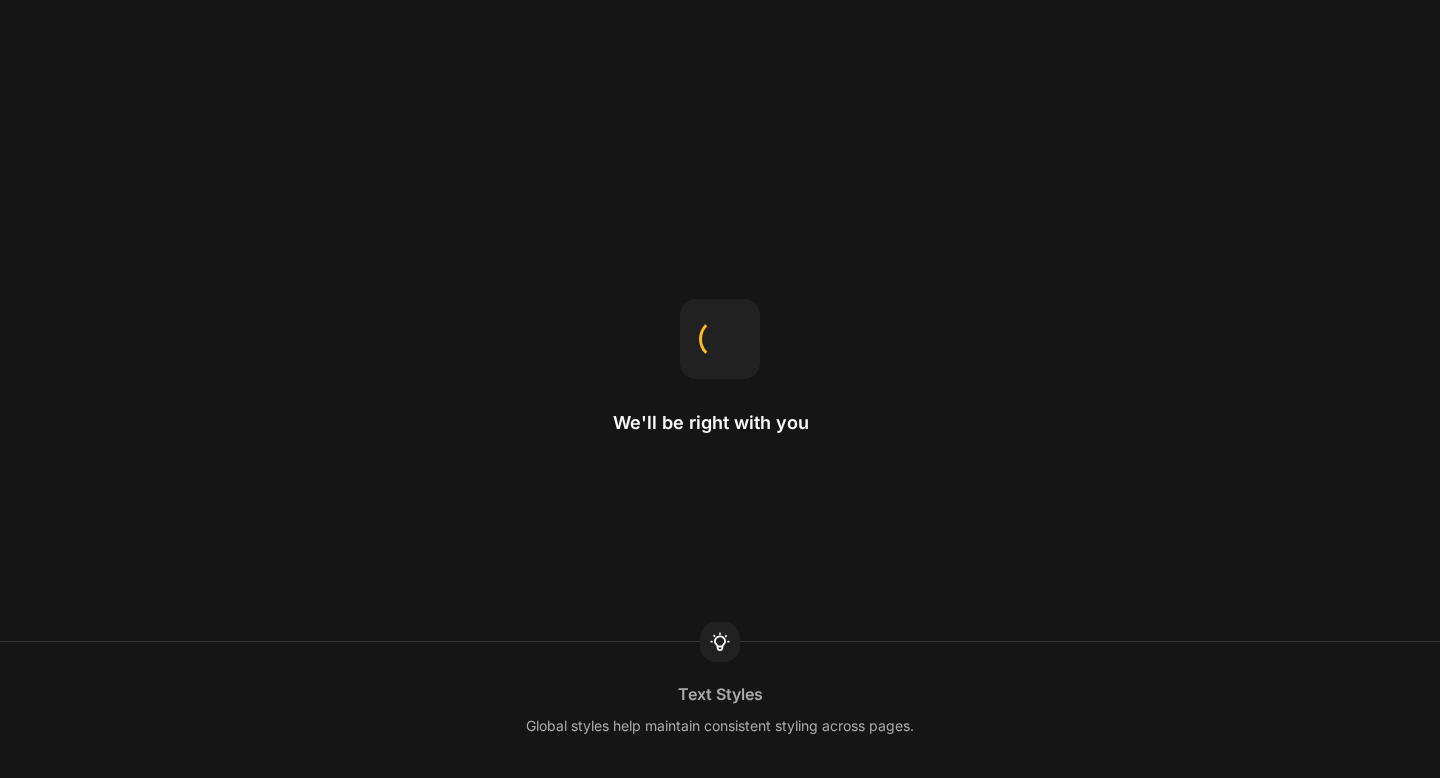 scroll, scrollTop: 0, scrollLeft: 0, axis: both 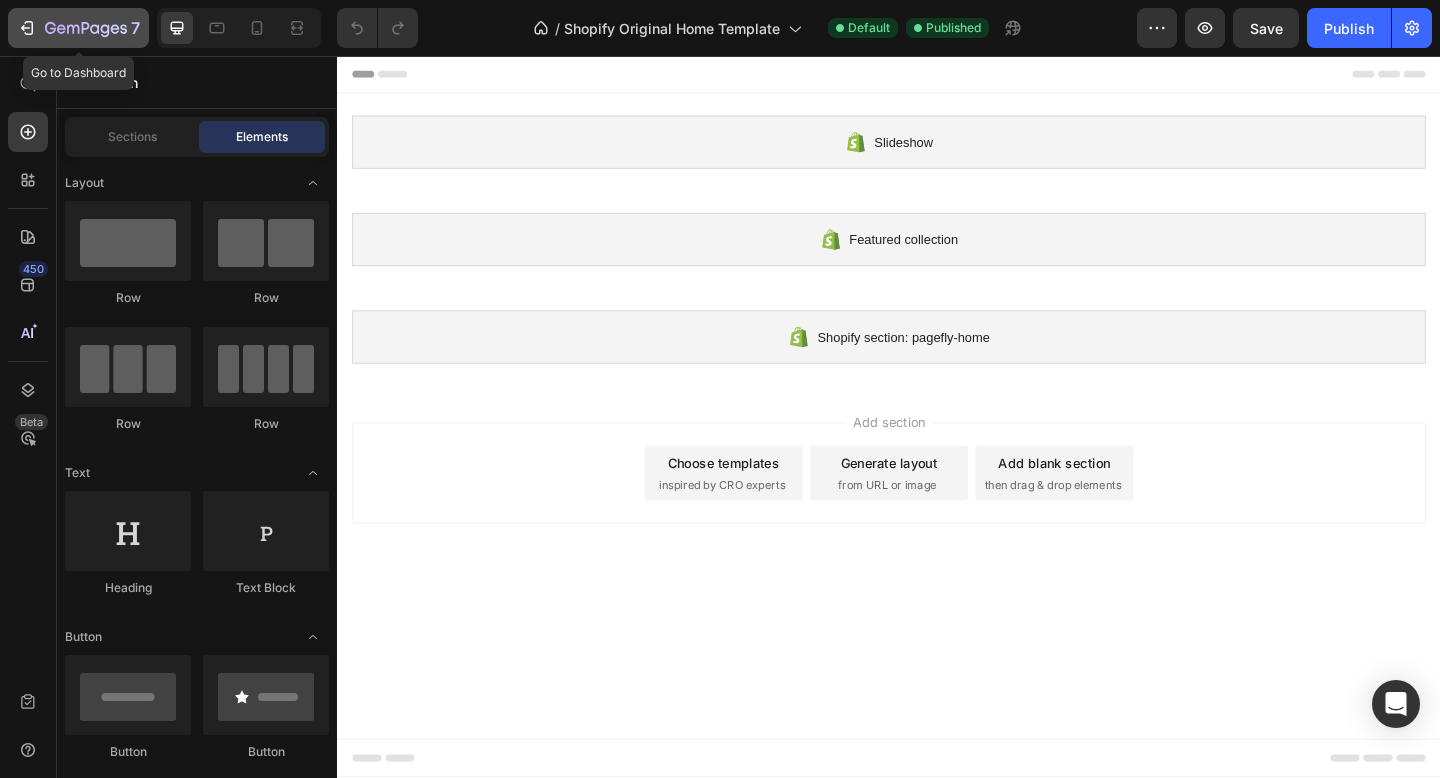 click on "7" 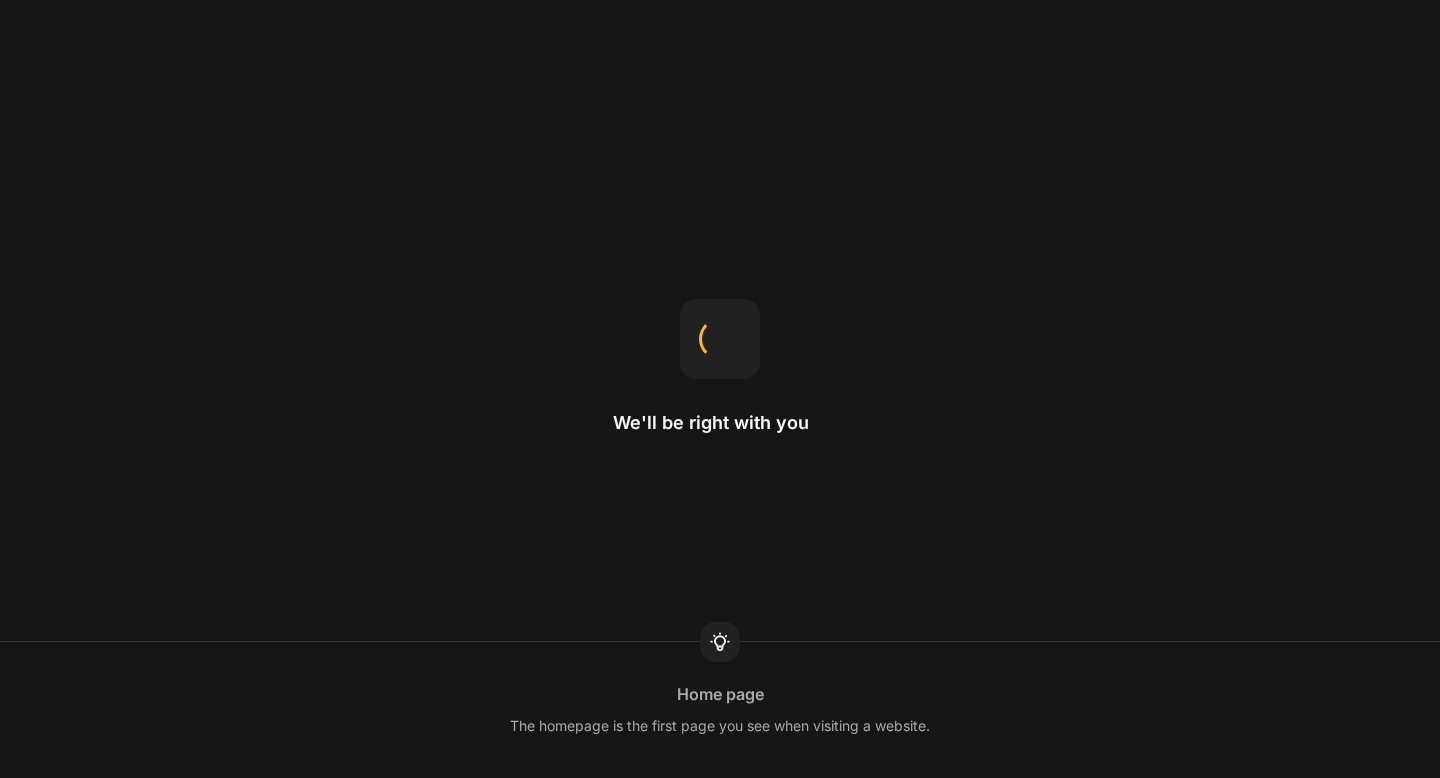 scroll, scrollTop: 0, scrollLeft: 0, axis: both 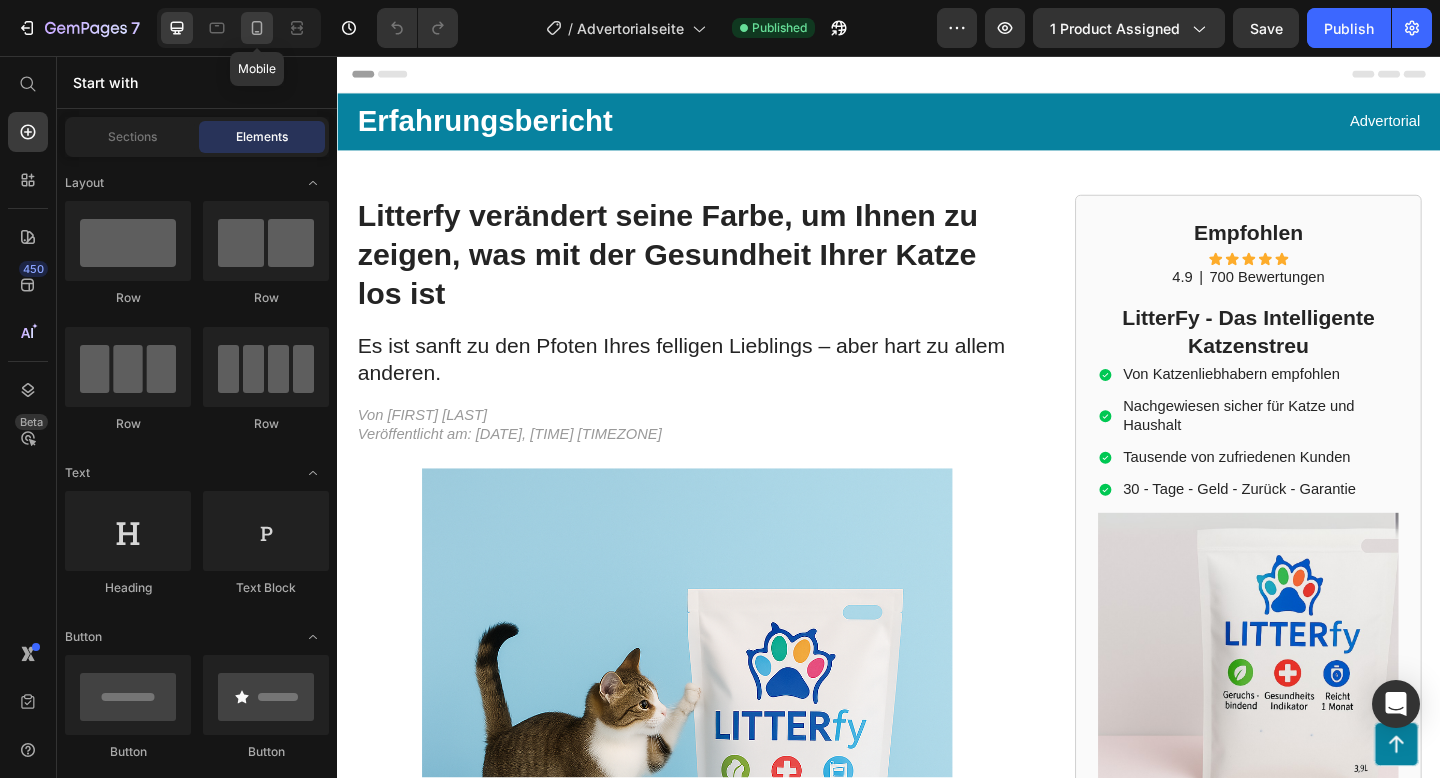 click 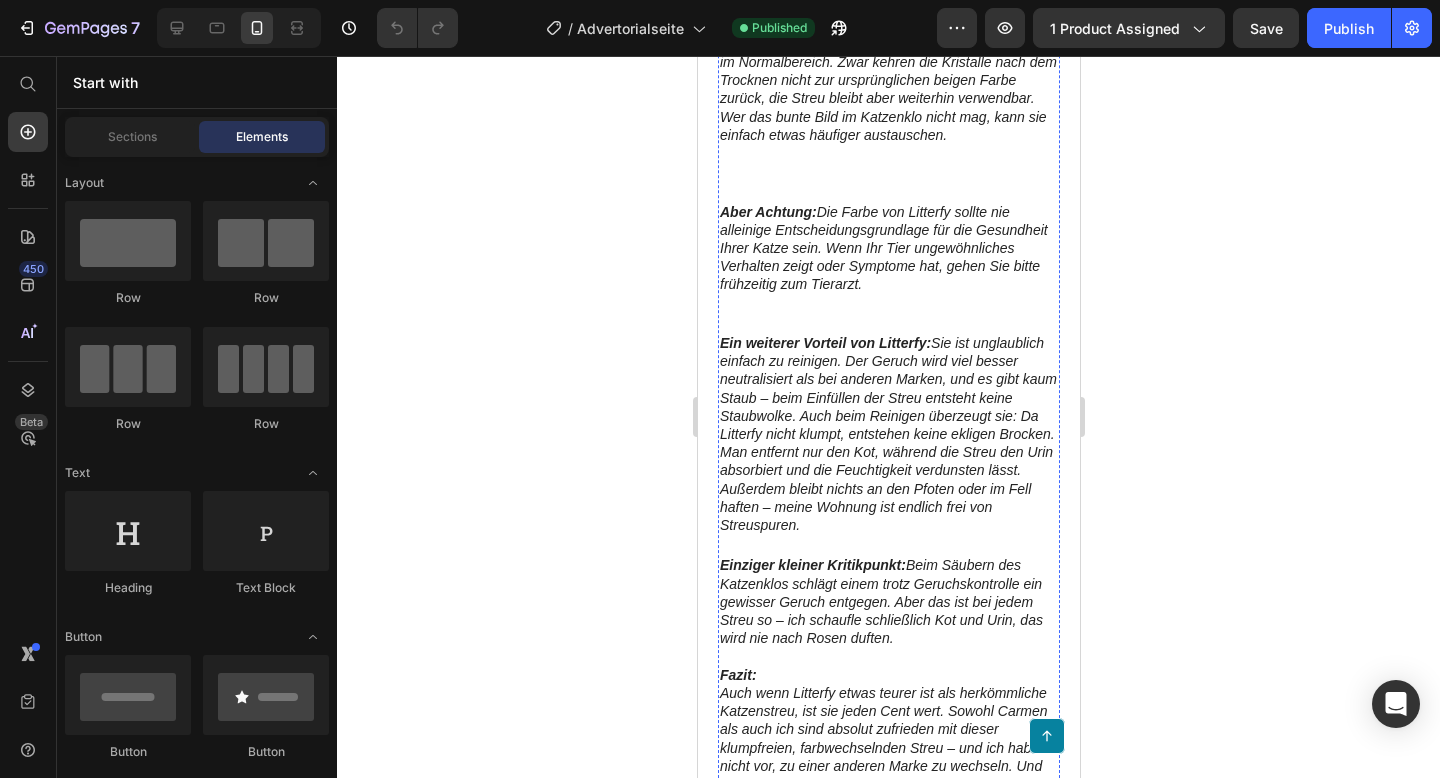 scroll, scrollTop: 1907, scrollLeft: 0, axis: vertical 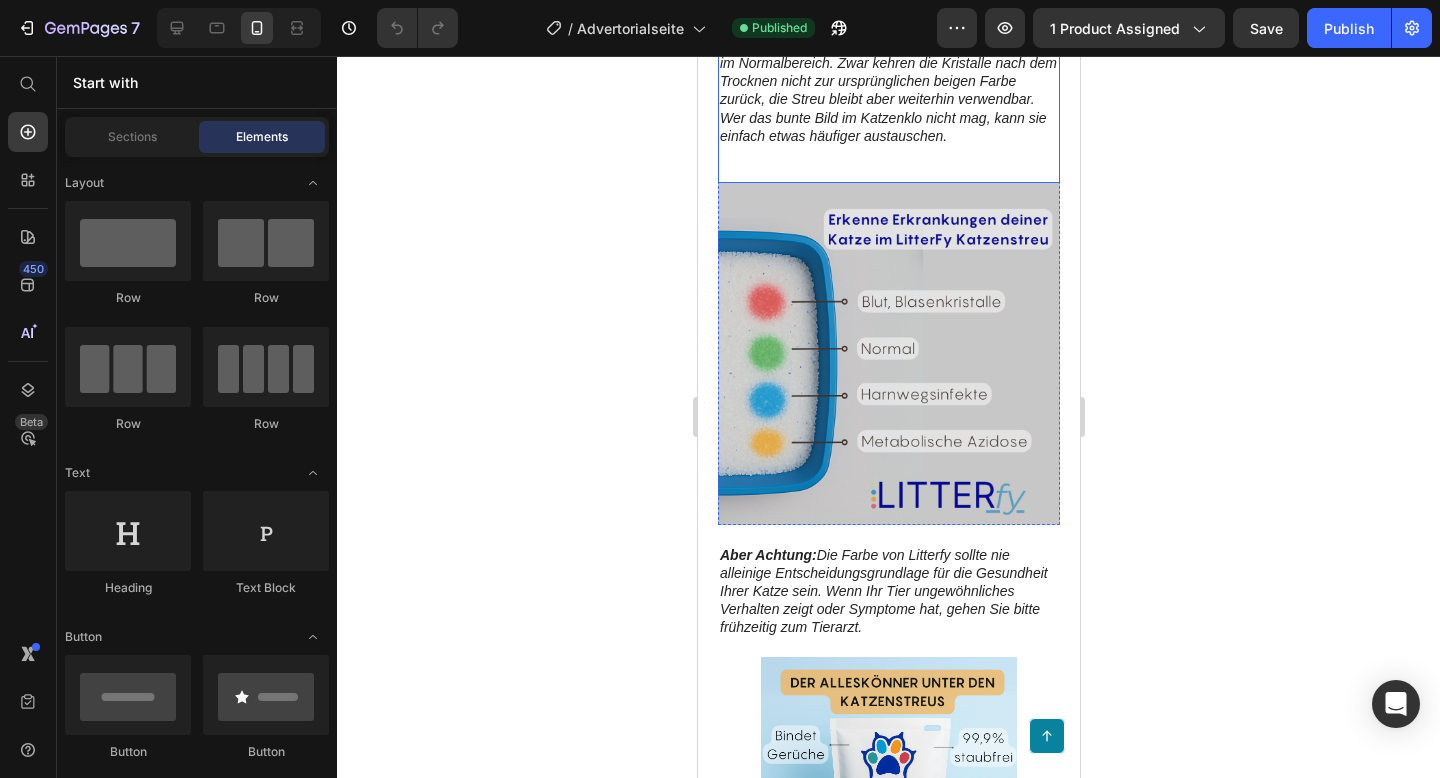 click on "So funktioniert Litterfy: Wenn Ihre Katze ihr Geschäft erledigt, reagieren die Silikagel-Kristalle in der Streu auf die Zusammensetzung des Urins. Die Farbe zeigt an, ob der Urin zu alkalisch, zu sauer oder sogar Blut enthalten ist. Dunkelgelb oder olivgrün bedeutet: Alles im Normalbereich. Zwar kehren die Kristalle nach dem Trocknen nicht zur ursprünglichen beigen Farbe zurück, die Streu bleibt aber weiterhin verwendbar. Wer das bunte Bild im Katzenklo nicht mag, kann sie einfach etwas häufiger austauschen." at bounding box center (888, 45) 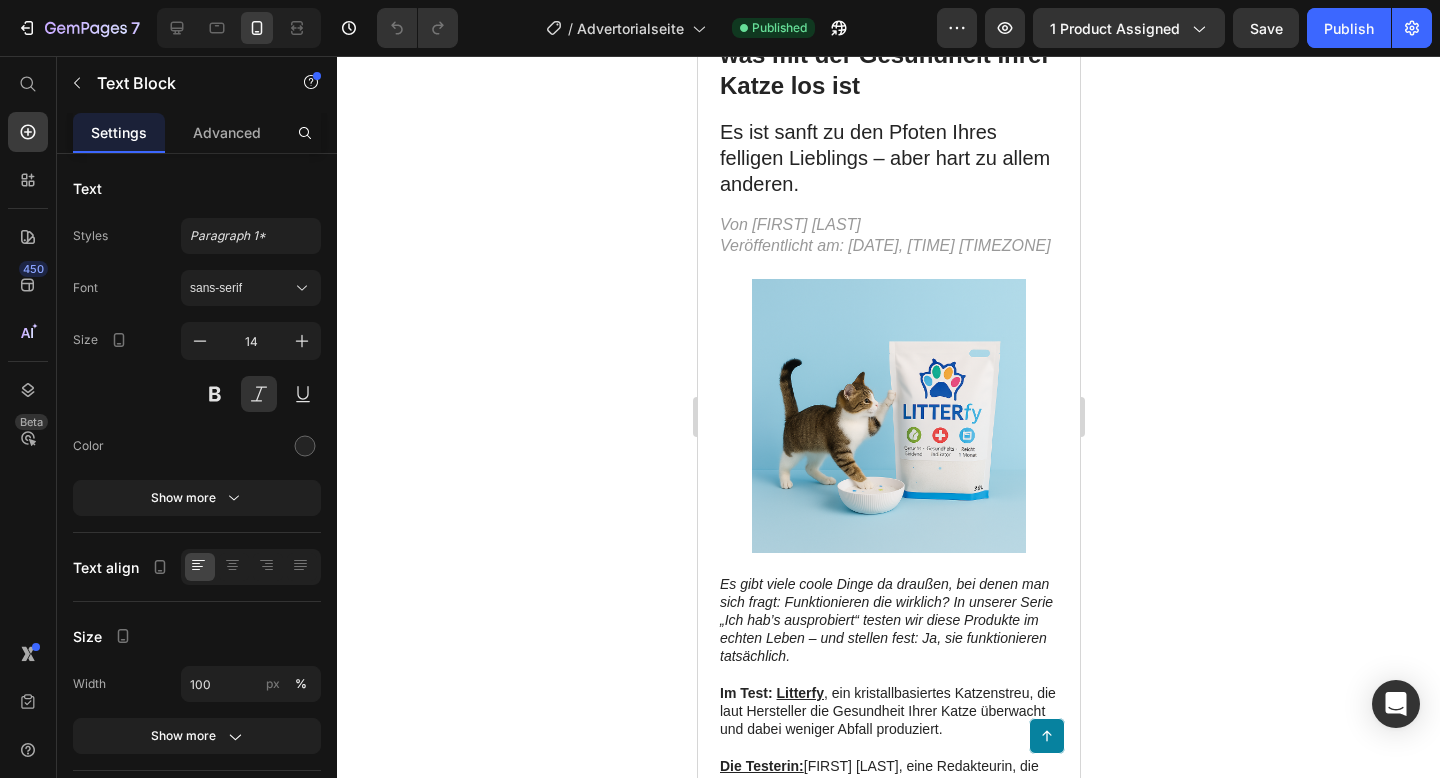 scroll, scrollTop: 0, scrollLeft: 0, axis: both 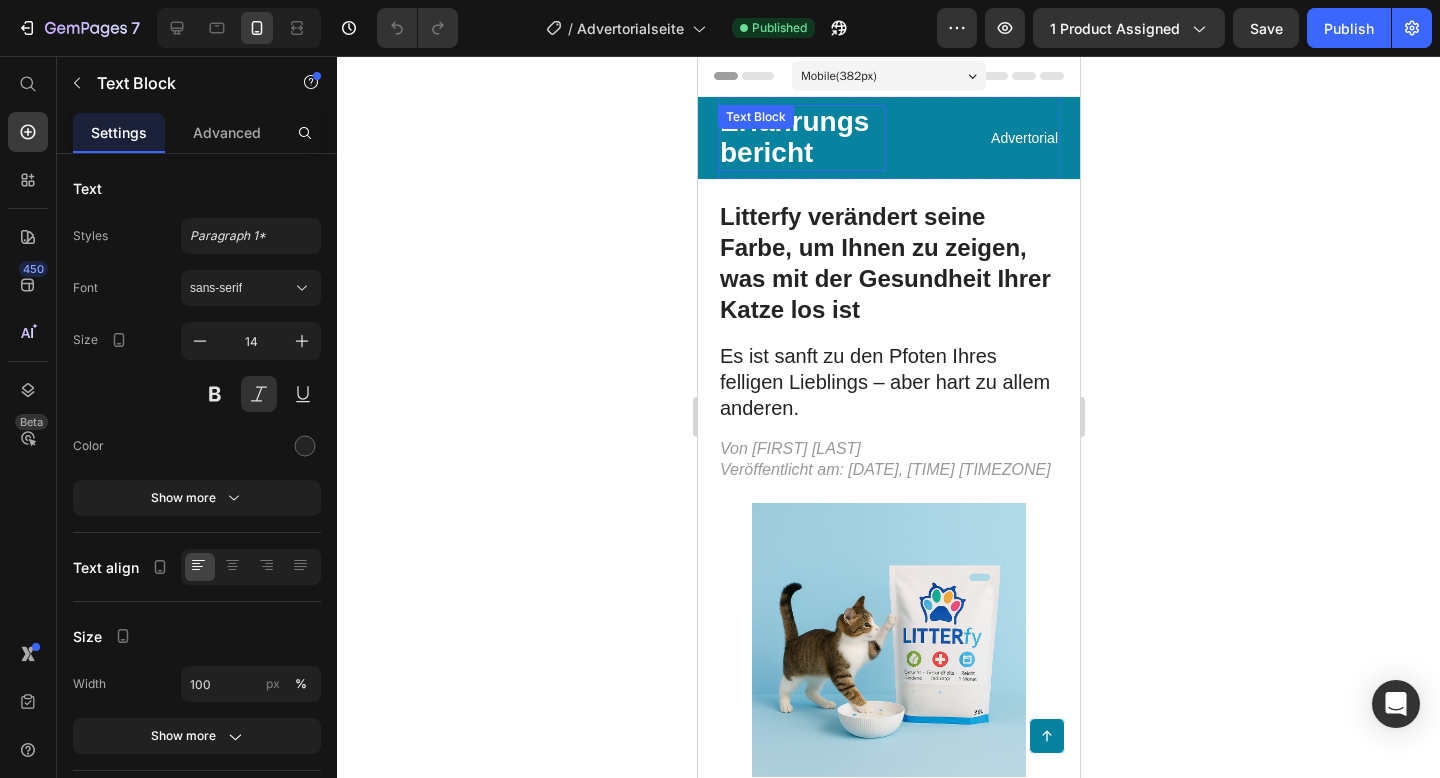 click on "Erfahrungsbericht" at bounding box center [800, 138] 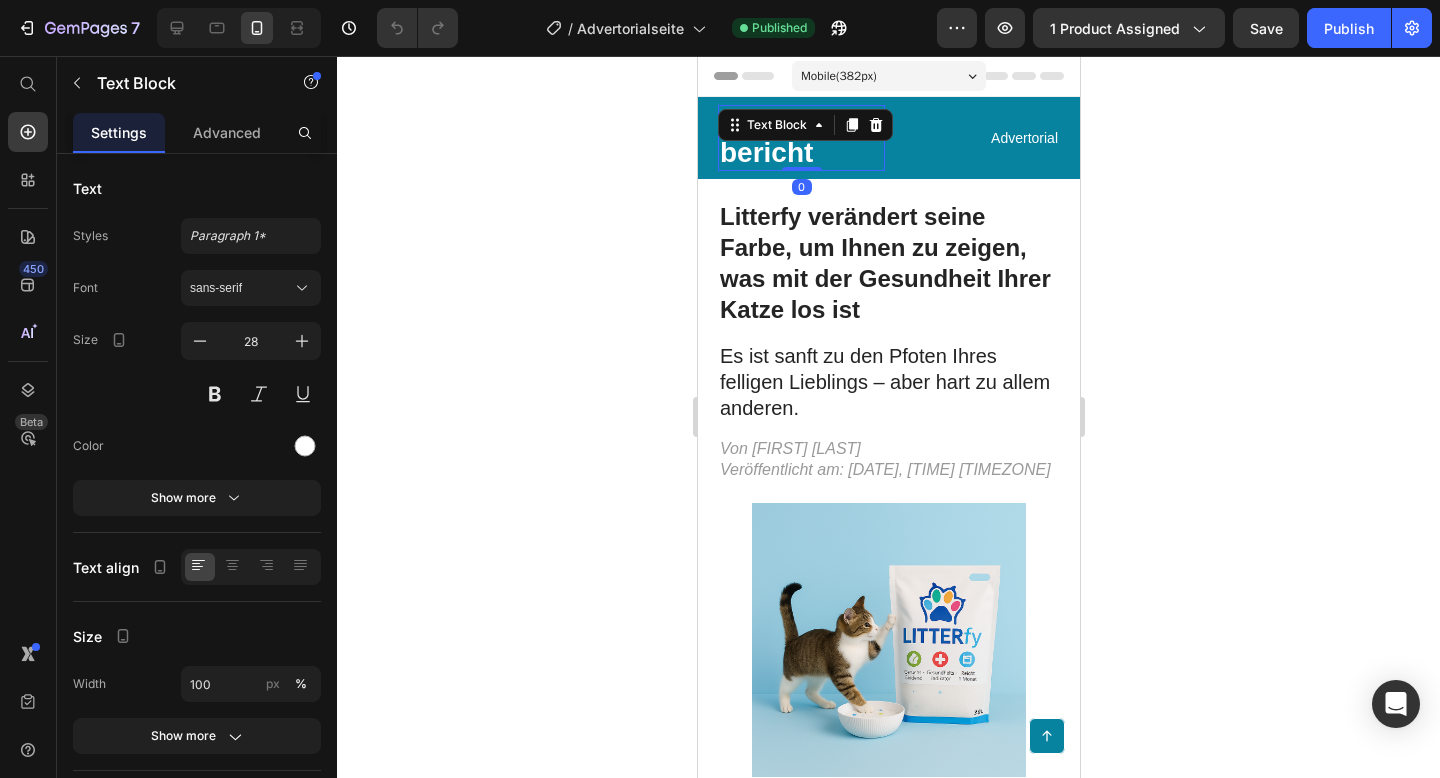 click 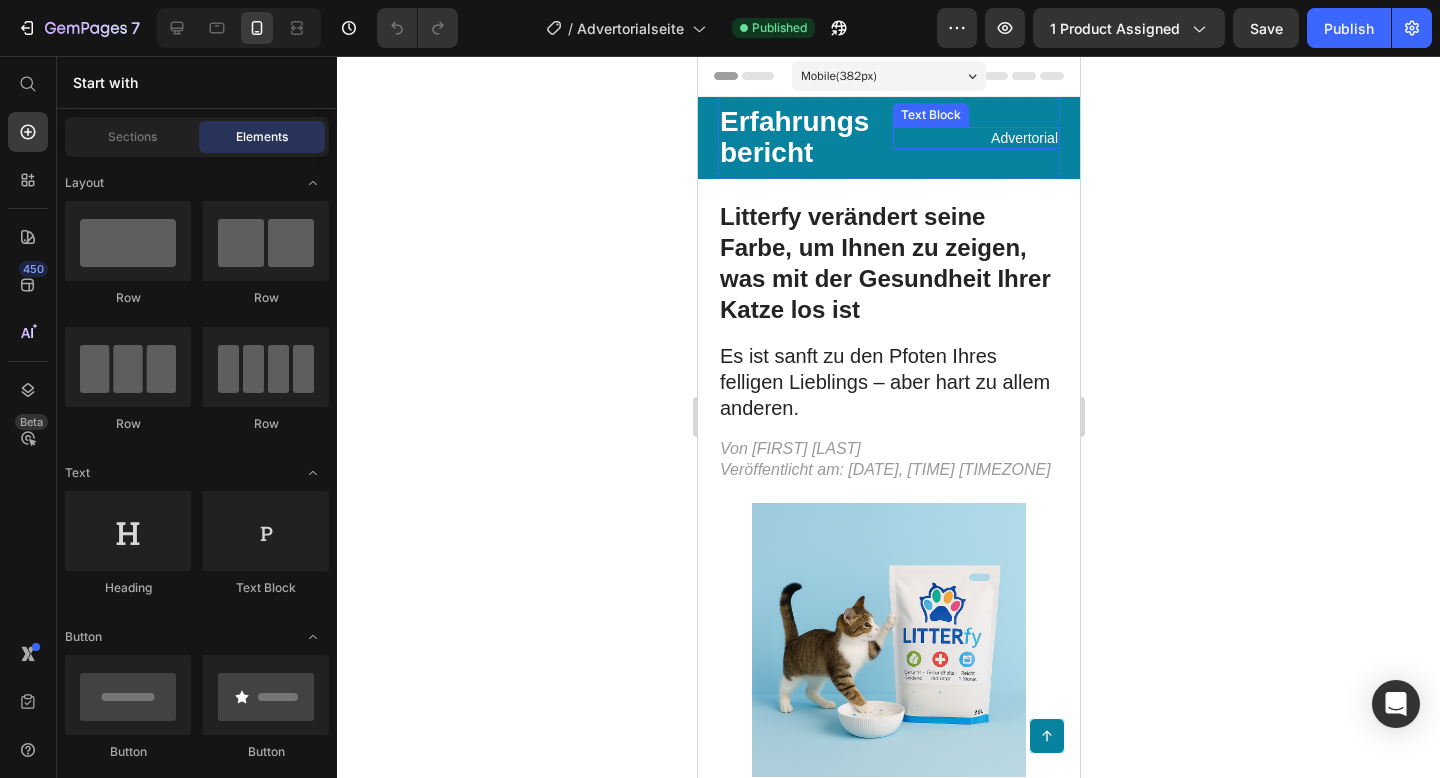click on "Erfahrungsbericht" at bounding box center (800, 138) 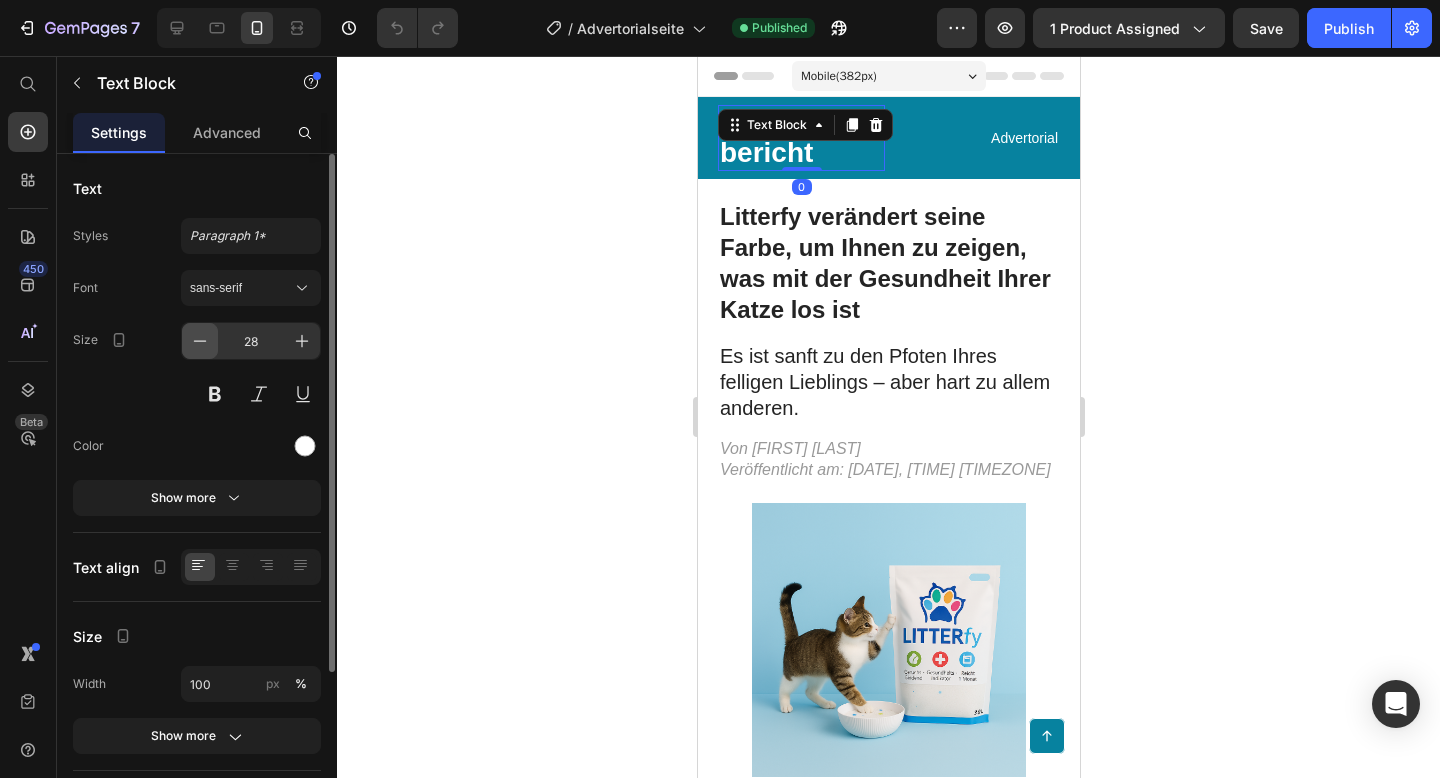 click 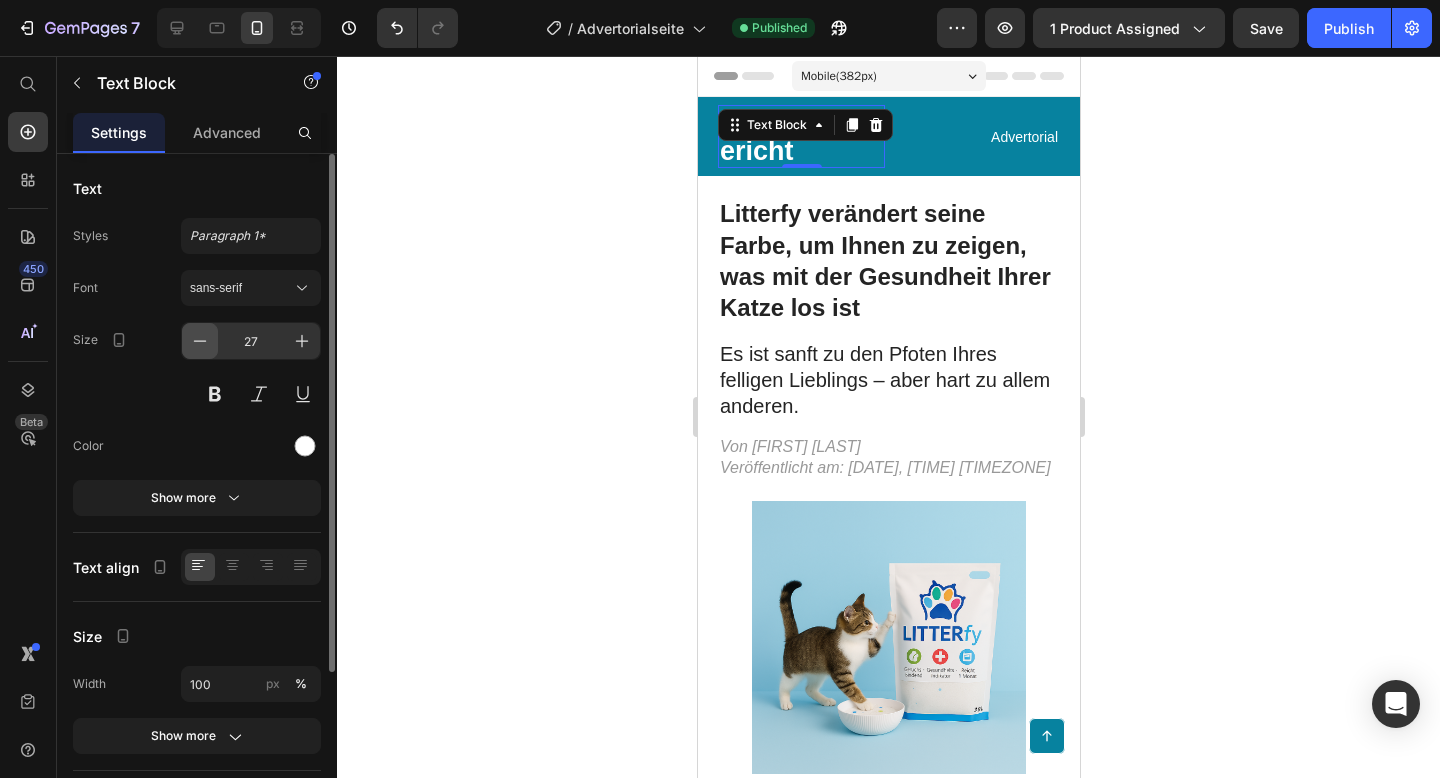 click 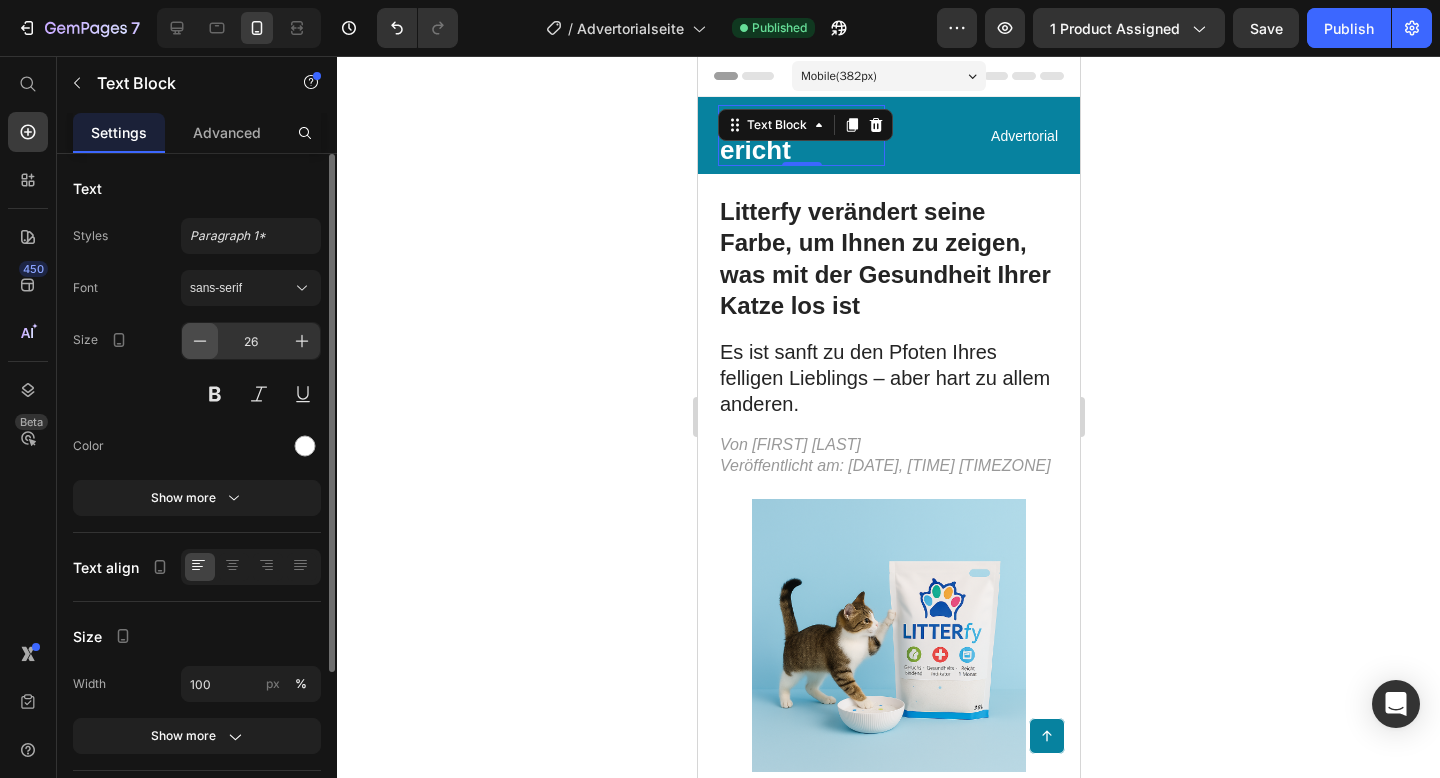click 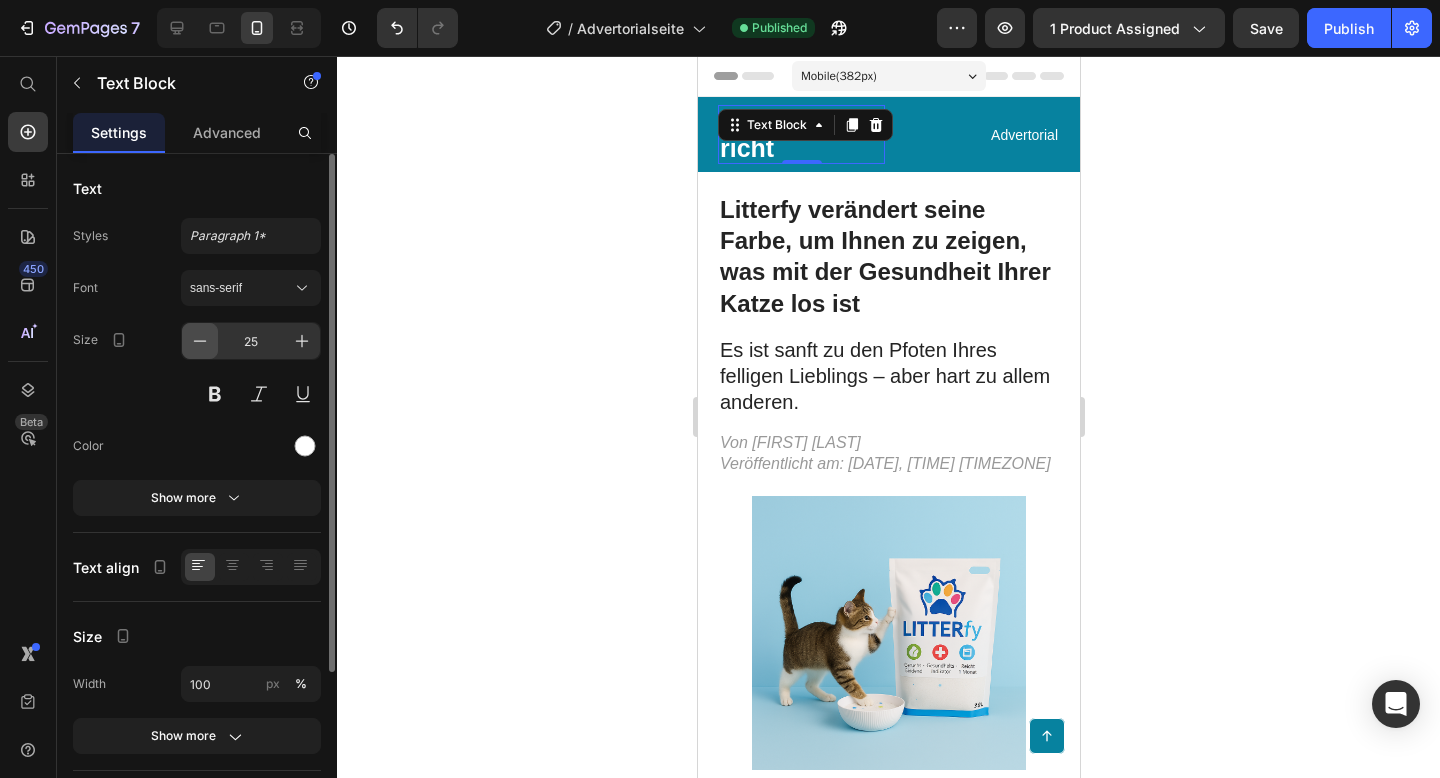 click 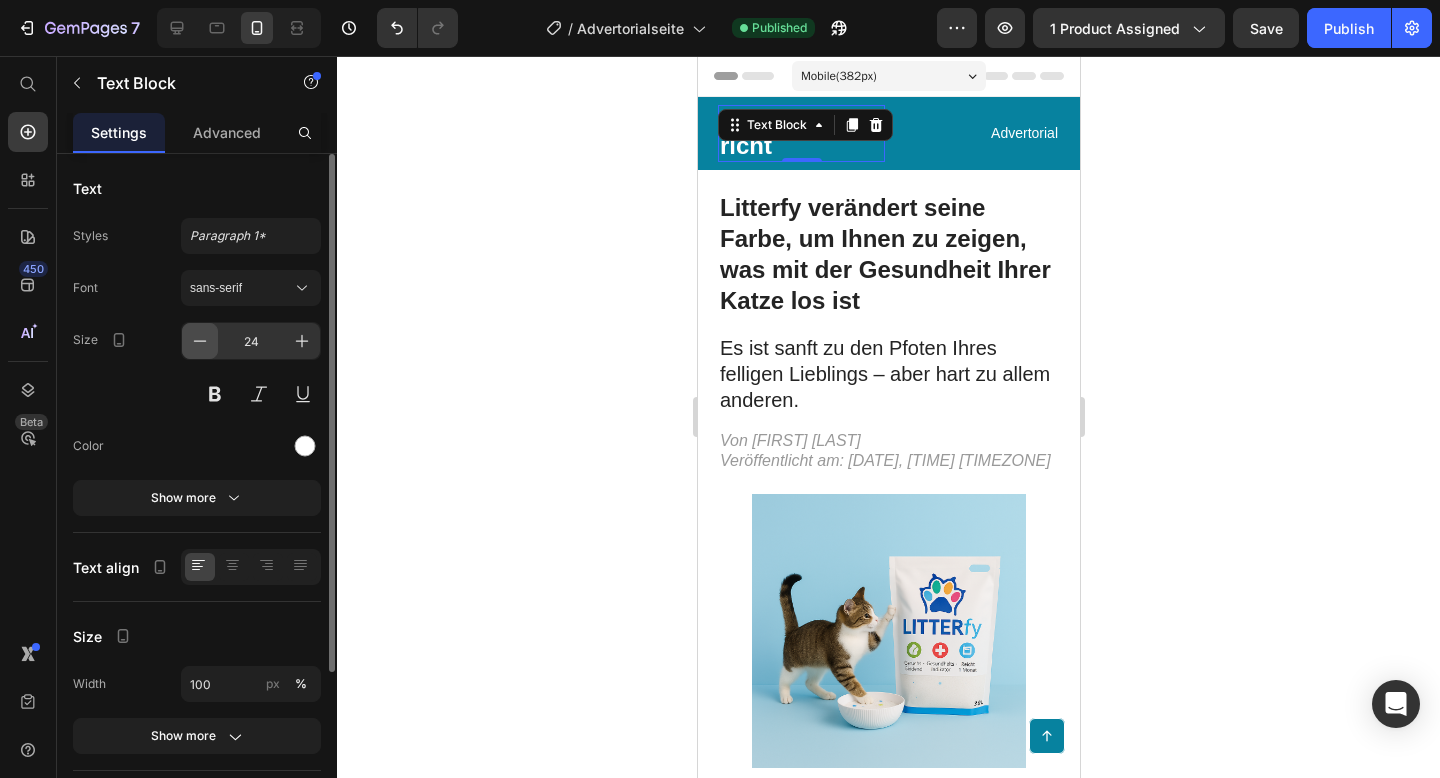 click 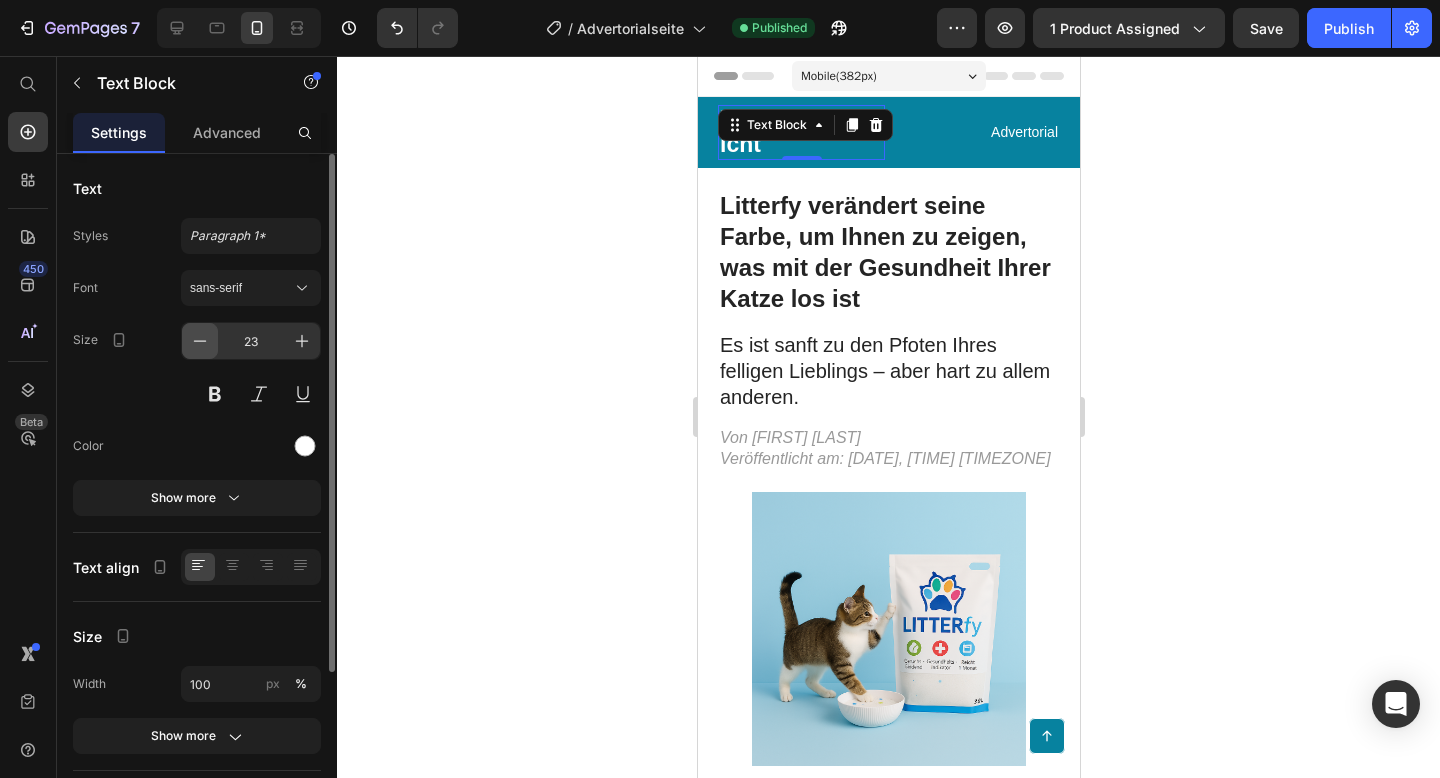 click 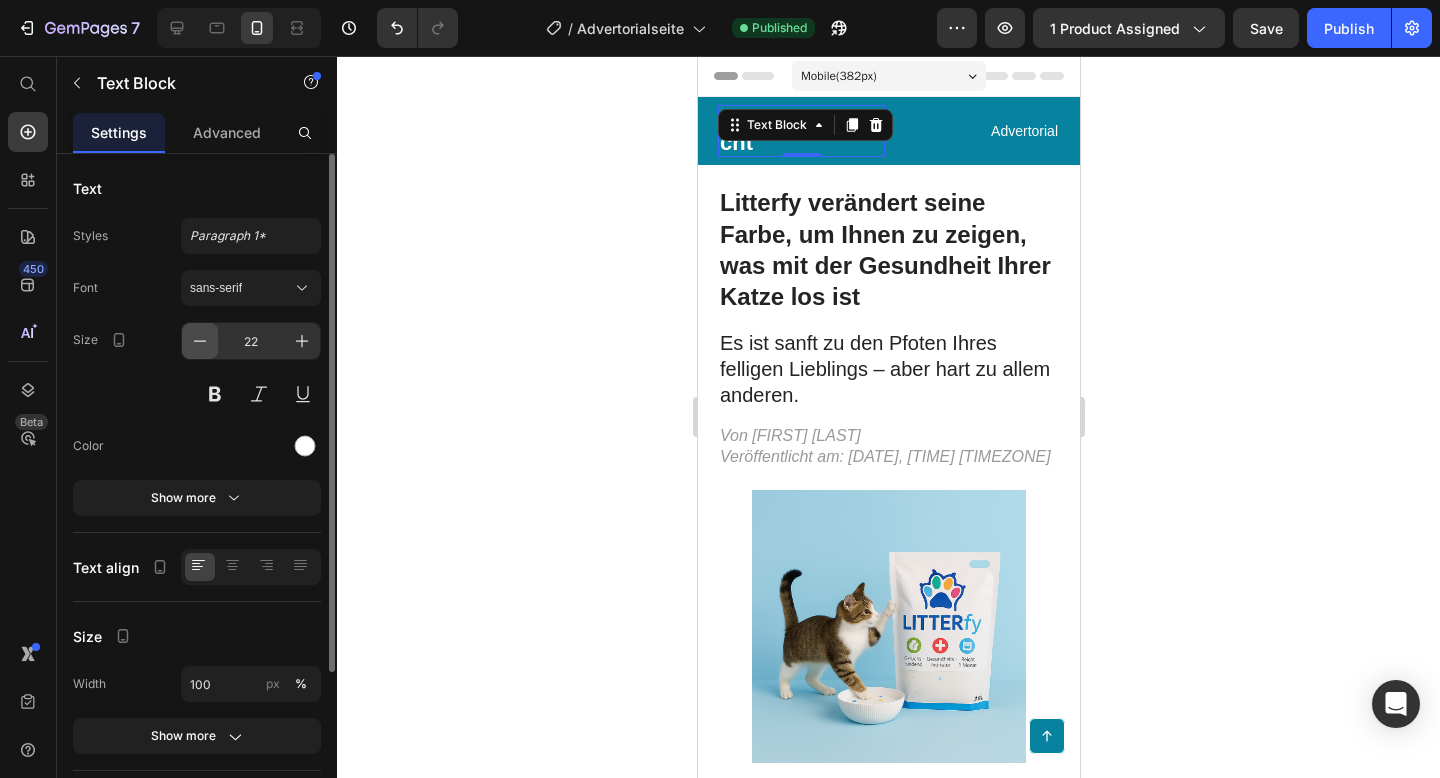 click 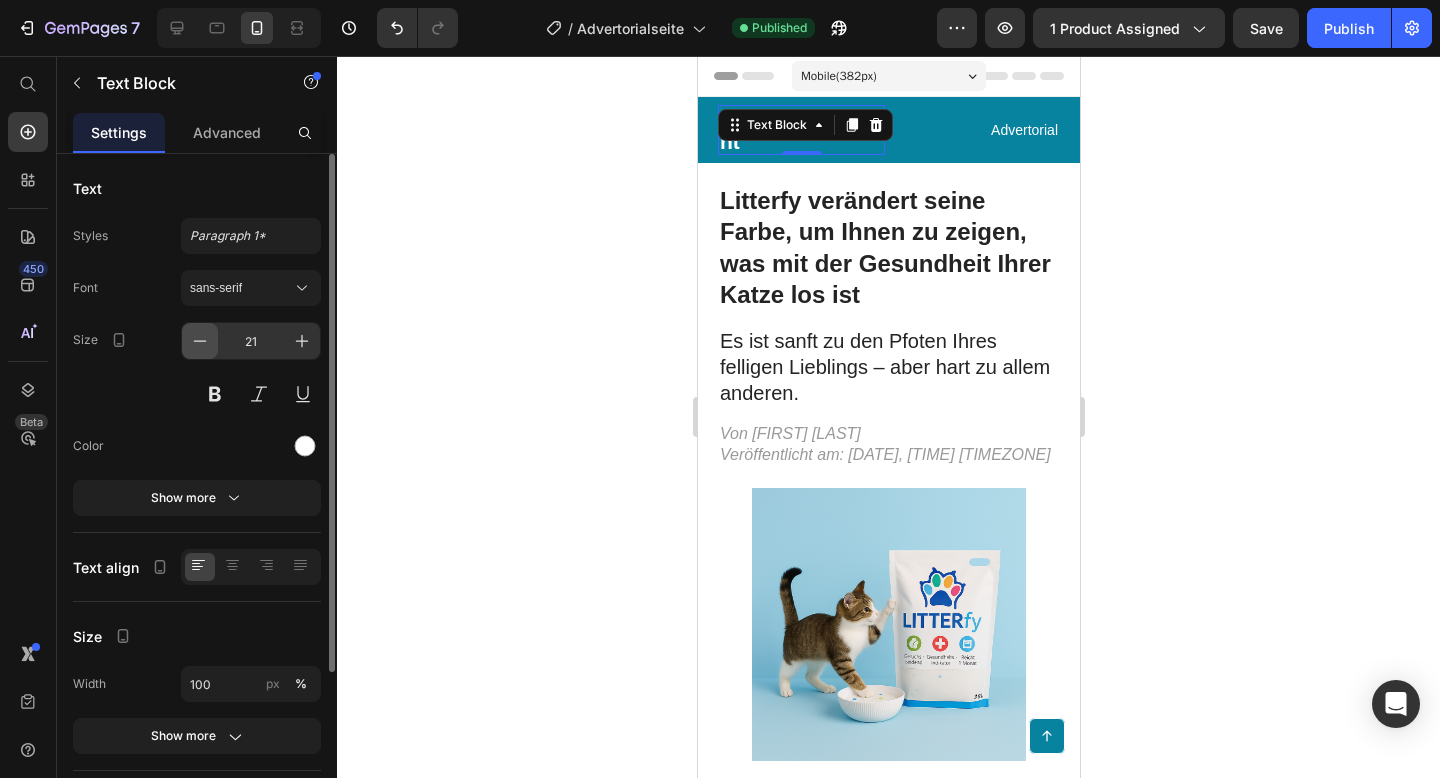click 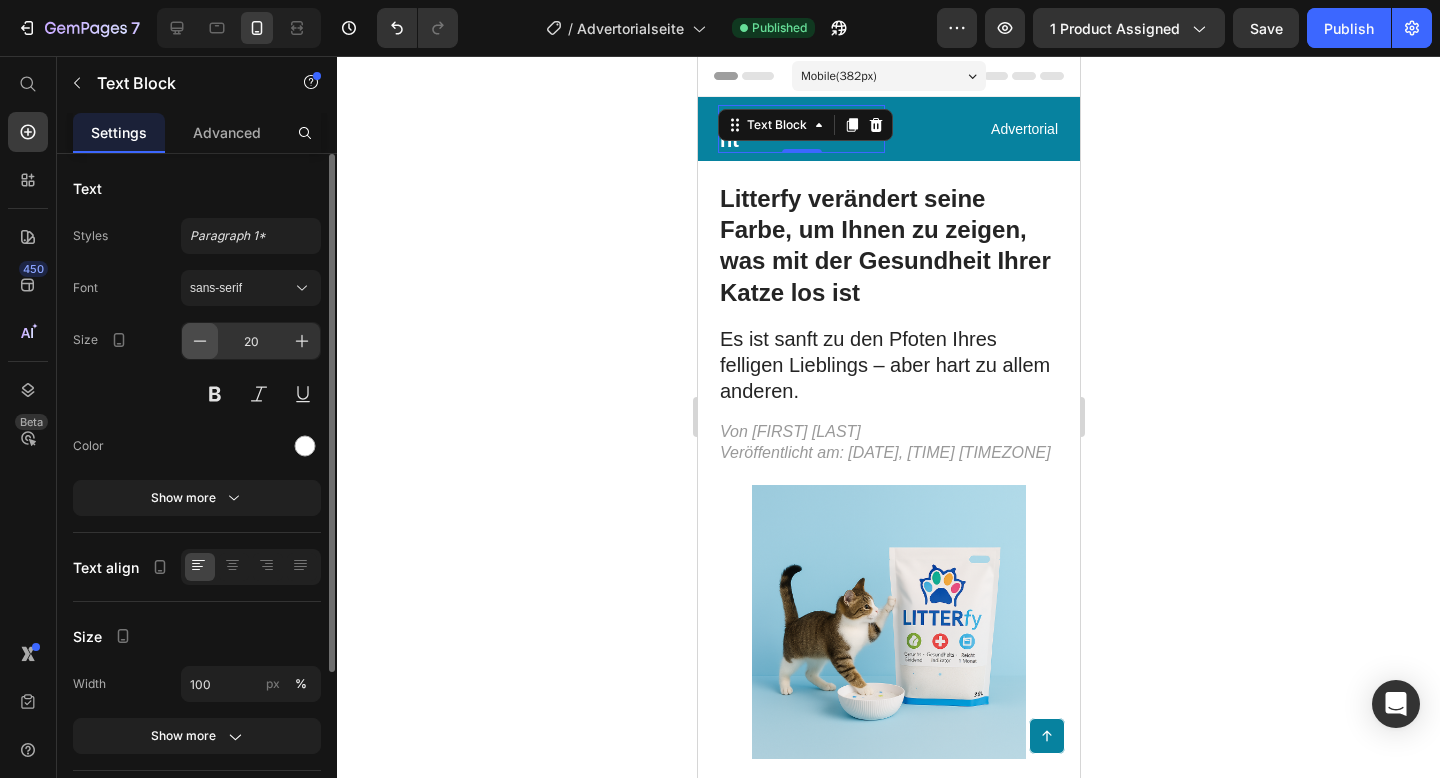 click 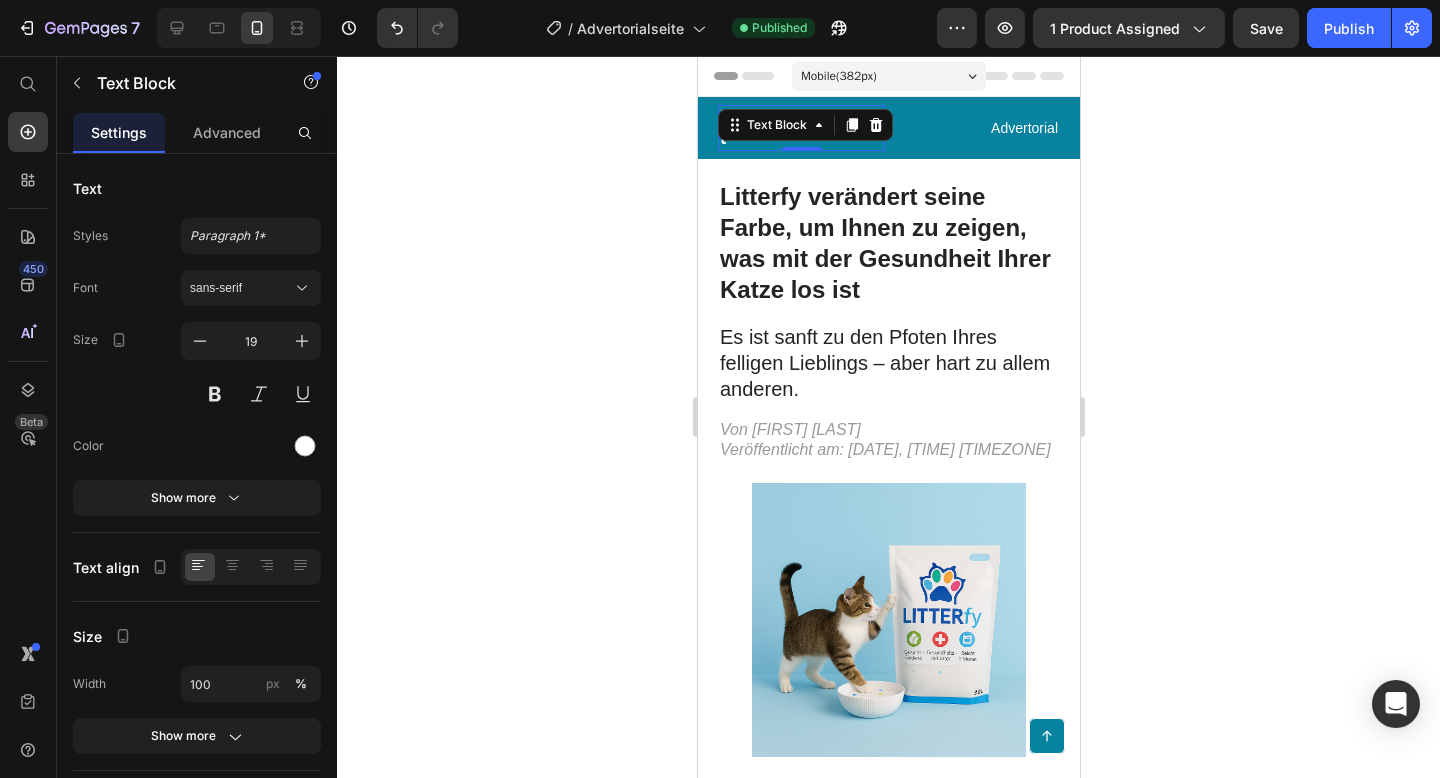 click on "Litterfy verändert seine Farbe, um Ihnen zu zeigen, was mit der Gesundheit Ihrer Katze los ist Heading Es ist sanft zu den Pfoten Ihres felligen Lieblings – aber hart zu allem anderen. Text Block Von Dilara Aktasi Veröffentlicht am: 25. März 2024, 10:00 Uhr EDT Text Block Image Es gibt viele coole Dinge da draußen, bei denen man sich fragt: Funktionieren die wirklich? In unserer Serie „Ich hab’s ausprobiert“ testen wir diese Produkte im echten Leben – und stellen fest: Ja, sie funktionieren tatsächlich.   Im Test:   Litterfy , ein kristallbasiertes Katzenstreu, die laut Hersteller die Gesundheit Ihrer Katze überwacht und dabei weniger Abfall produziert.   Die Testerin:  Dilara Aktasi, eine Redakteurin, die ein bisschen zu sehr von ihrer Katze besessen ist. Text Block   Klar ist also: Meine Katze ist nur das Beste vom Besten gewohnt – aber ein Problem hatten wir beide immer, und das war ihre Streu.   Litterfy Text Block Image   Aber warum dieses Farbwechsel-Feature?     Text Block" at bounding box center [888, 1767] 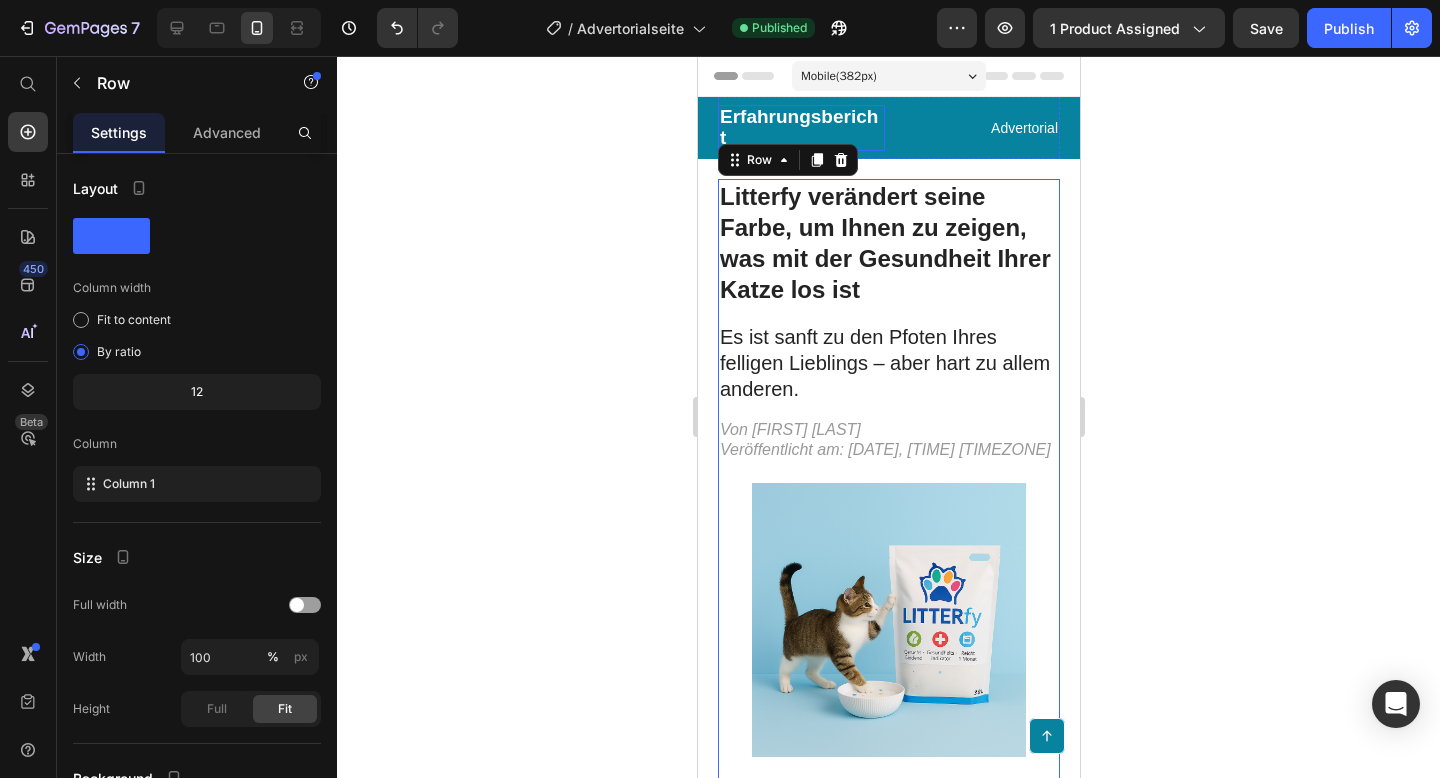click on "Erfahrungsbericht" at bounding box center [800, 128] 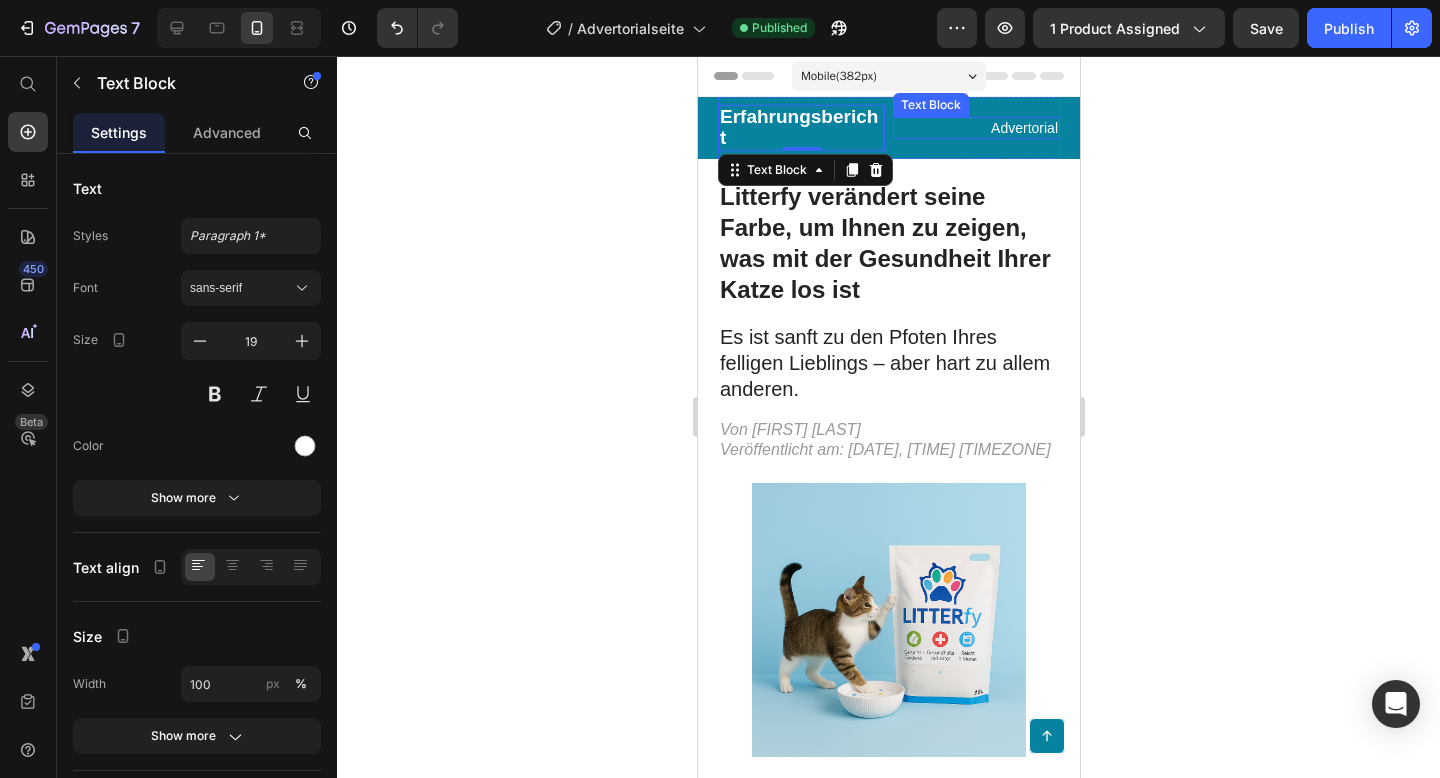 click on "Advertorial" at bounding box center [975, 128] 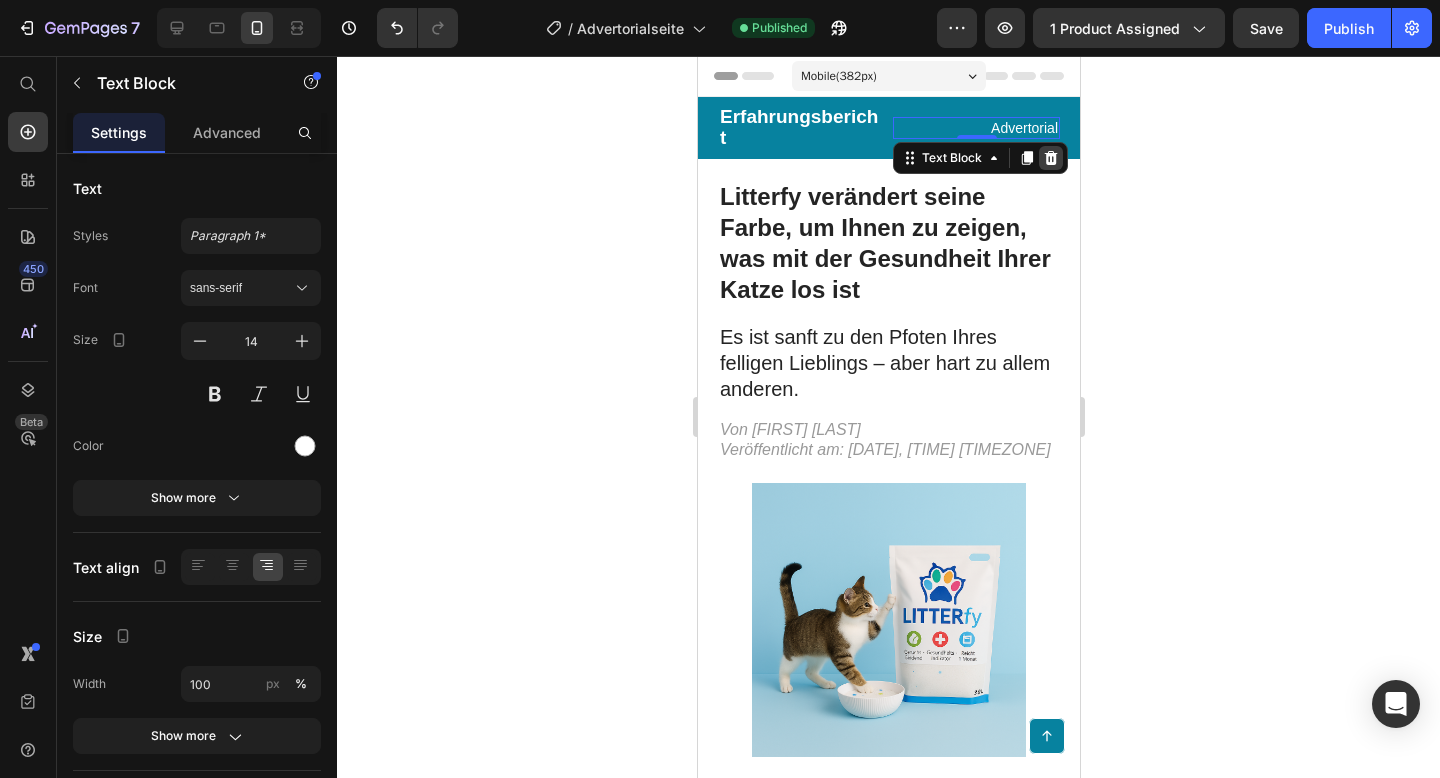 click 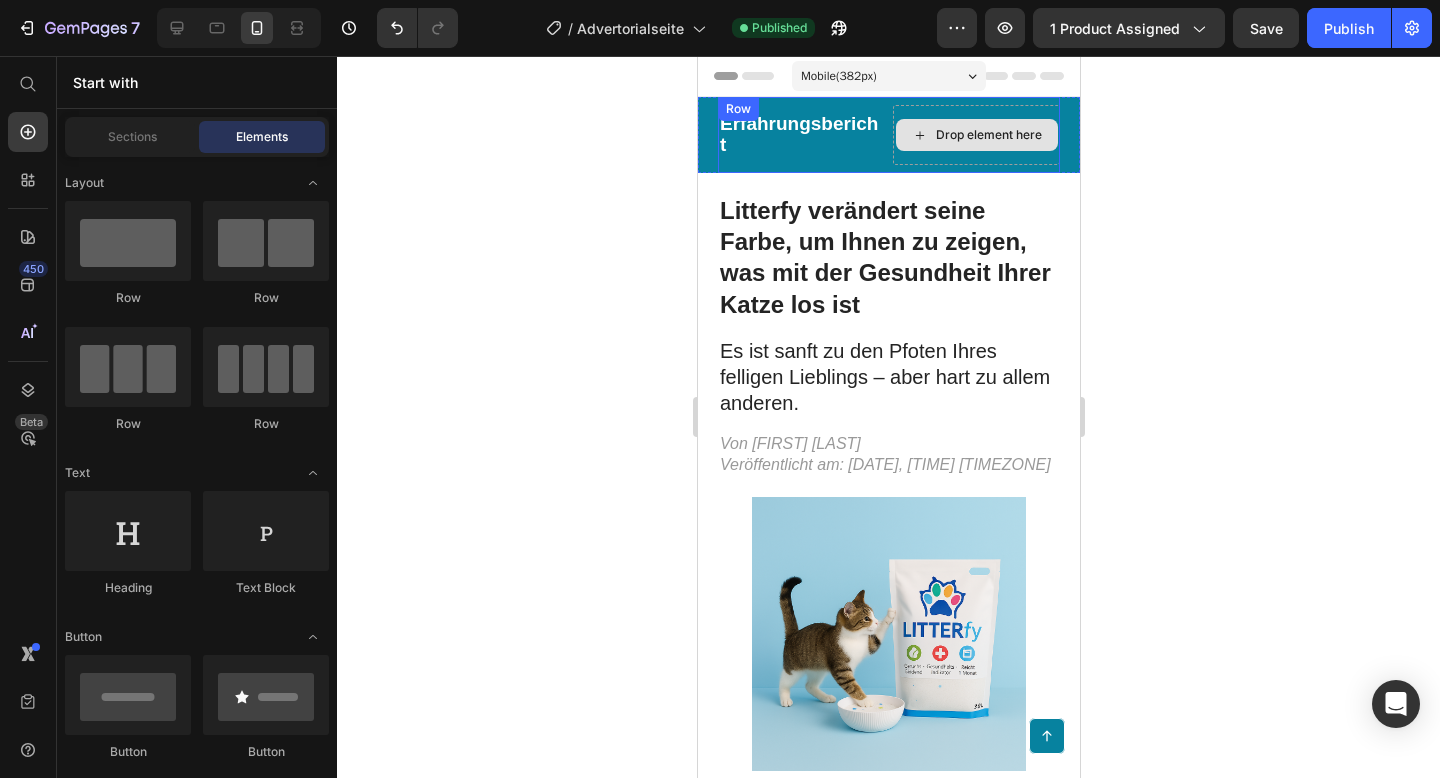click on "Drop element here" at bounding box center (976, 135) 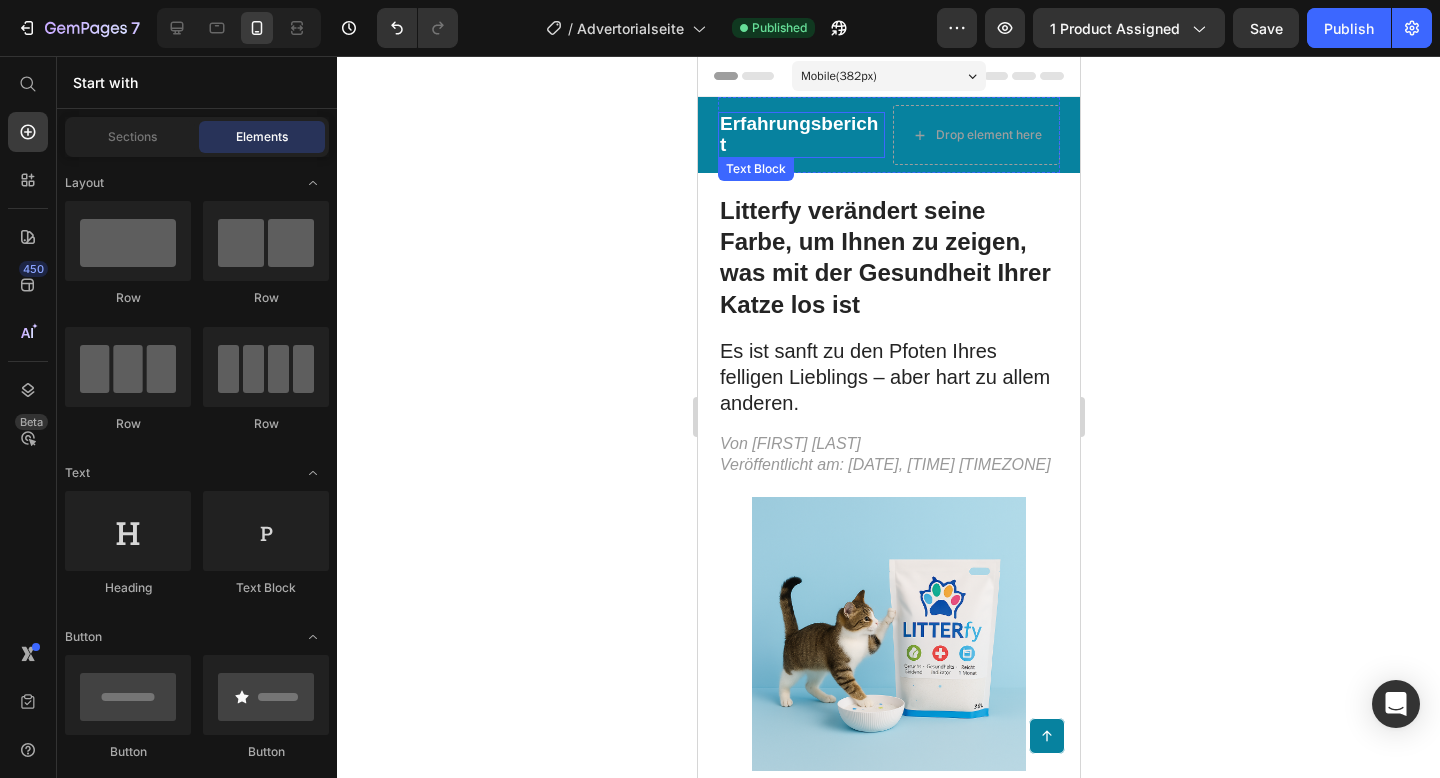 click on "Erfahrungsbericht" at bounding box center [800, 135] 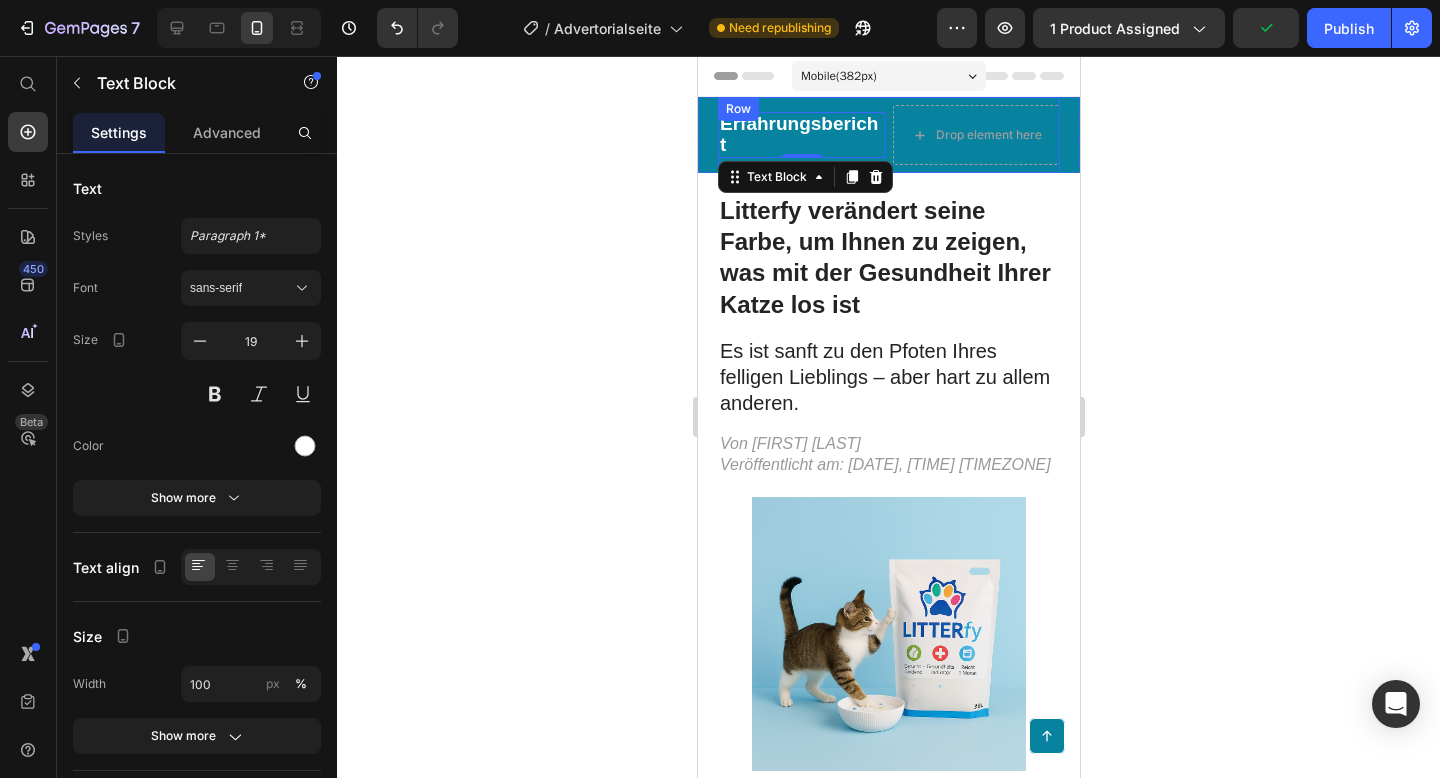 click on "Erfahrungsbericht Text Block   0
Drop element here Row" at bounding box center (888, 135) 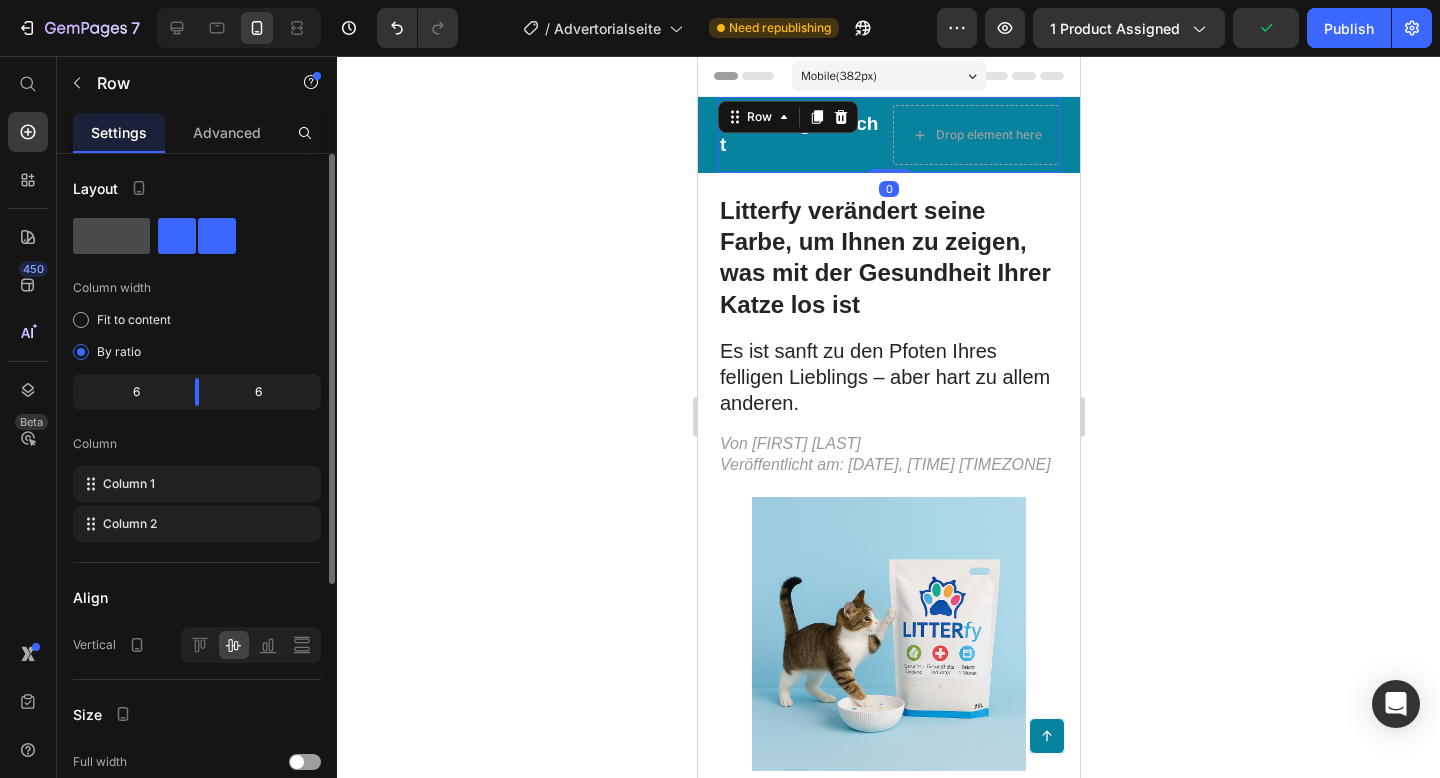 click 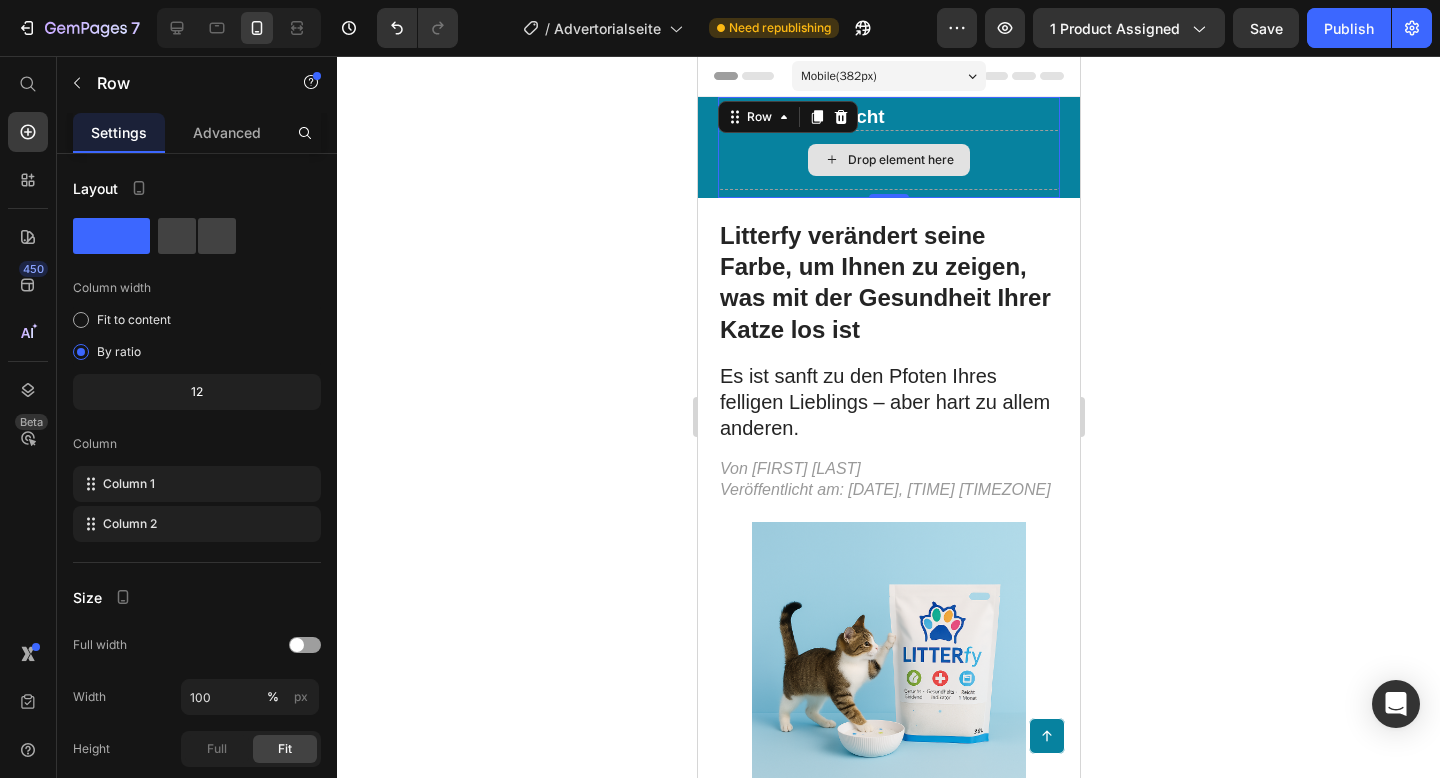 click on "Drop element here" at bounding box center [888, 160] 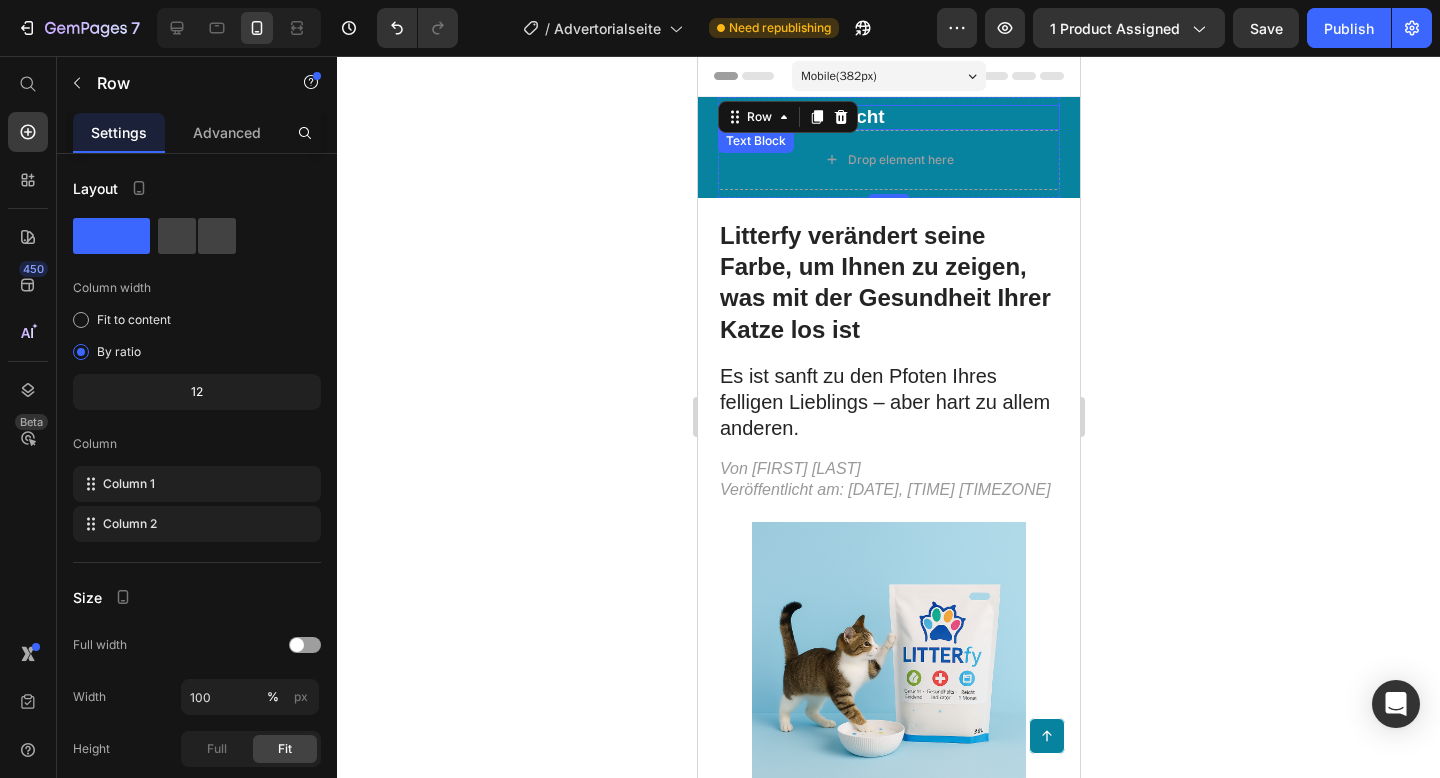 click on "Erfahrungsbericht" at bounding box center (888, 117) 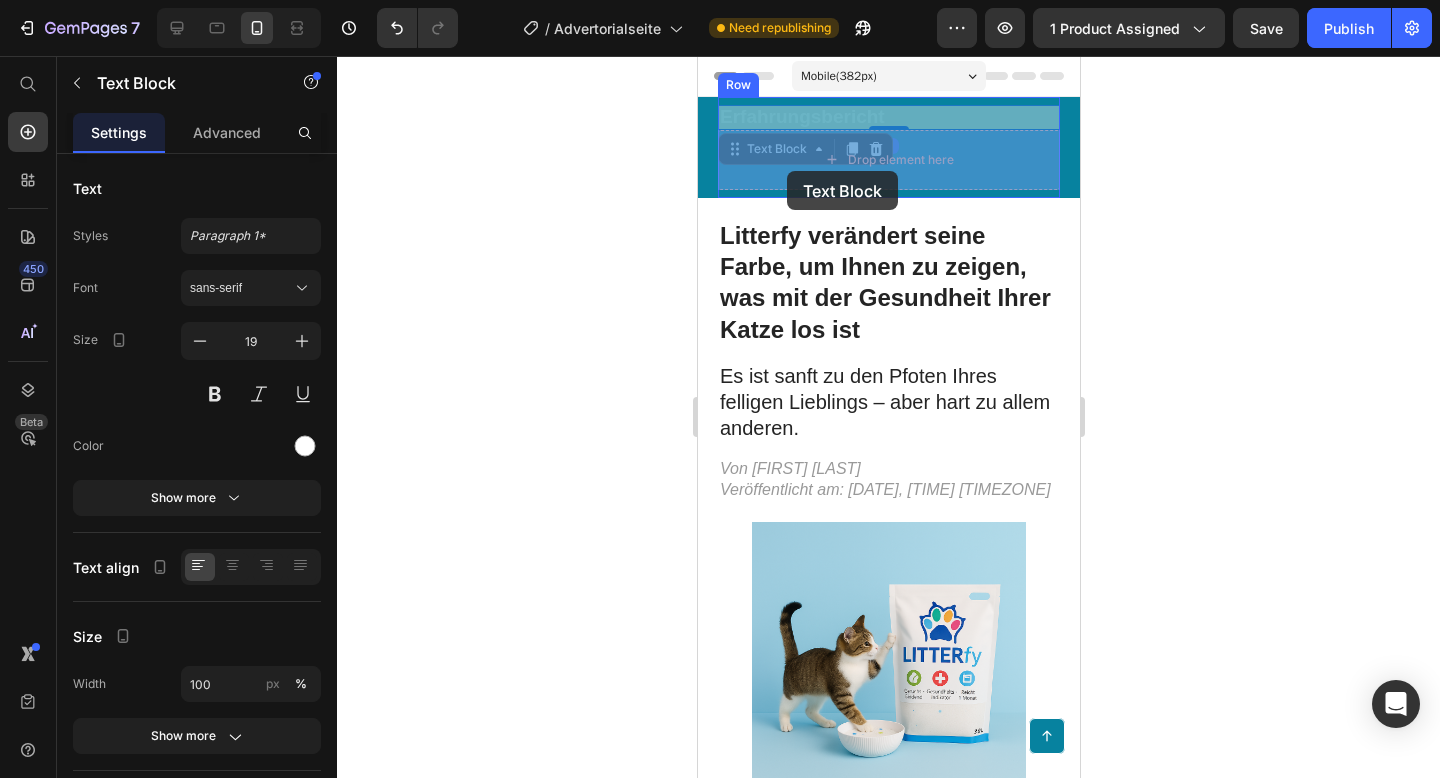 drag, startPoint x: 732, startPoint y: 148, endPoint x: 786, endPoint y: 171, distance: 58.694122 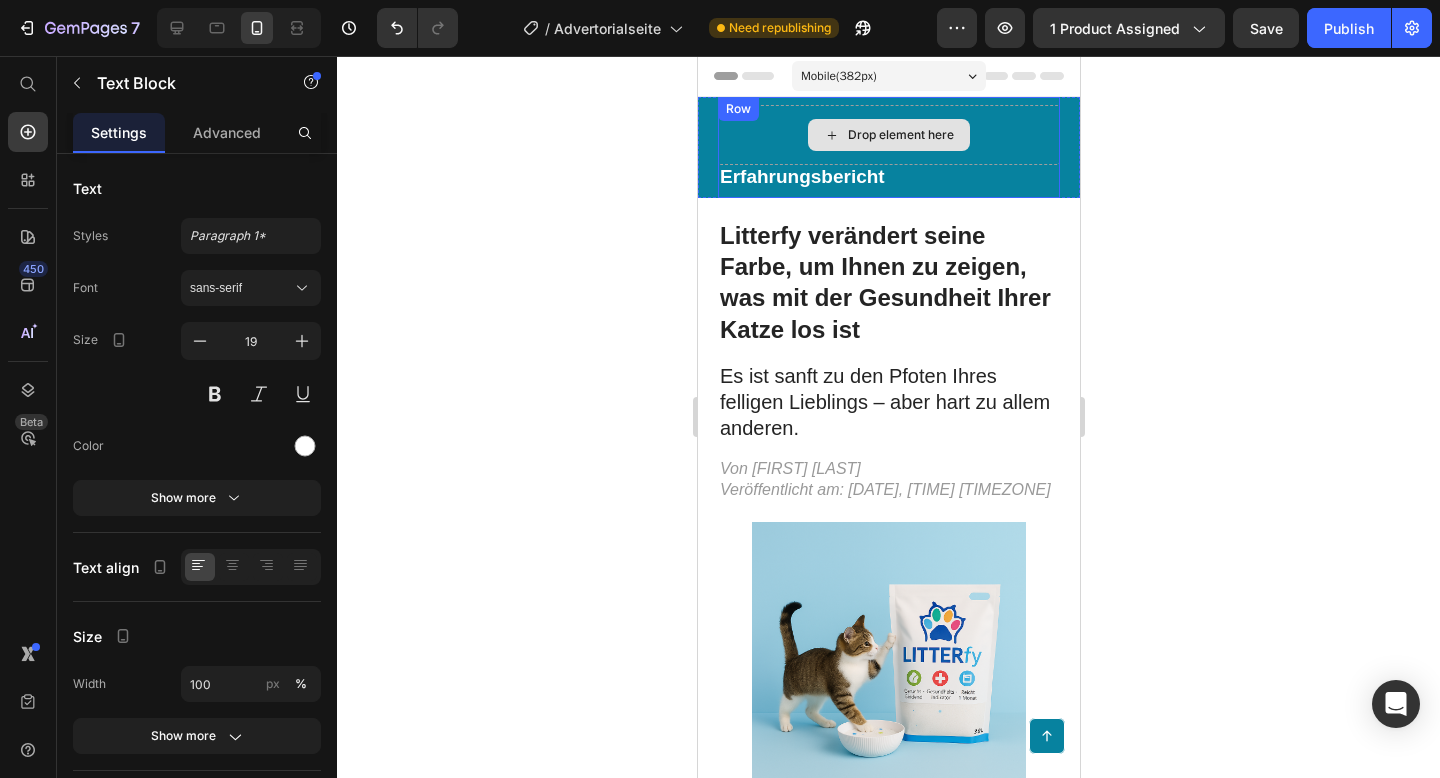 click on "Drop element here" at bounding box center [888, 135] 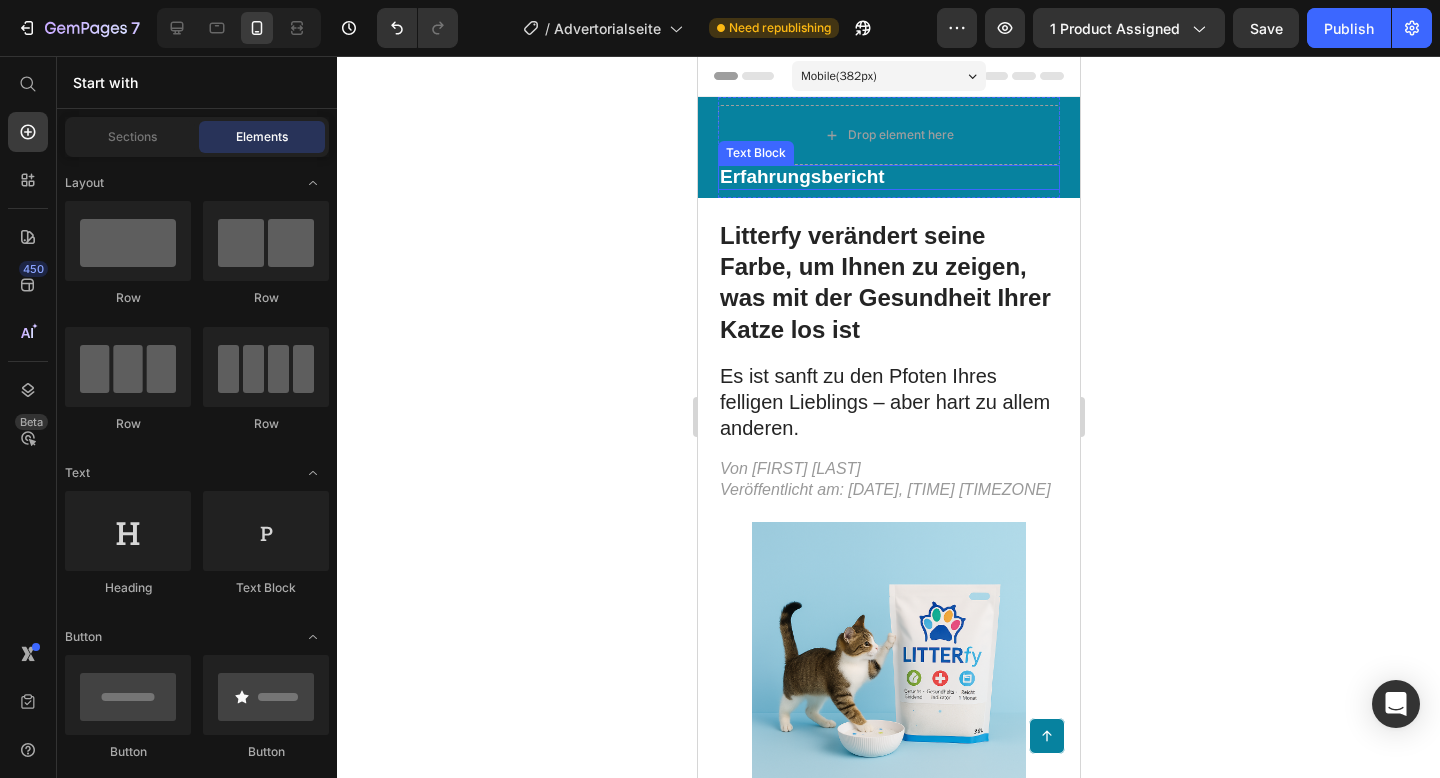click on "Erfahrungsbericht" at bounding box center [888, 177] 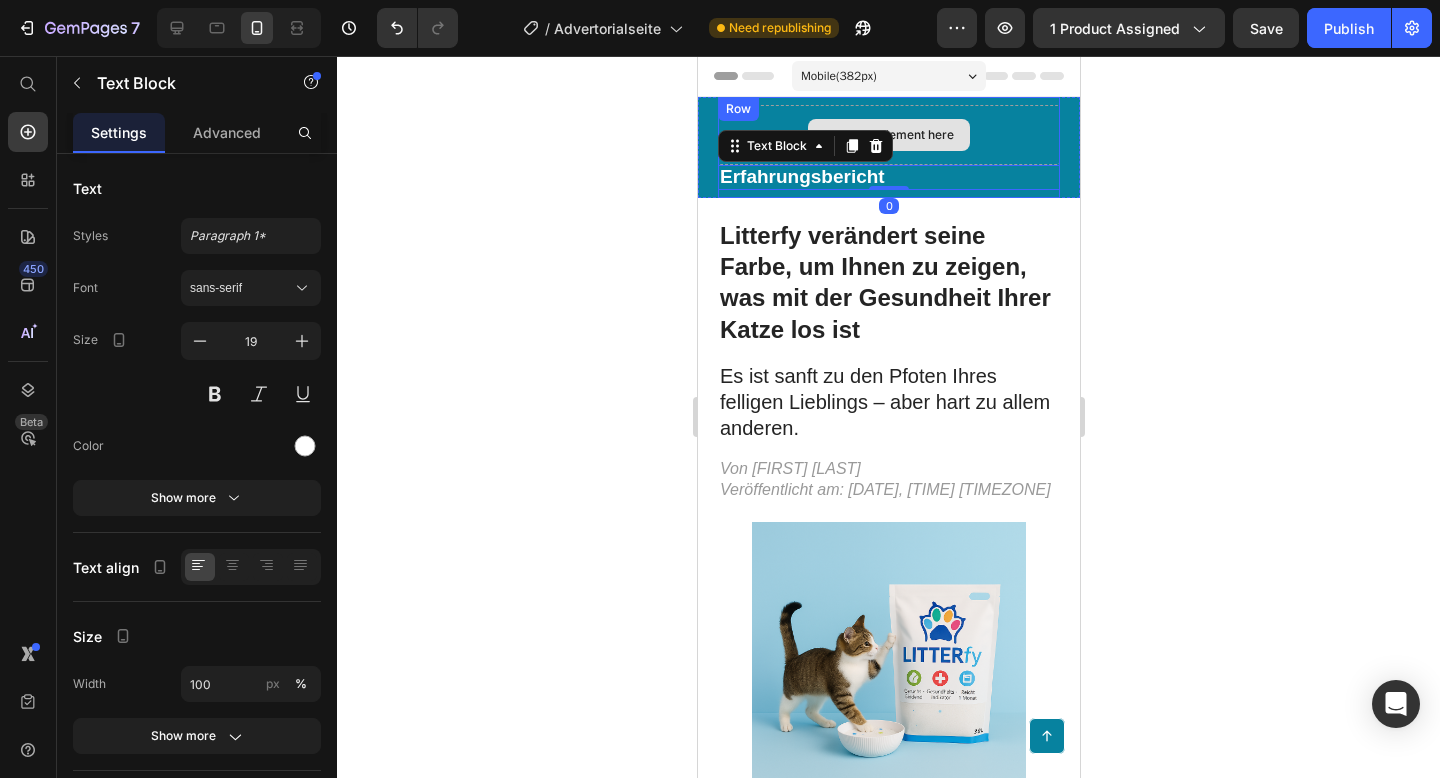 click on "Drop element here" at bounding box center [888, 135] 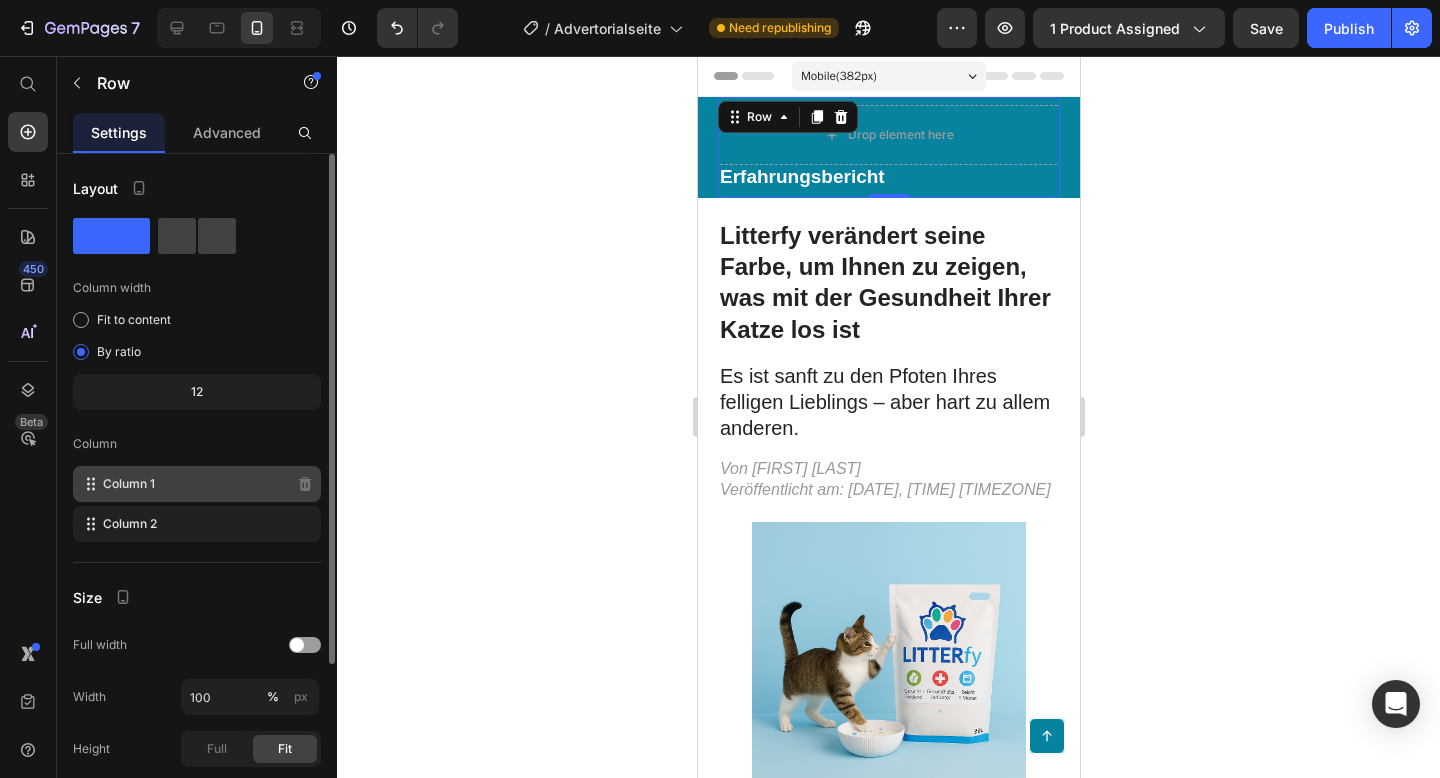type 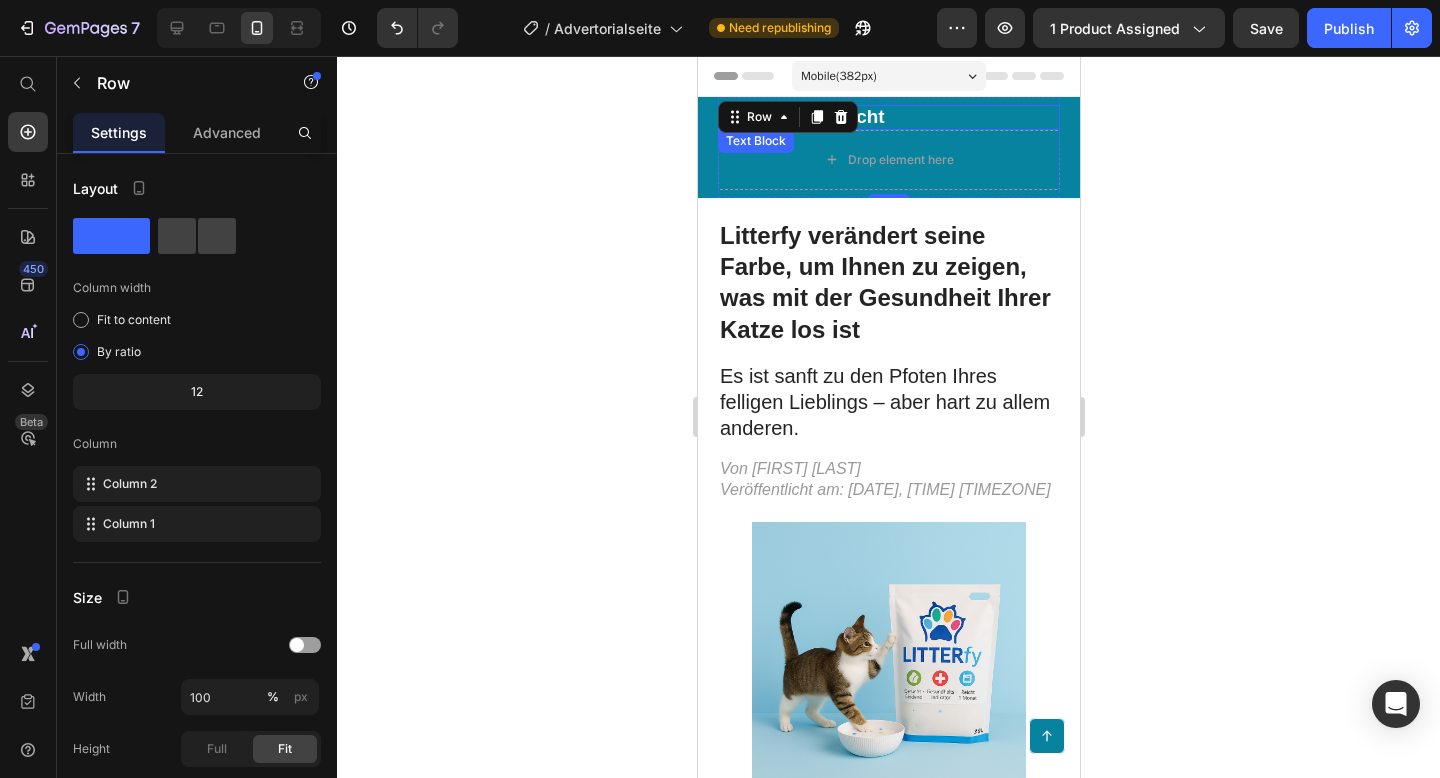 click on "Erfahrungsbericht" at bounding box center (888, 117) 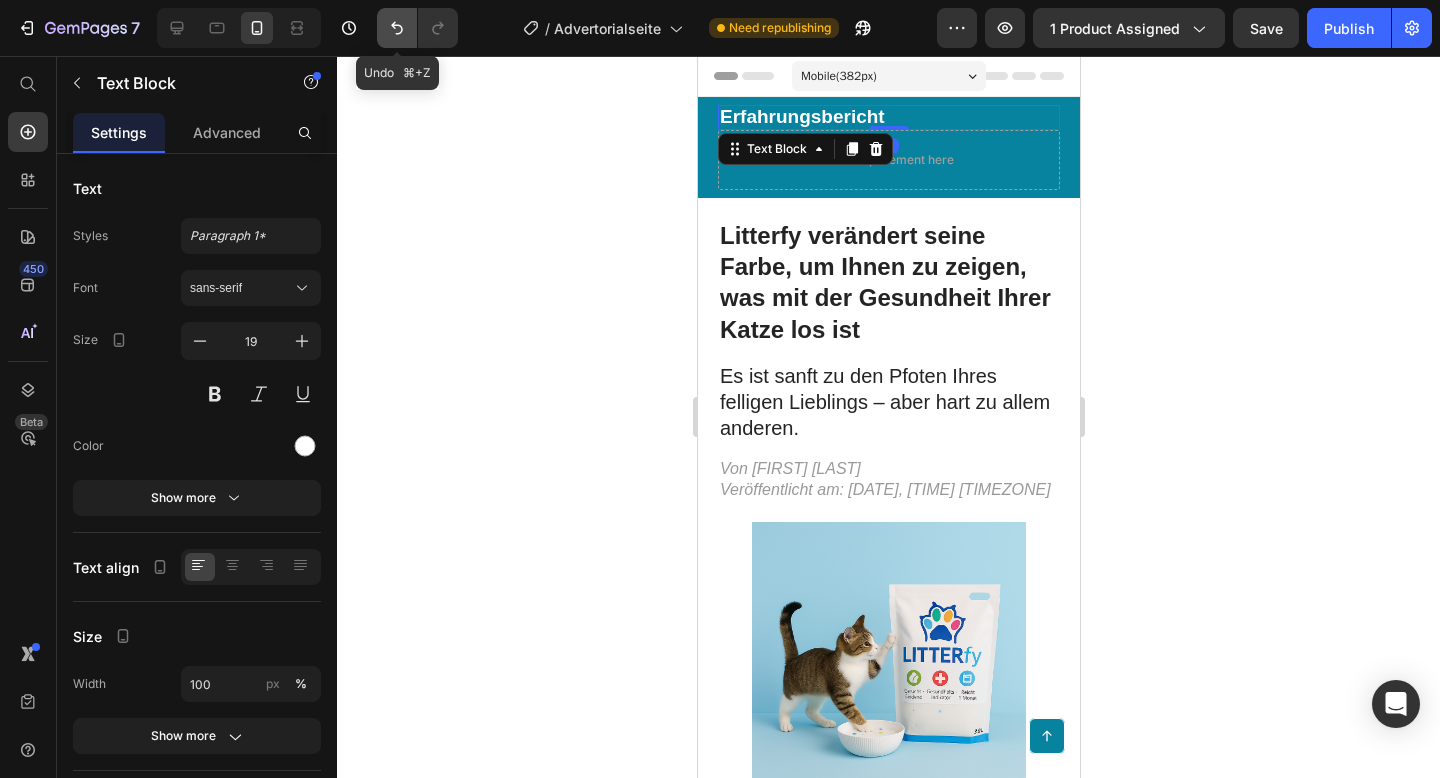 click 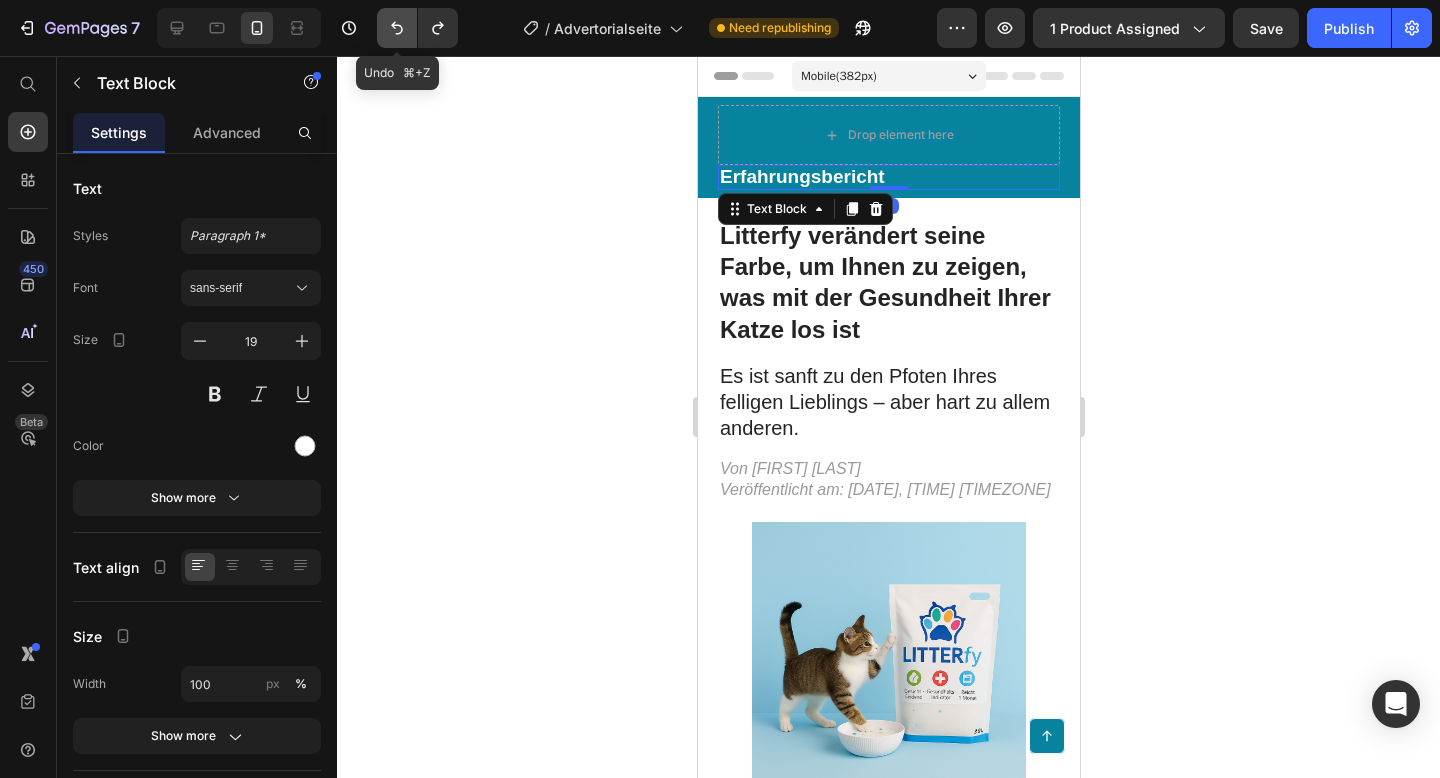 click 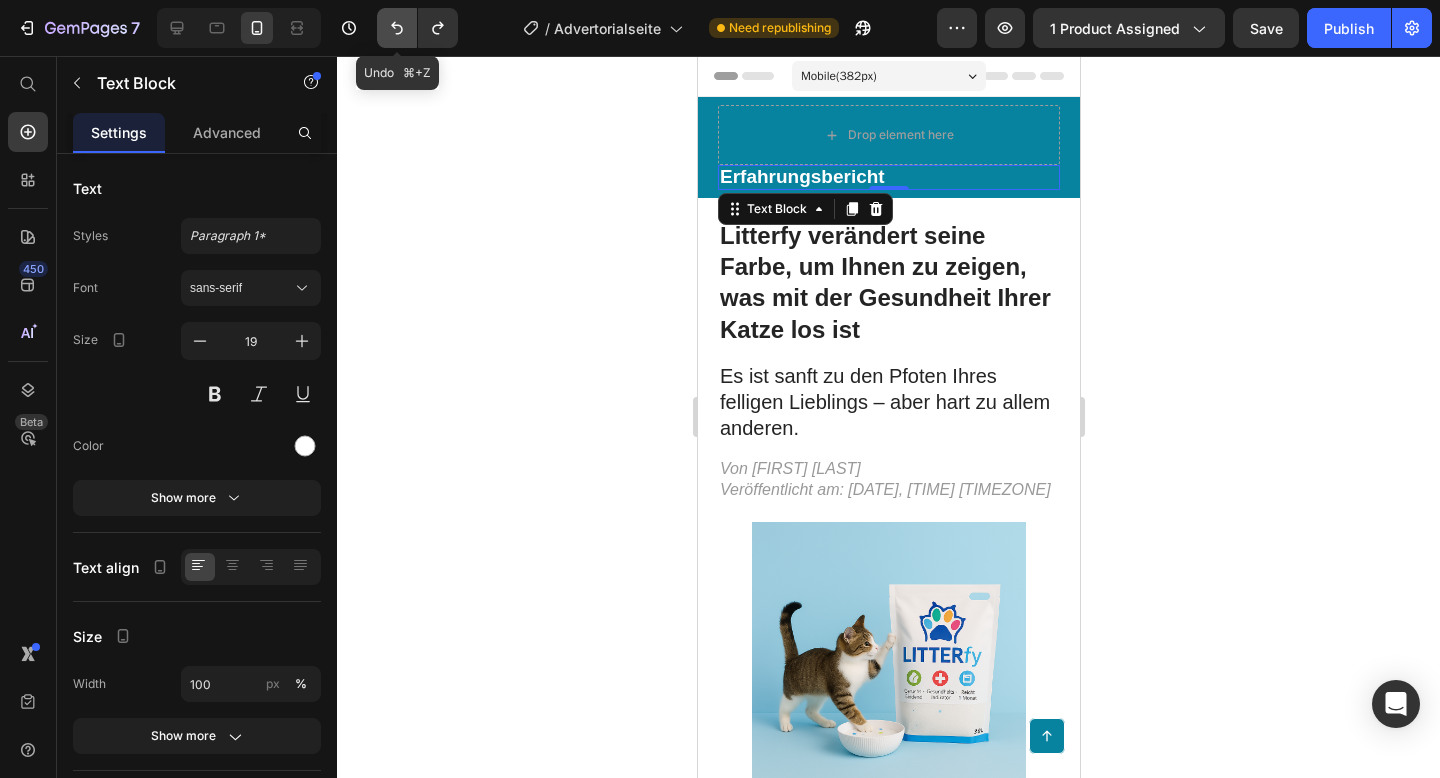 click 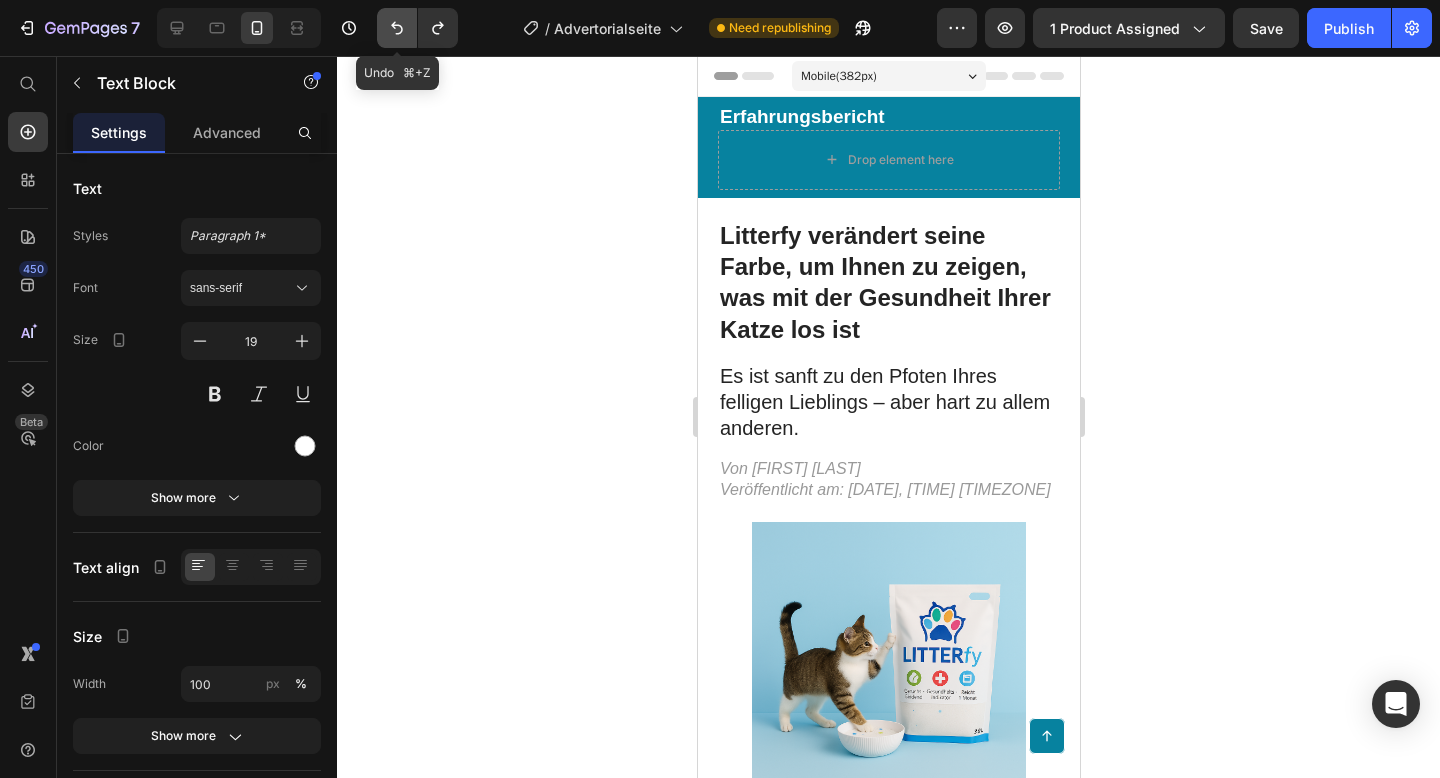 click 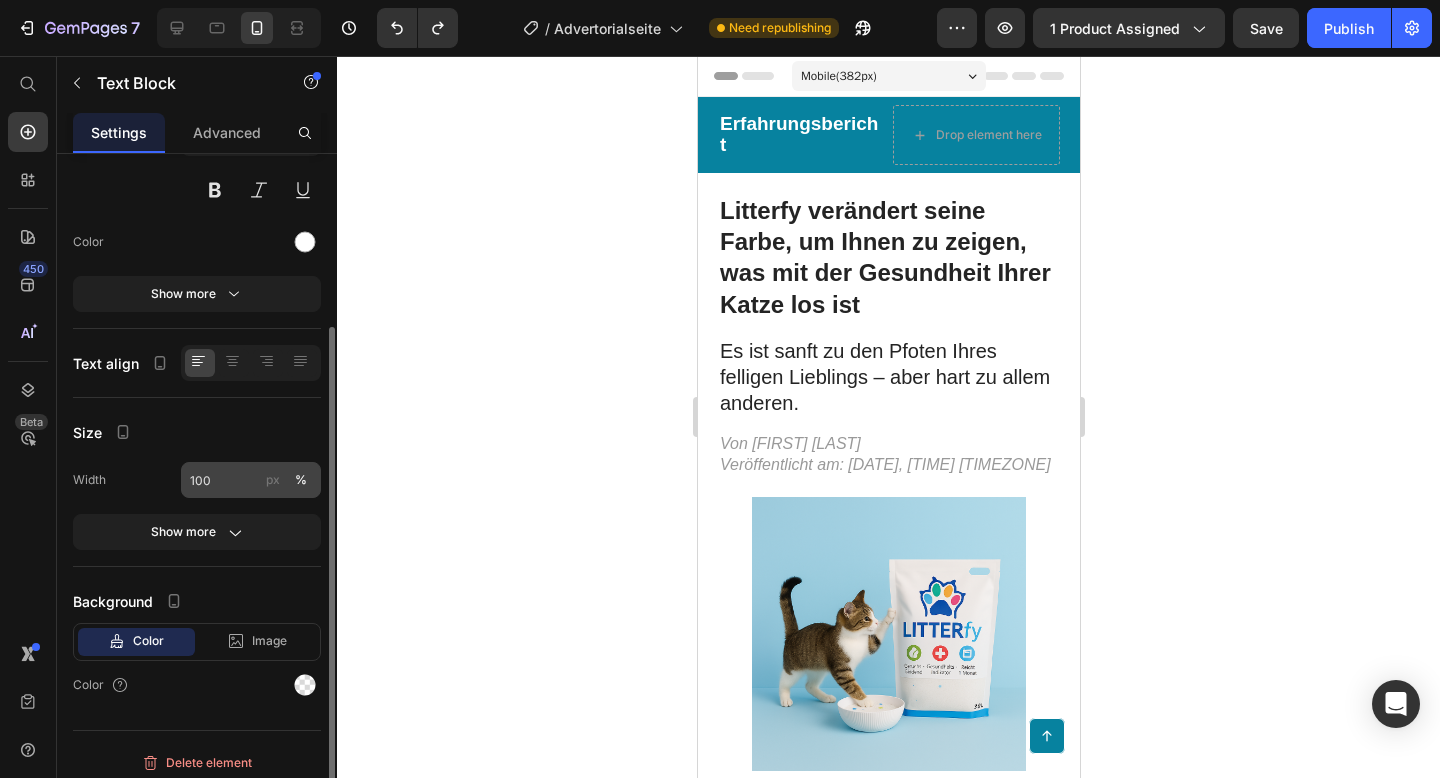 scroll, scrollTop: 214, scrollLeft: 0, axis: vertical 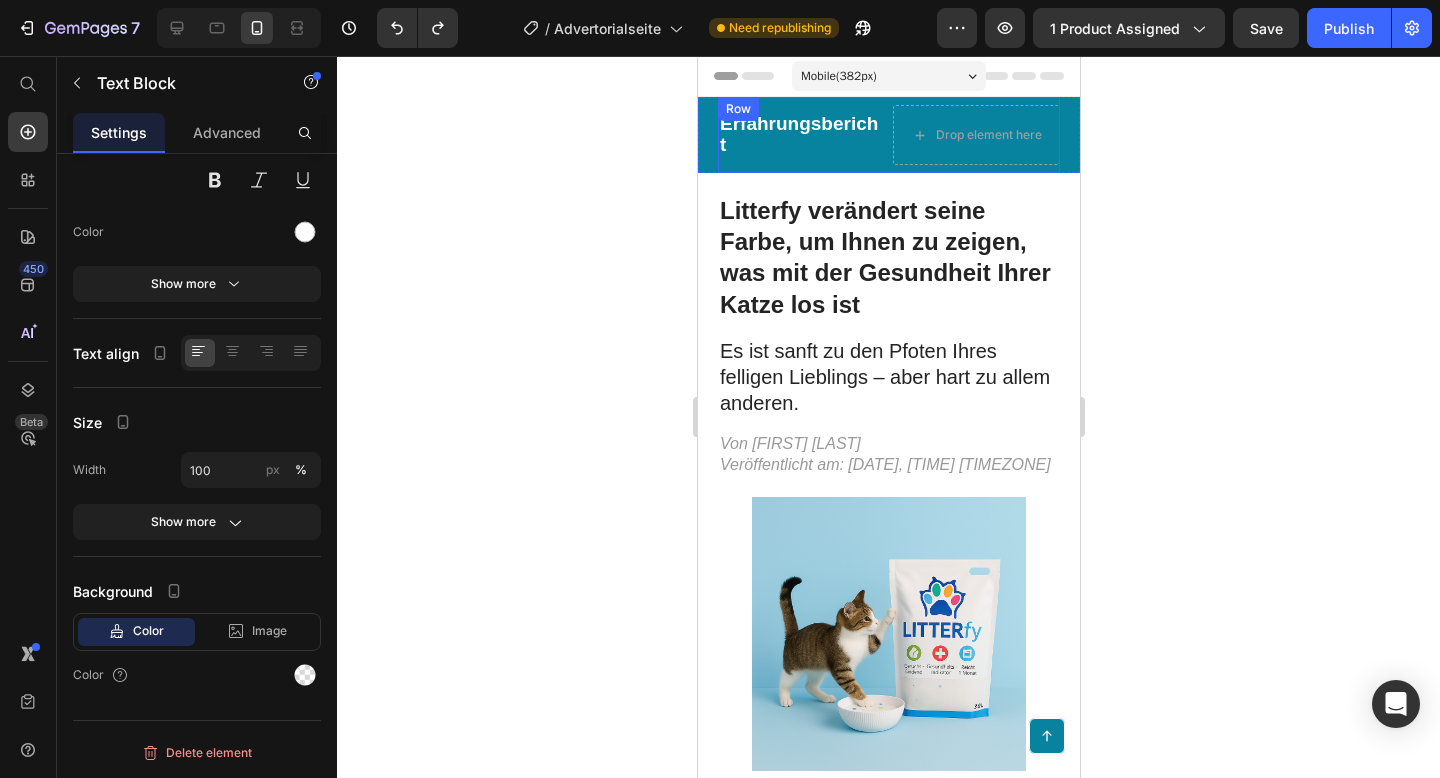 click on "Erfahrungsbericht Text Block" at bounding box center (800, 135) 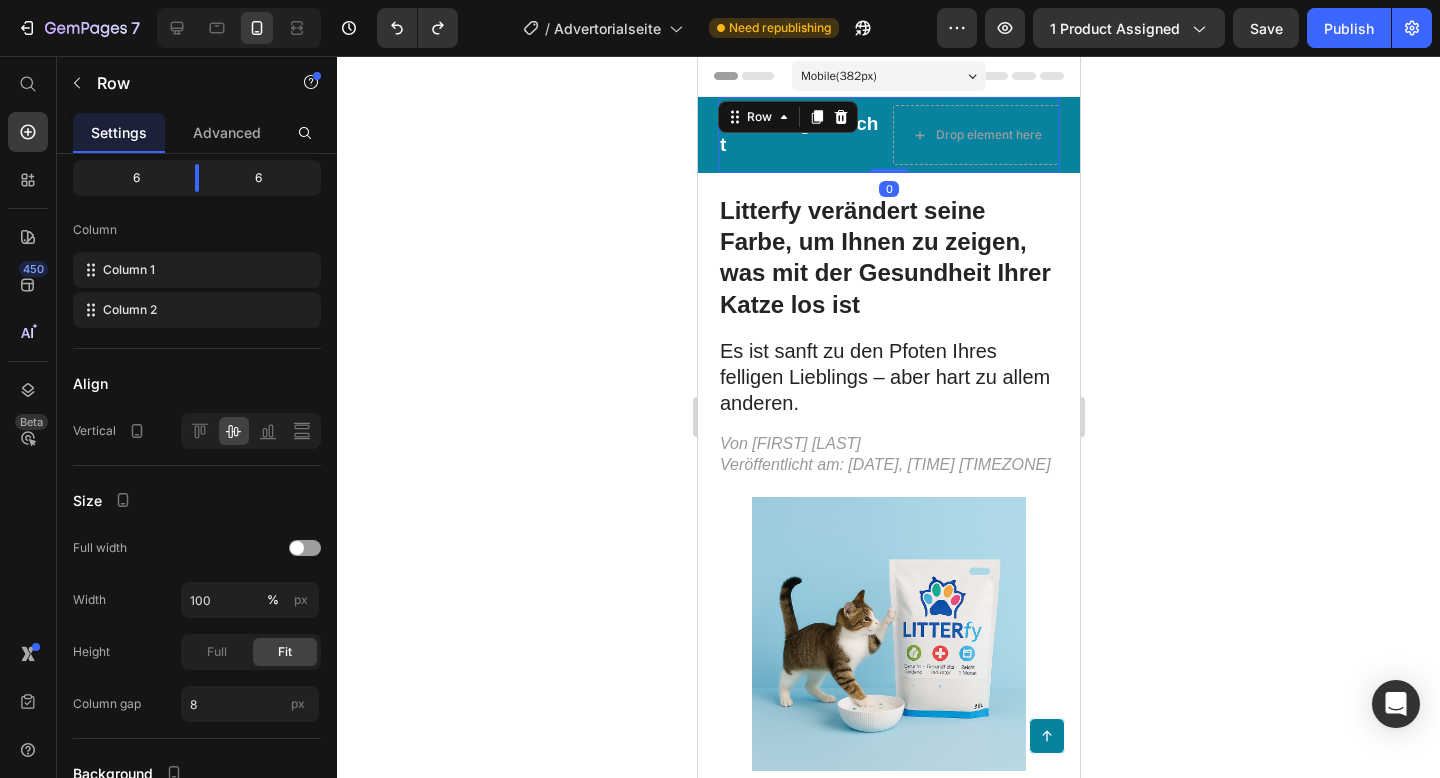 scroll, scrollTop: 0, scrollLeft: 0, axis: both 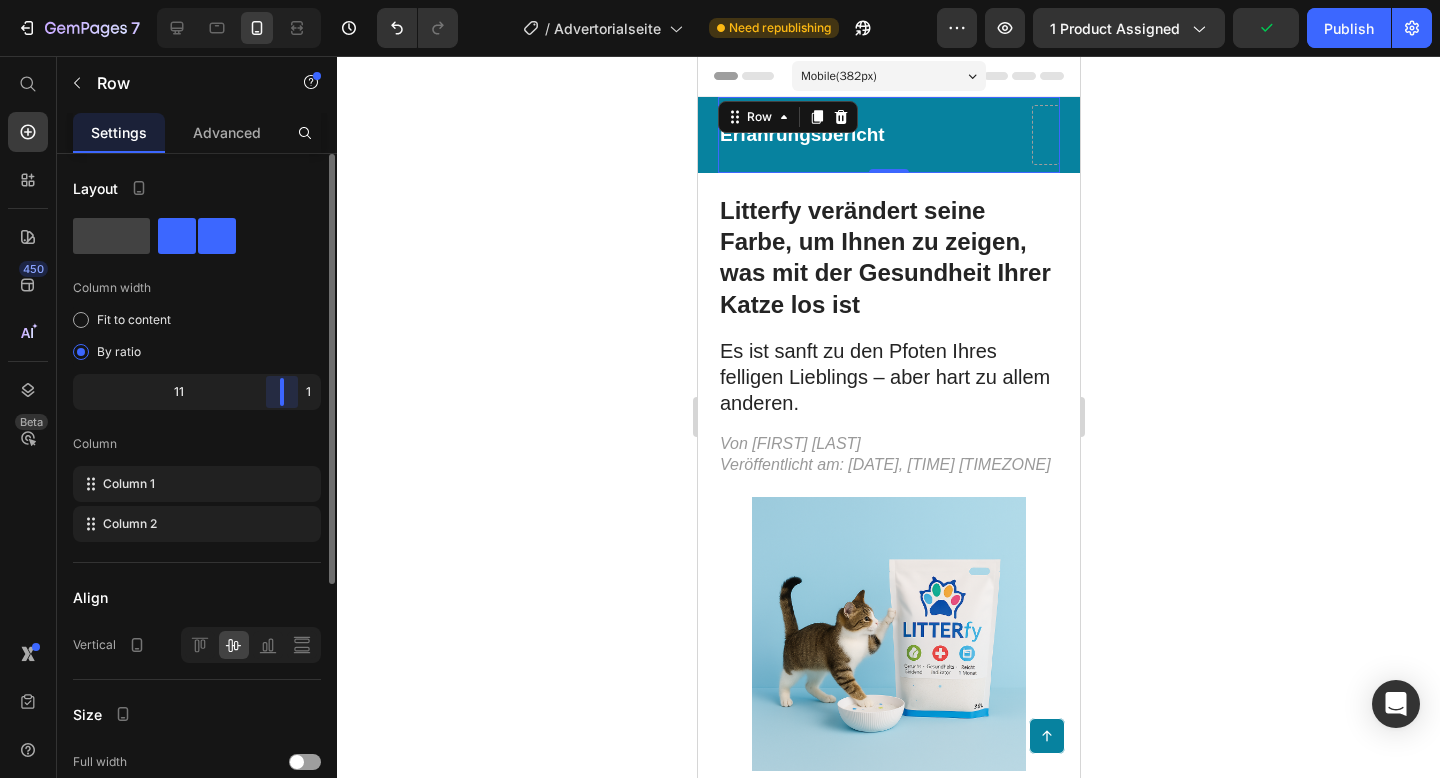 drag, startPoint x: 200, startPoint y: 399, endPoint x: 307, endPoint y: 391, distance: 107.298645 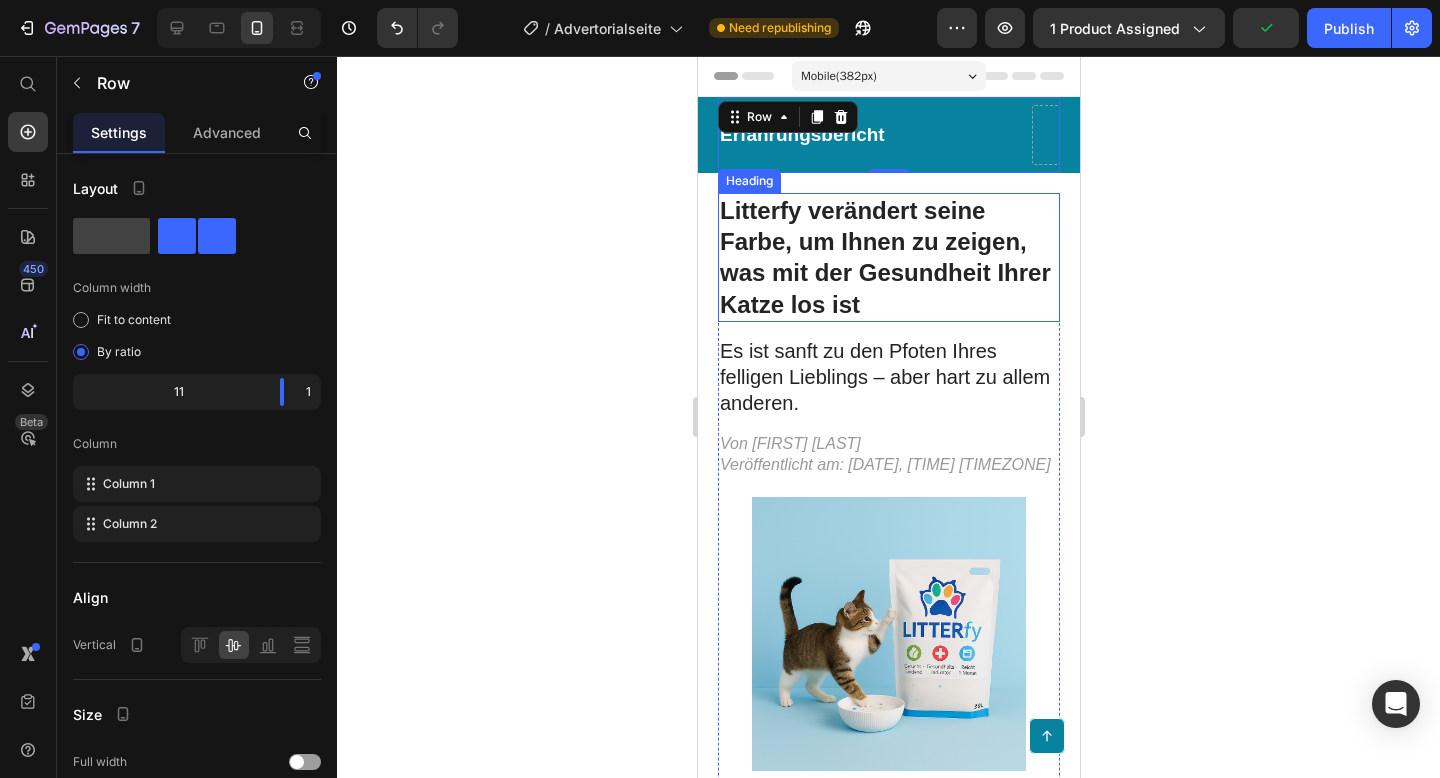 click on "Litterfy verändert seine Farbe, um Ihnen zu zeigen, was mit der Gesundheit Ihrer Katze los ist" at bounding box center (888, 257) 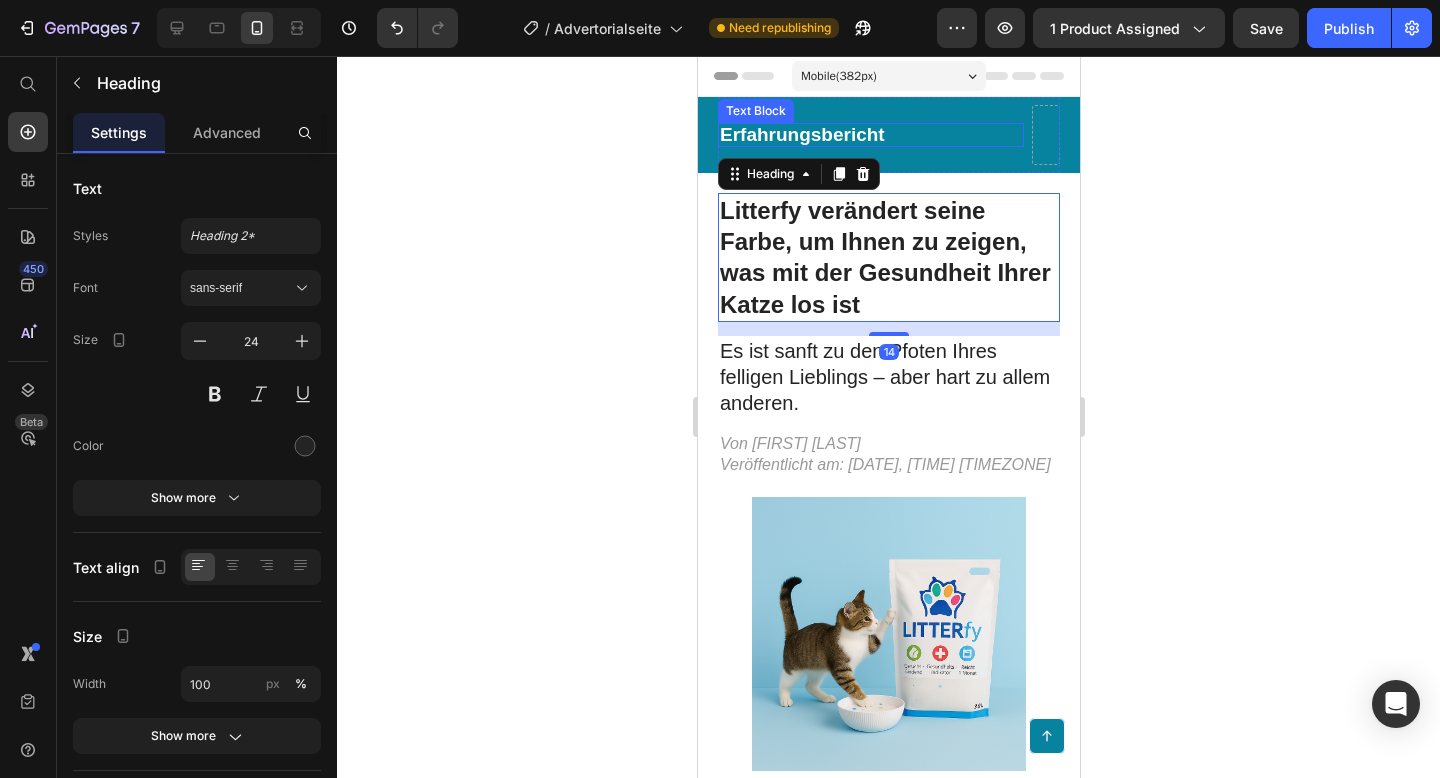click on "Erfahrungsbericht" at bounding box center [870, 135] 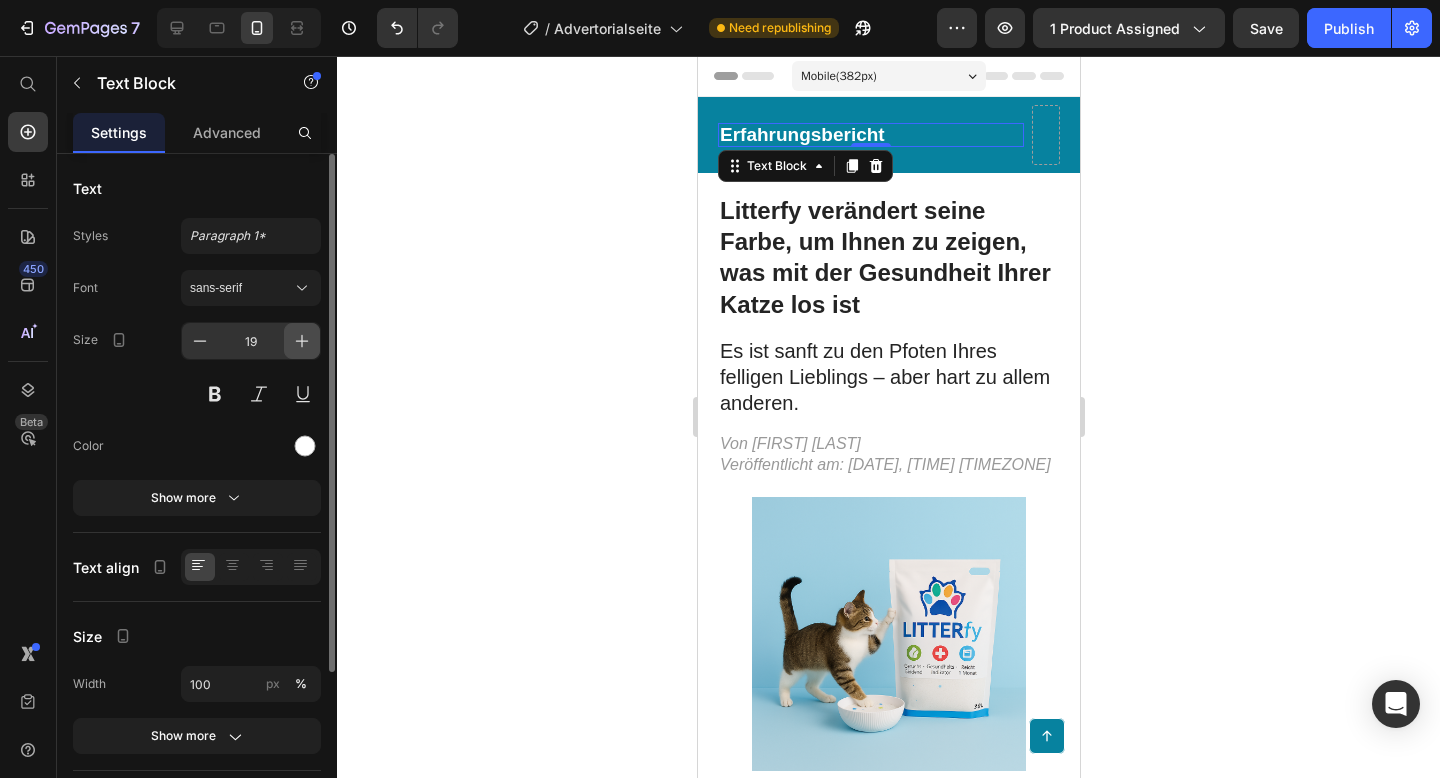 click at bounding box center (302, 341) 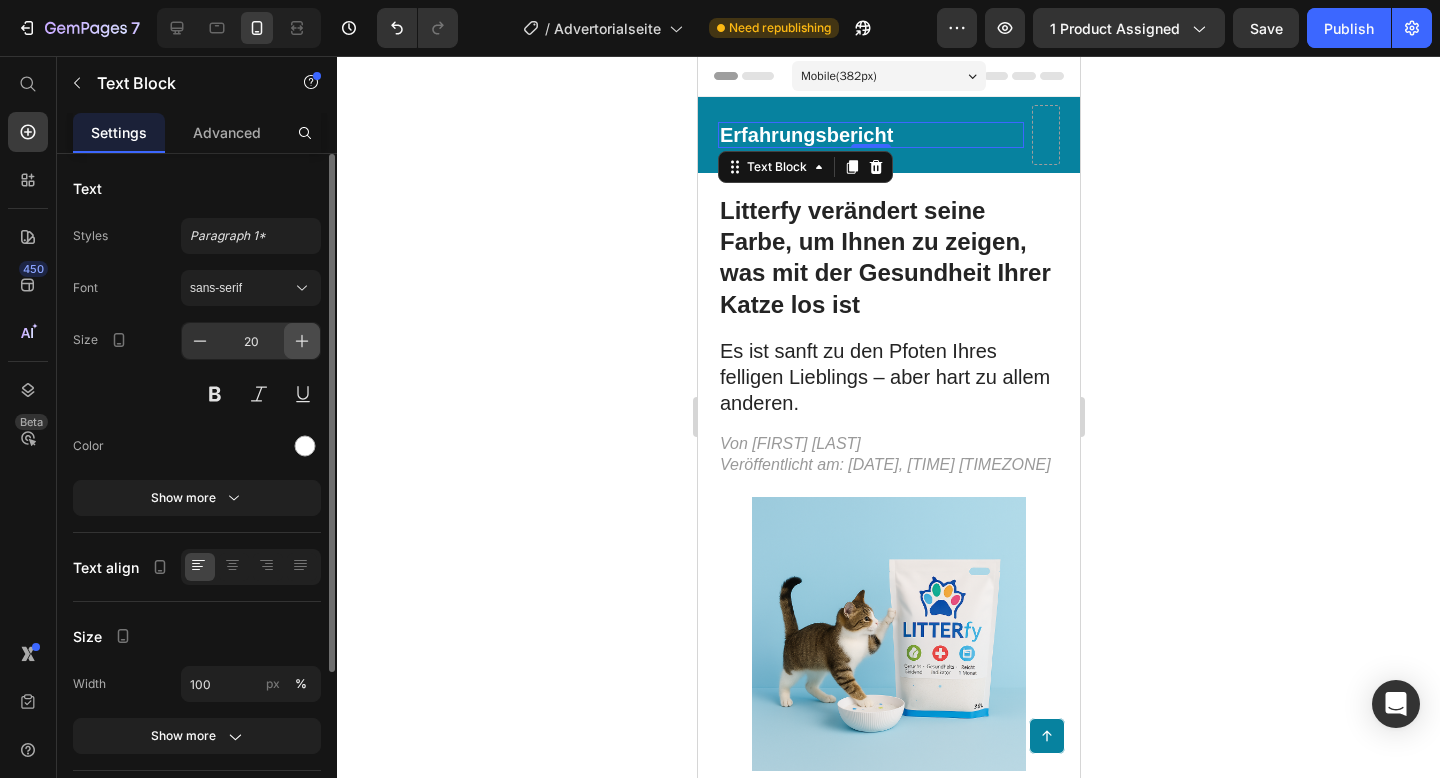 click at bounding box center [302, 341] 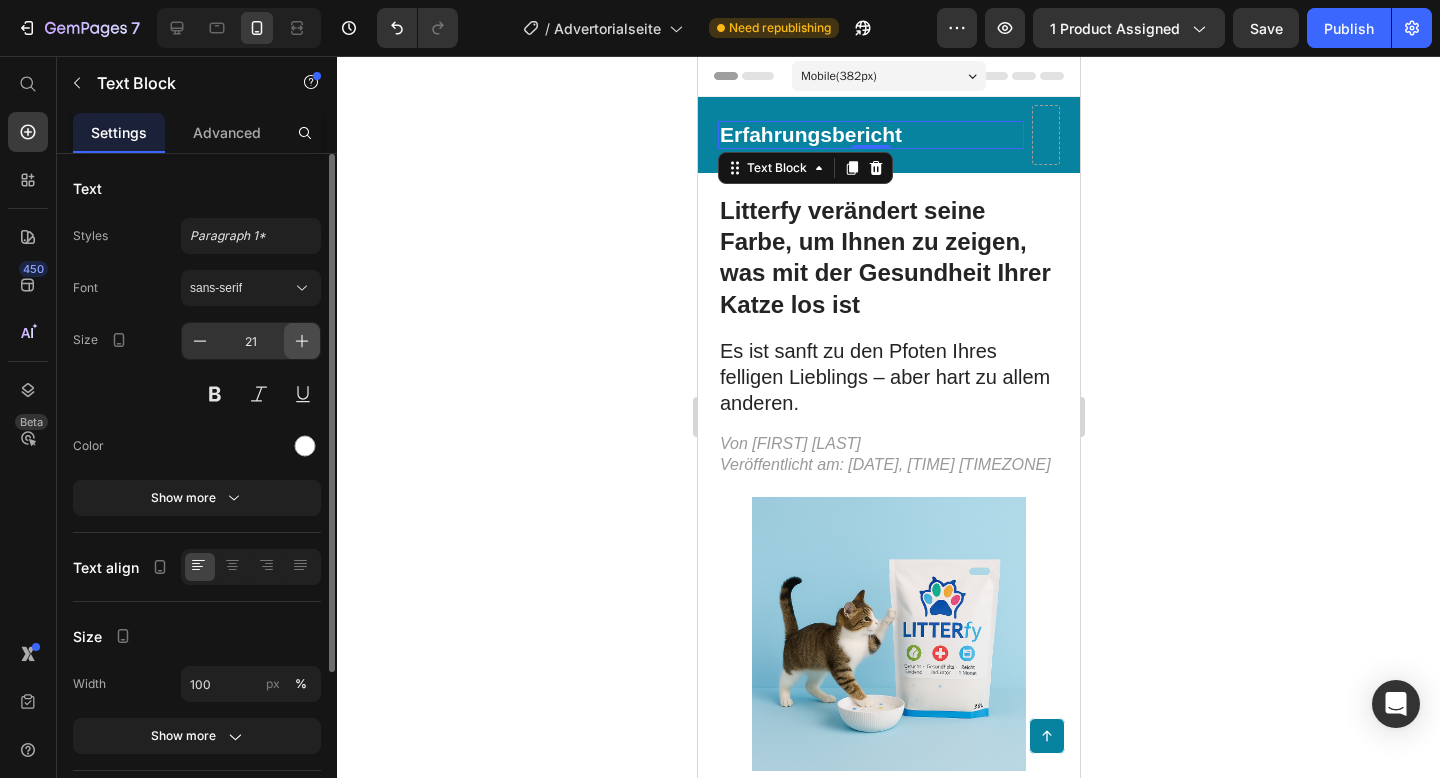 click at bounding box center (302, 341) 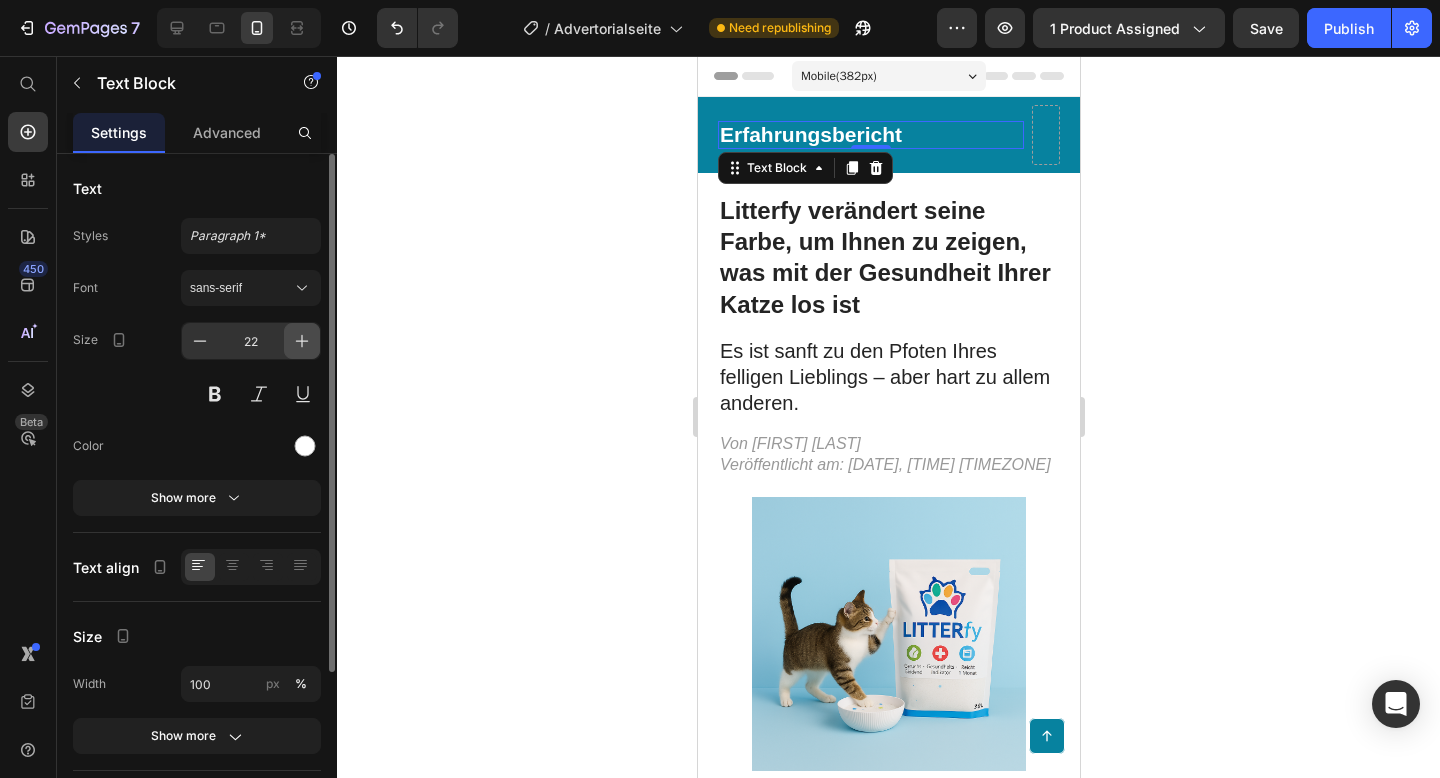 click at bounding box center [302, 341] 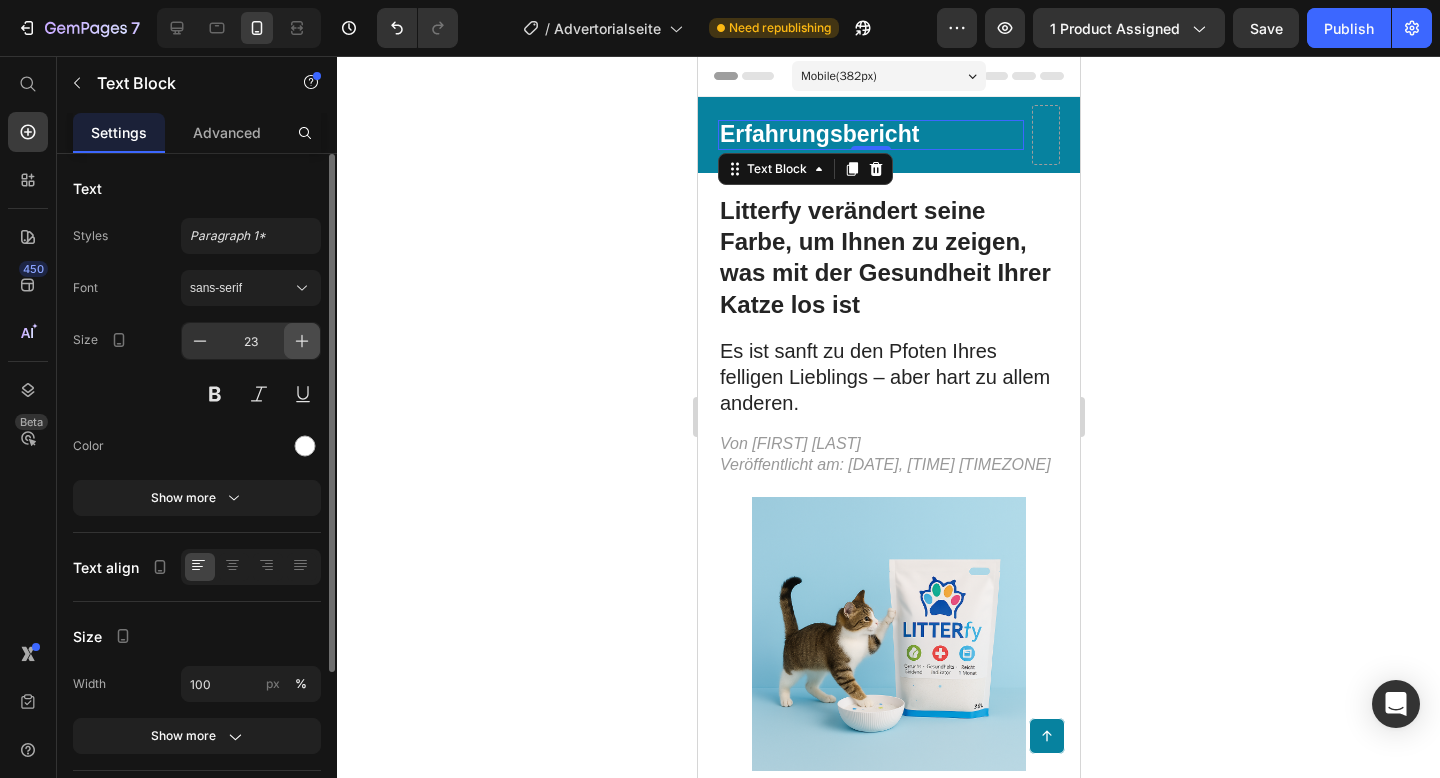 click at bounding box center [302, 341] 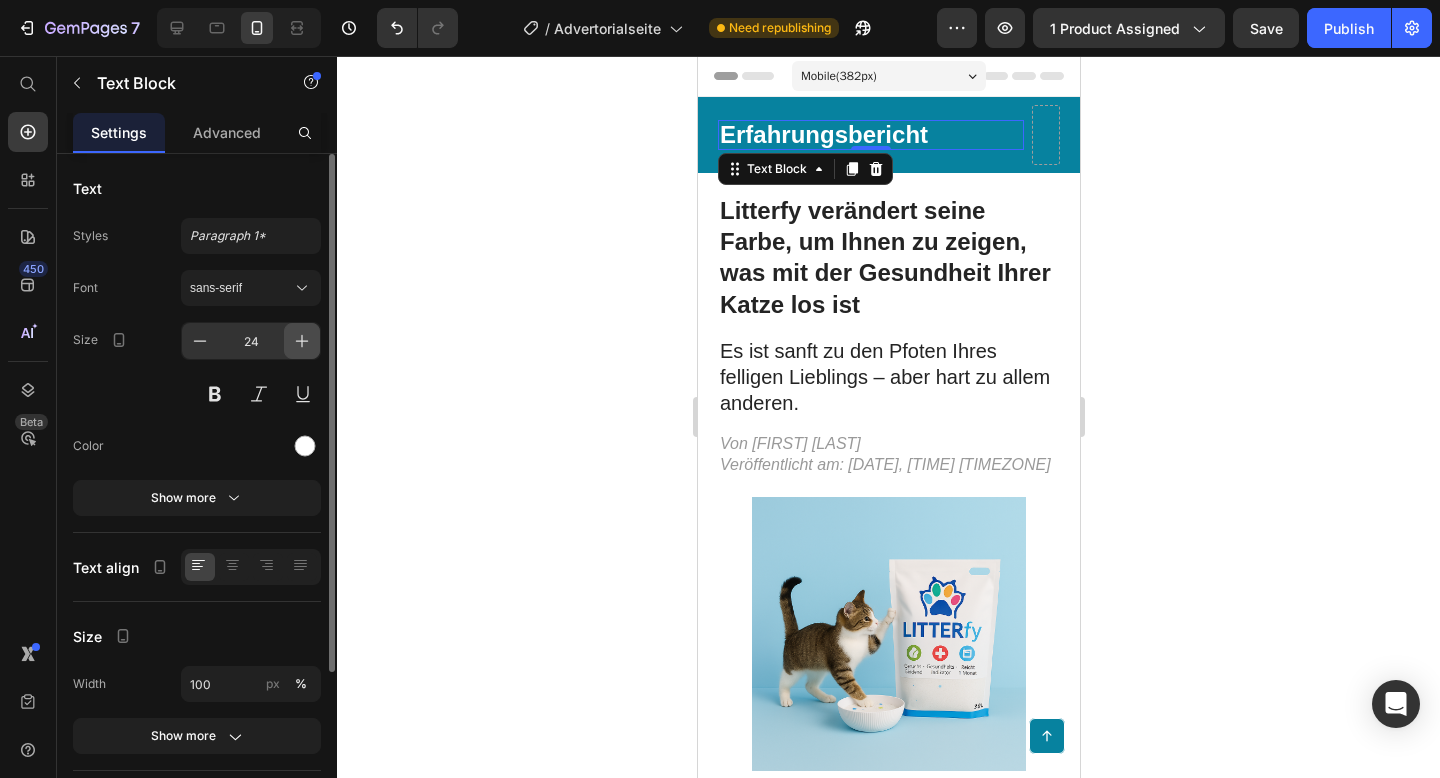 click at bounding box center (302, 341) 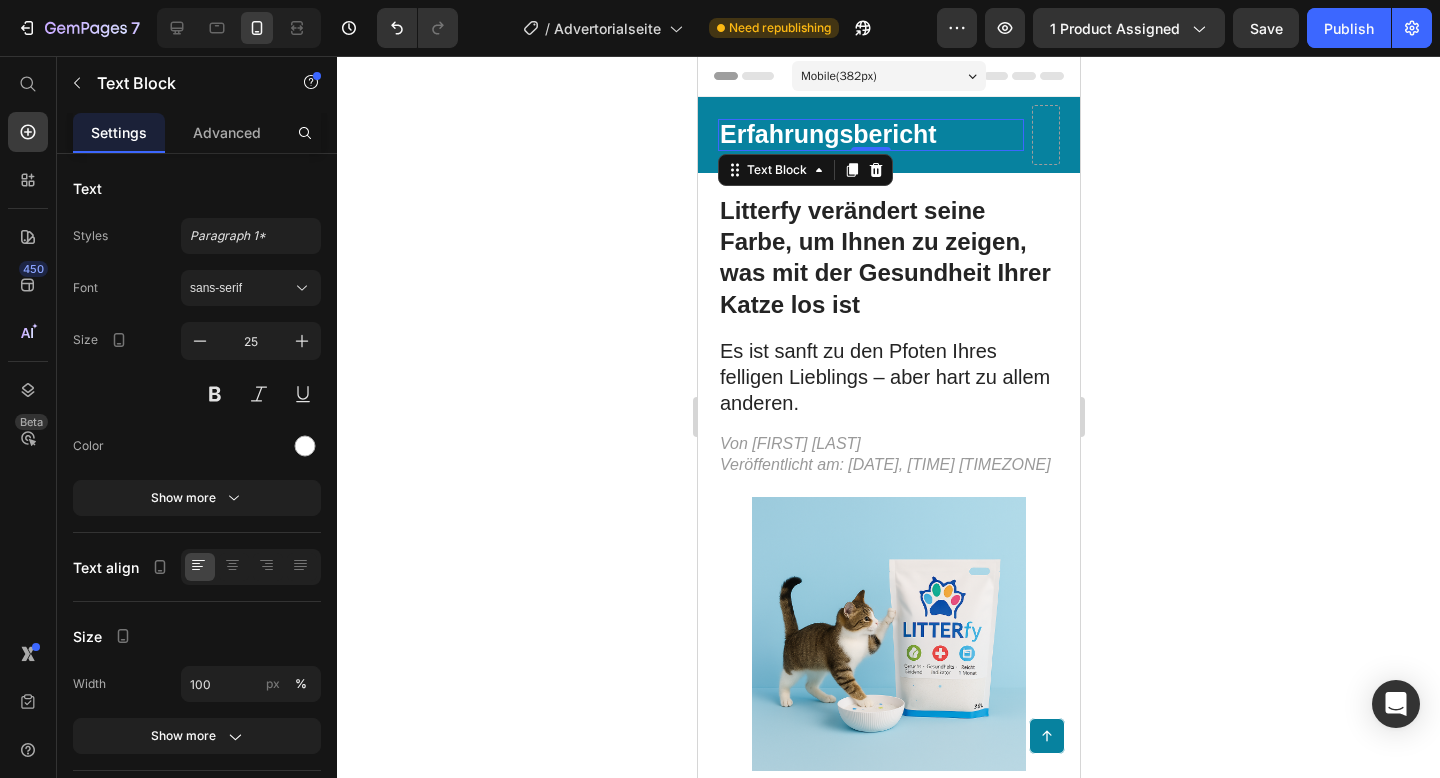 click on "Litterfy verändert seine Farbe, um Ihnen zu zeigen, was mit der Gesundheit Ihrer Katze los ist" at bounding box center (888, 257) 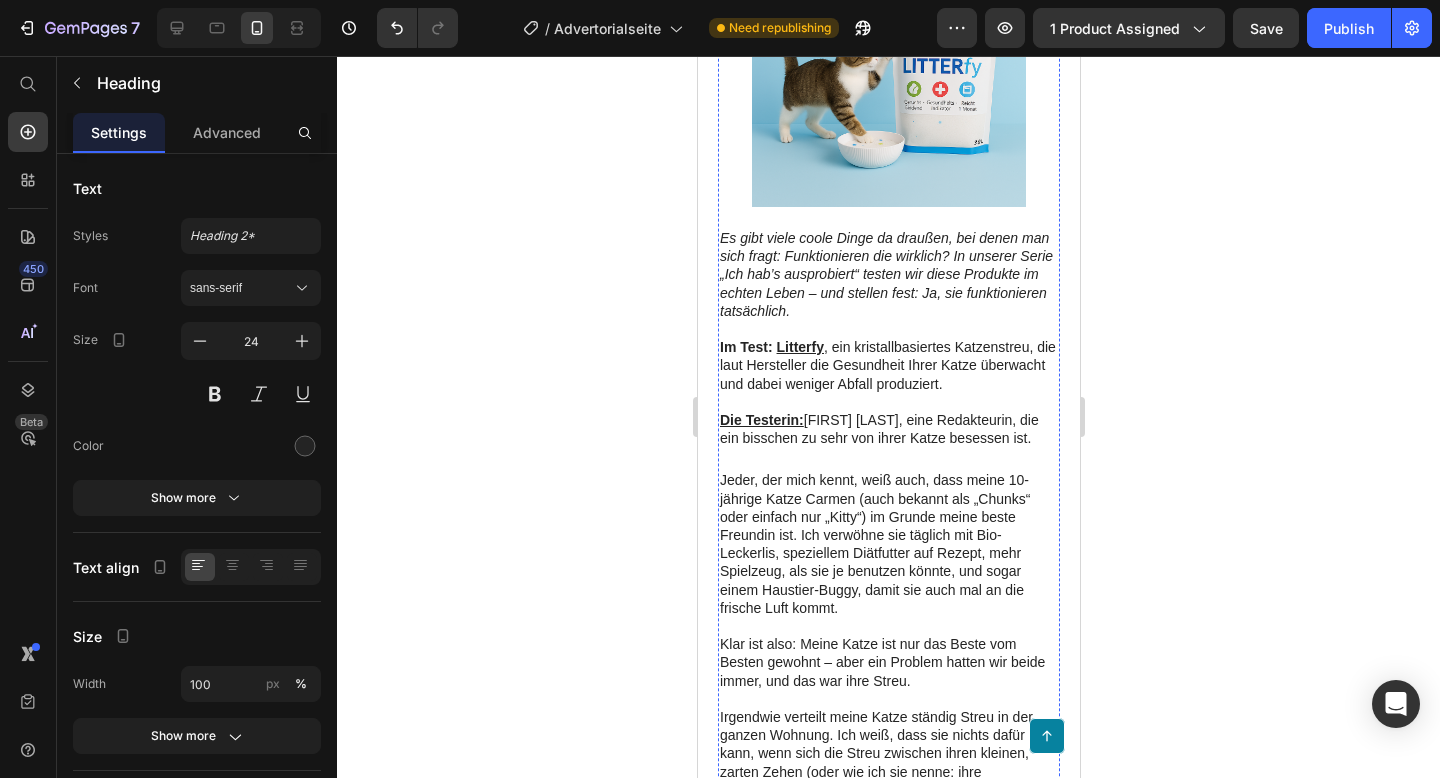 scroll, scrollTop: 568, scrollLeft: 0, axis: vertical 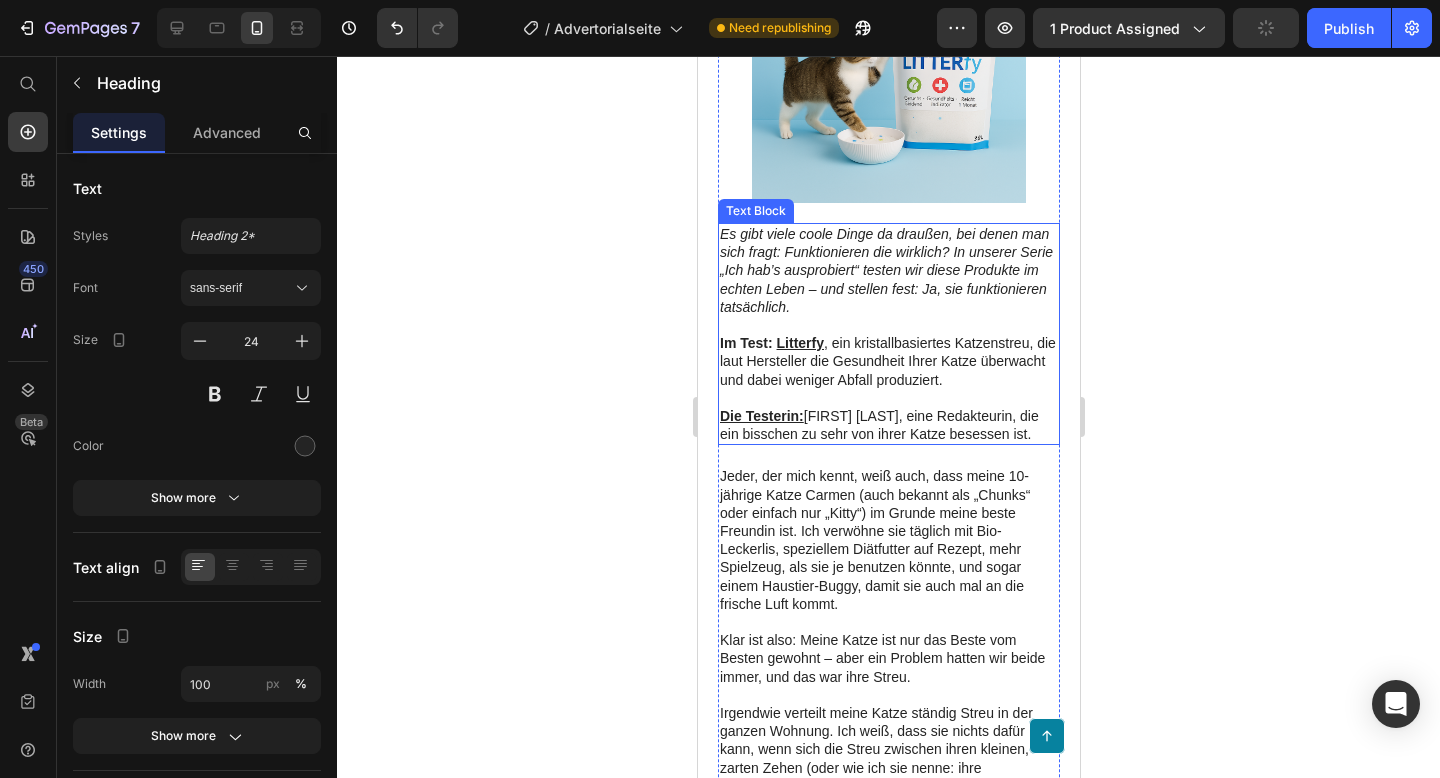 click on "Es gibt viele coole Dinge da draußen, bei denen man sich fragt: Funktionieren die wirklich? In unserer Serie „Ich hab’s ausprobiert“ testen wir diese Produkte im echten Leben – und stellen fest: Ja, sie funktionieren tatsächlich." at bounding box center [885, 270] 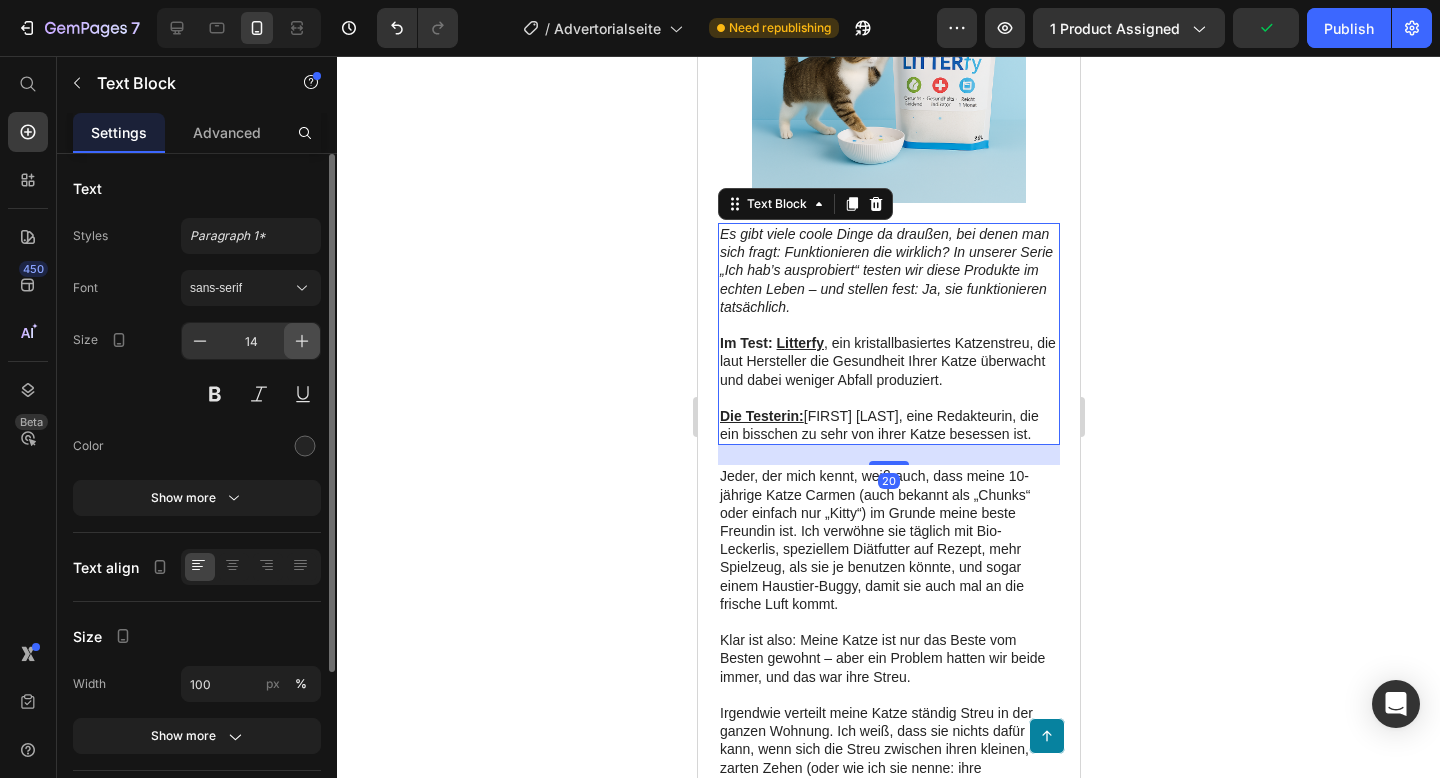 click 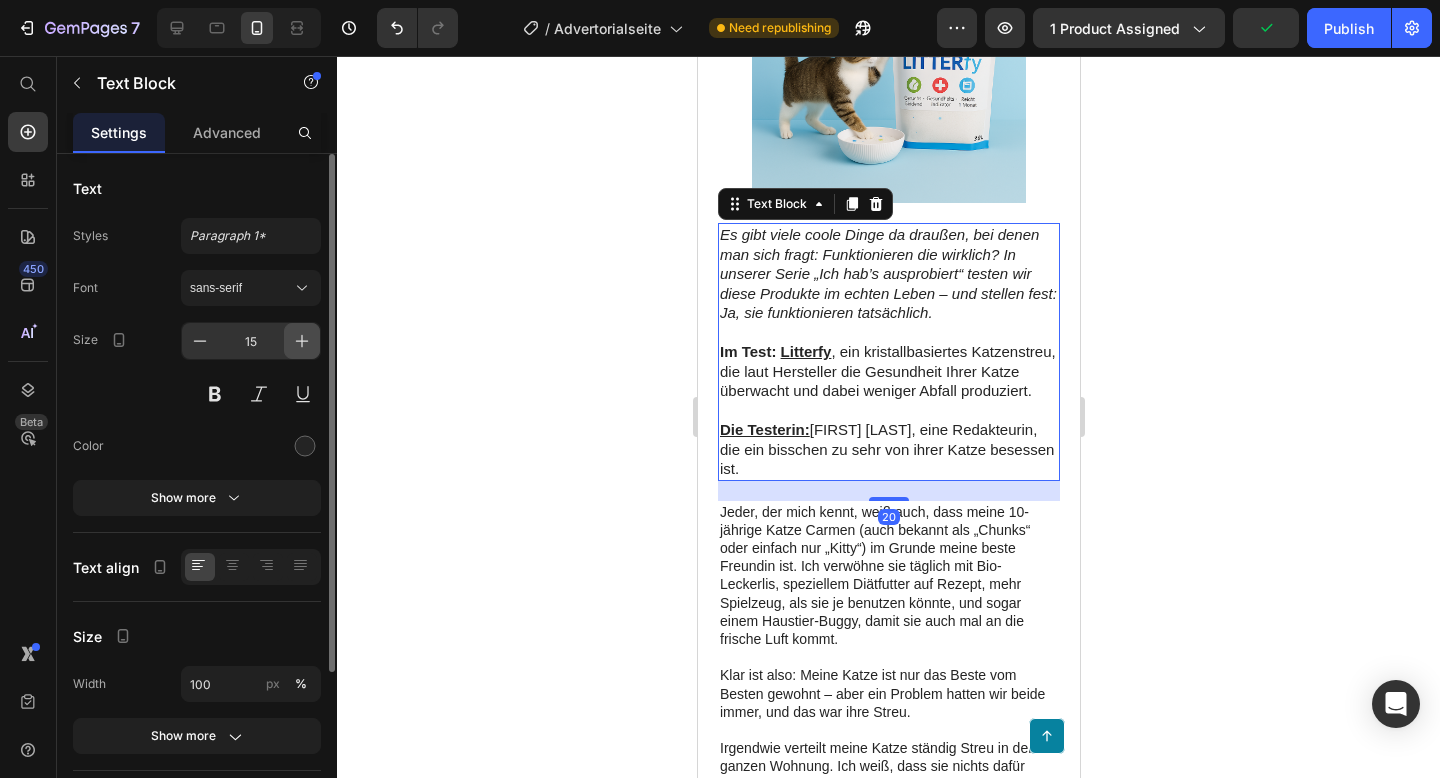 click 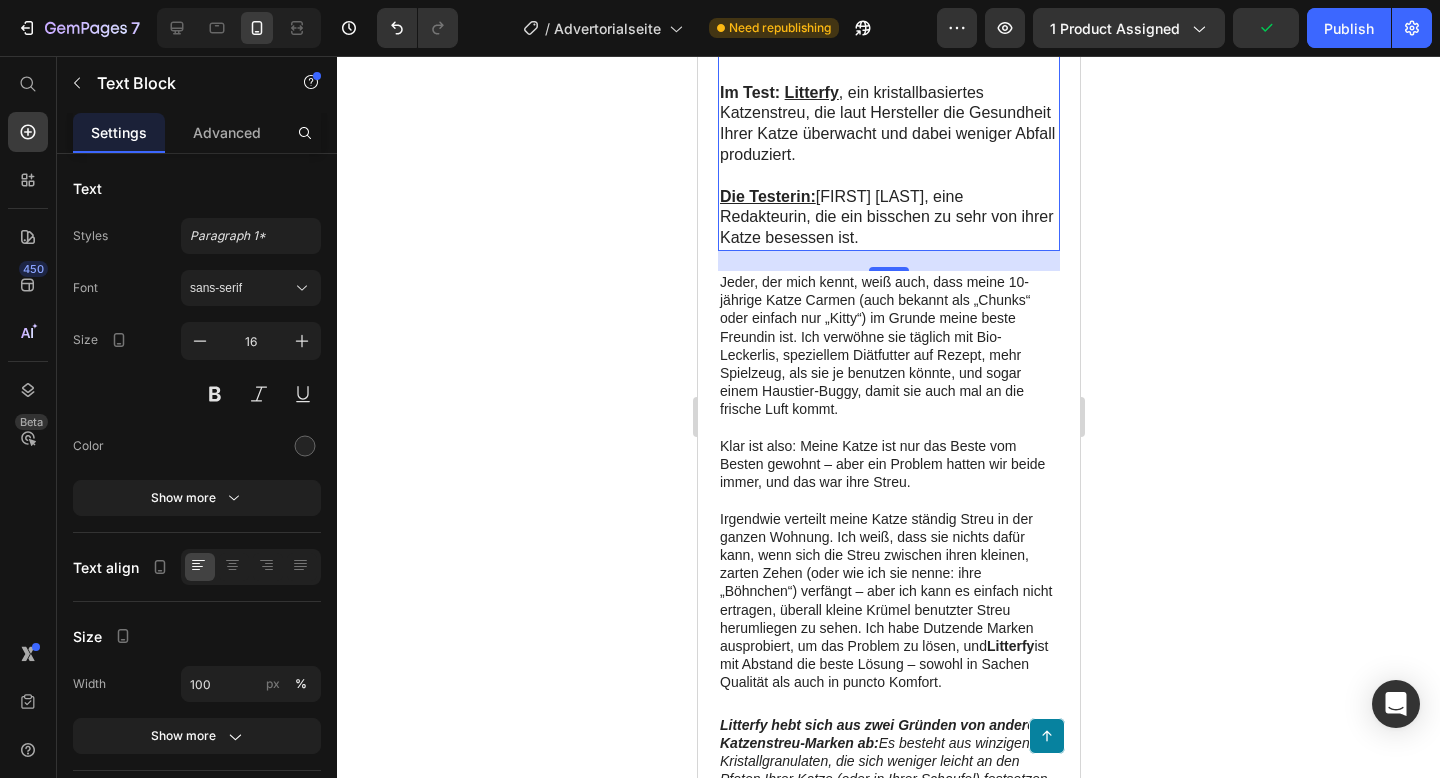 scroll, scrollTop: 859, scrollLeft: 0, axis: vertical 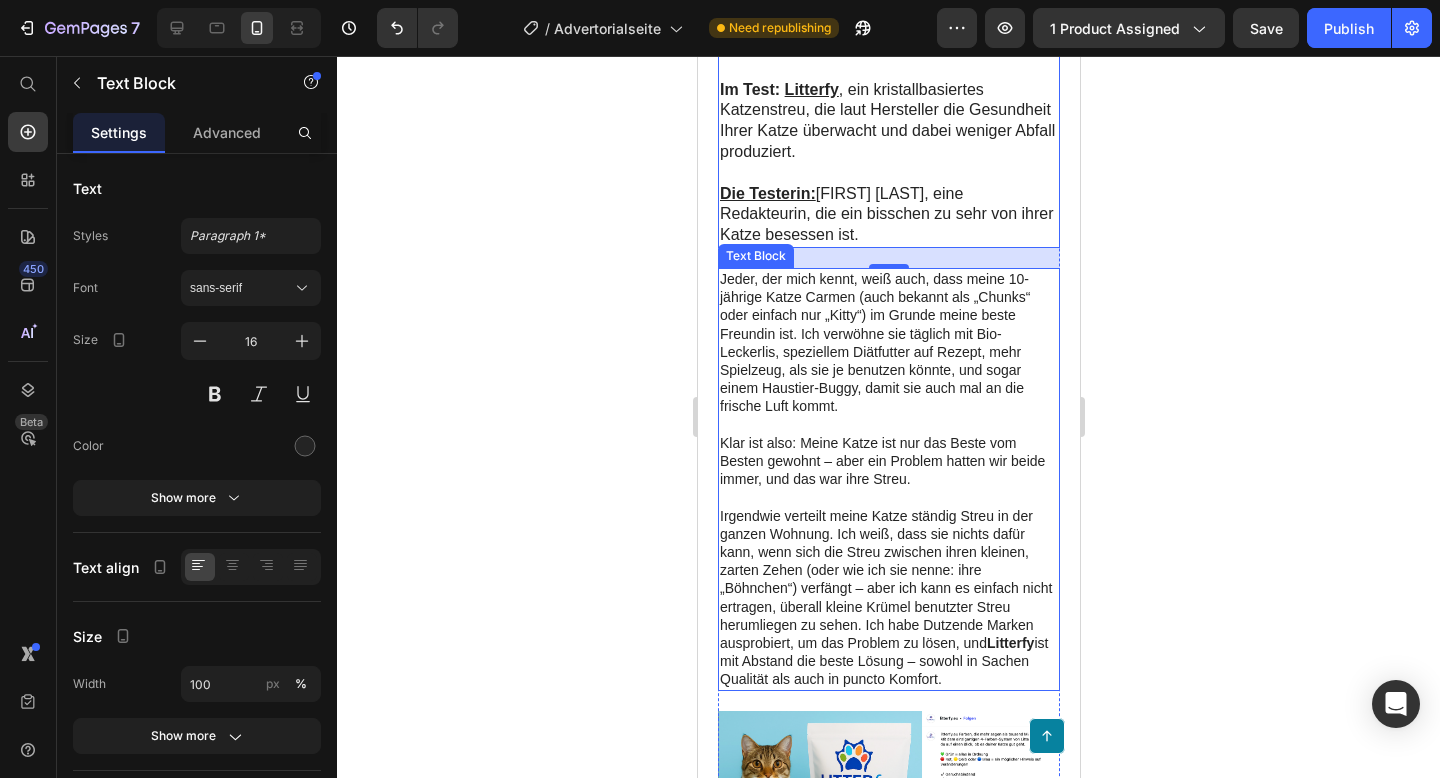 click on "Jeder, der mich kennt, weiß auch, dass meine 10-jährige Katze Carmen (auch bekannt als „Chunks“ oder einfach nur „Kitty“) im Grunde meine beste Freundin ist. Ich verwöhne sie täglich mit Bio-Leckerlis, speziellem Diätfutter auf Rezept, mehr Spielzeug, als sie je benutzen könnte, und sogar einem Haustier-Buggy, damit sie auch mal an die frische Luft kommt." at bounding box center (888, 343) 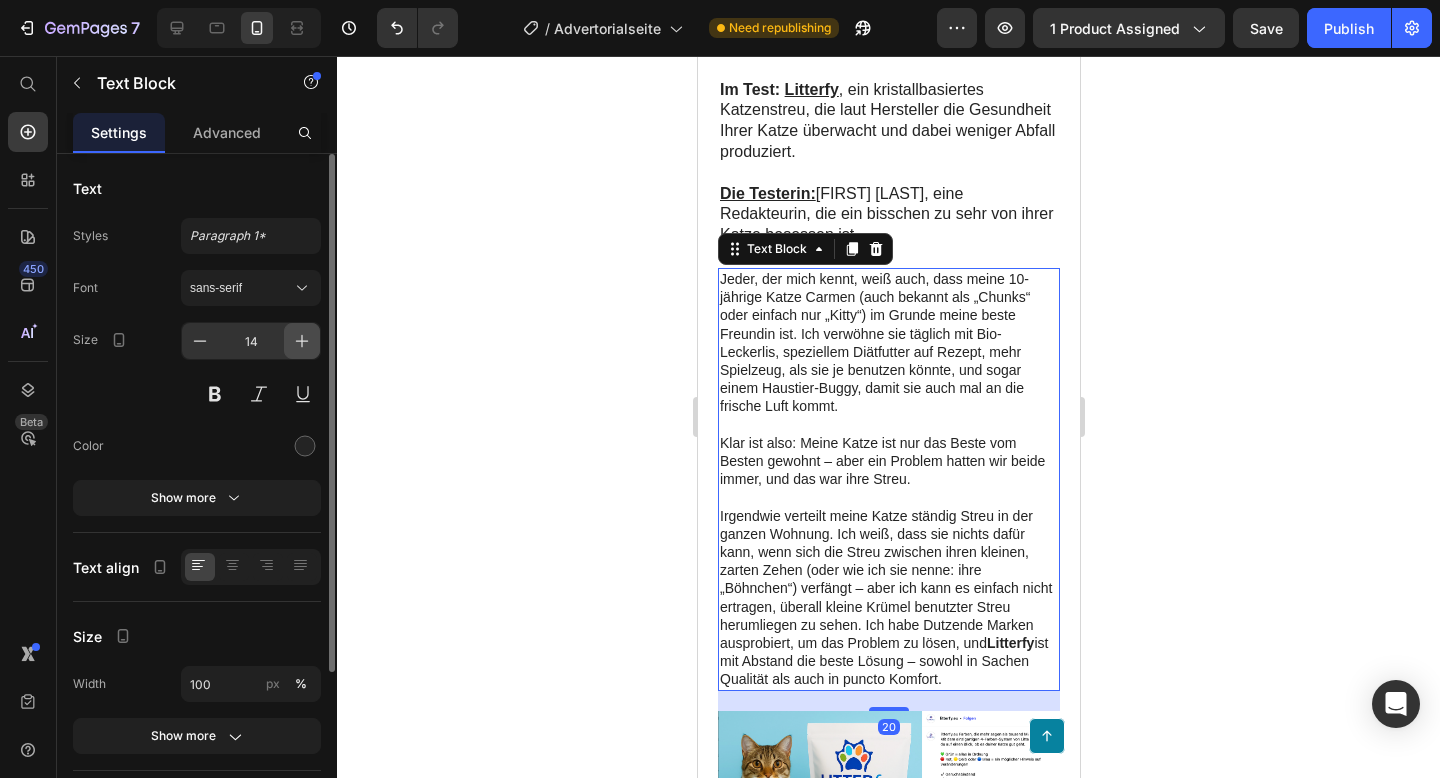 click 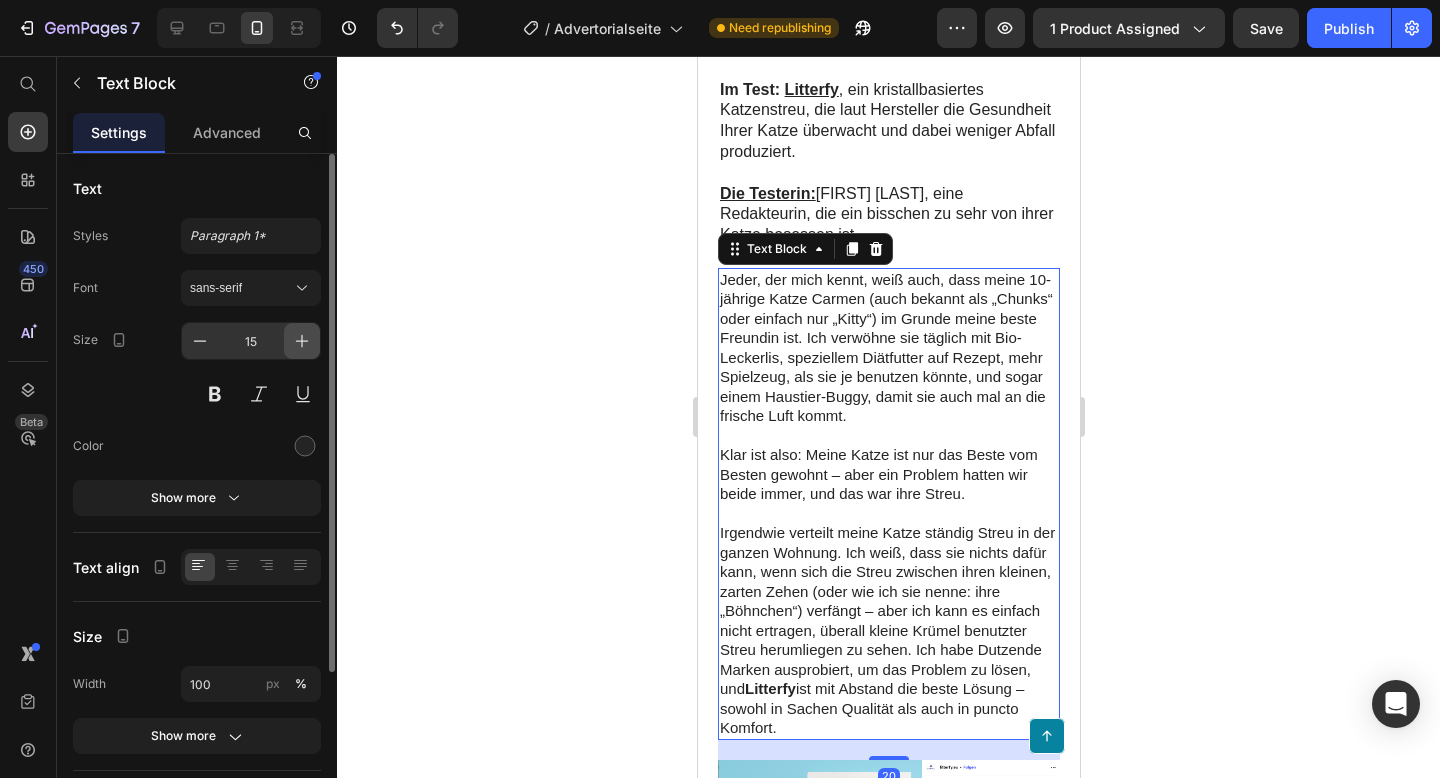click 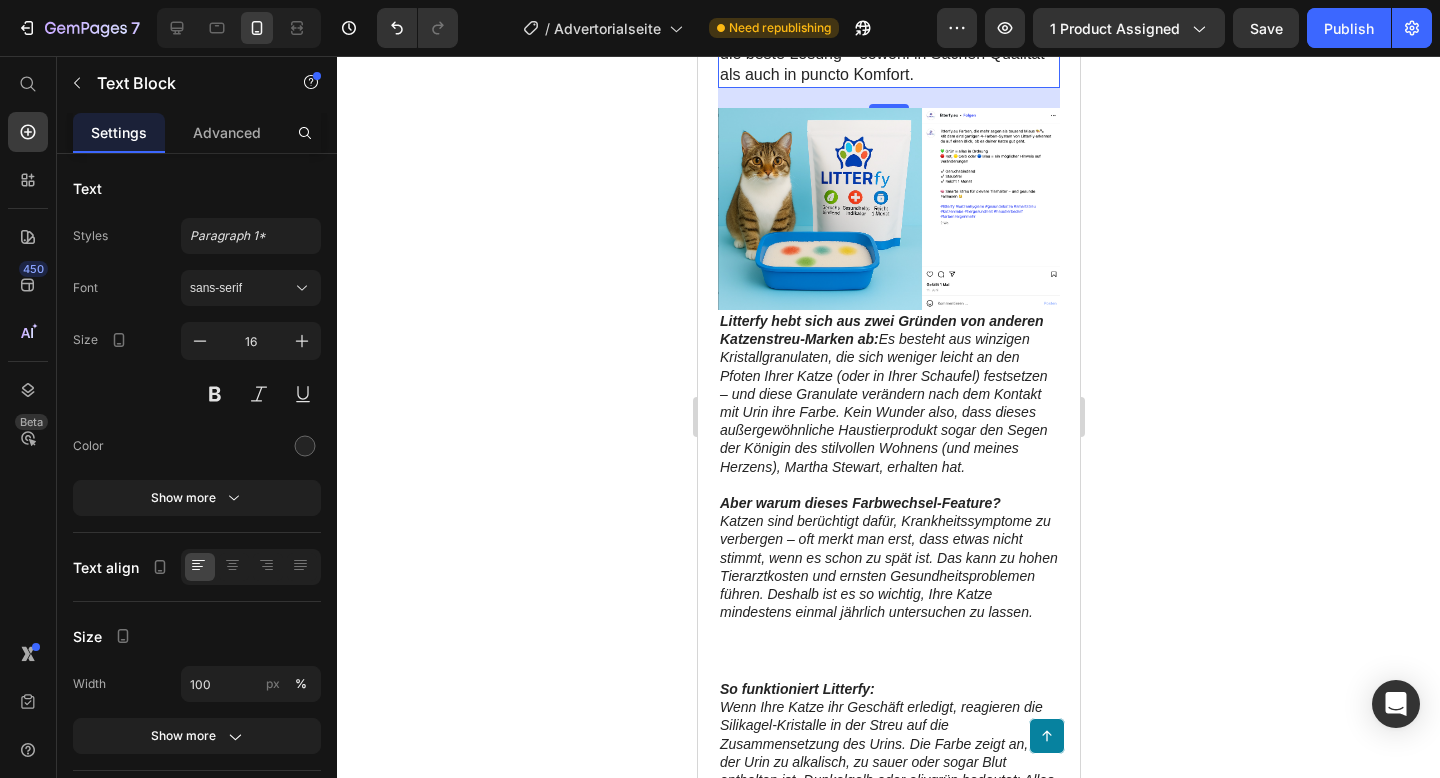 scroll, scrollTop: 1570, scrollLeft: 0, axis: vertical 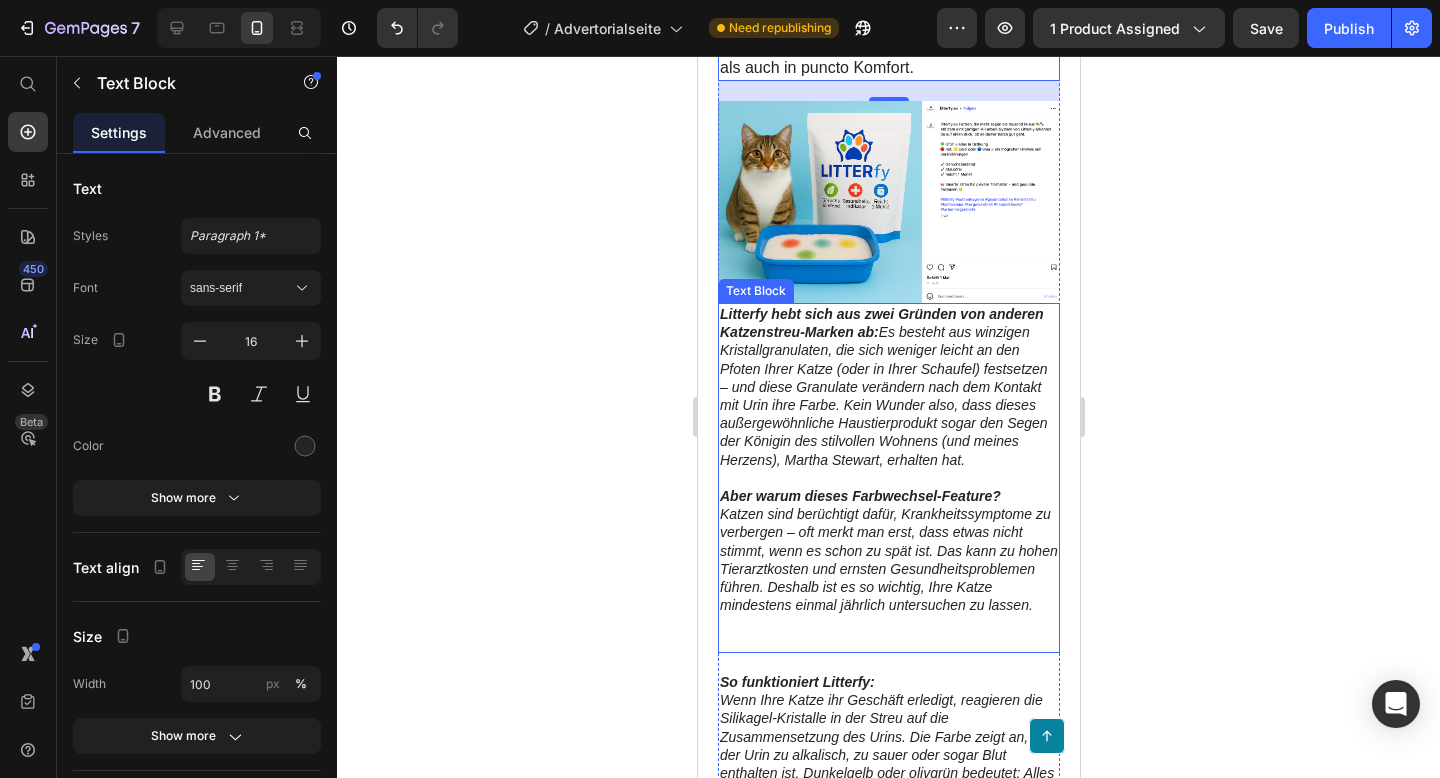click on "Litterfy hebt sich aus zwei Gründen von anderen Katzenstreu-Marken ab:  Es besteht aus winzigen Kristallgranulaten, die sich weniger leicht an den Pfoten Ihrer Katze (oder in Ihrer Schaufel) festsetzen – und diese Granulate verändern nach dem Kontakt mit Urin ihre Farbe. Kein Wunder also, dass dieses außergewöhnliche Haustierprodukt sogar den Segen der Königin des stilvollen Wohnens (und meines Herzens), Martha Stewart, erhalten hat." at bounding box center [888, 387] 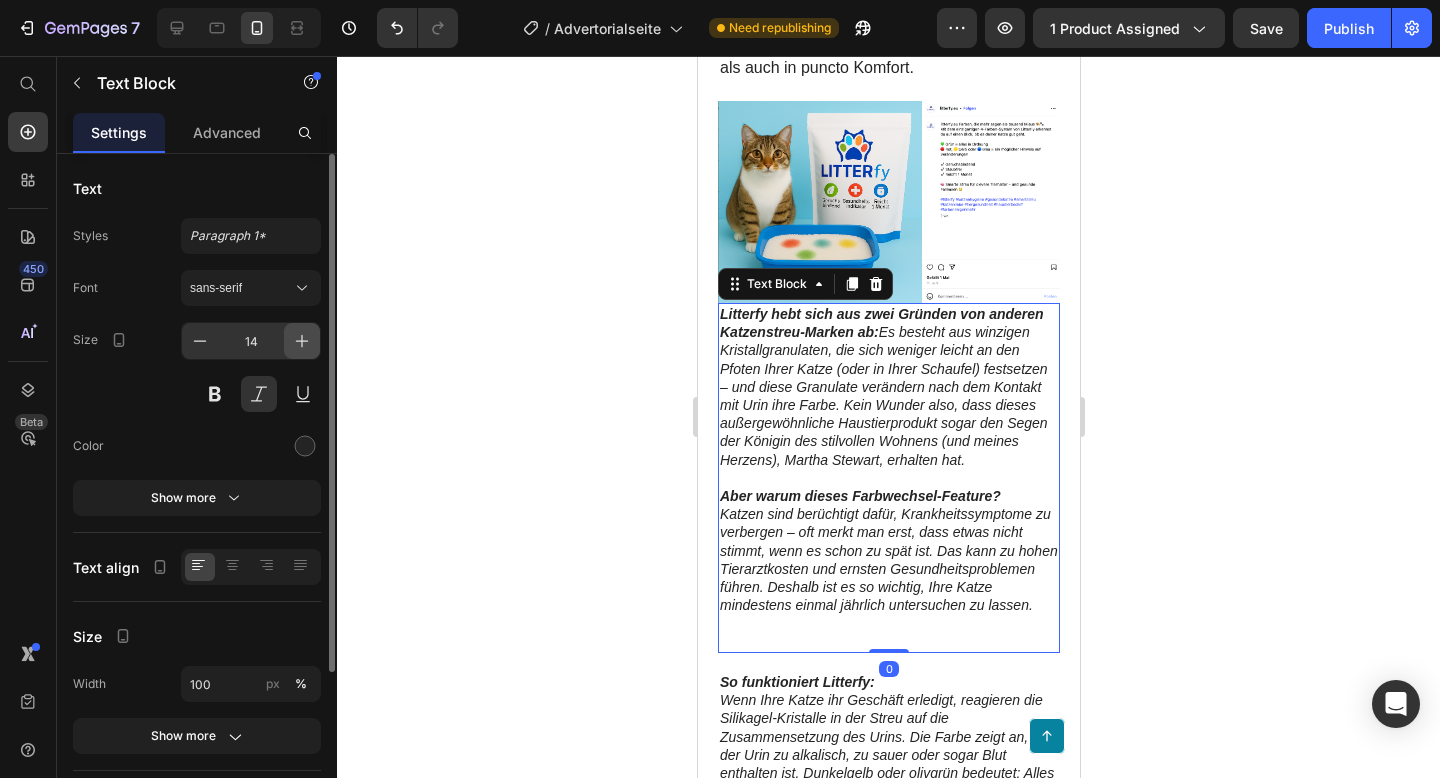 click 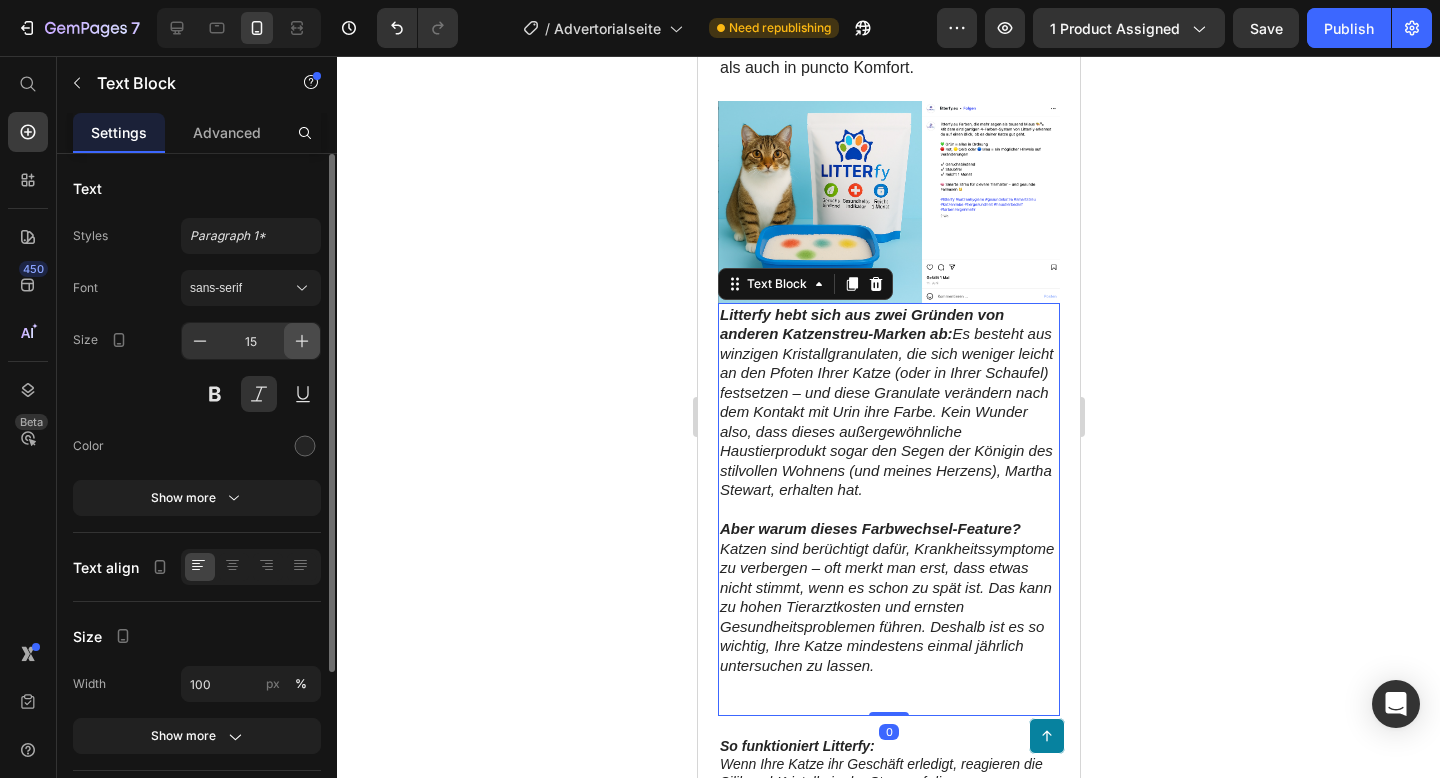 click 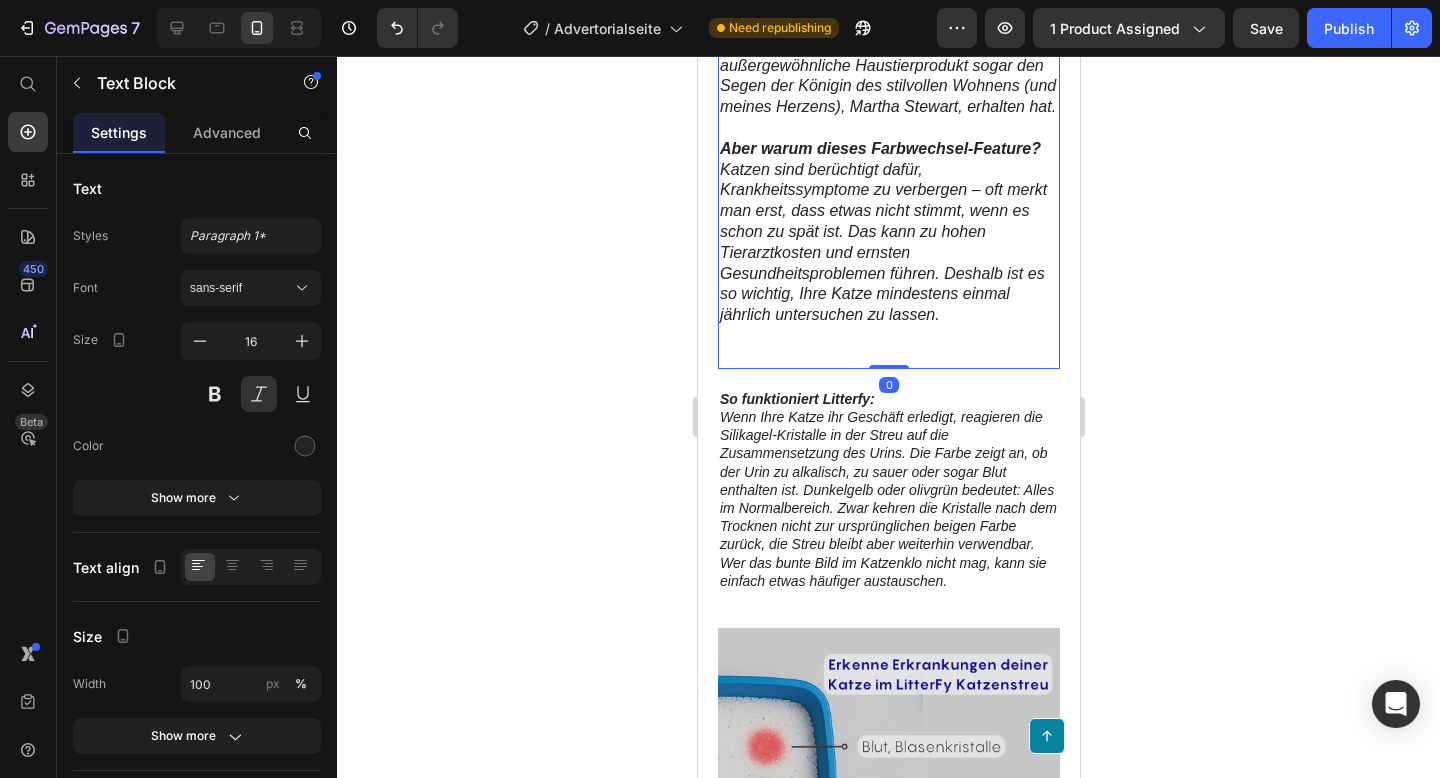 scroll, scrollTop: 1987, scrollLeft: 0, axis: vertical 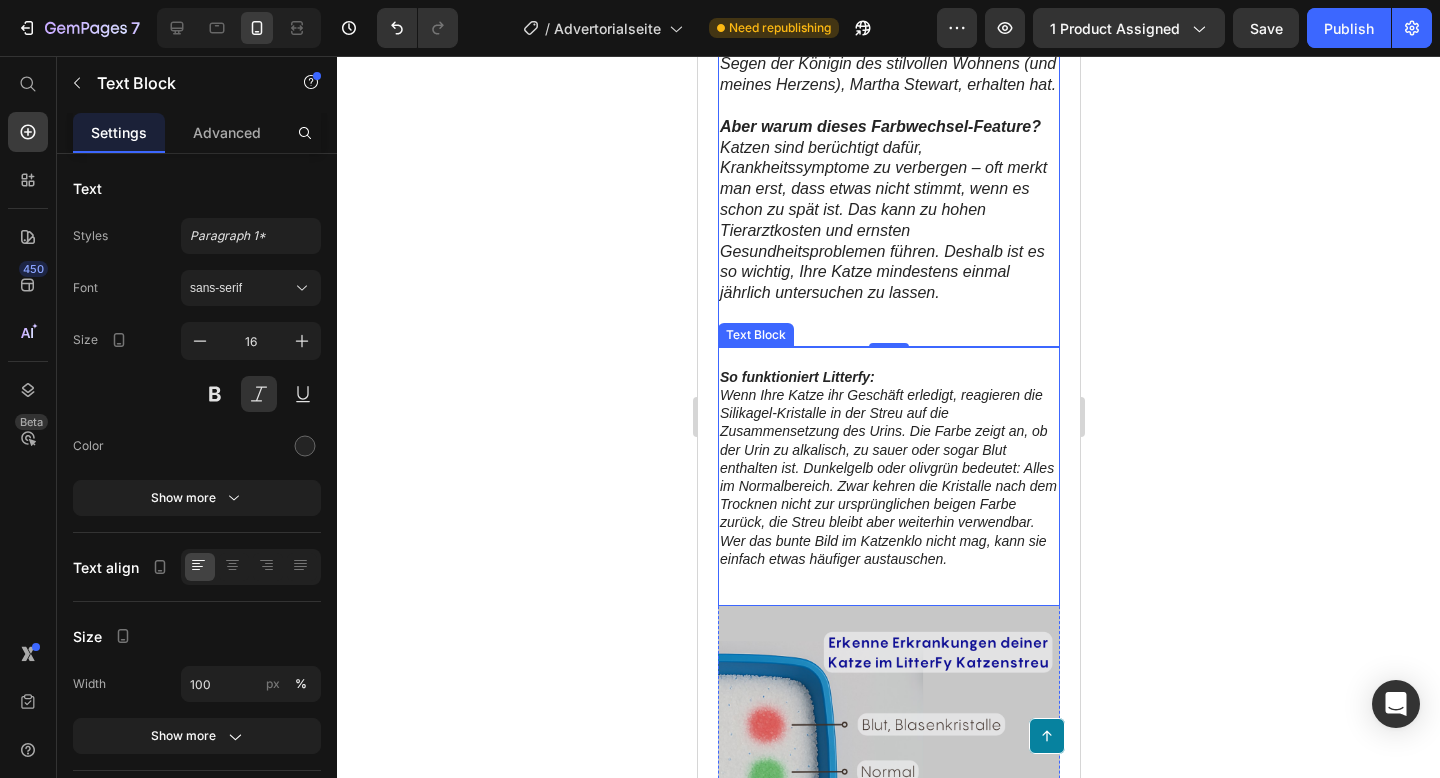 click on "So funktioniert Litterfy: Wenn Ihre Katze ihr Geschäft erledigt, reagieren die Silikagel-Kristalle in der Streu auf die Zusammensetzung des Urins. Die Farbe zeigt an, ob der Urin zu alkalisch, zu sauer oder sogar Blut enthalten ist. Dunkelgelb oder olivgrün bedeutet: Alles im Normalbereich. Zwar kehren die Kristalle nach dem Trocknen nicht zur ursprünglichen beigen Farbe zurück, die Streu bleibt aber weiterhin verwendbar. Wer das bunte Bild im Katzenklo nicht mag, kann sie einfach etwas häufiger austauschen." at bounding box center (888, 468) 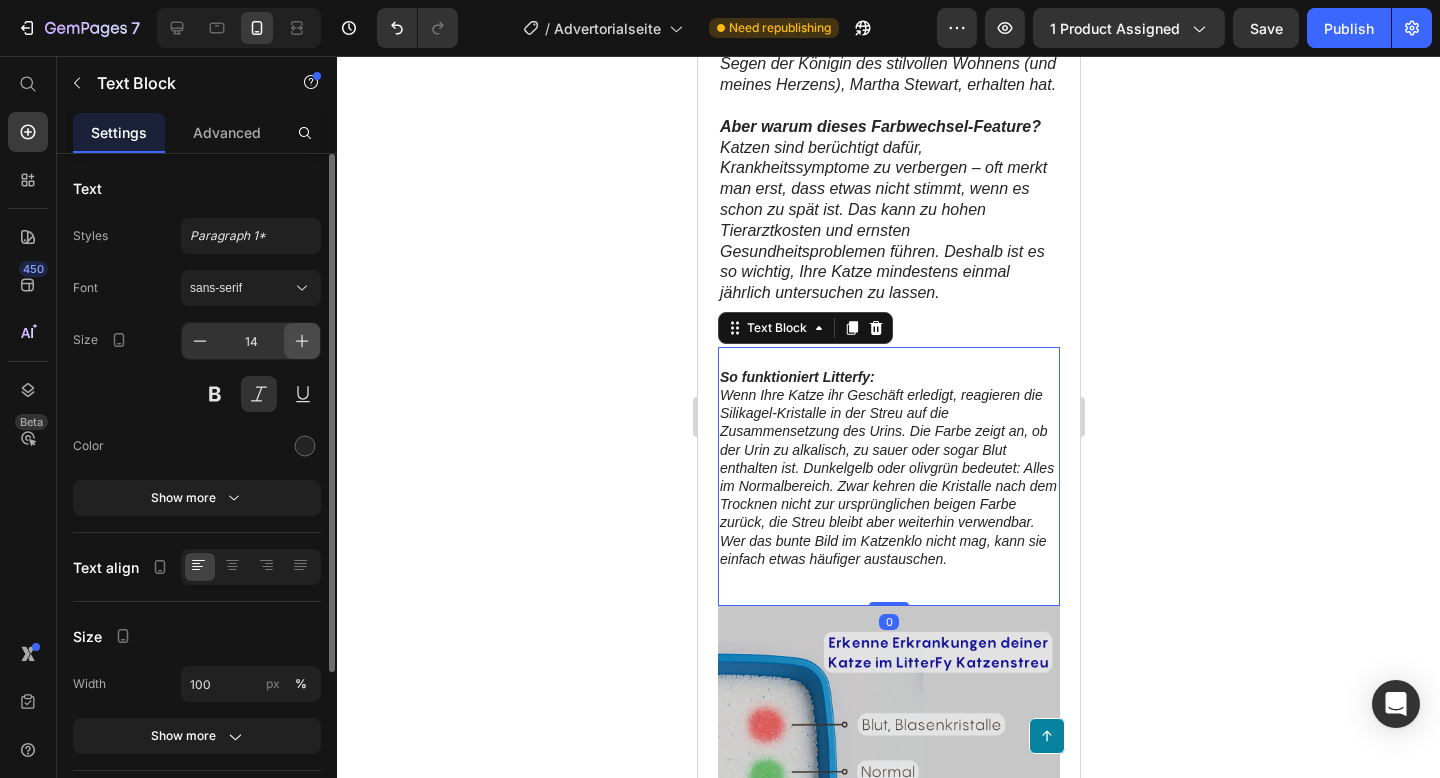 click 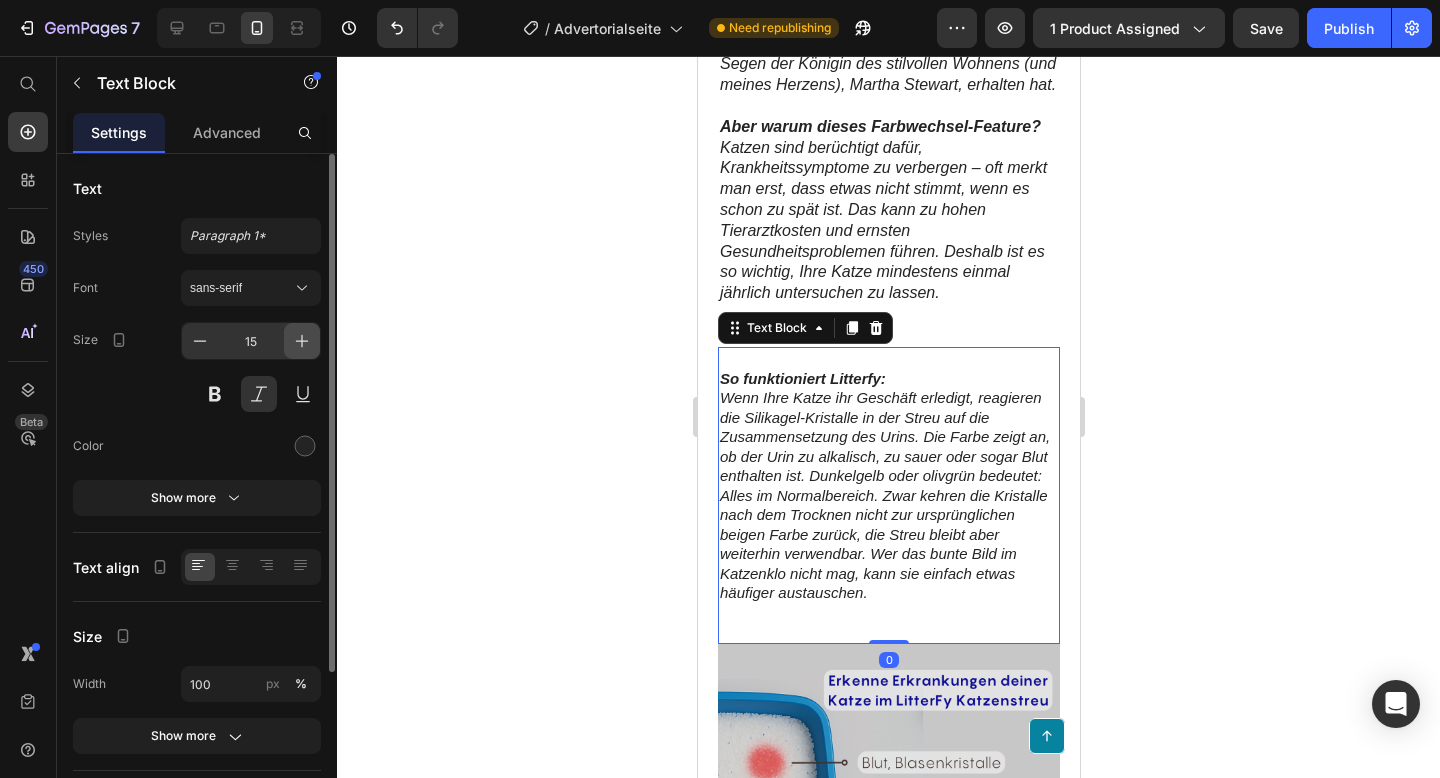 click 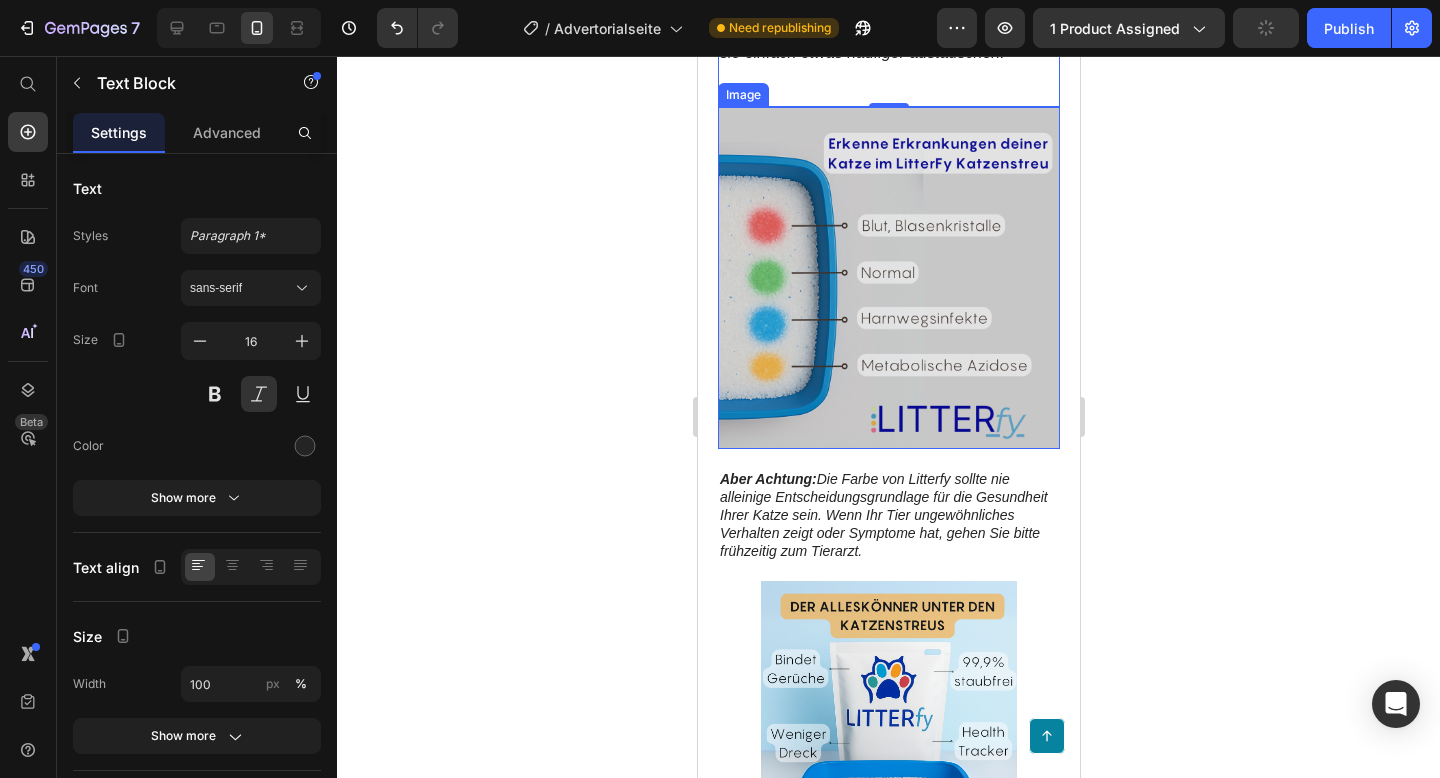 scroll, scrollTop: 2653, scrollLeft: 0, axis: vertical 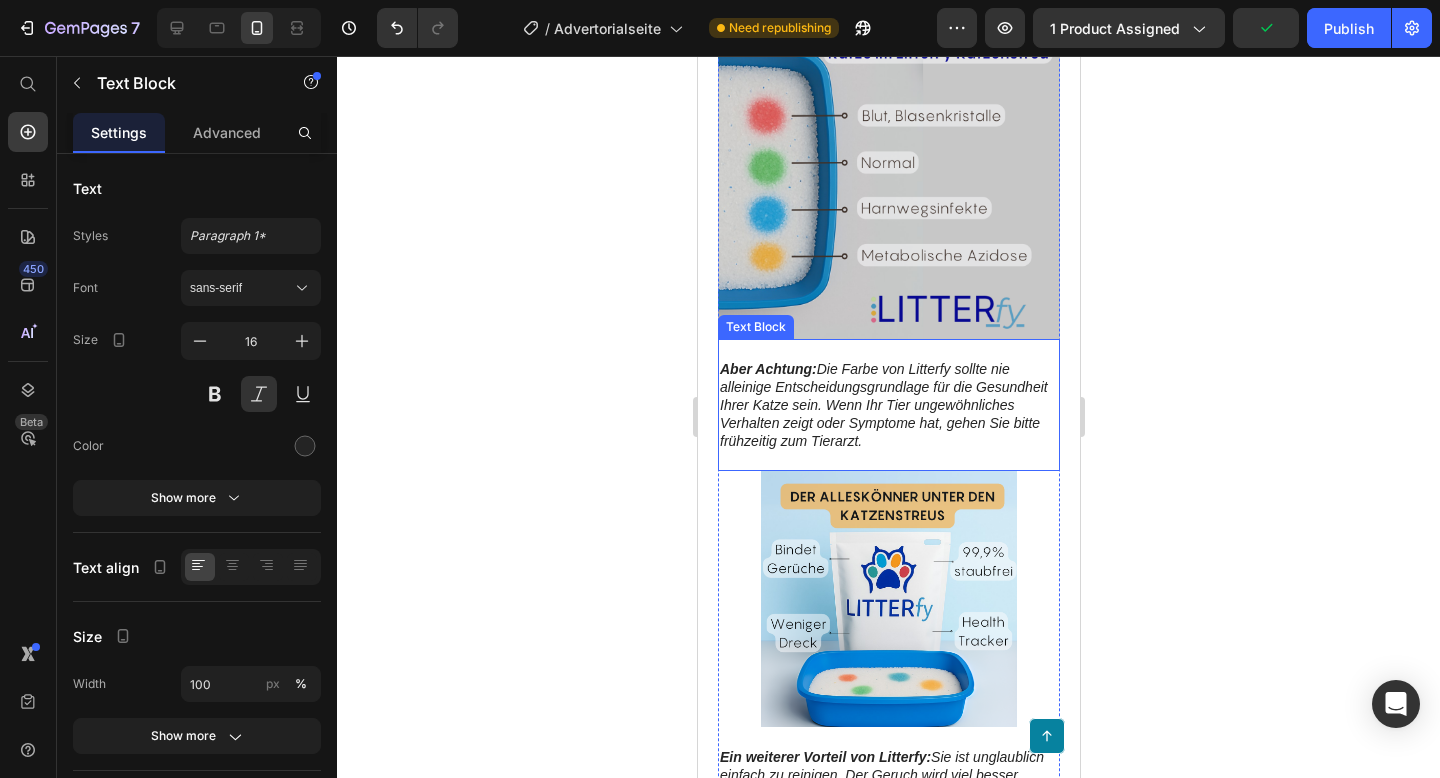 click on "Aber Achtung:  Die Farbe von Litterfy sollte nie alleinige Entscheidungsgrundlage für die Gesundheit Ihrer Katze sein. Wenn Ihr Tier ungewöhnliches Verhalten zeigt oder Symptome hat, gehen Sie bitte frühzeitig zum Tierarzt." at bounding box center [888, 405] 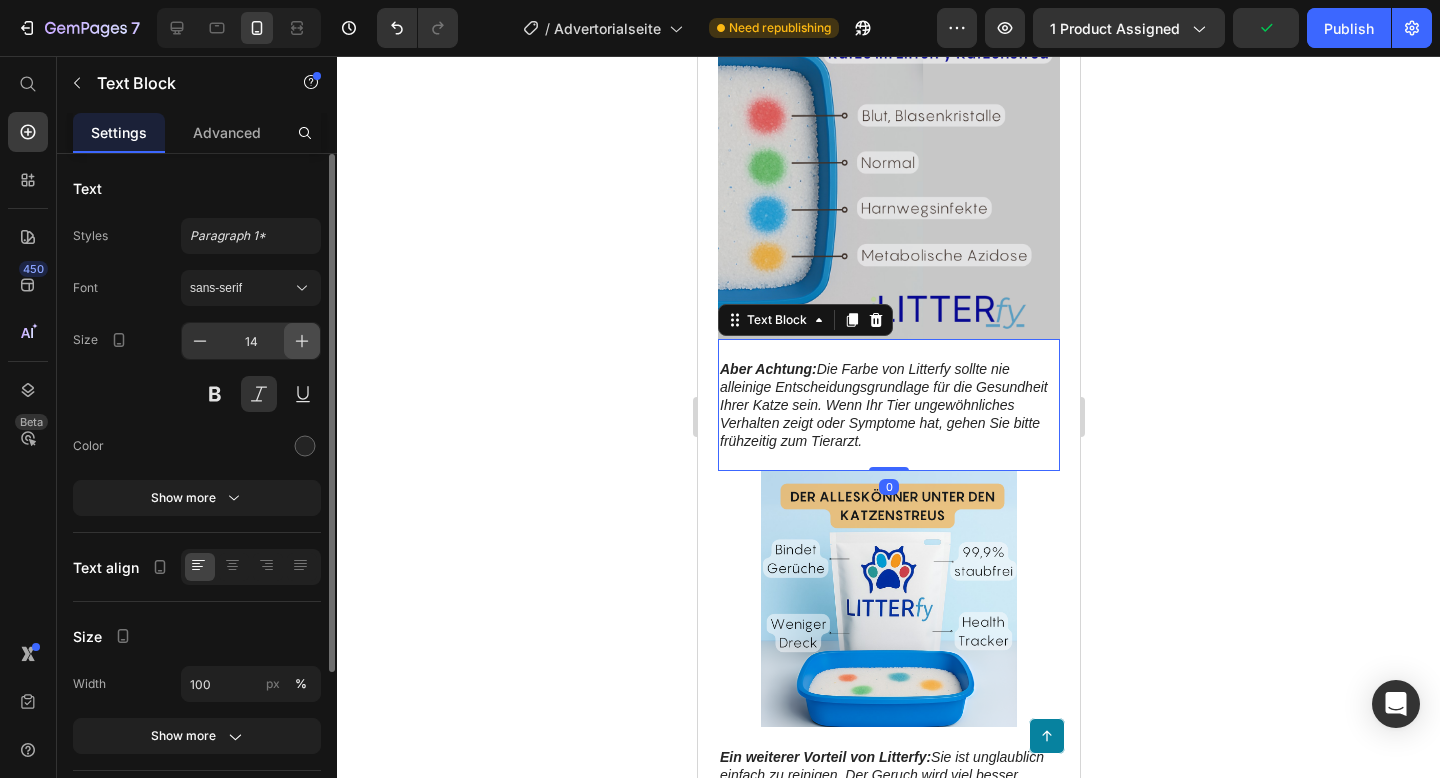 click 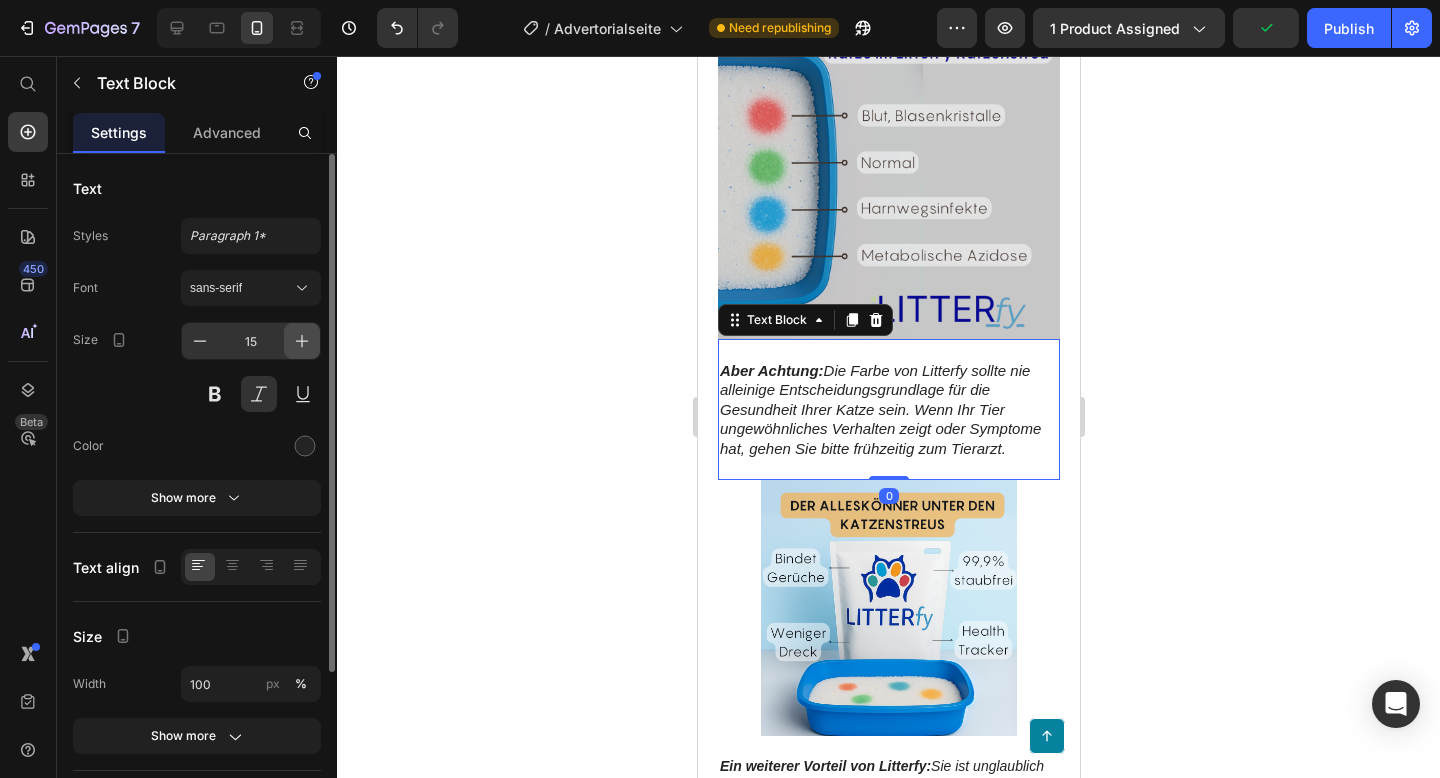 click 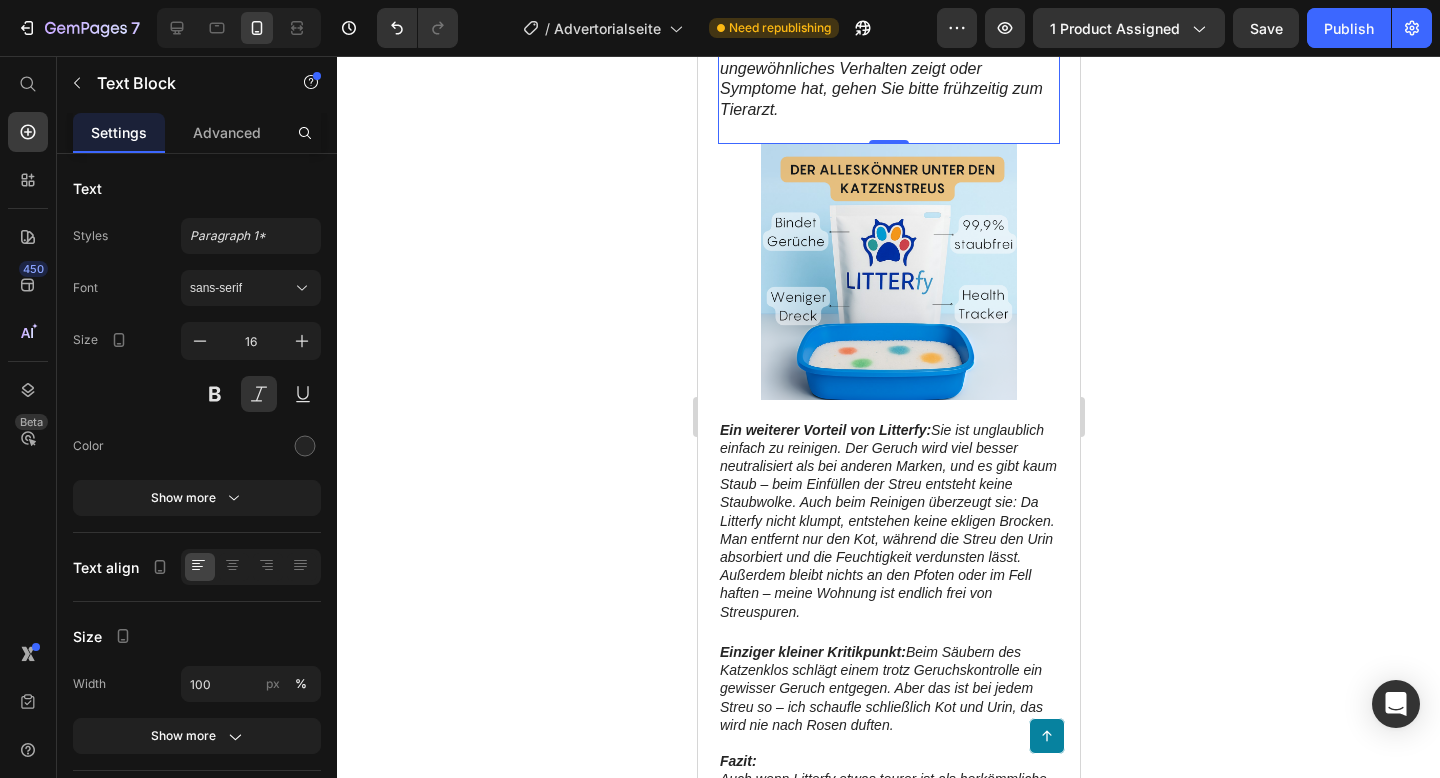 scroll, scrollTop: 3033, scrollLeft: 0, axis: vertical 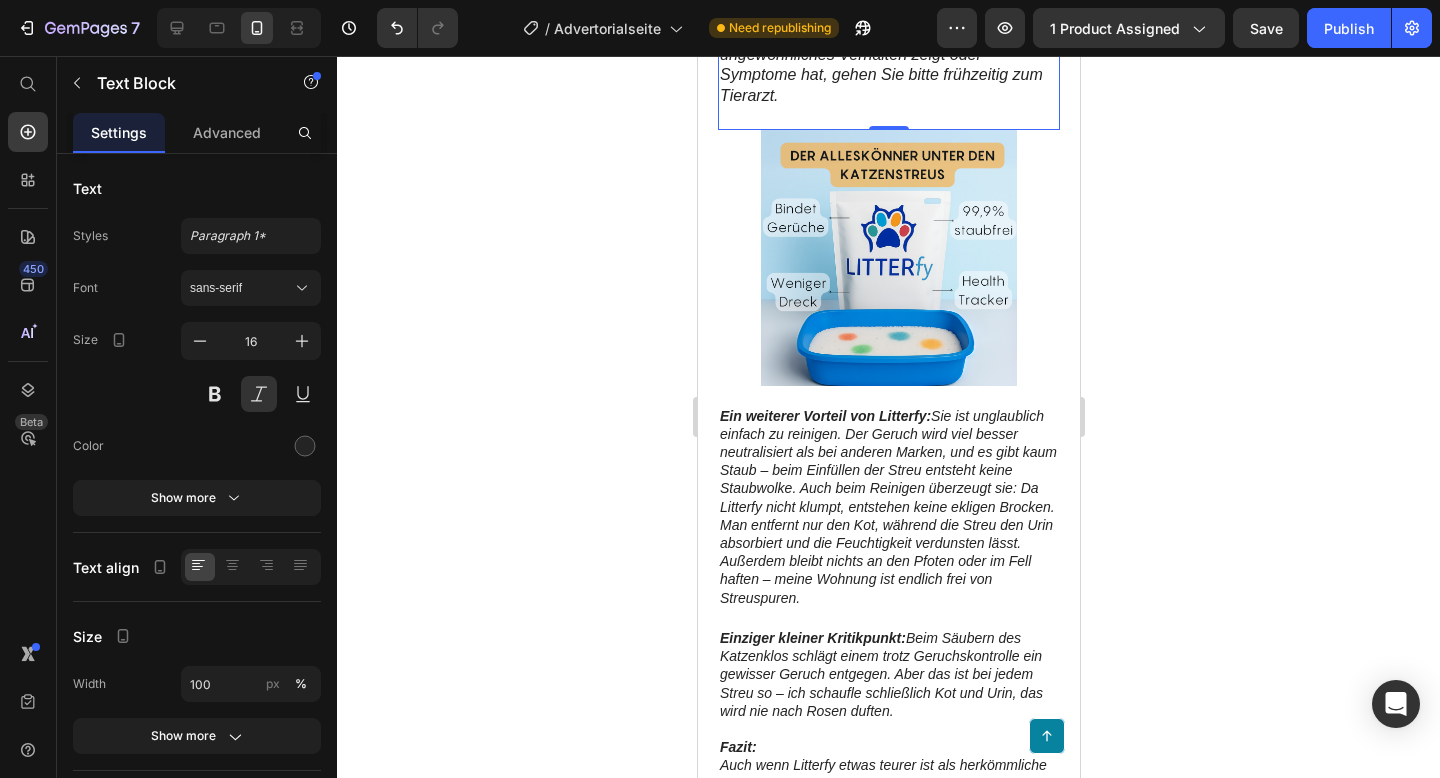click on "Ein weiterer Vorteil von Litterfy:  Sie ist unglaublich einfach zu reinigen. Der Geruch wird viel besser neutralisiert als bei anderen Marken, und es gibt kaum Staub – beim Einfüllen der Streu entsteht keine Staubwolke. Auch beim Reinigen überzeugt sie: Da Litterfy nicht klumpt, entstehen keine ekligen Brocken. Man entfernt nur den Kot, während die Streu den Urin absorbiert und die Feuchtigkeit verdunsten lässt. Außerdem bleibt nichts an den Pfoten oder im Fell haften – meine Wohnung ist endlich frei von Streuspuren." at bounding box center [888, 507] 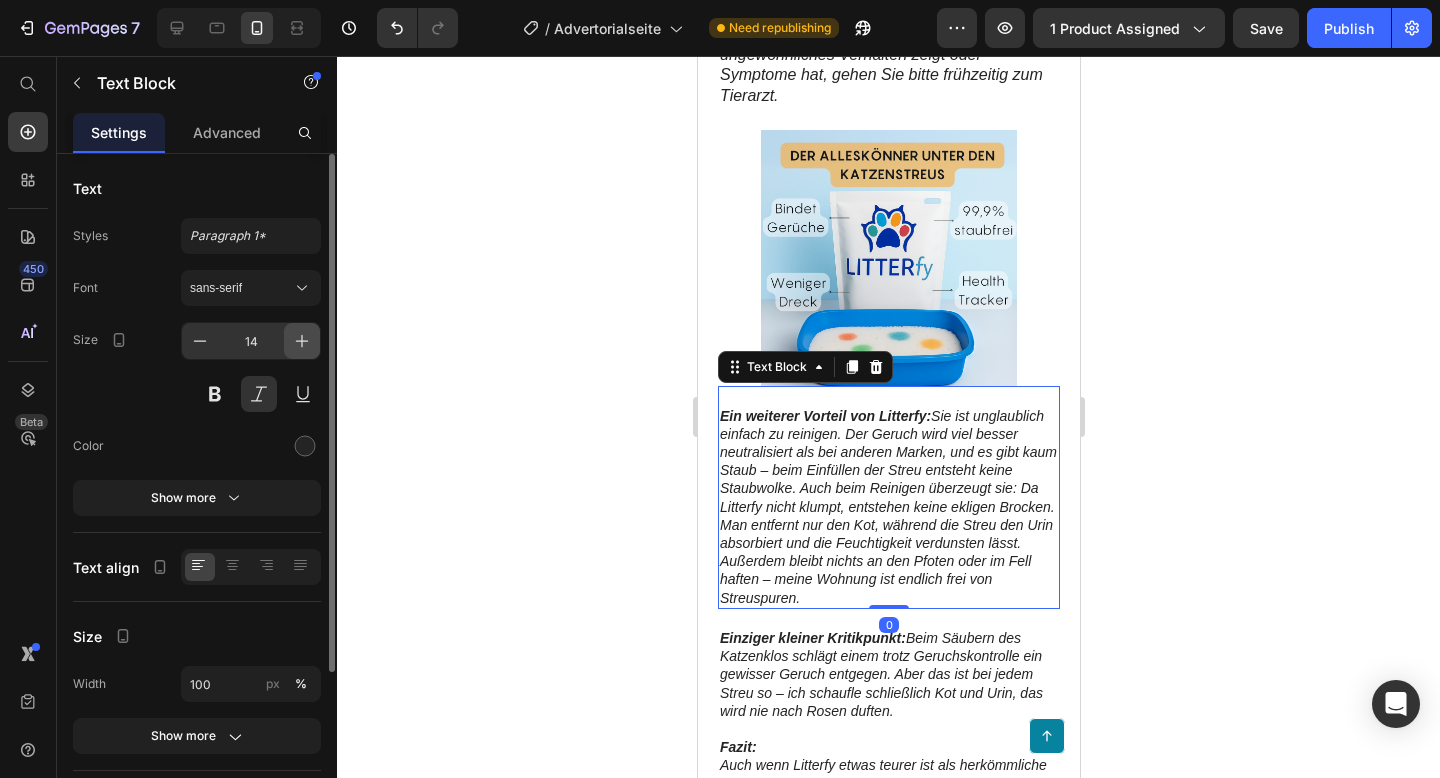 click 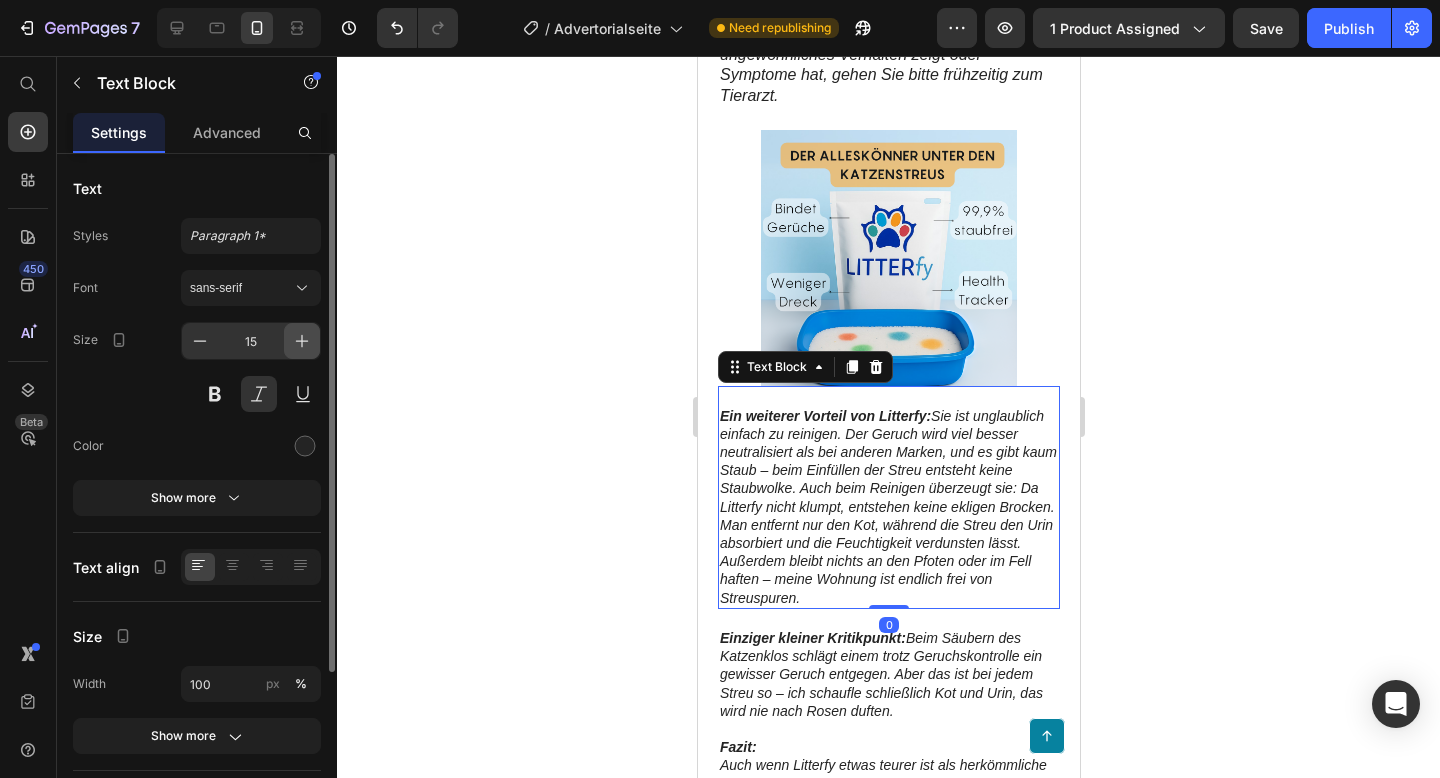 click 